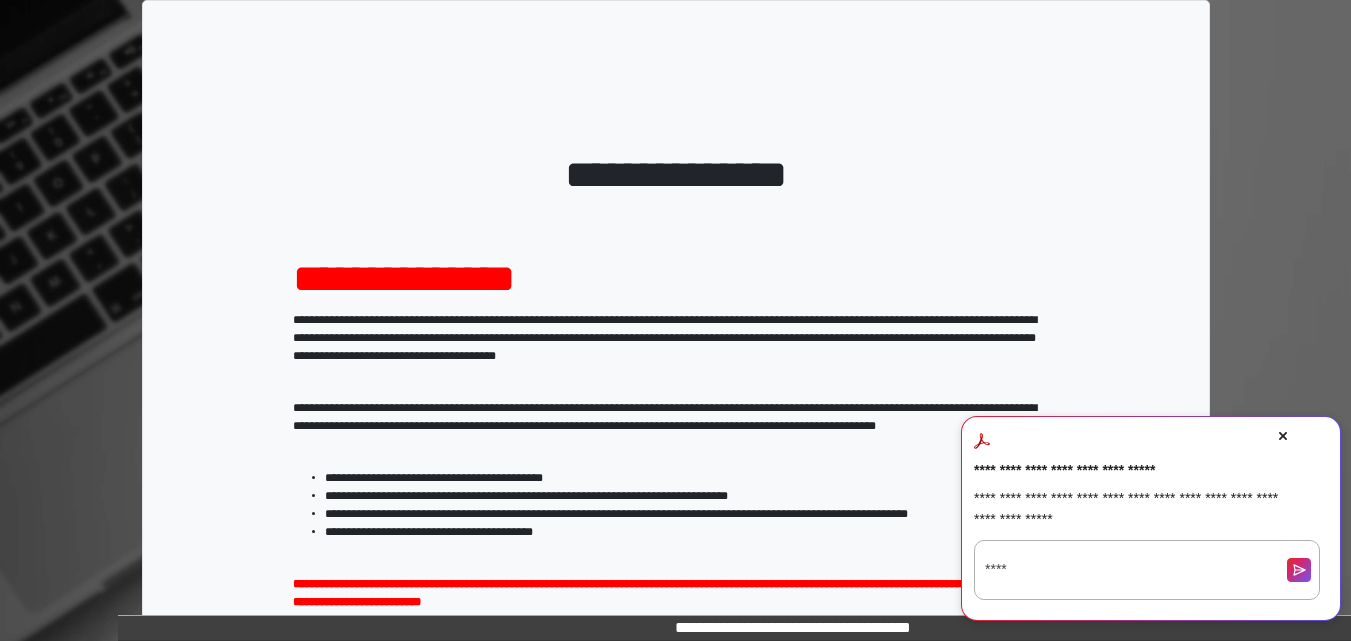 scroll, scrollTop: 0, scrollLeft: 0, axis: both 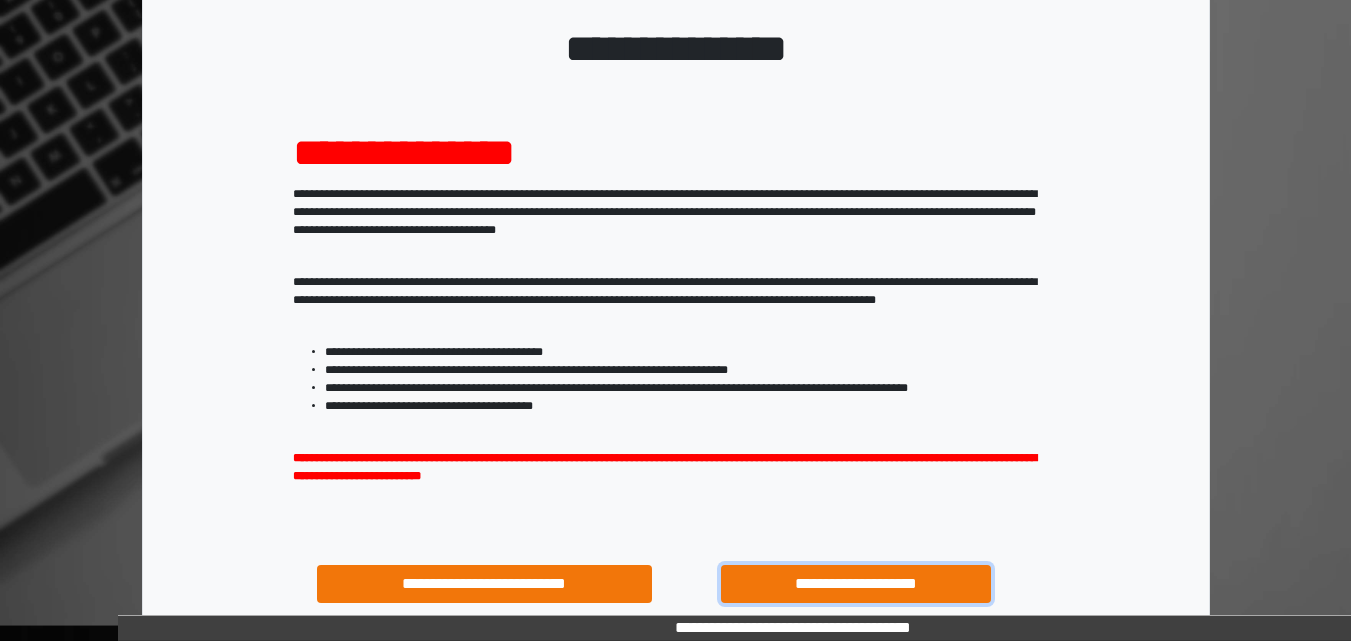click on "**********" at bounding box center [855, 584] 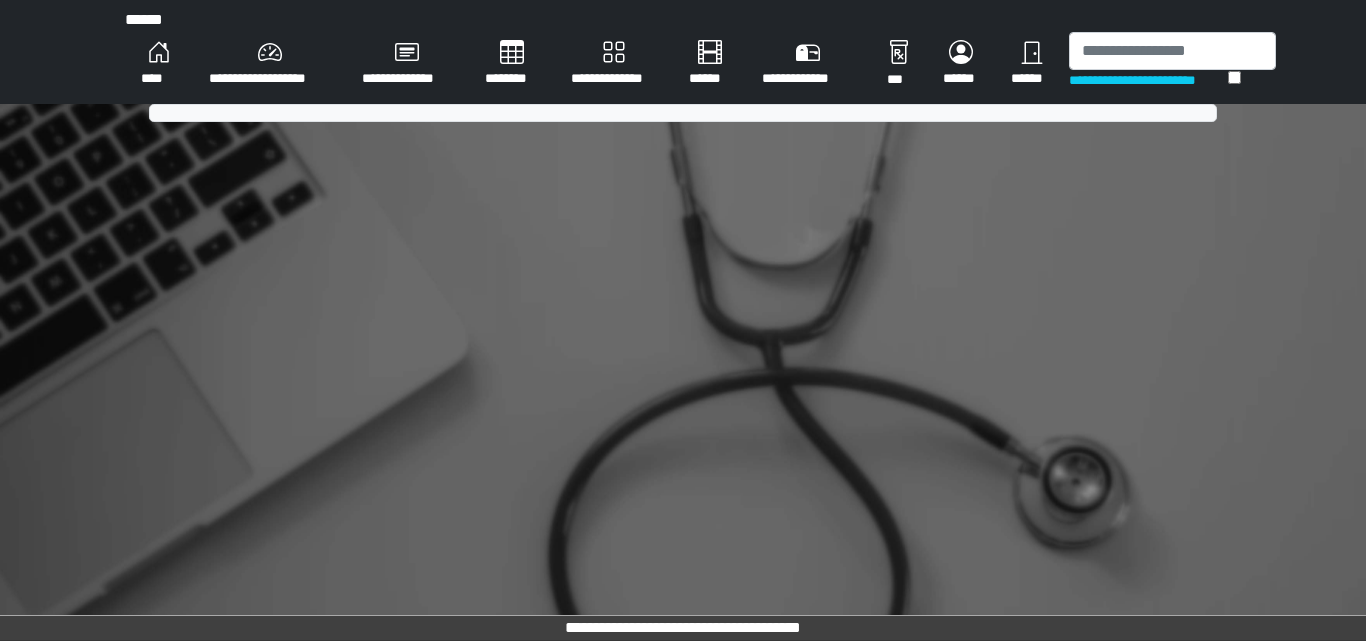 scroll, scrollTop: 0, scrollLeft: 0, axis: both 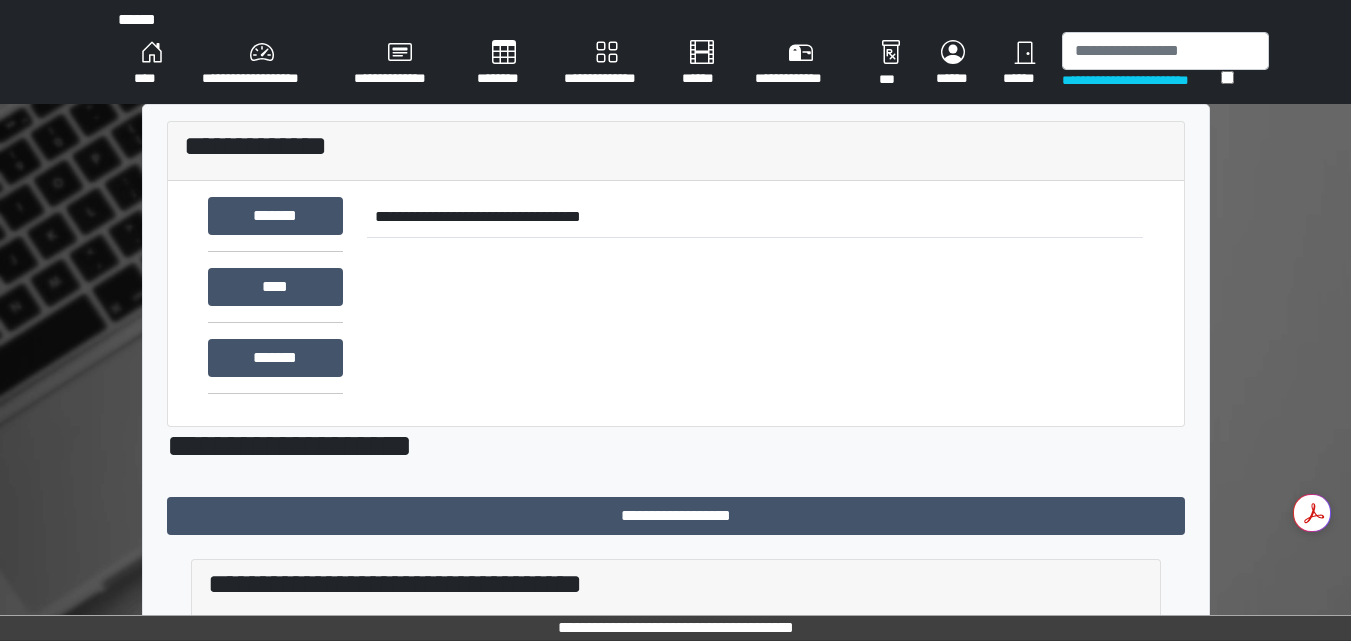 click on "**********" at bounding box center [262, 64] 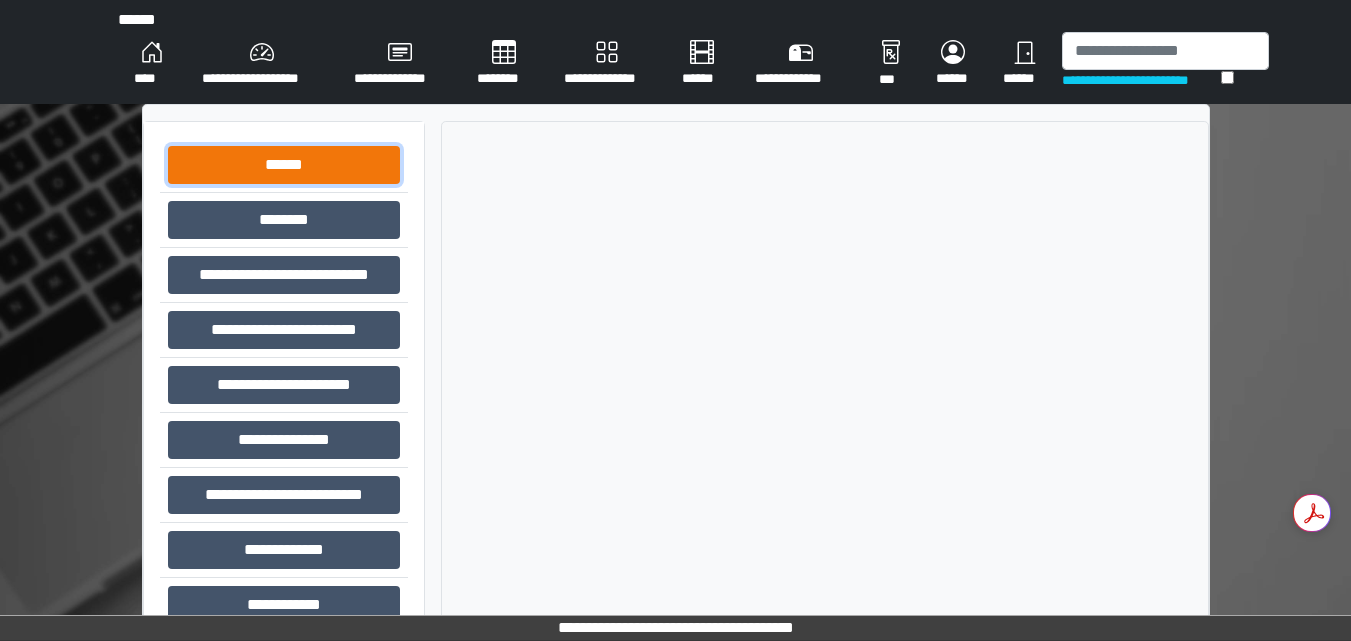click on "******" at bounding box center (284, 165) 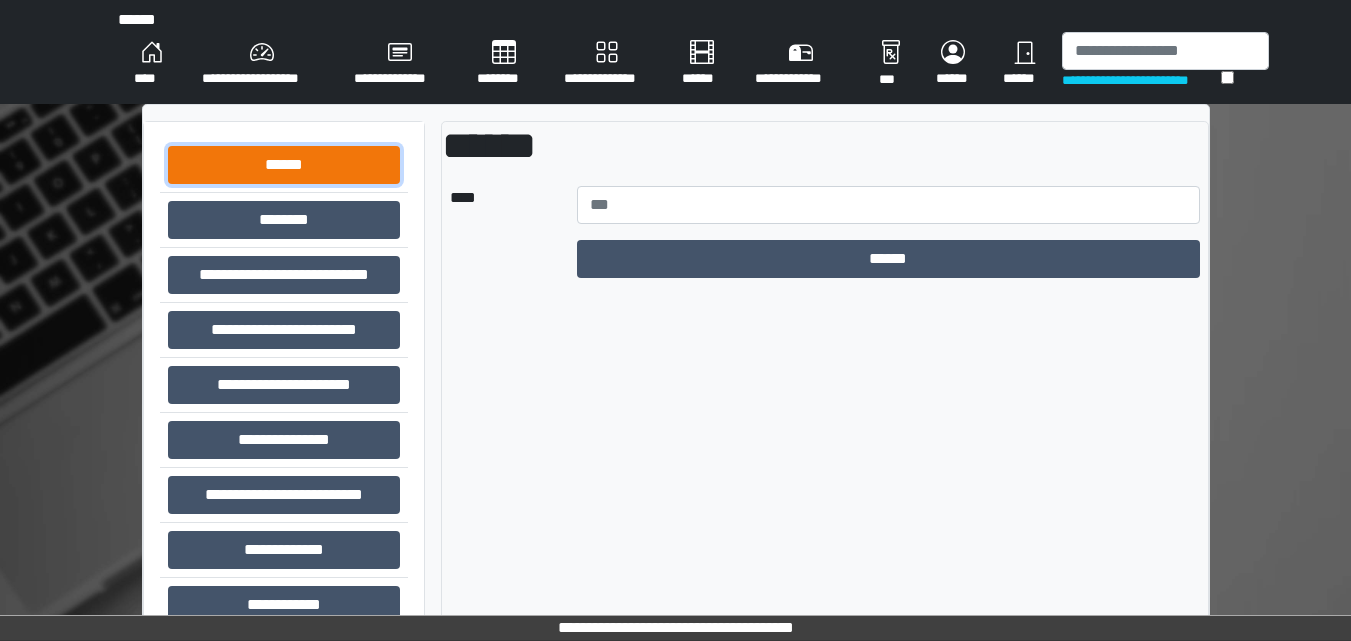 type 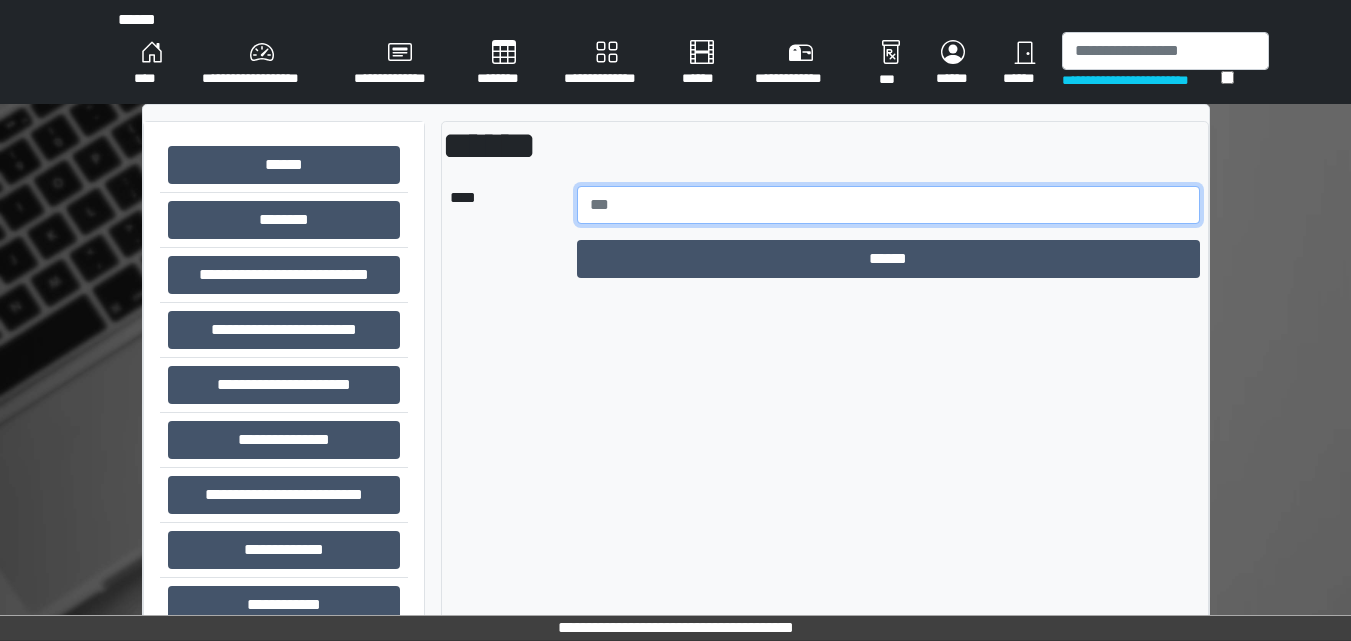 click at bounding box center [888, 205] 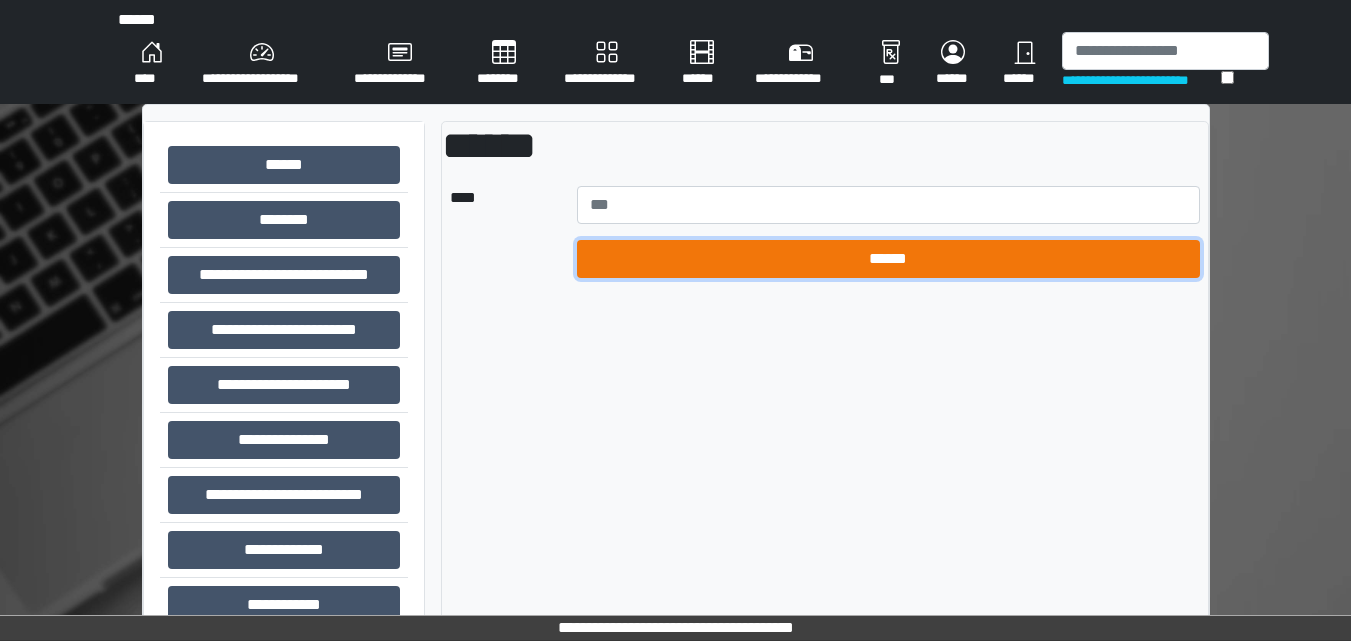 click on "******" at bounding box center [888, 259] 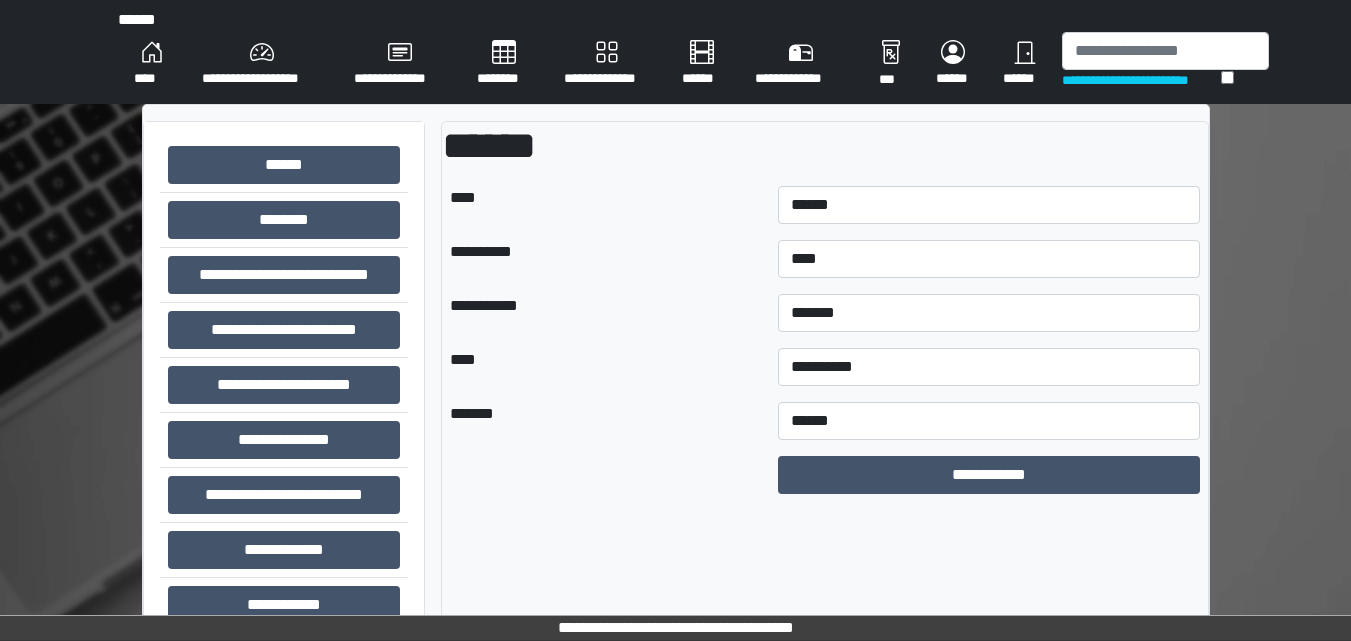 click on "**********" at bounding box center (606, 259) 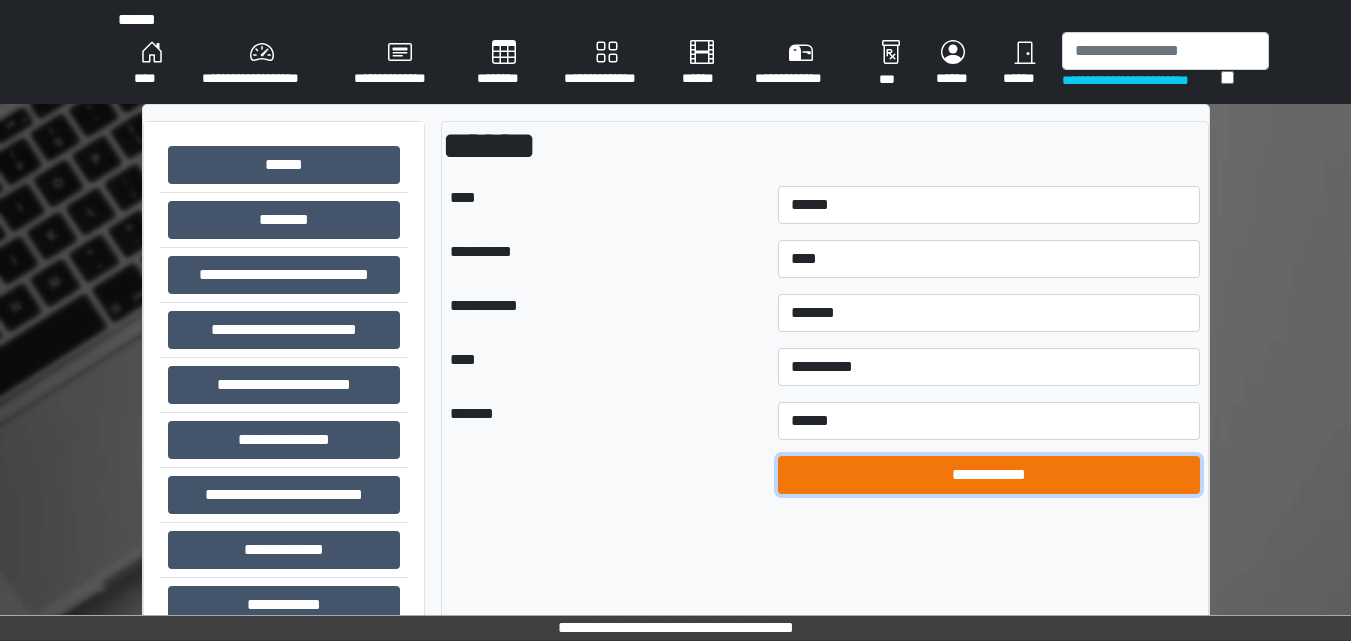 click on "**********" at bounding box center (989, 475) 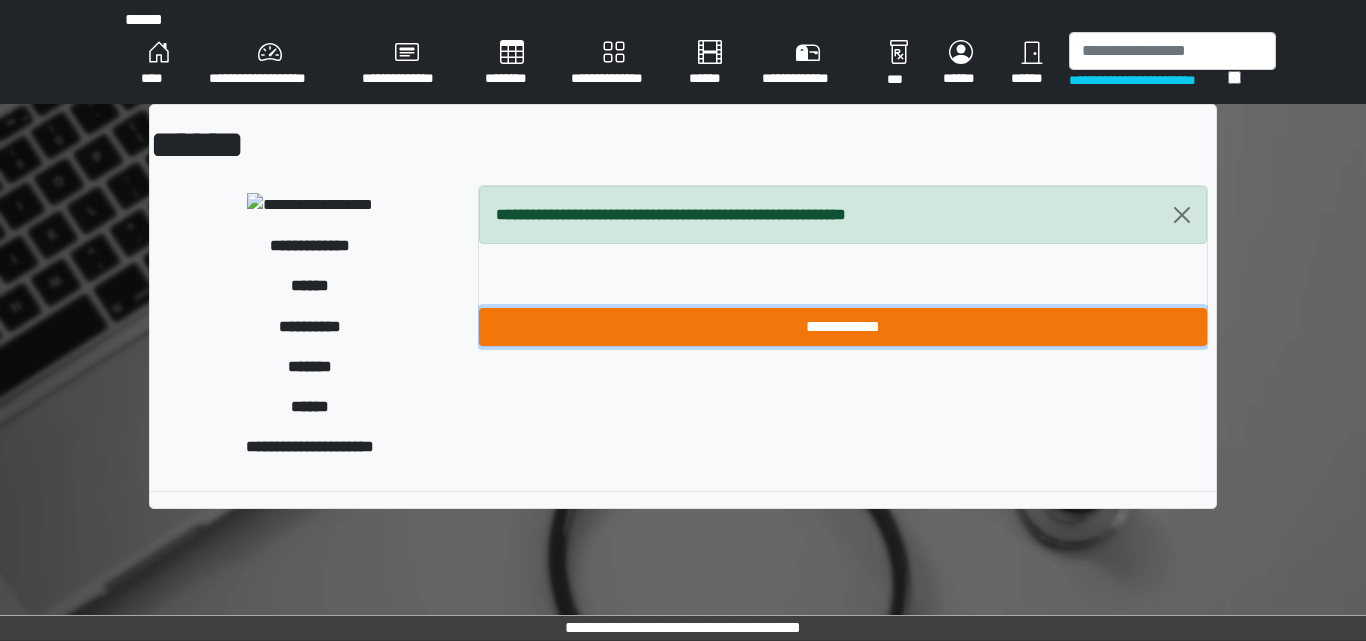 click on "**********" at bounding box center (843, 327) 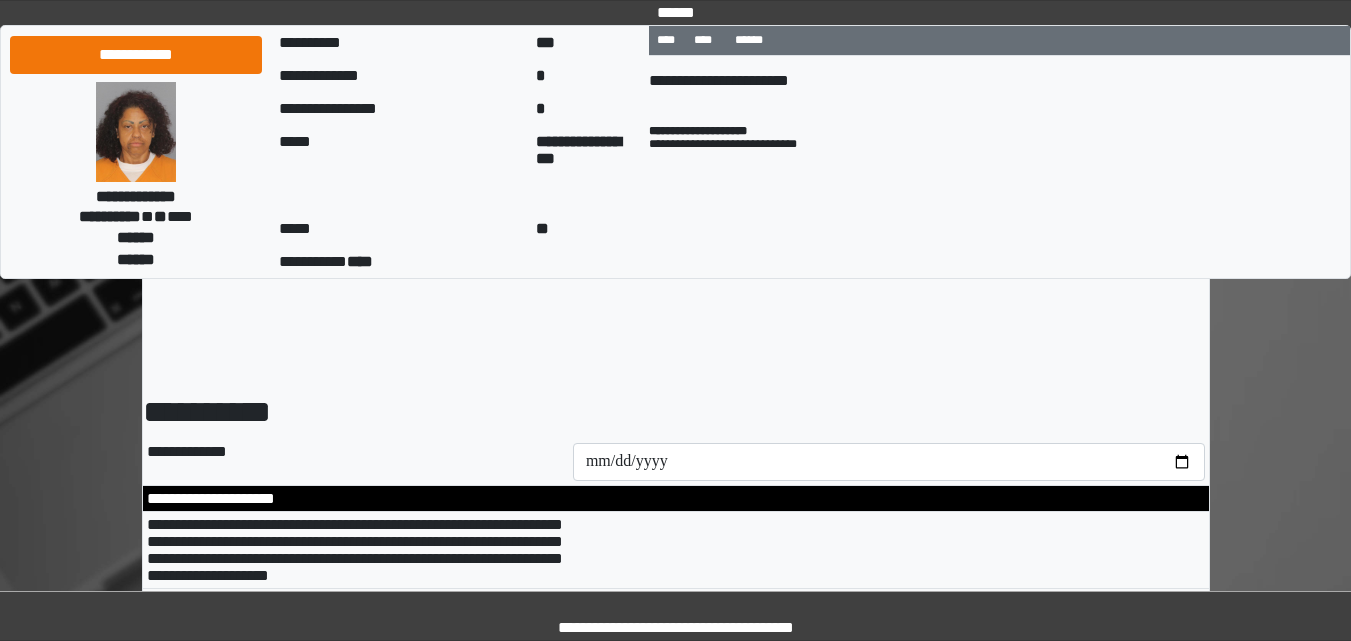 scroll, scrollTop: 0, scrollLeft: 0, axis: both 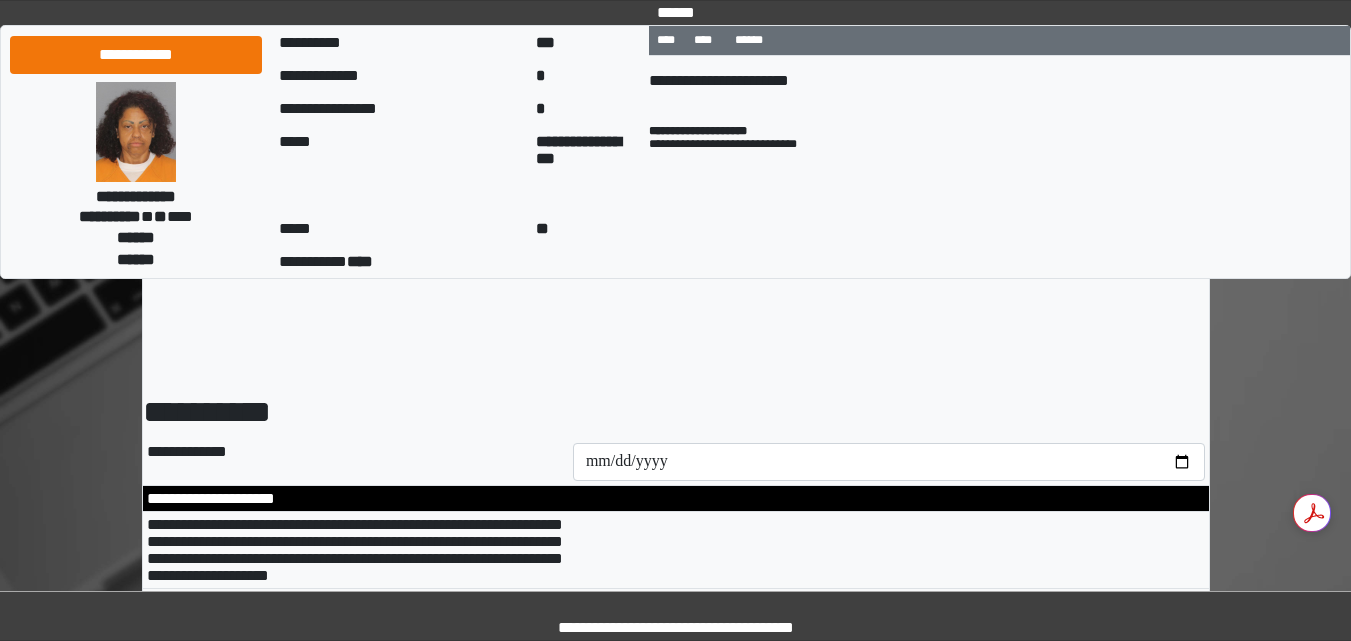click on "**********" at bounding box center (356, 462) 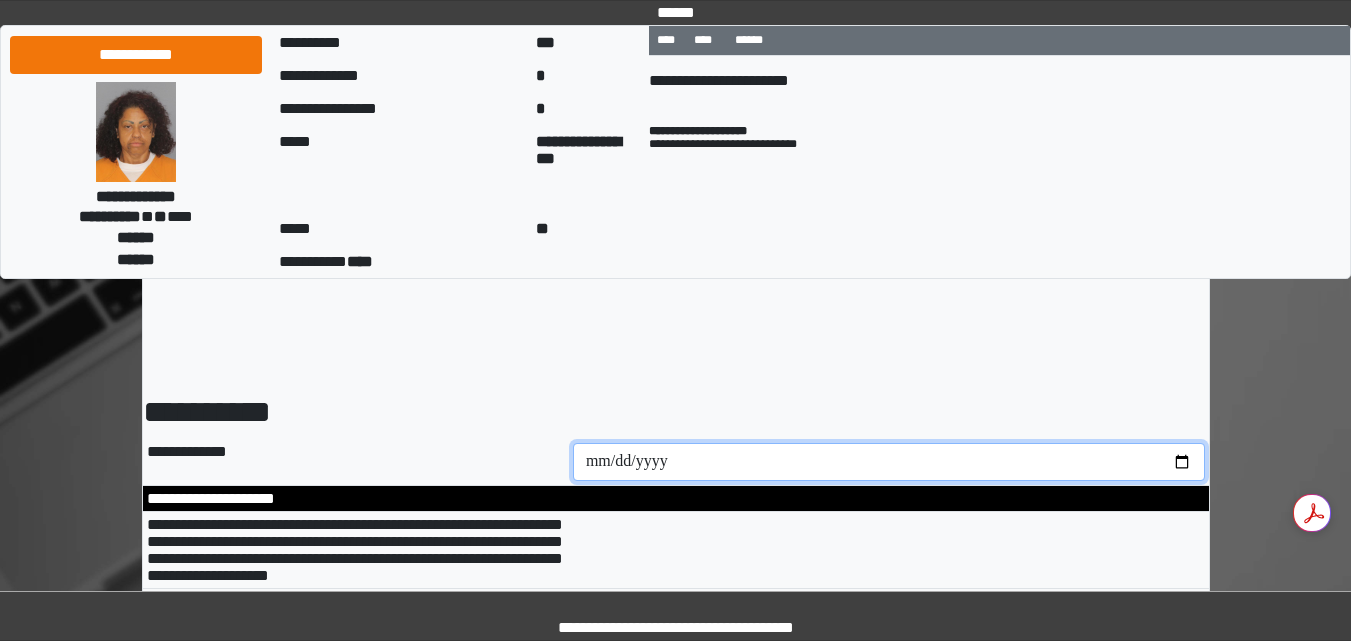 click at bounding box center [889, 462] 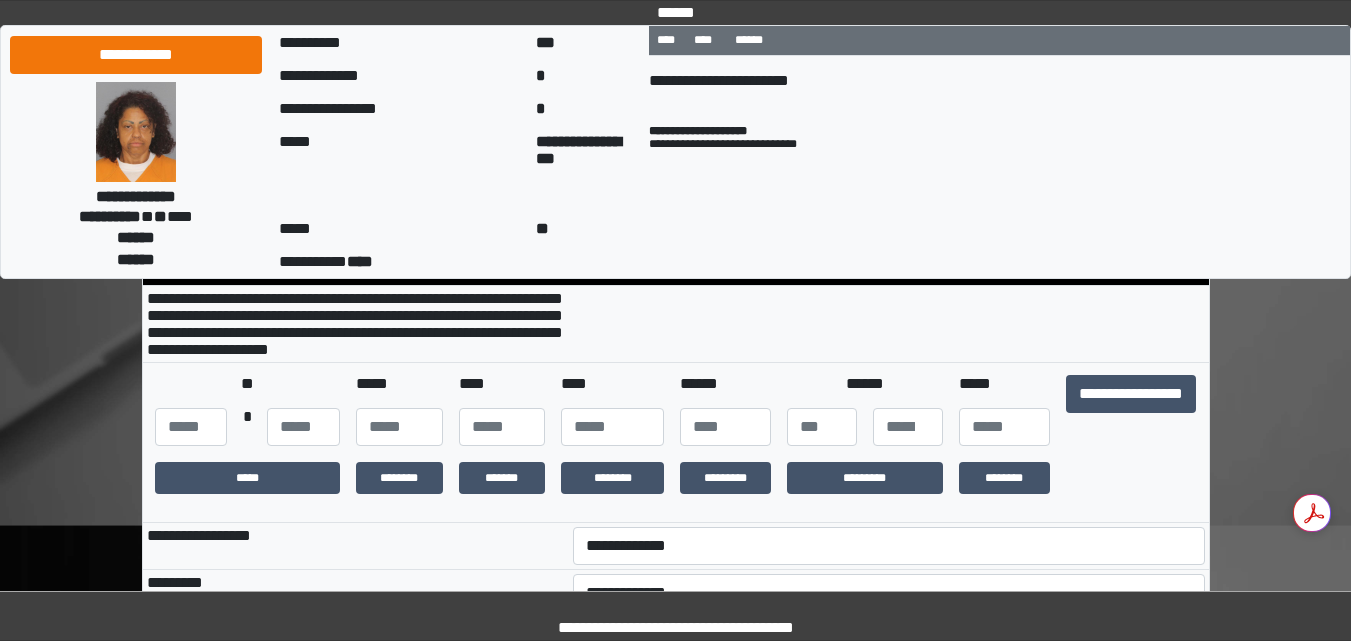 scroll, scrollTop: 280, scrollLeft: 0, axis: vertical 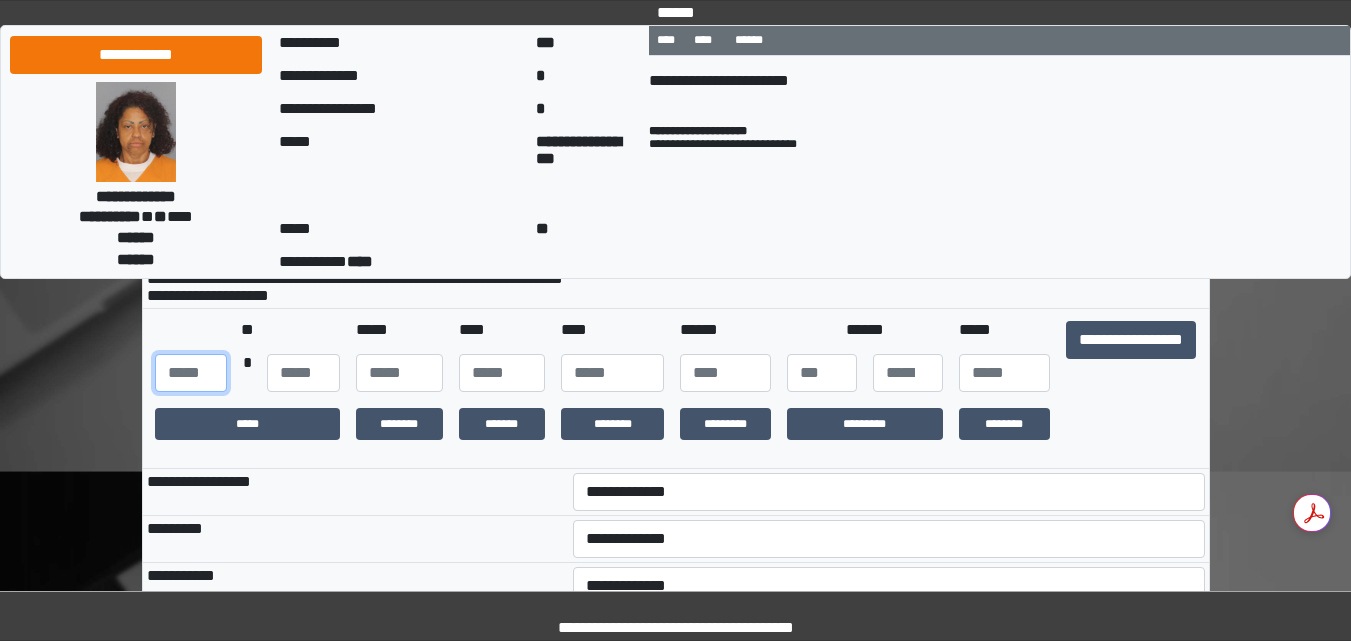 click at bounding box center (191, 373) 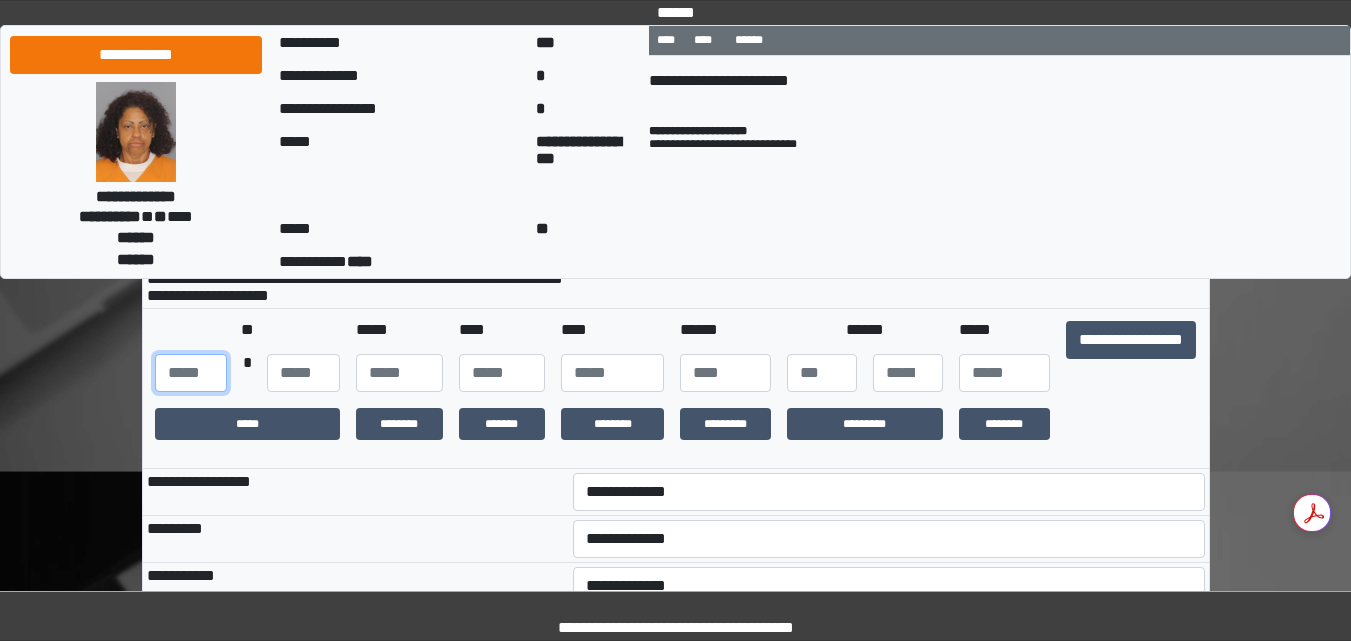 type on "***" 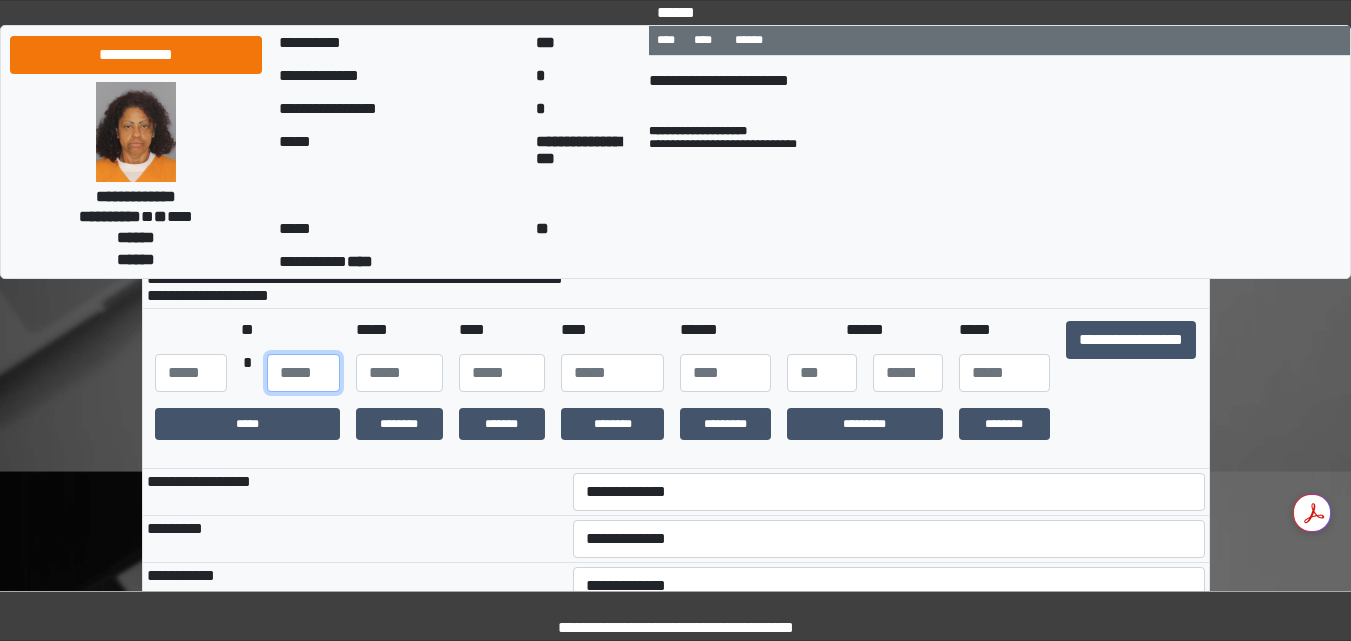 type on "**" 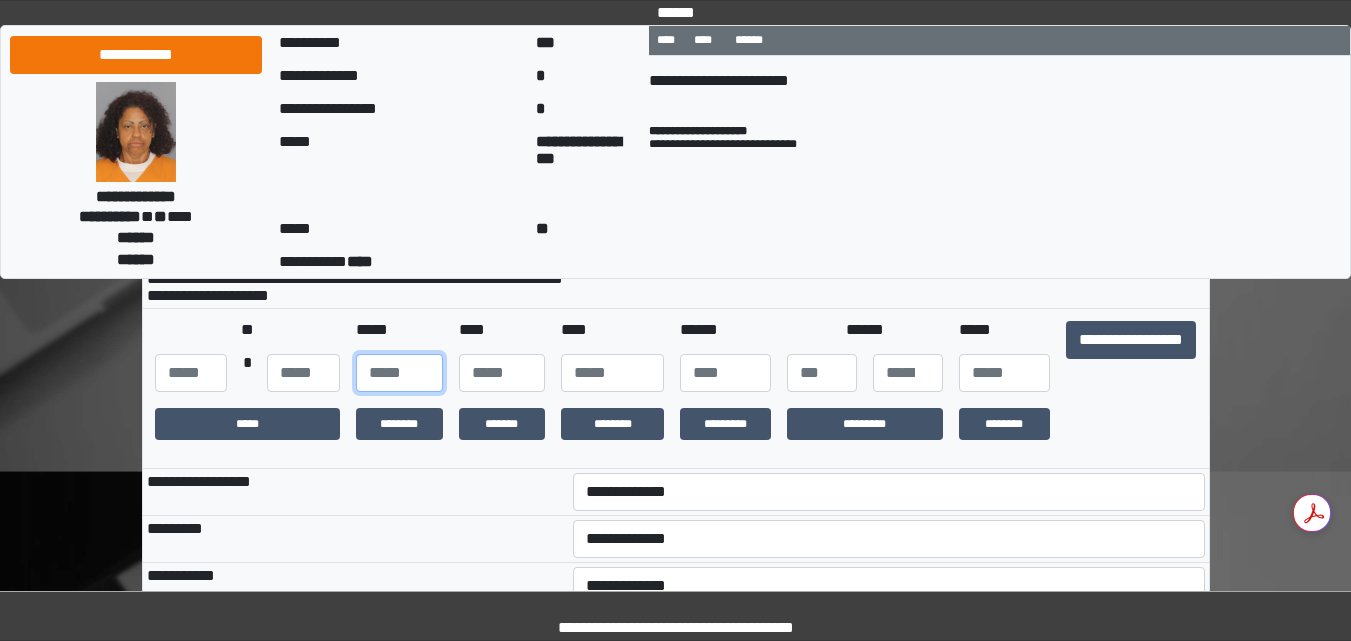 type on "**" 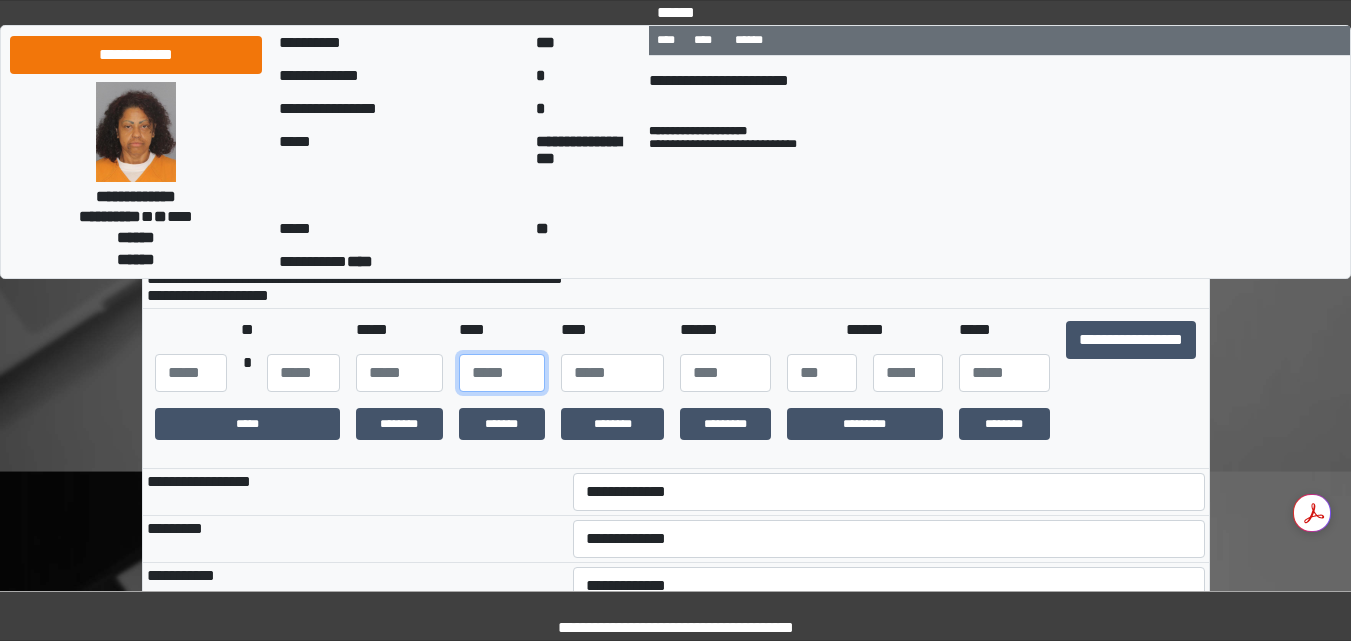 type on "**" 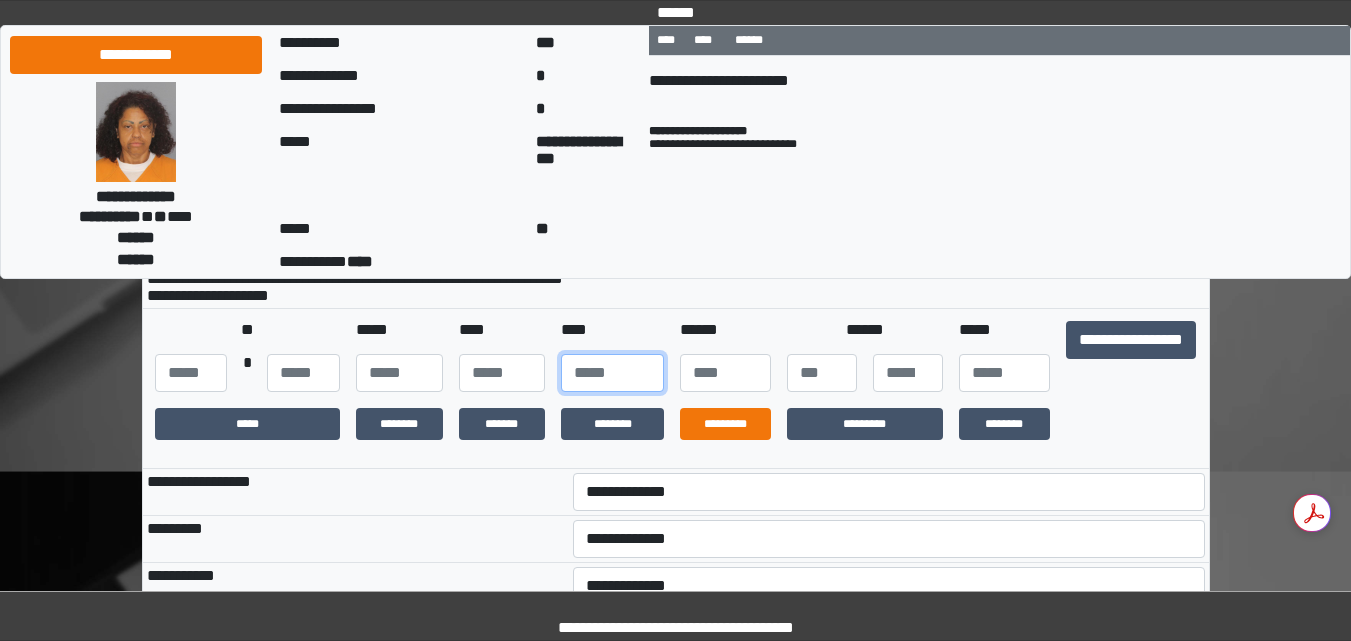 type on "****" 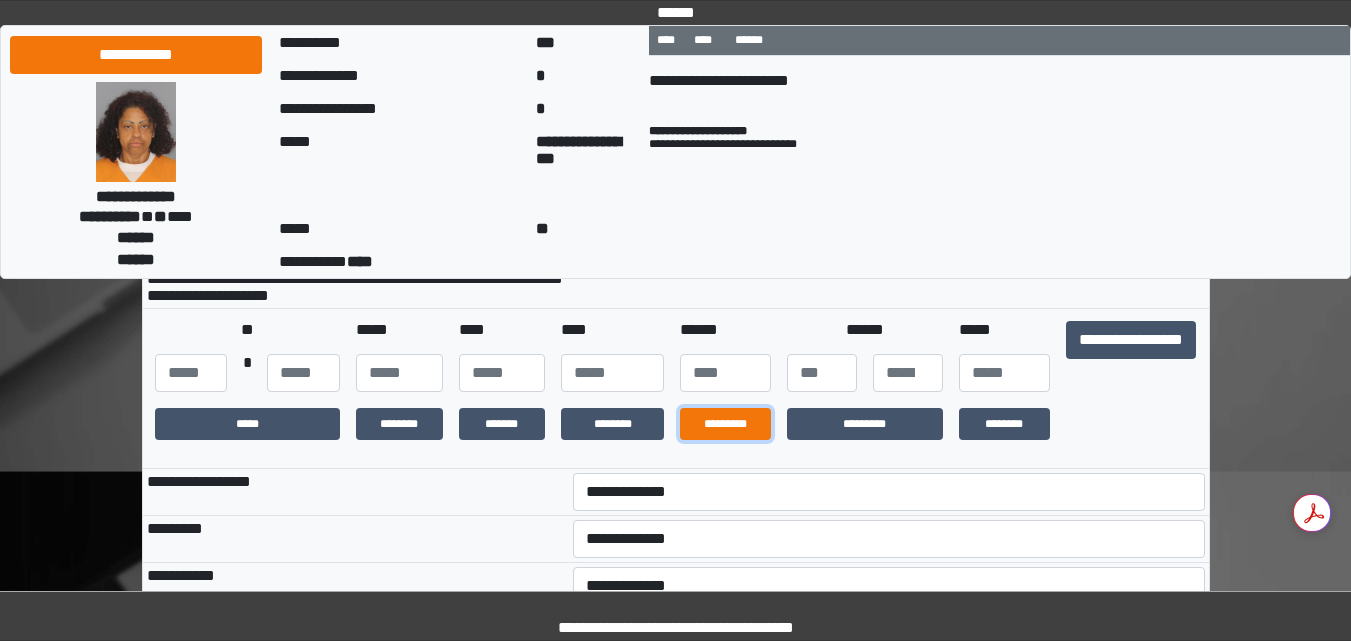 click on "*********" at bounding box center (725, 424) 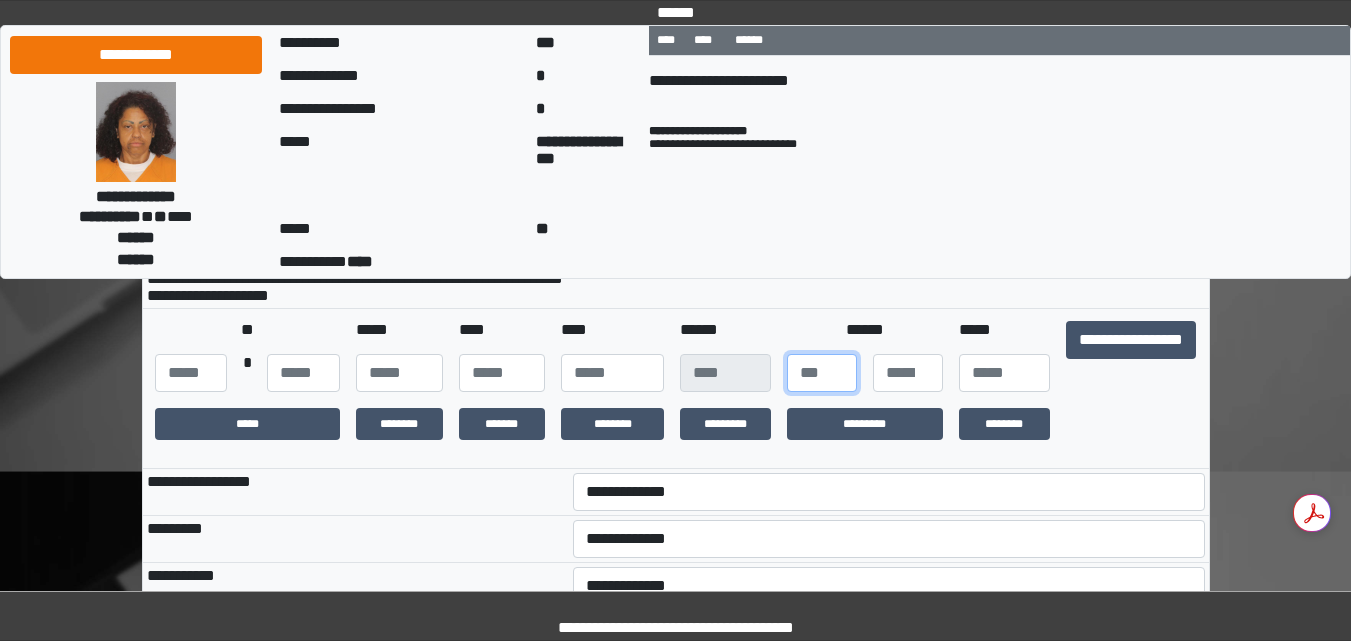 click at bounding box center (822, 373) 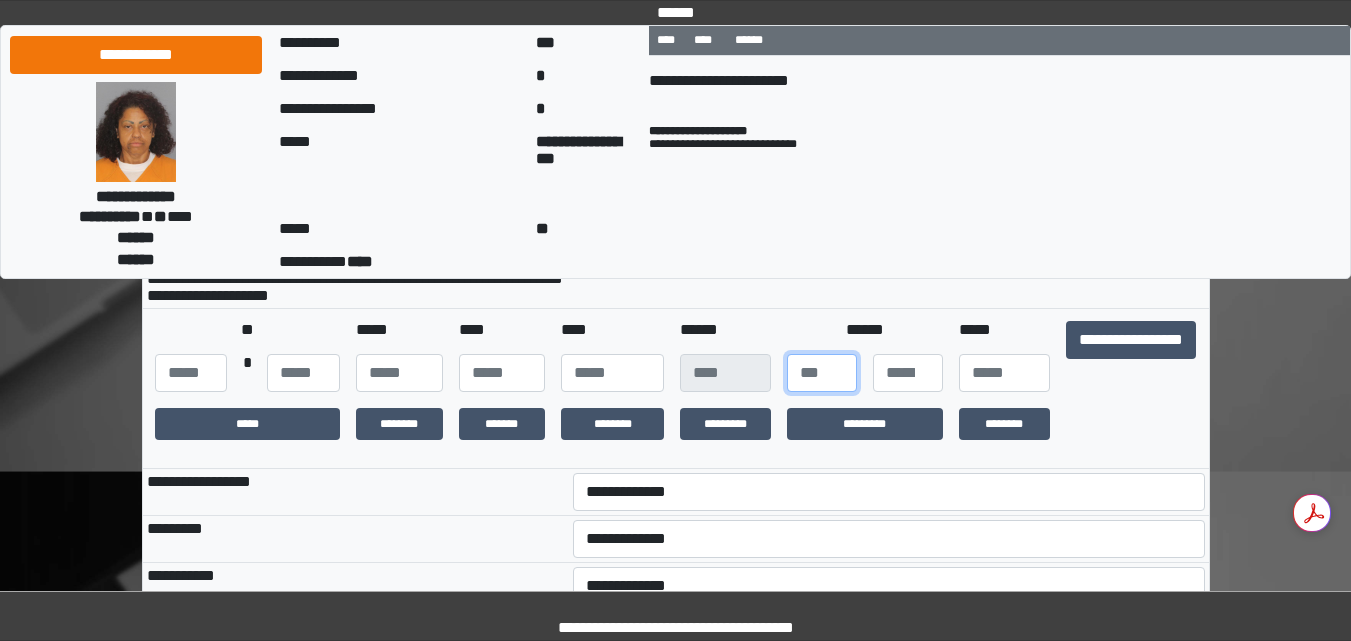 type on "*" 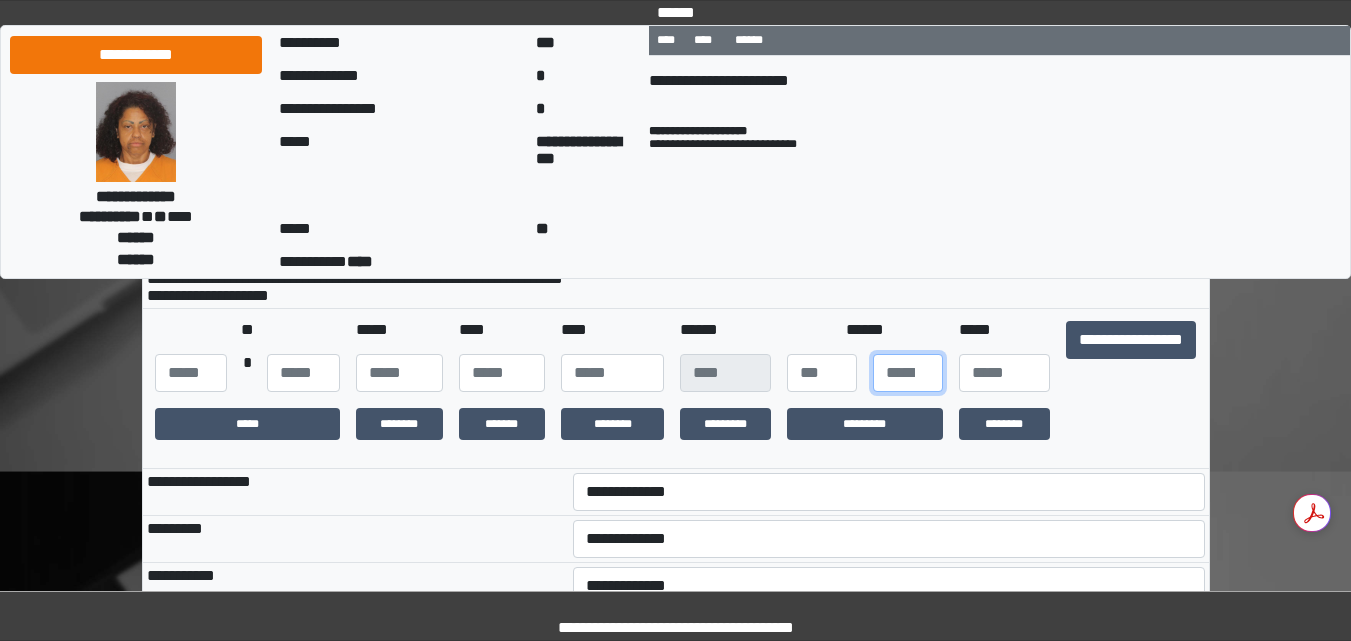 click at bounding box center (908, 373) 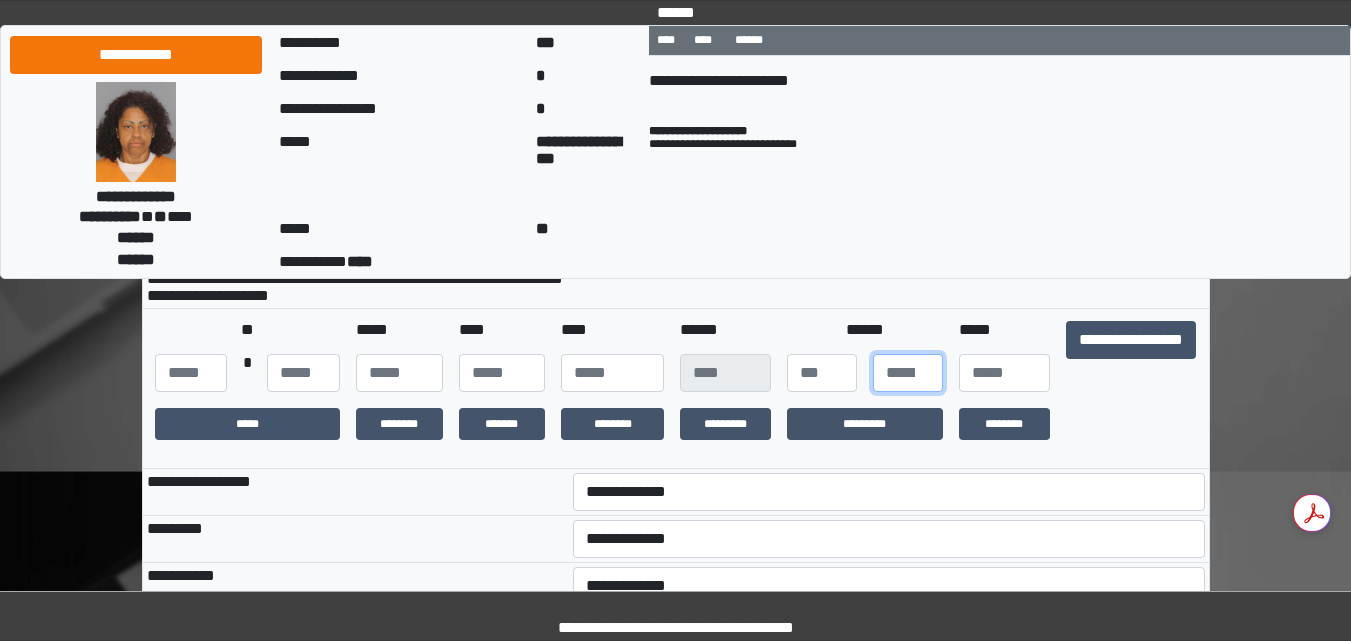 type on "*" 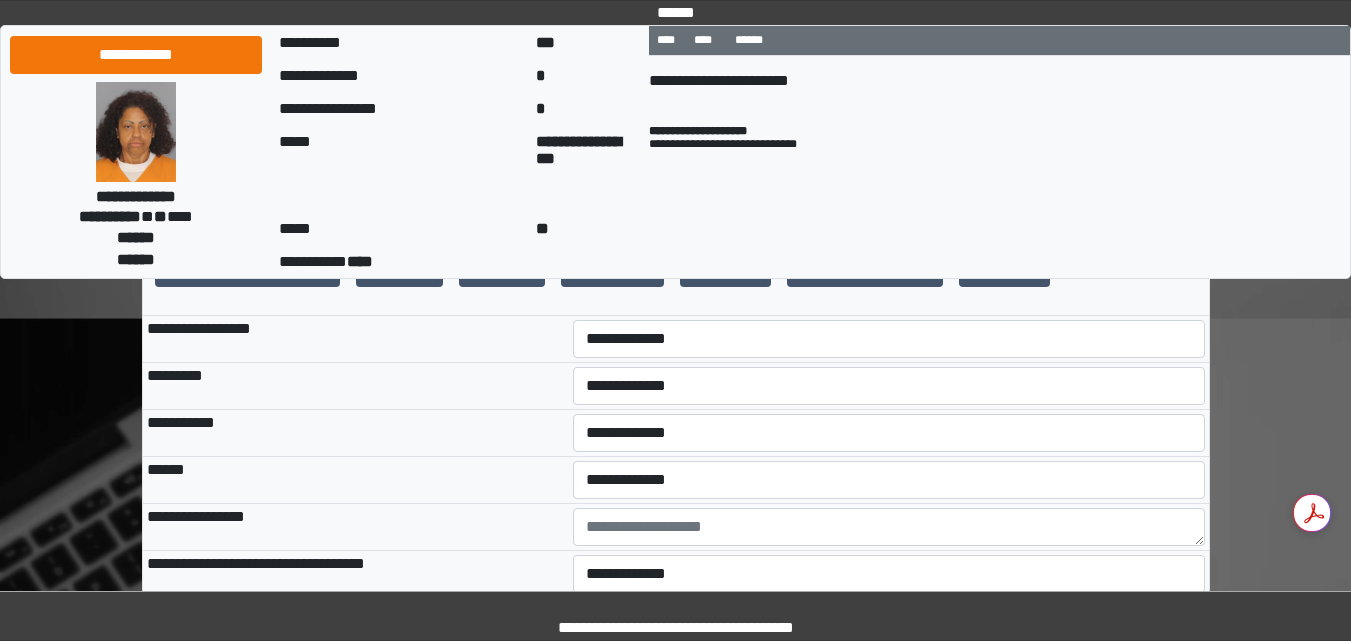 scroll, scrollTop: 440, scrollLeft: 0, axis: vertical 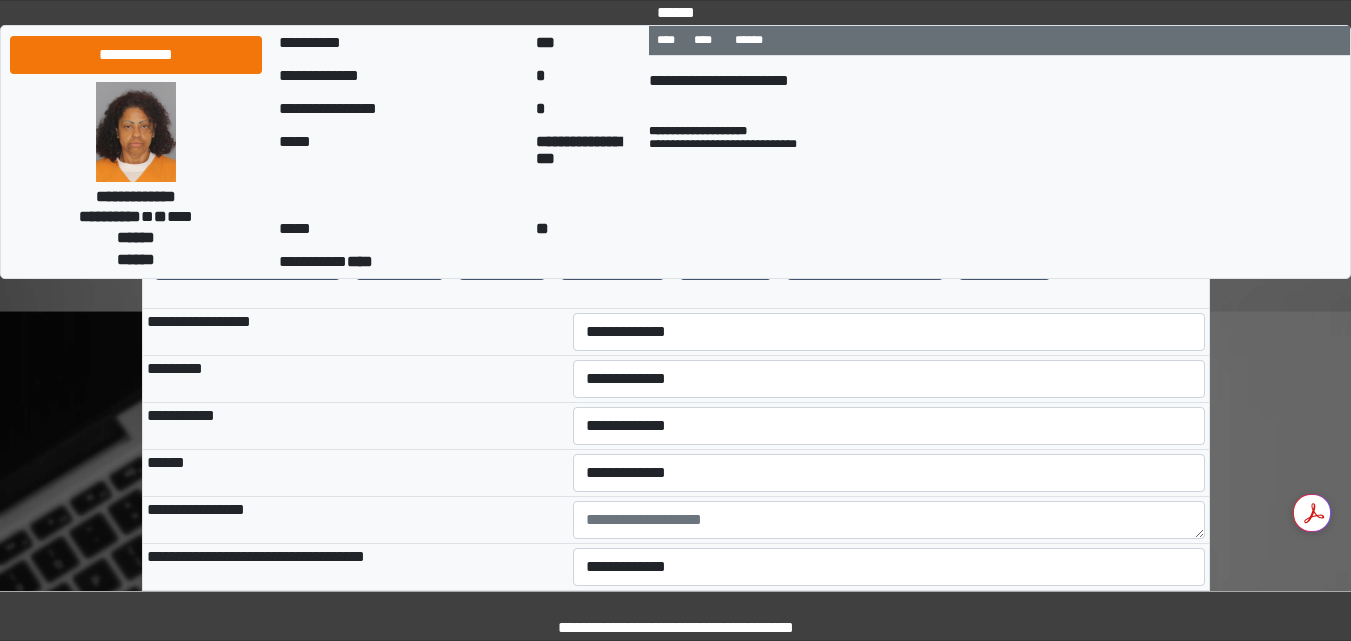 type on "**" 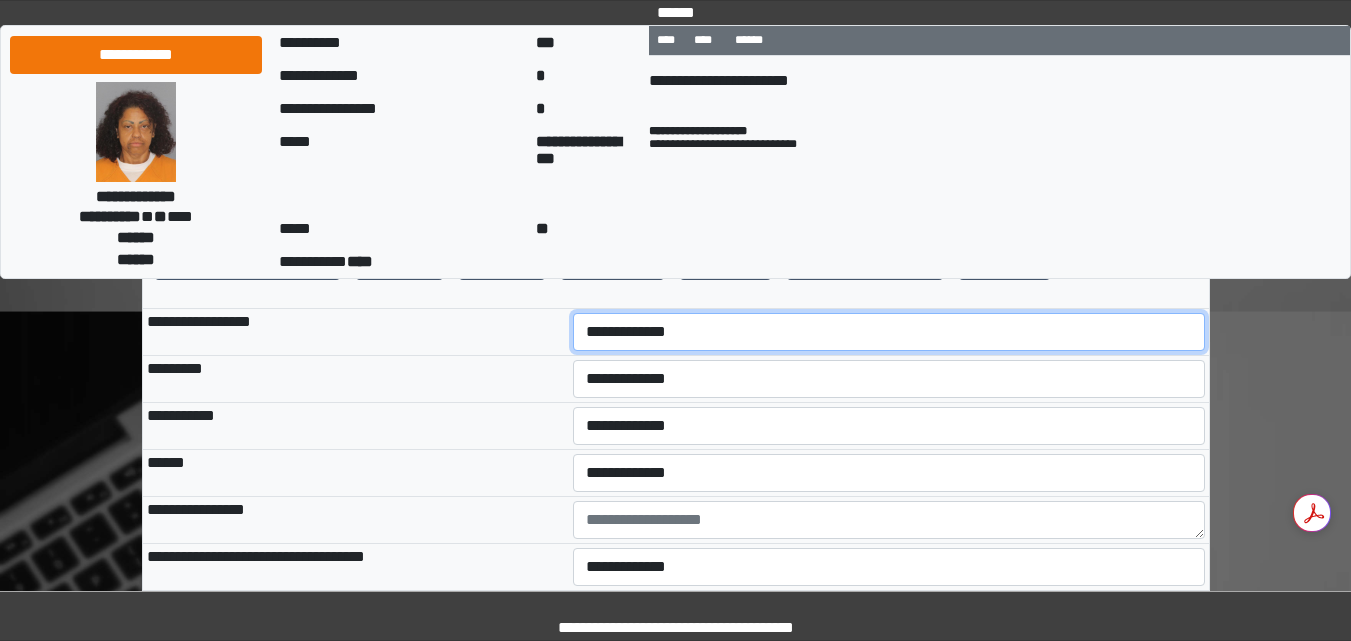 click on "**********" at bounding box center (889, 332) 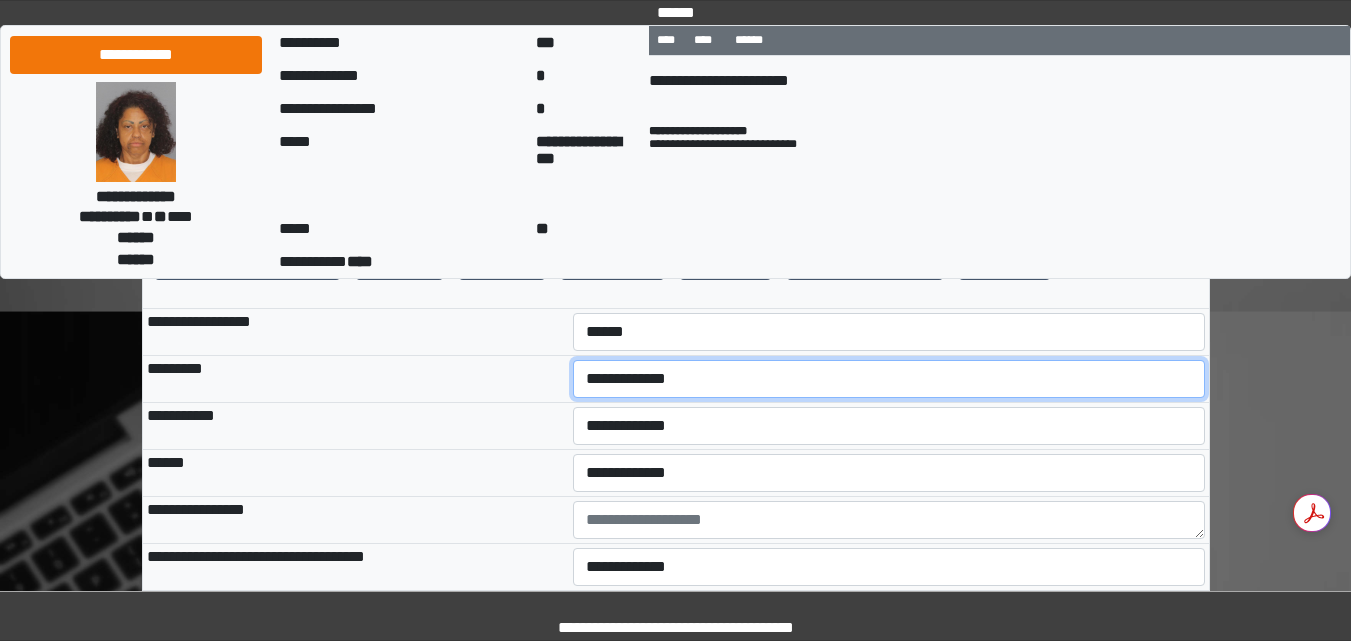 click on "**********" at bounding box center (889, 379) 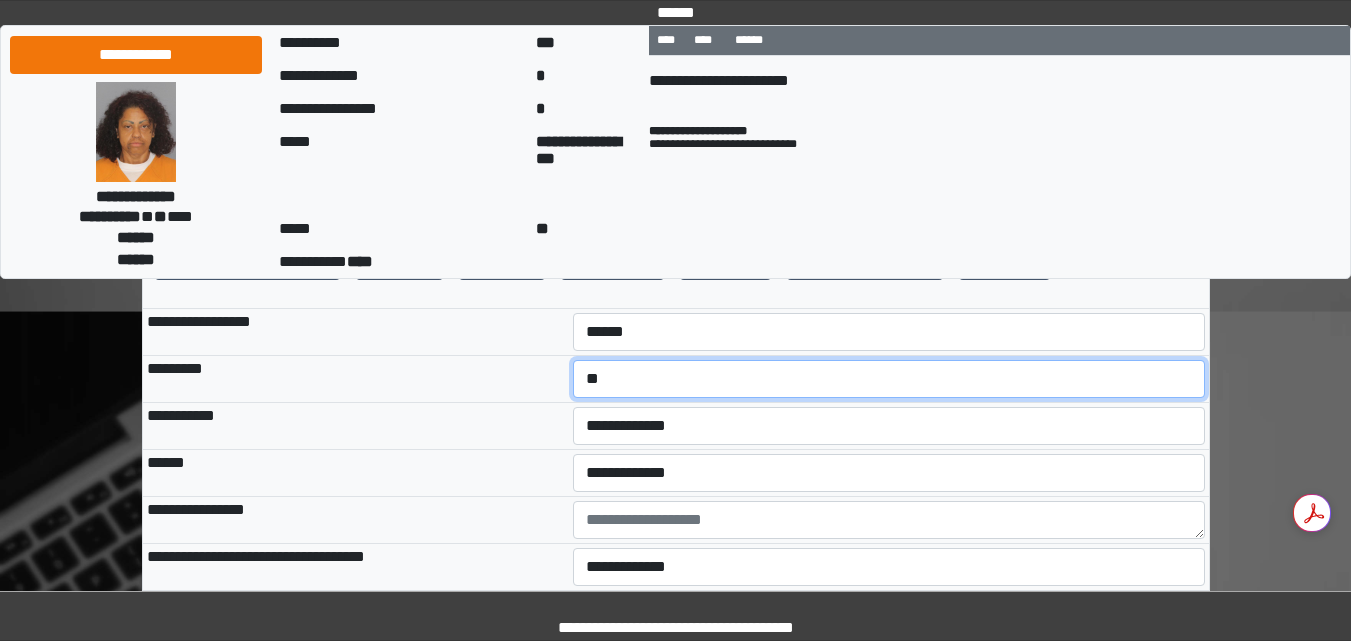 click on "**********" at bounding box center (889, 379) 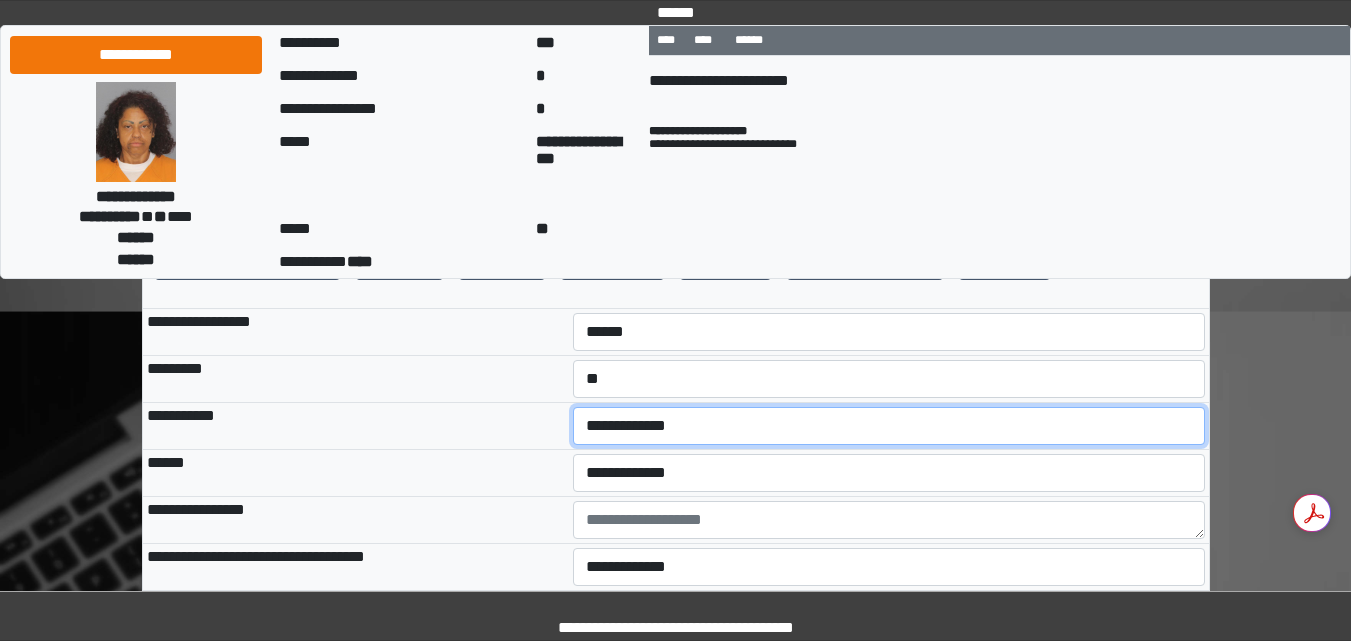 click on "**********" at bounding box center (889, 426) 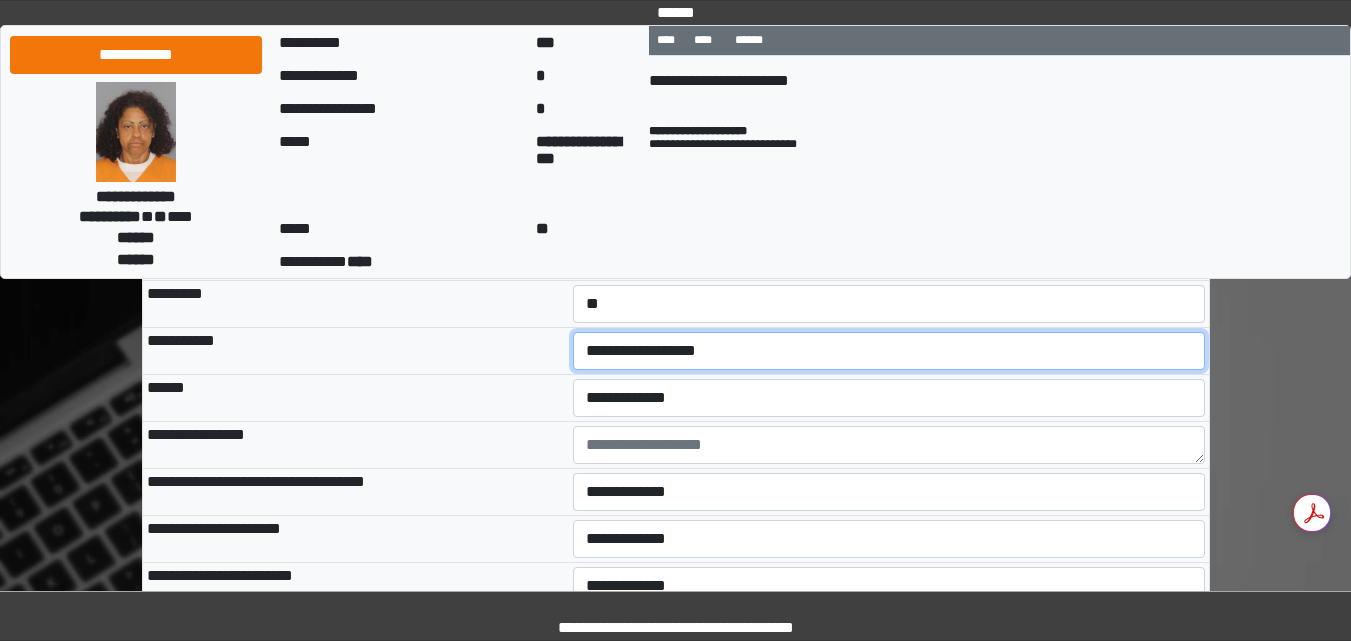 scroll, scrollTop: 520, scrollLeft: 0, axis: vertical 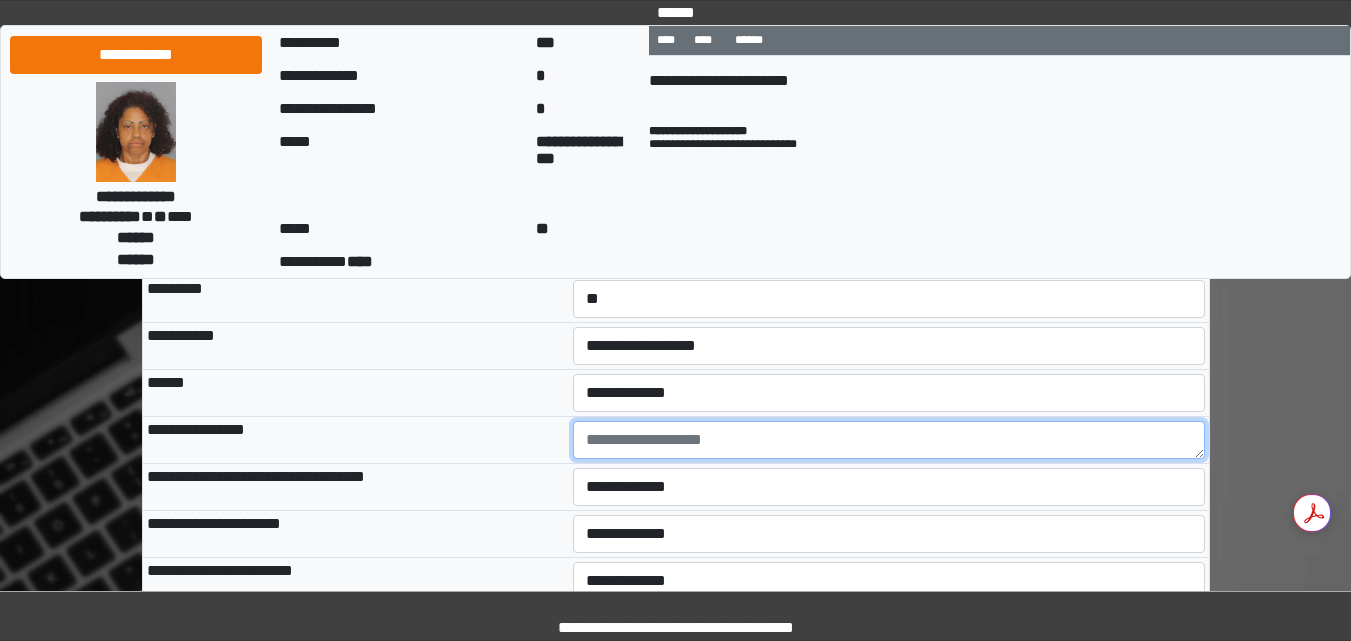 click at bounding box center (889, 440) 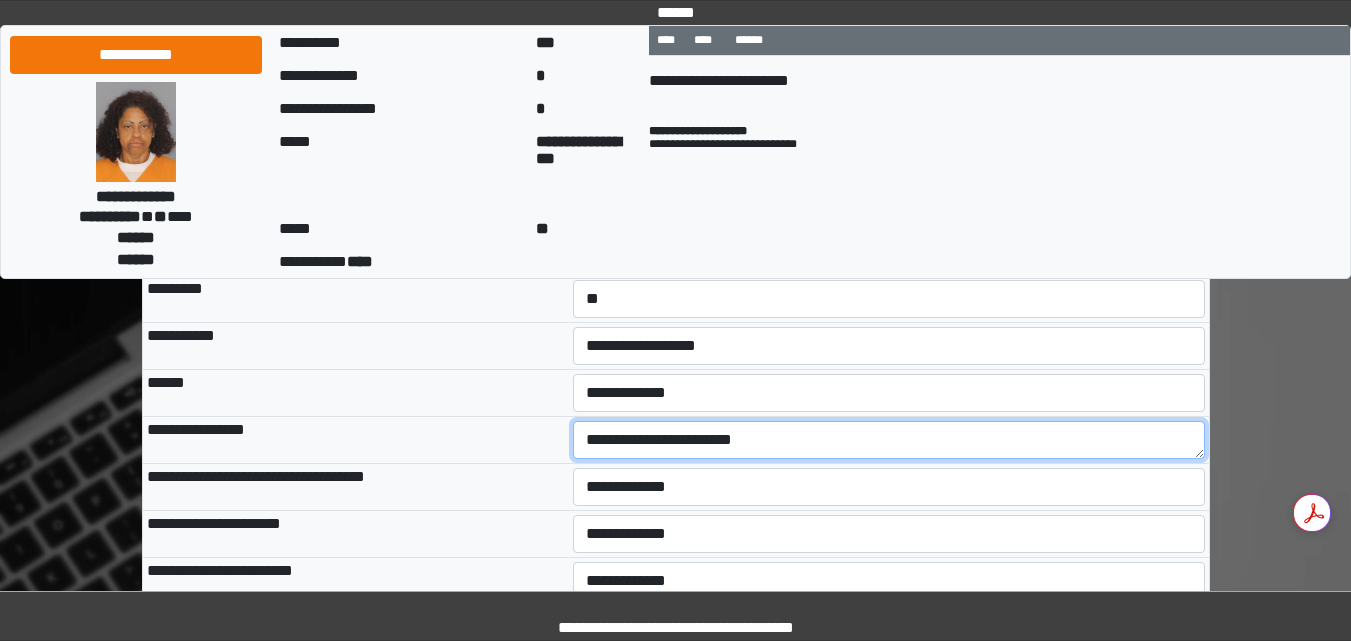 type on "**********" 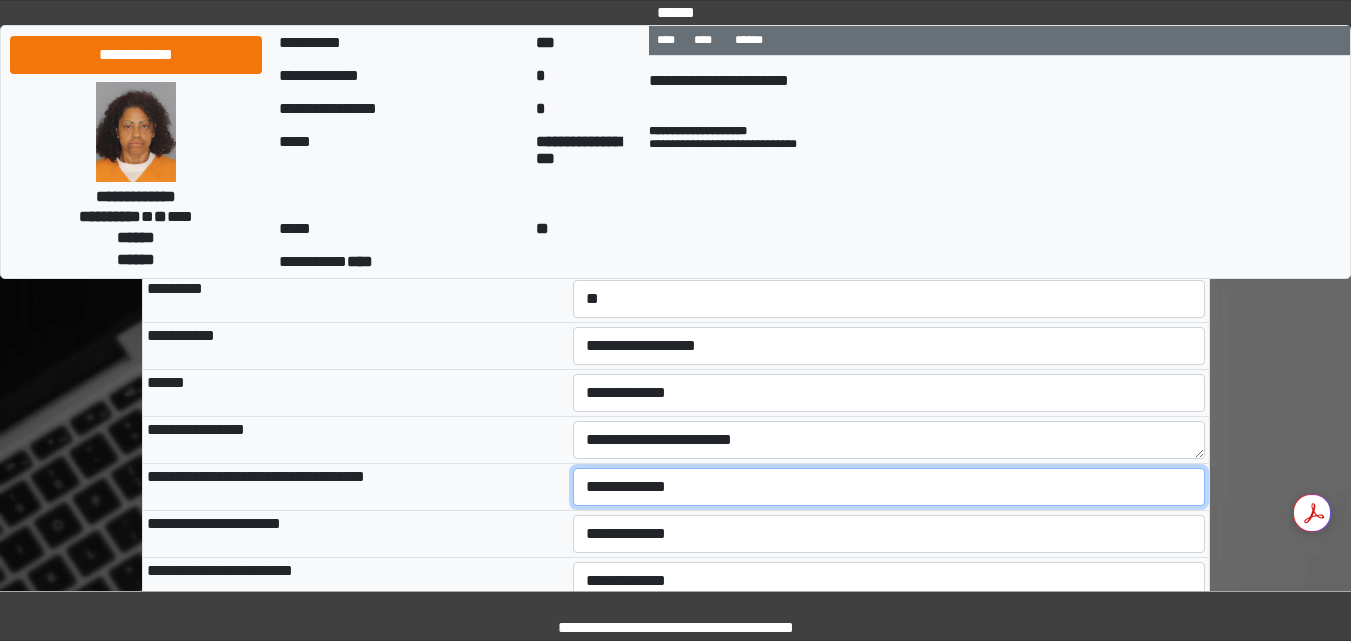 click on "**********" at bounding box center [889, 487] 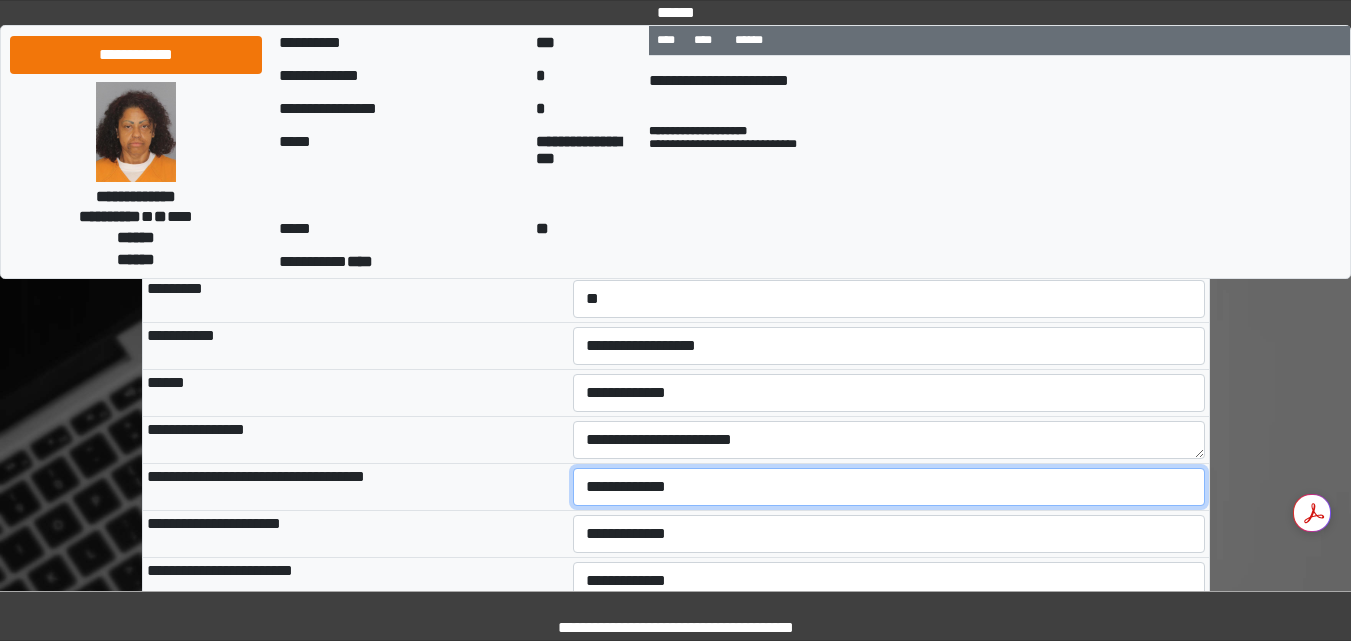 select on "*" 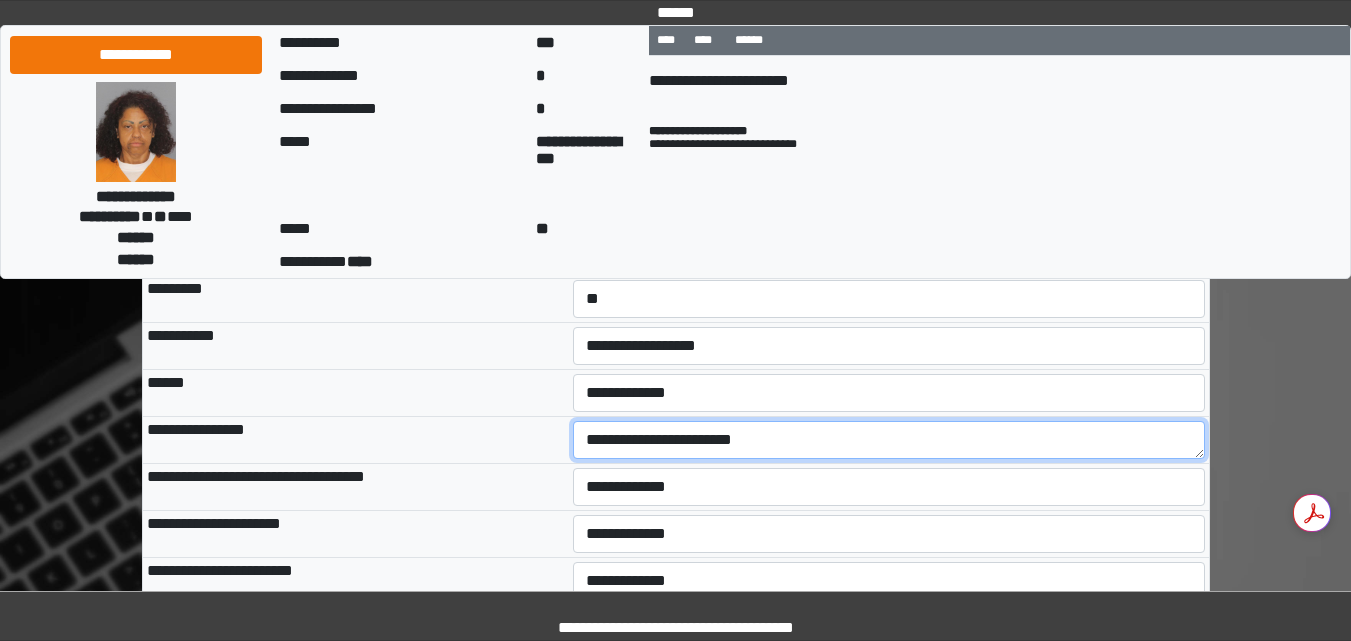 click on "**********" at bounding box center [889, 440] 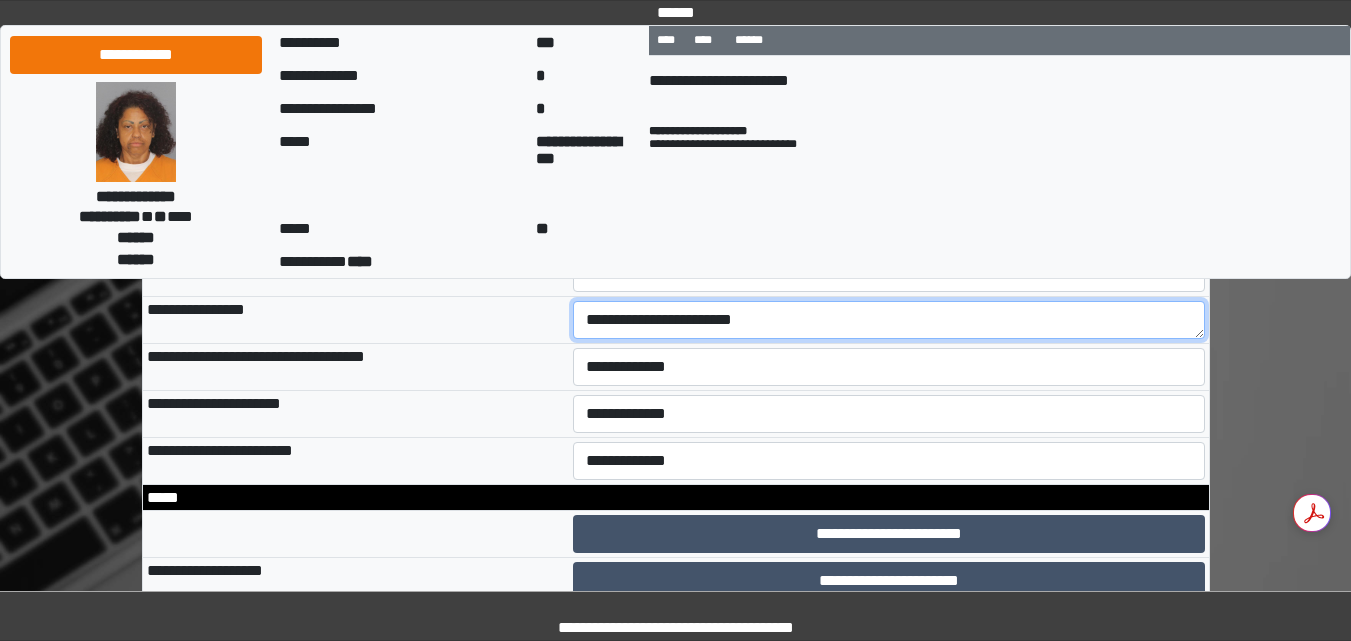 scroll, scrollTop: 680, scrollLeft: 0, axis: vertical 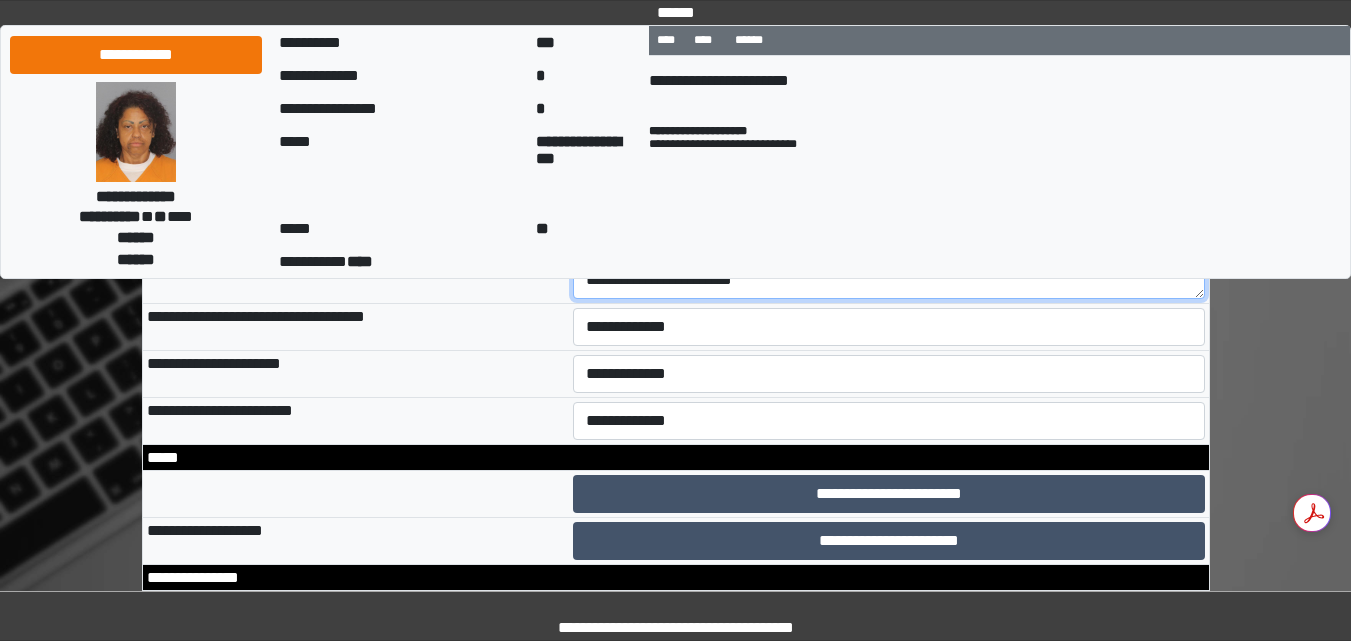 type on "**********" 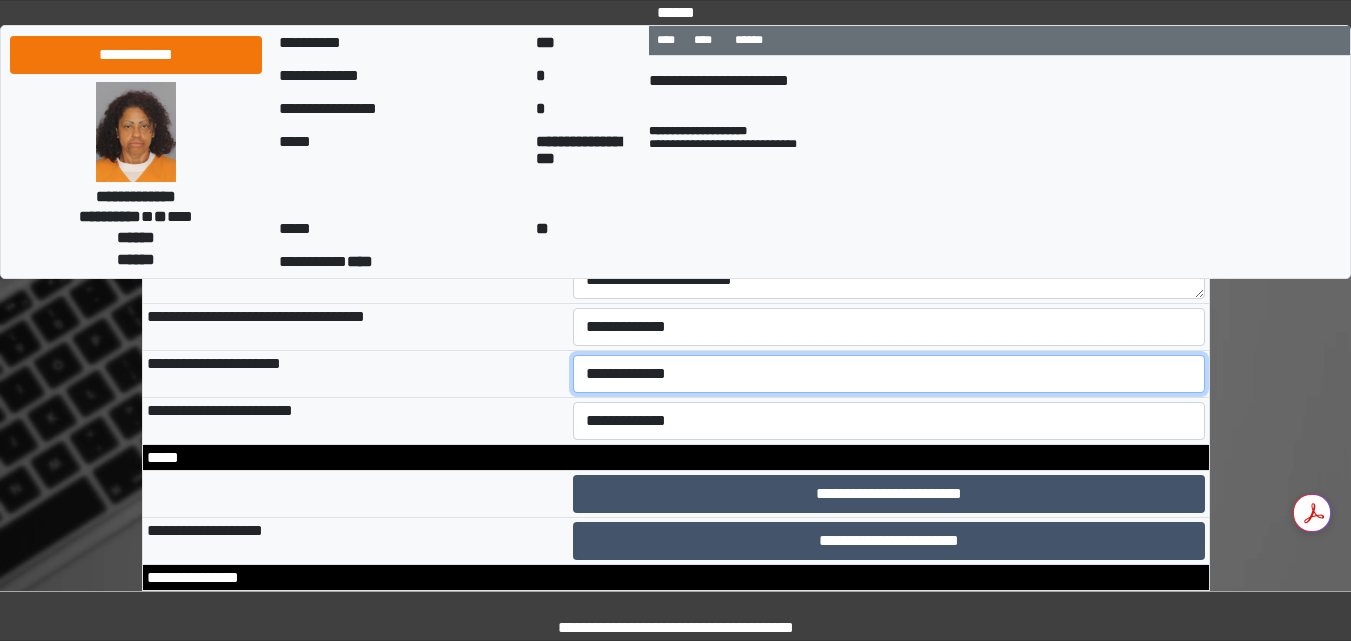 click on "**********" at bounding box center (889, 374) 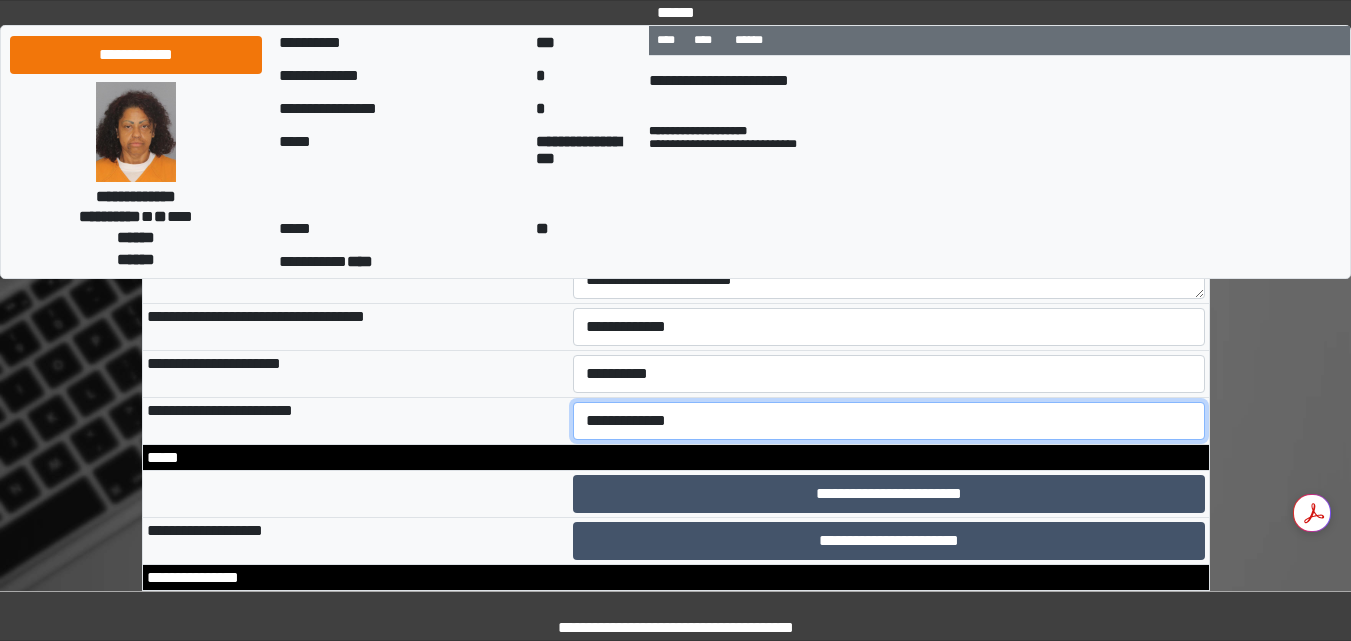 click on "**********" at bounding box center (889, 421) 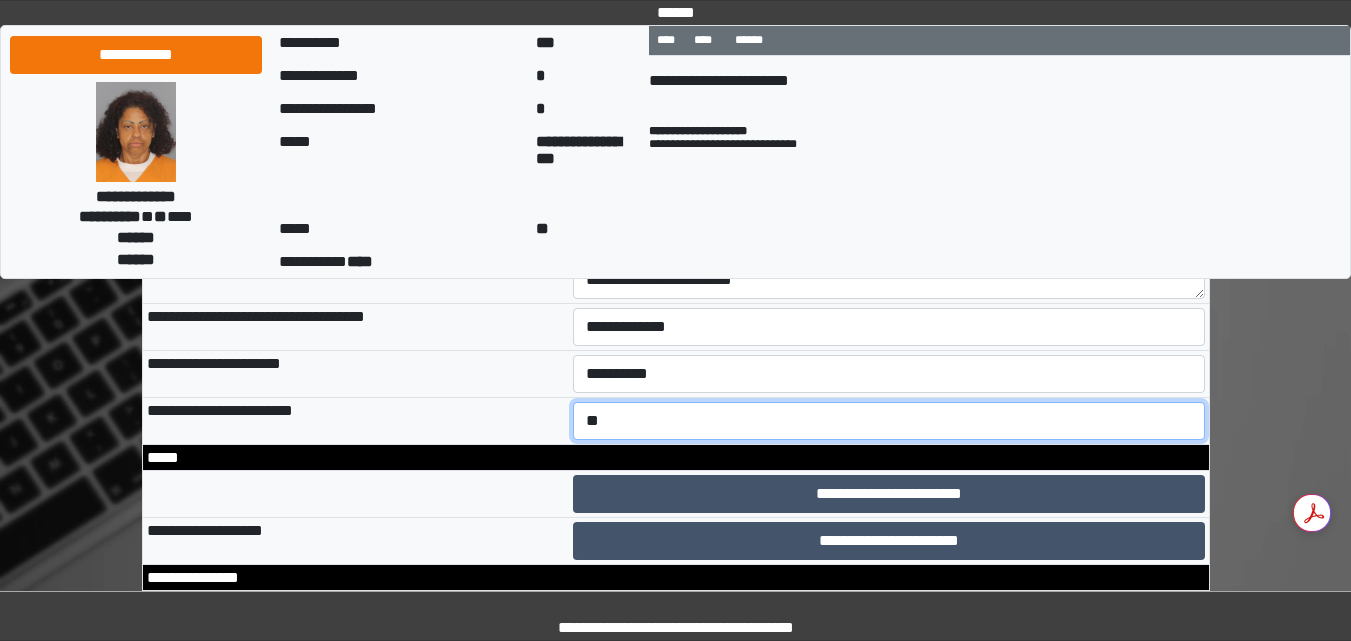 click on "**********" at bounding box center [889, 421] 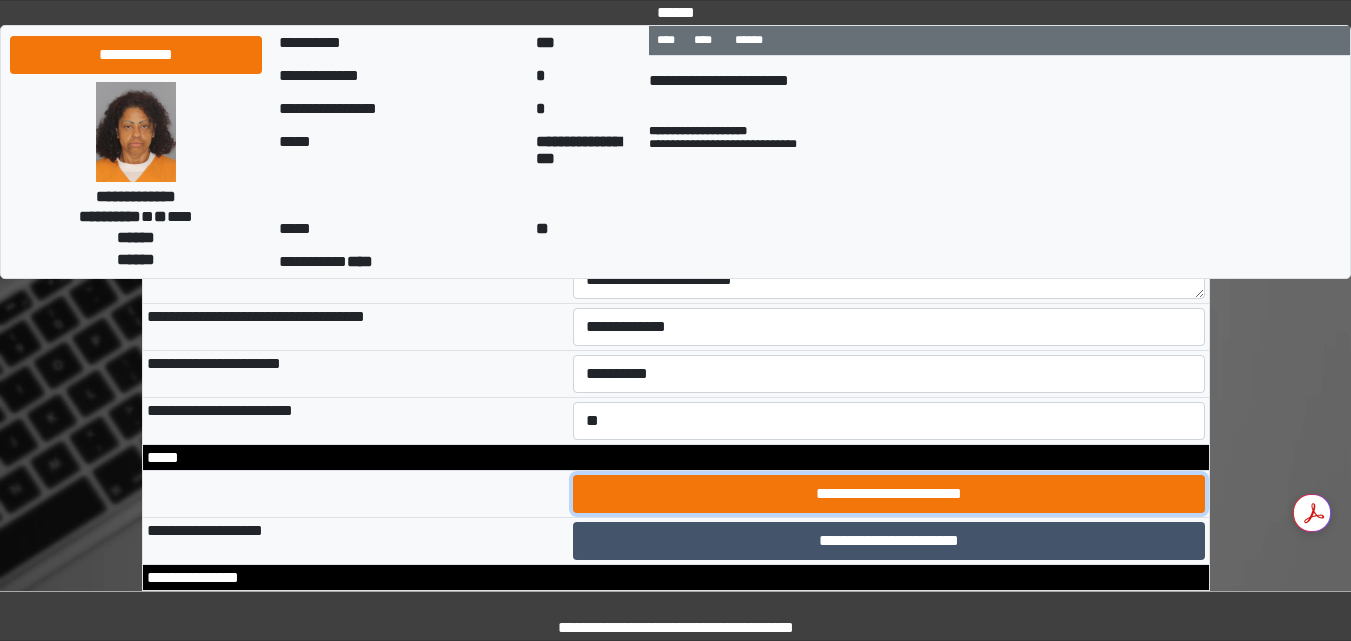 click on "**********" at bounding box center (889, 494) 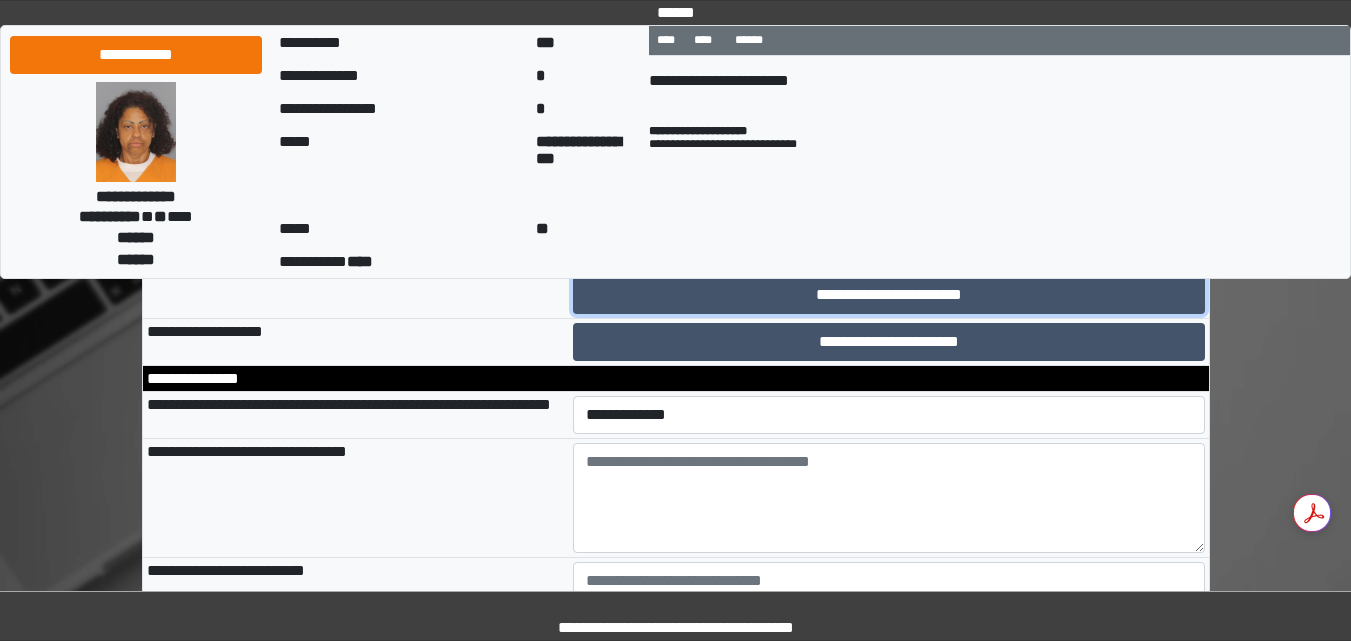 scroll, scrollTop: 893, scrollLeft: 0, axis: vertical 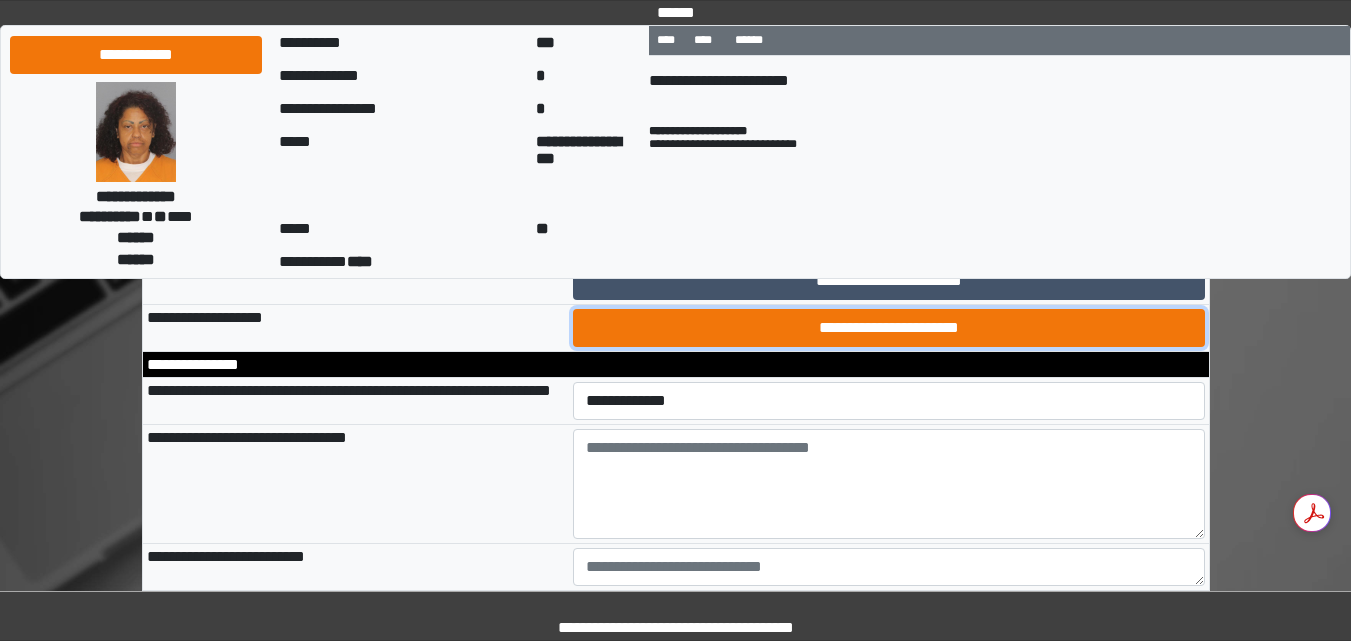 click on "**********" at bounding box center (889, 328) 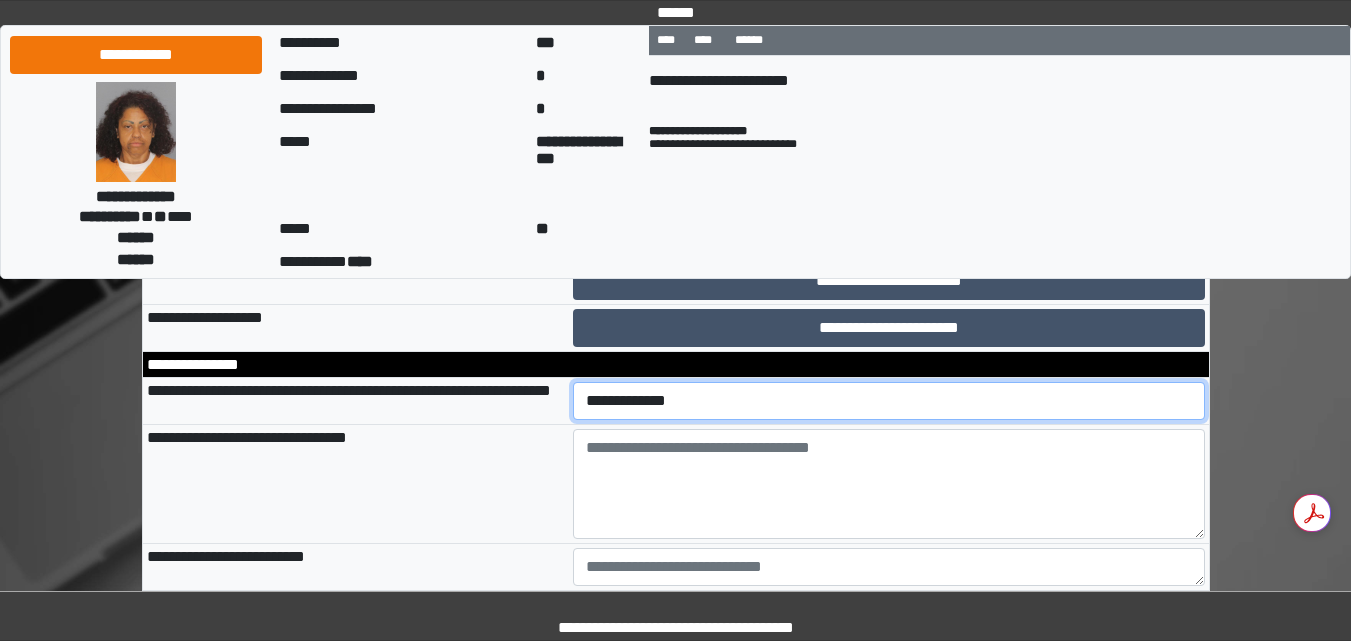 click on "**********" at bounding box center [889, 401] 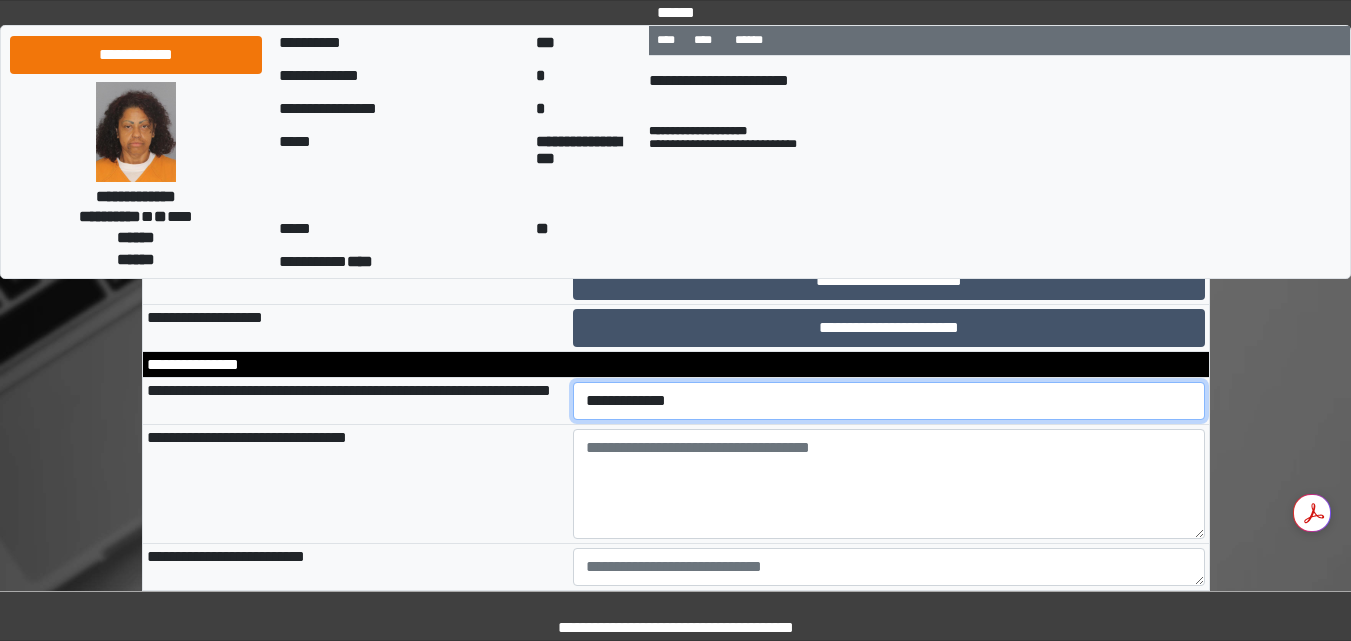 click on "**********" at bounding box center [889, 401] 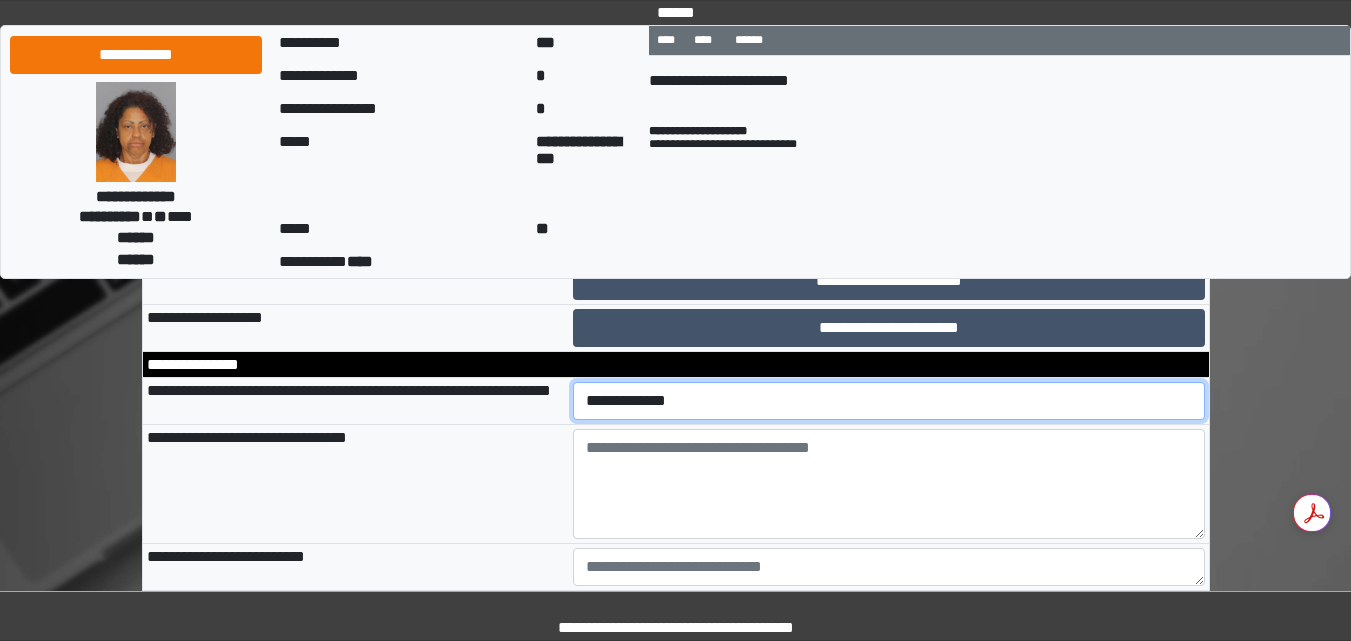 select on "*" 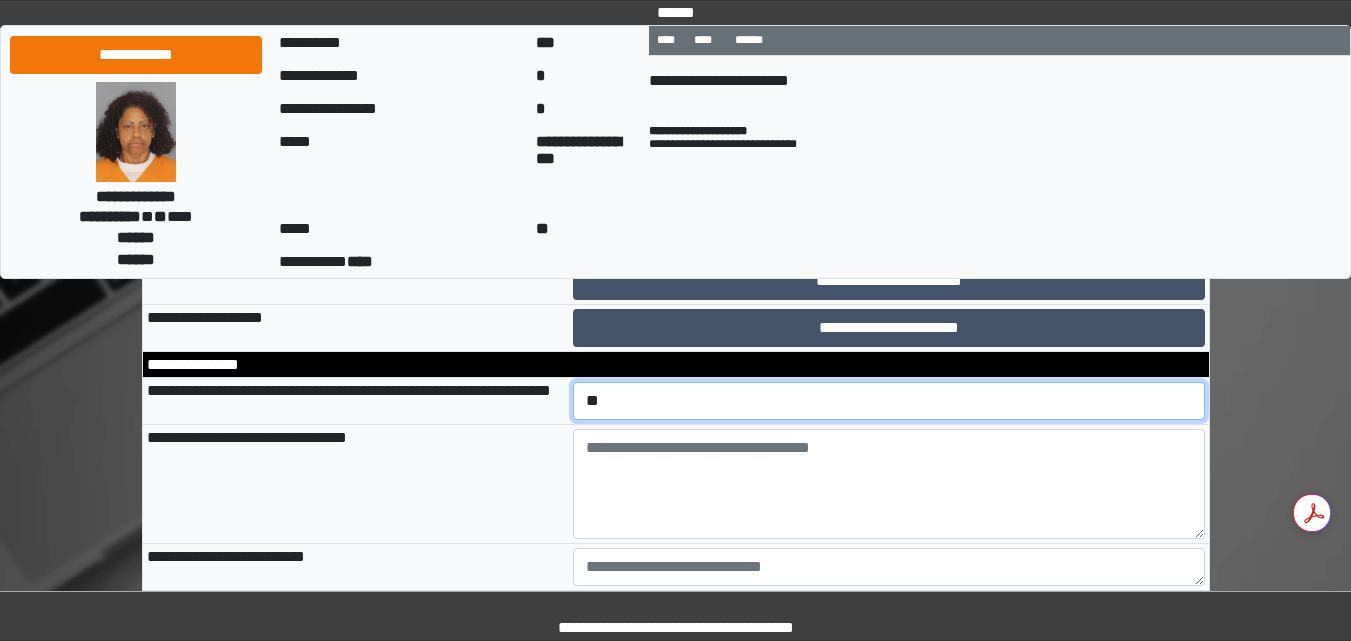 click on "**********" at bounding box center [889, 401] 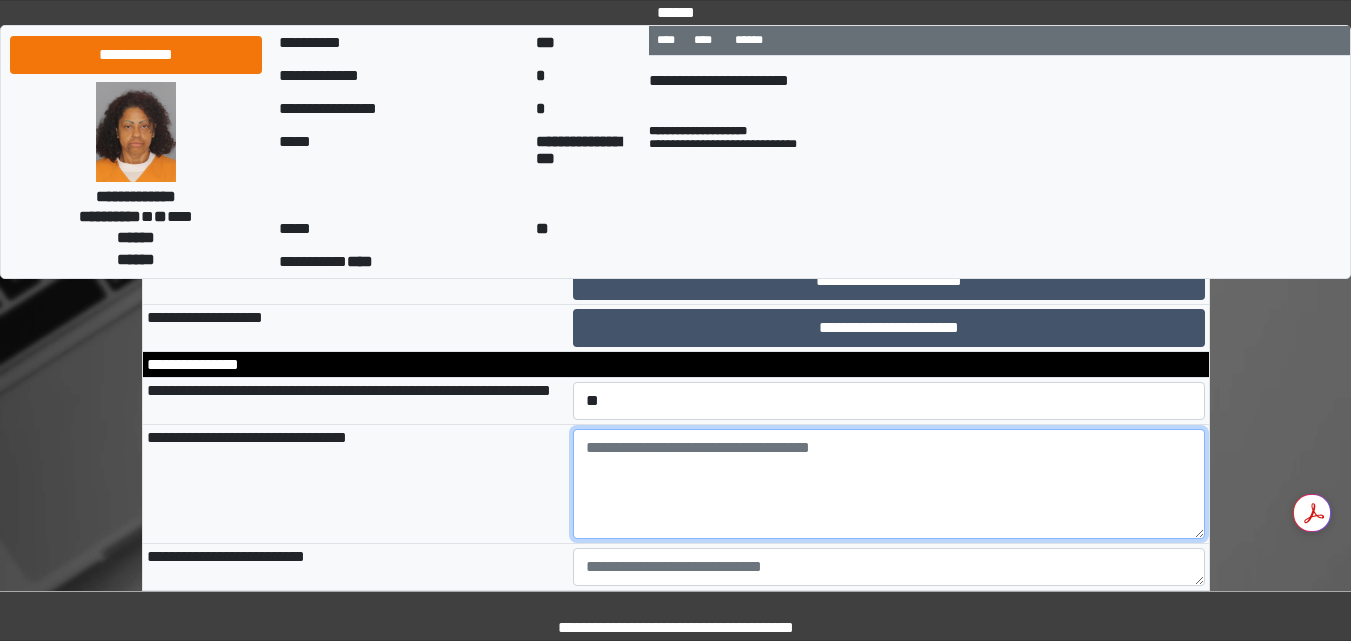 click at bounding box center [889, 484] 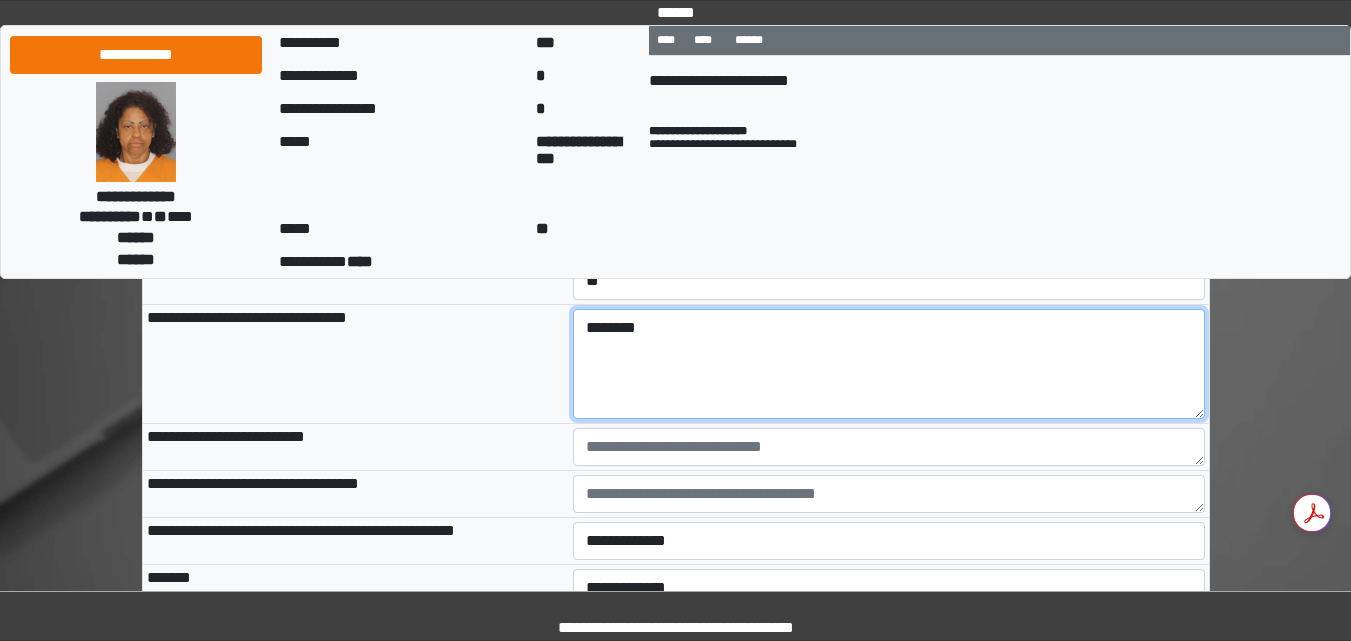 scroll, scrollTop: 1053, scrollLeft: 0, axis: vertical 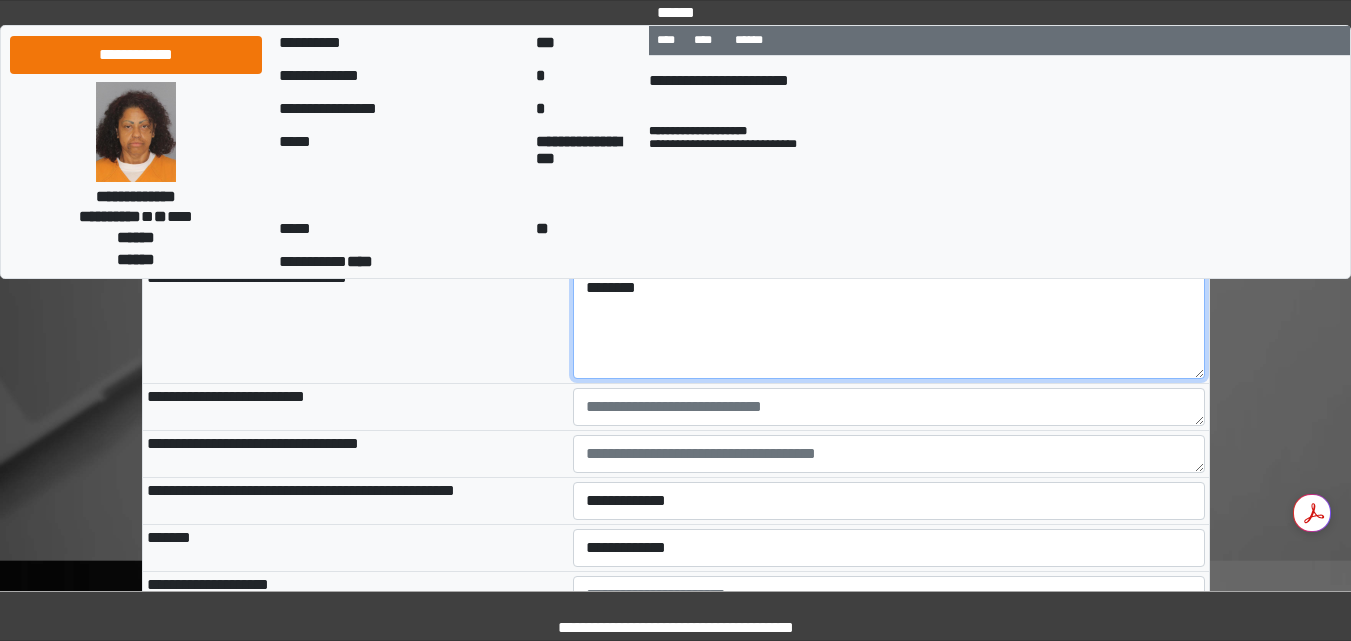 type on "********" 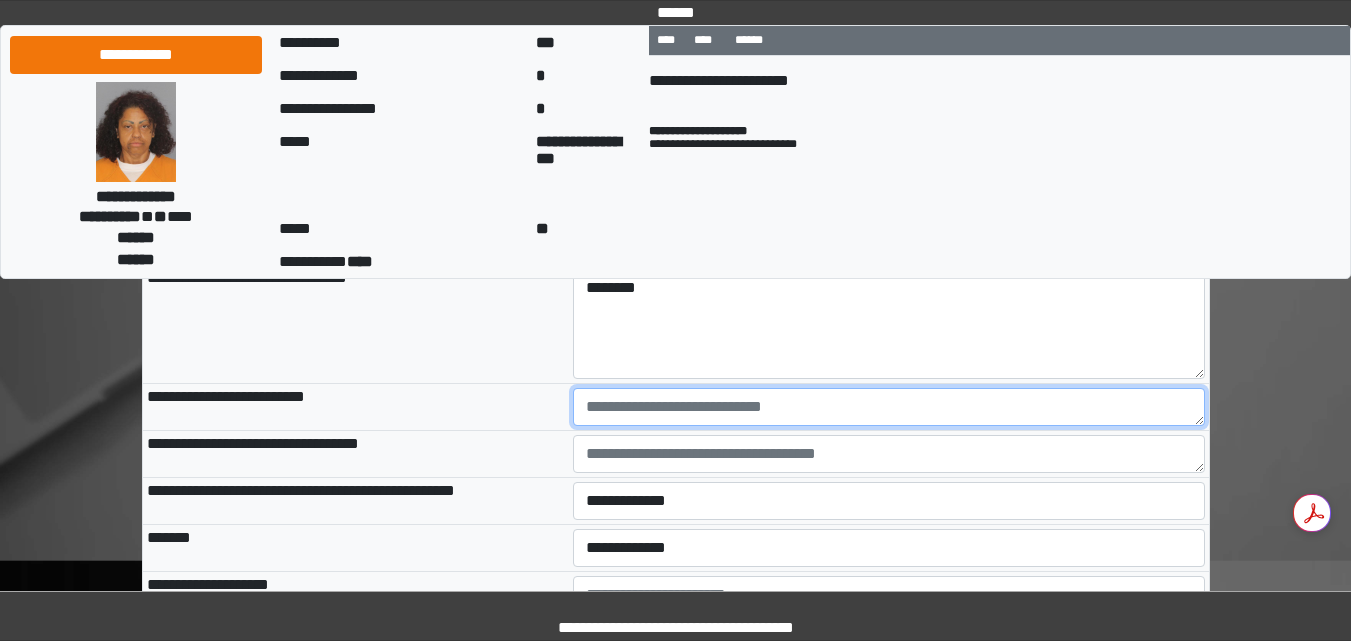click at bounding box center [889, 407] 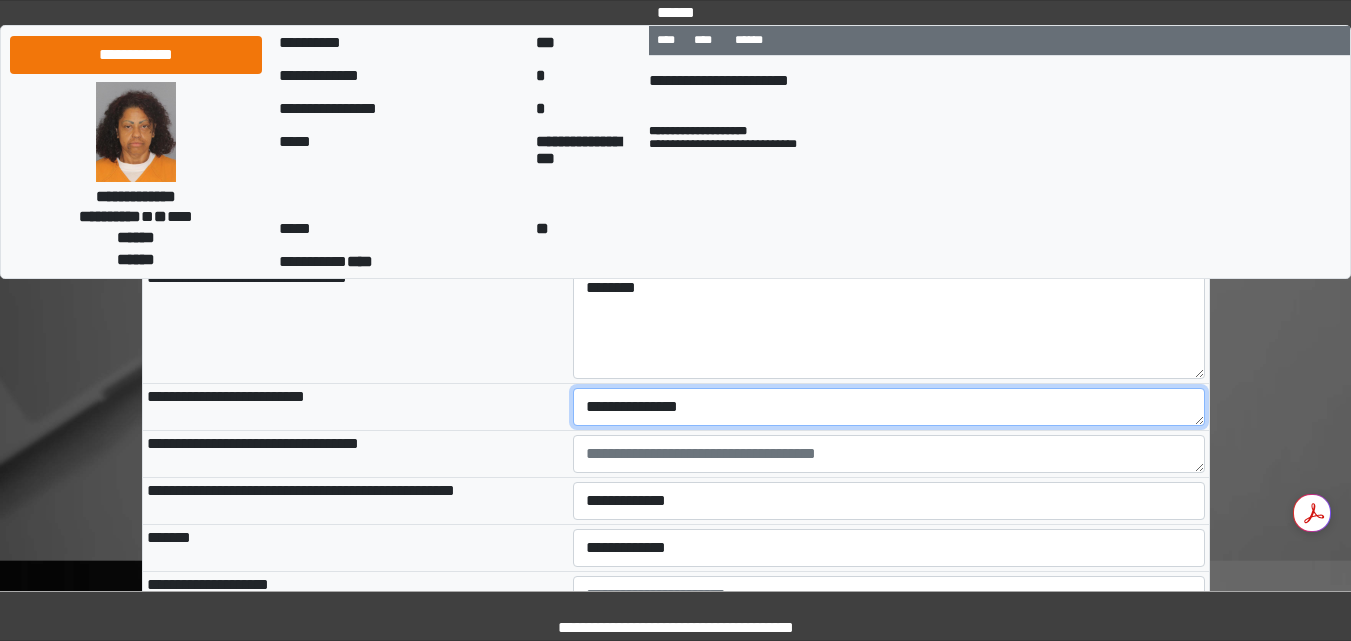 type on "**********" 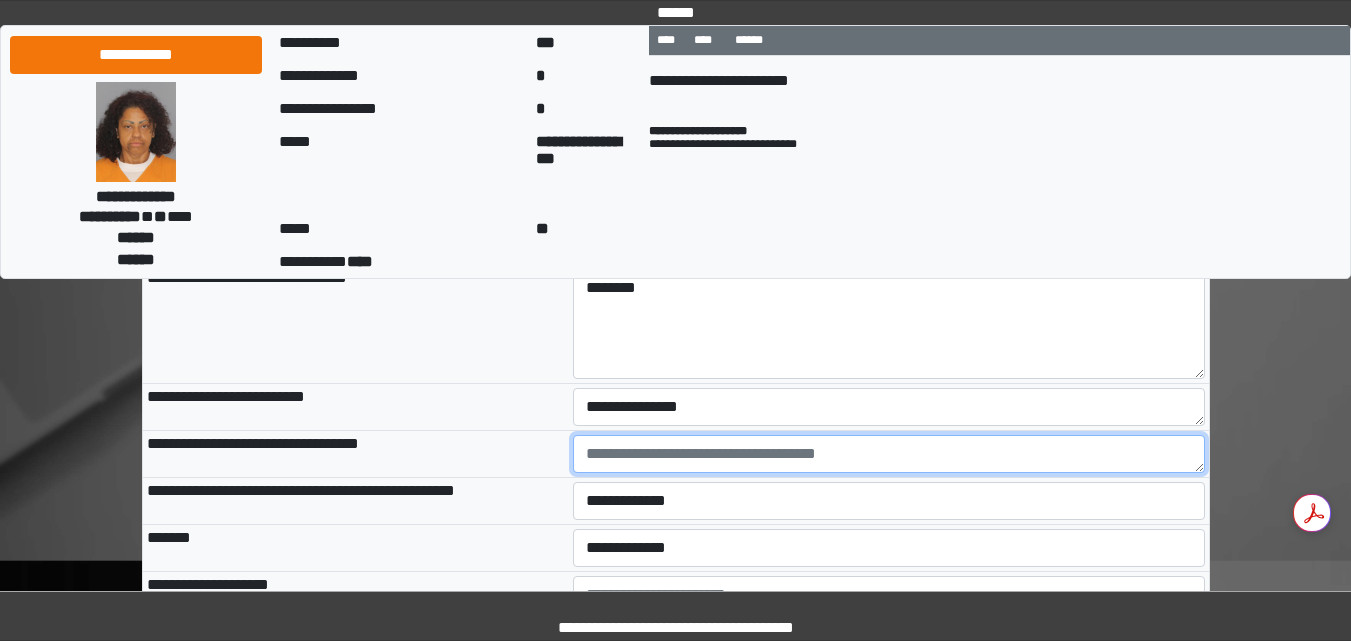 click at bounding box center (889, 454) 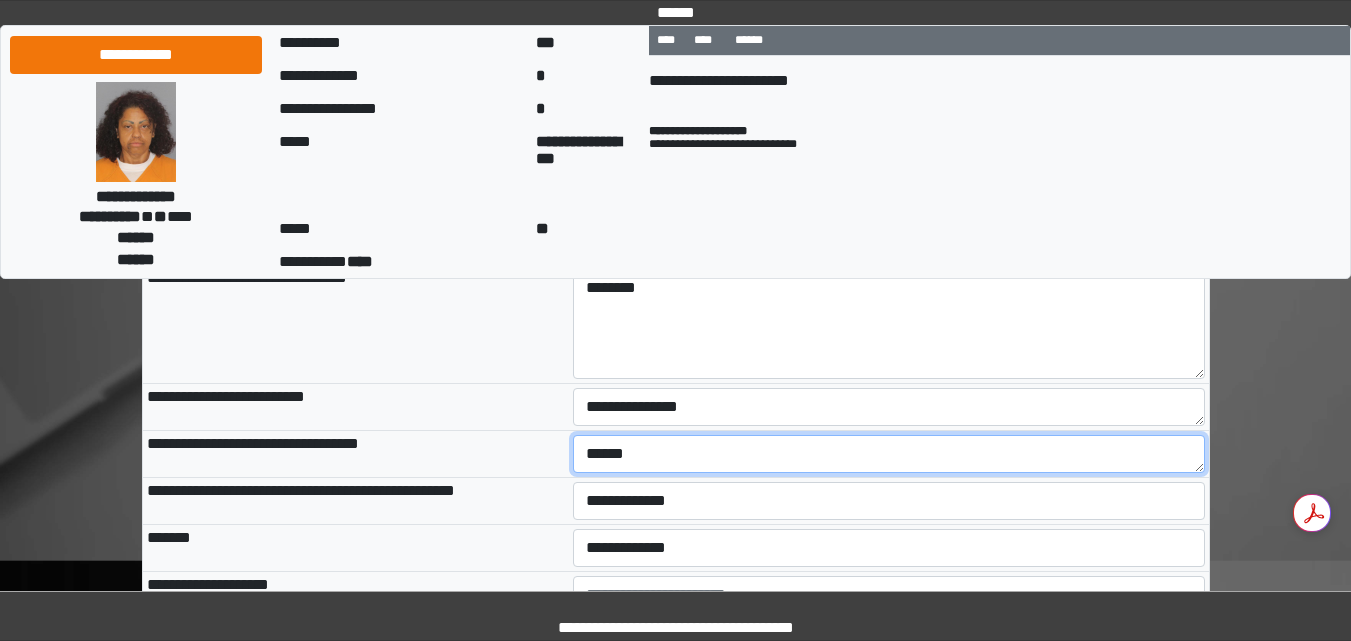 type on "******" 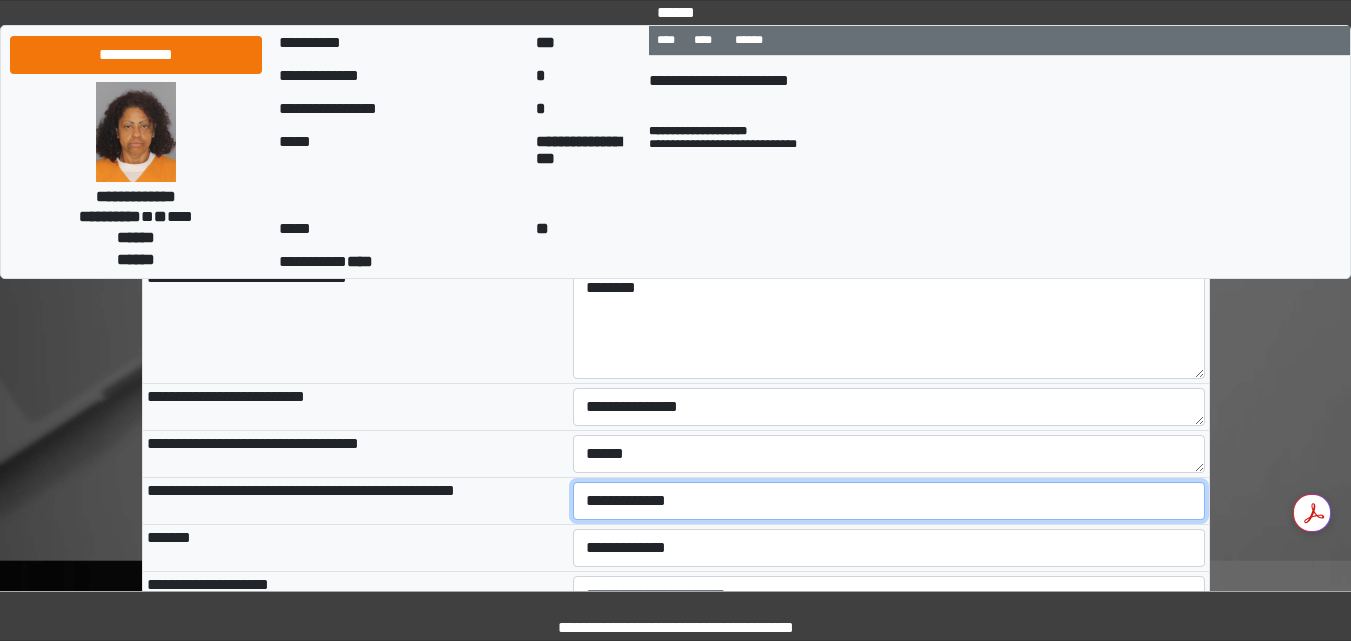 click on "**********" at bounding box center (889, 501) 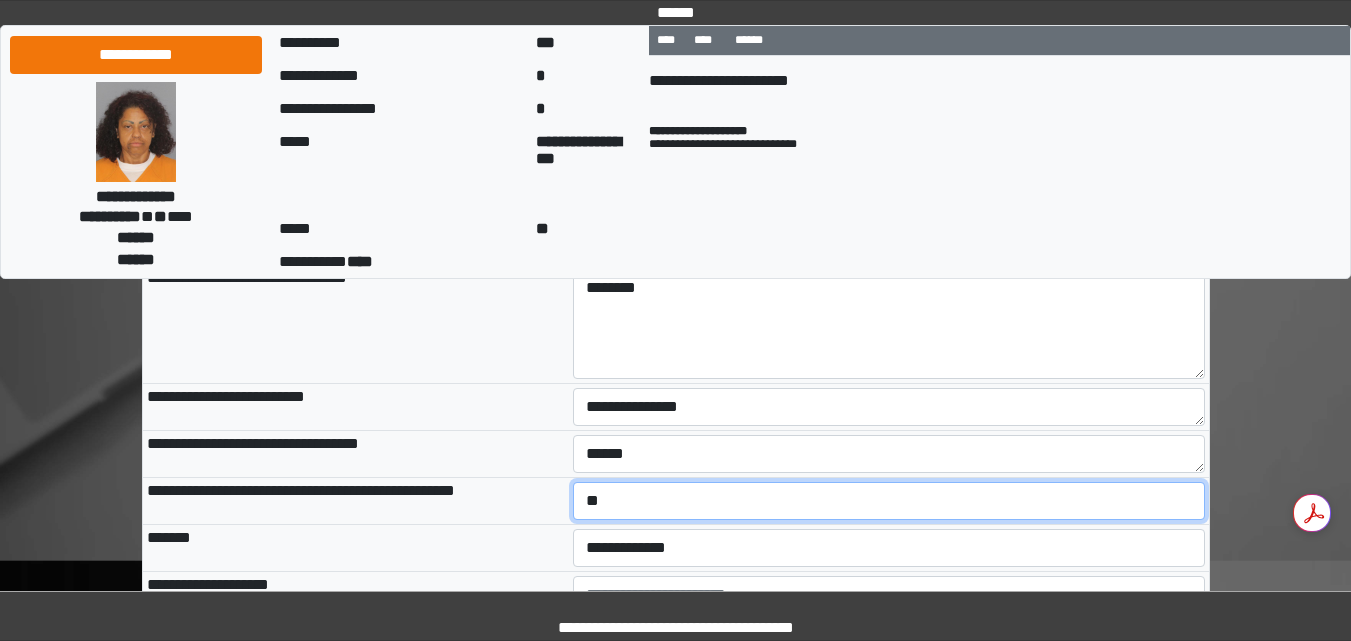click on "**********" at bounding box center (889, 501) 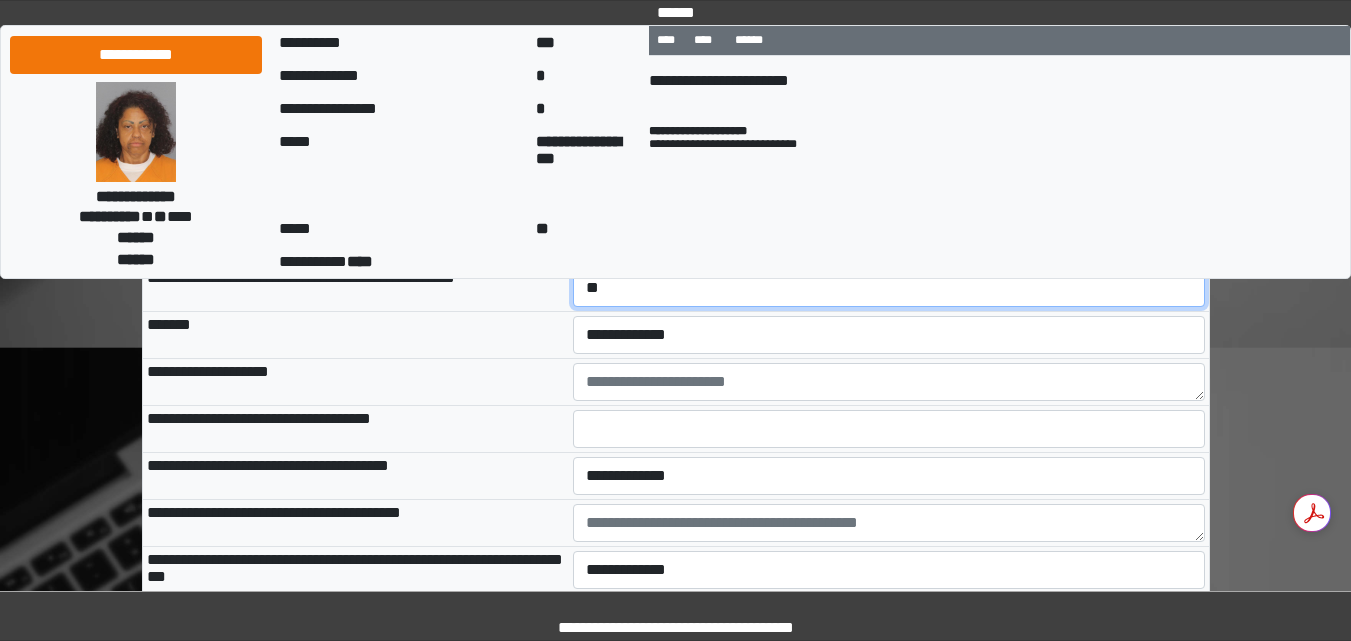 scroll, scrollTop: 1332, scrollLeft: 0, axis: vertical 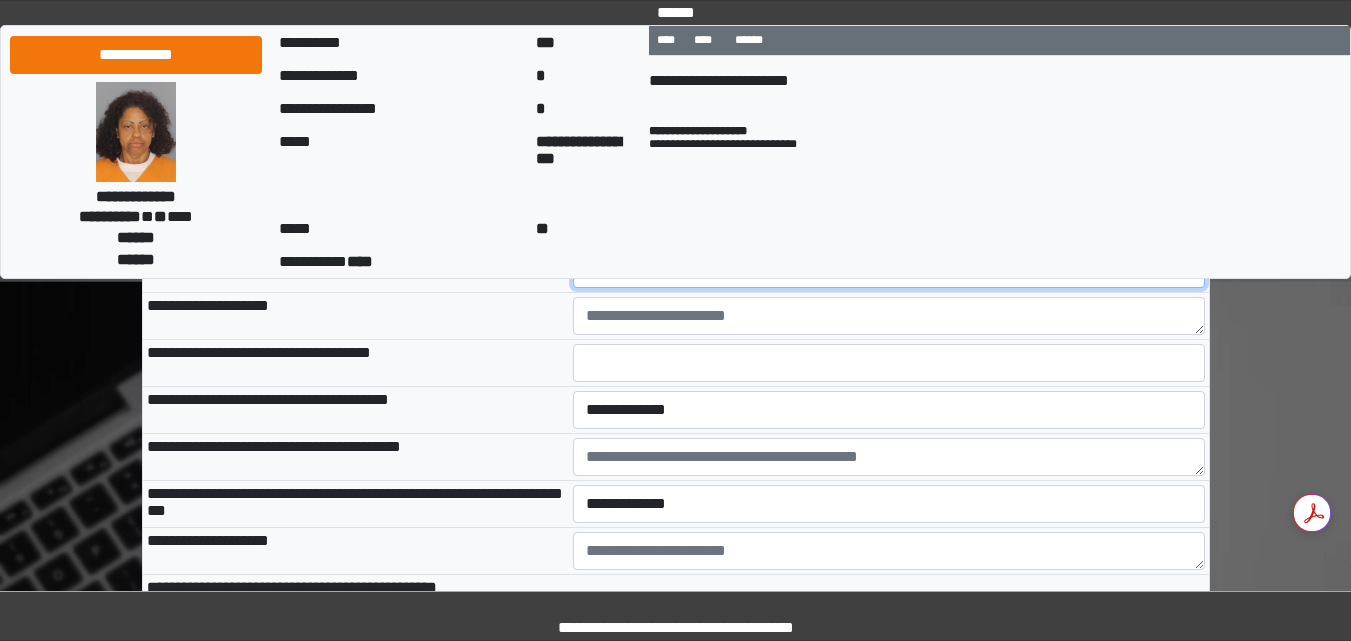 click on "**********" at bounding box center [889, 269] 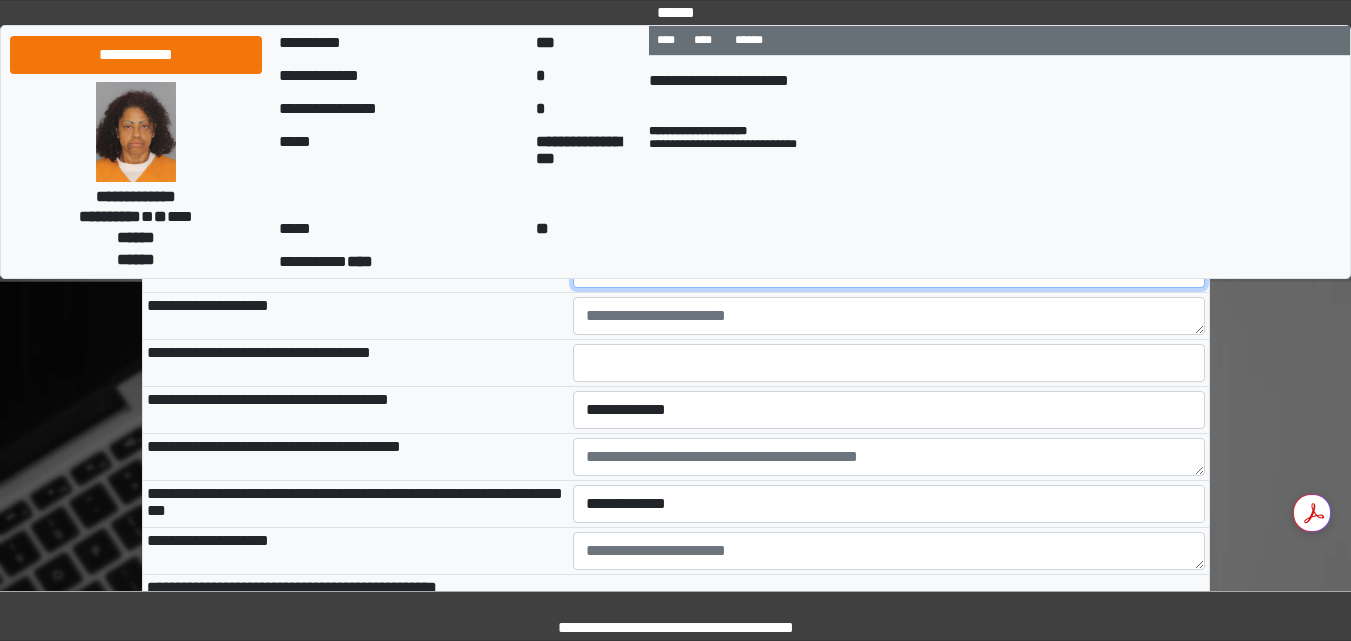 select on "*" 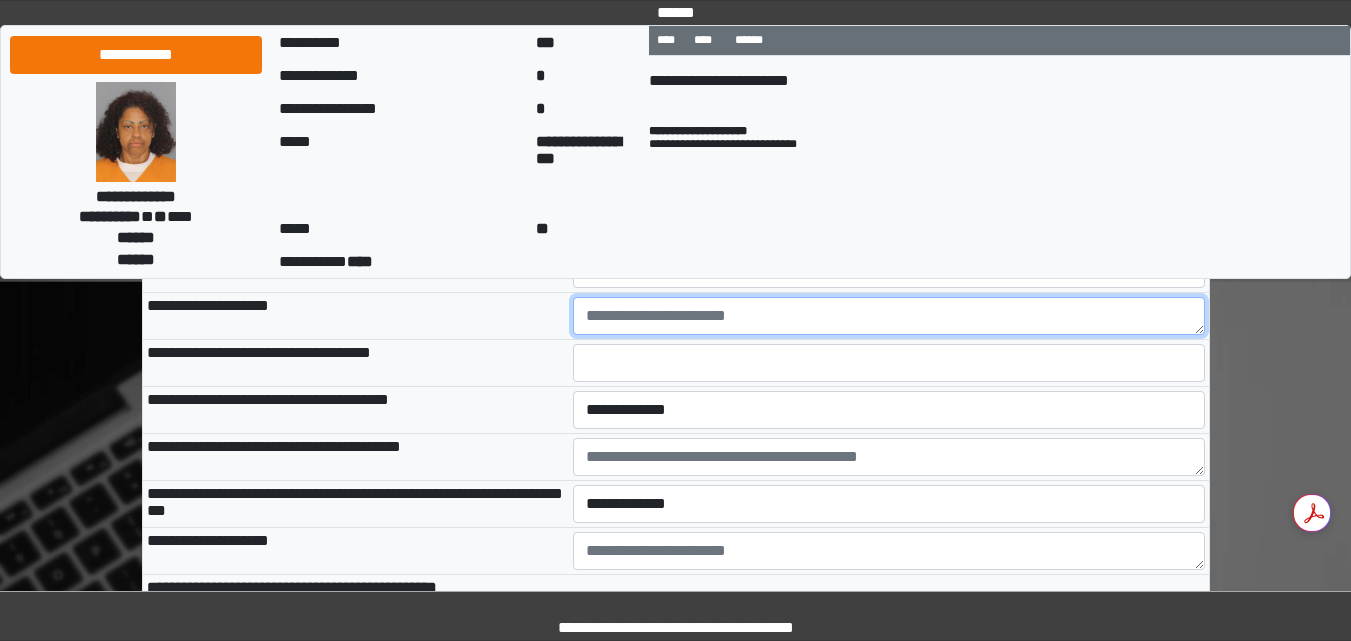 click at bounding box center (889, 316) 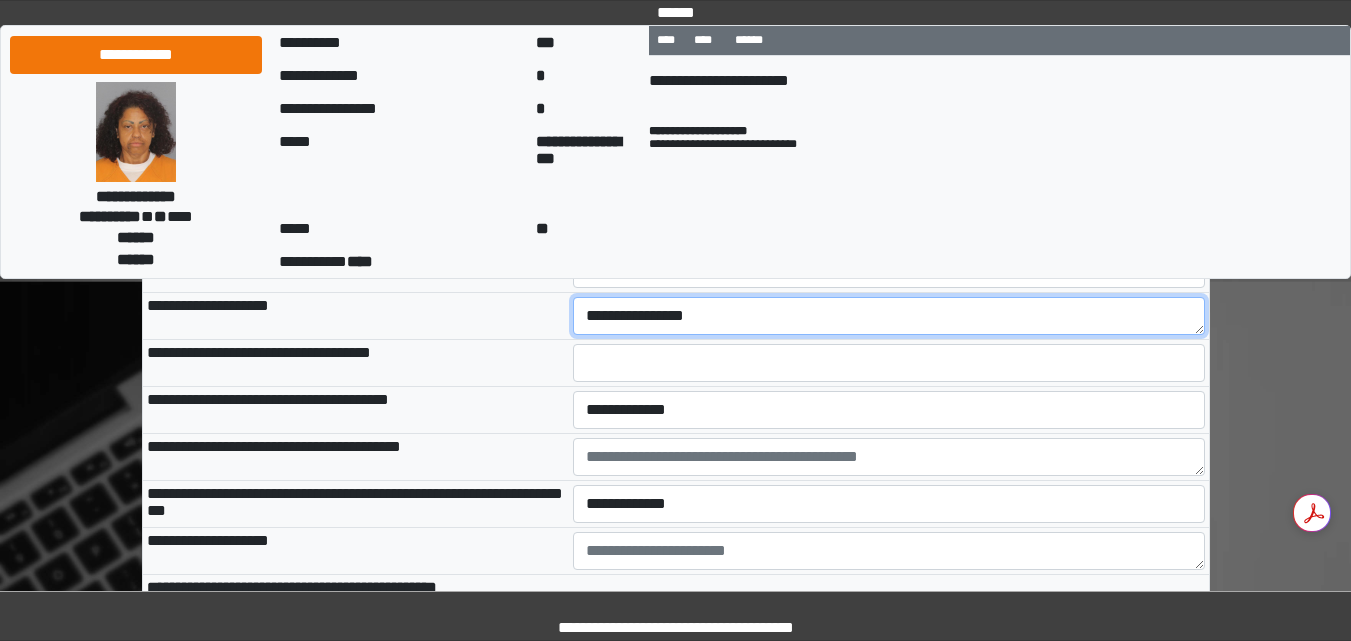 type on "**********" 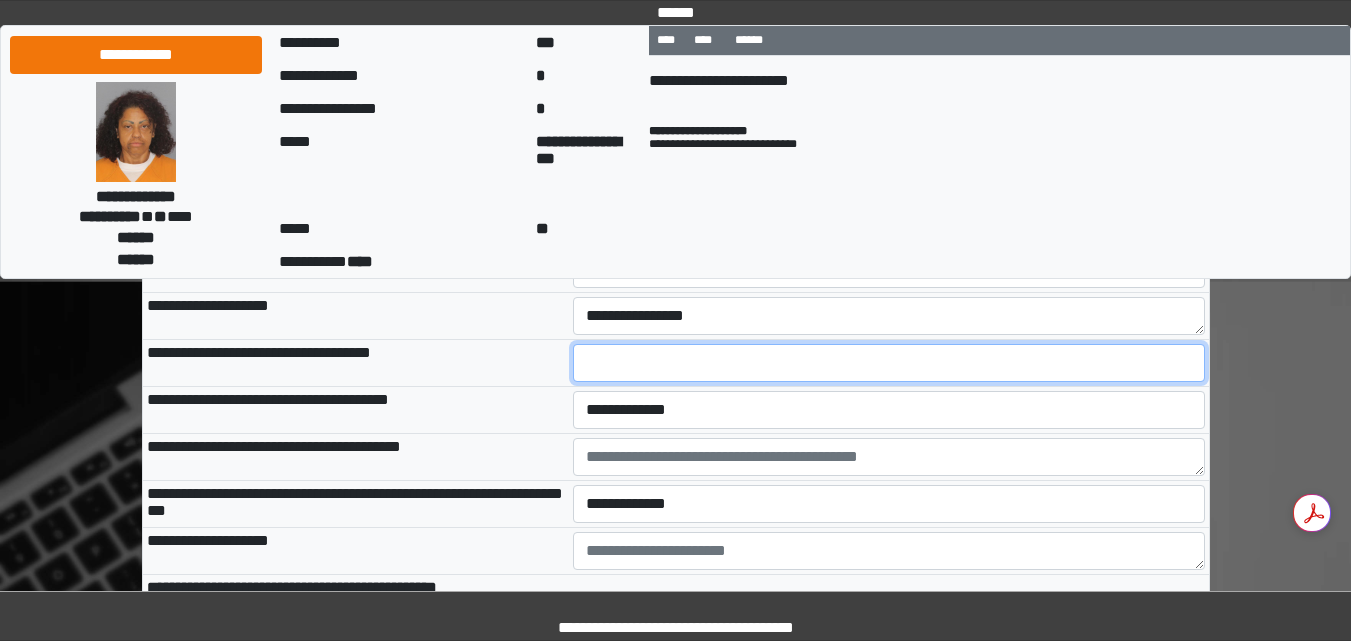 click at bounding box center [889, 363] 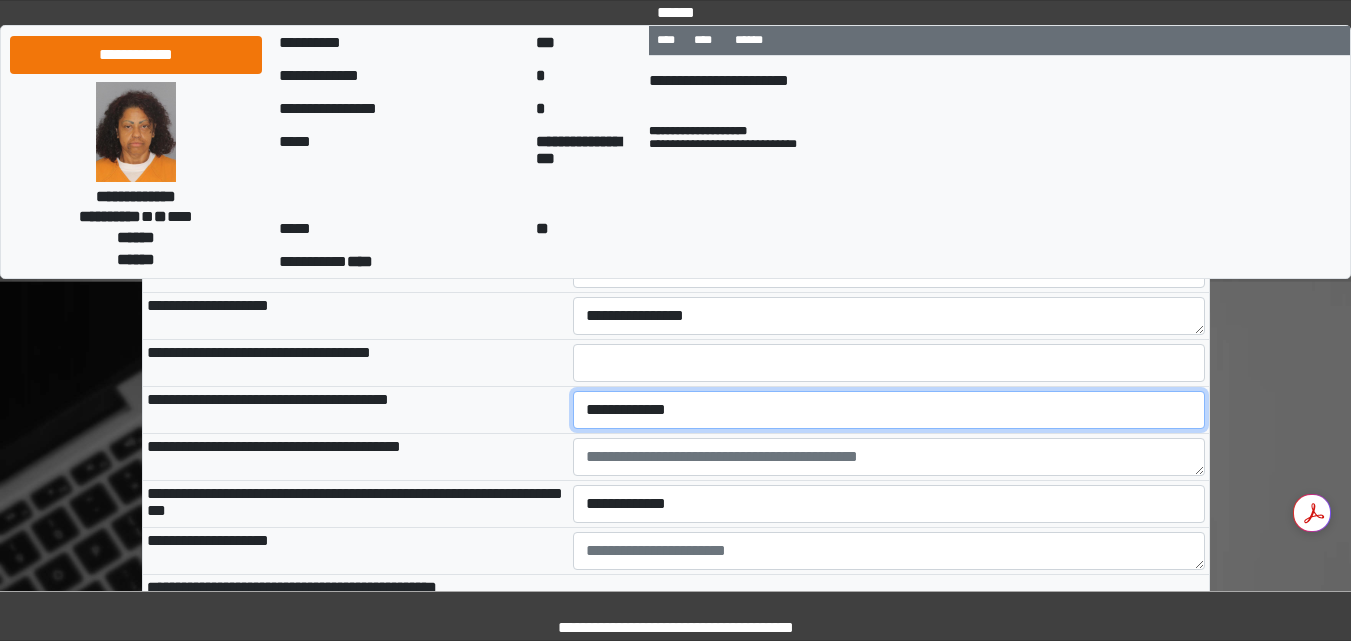 click on "**********" at bounding box center [889, 410] 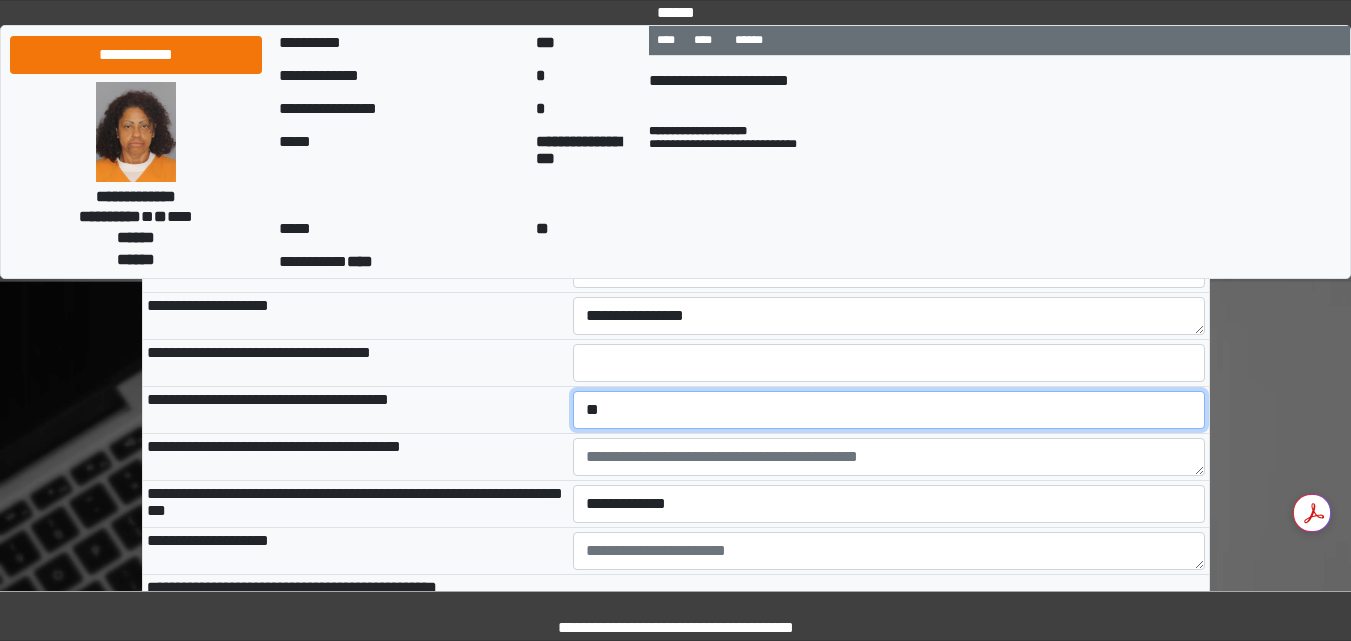 click on "**********" at bounding box center (889, 410) 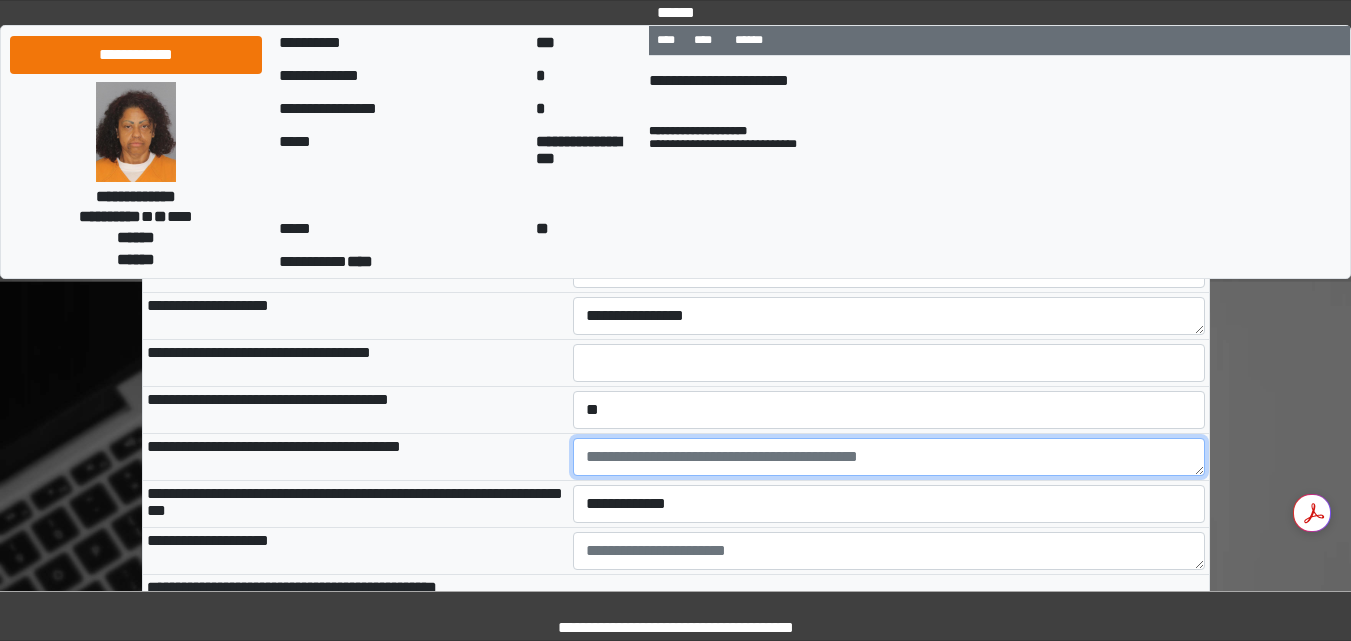 click at bounding box center [889, 457] 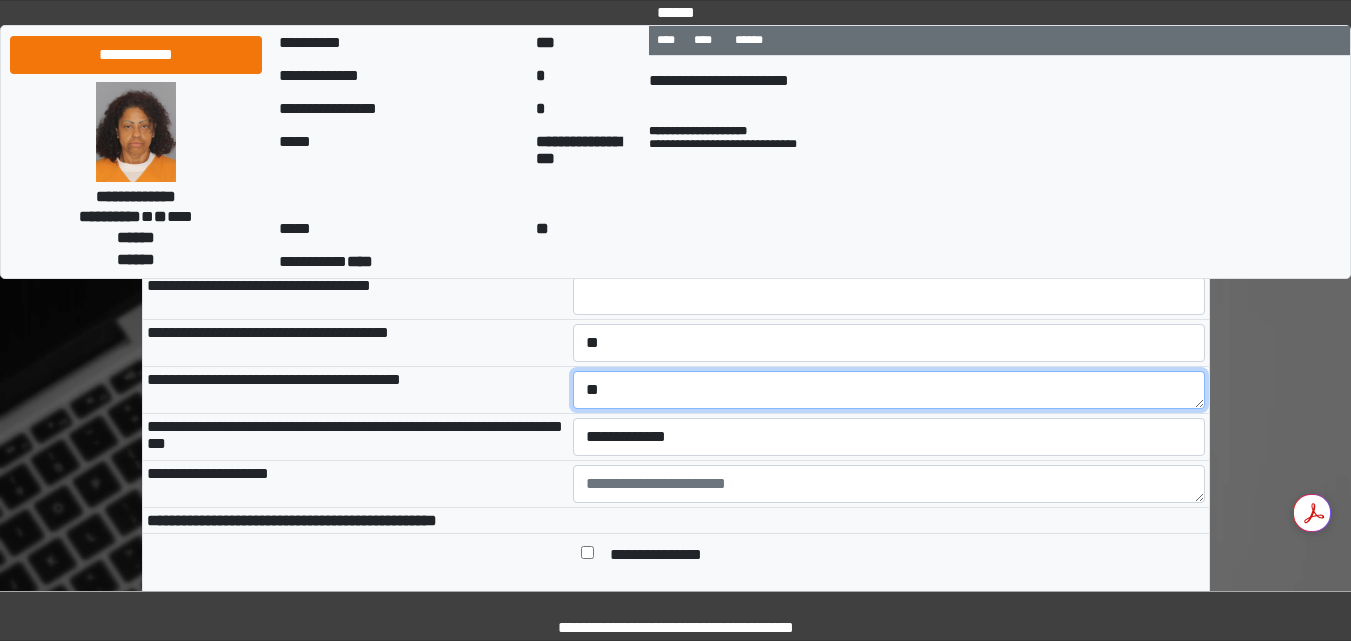 scroll, scrollTop: 1439, scrollLeft: 0, axis: vertical 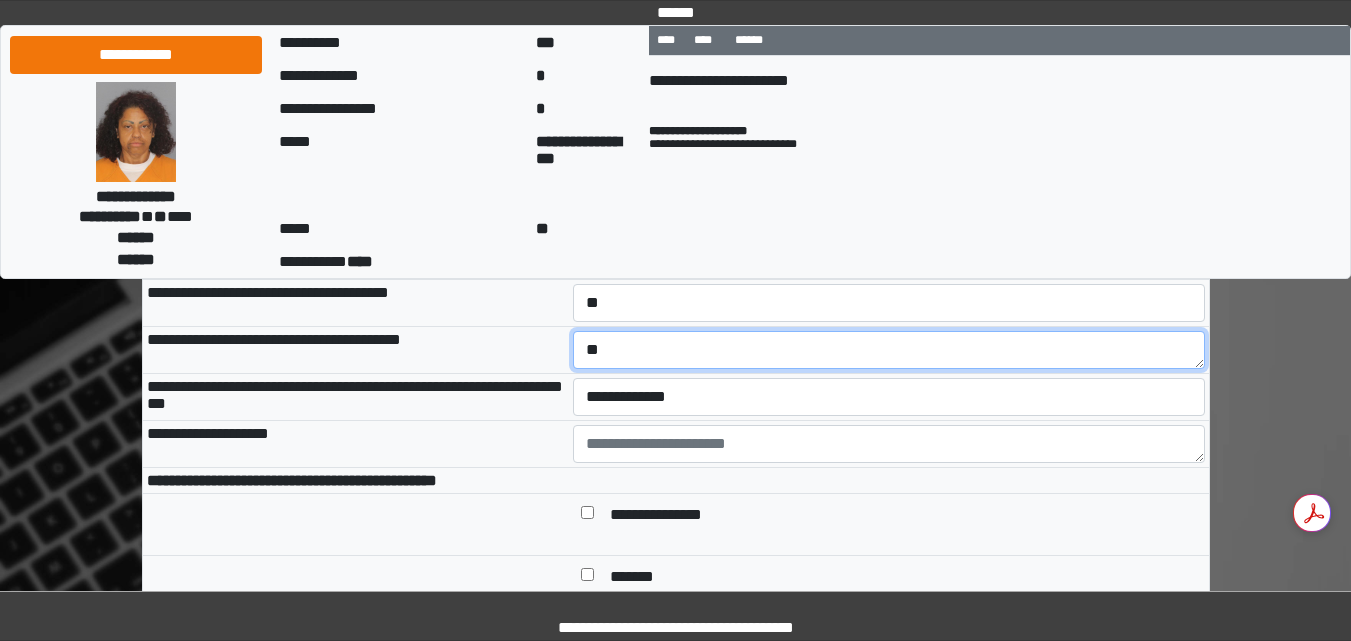 type on "**" 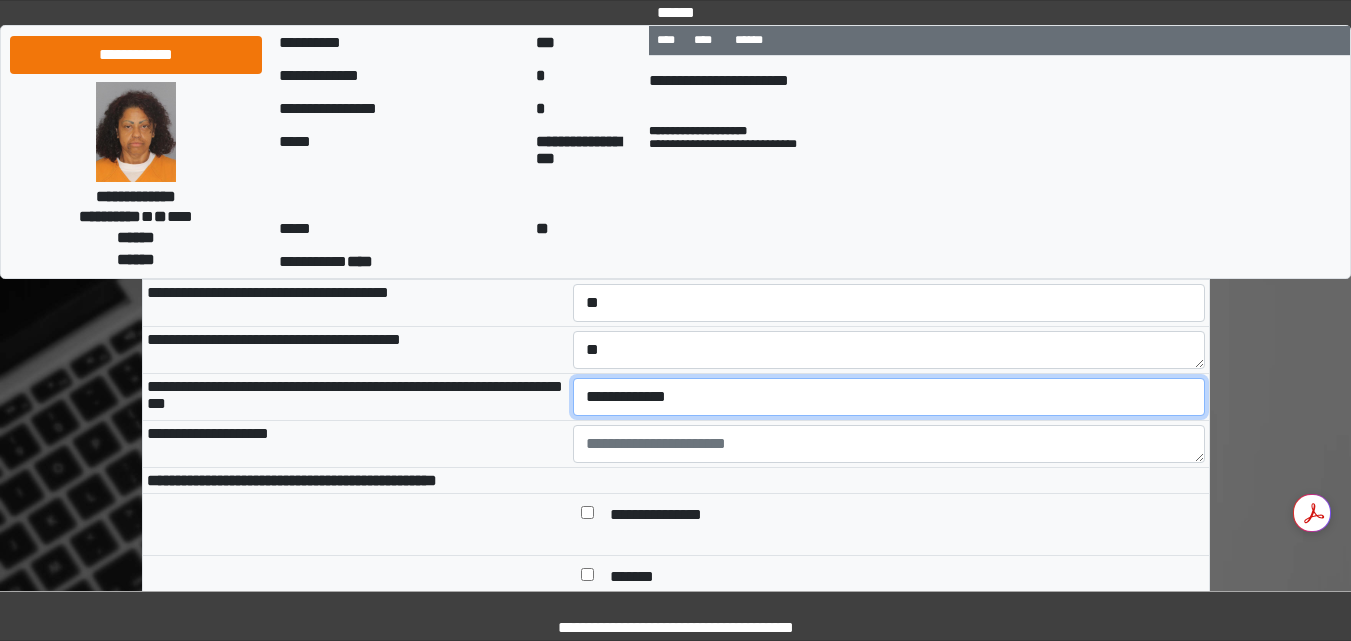 click on "**********" at bounding box center [889, 397] 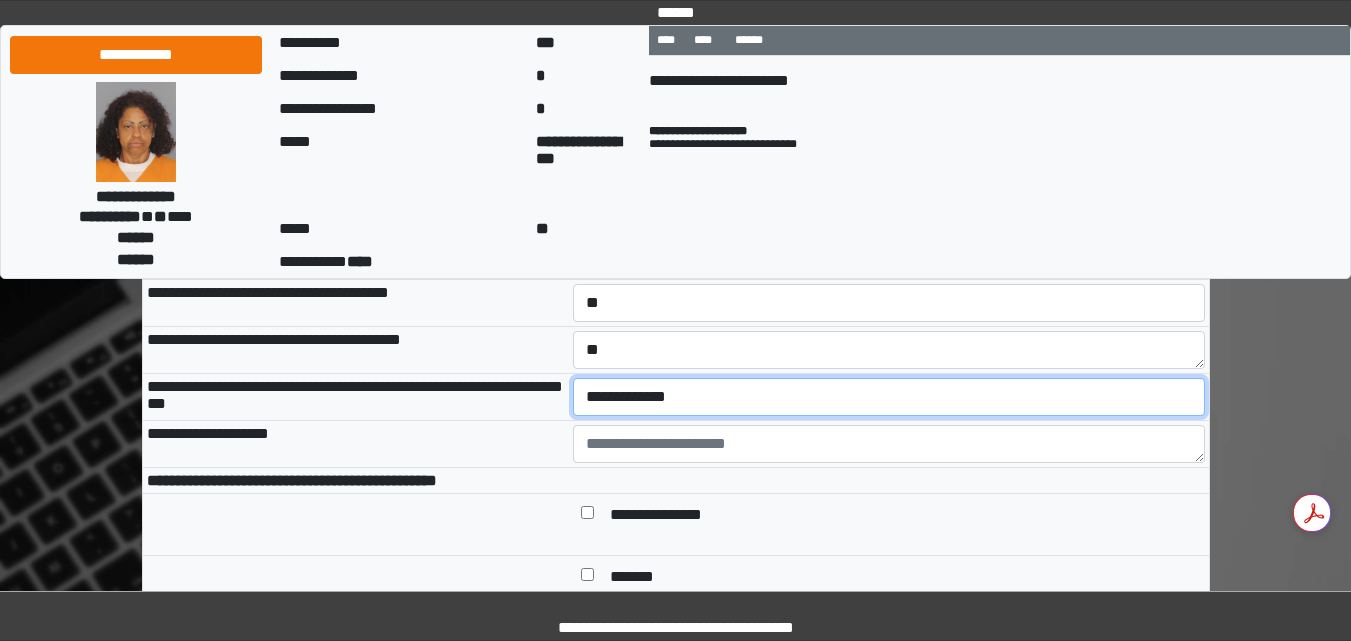 select on "*" 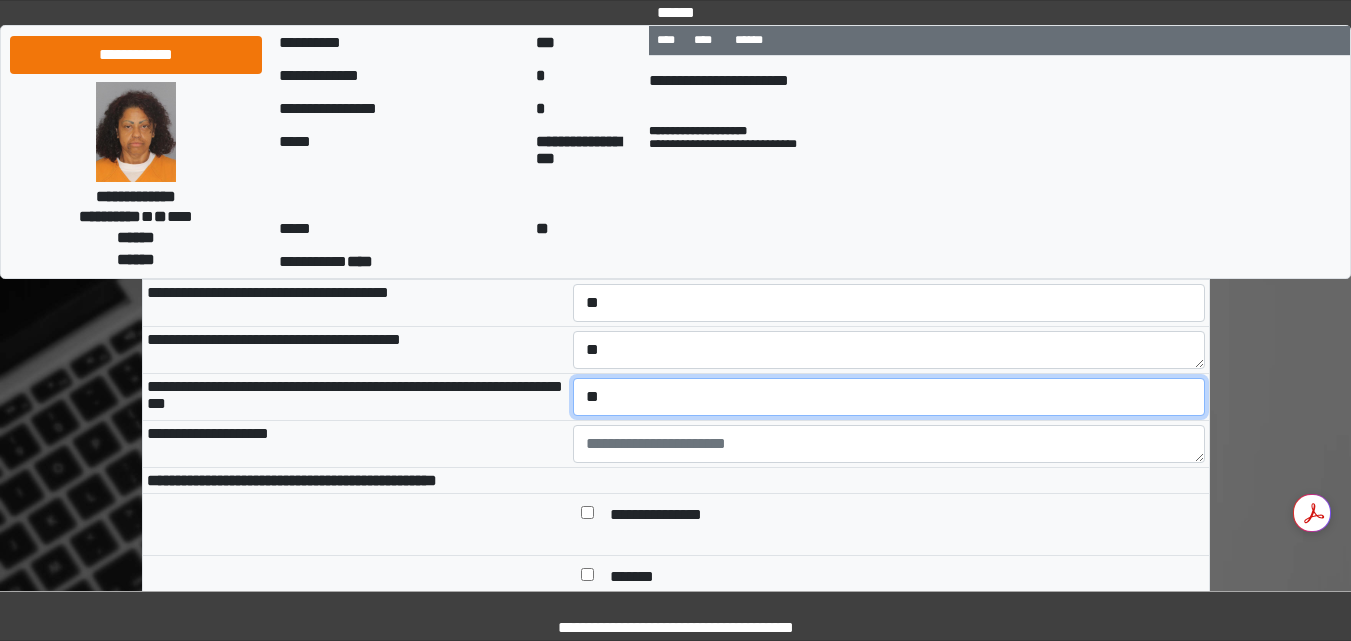click on "**********" at bounding box center [889, 397] 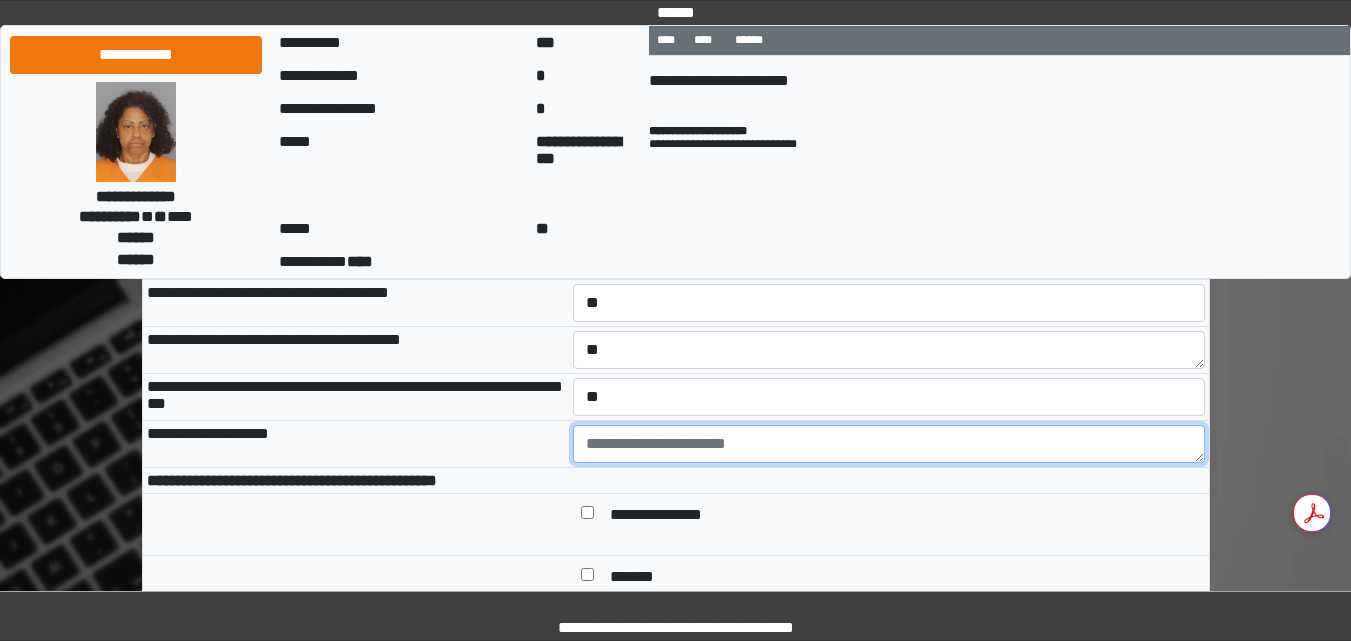 click at bounding box center [889, 444] 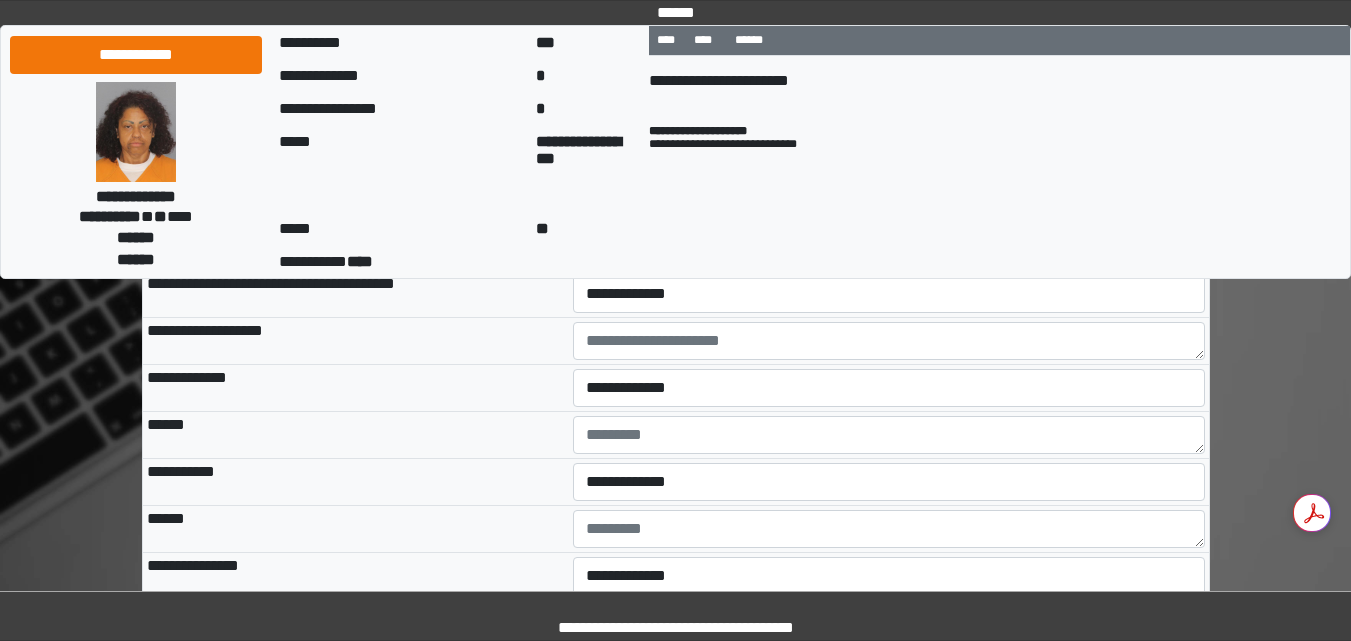scroll, scrollTop: 2479, scrollLeft: 0, axis: vertical 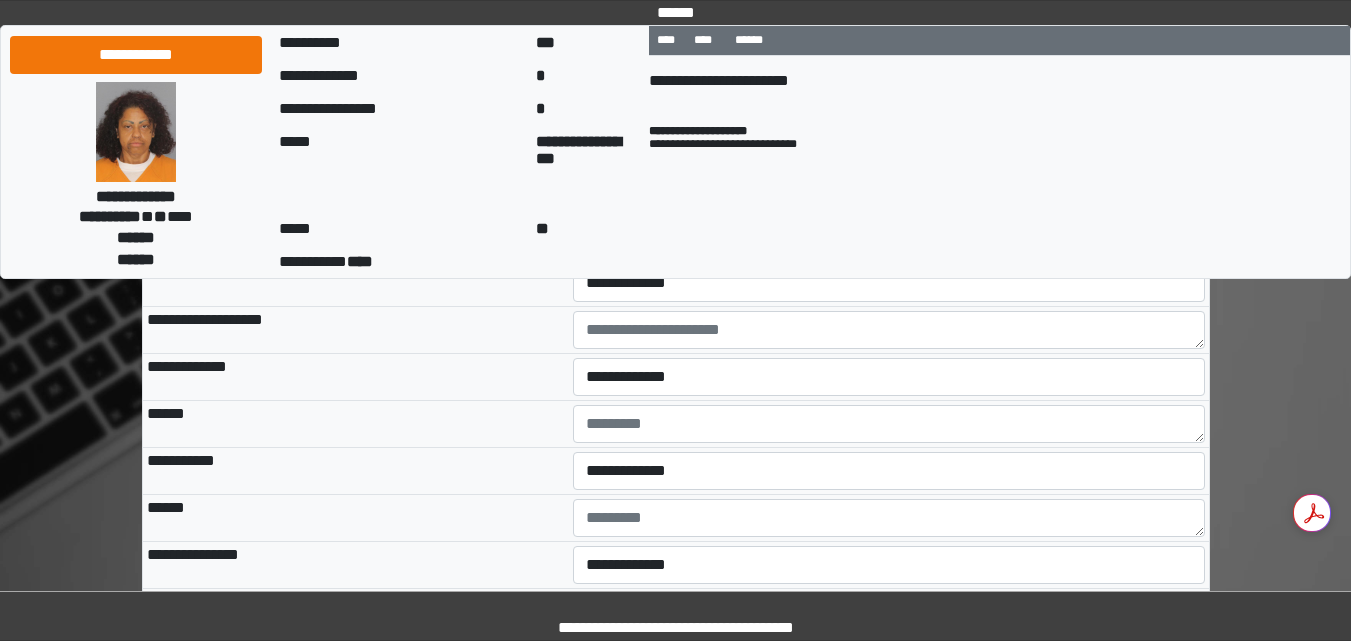 type on "********" 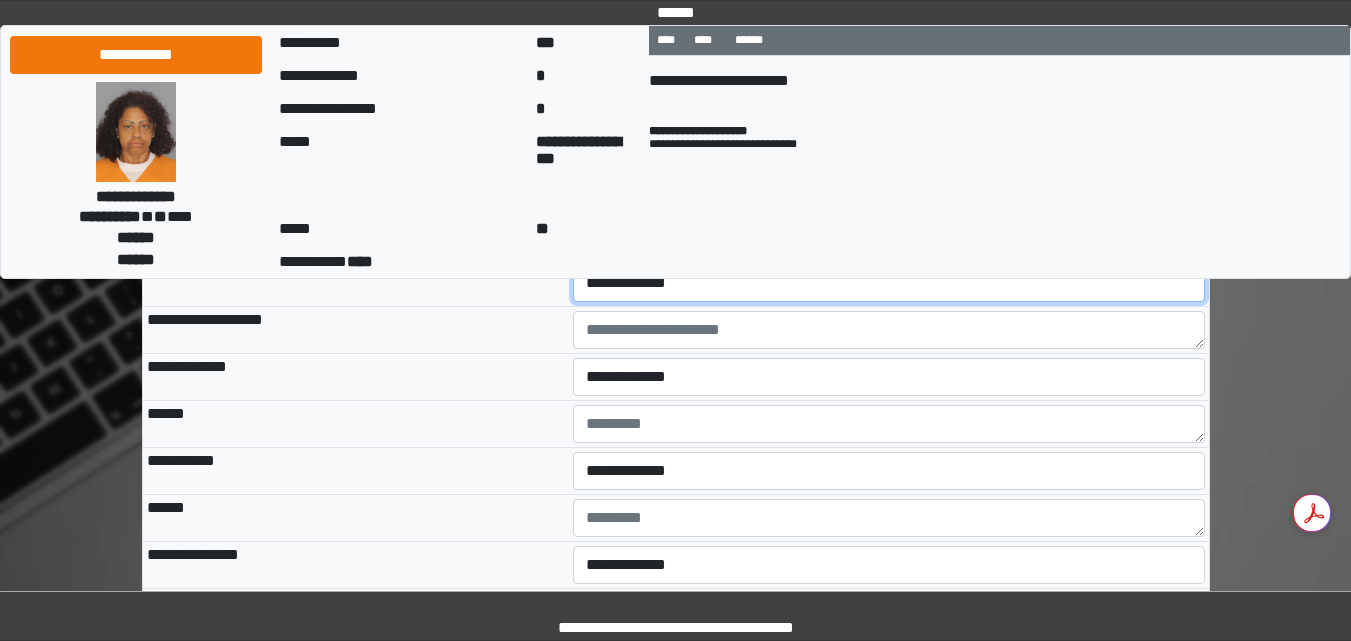 click on "**********" at bounding box center (889, 283) 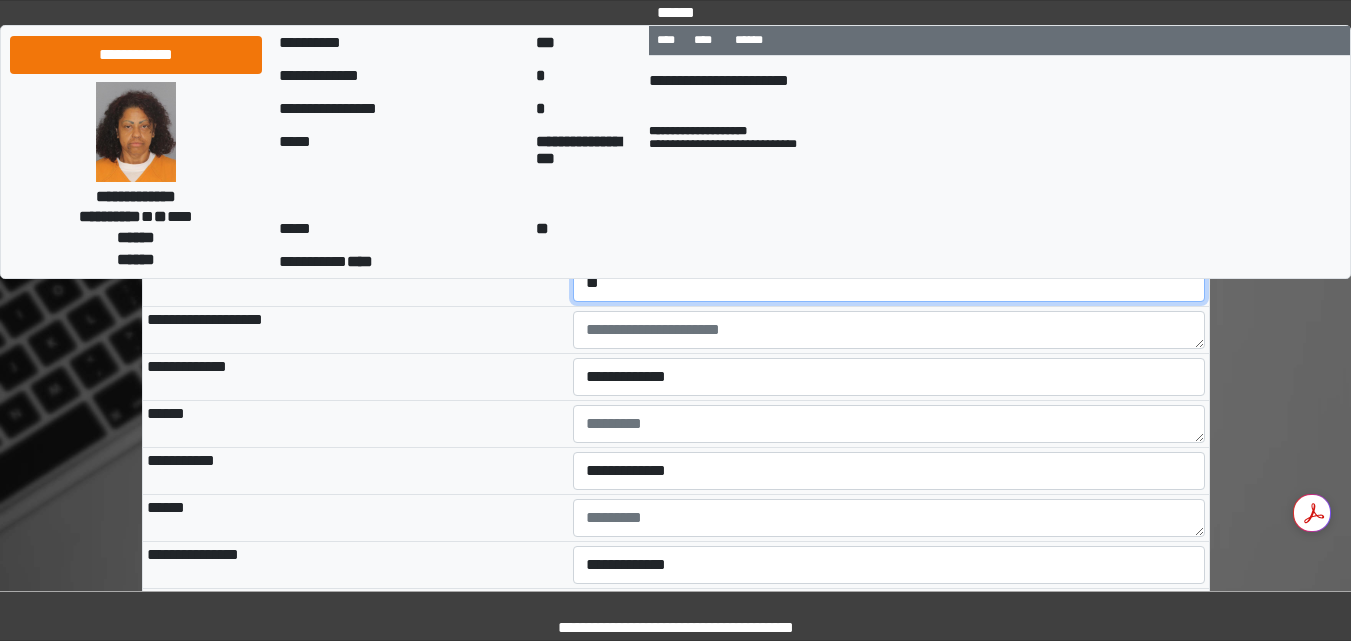 click on "**********" at bounding box center (889, 283) 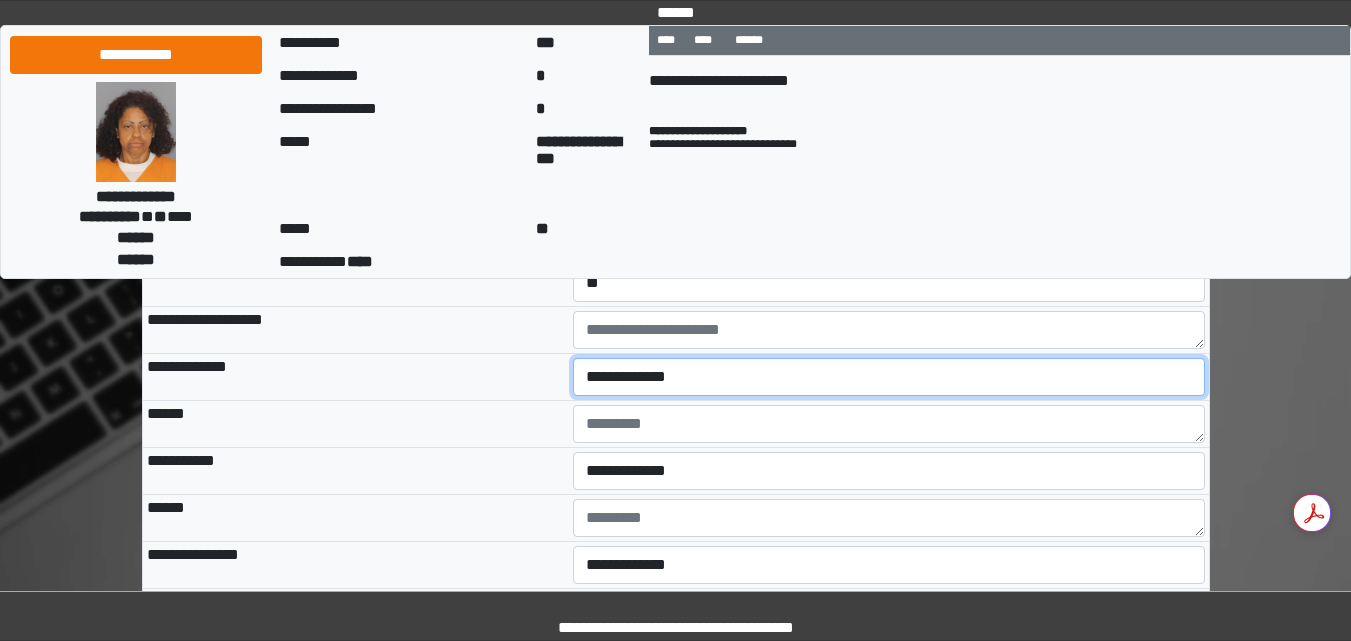click on "**********" at bounding box center [889, 377] 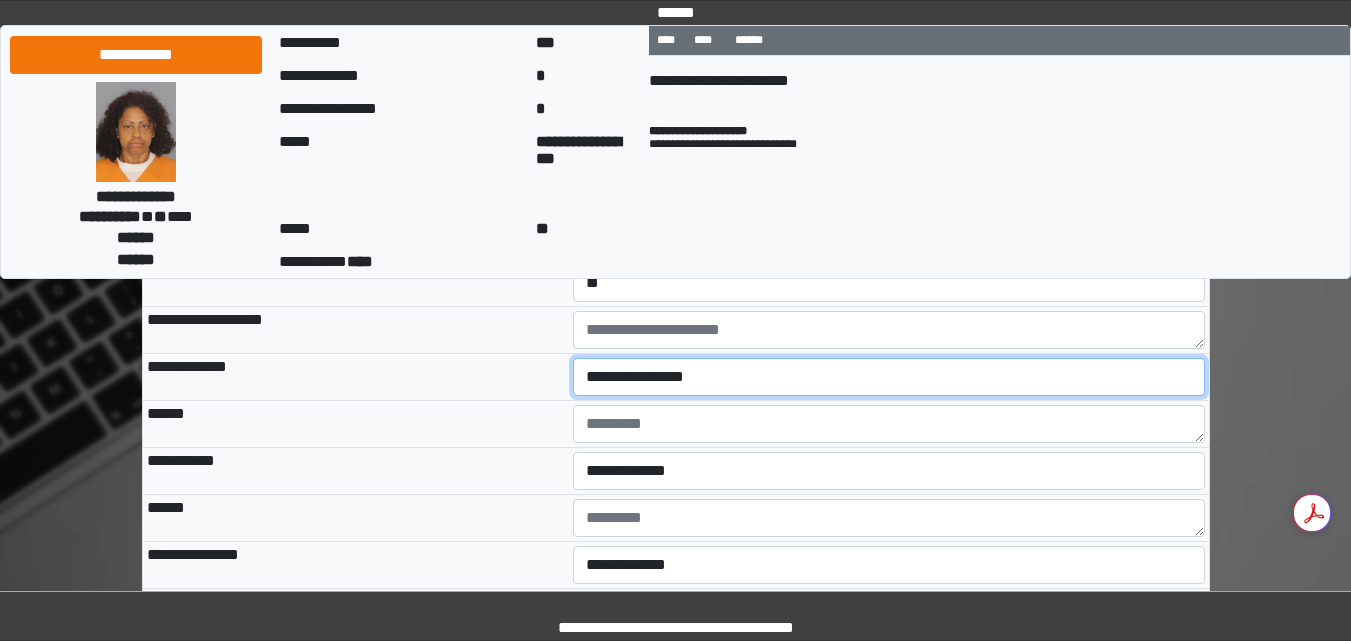 click on "**********" at bounding box center (889, 377) 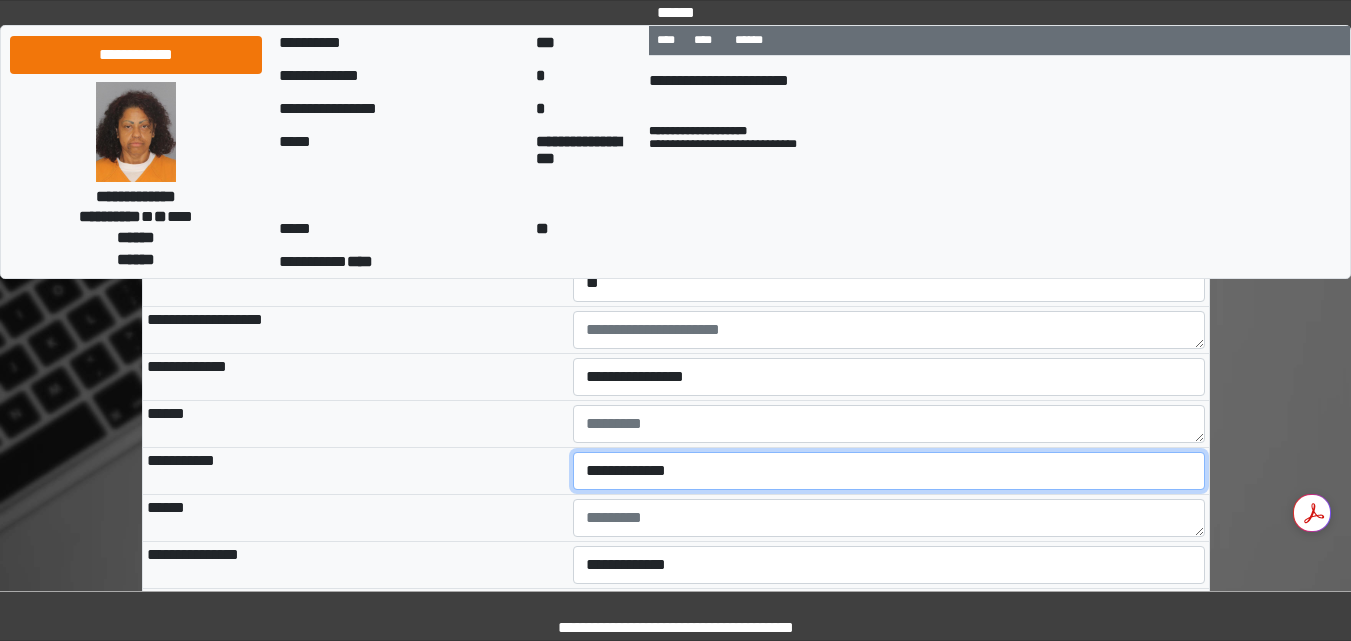 click on "**********" at bounding box center [889, 471] 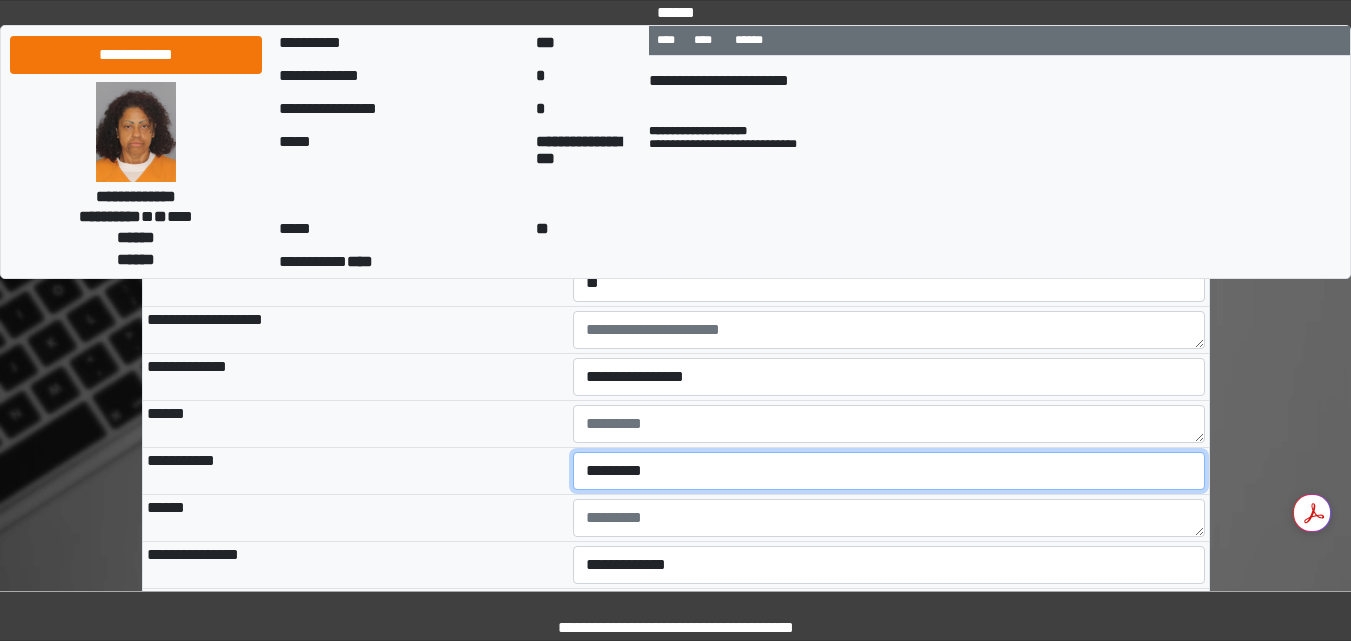 click on "**********" at bounding box center (889, 471) 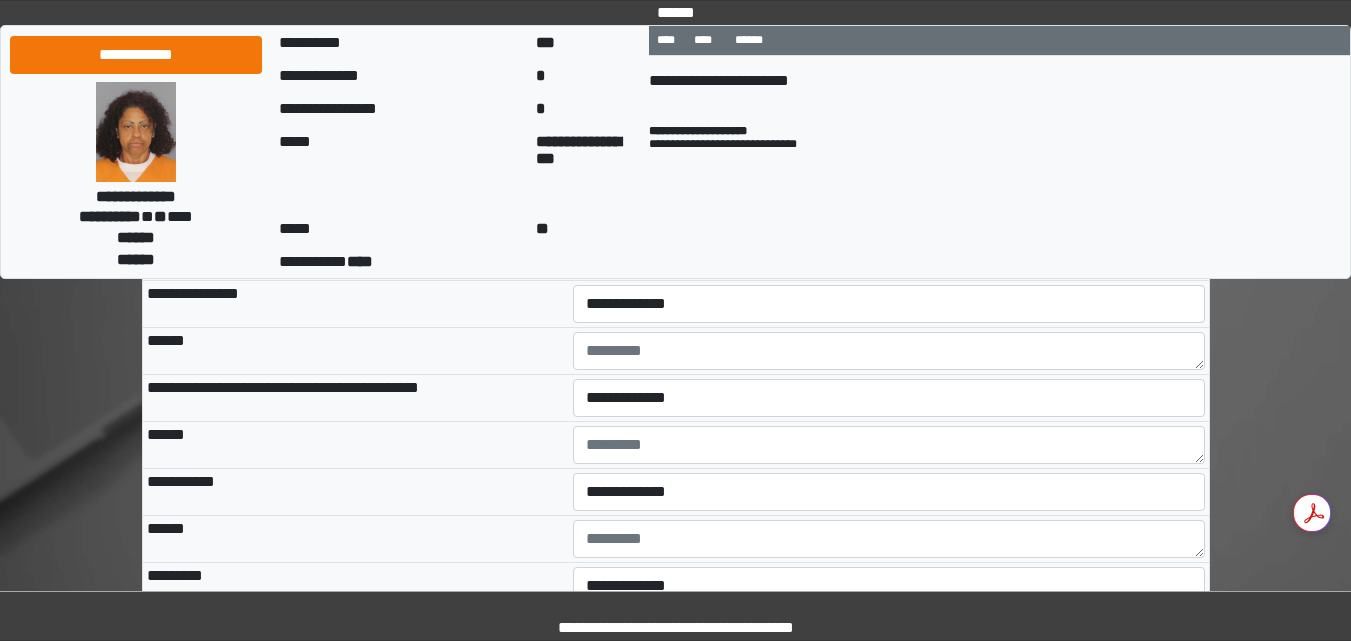 scroll, scrollTop: 2759, scrollLeft: 0, axis: vertical 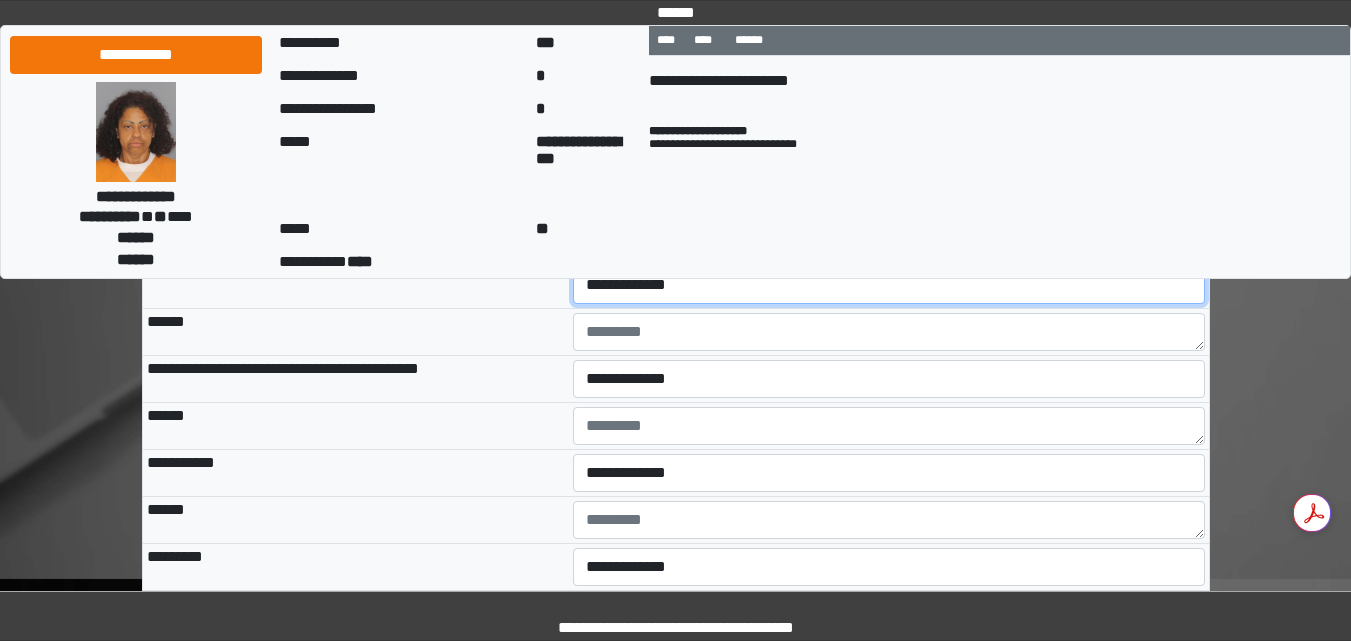 click on "**********" at bounding box center [889, 285] 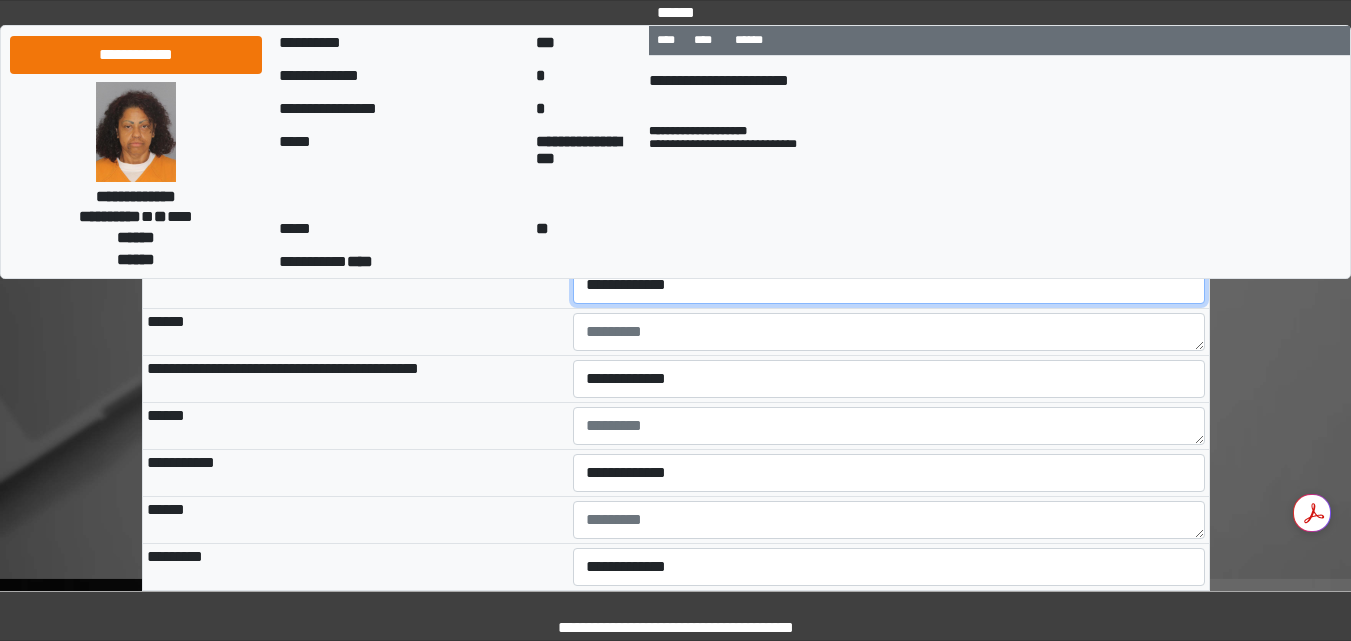 select on "***" 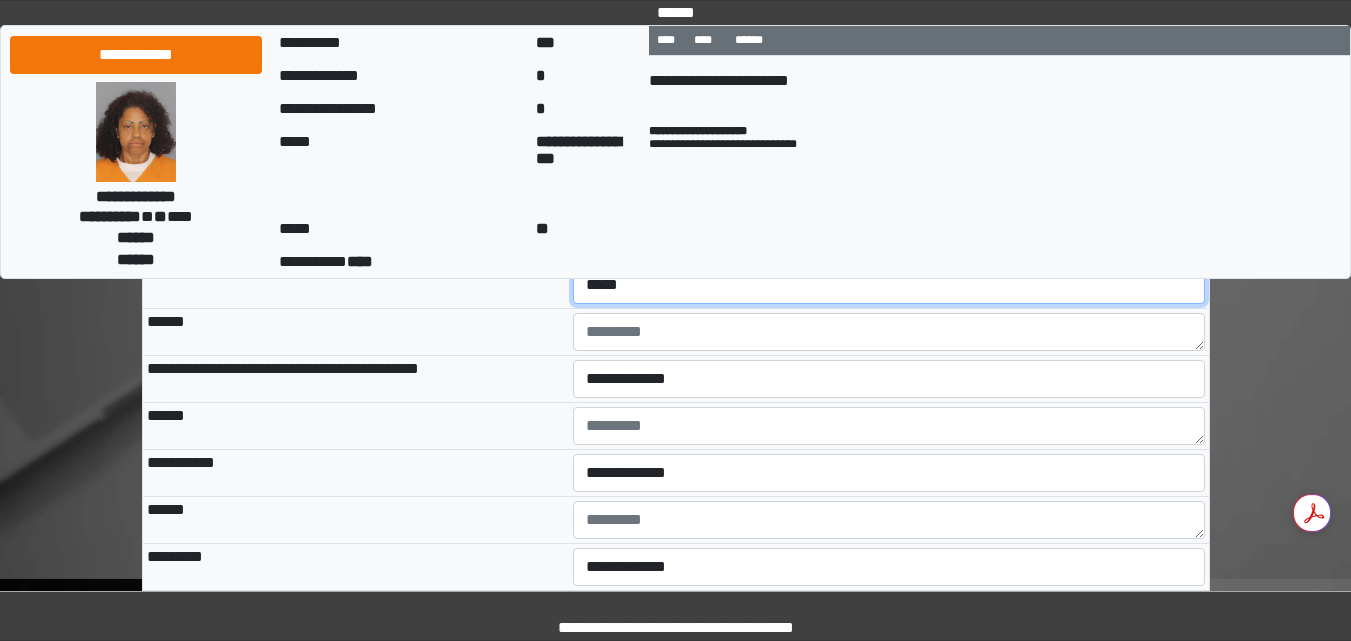 click on "**********" at bounding box center (889, 285) 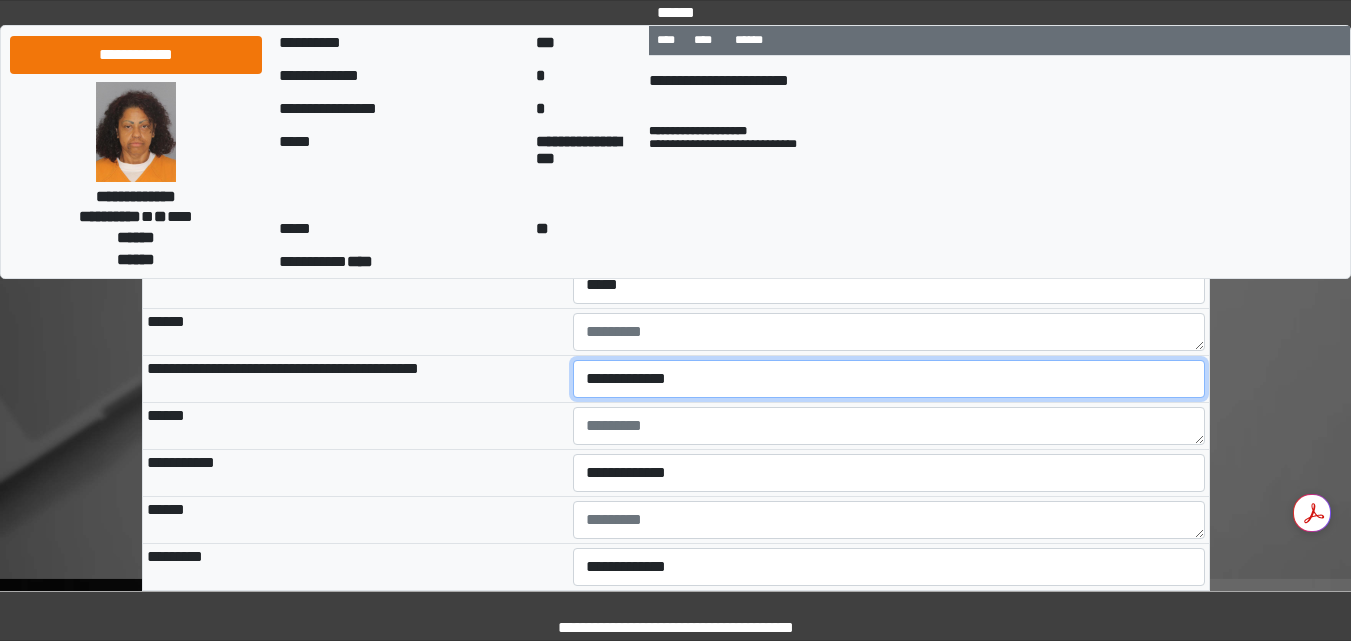 click on "**********" at bounding box center (889, 379) 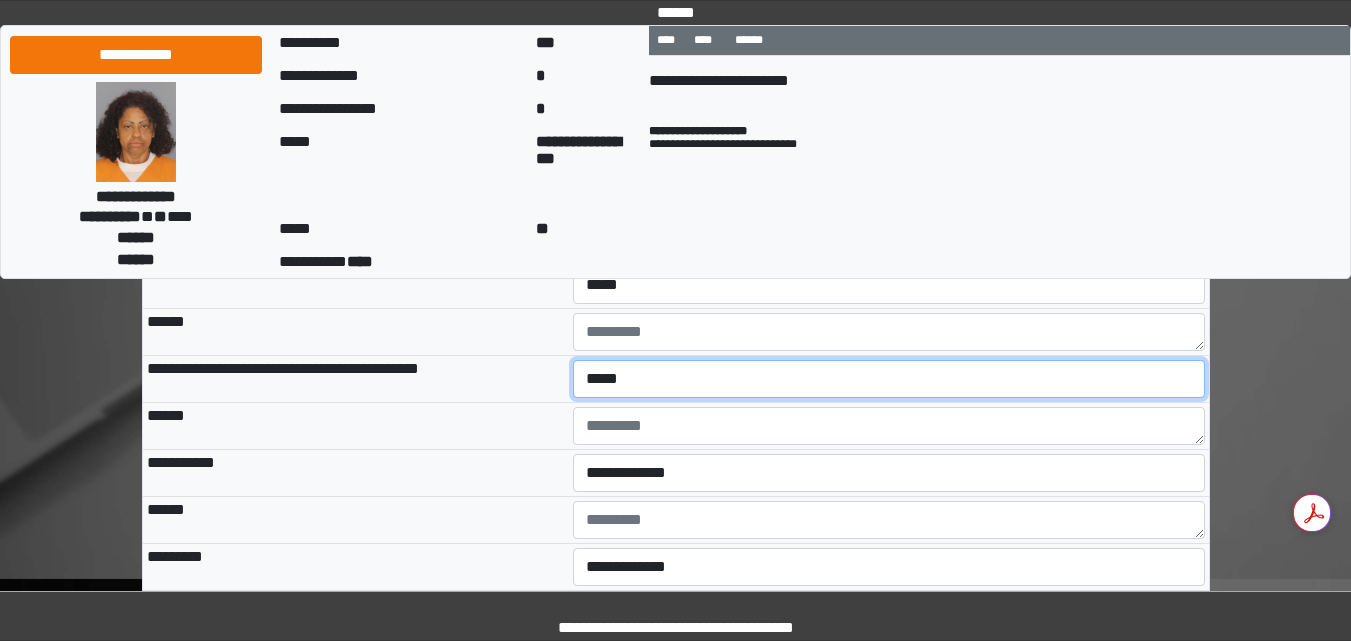 click on "**********" at bounding box center (889, 379) 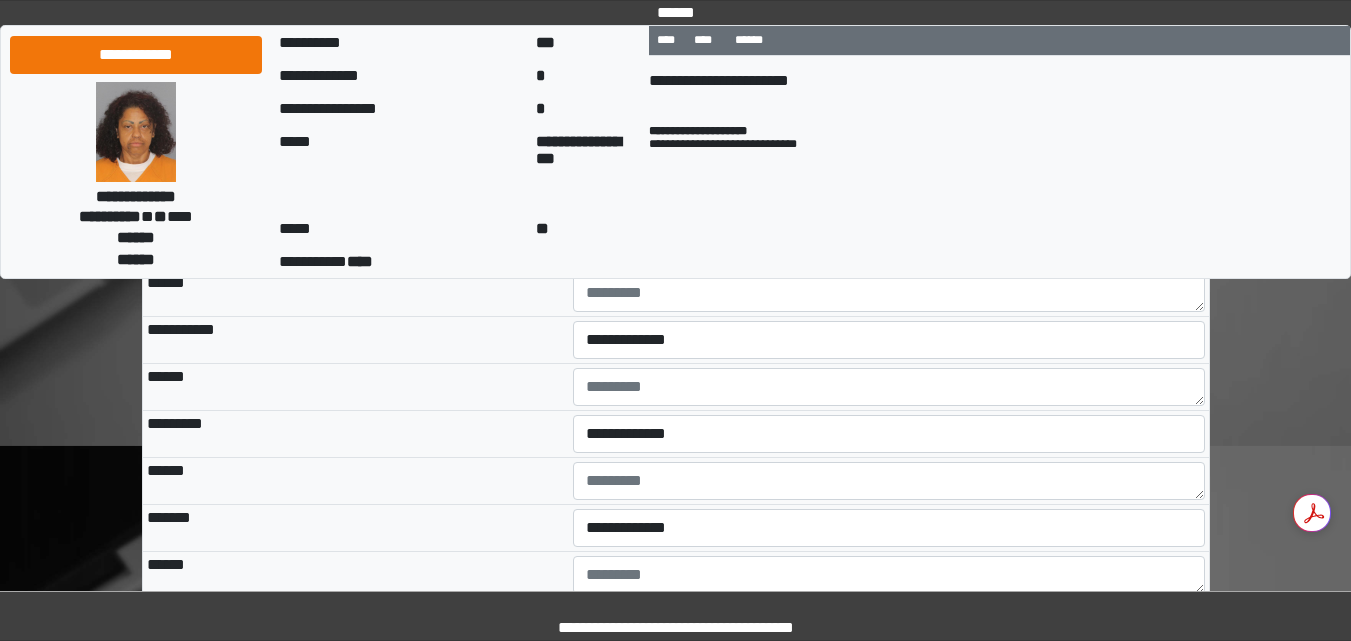 scroll, scrollTop: 2919, scrollLeft: 0, axis: vertical 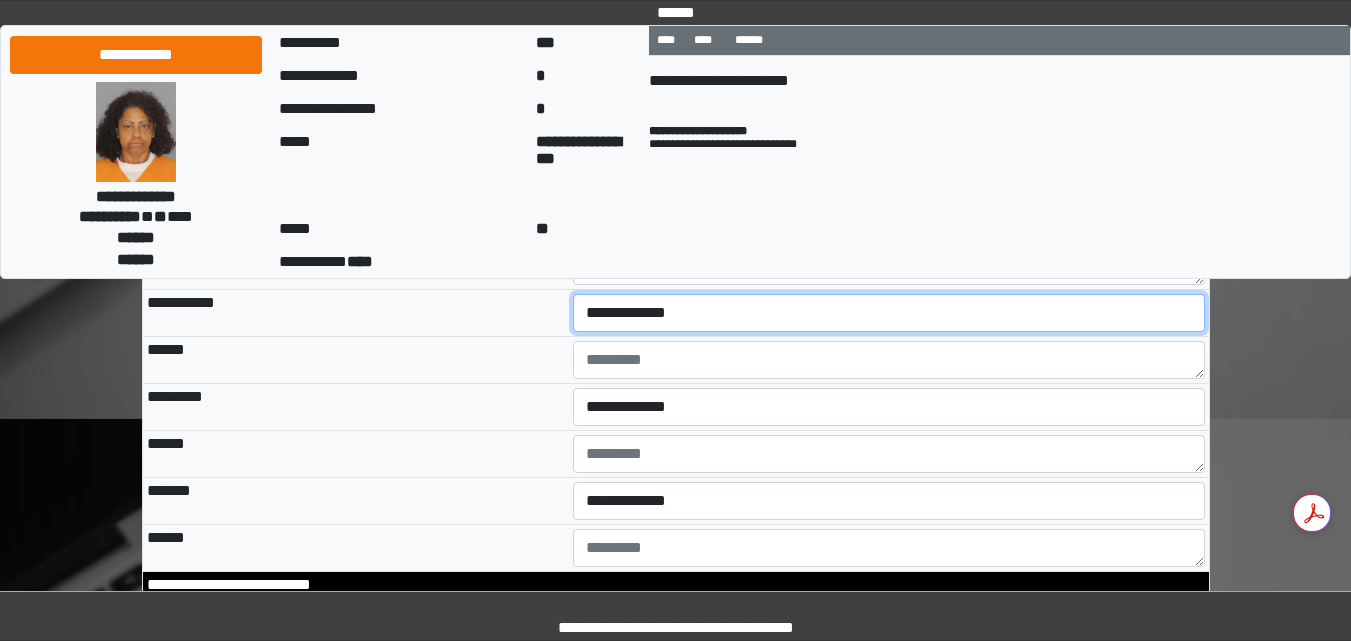 click on "**********" at bounding box center [889, 313] 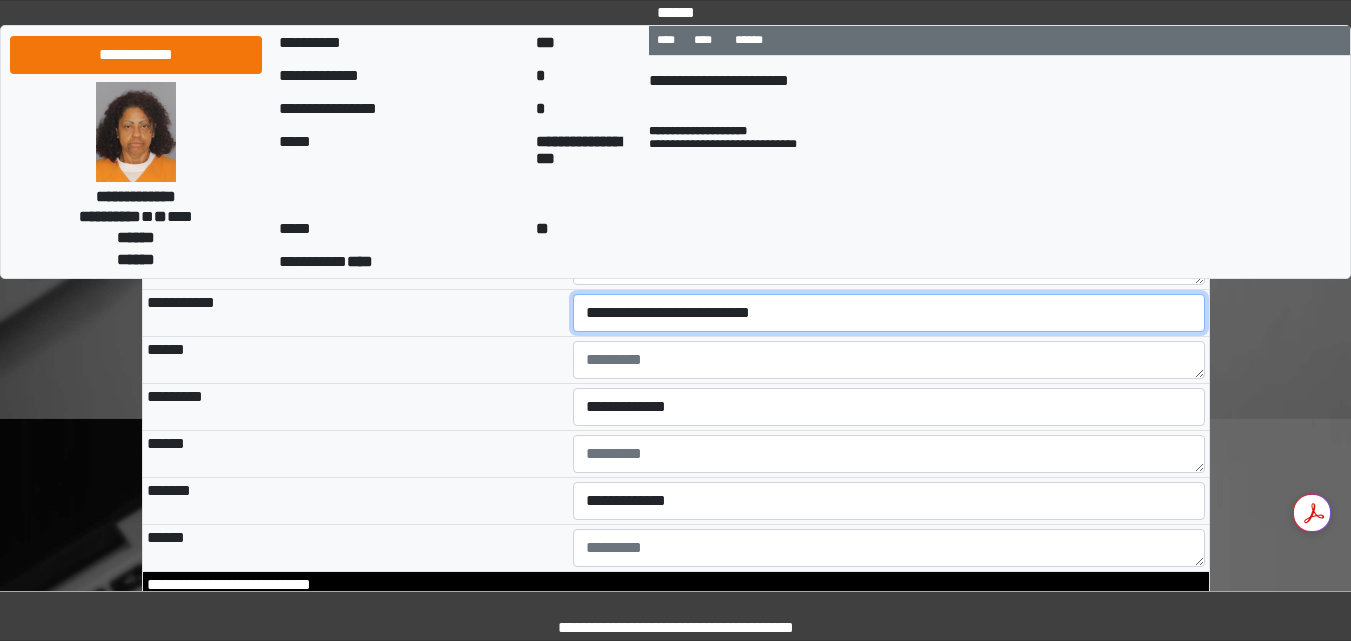 click on "**********" at bounding box center [889, 313] 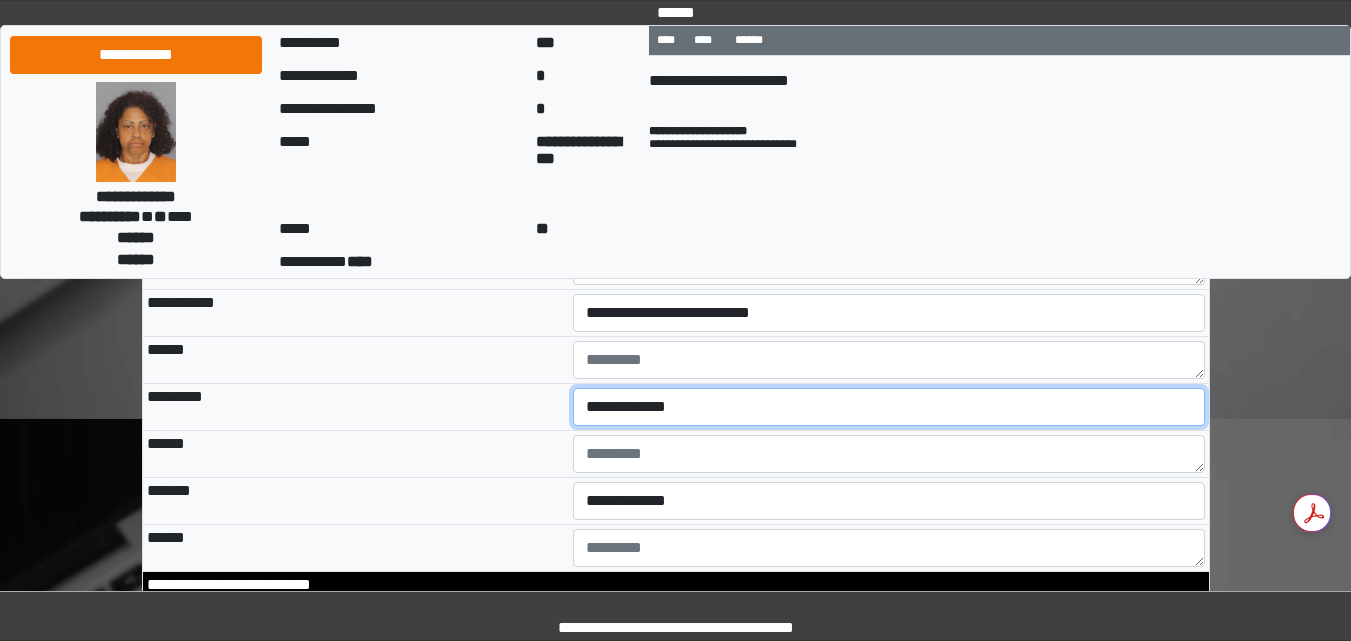 click on "**********" at bounding box center [889, 407] 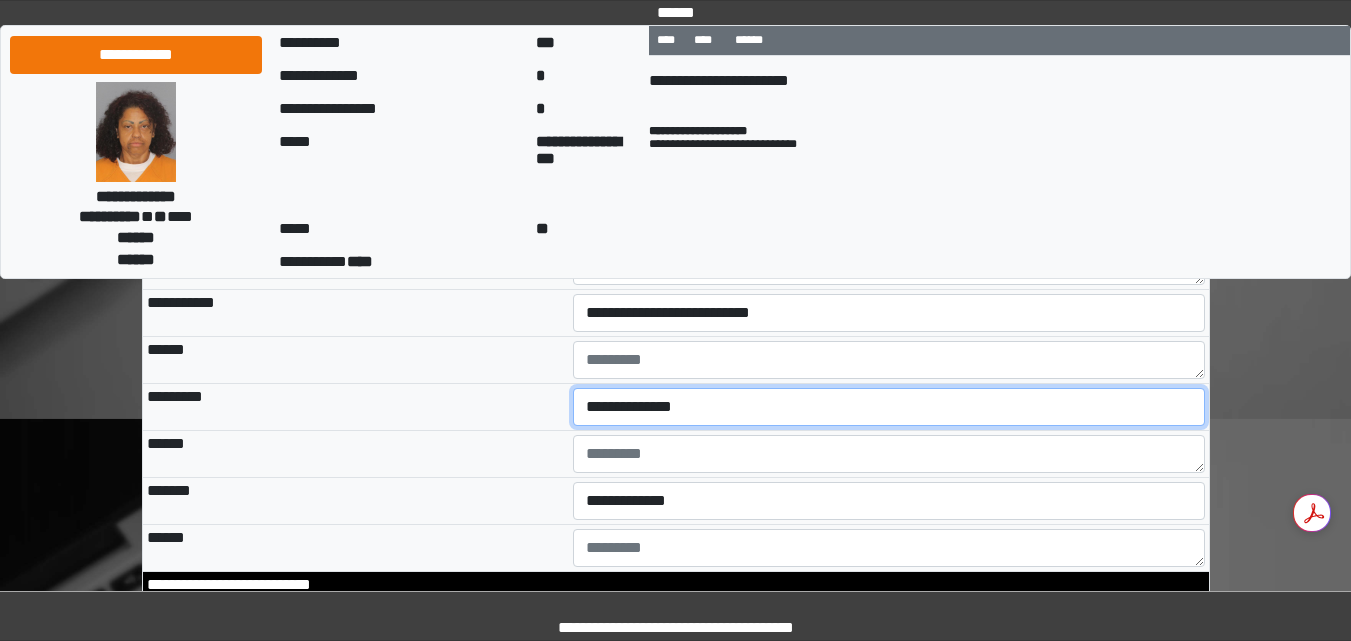 click on "**********" at bounding box center (889, 407) 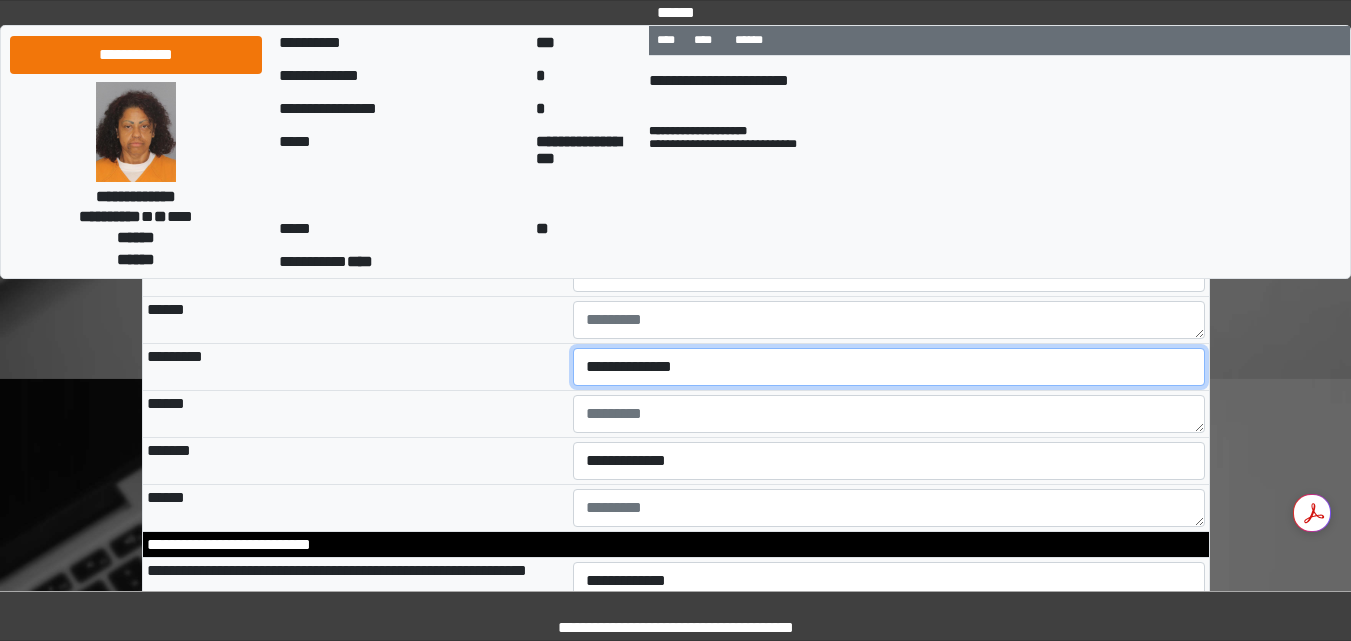 scroll, scrollTop: 3052, scrollLeft: 0, axis: vertical 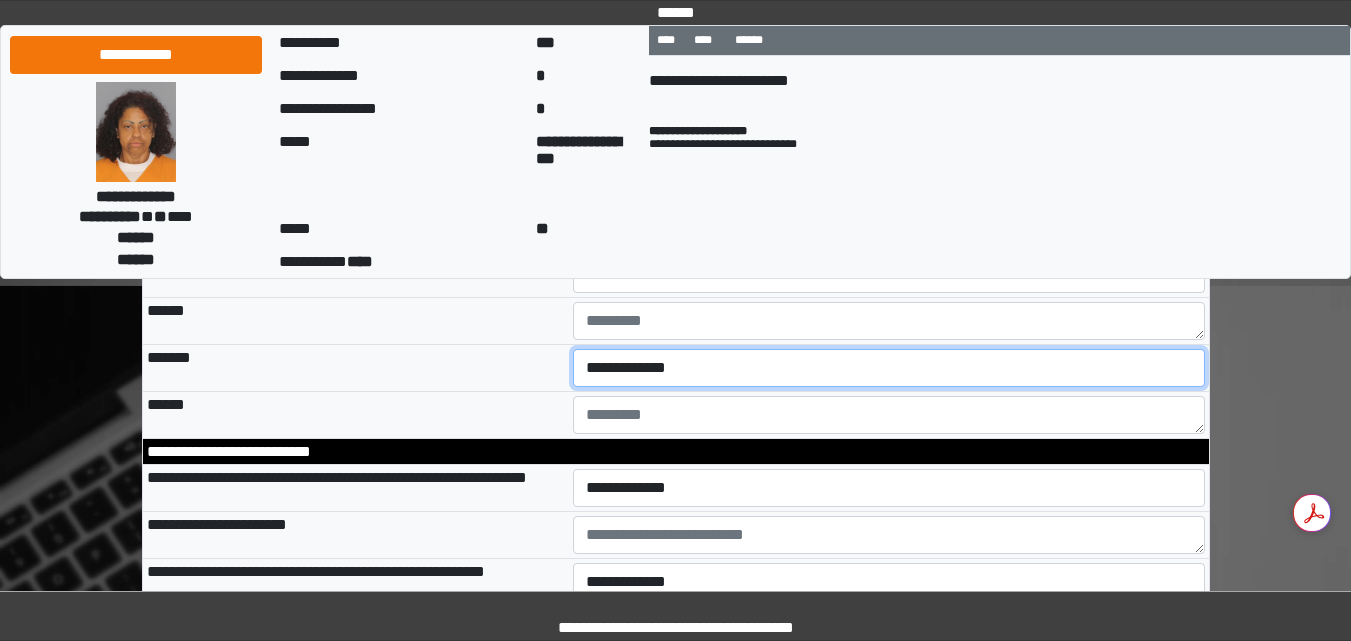 click on "**********" at bounding box center (889, 368) 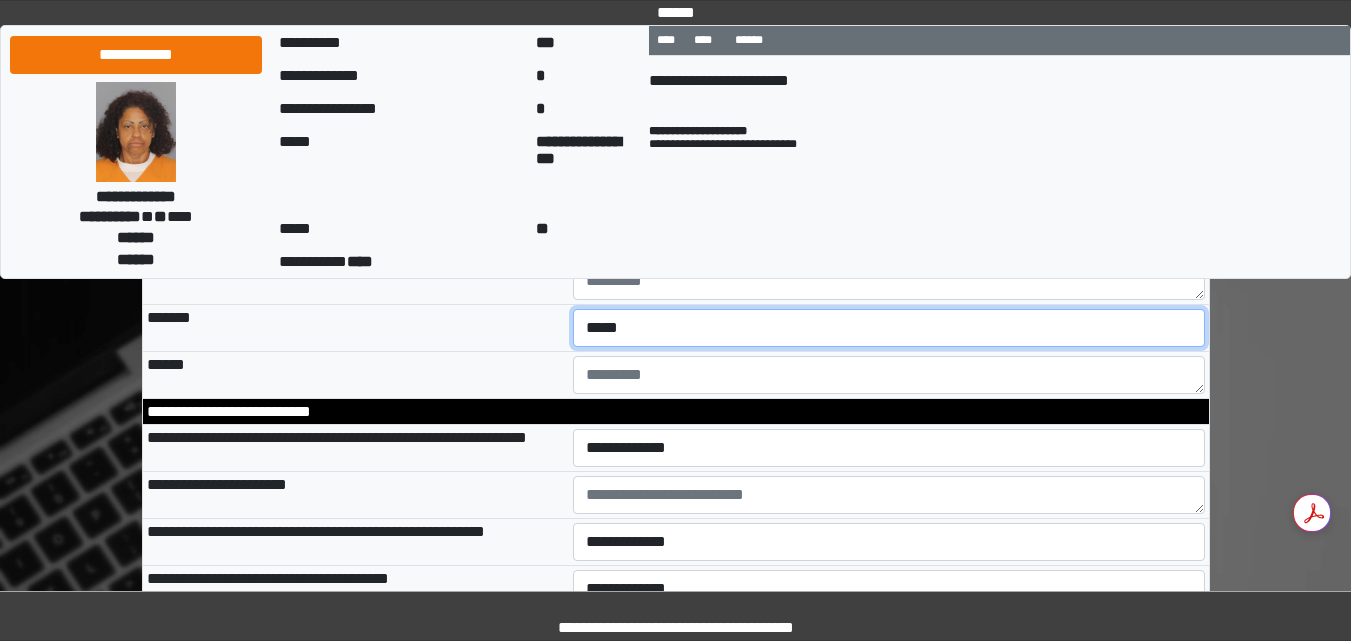scroll, scrollTop: 3172, scrollLeft: 0, axis: vertical 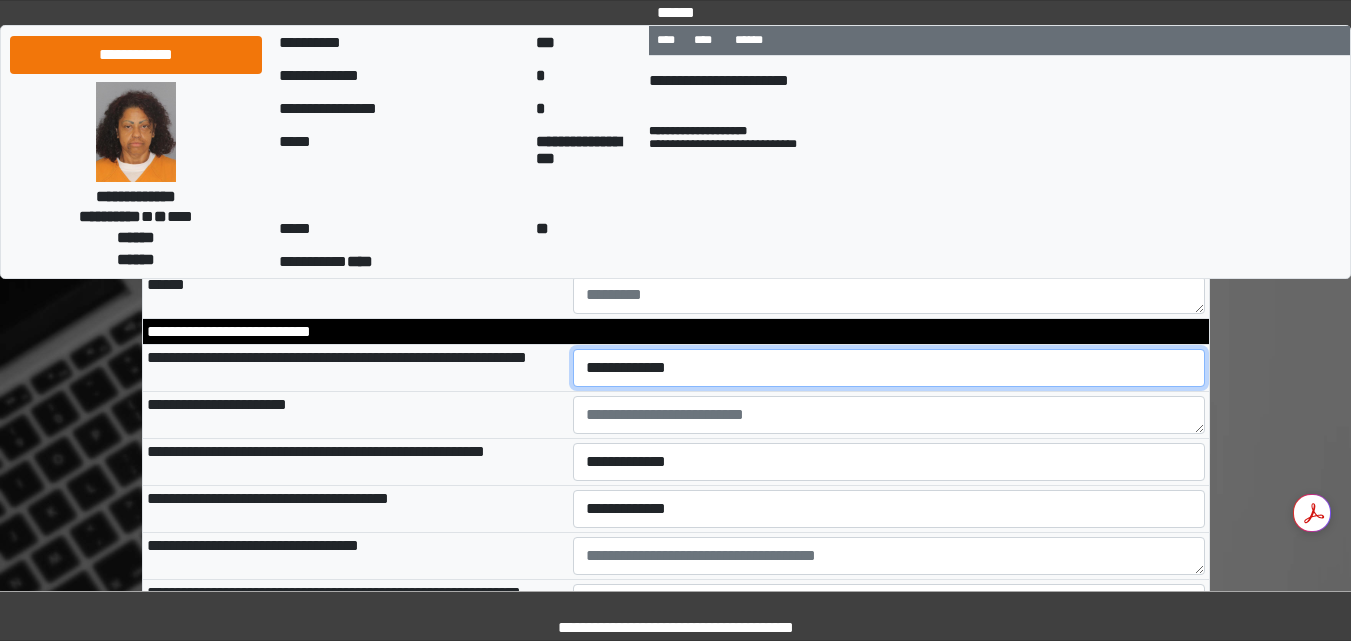 click on "**********" at bounding box center (889, 368) 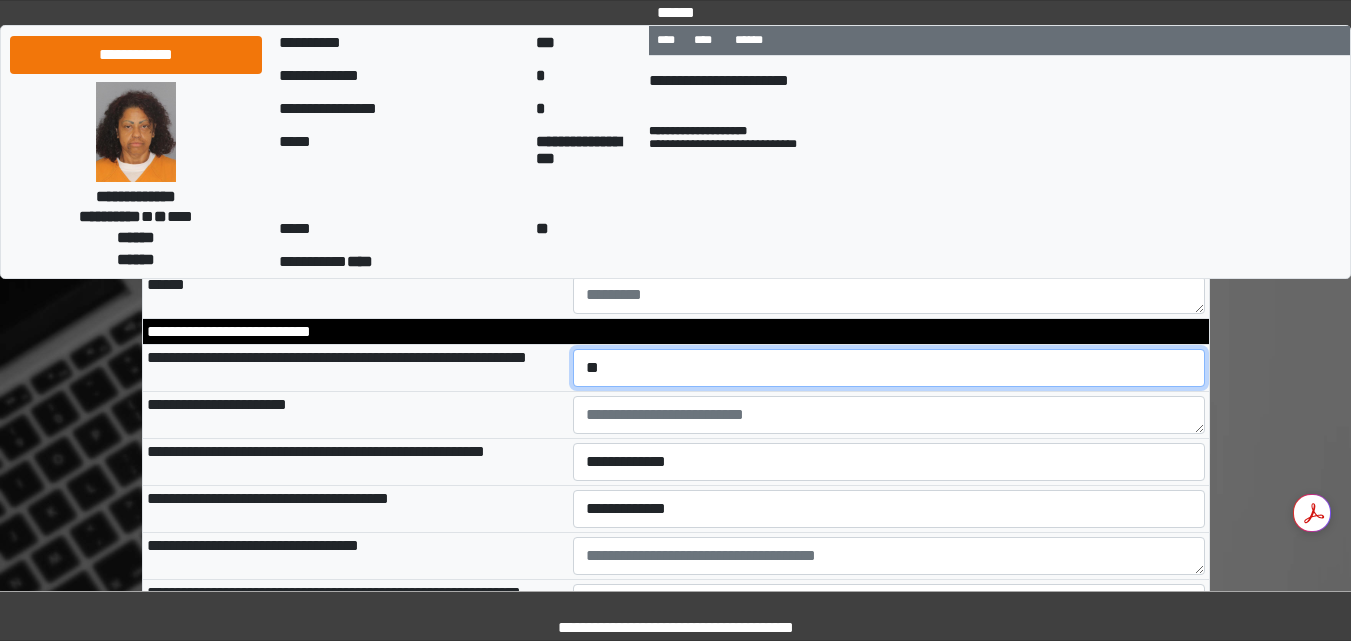 click on "**********" at bounding box center [889, 368] 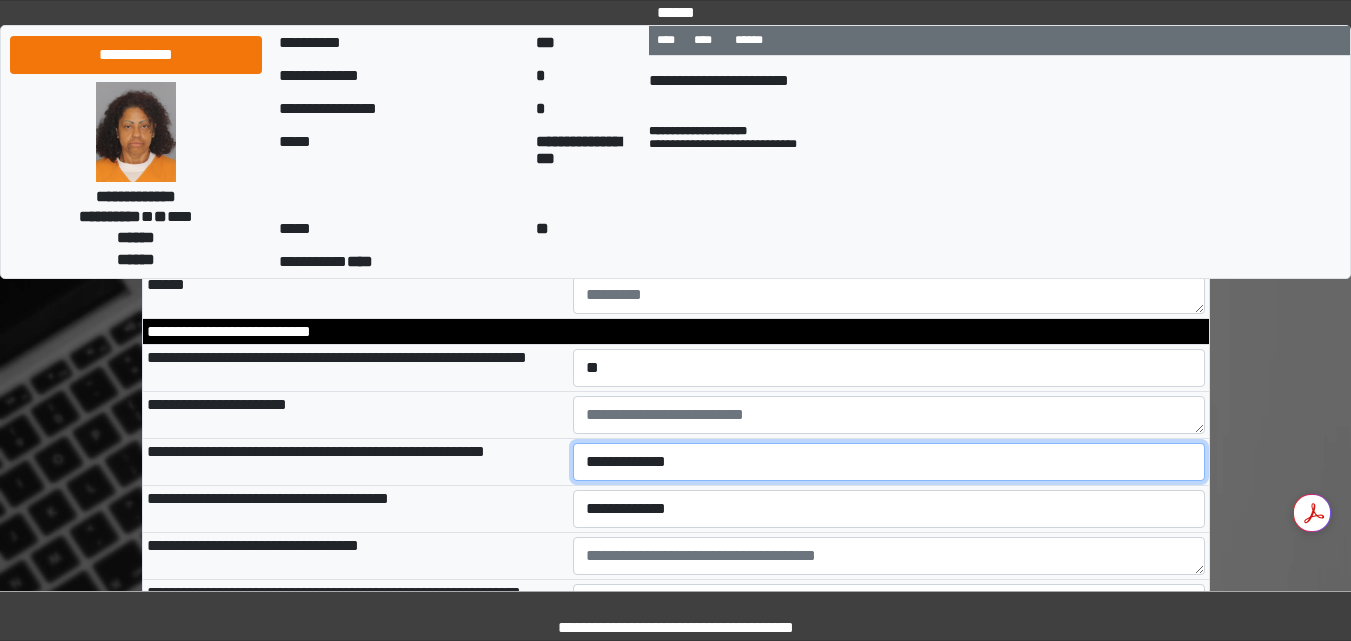 click on "**********" at bounding box center [889, 462] 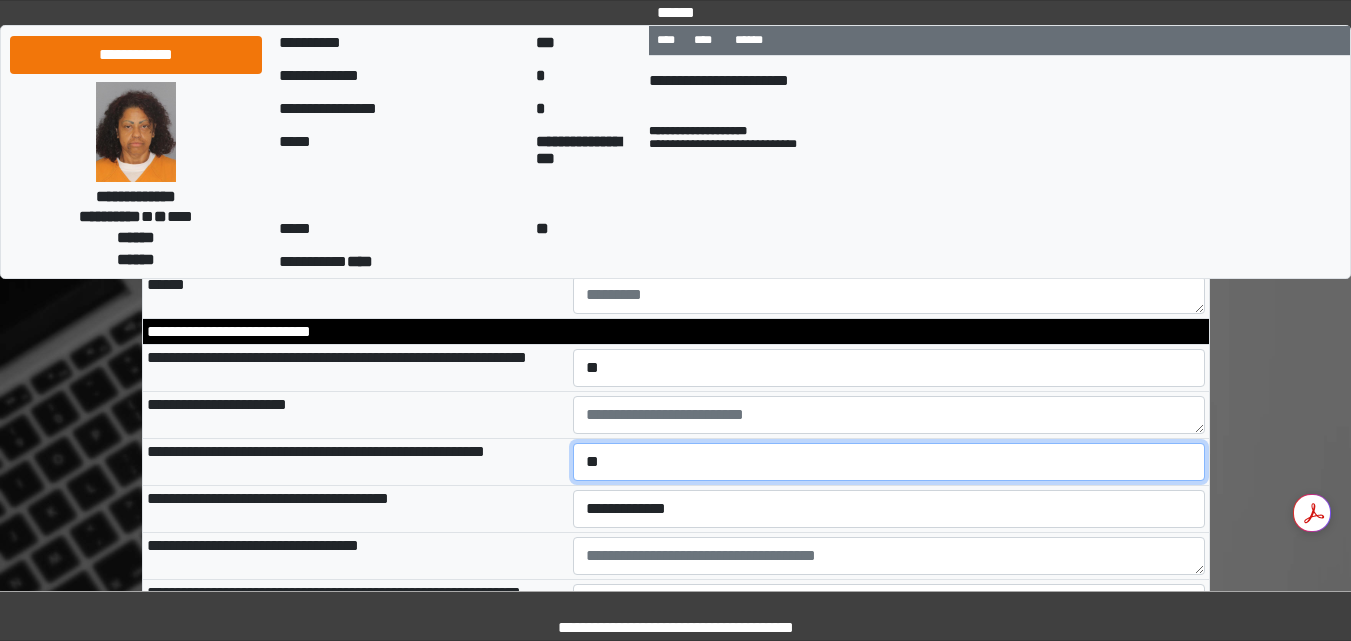click on "**********" at bounding box center [889, 462] 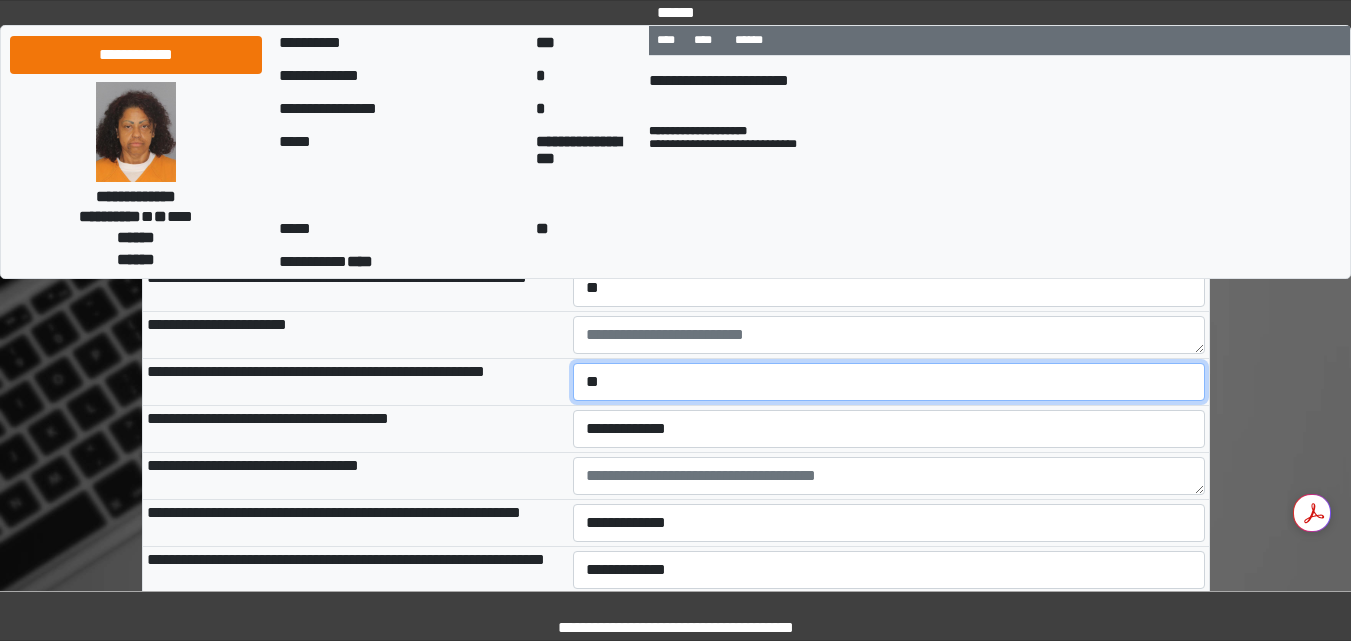 scroll, scrollTop: 3292, scrollLeft: 0, axis: vertical 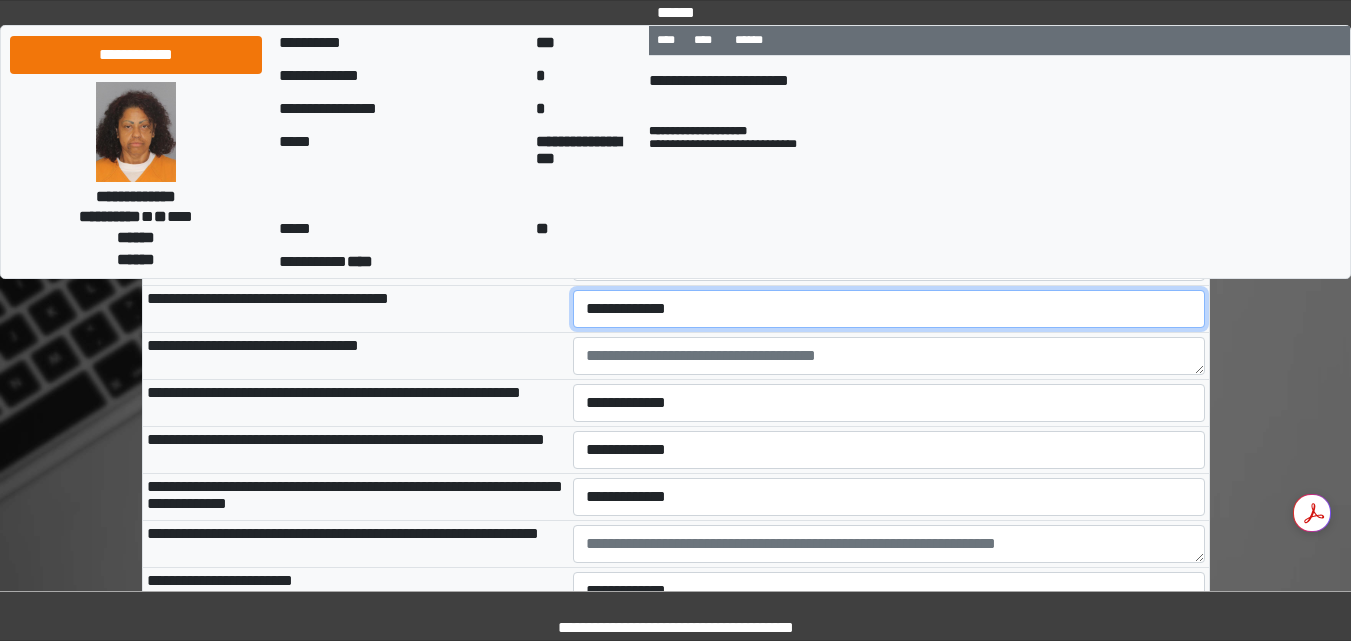 click on "**********" at bounding box center [889, 309] 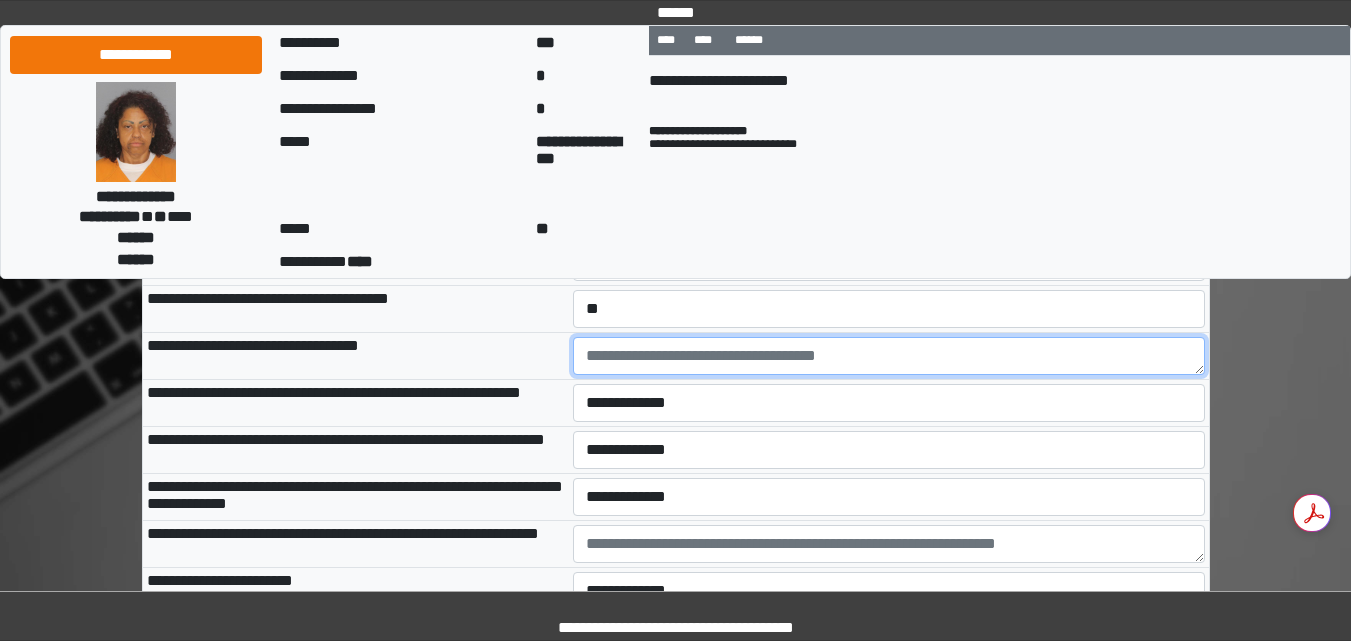 click at bounding box center [889, 356] 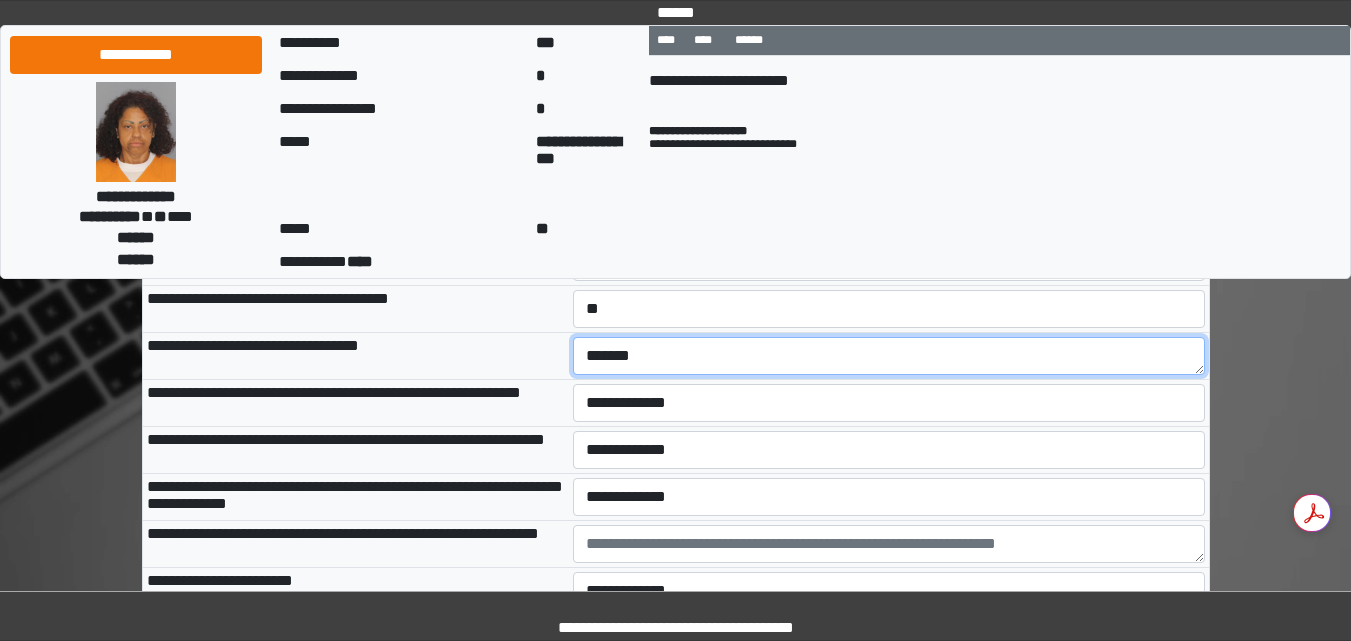 type on "*******" 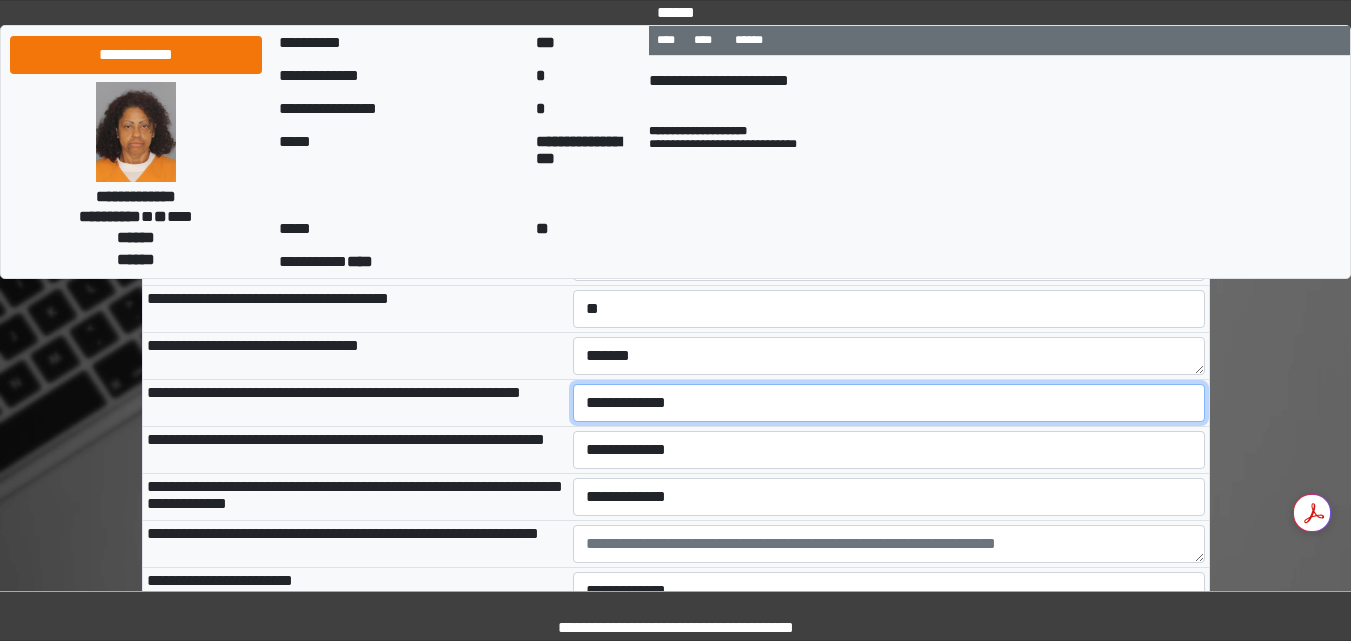 click on "**********" at bounding box center (889, 403) 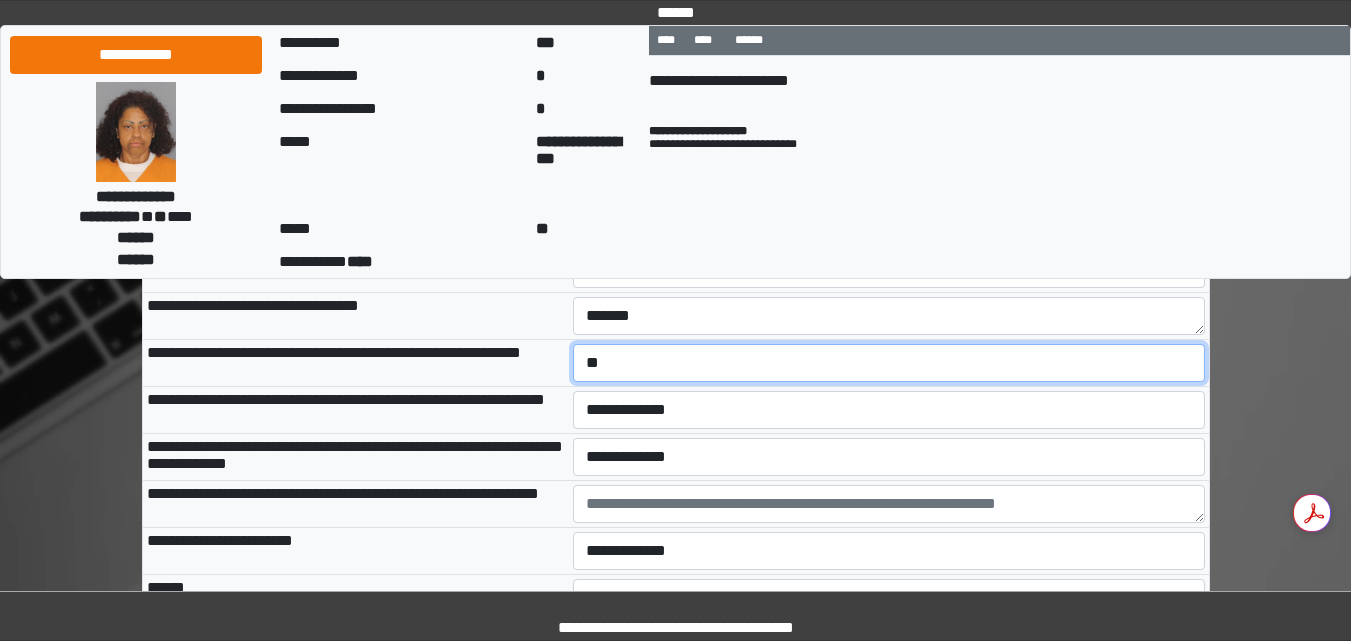 scroll, scrollTop: 3545, scrollLeft: 0, axis: vertical 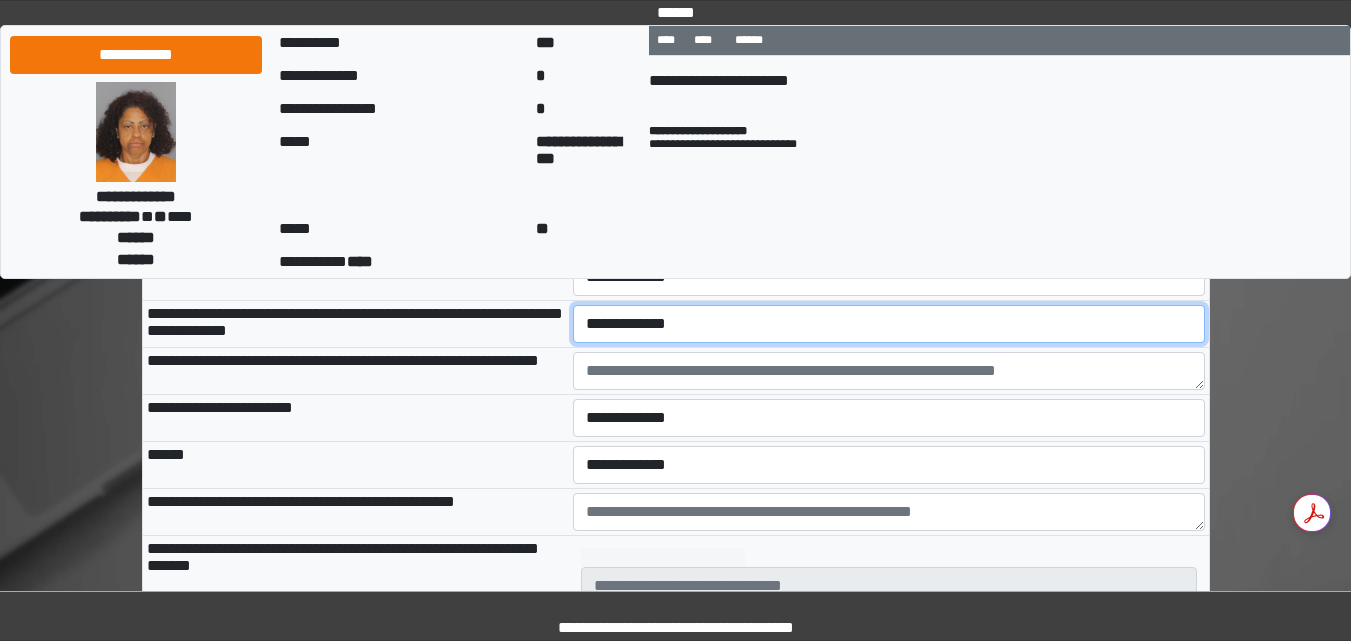 click on "**********" at bounding box center (889, 324) 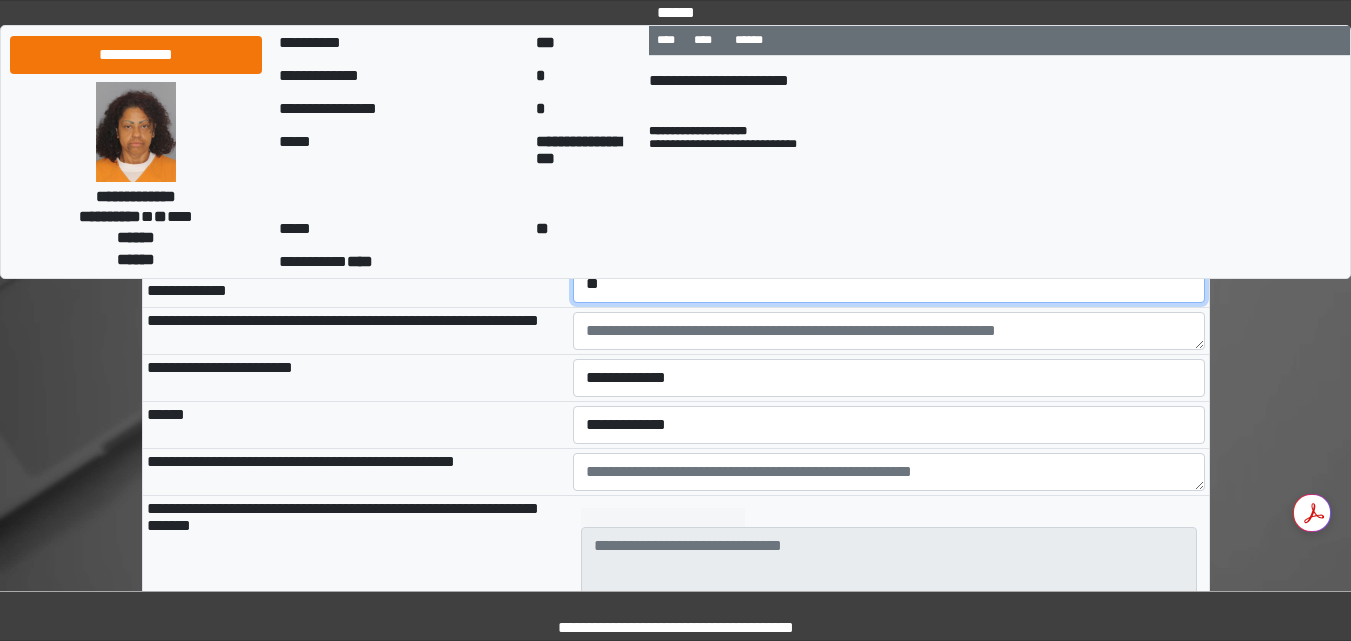 scroll, scrollTop: 3705, scrollLeft: 0, axis: vertical 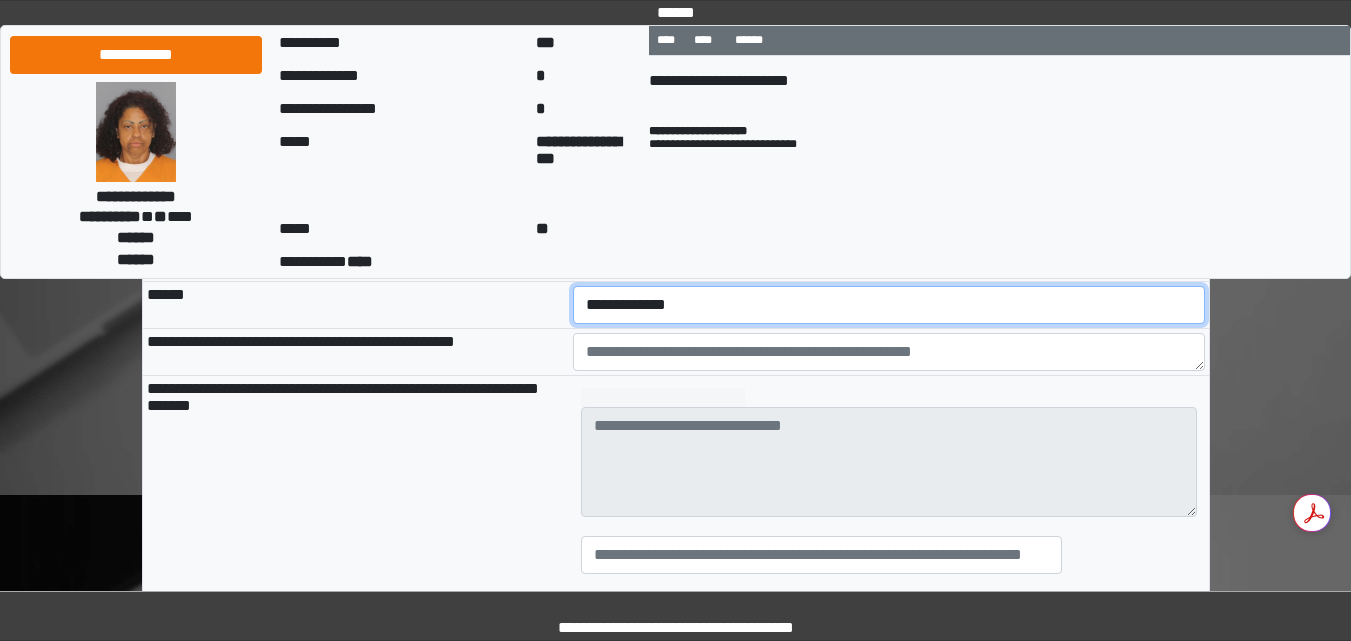 click on "**********" at bounding box center (889, 305) 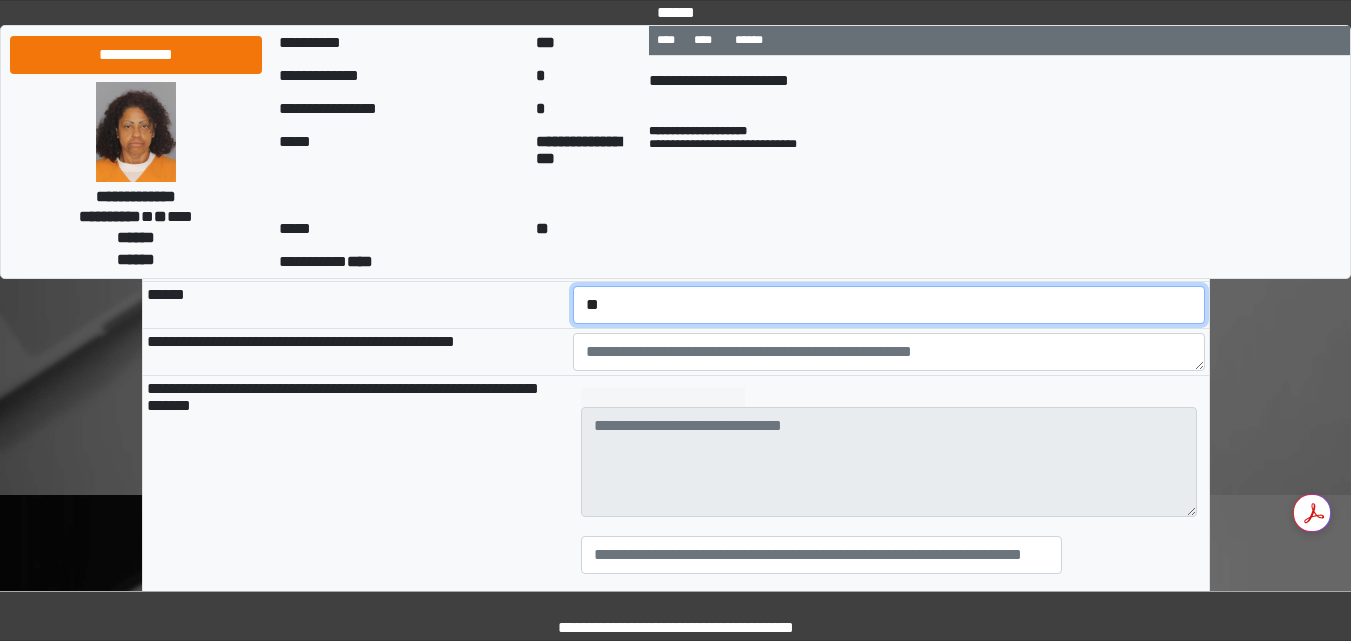 click on "**********" at bounding box center [889, 305] 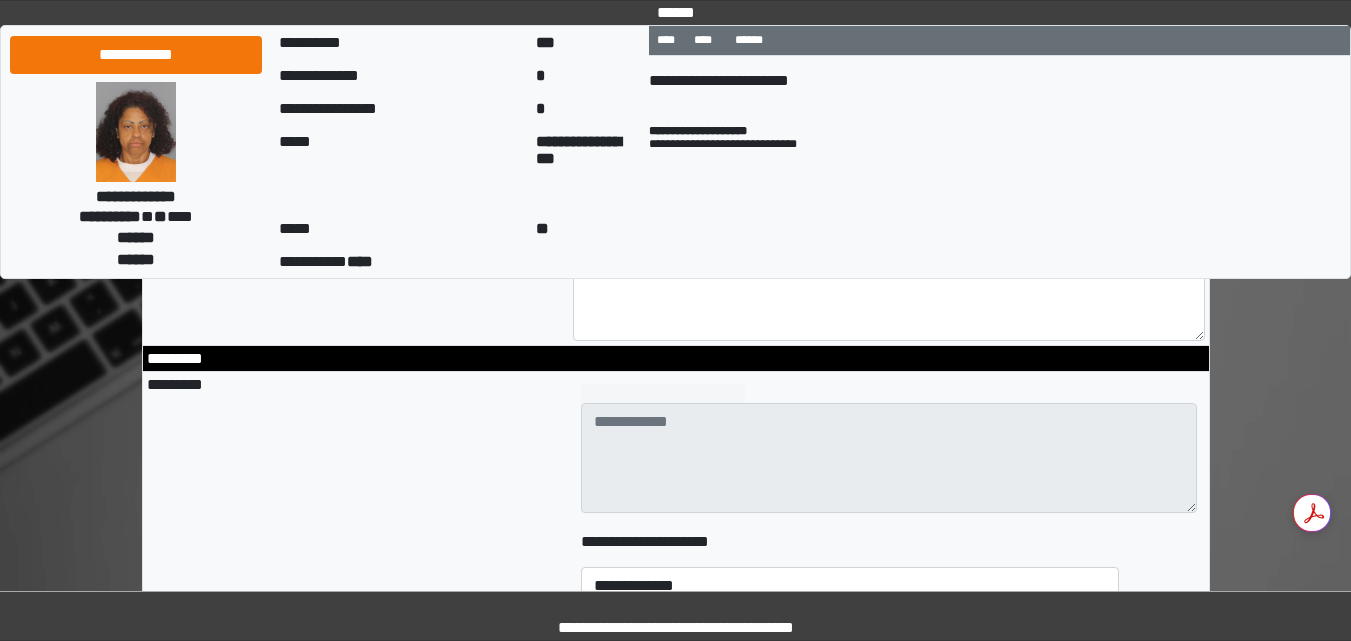 scroll, scrollTop: 4825, scrollLeft: 0, axis: vertical 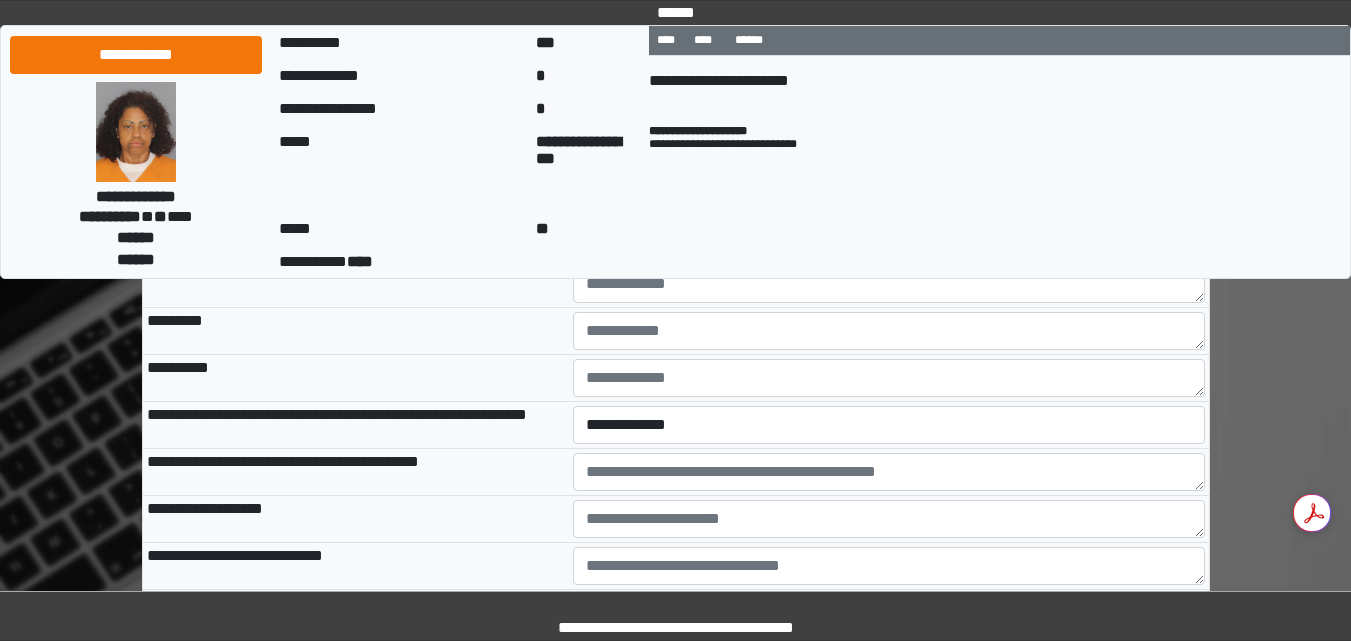 click on "**********" at bounding box center (889, 237) 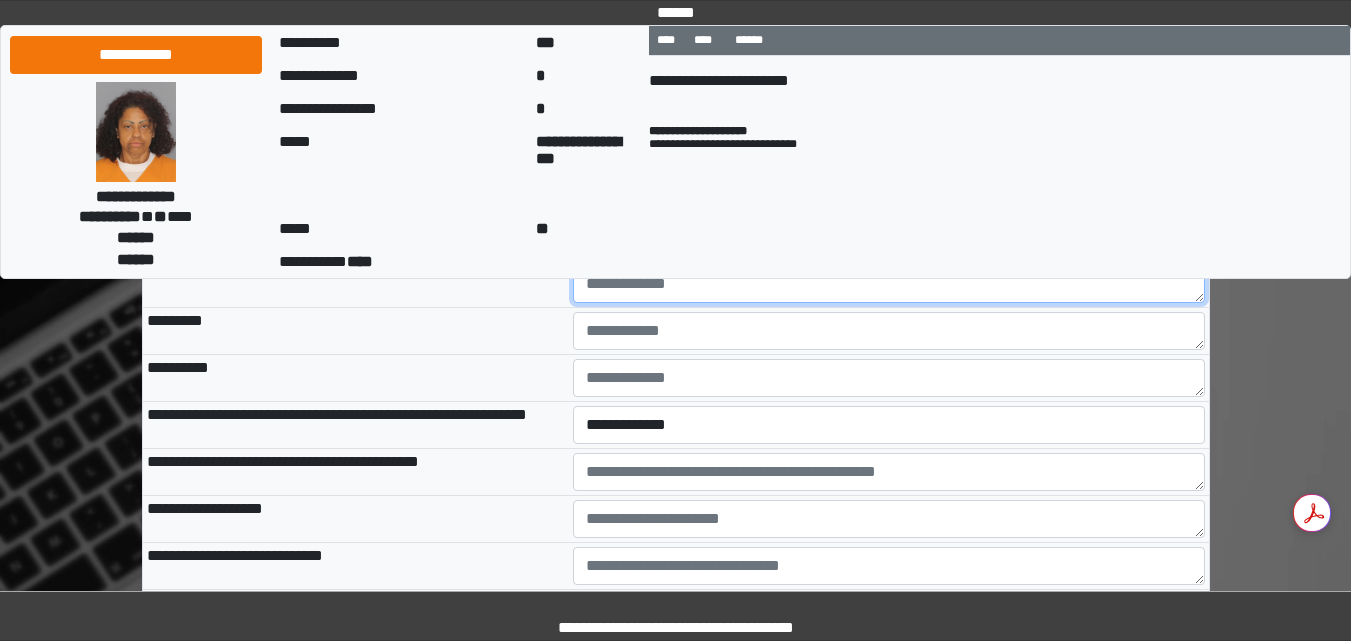click at bounding box center [889, 284] 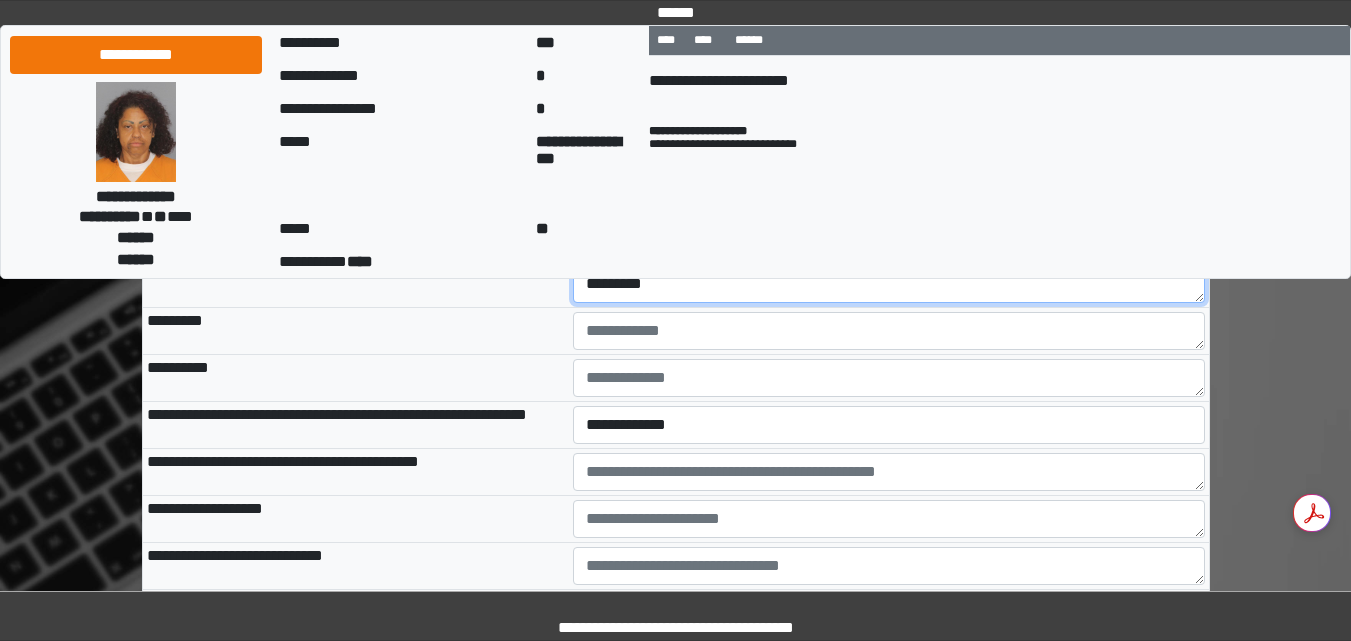 type on "*********" 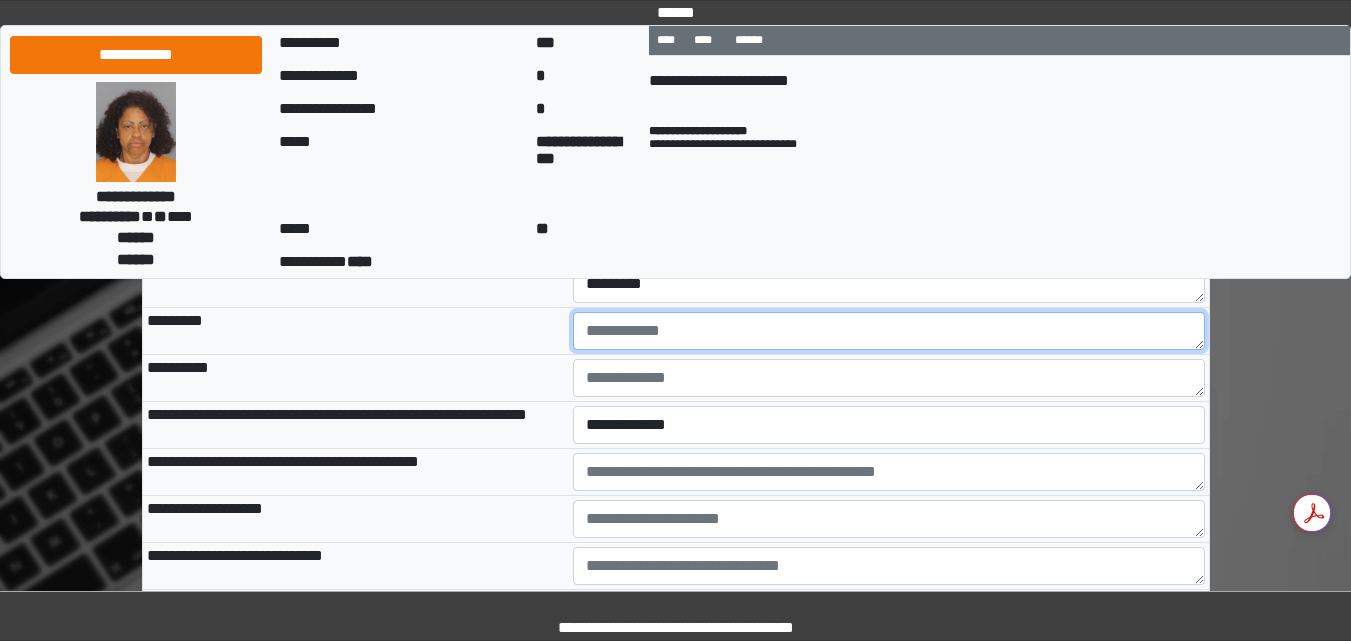 click at bounding box center [889, 331] 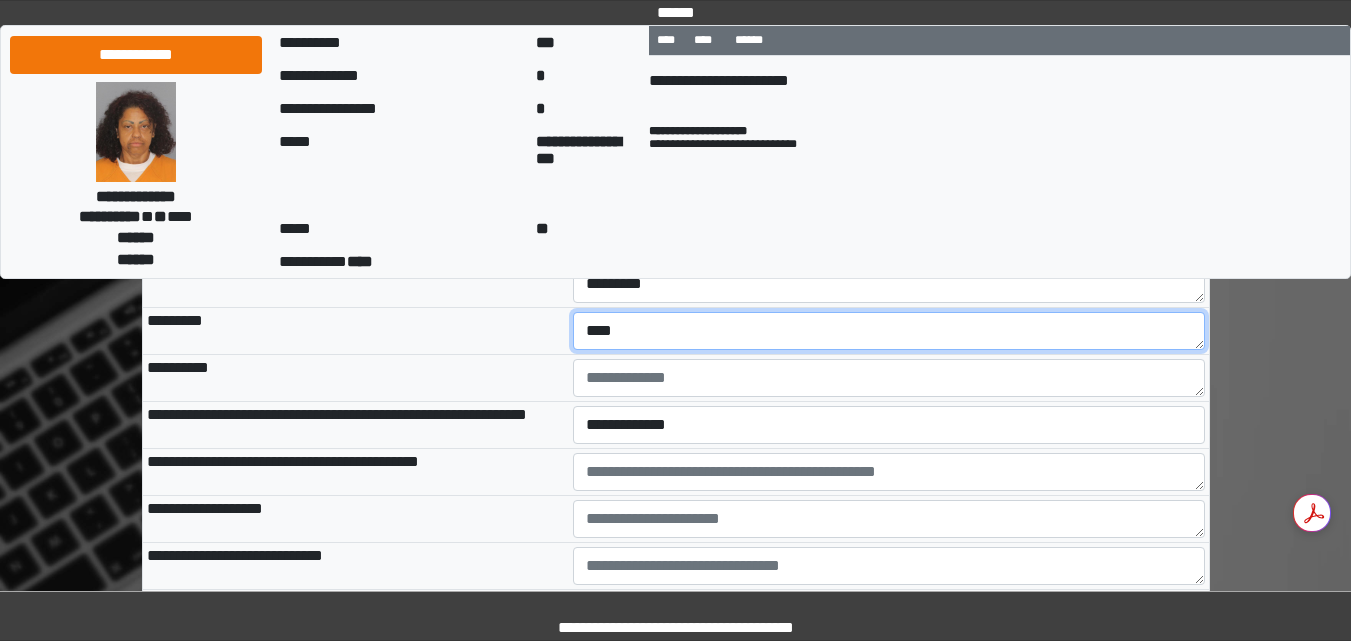 type on "****" 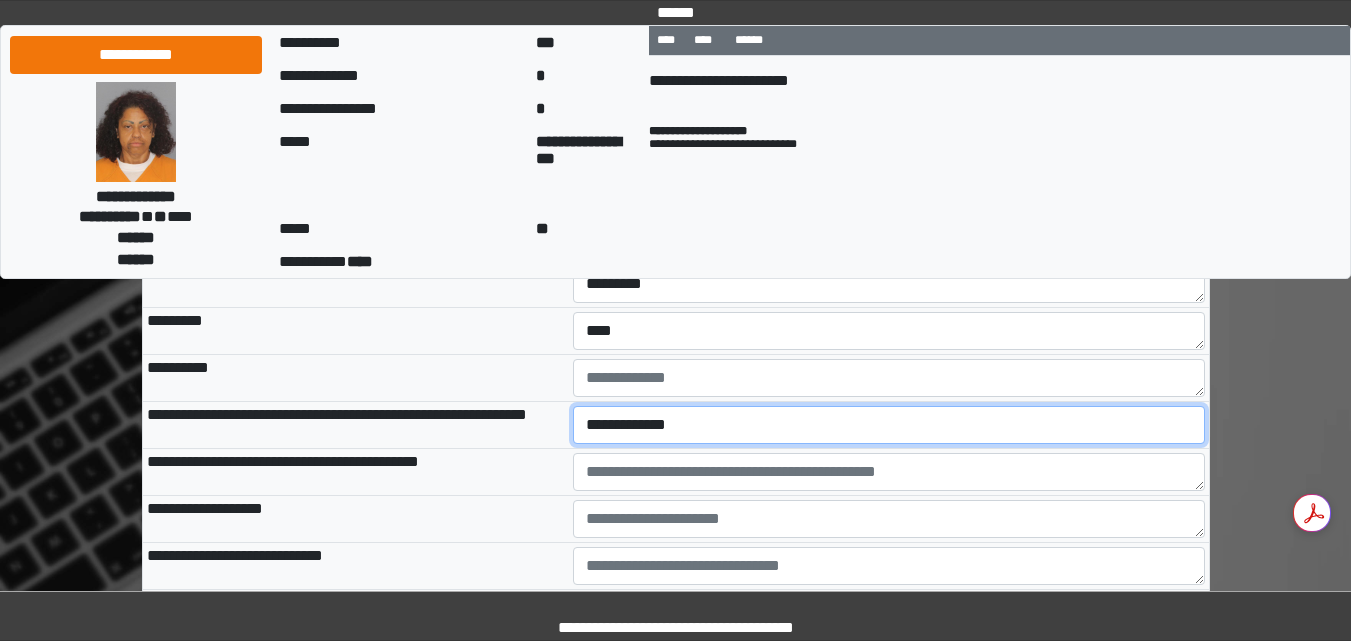 click on "**********" at bounding box center [889, 425] 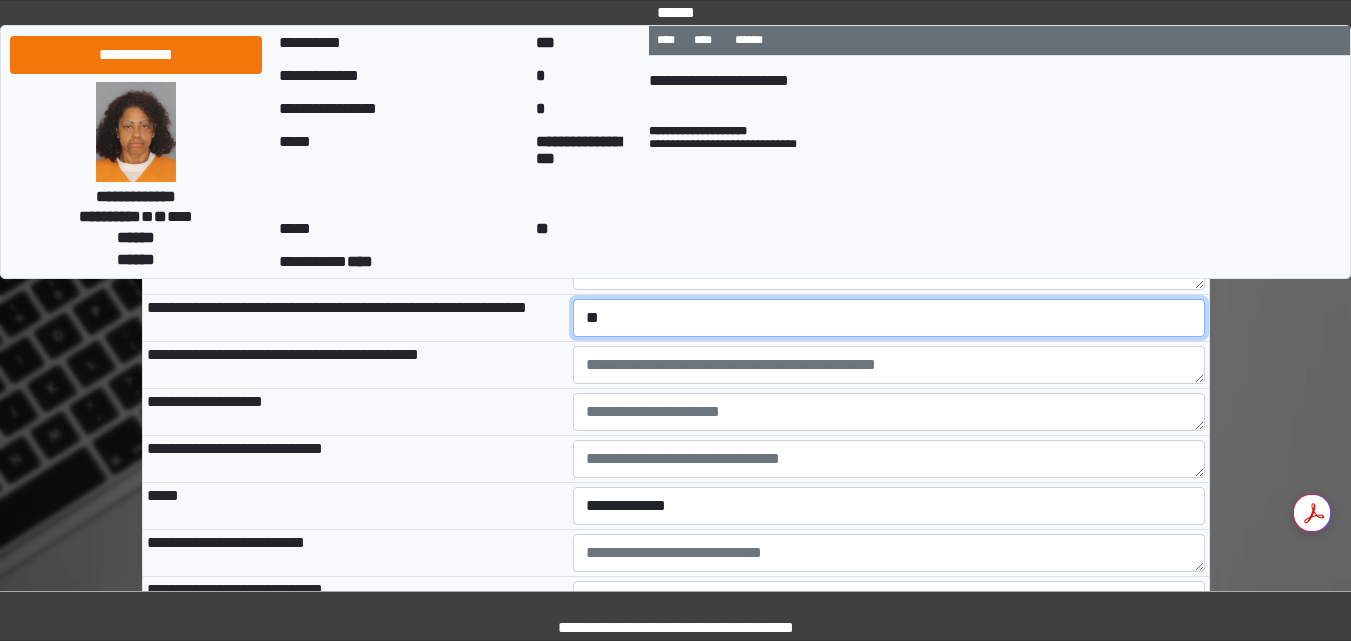scroll, scrollTop: 5033, scrollLeft: 0, axis: vertical 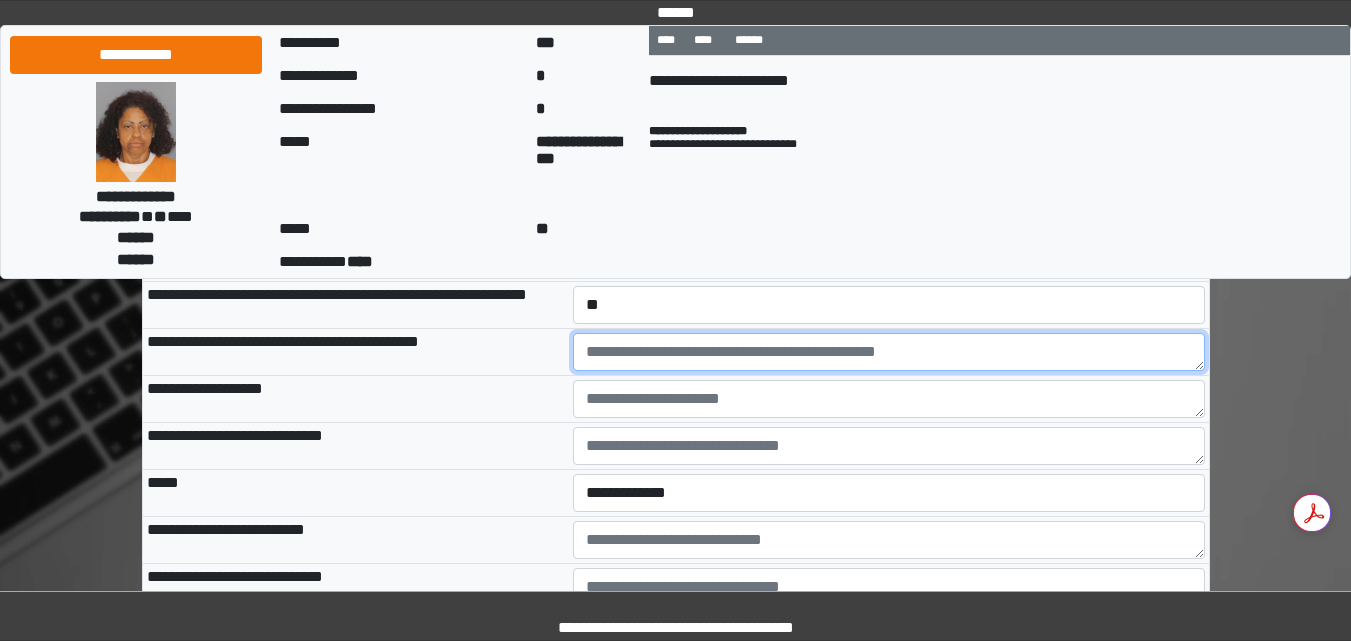click at bounding box center [889, 352] 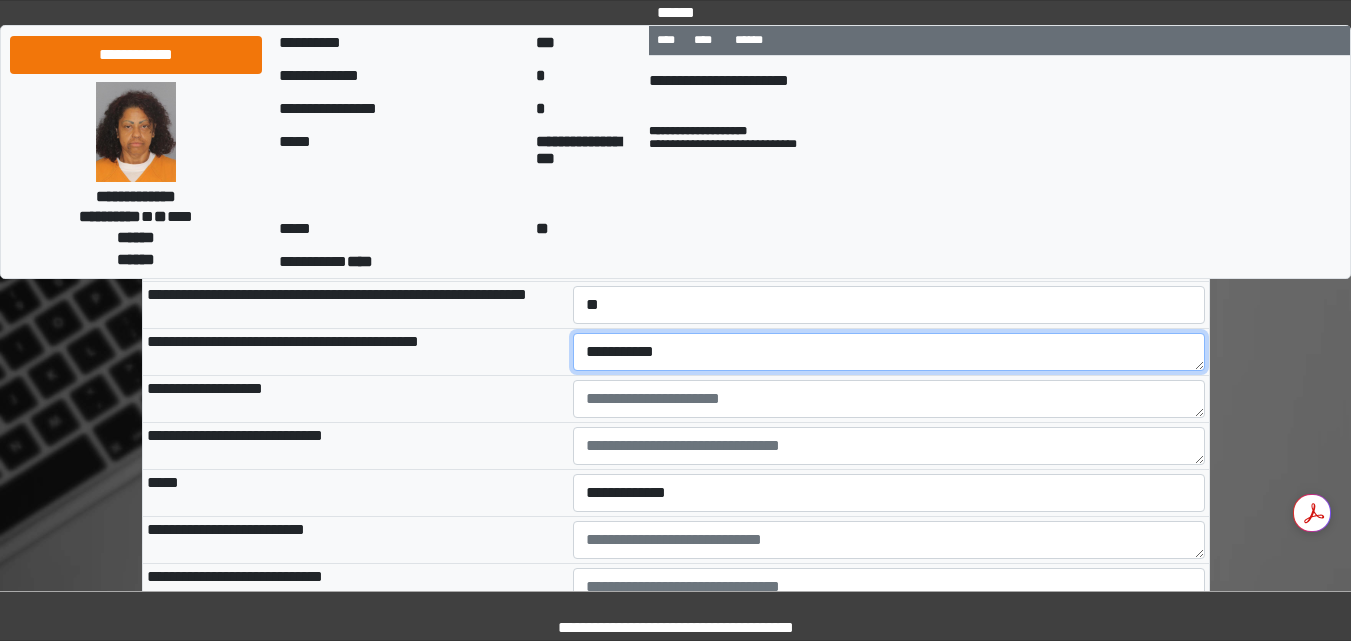 type on "**********" 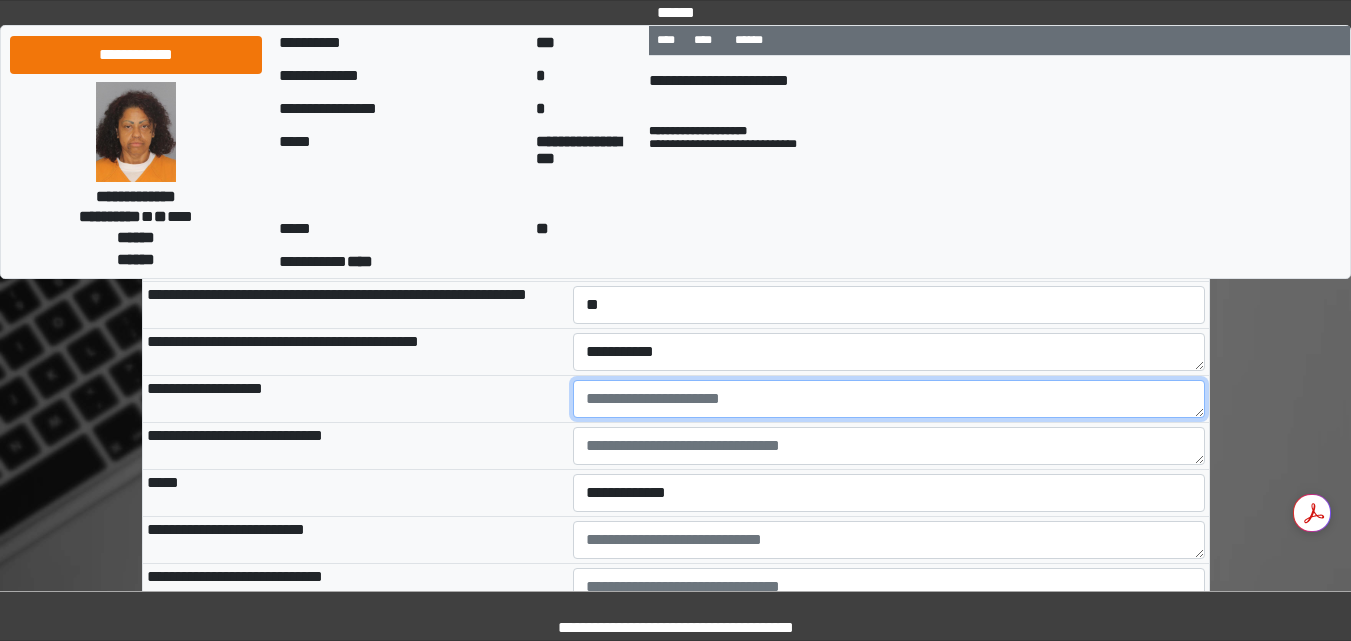 click at bounding box center [889, 399] 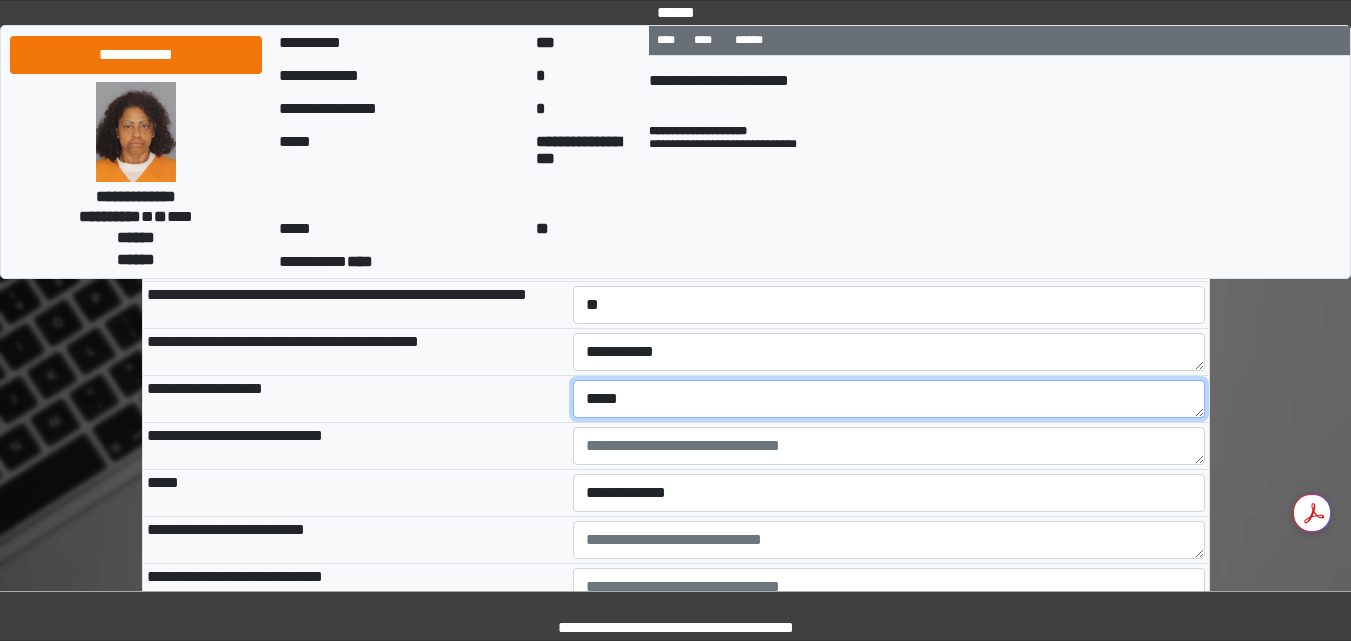 type on "*****" 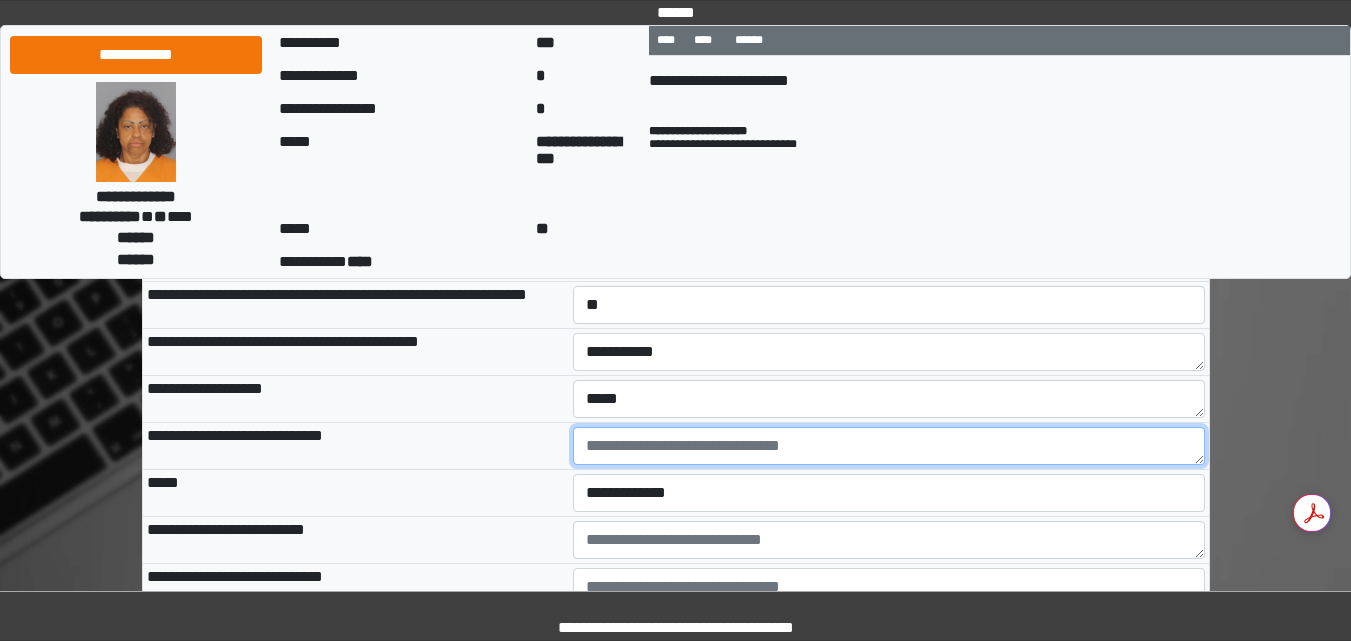 click at bounding box center [889, 446] 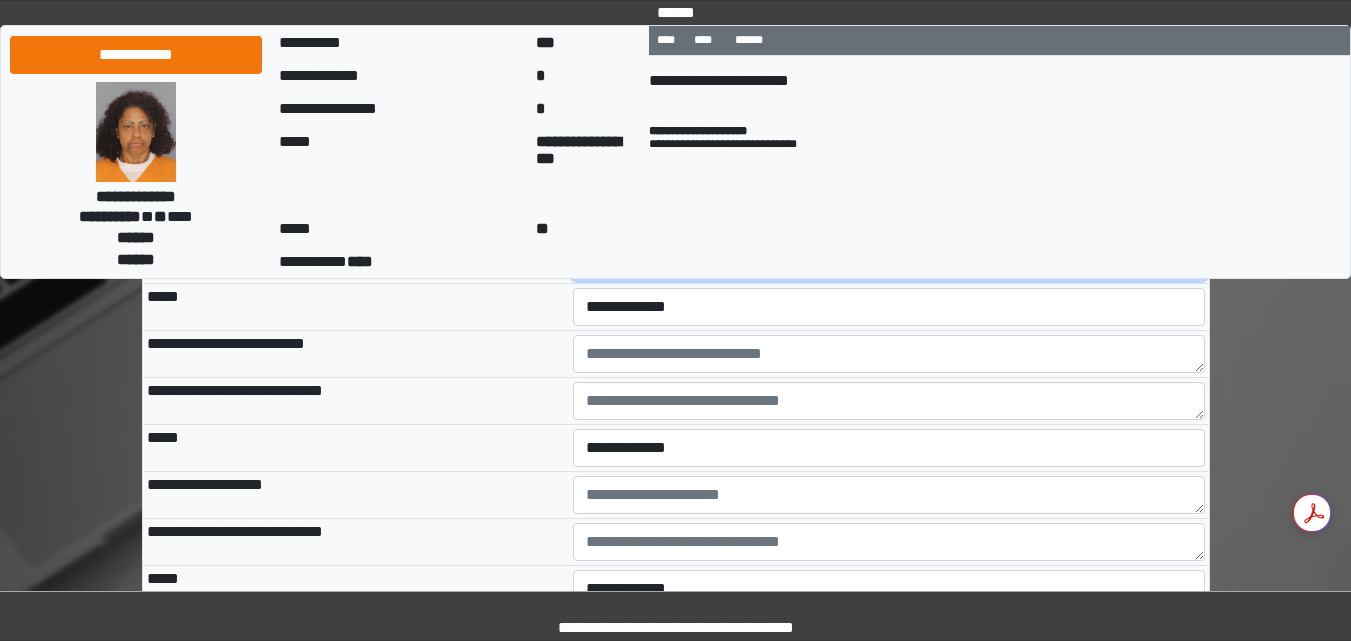 scroll, scrollTop: 5233, scrollLeft: 0, axis: vertical 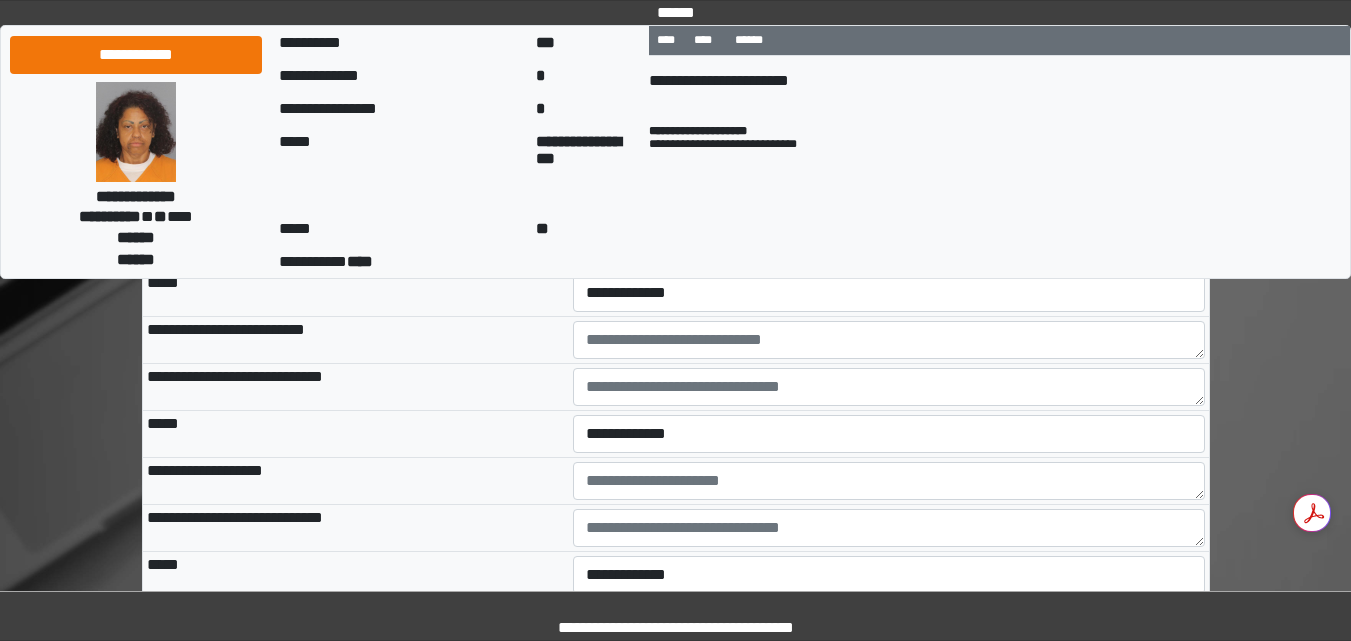 type on "******" 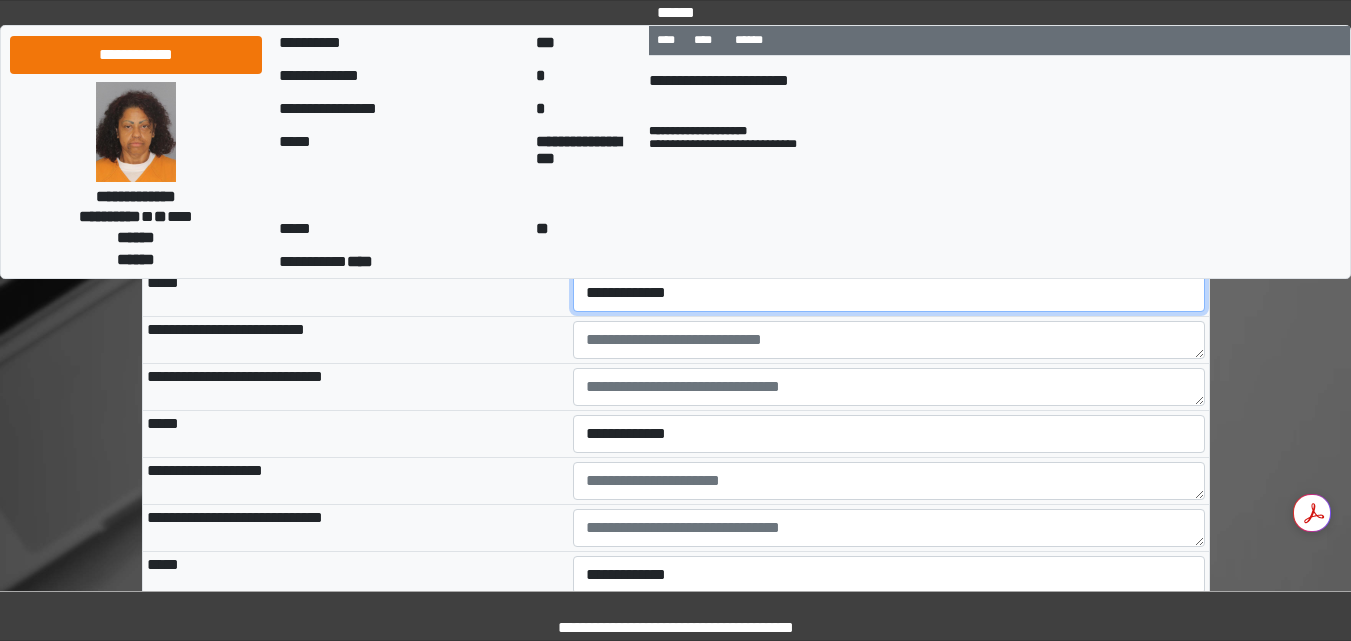 click on "**********" at bounding box center (889, 293) 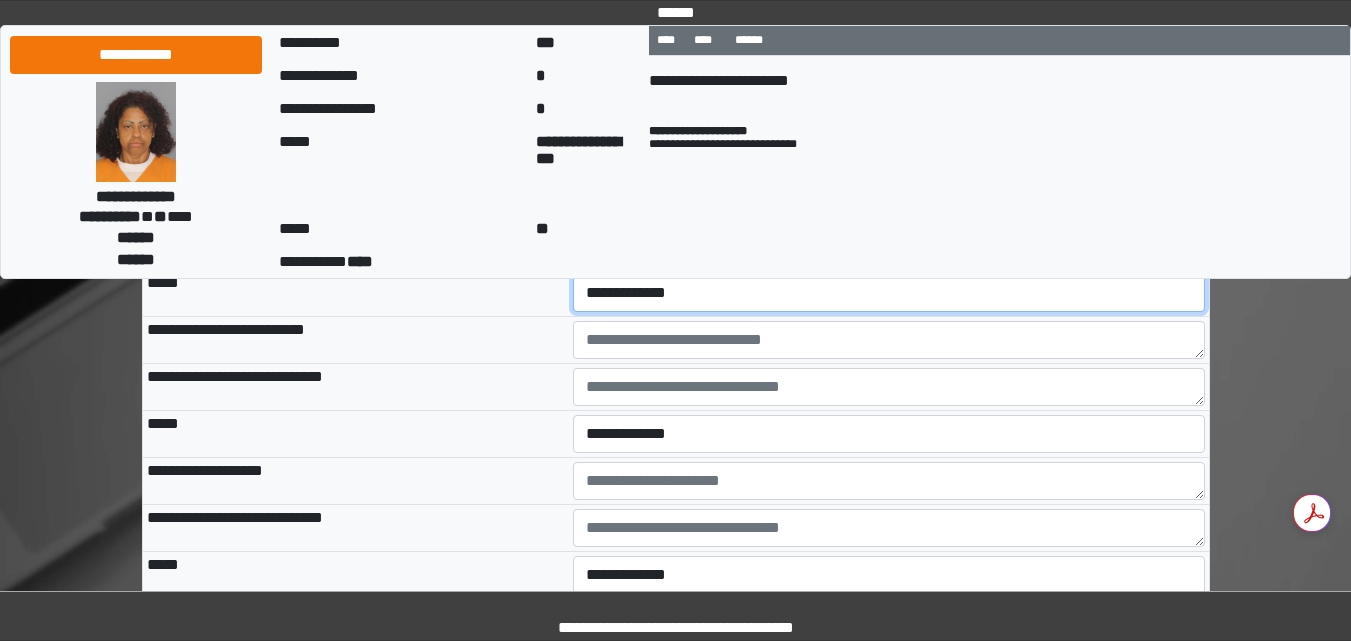 select on "*" 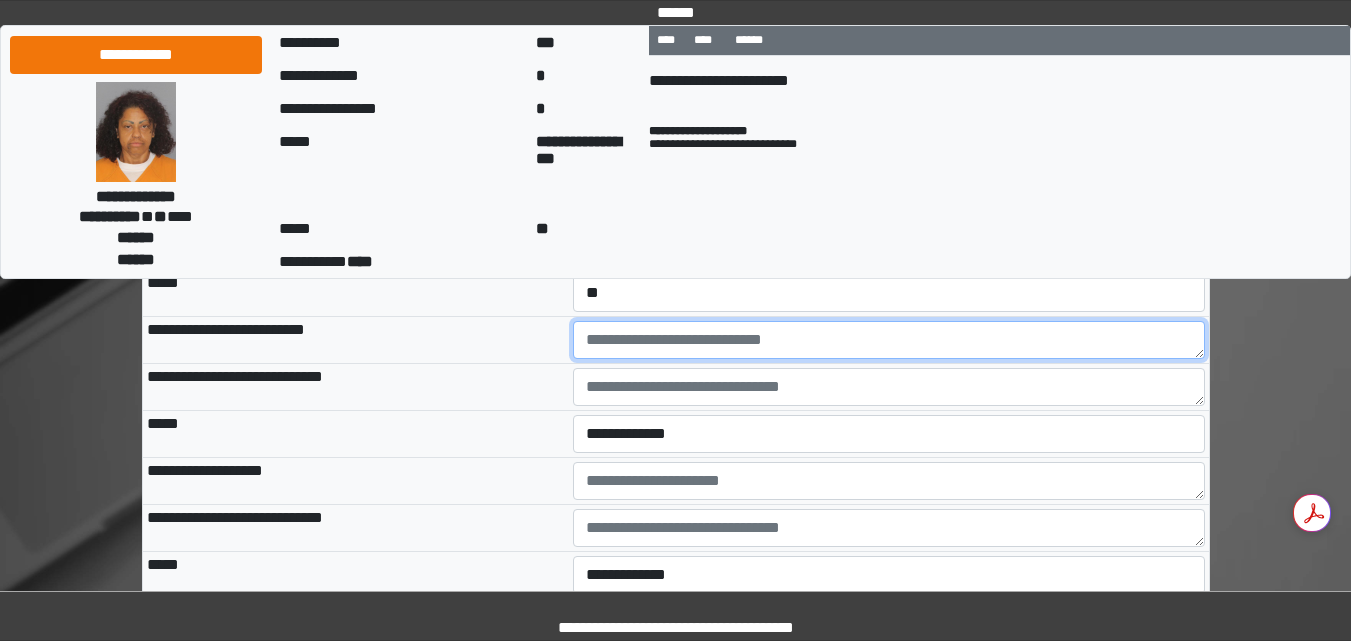 click at bounding box center [889, 340] 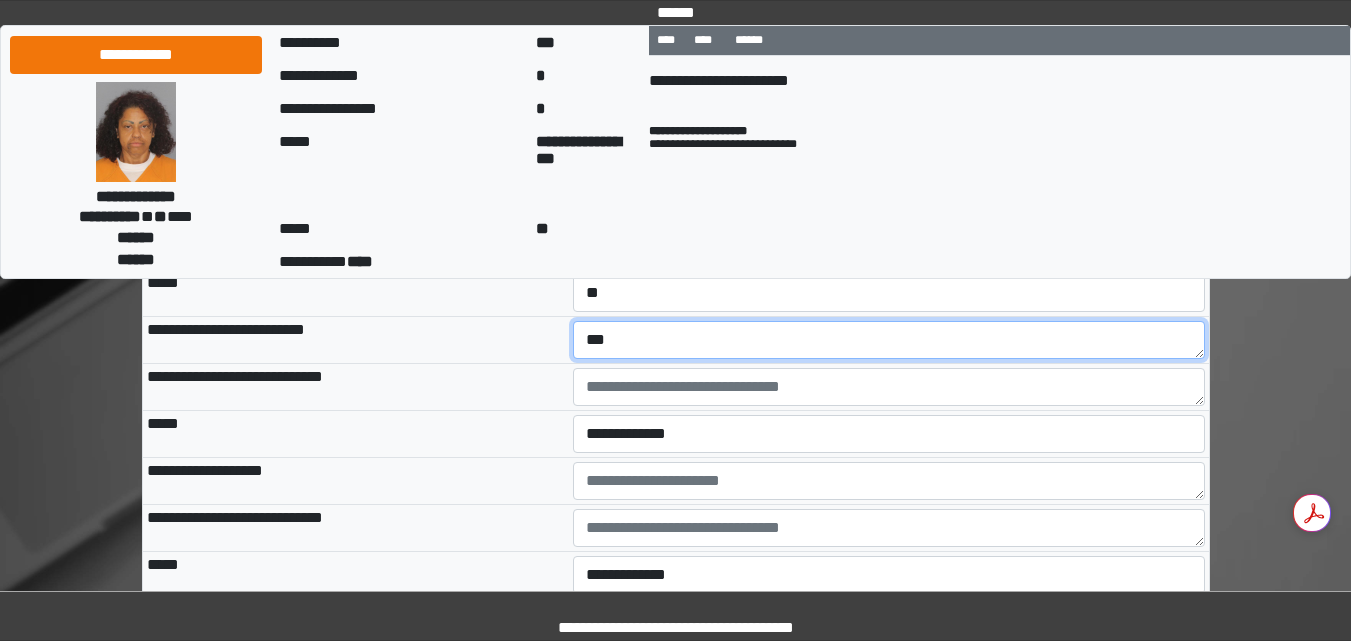 type on "***" 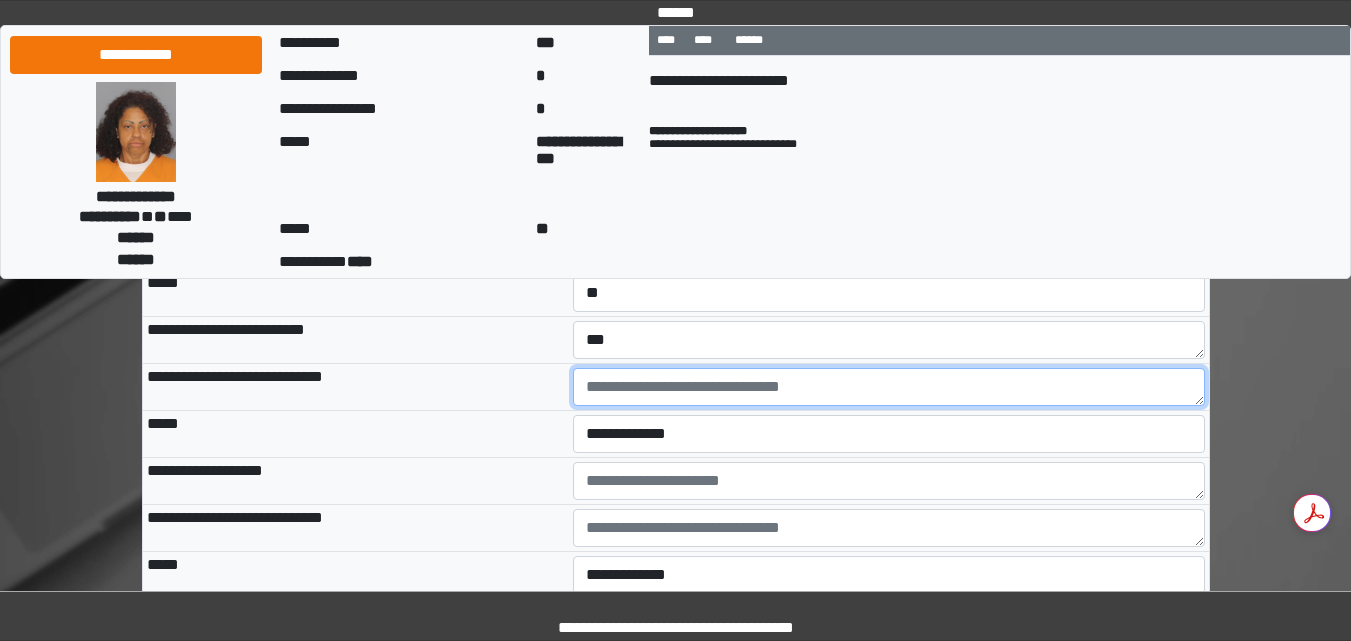 click at bounding box center (889, 387) 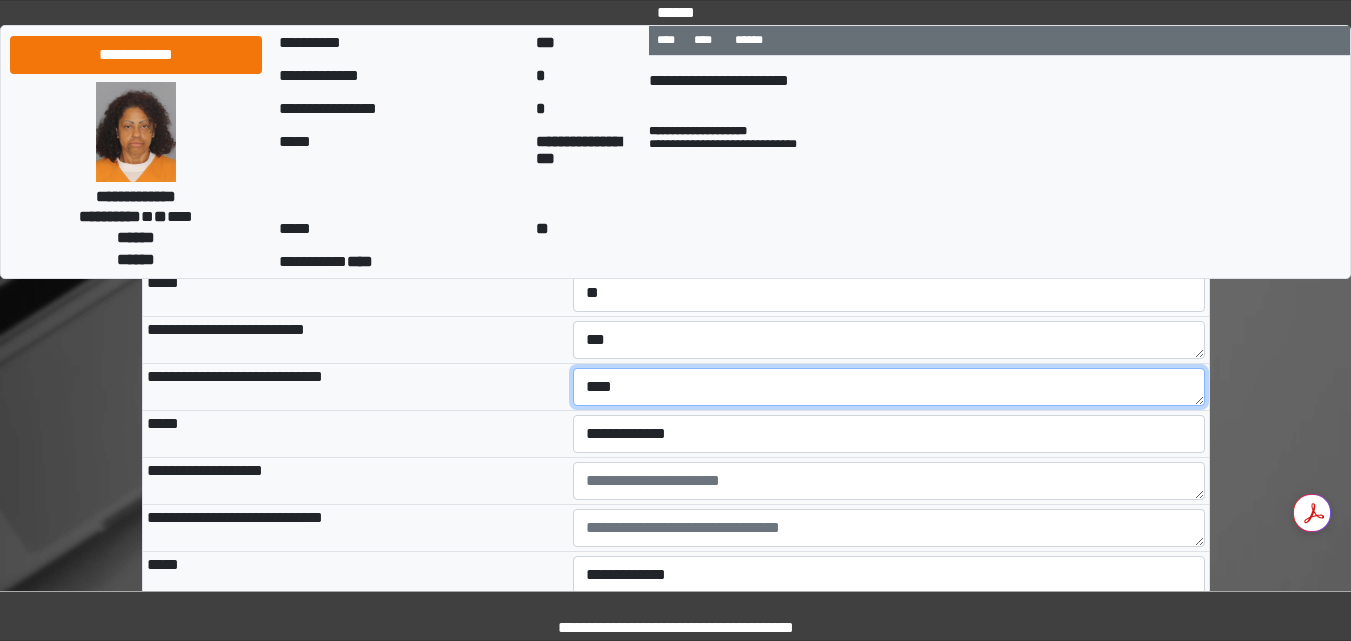 type on "****" 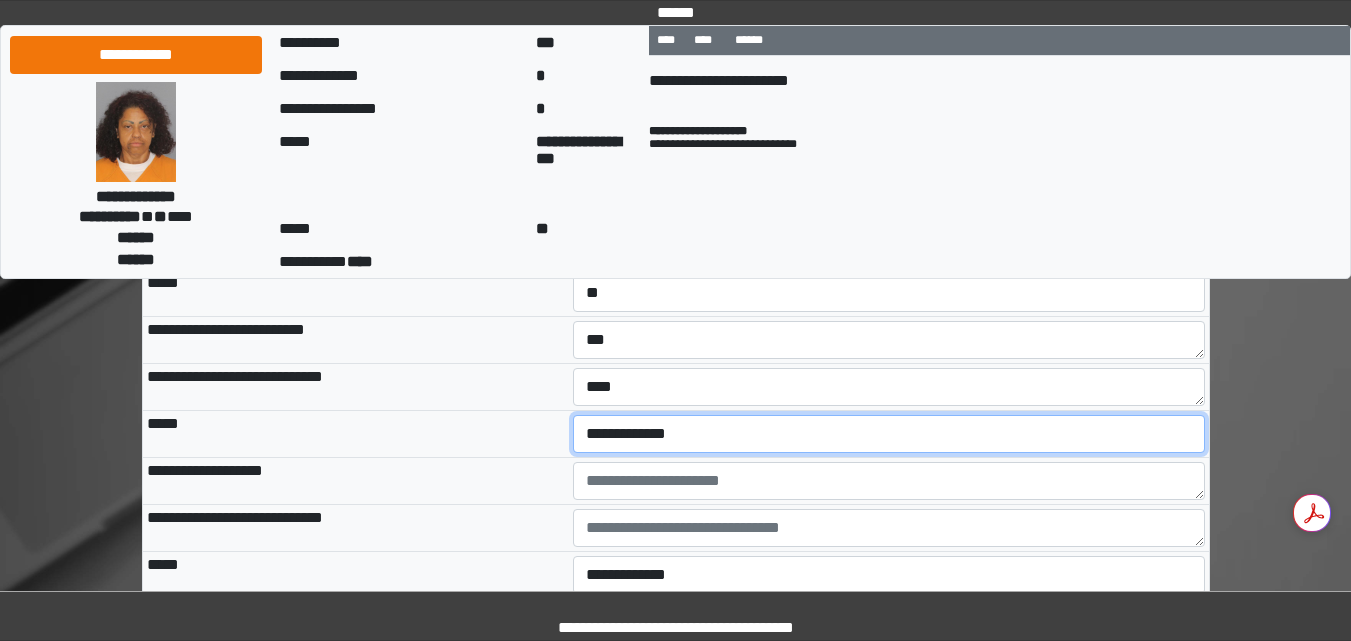 click on "**********" at bounding box center [889, 434] 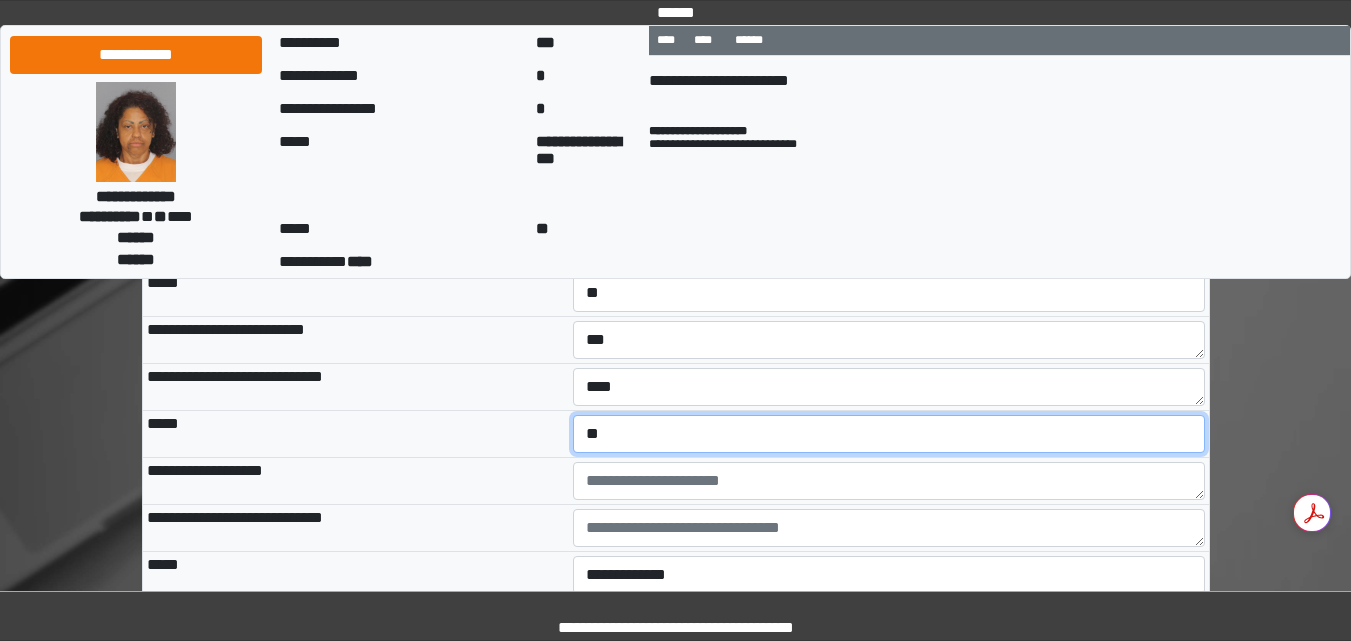 click on "**********" at bounding box center [889, 434] 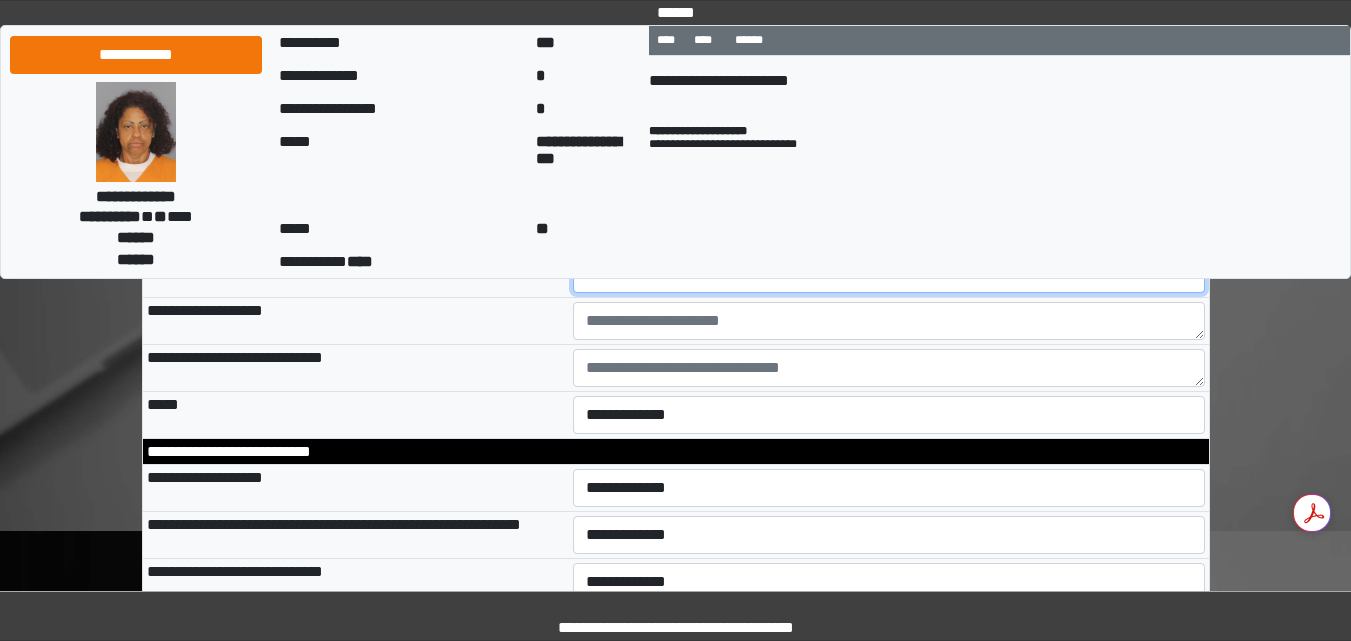 scroll, scrollTop: 5433, scrollLeft: 0, axis: vertical 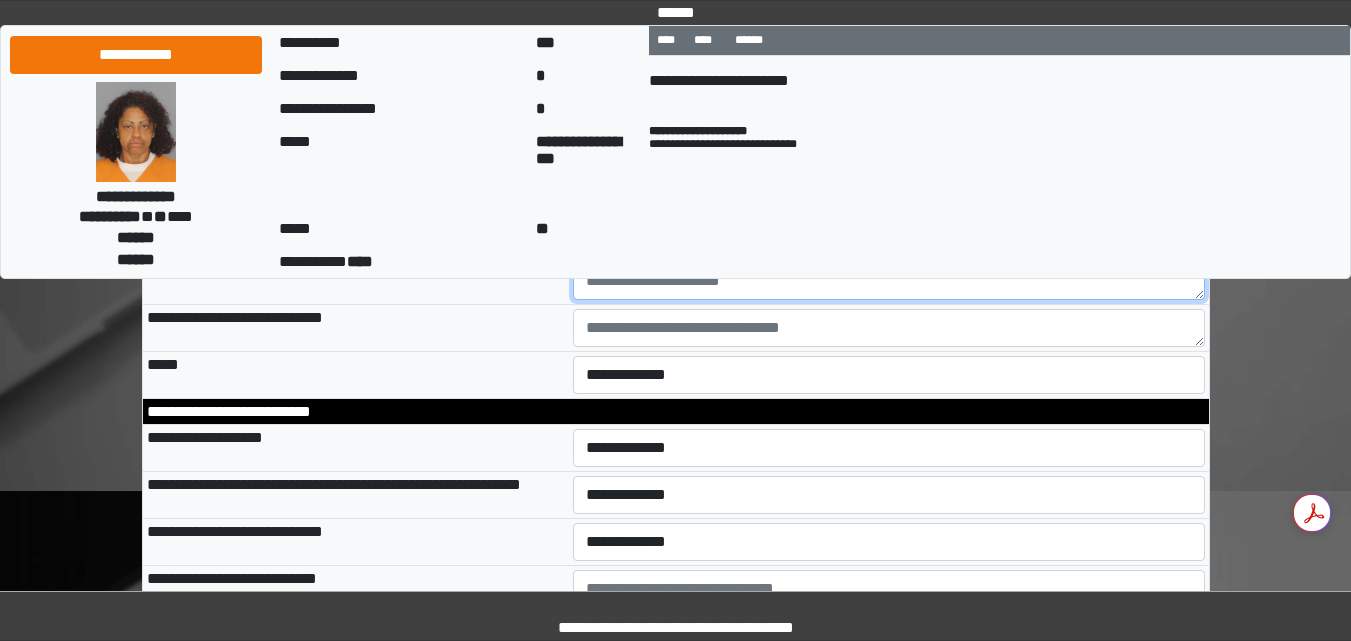 click at bounding box center (889, 281) 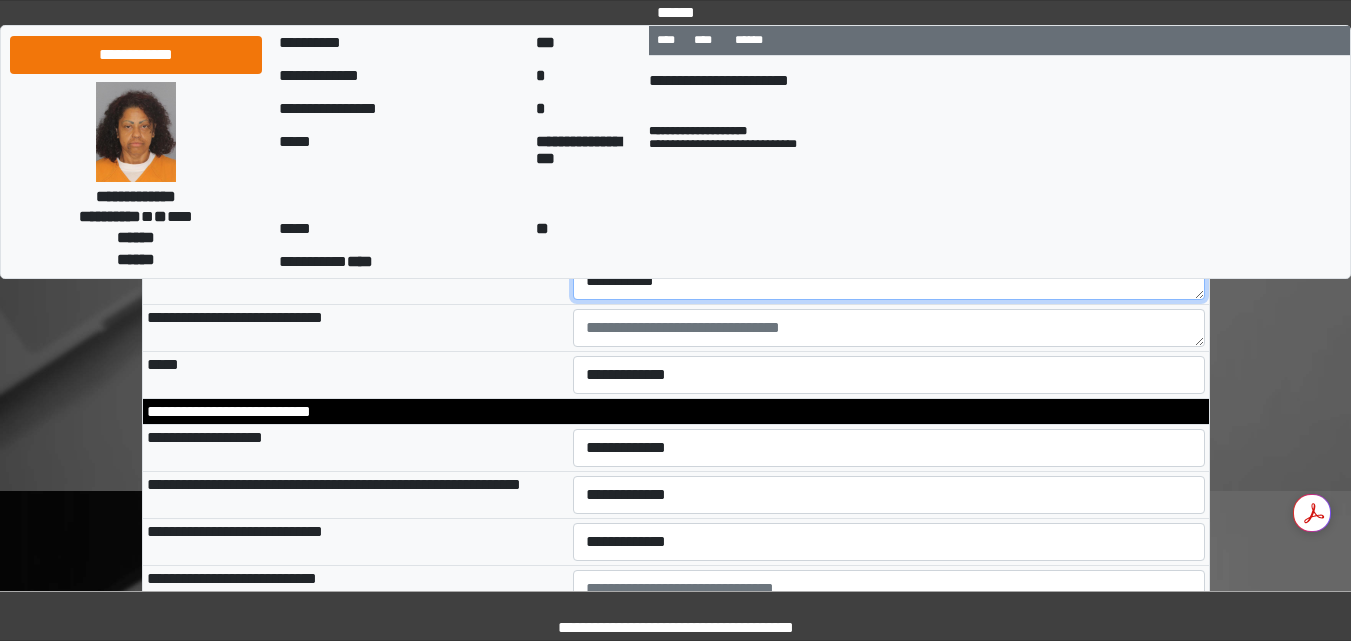 type on "**********" 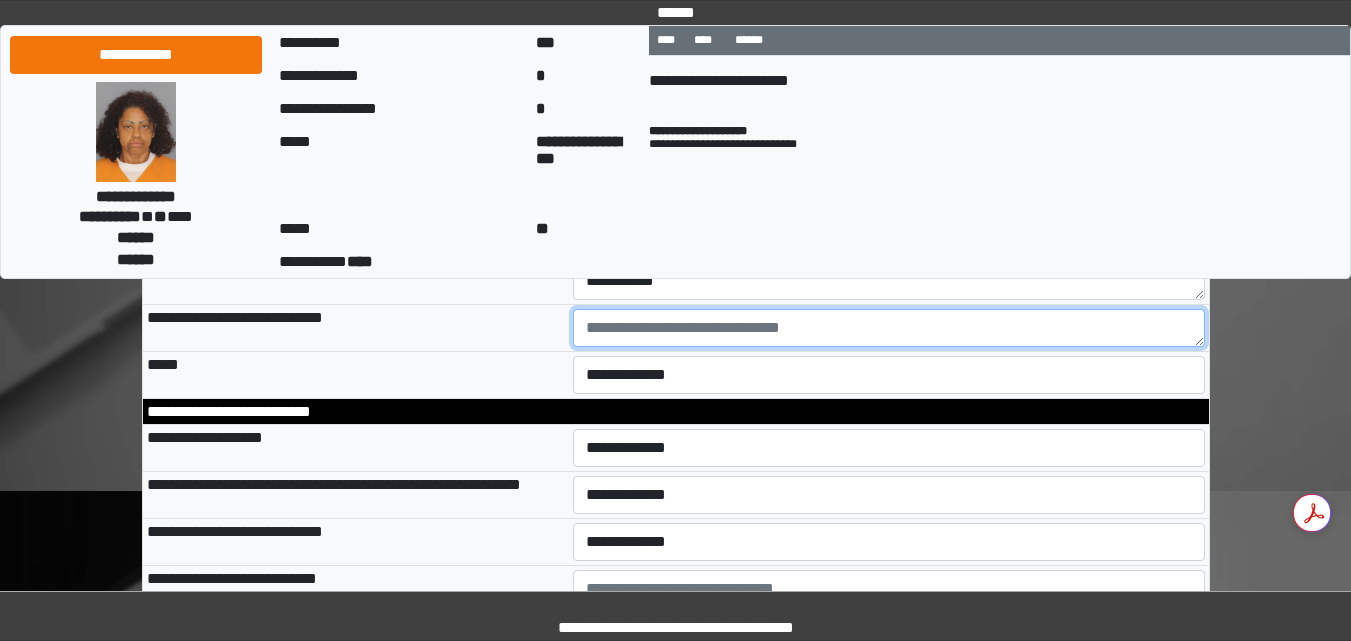 click at bounding box center (889, 328) 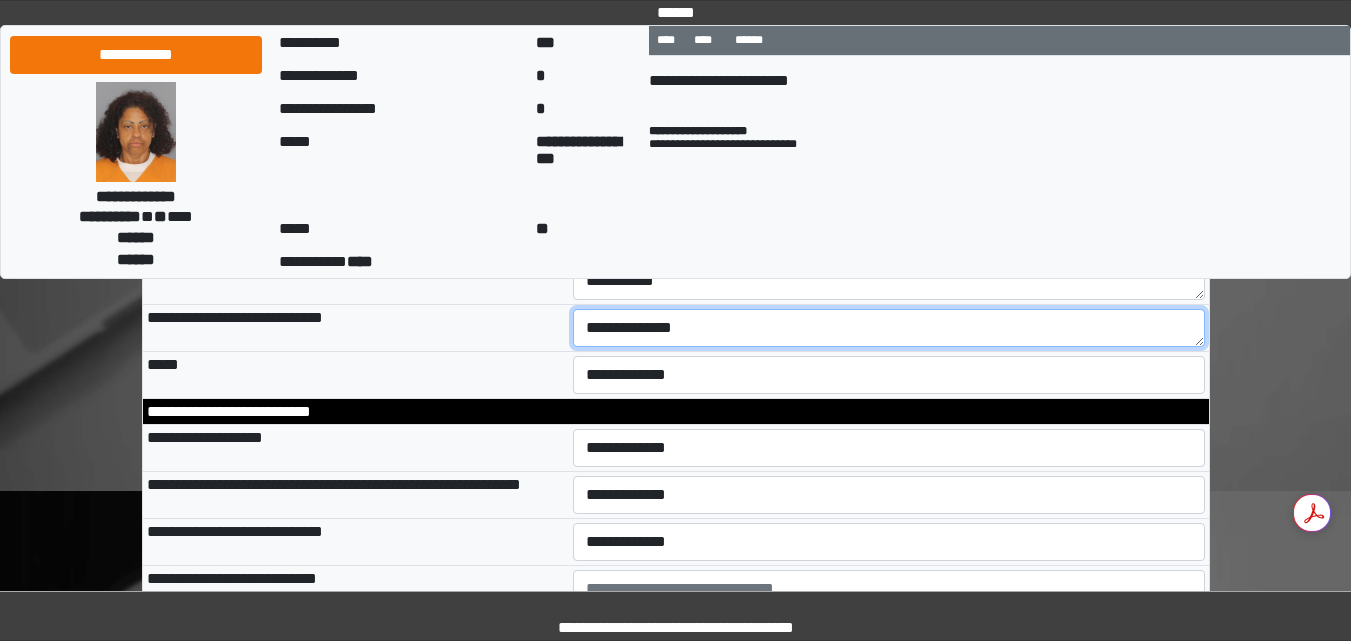 type on "**********" 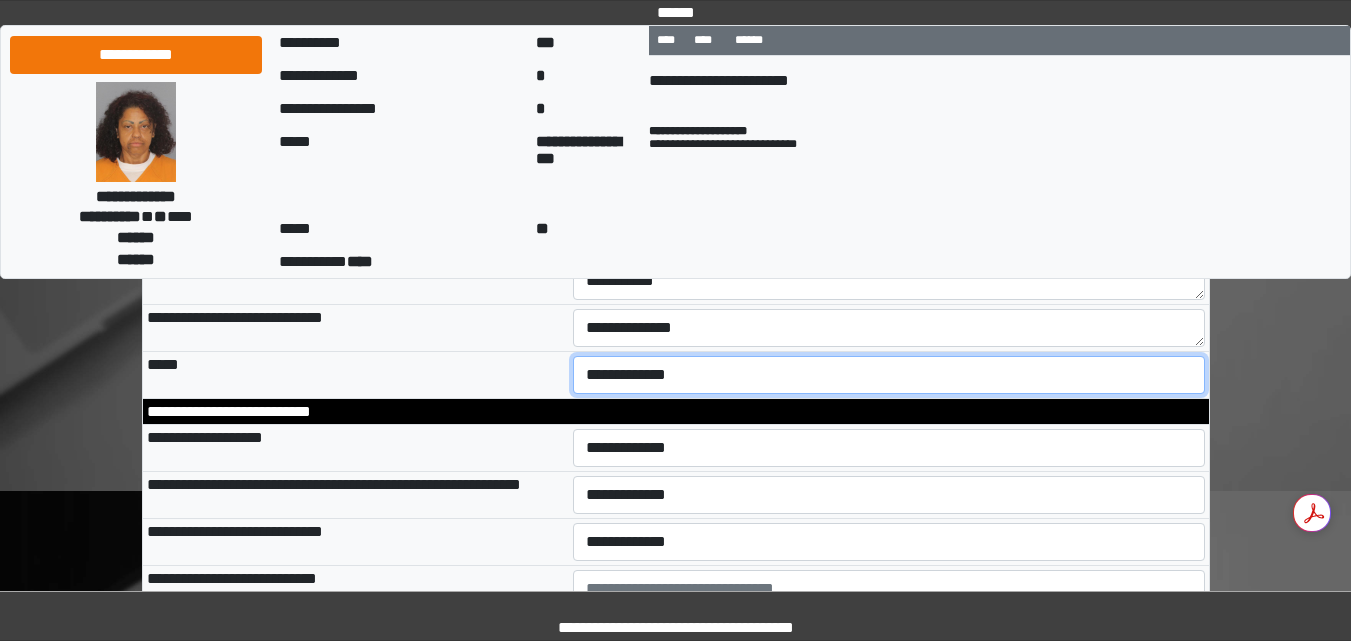 click on "**********" at bounding box center (889, 375) 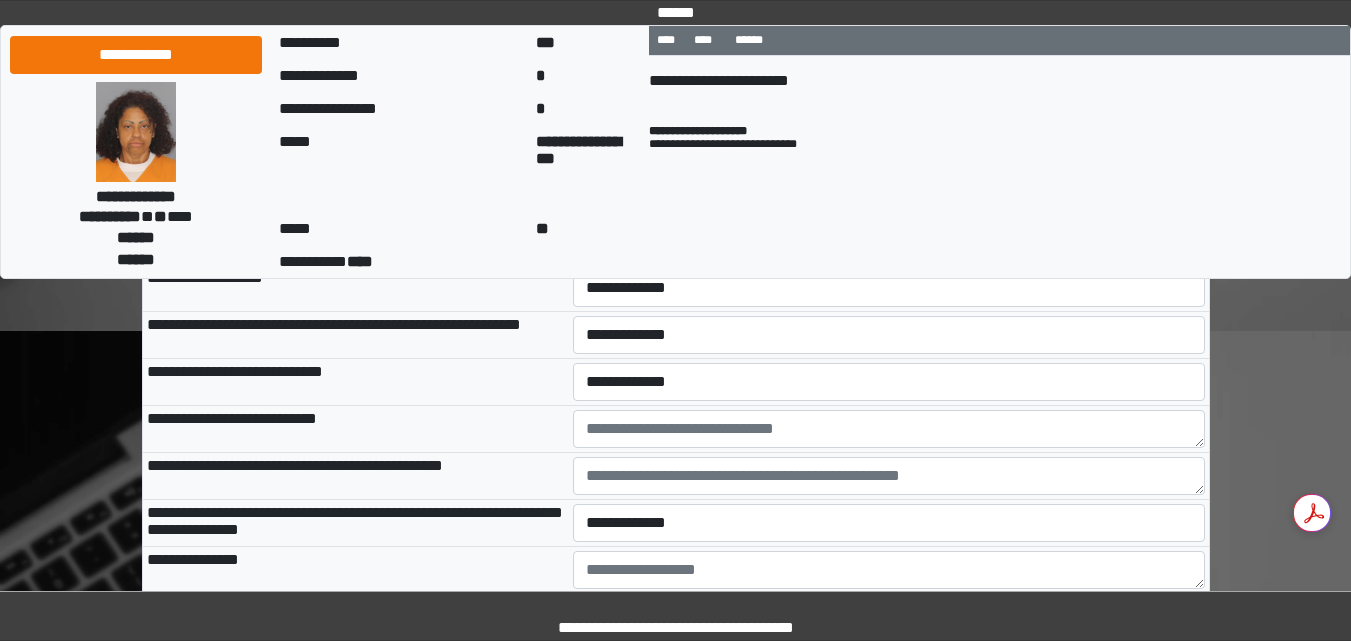 scroll, scrollTop: 5633, scrollLeft: 0, axis: vertical 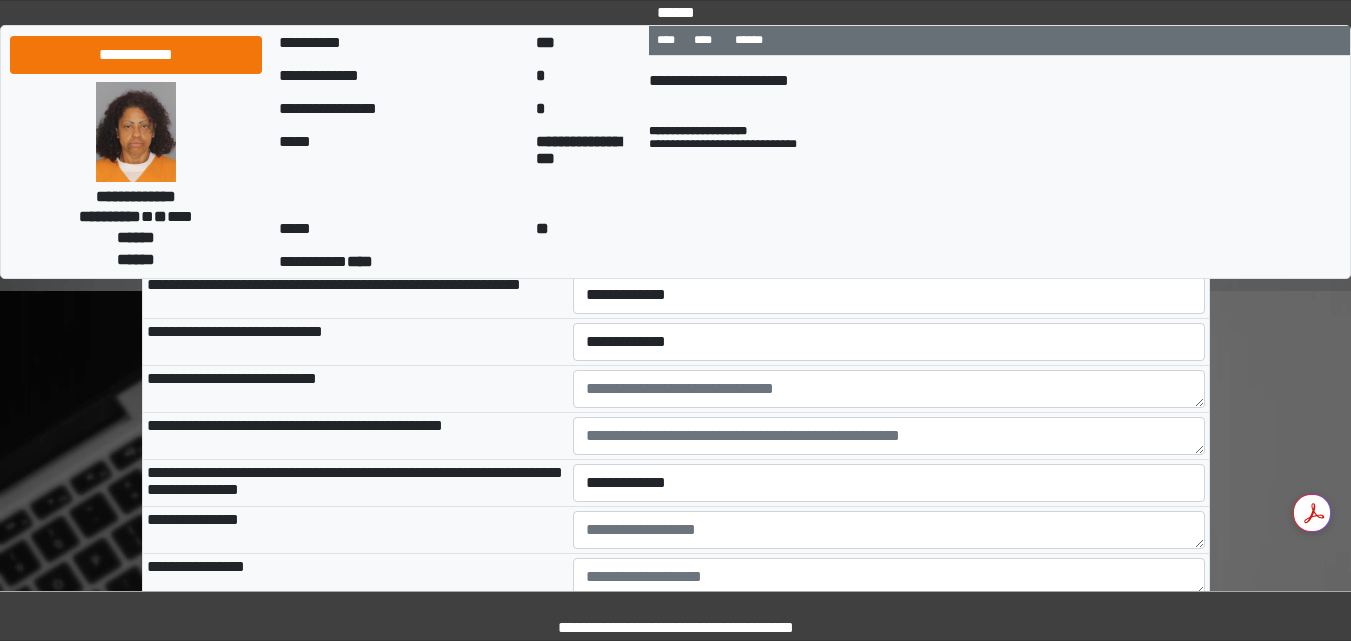 click on "**********" at bounding box center (889, 248) 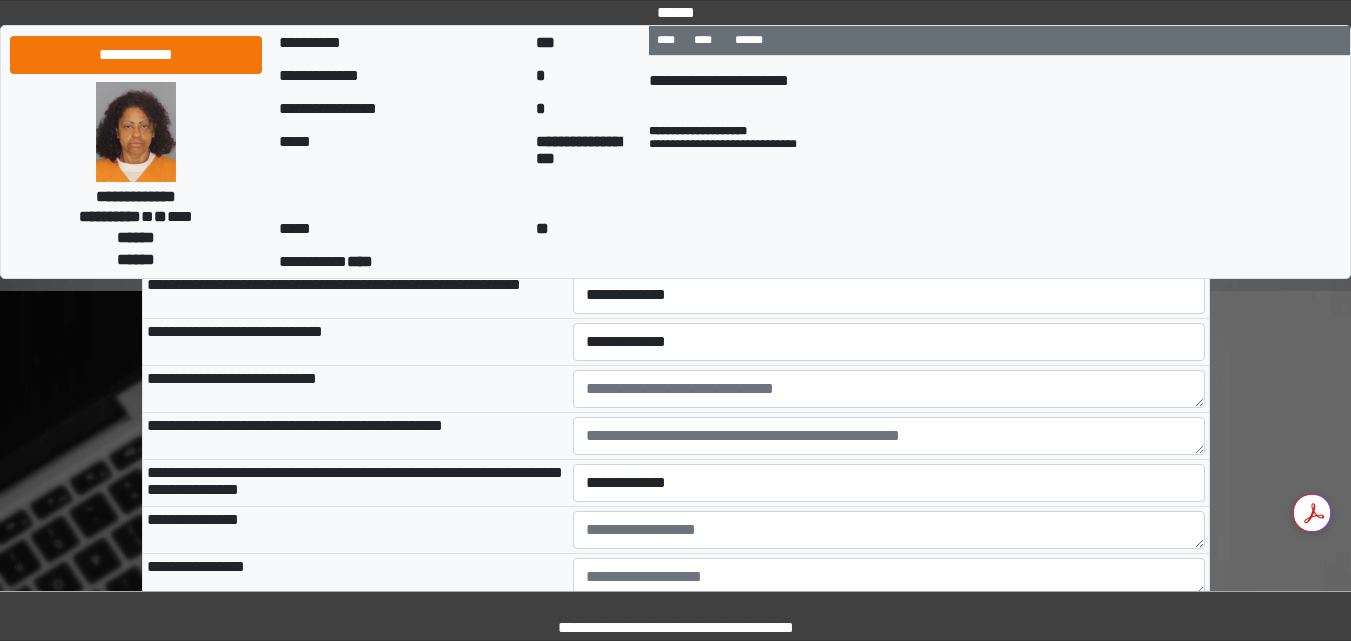 select on "*" 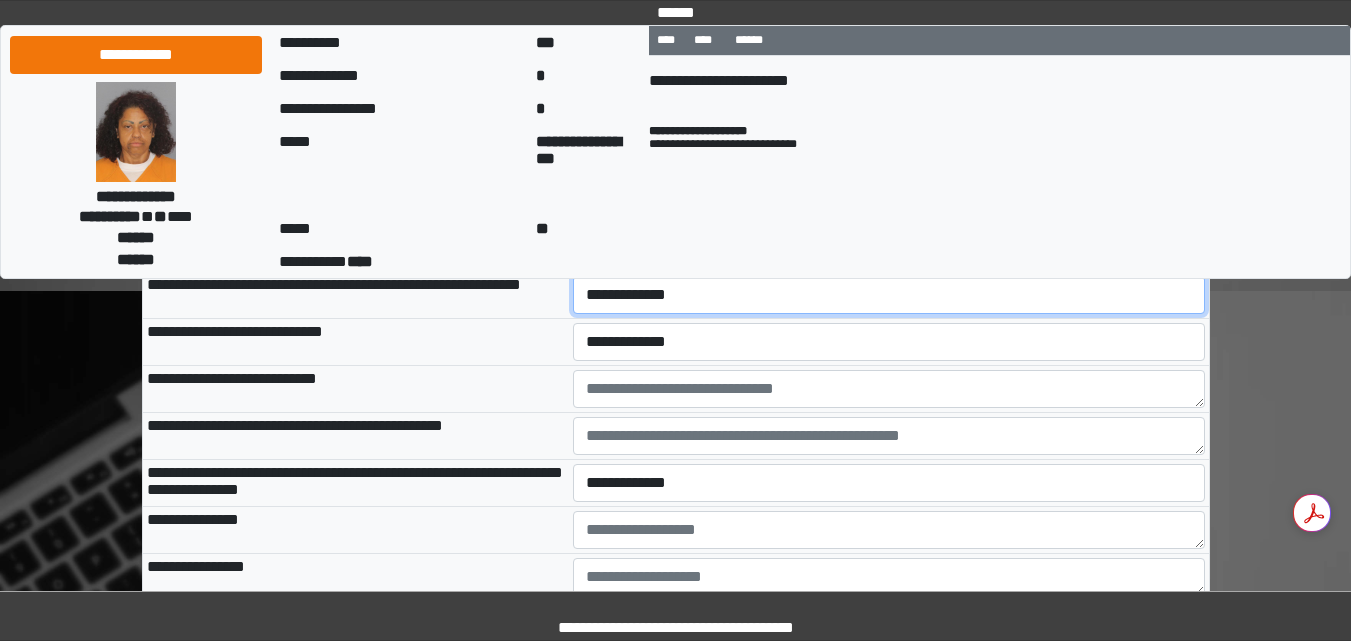 click on "**********" at bounding box center [889, 295] 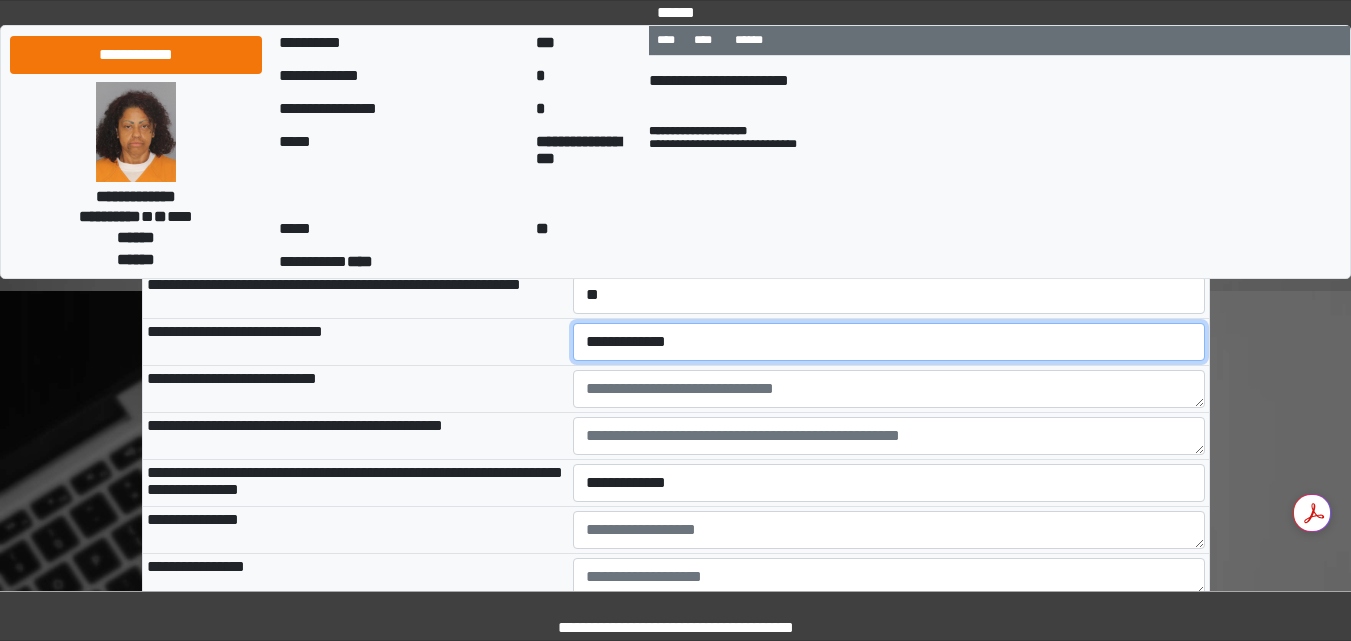 click on "**********" at bounding box center [889, 342] 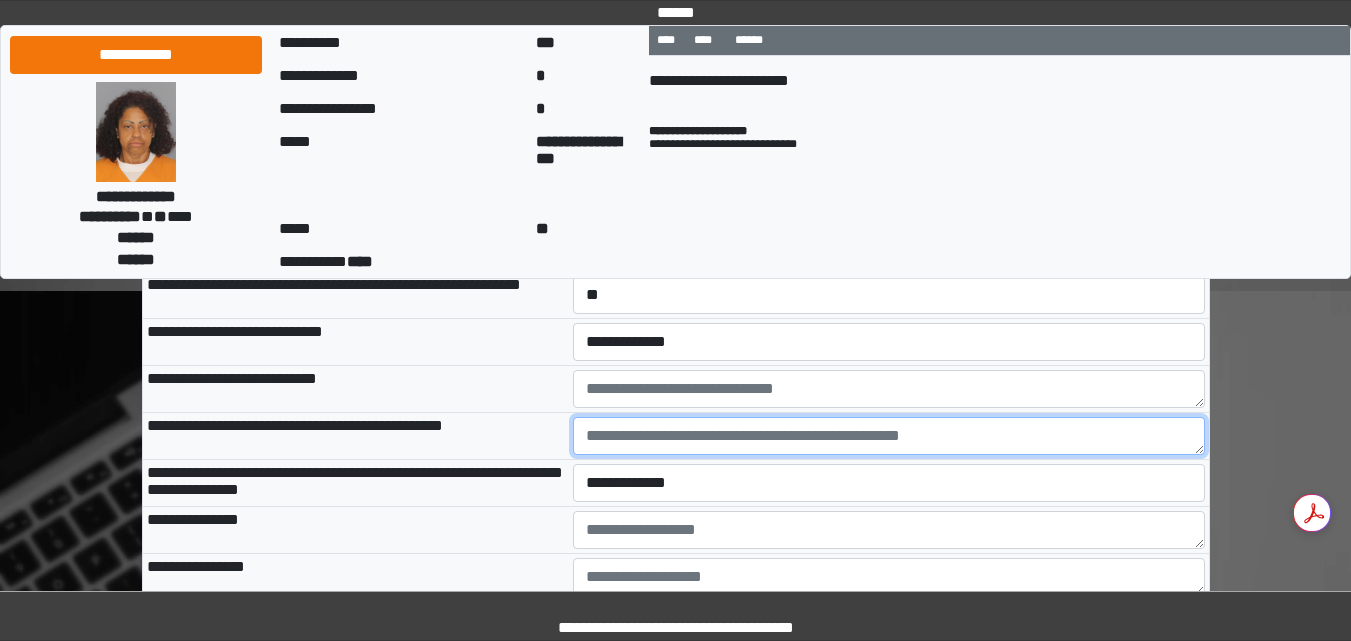 click at bounding box center (889, 436) 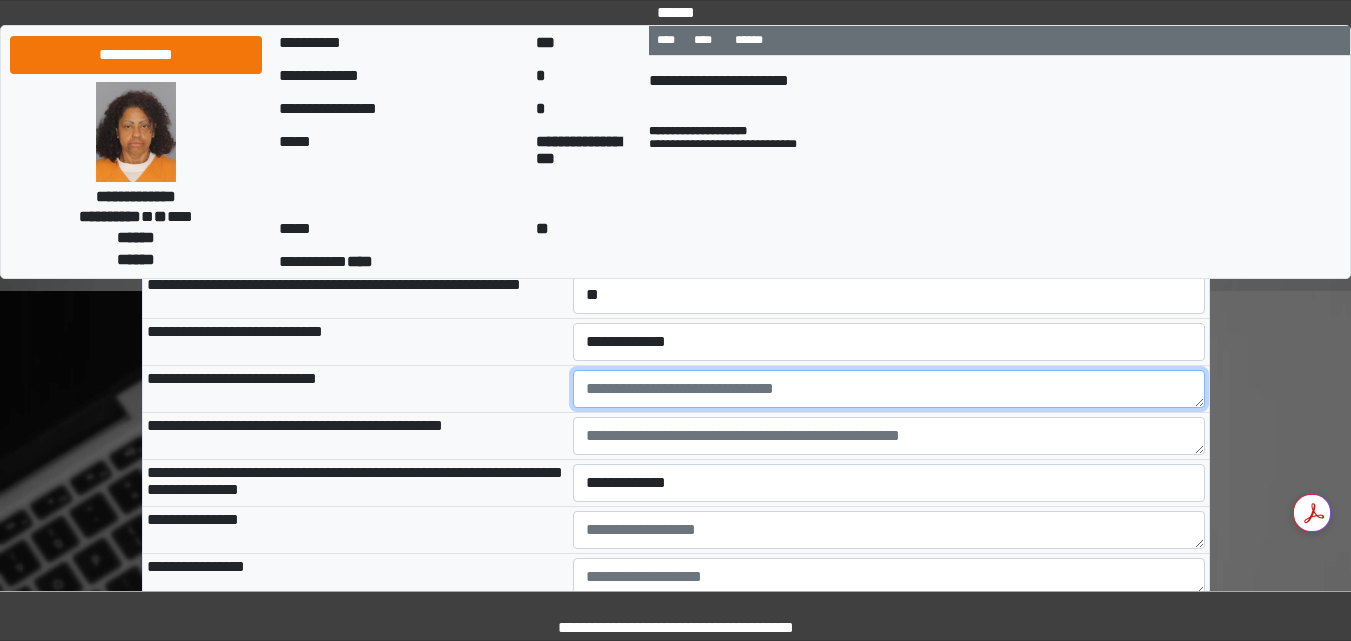 click at bounding box center (889, 389) 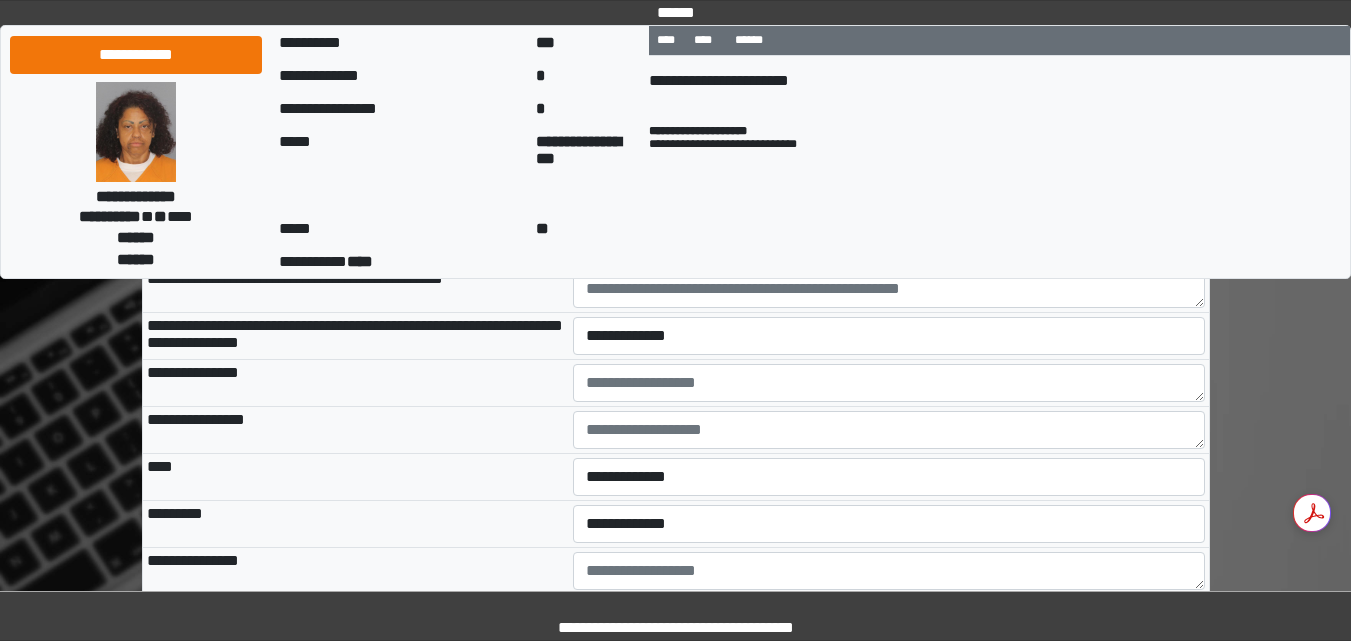 scroll, scrollTop: 5793, scrollLeft: 0, axis: vertical 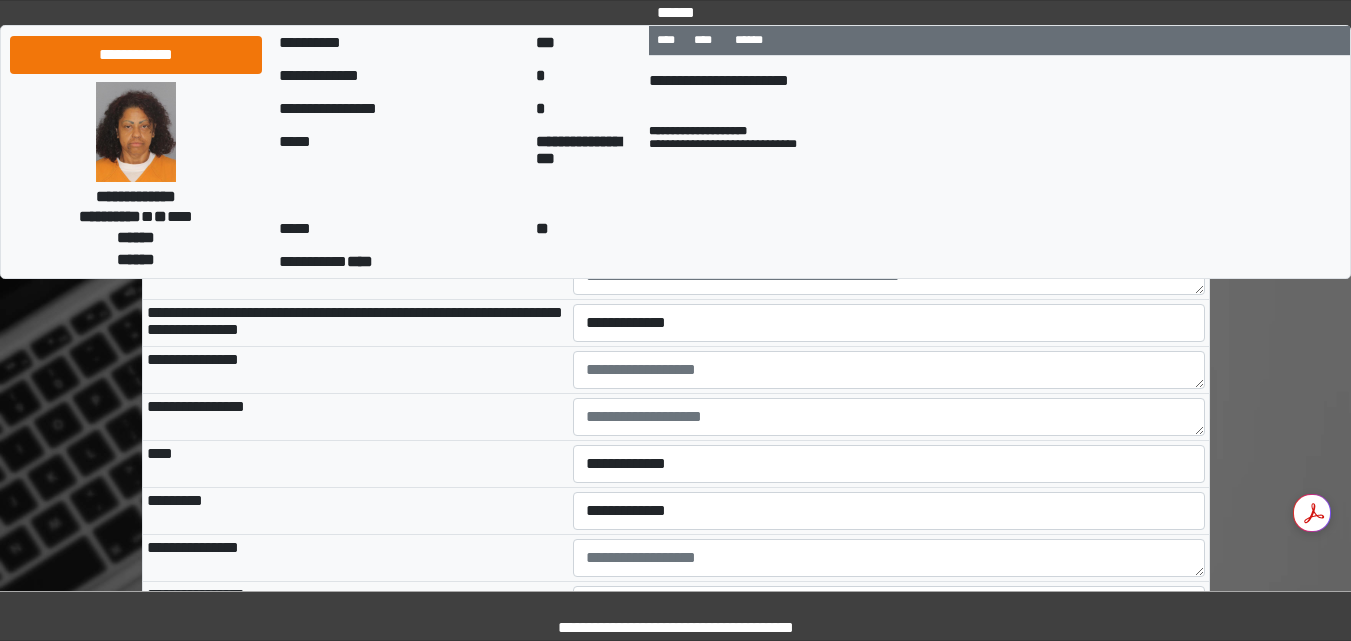 type on "**********" 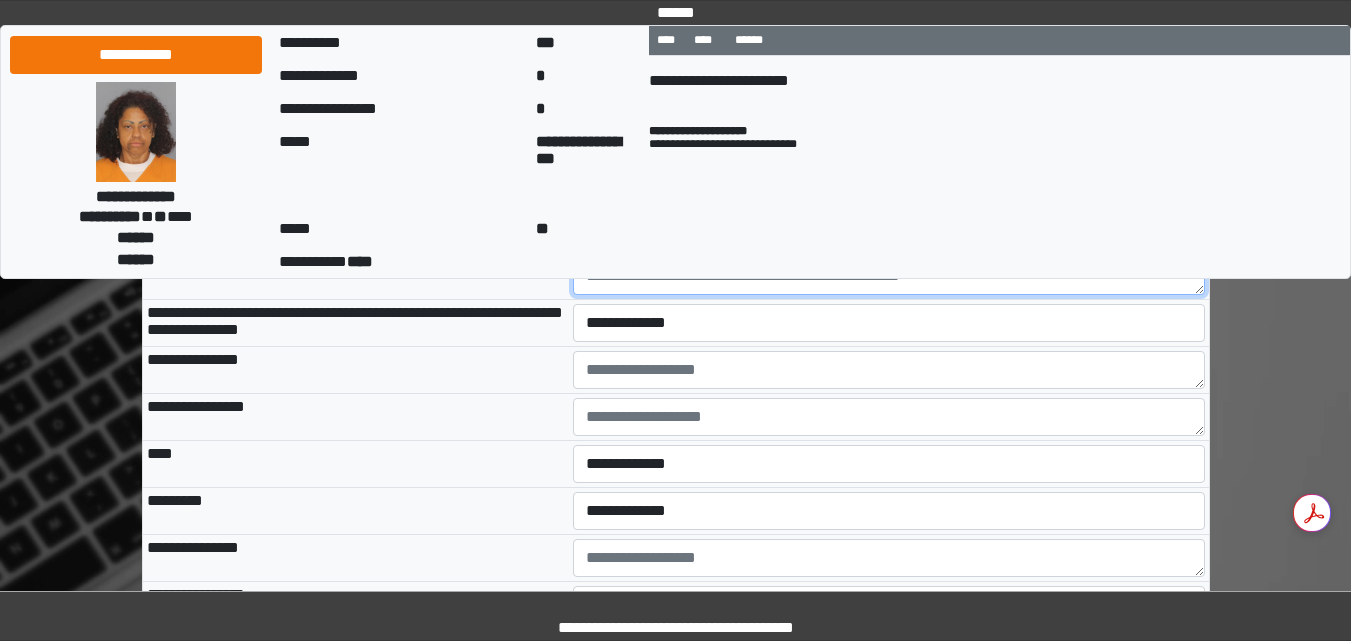 click at bounding box center (889, 276) 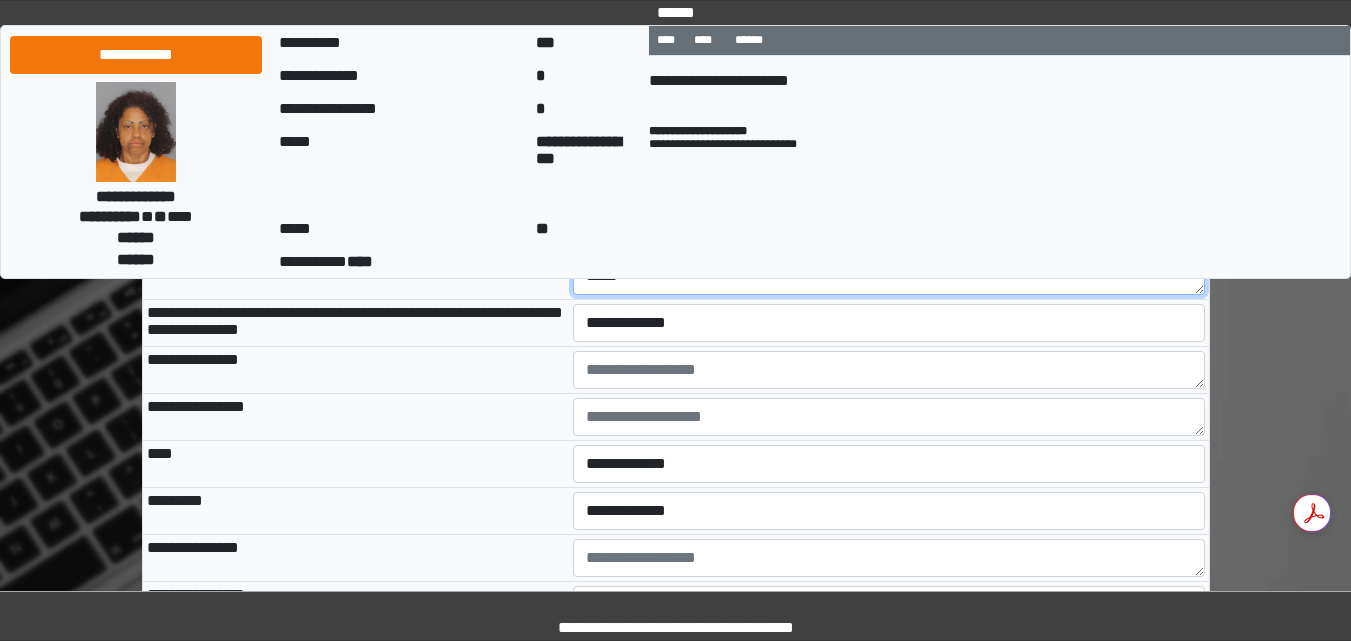 type on "*****" 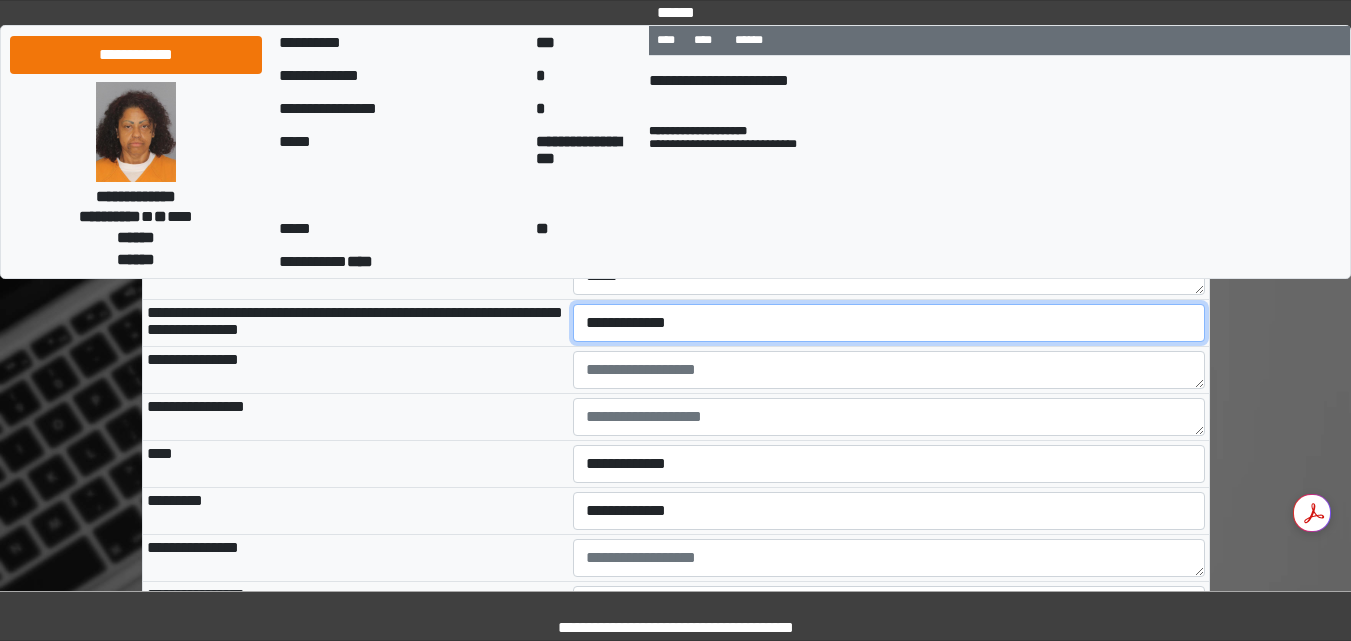 click on "**********" at bounding box center (889, 323) 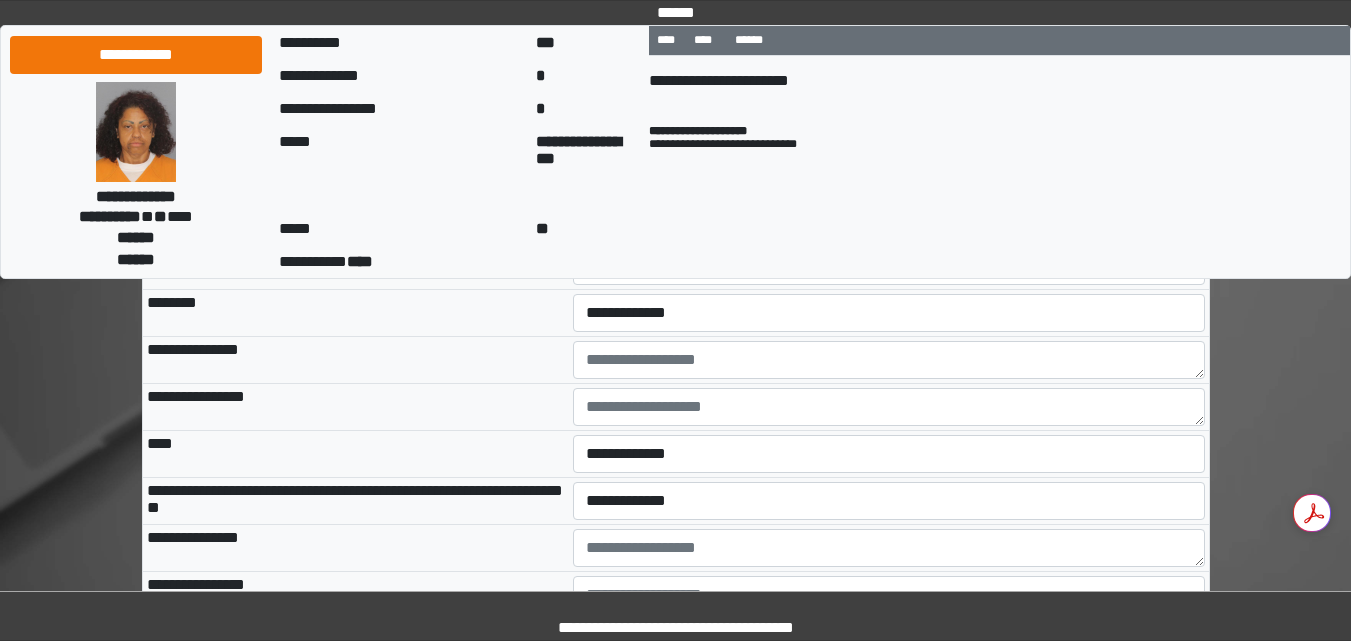 scroll, scrollTop: 6193, scrollLeft: 0, axis: vertical 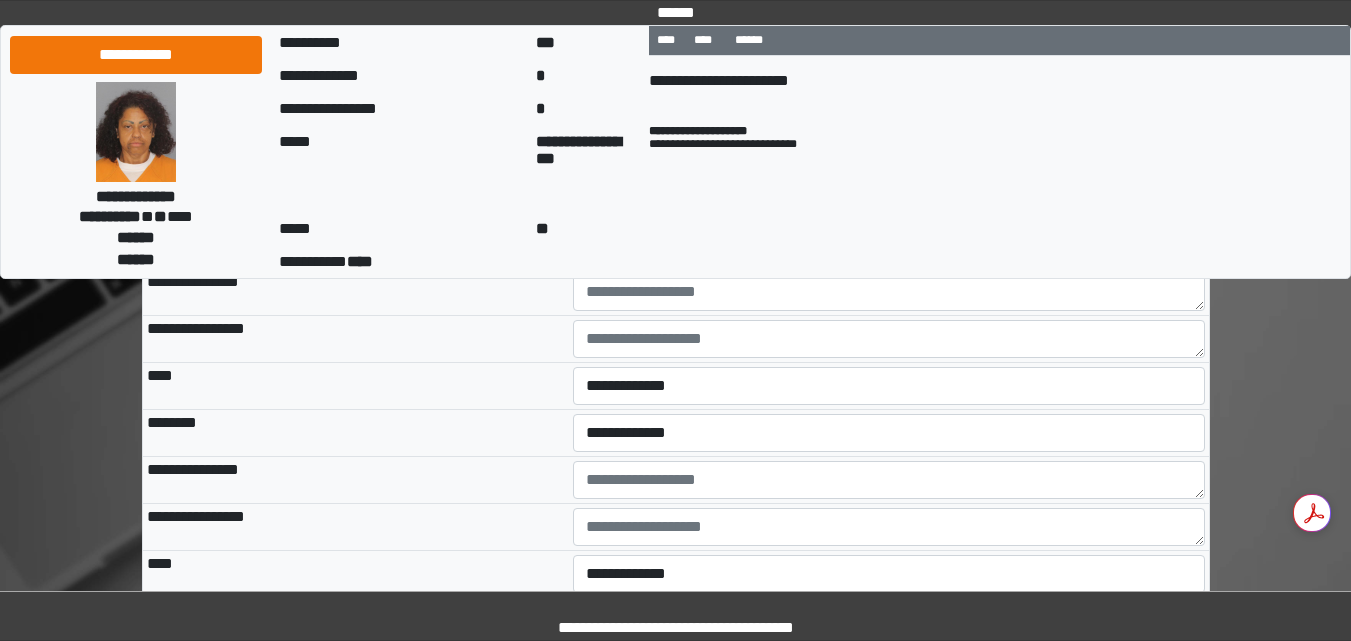 click on "**********" at bounding box center (889, 245) 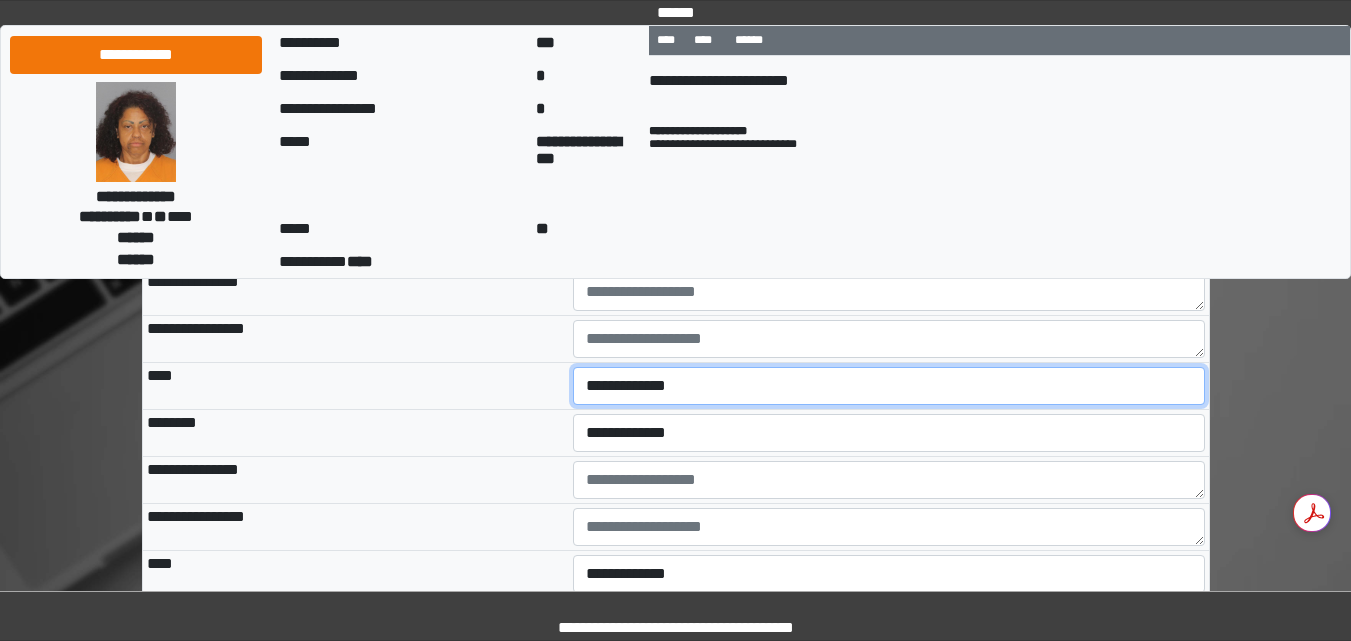 click on "**********" at bounding box center [889, 386] 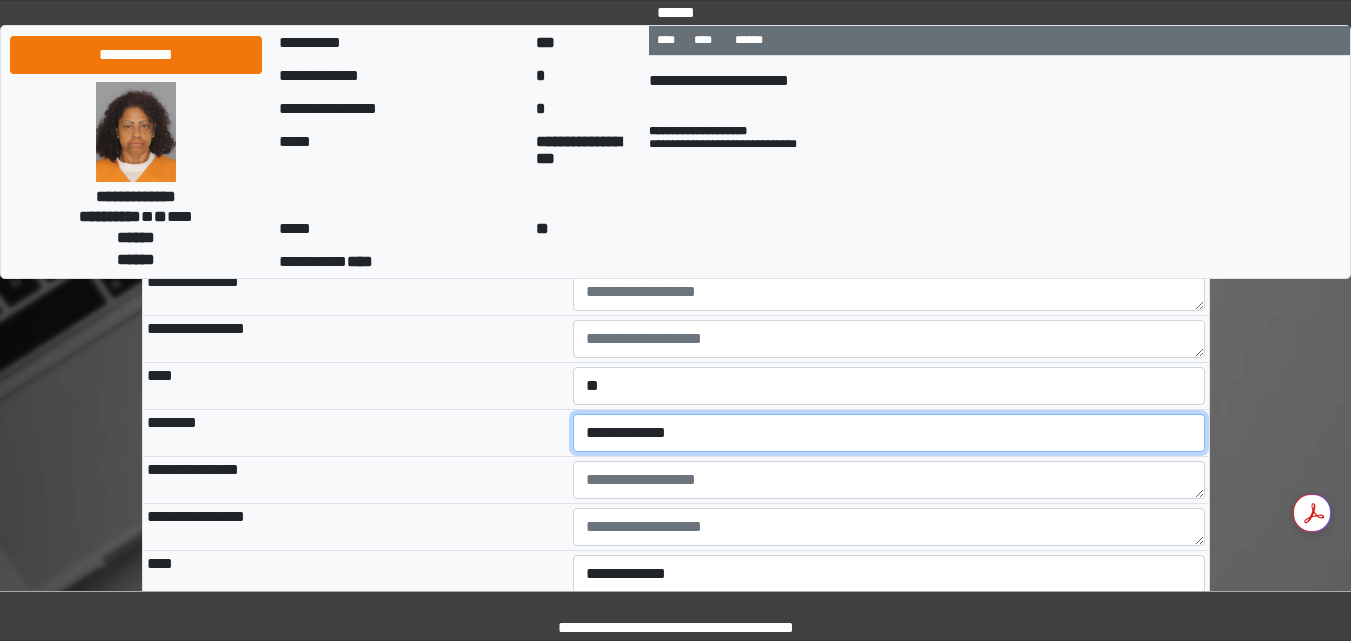 click on "**********" at bounding box center (889, 433) 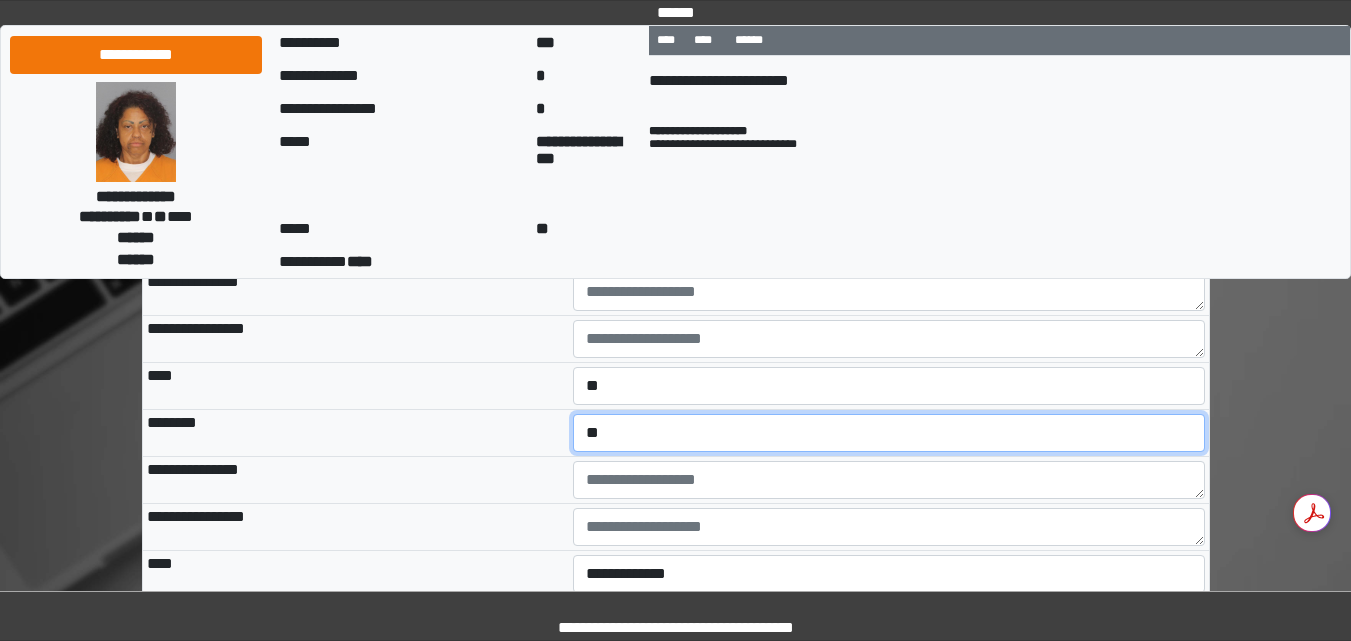 click on "**********" at bounding box center [889, 433] 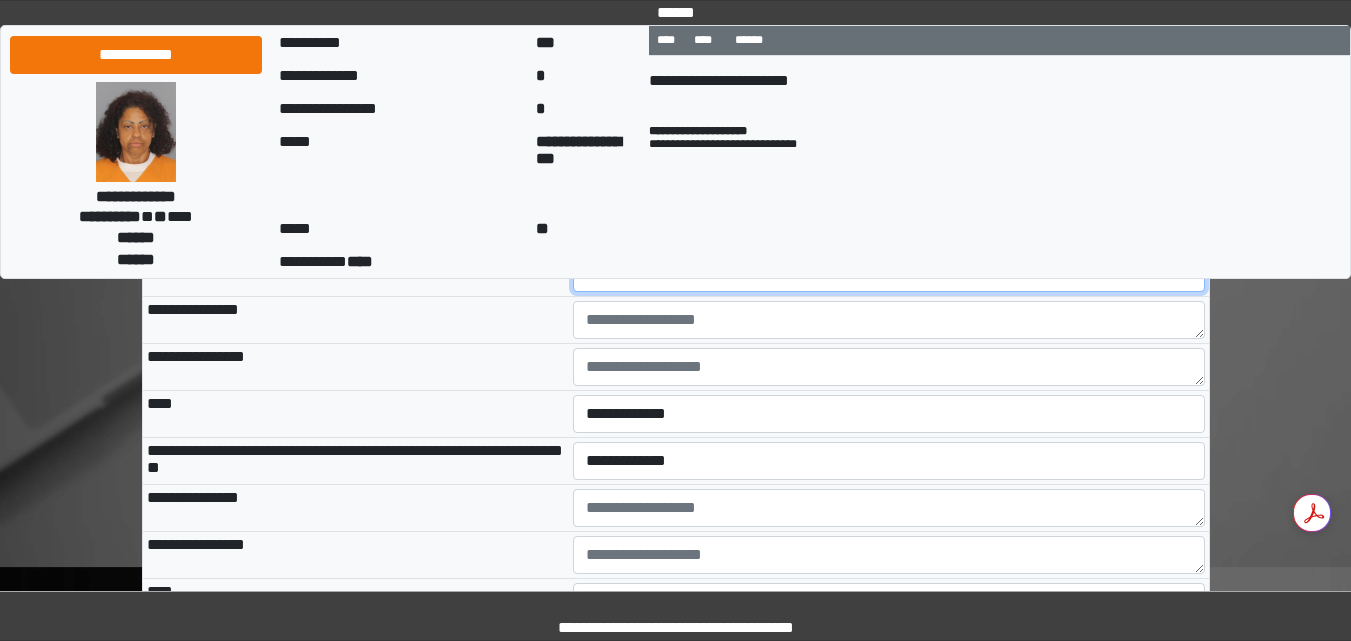 scroll, scrollTop: 6259, scrollLeft: 0, axis: vertical 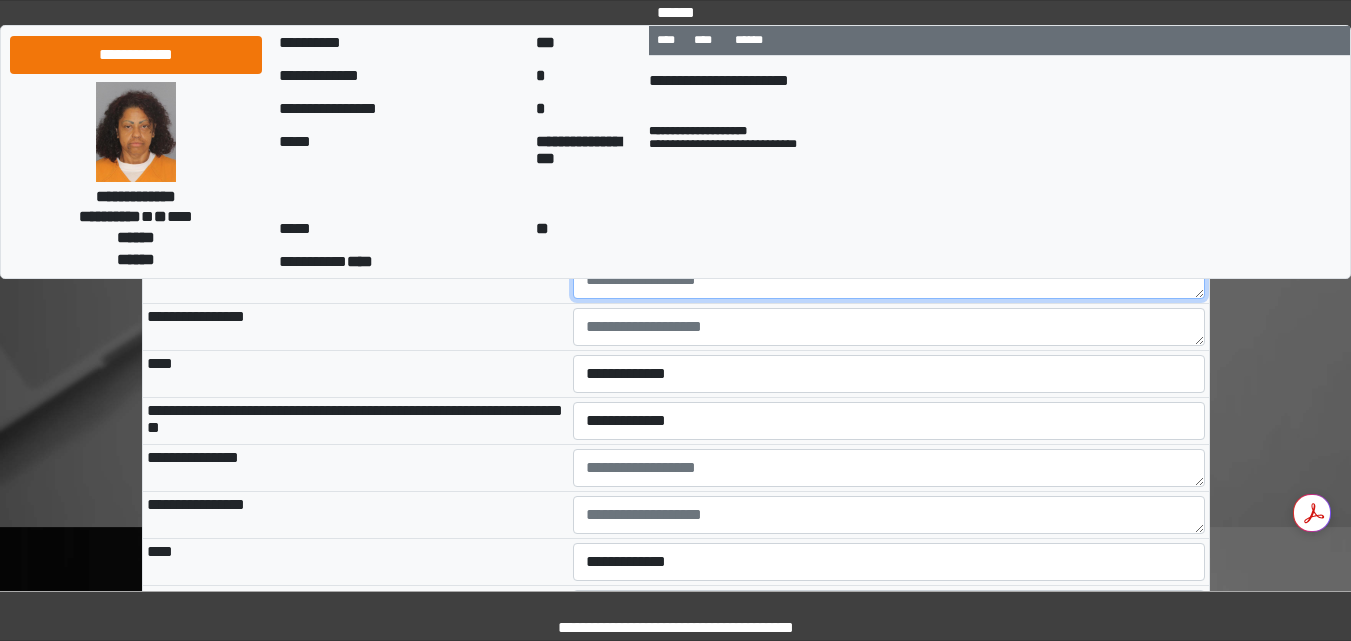 click at bounding box center [889, 280] 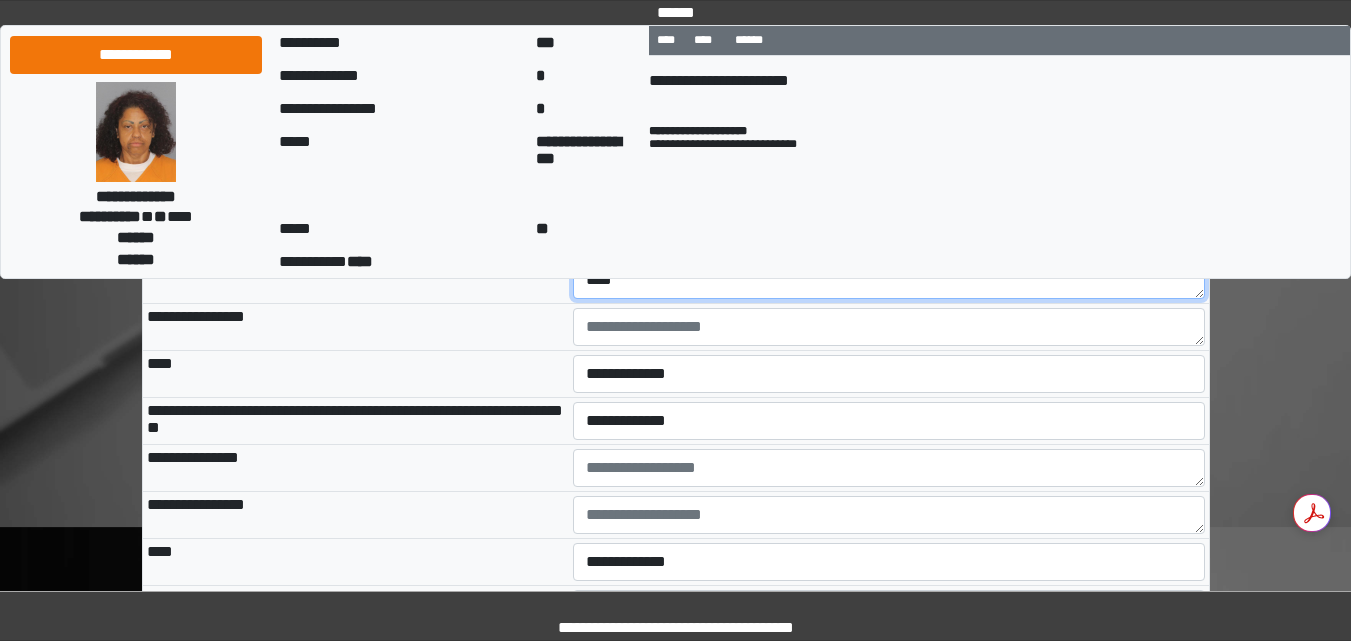 type on "****" 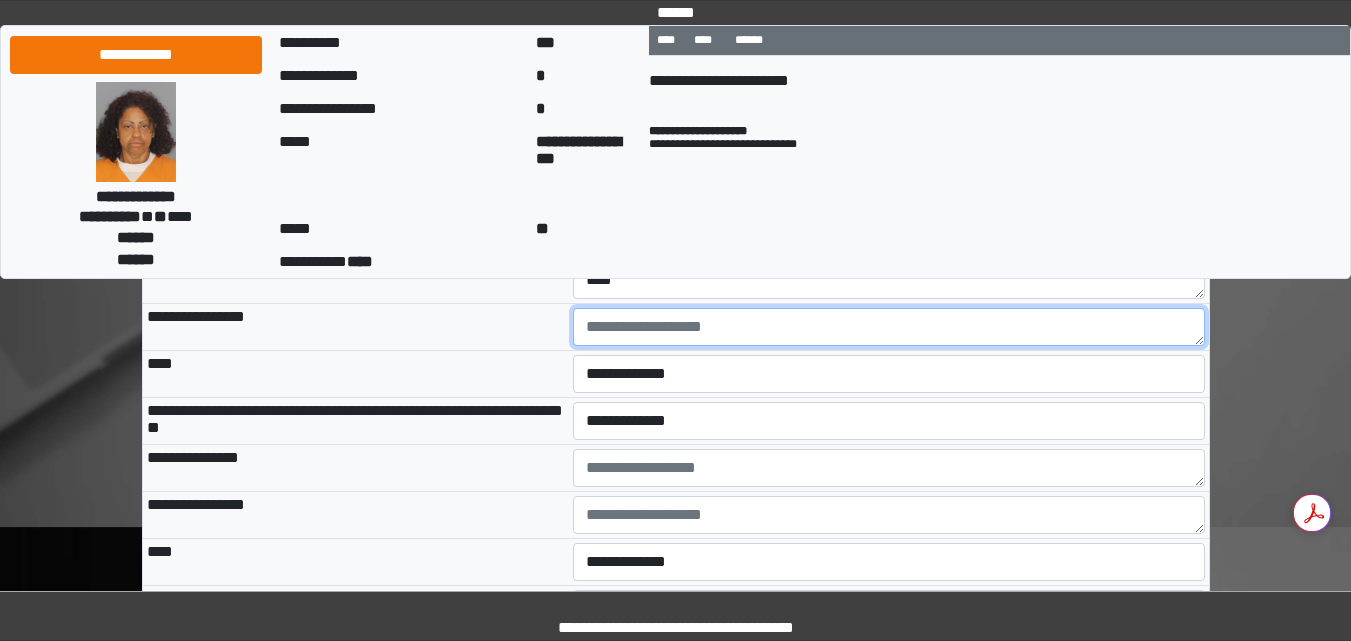 click at bounding box center (889, 327) 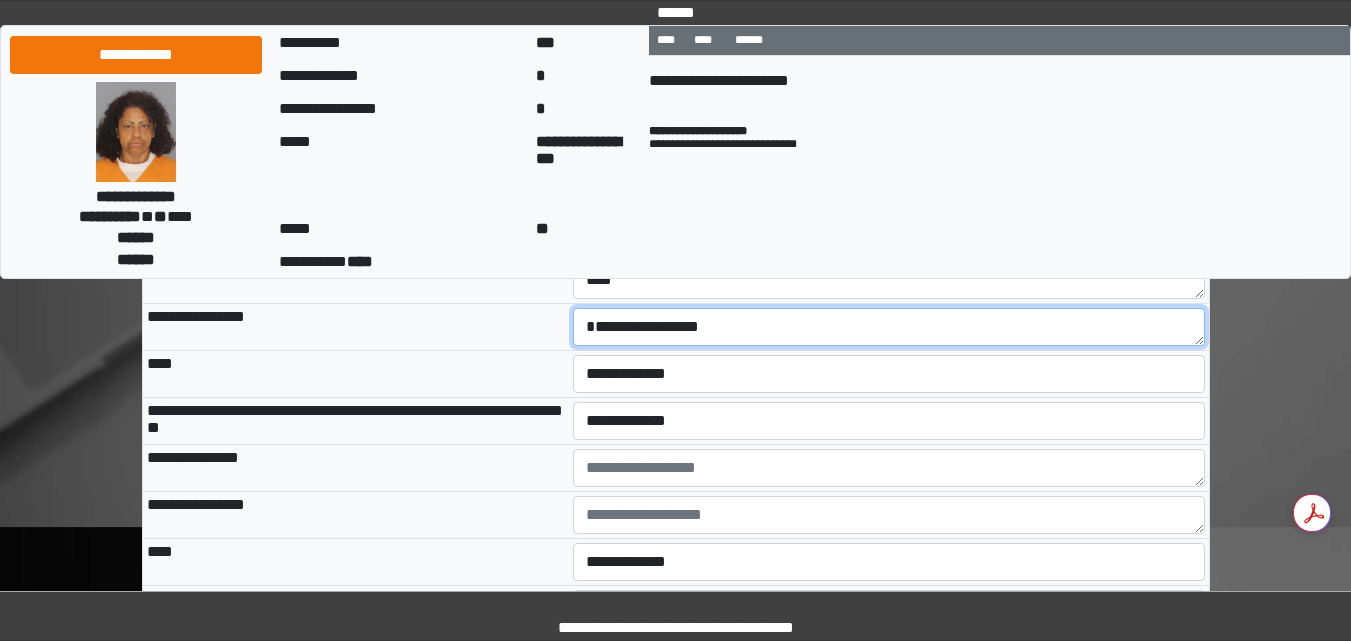 type on "**********" 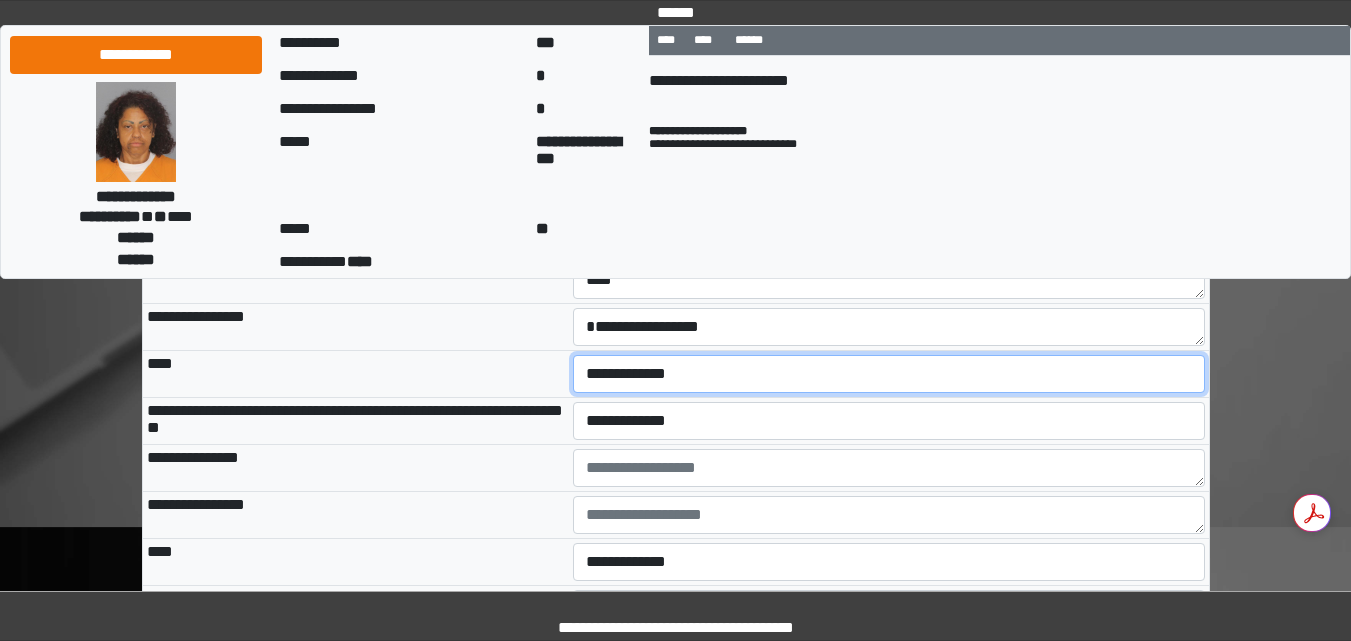 click on "**********" at bounding box center (889, 374) 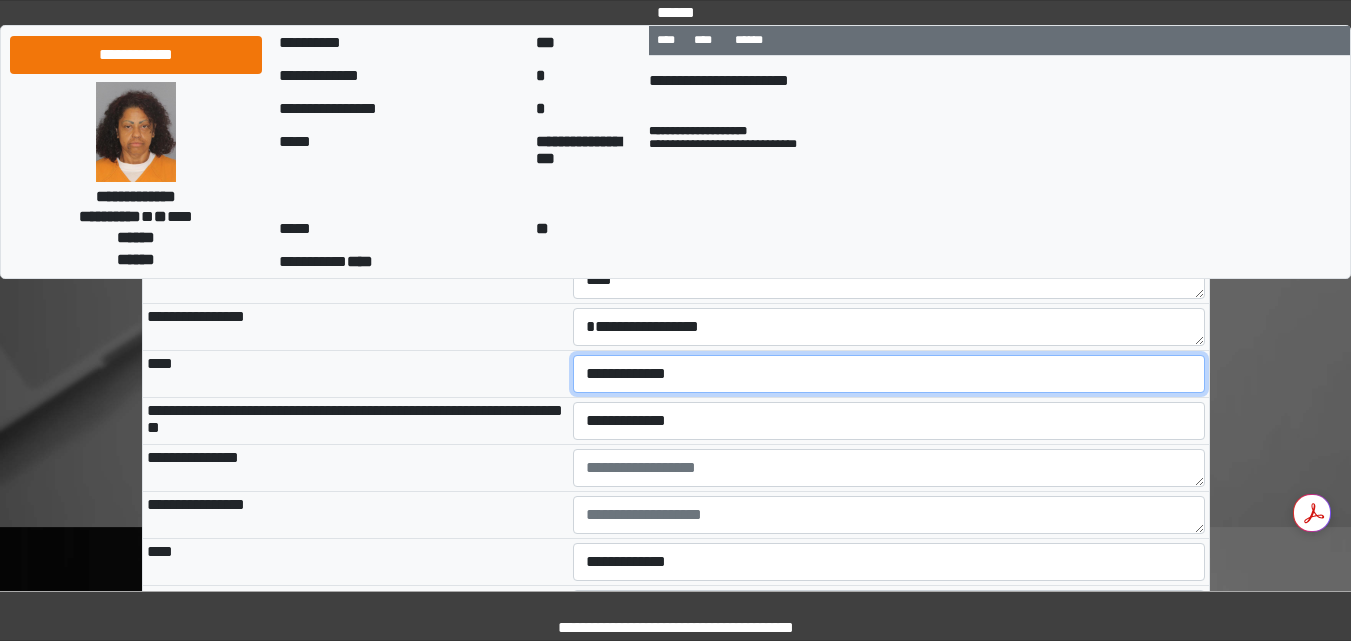 select on "**" 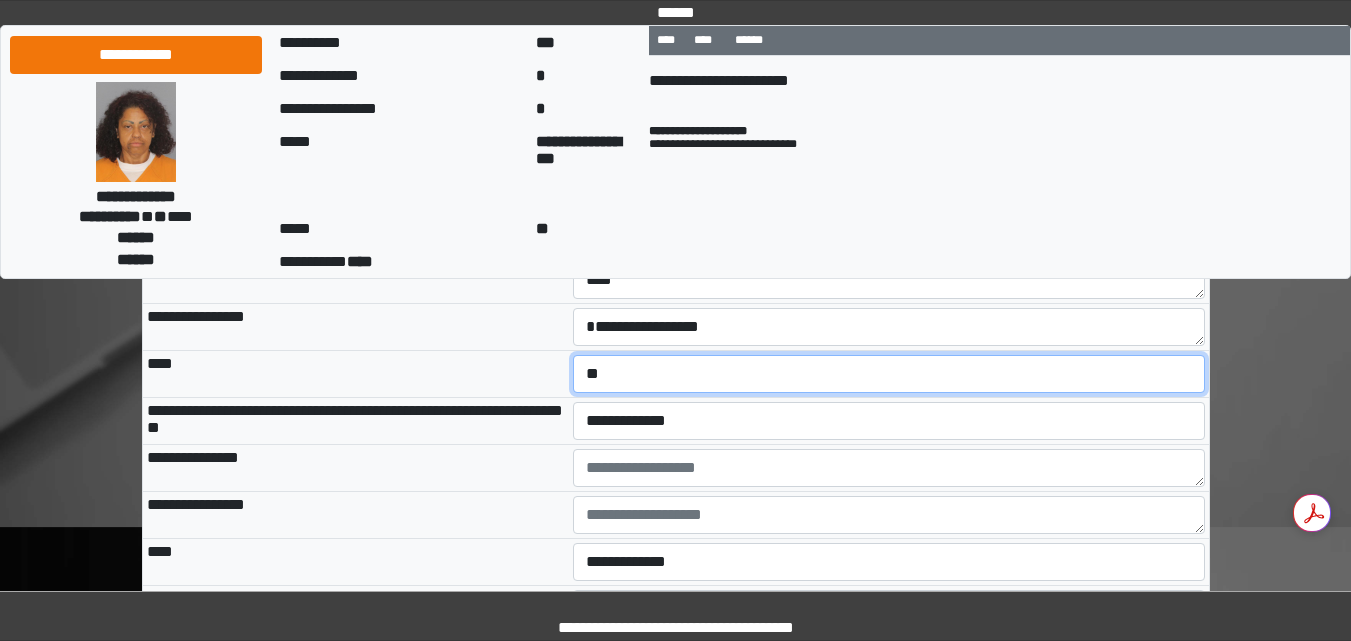 click on "**********" at bounding box center [889, 374] 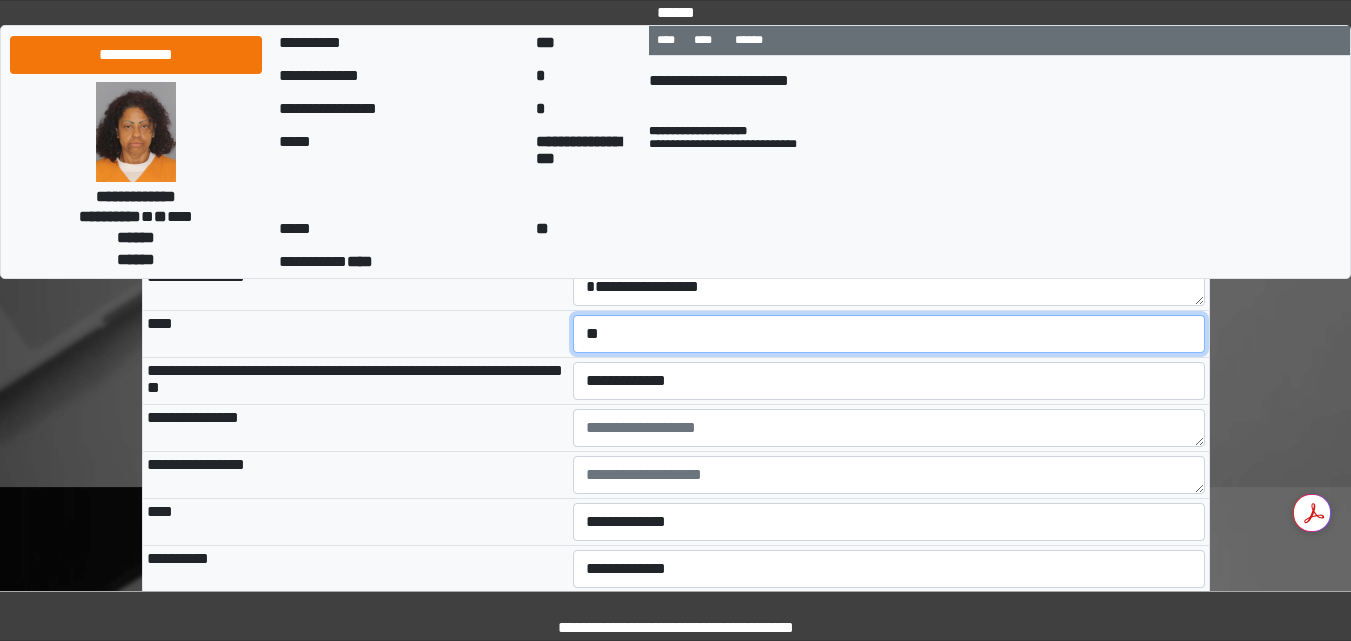 scroll, scrollTop: 6352, scrollLeft: 0, axis: vertical 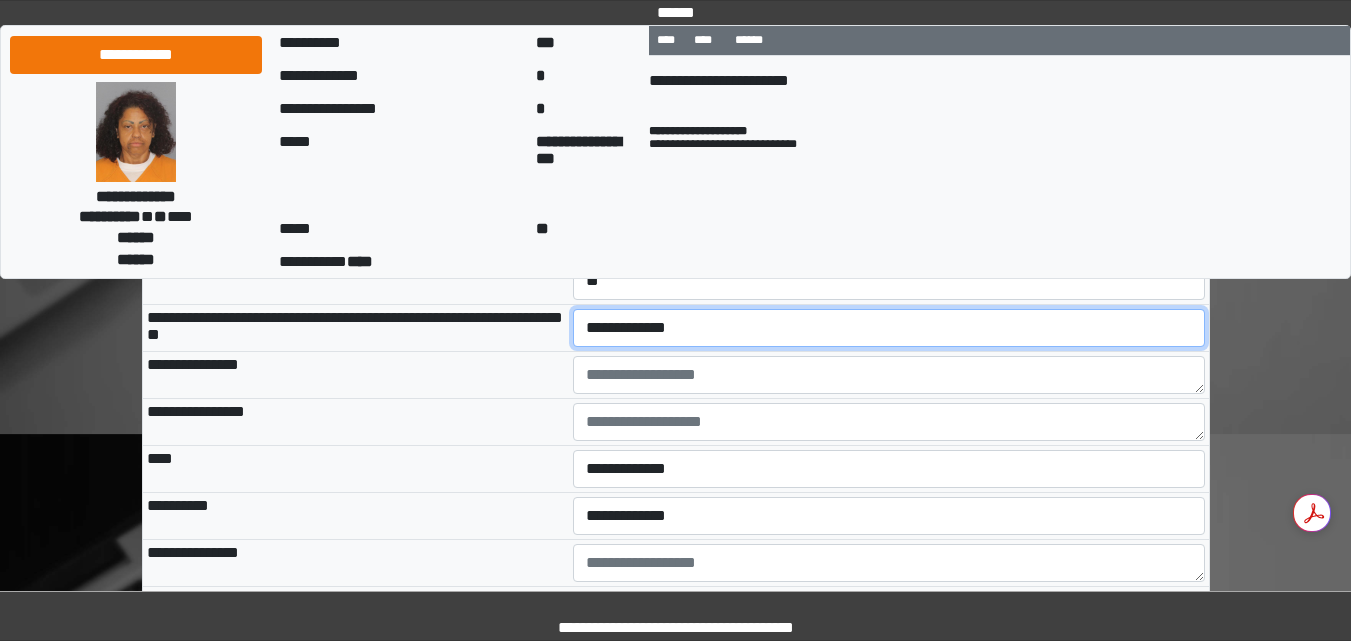click on "**********" at bounding box center [889, 328] 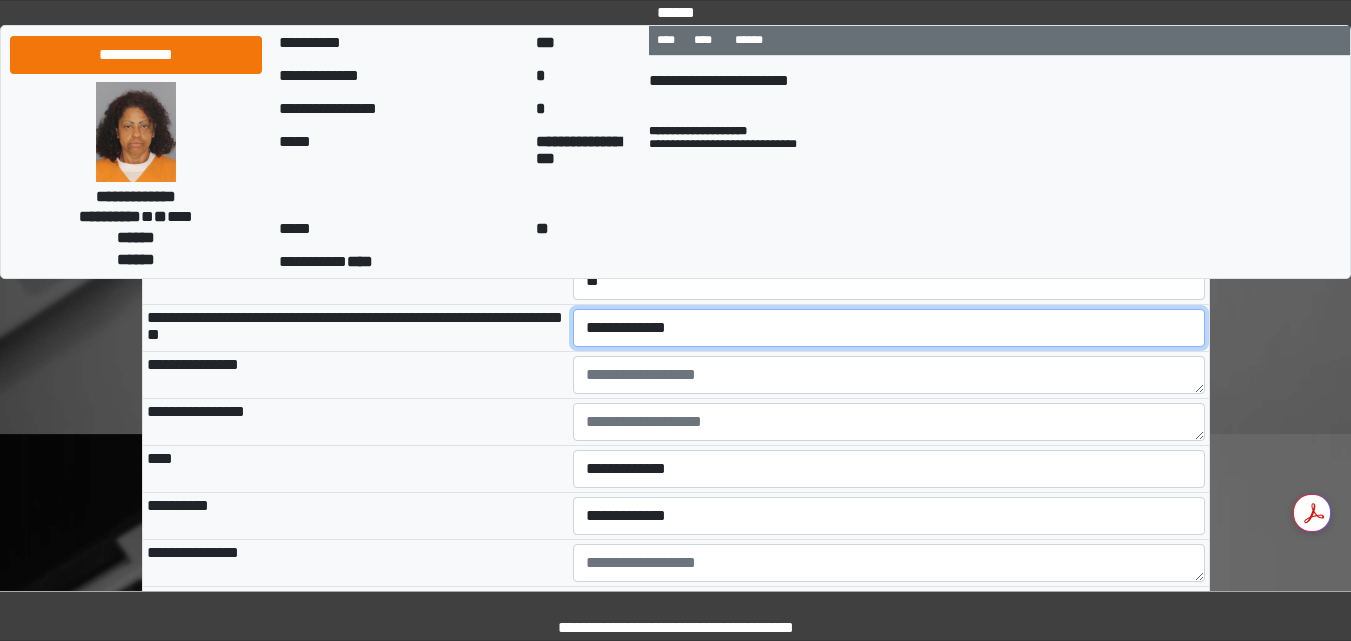 select on "*" 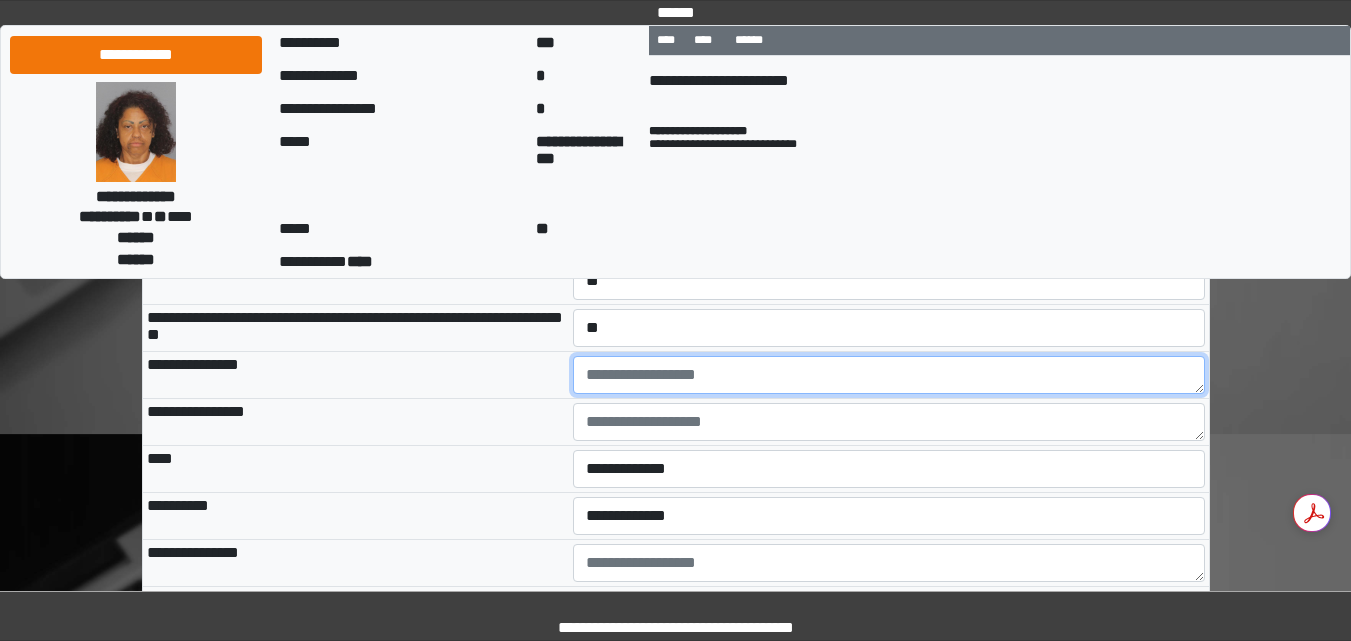 click at bounding box center [889, 375] 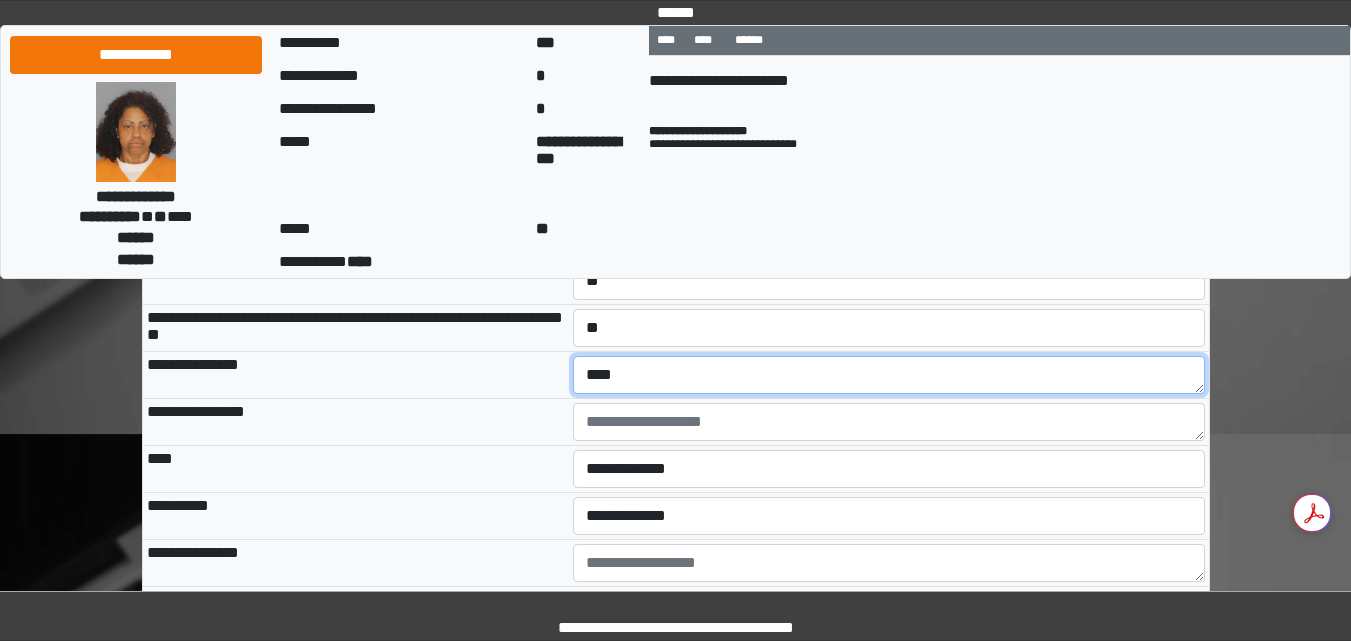 type on "****" 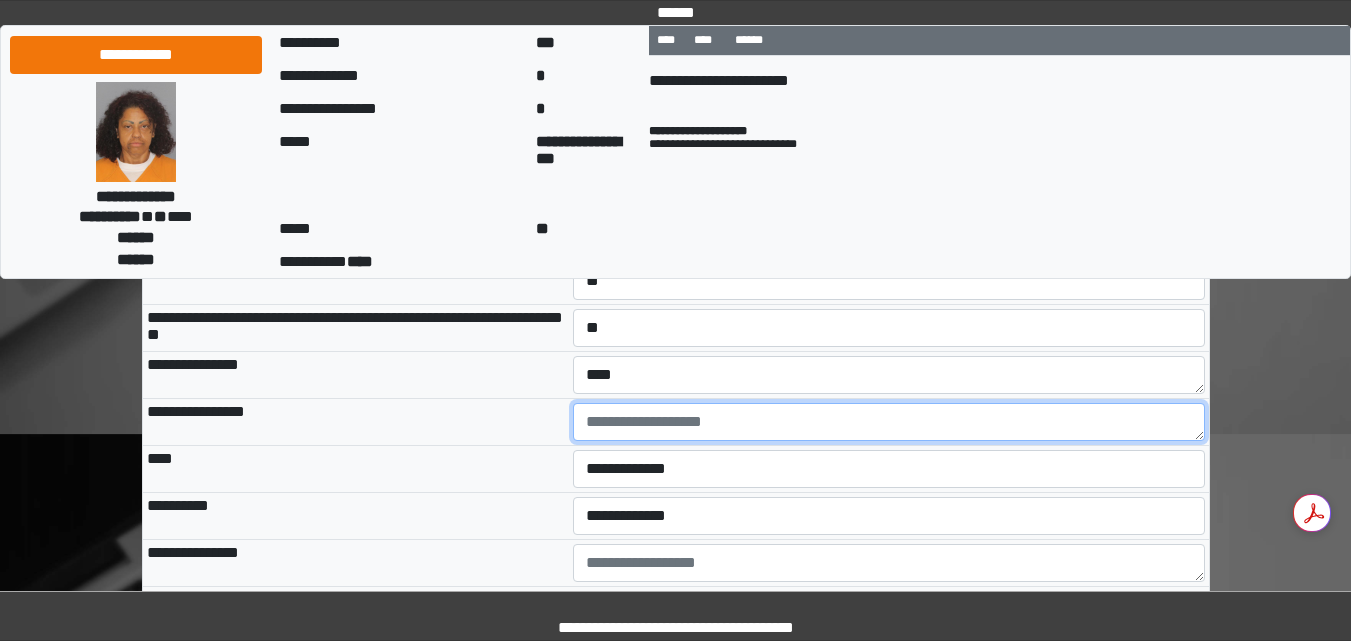 click at bounding box center [889, 422] 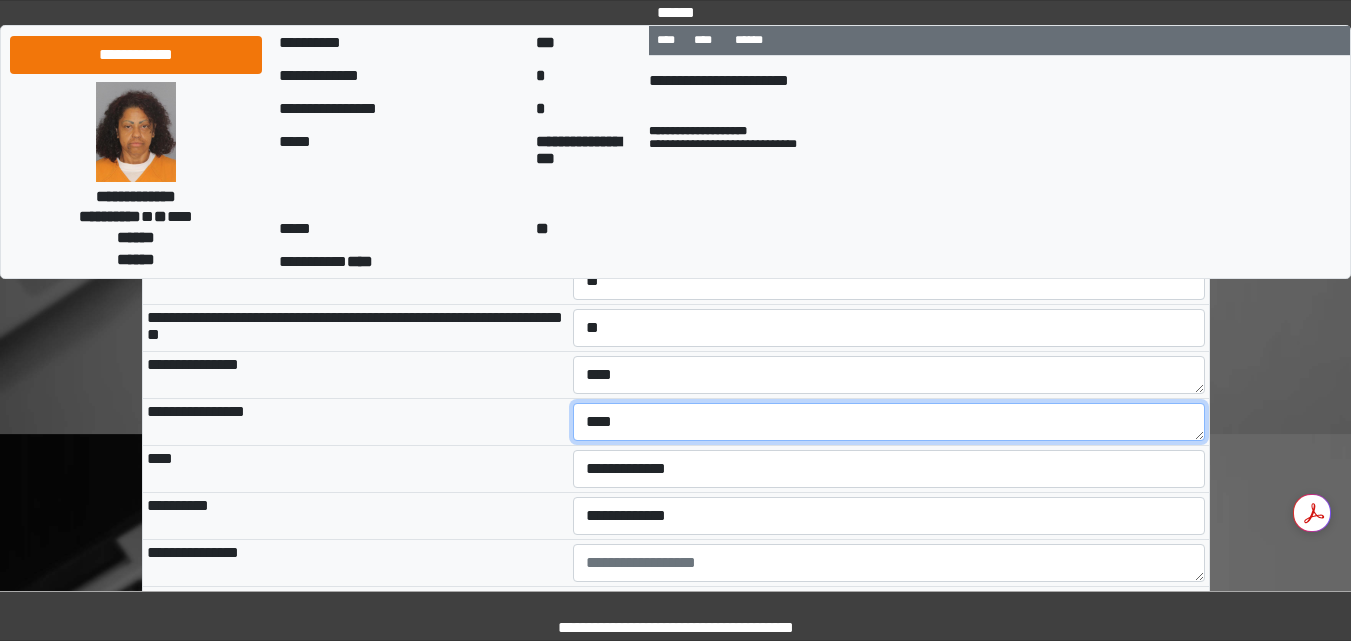 type on "****" 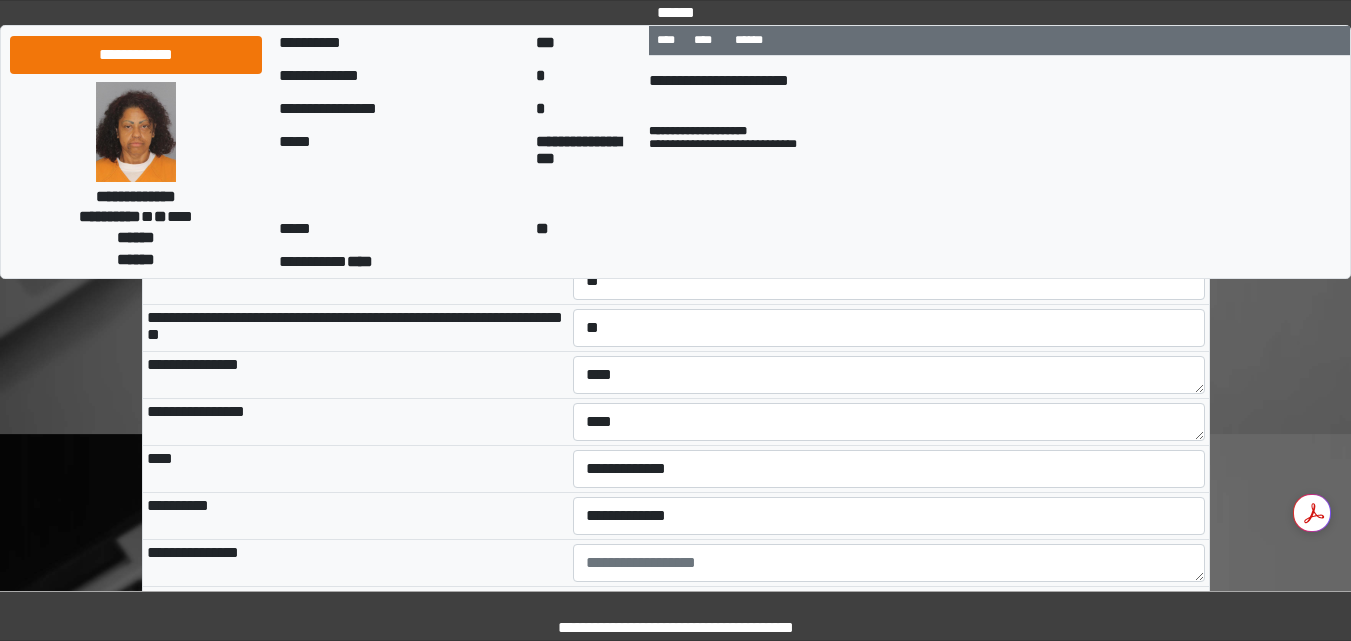 click on "****" at bounding box center (889, 187) 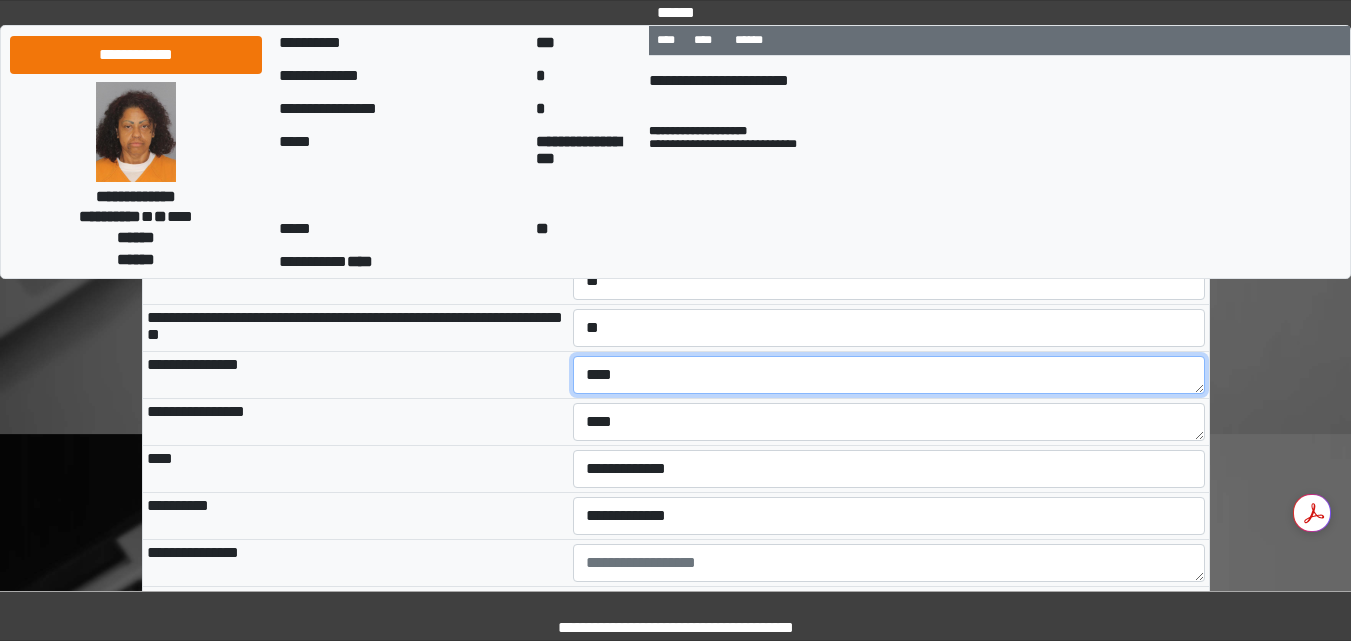 click on "****" at bounding box center [889, 375] 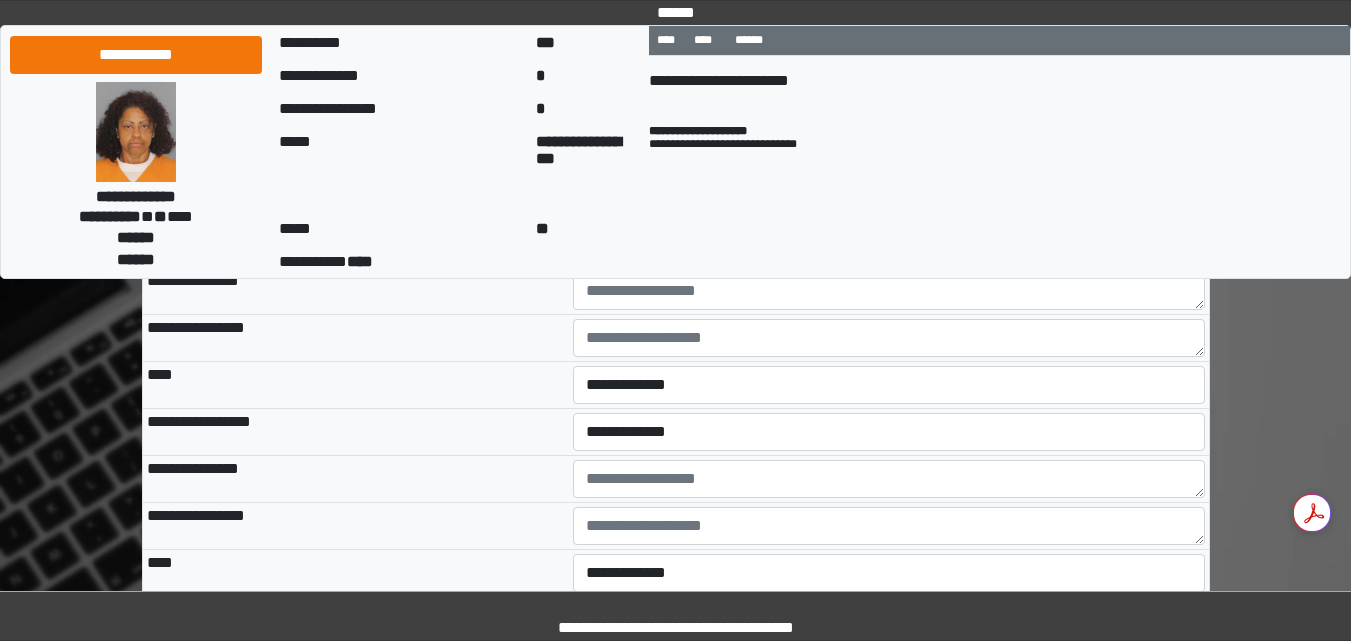 scroll, scrollTop: 6632, scrollLeft: 0, axis: vertical 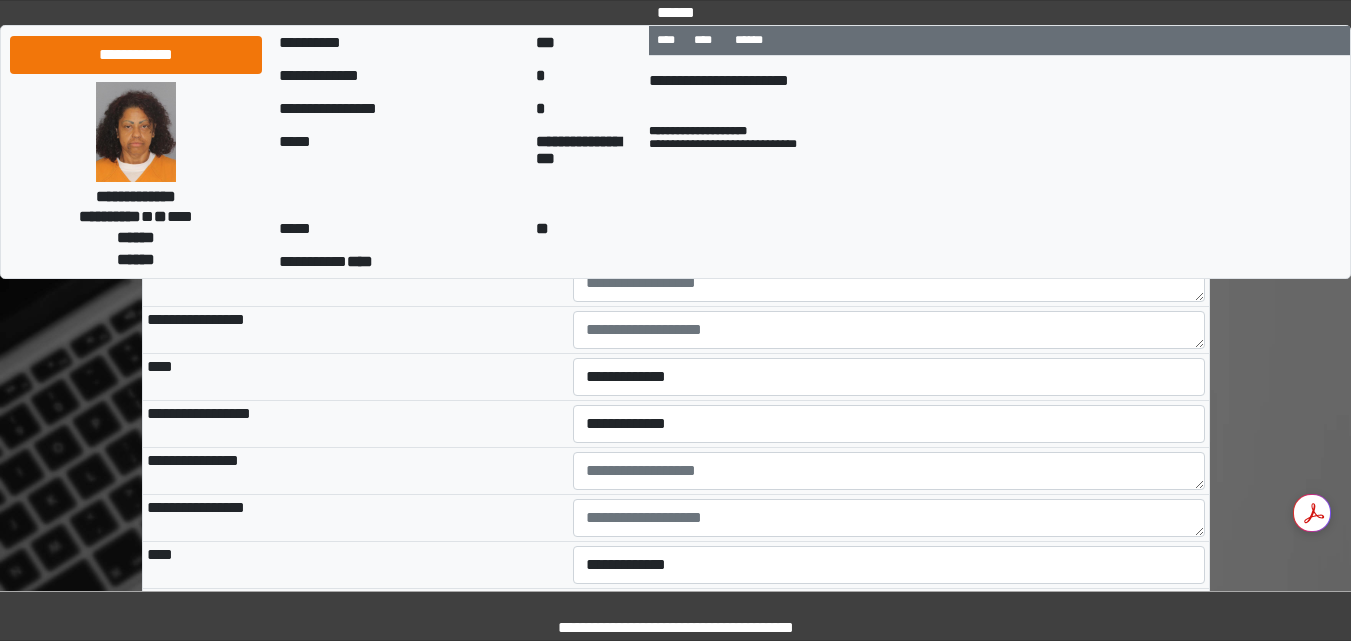 type on "*****" 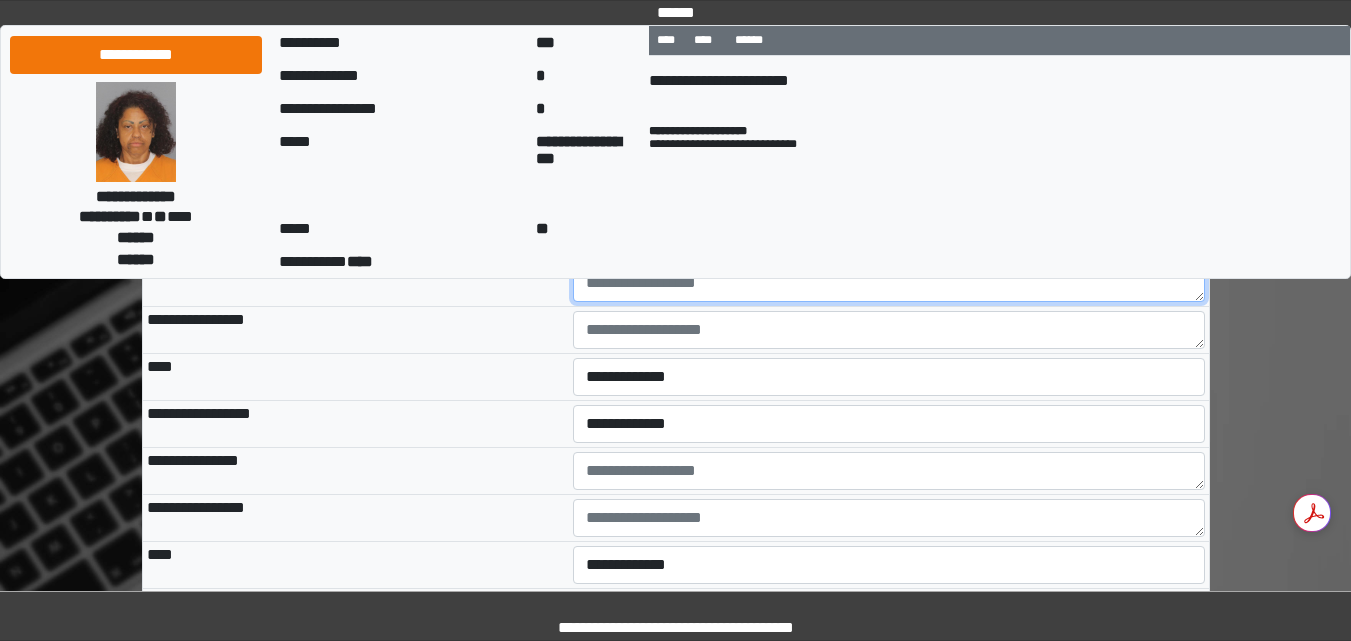 click at bounding box center (889, 283) 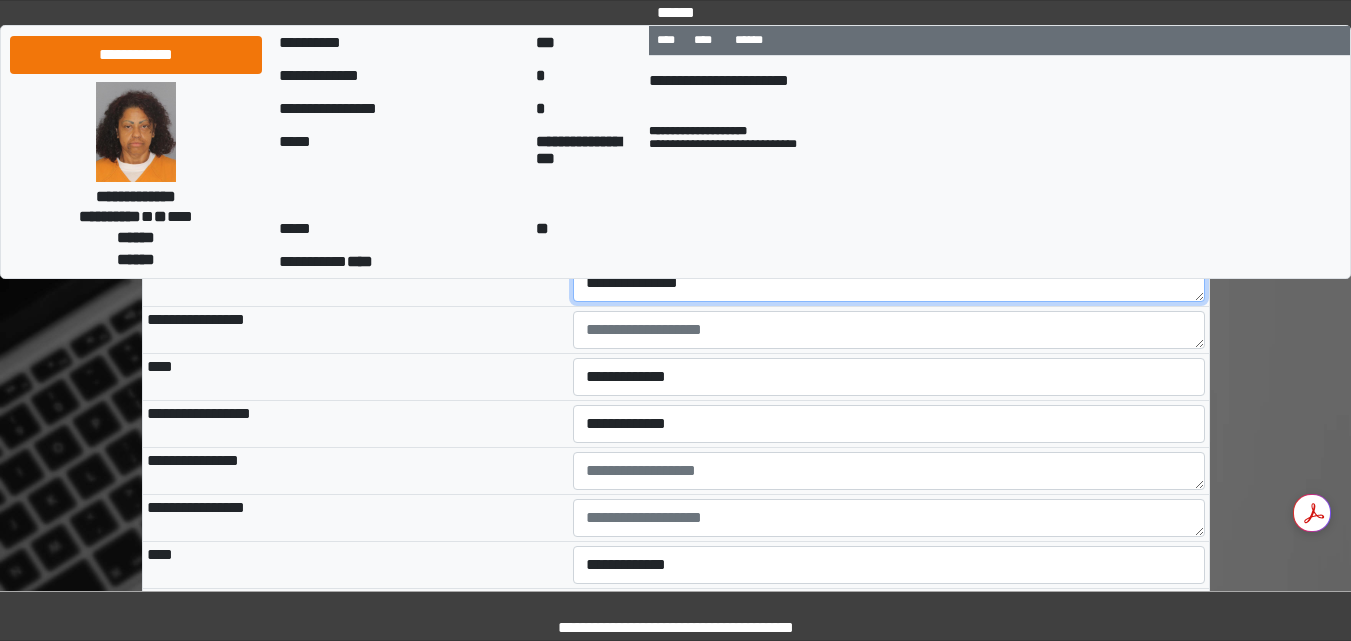 type on "**********" 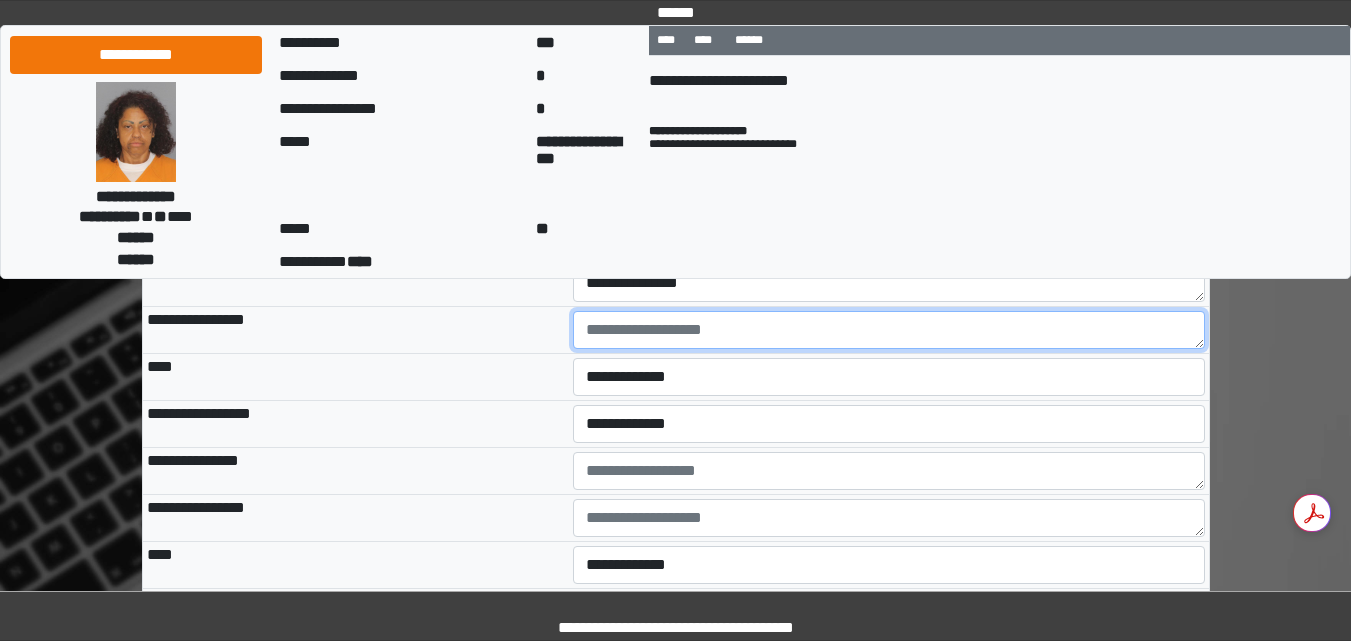 click at bounding box center [889, 330] 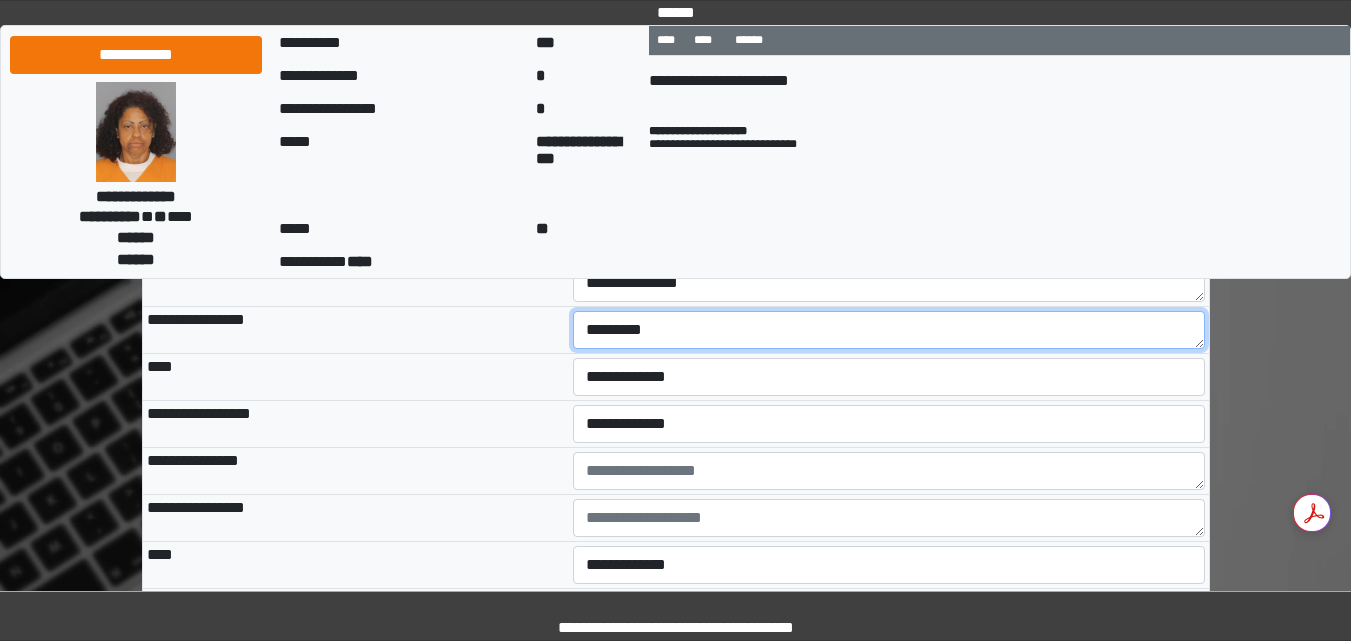 type on "*********" 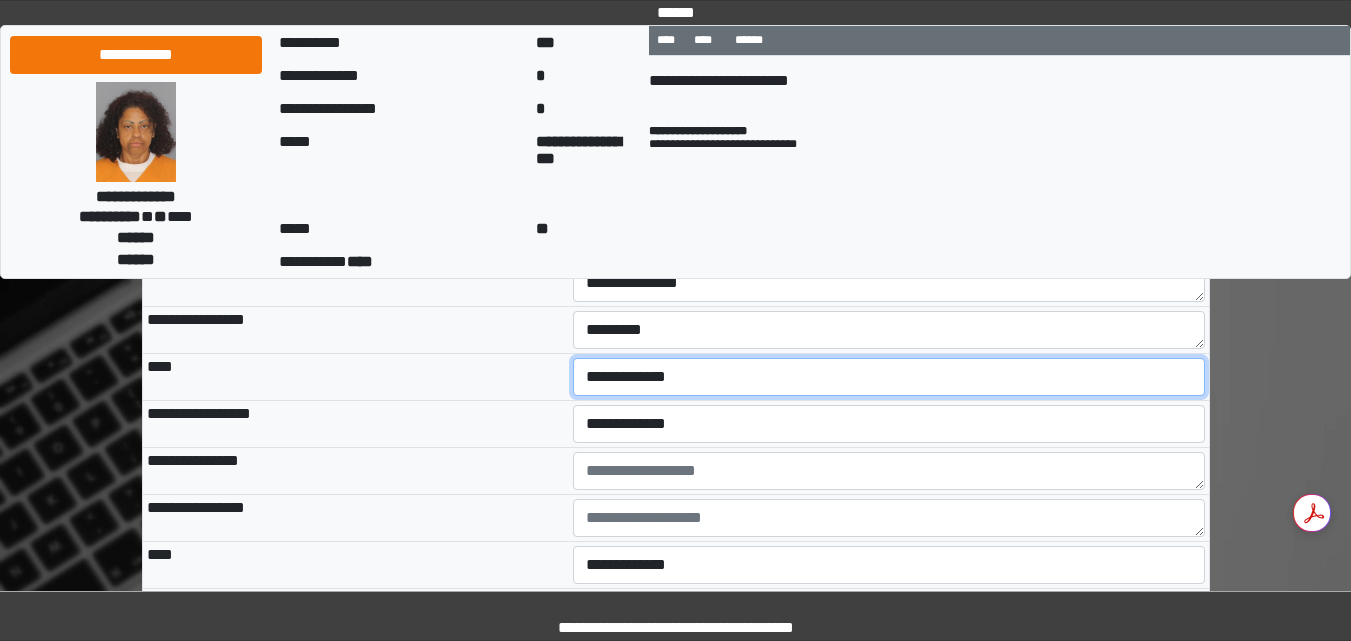 click on "**********" at bounding box center [889, 377] 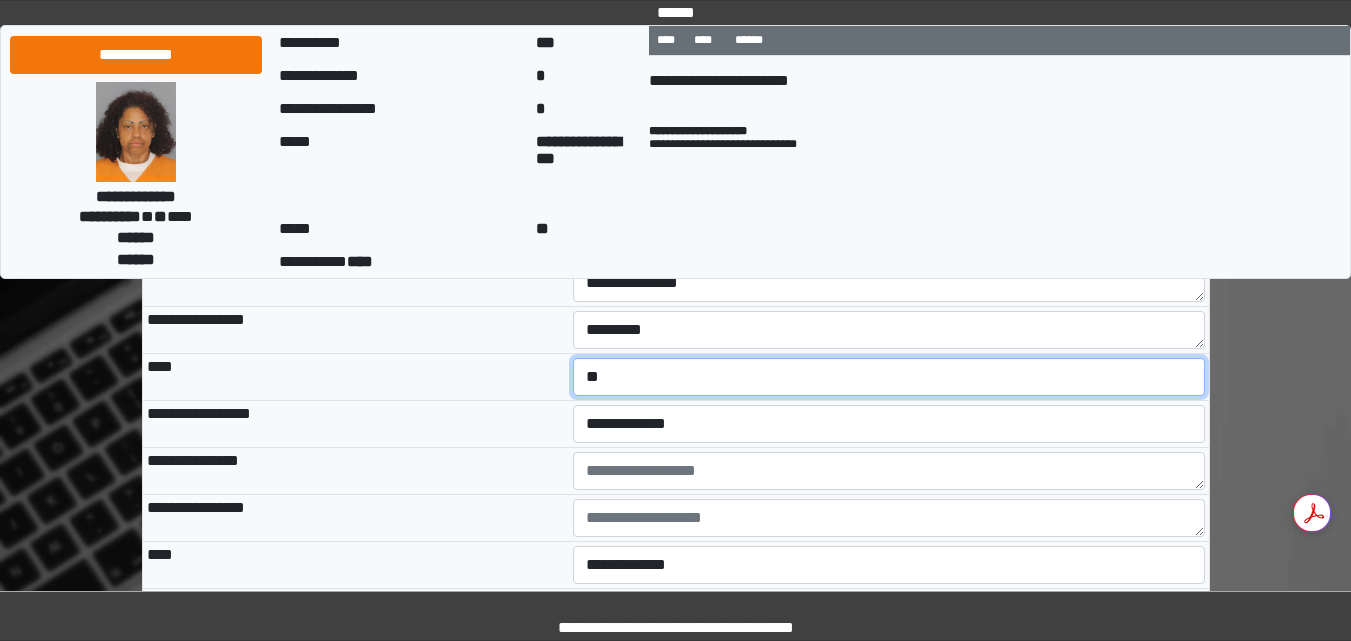 click on "**********" at bounding box center [889, 377] 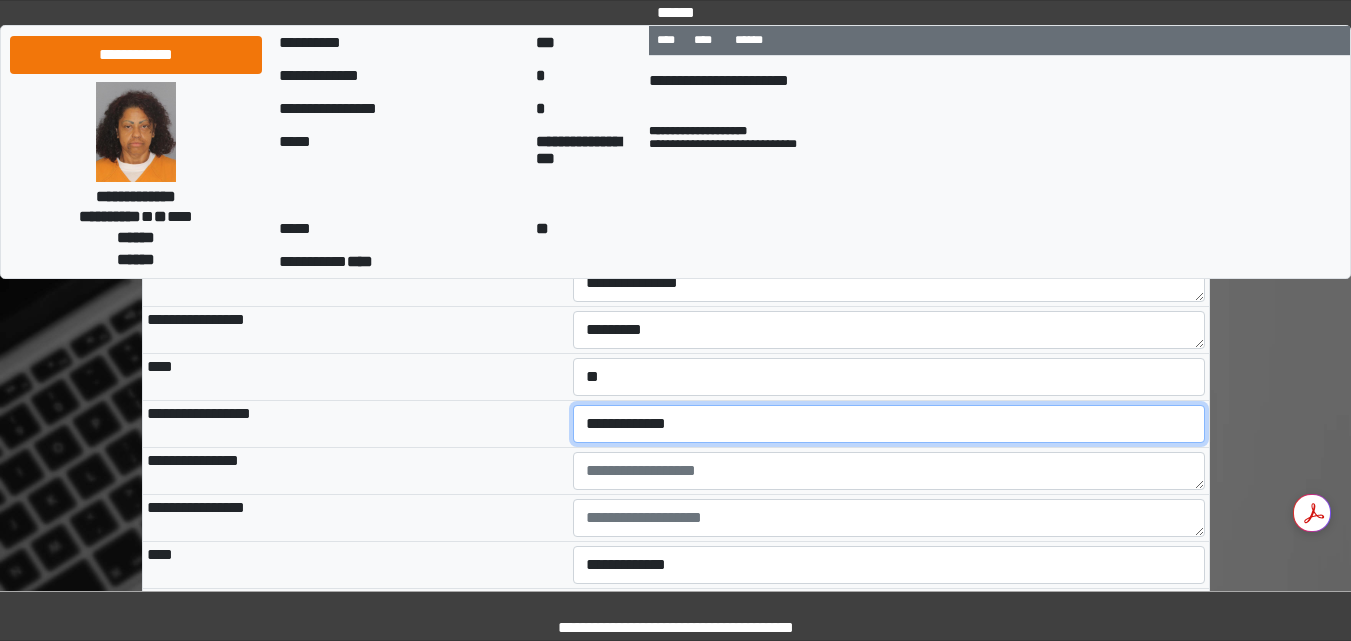 click on "**********" at bounding box center (889, 424) 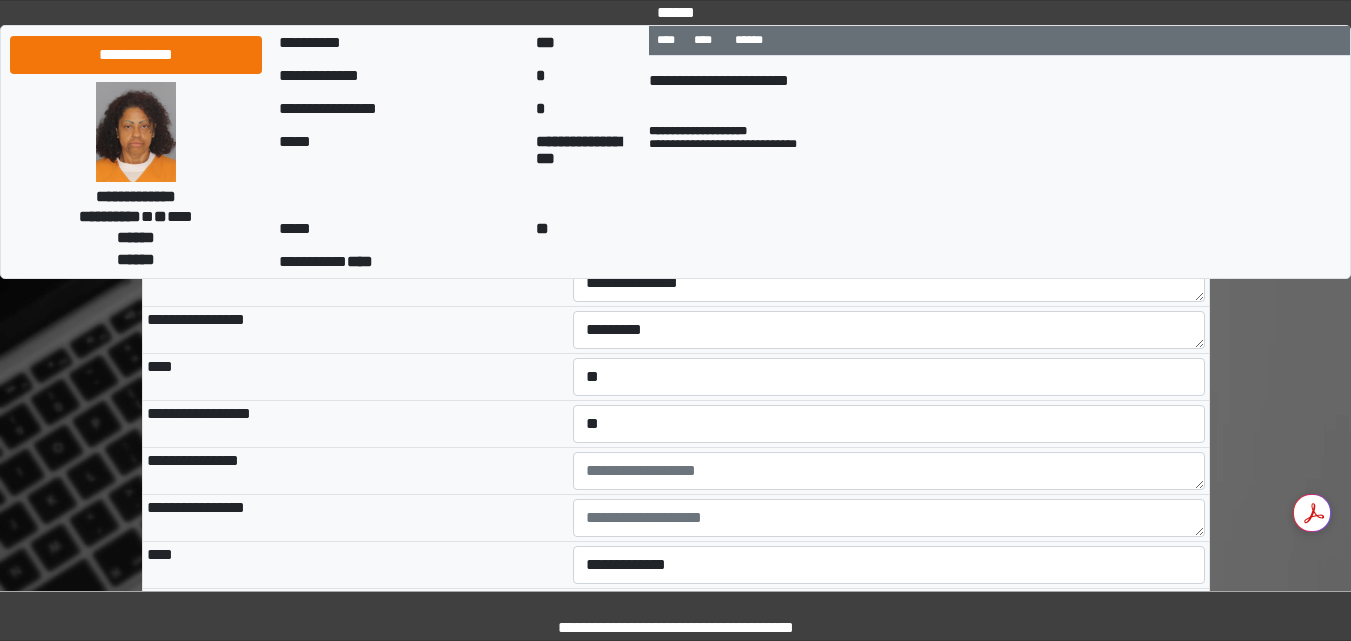 click on "**********" at bounding box center (675, 616) 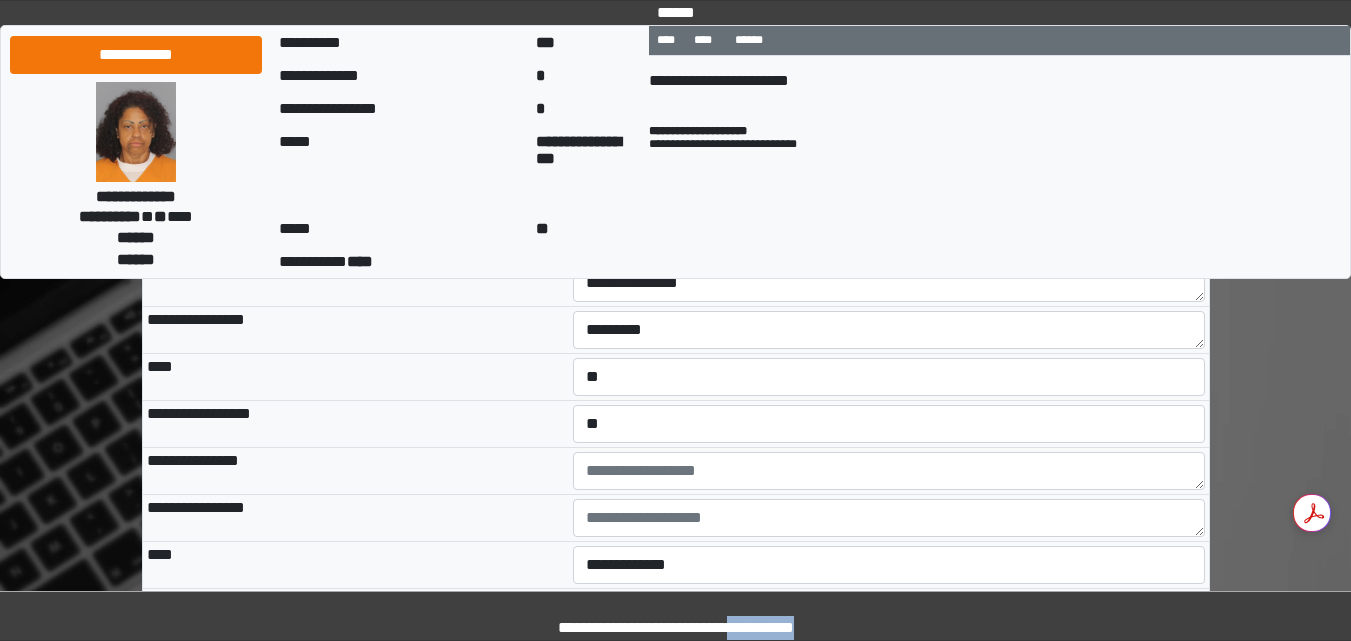 click on "**********" at bounding box center (675, 616) 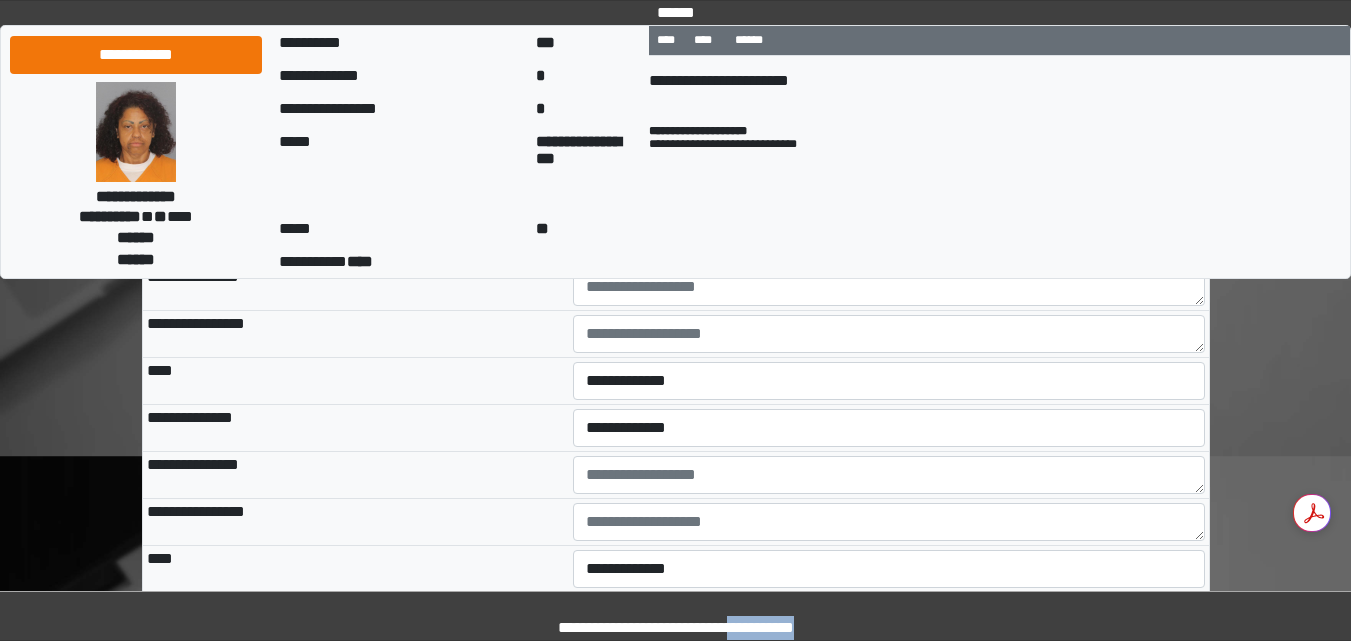scroll, scrollTop: 7752, scrollLeft: 0, axis: vertical 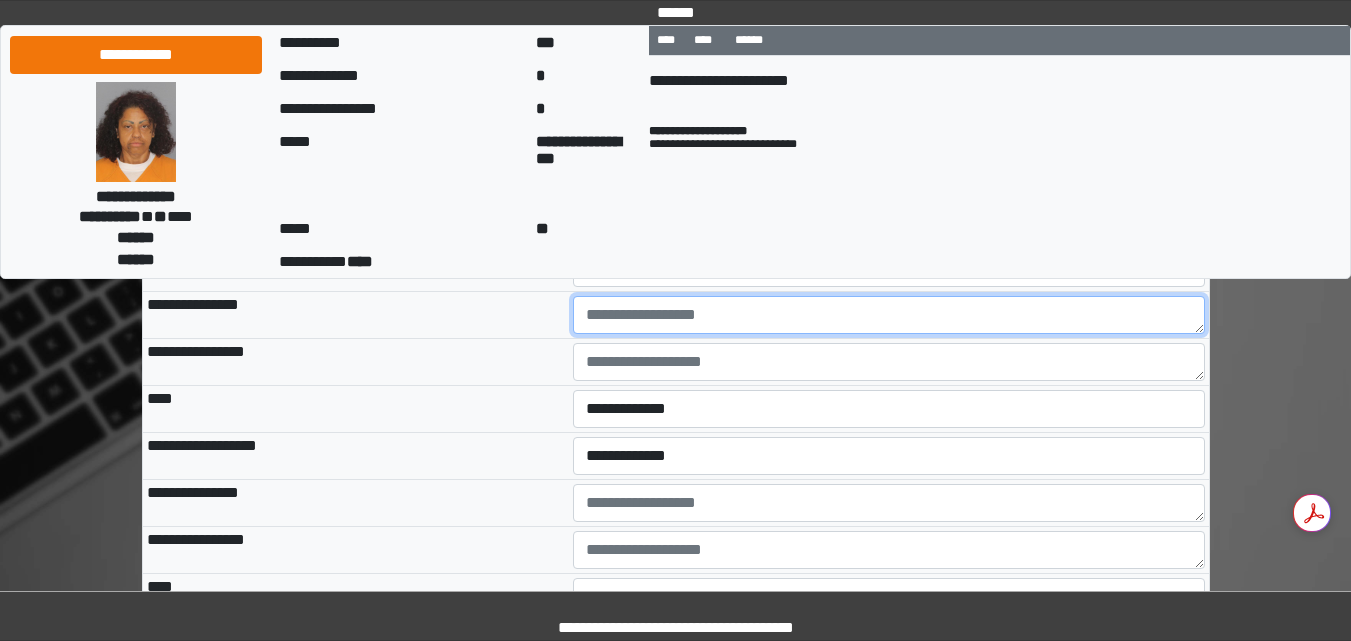 click at bounding box center (889, 315) 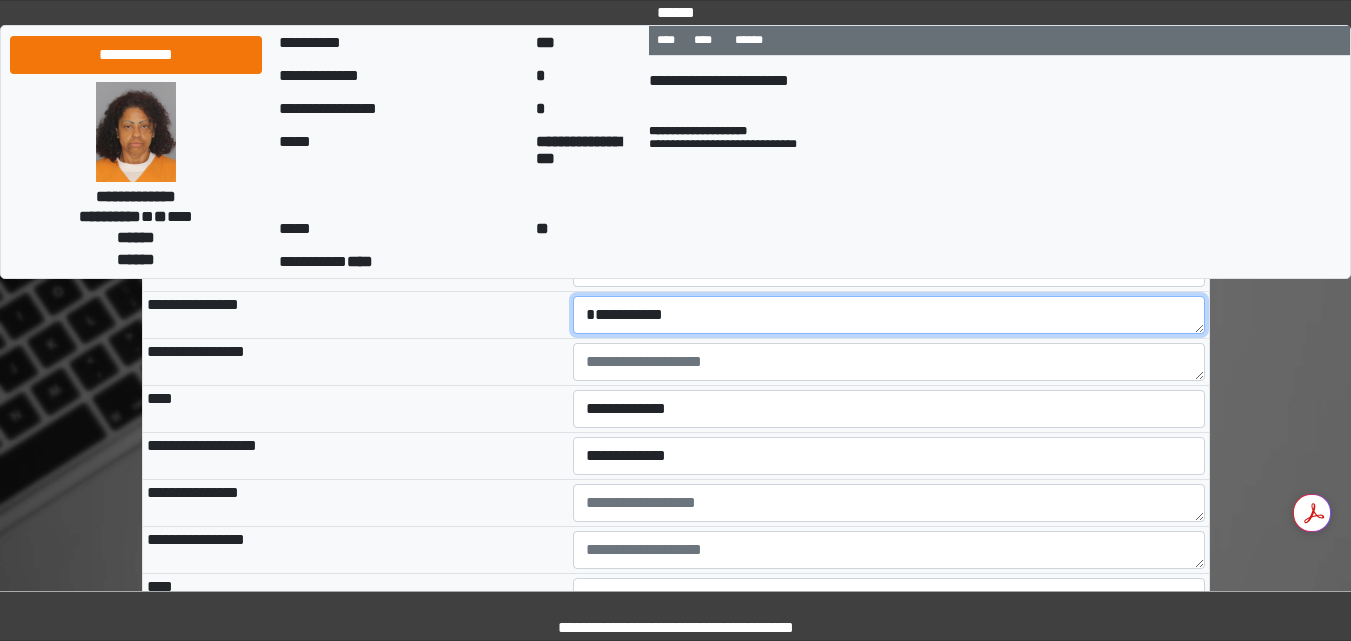 type on "**********" 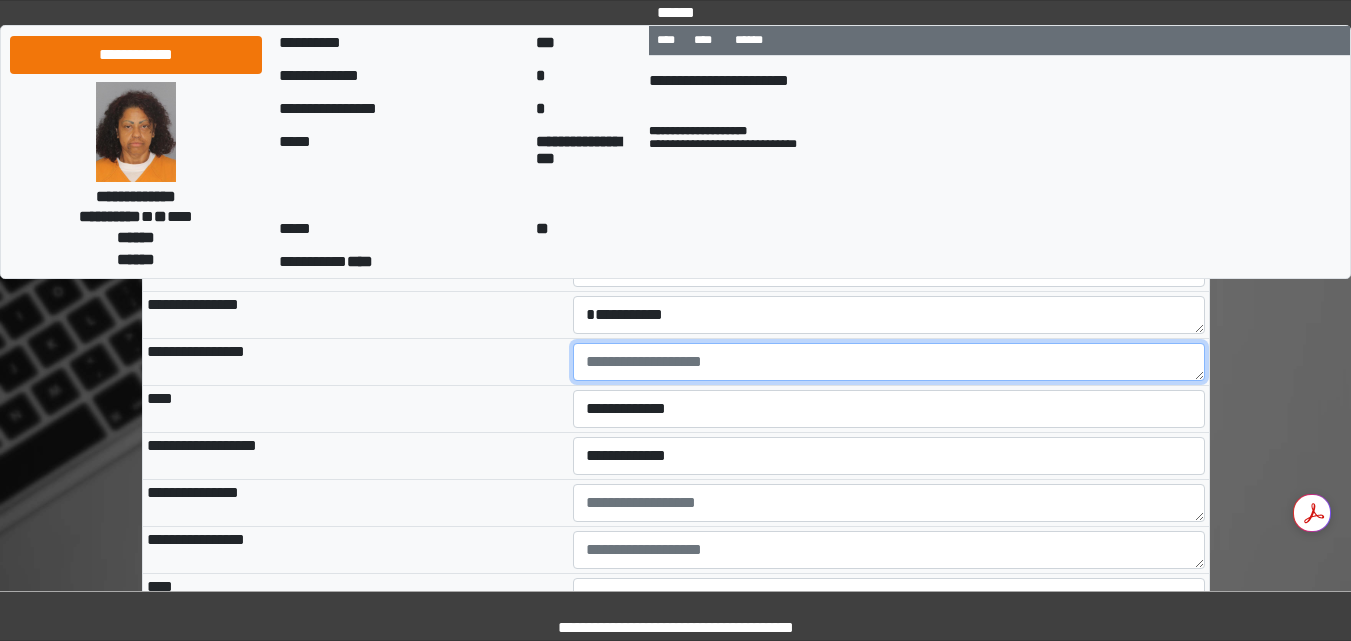 click at bounding box center [889, 362] 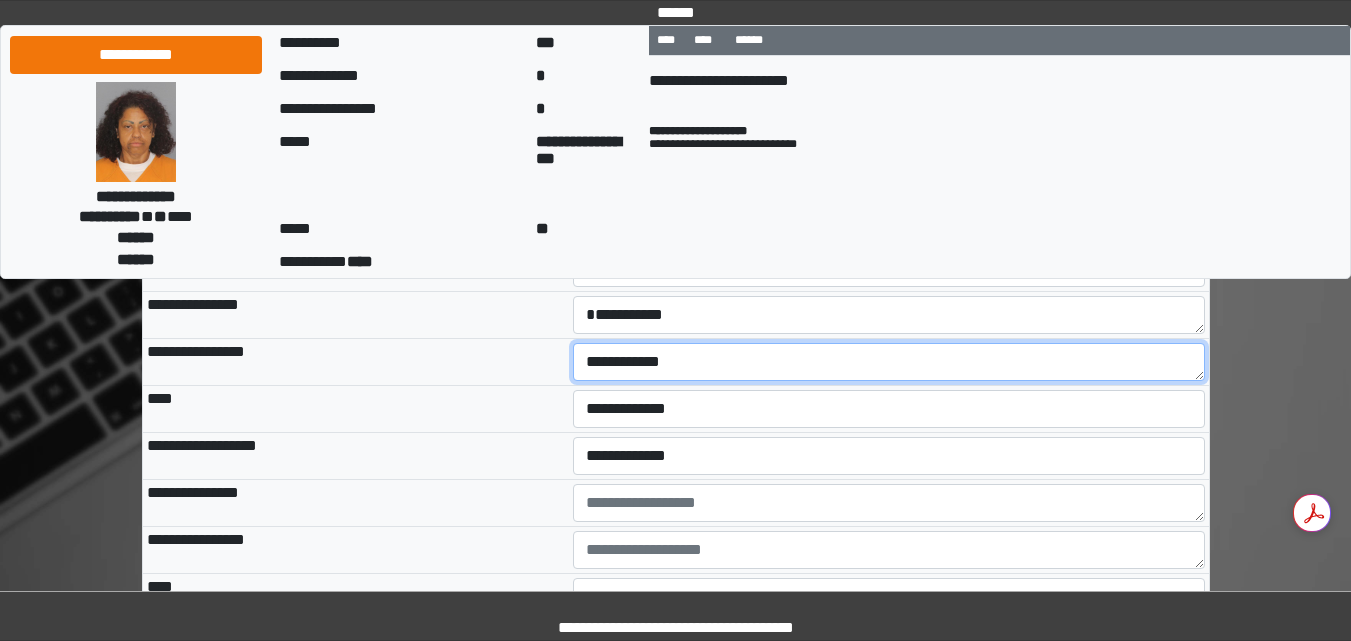 type on "**********" 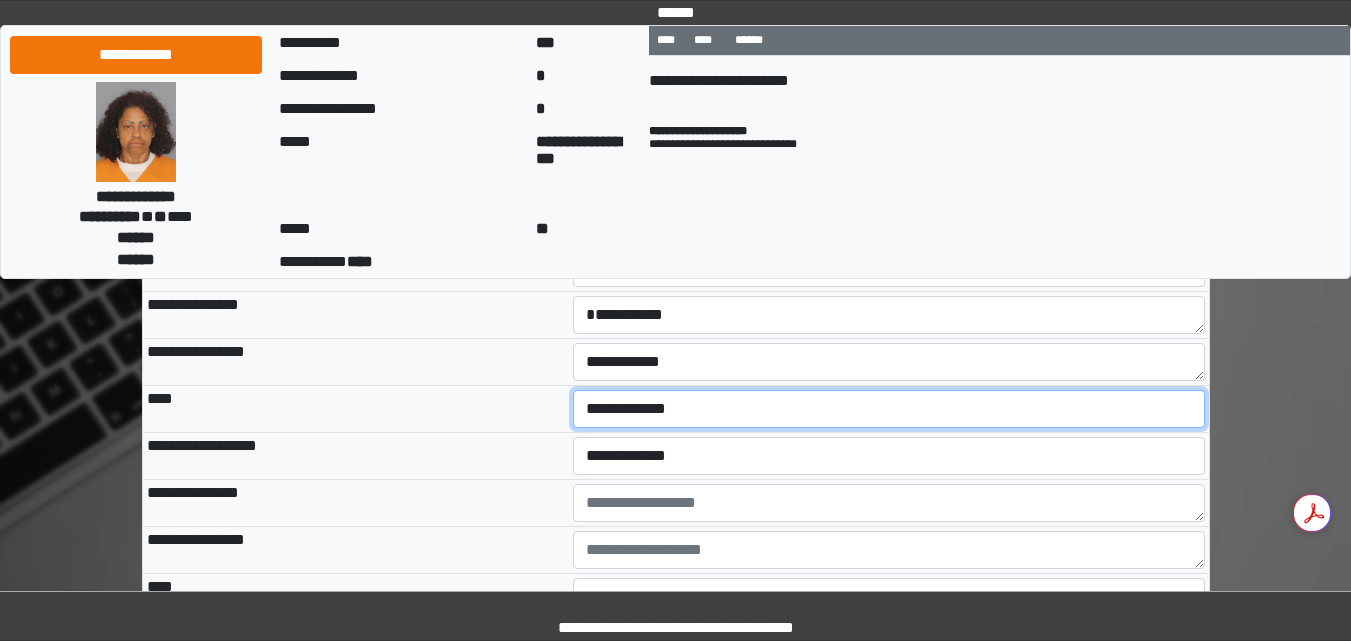 click on "**********" at bounding box center [889, 409] 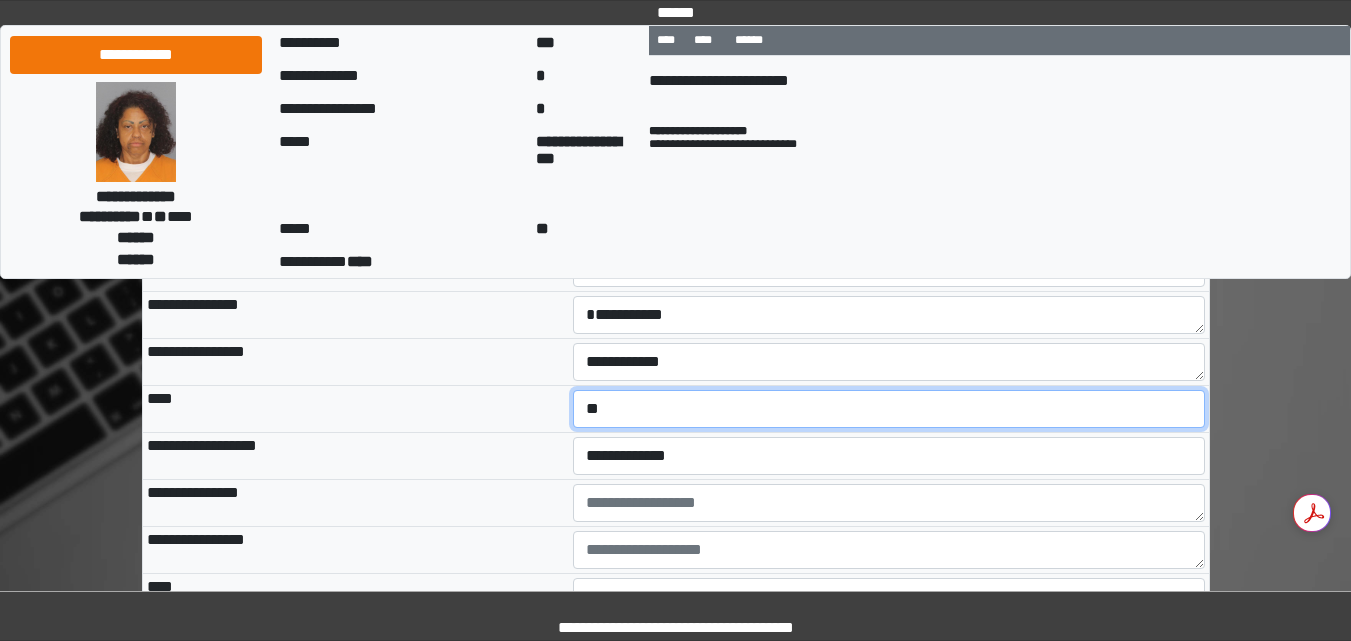 click on "**********" at bounding box center [889, 409] 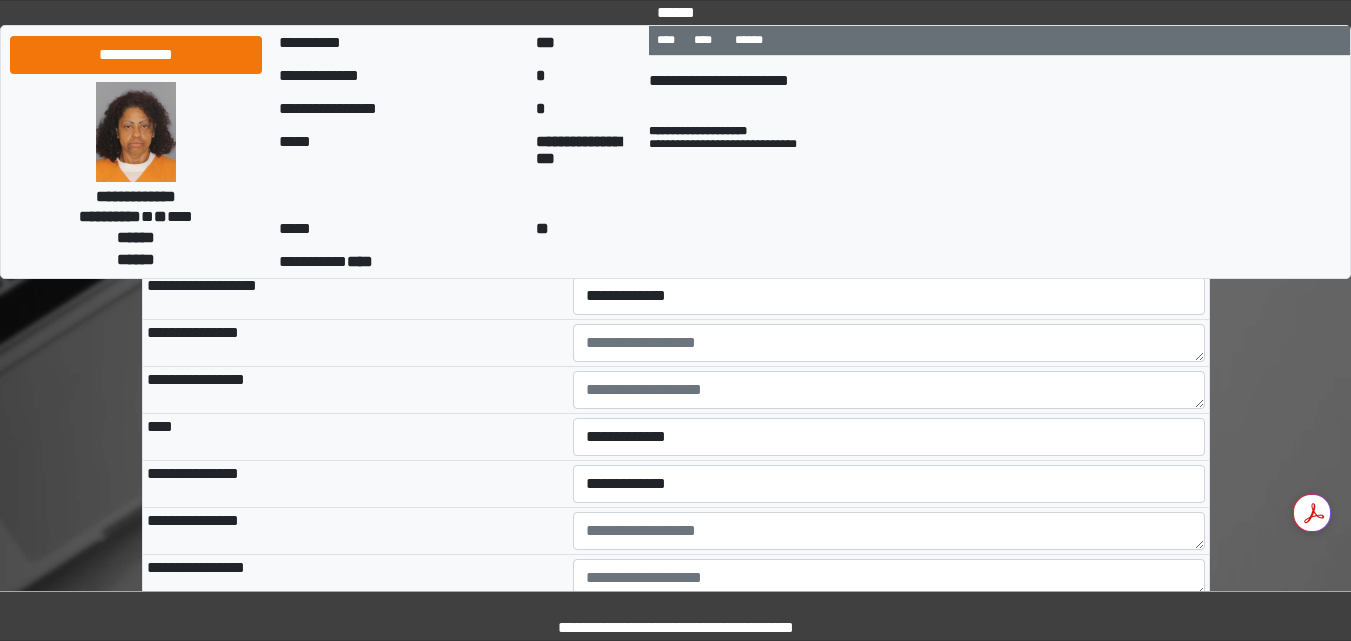 scroll, scrollTop: 6988, scrollLeft: 0, axis: vertical 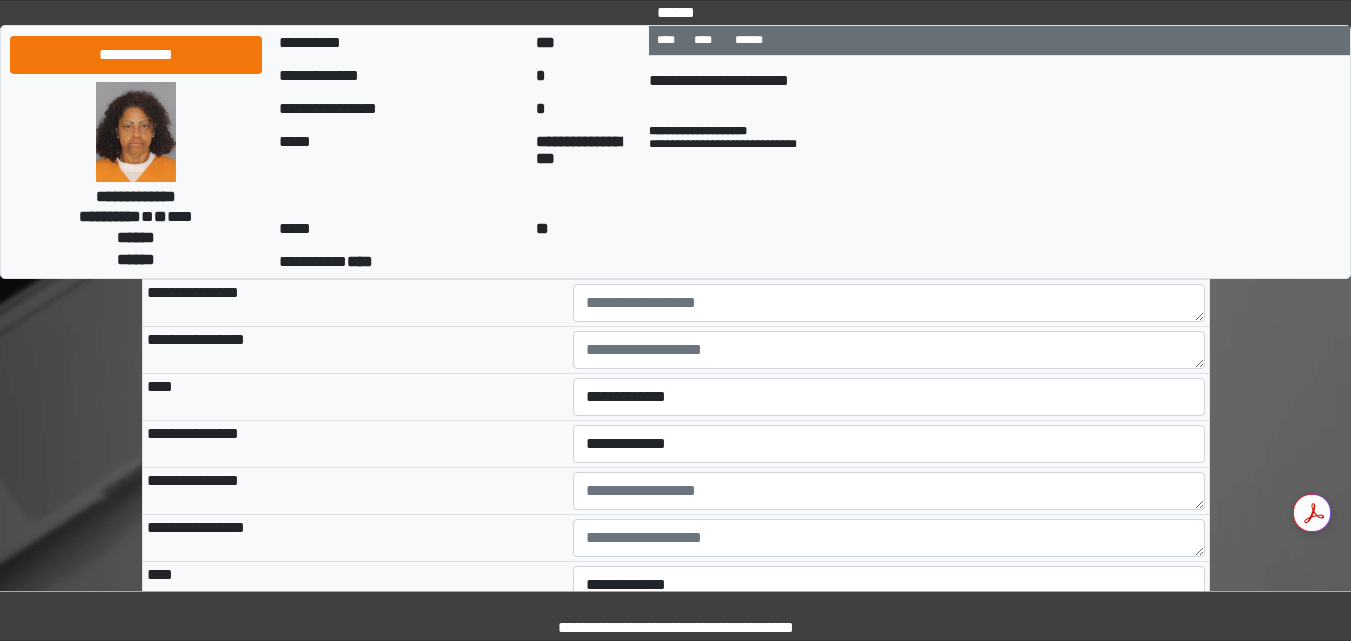 click on "**********" at bounding box center (889, 256) 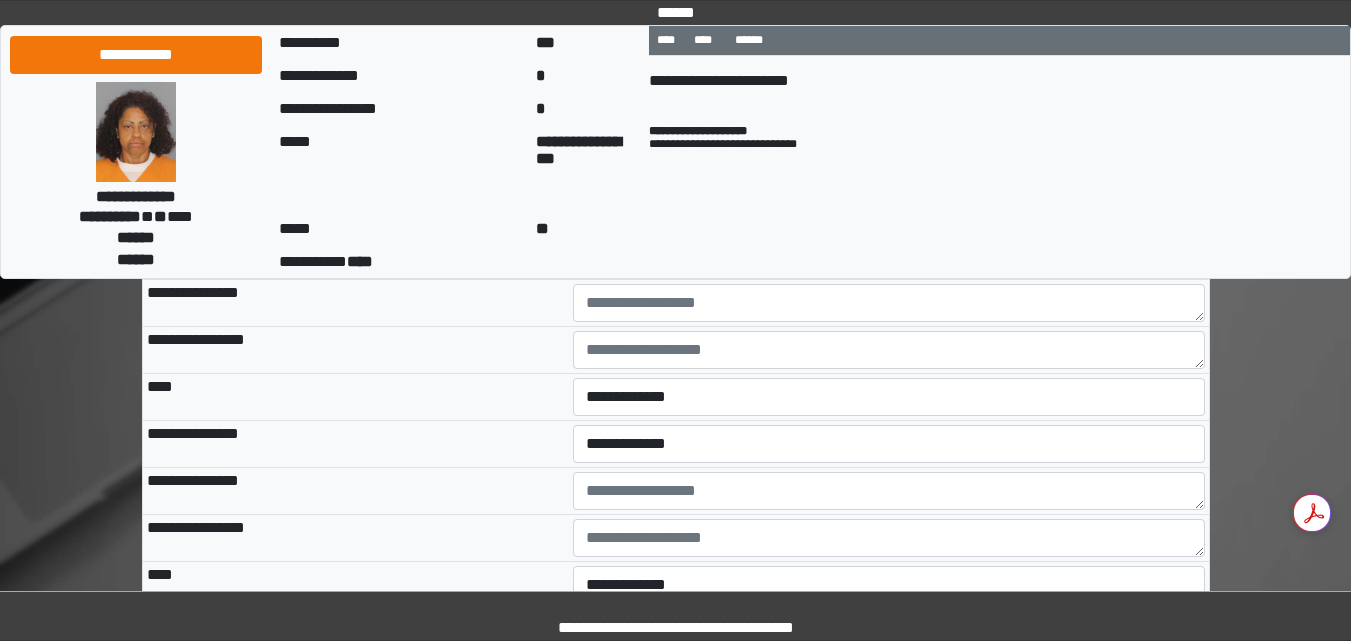 select on "*" 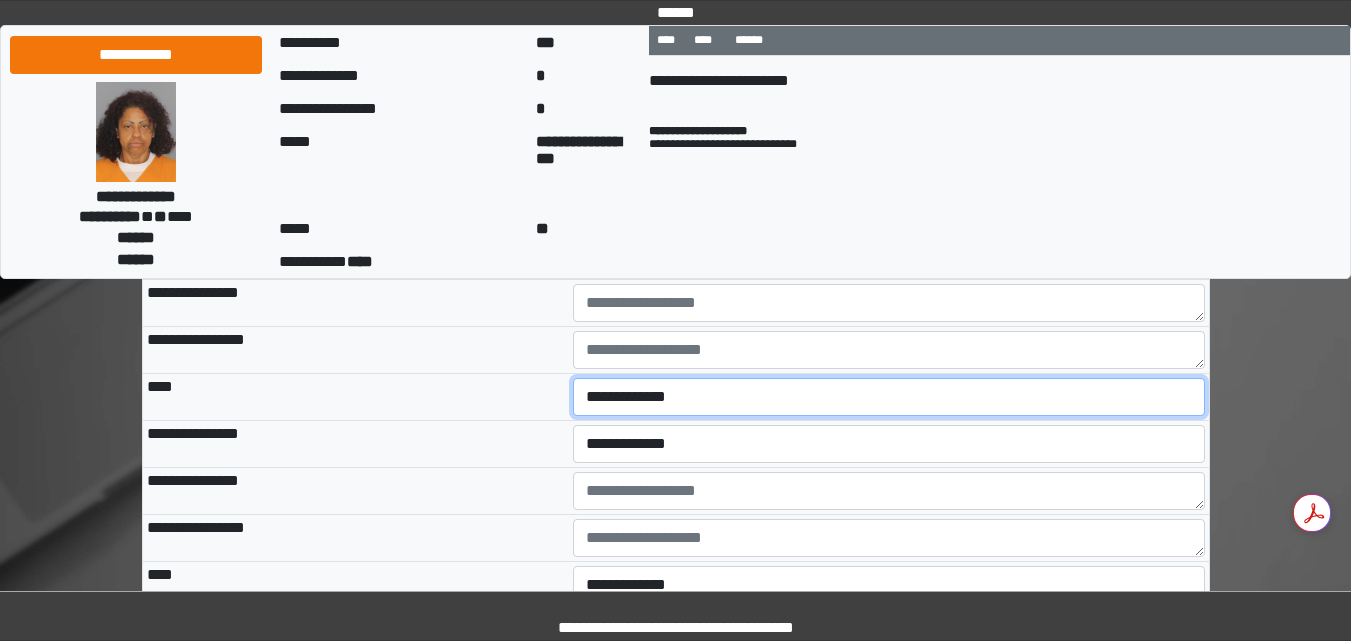 click on "**********" at bounding box center [889, 397] 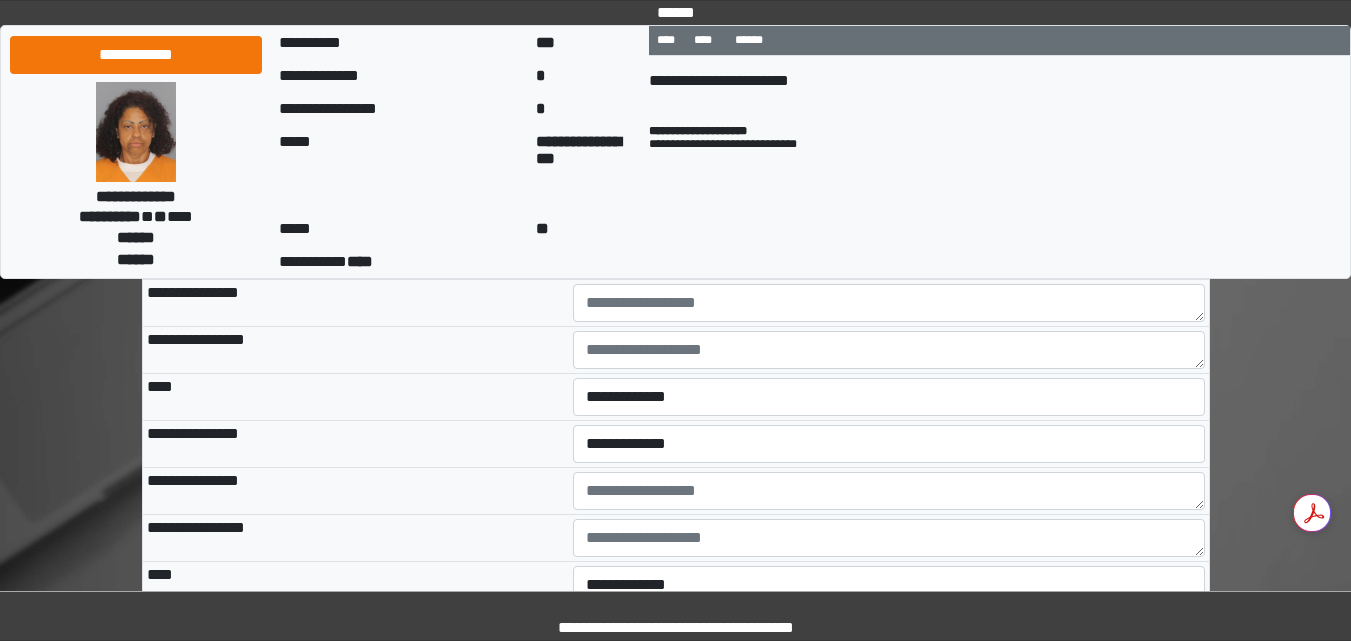 click on "****" at bounding box center (356, 397) 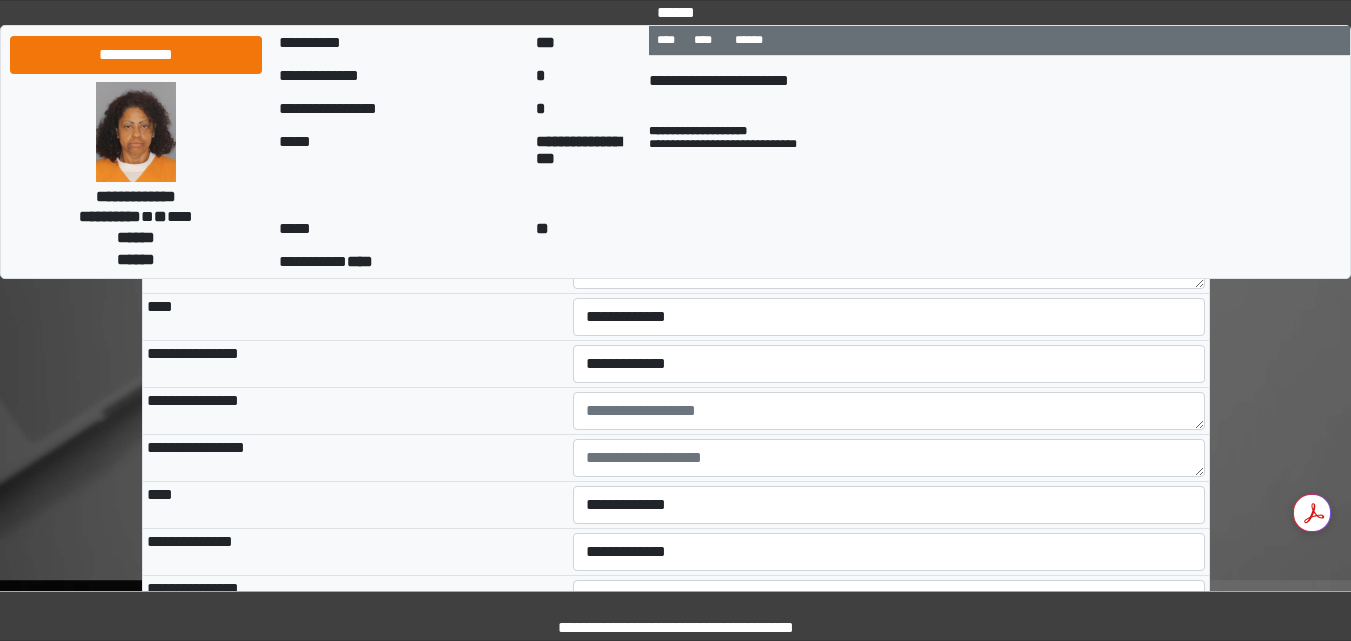 scroll, scrollTop: 7108, scrollLeft: 0, axis: vertical 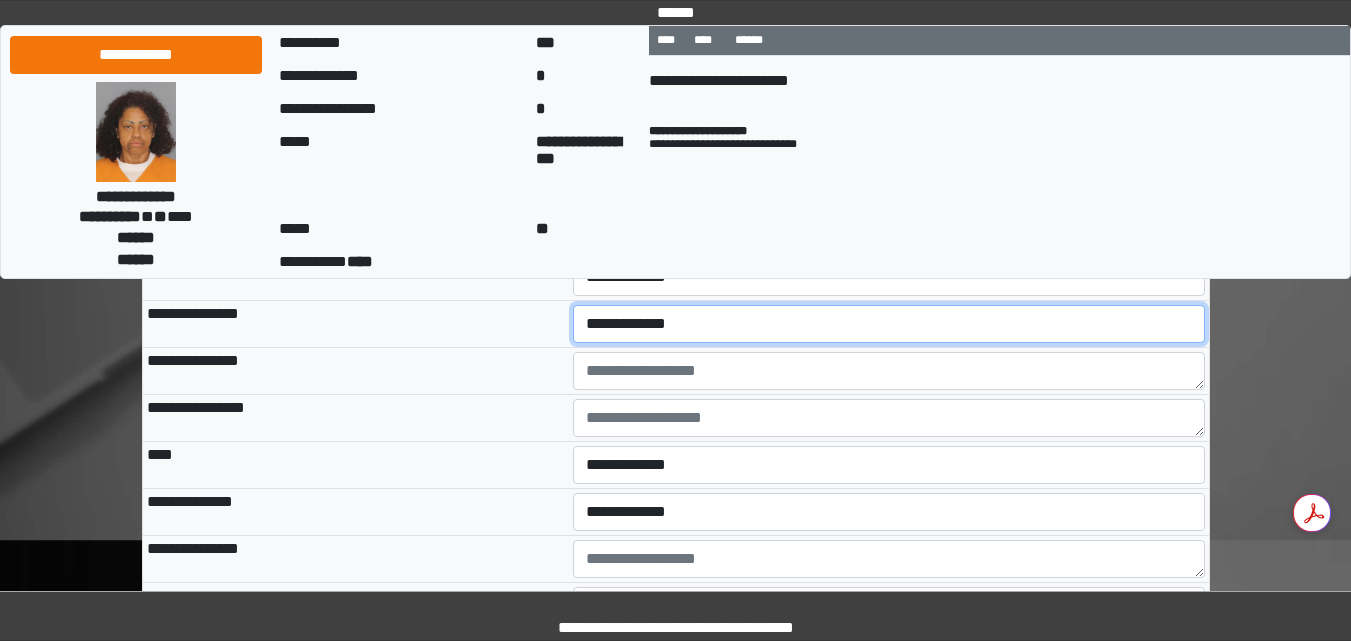 click on "**********" at bounding box center [889, 324] 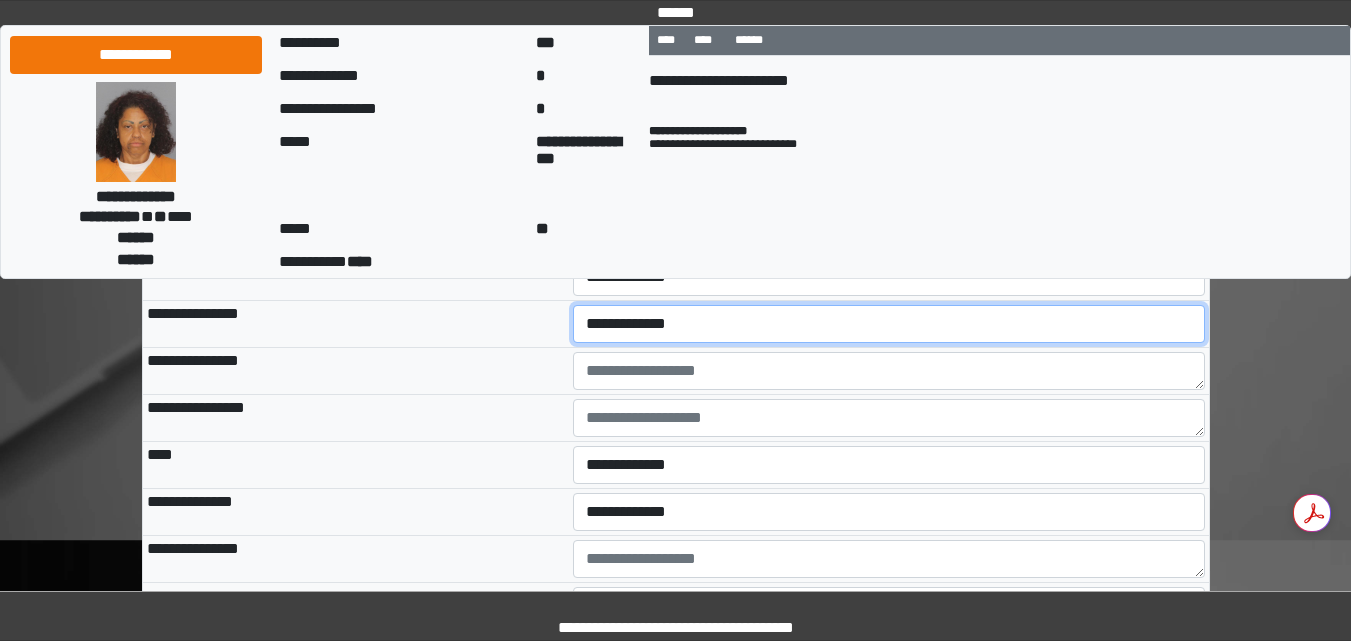 select on "*" 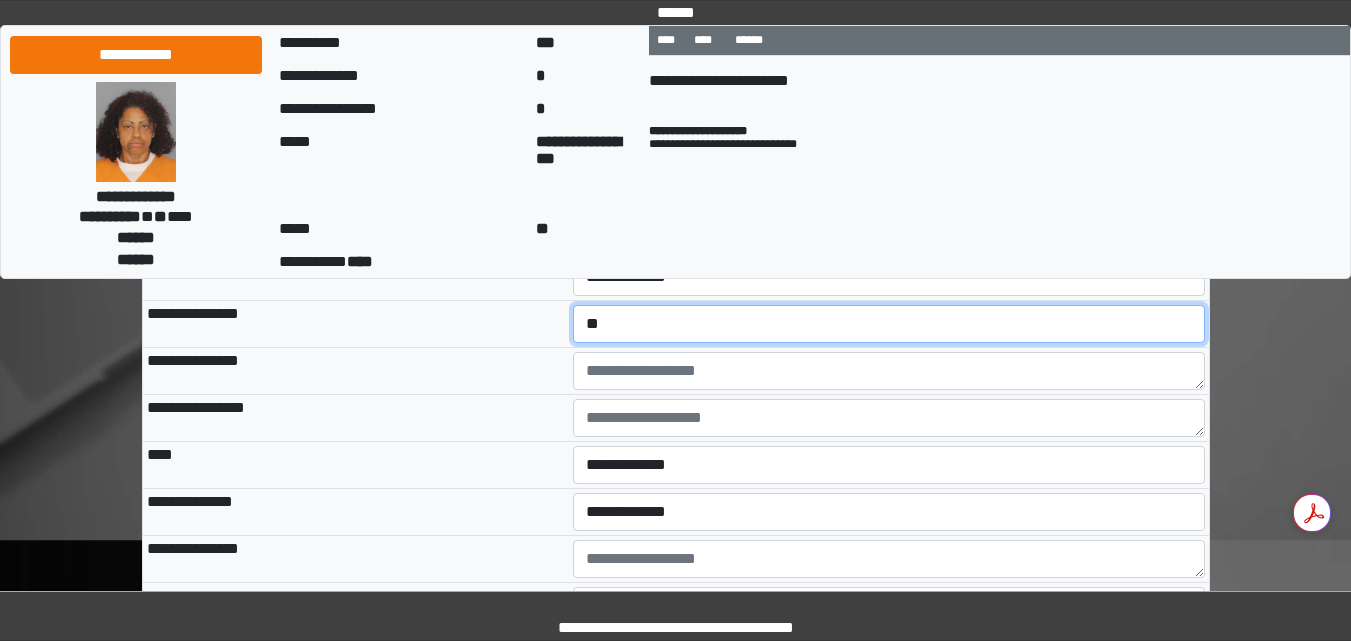 click on "**********" at bounding box center [889, 324] 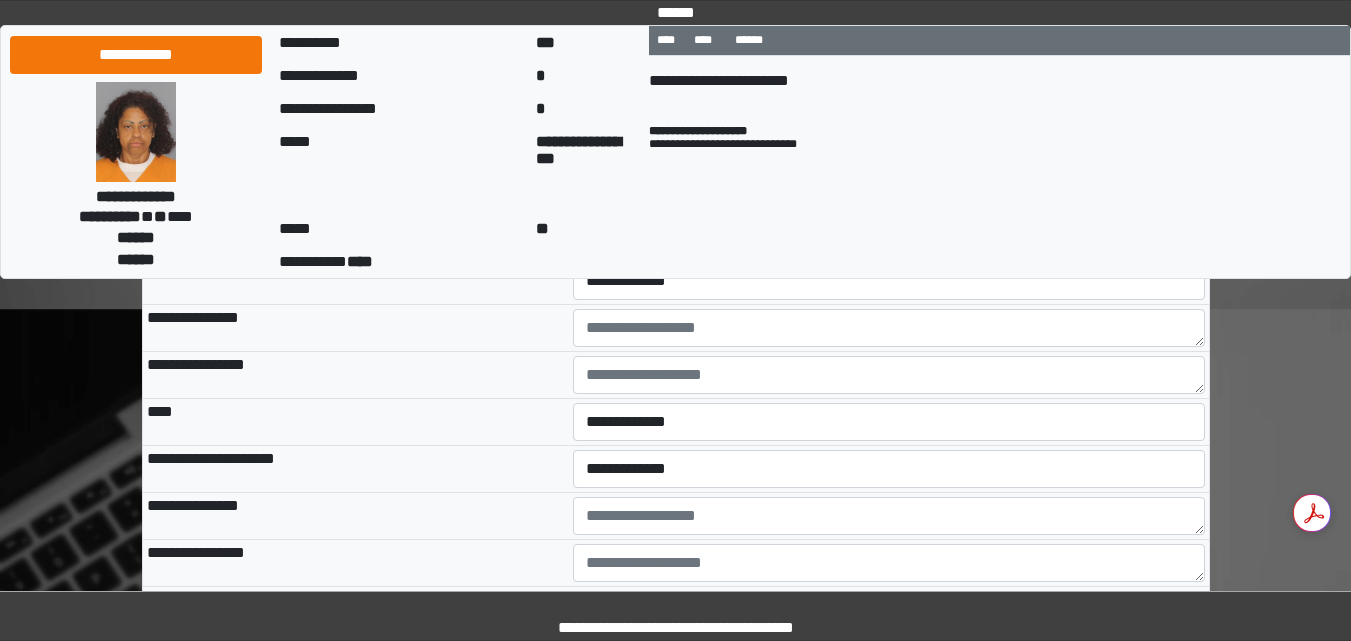 scroll, scrollTop: 7348, scrollLeft: 0, axis: vertical 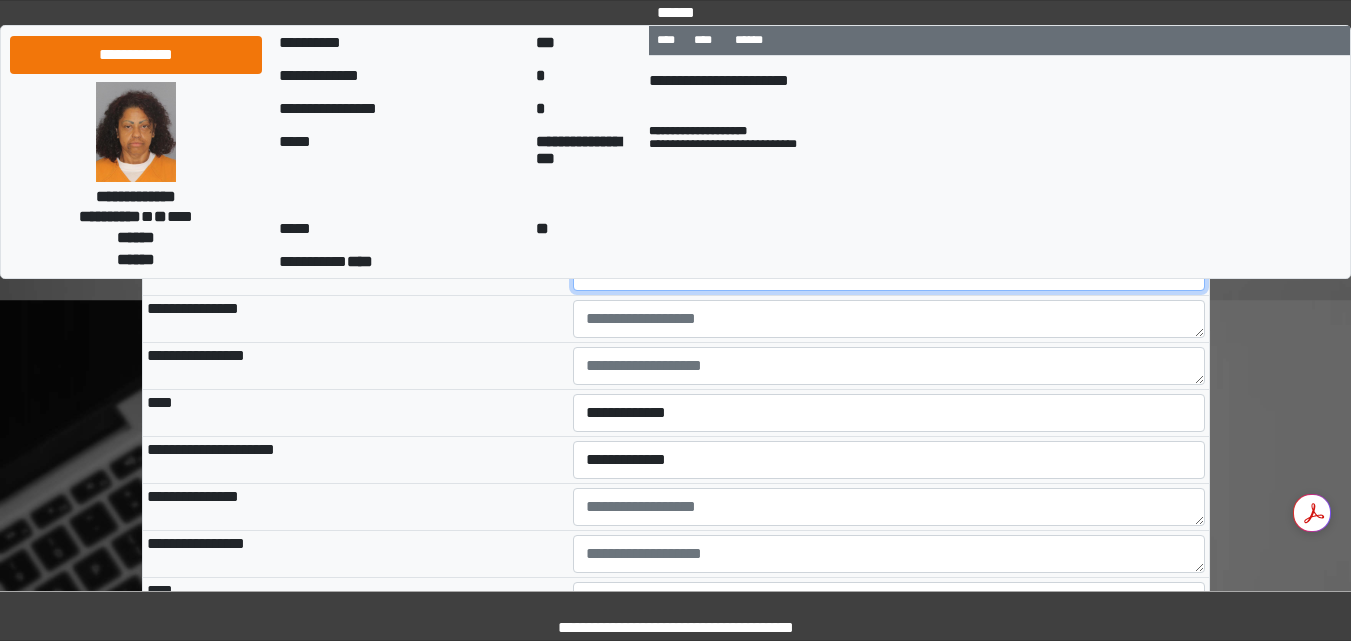 click on "**********" at bounding box center (889, 272) 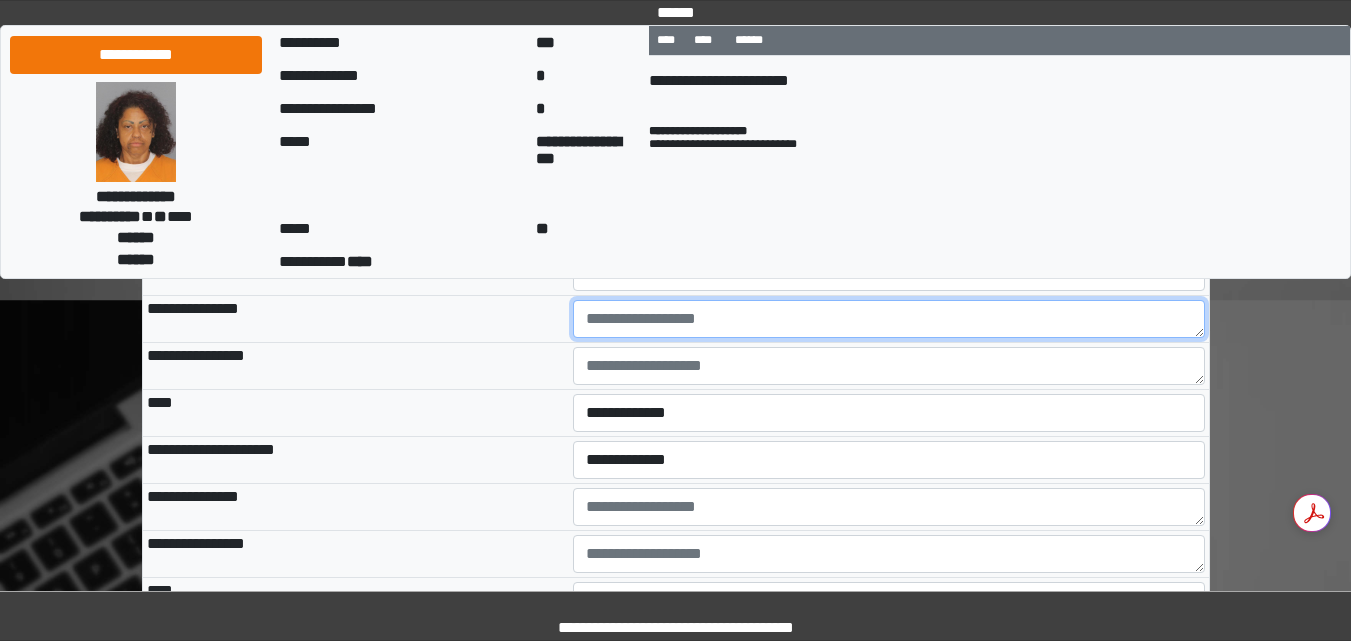 click at bounding box center [889, 319] 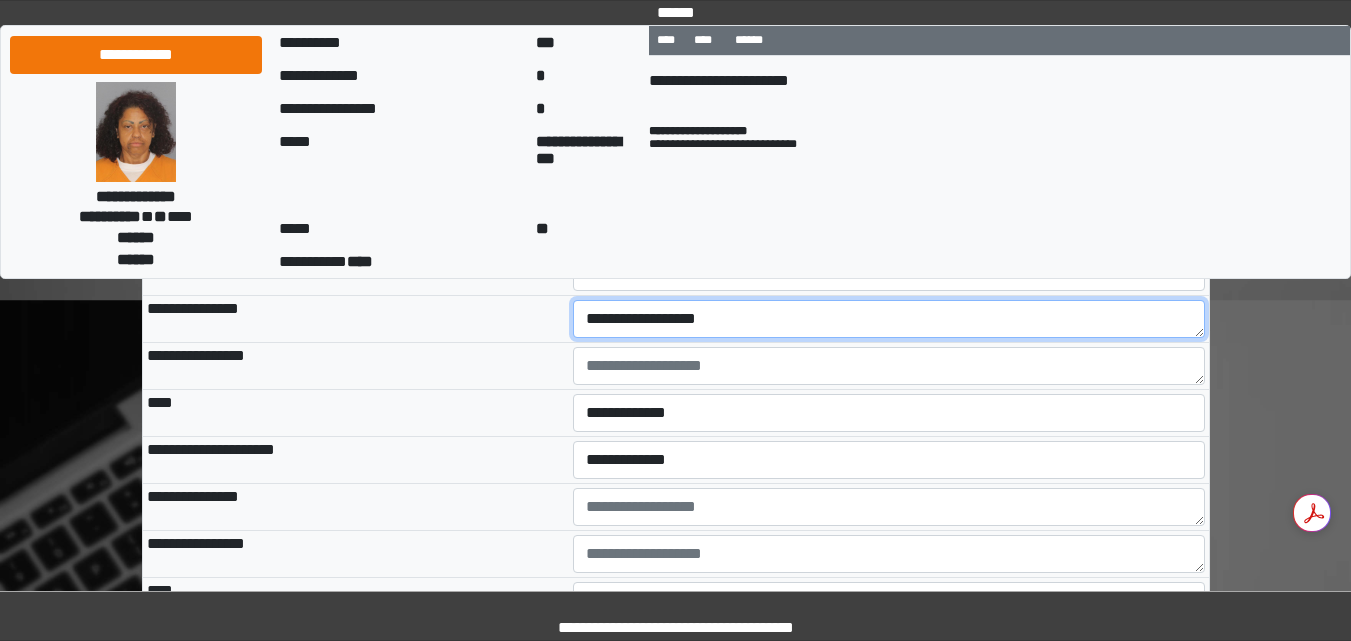 type on "**********" 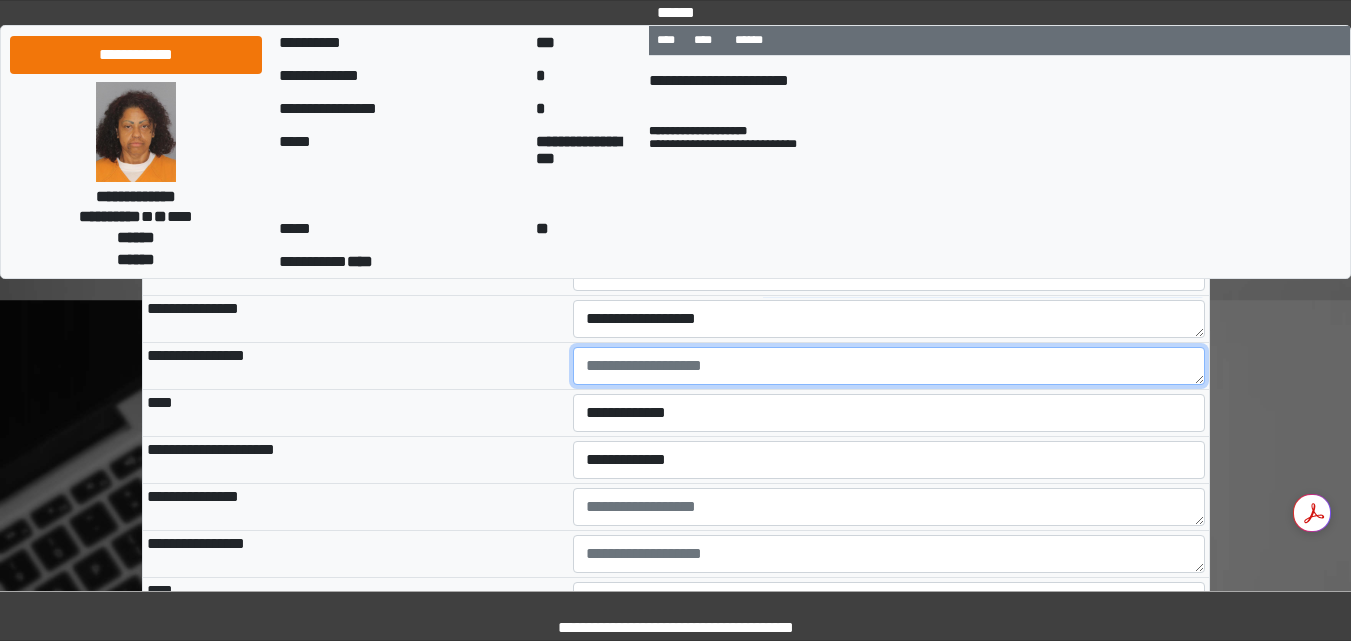 click at bounding box center (889, 366) 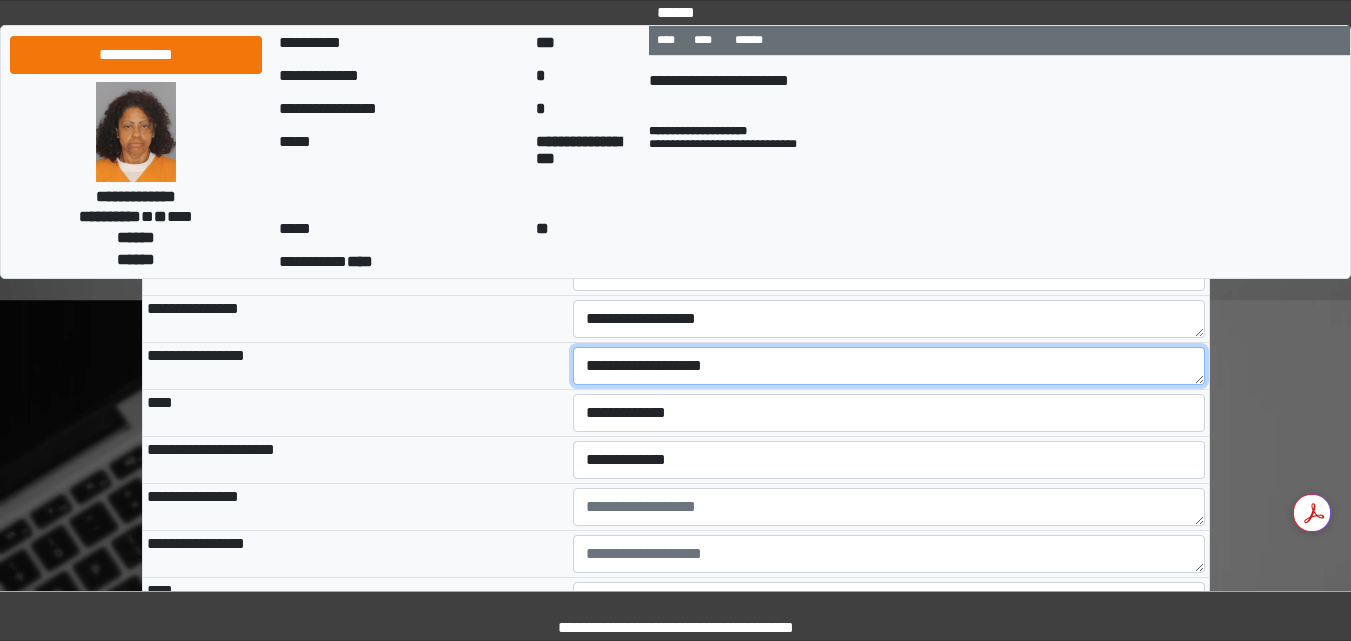type on "**********" 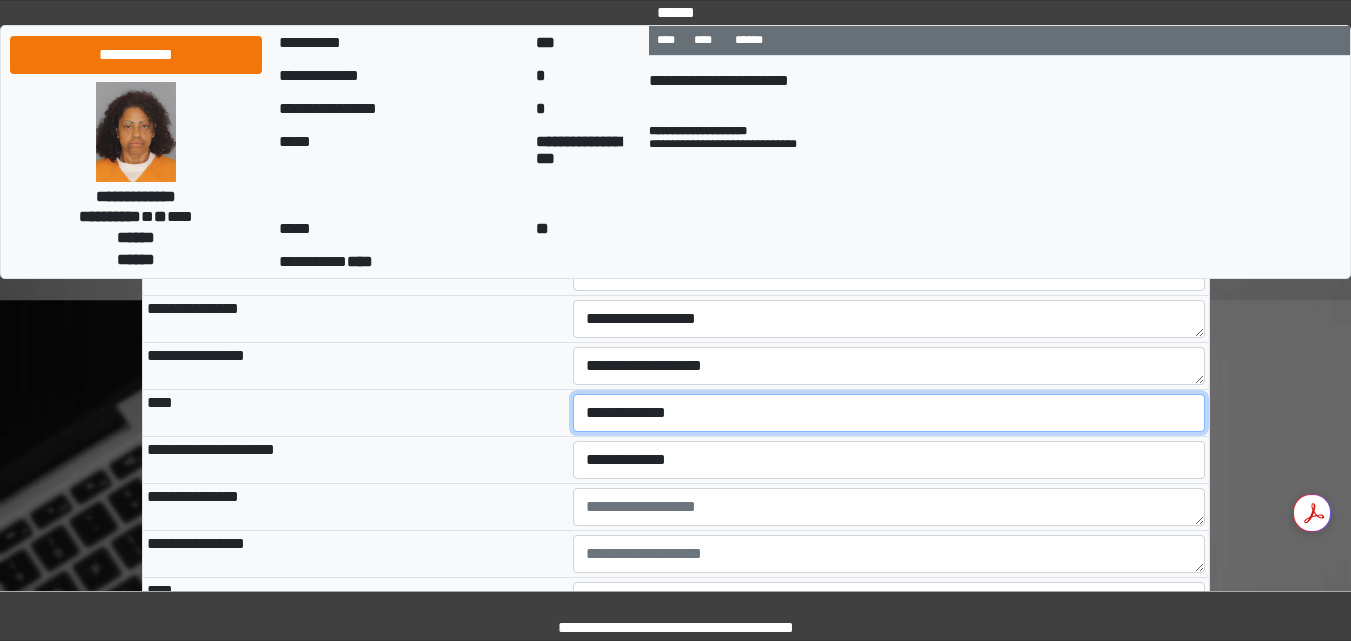 click on "**********" at bounding box center [889, 413] 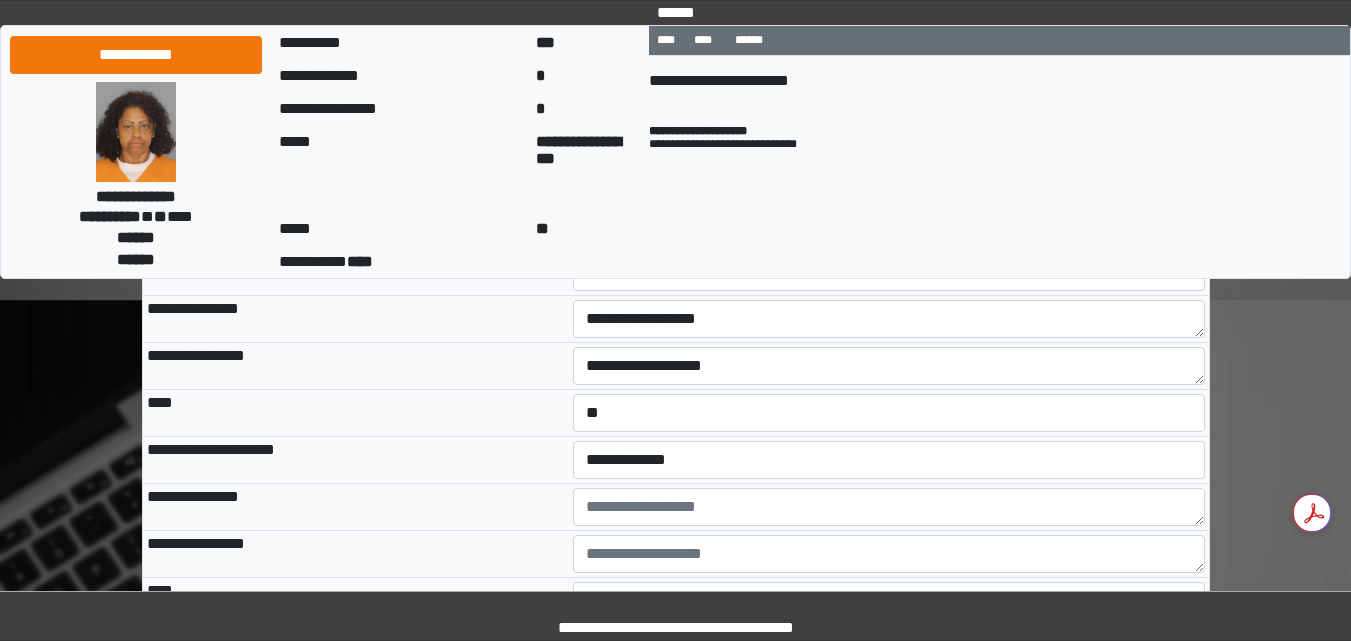 click on "**********" at bounding box center (675, 616) 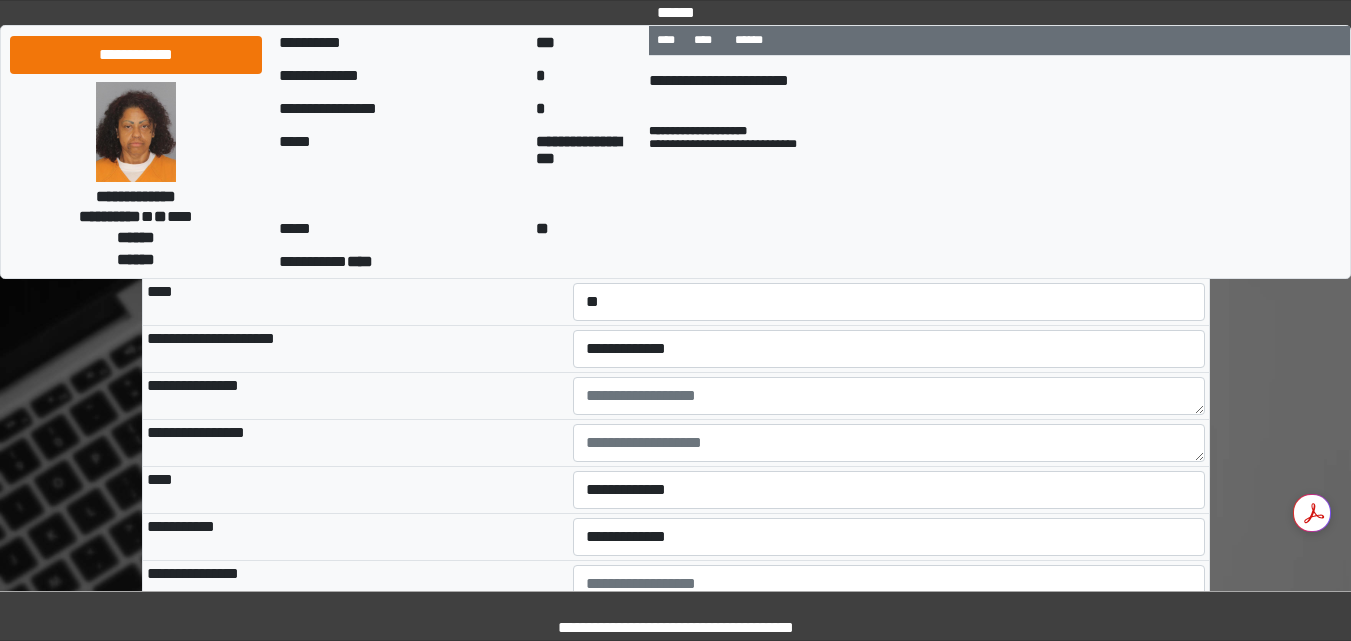 scroll, scrollTop: 7468, scrollLeft: 0, axis: vertical 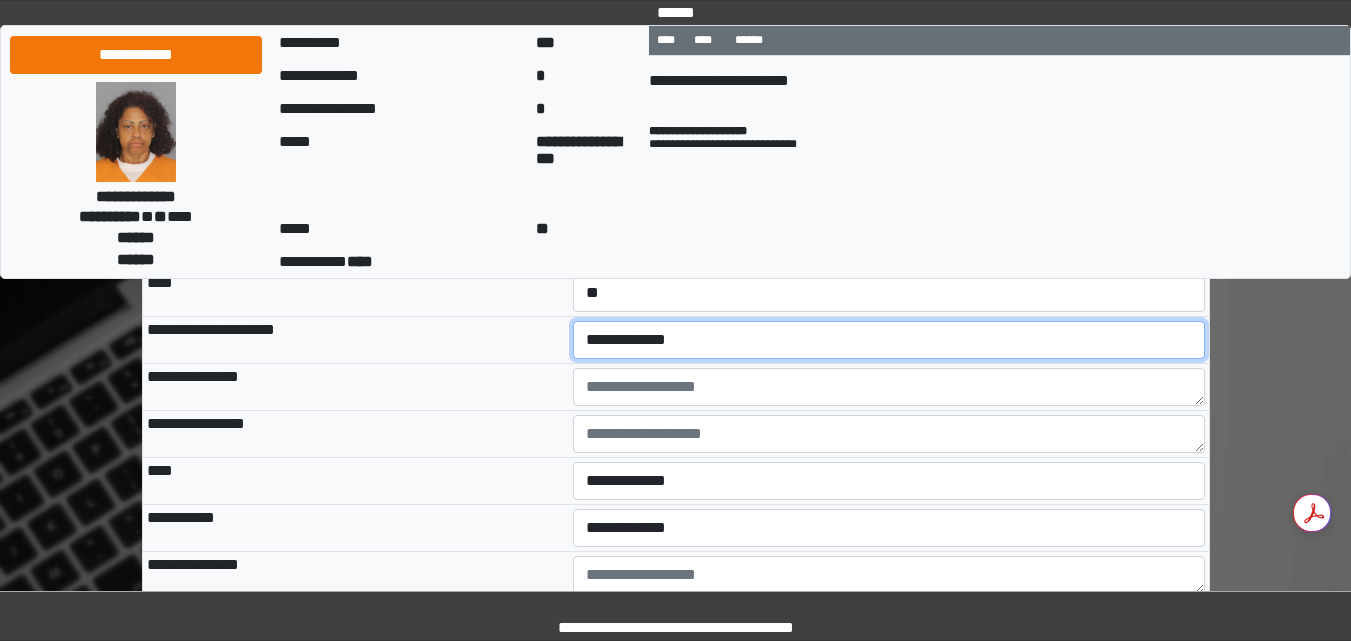 click on "**********" at bounding box center [889, 340] 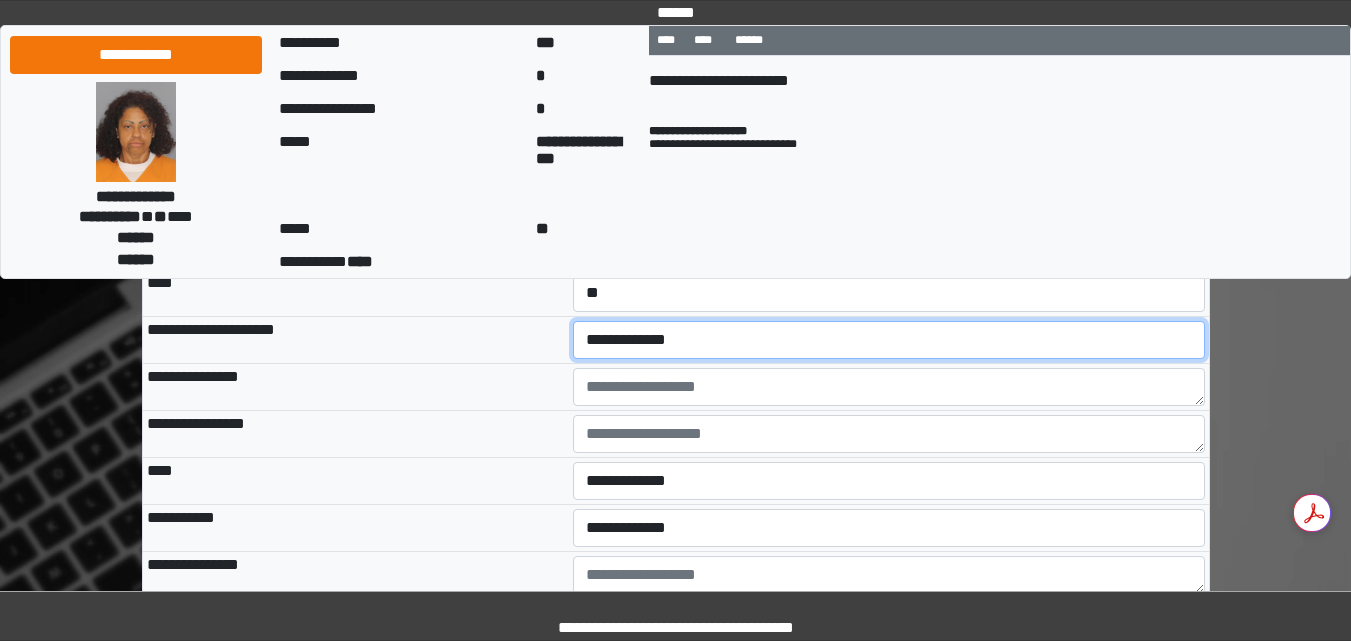 select on "*" 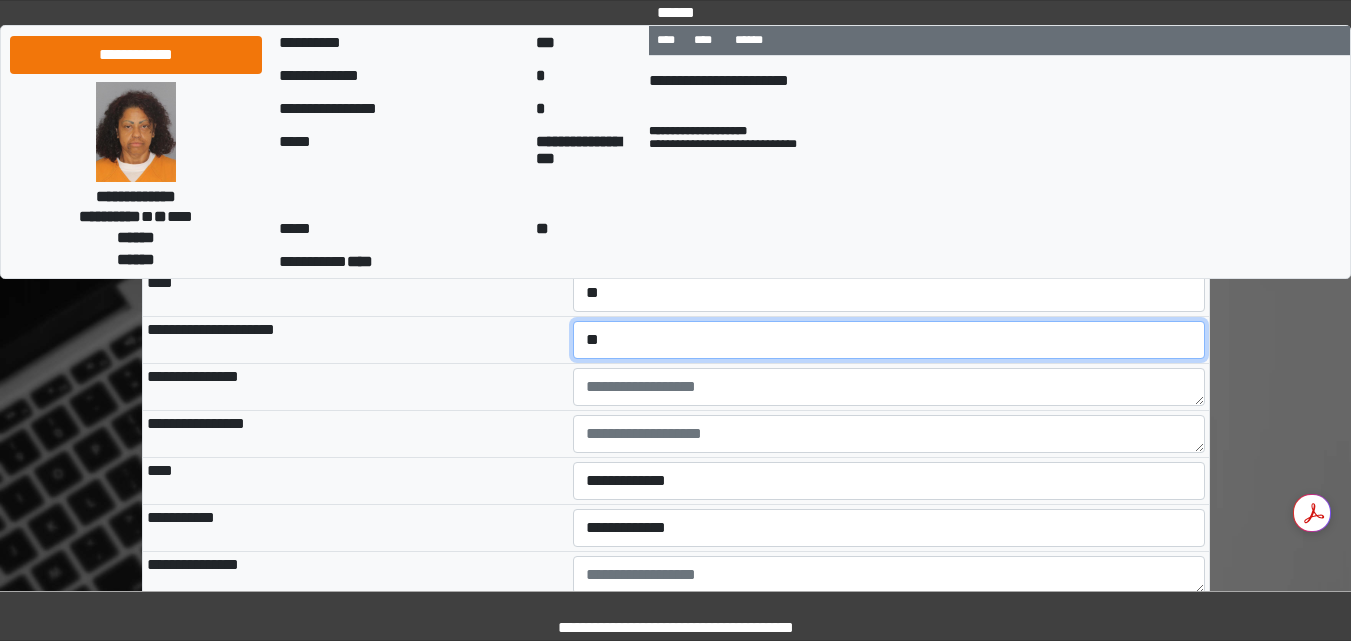 click on "**********" at bounding box center [889, 340] 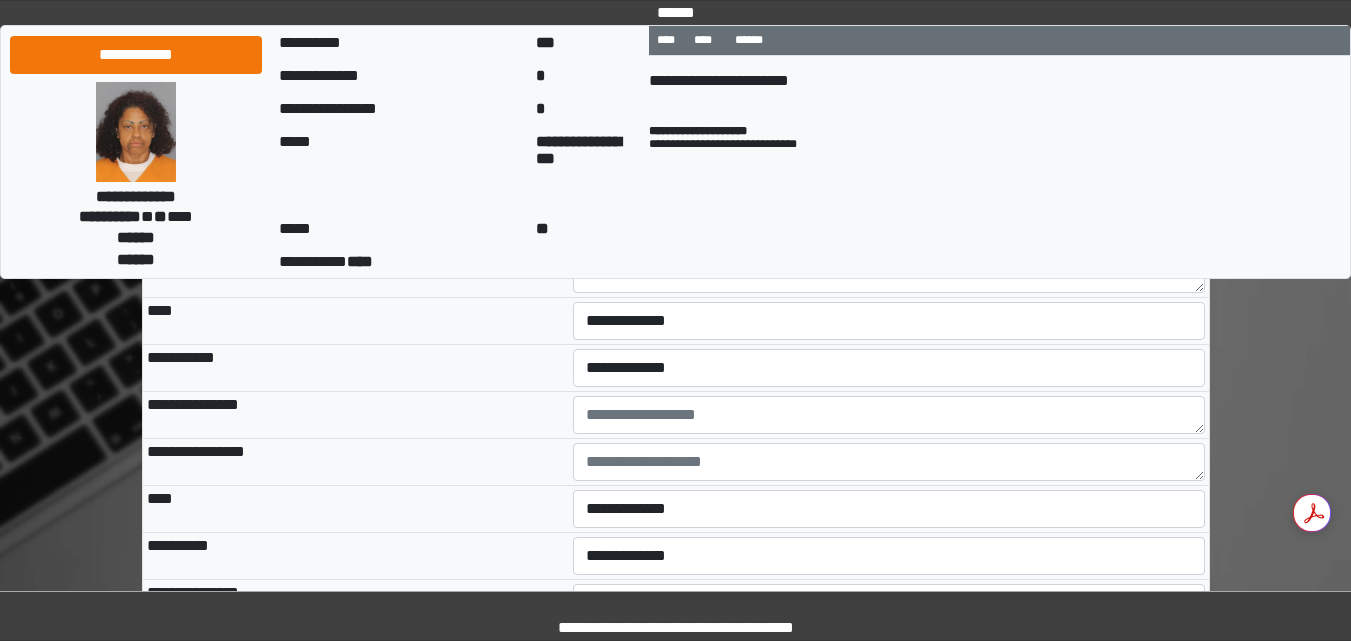 scroll, scrollTop: 7668, scrollLeft: 0, axis: vertical 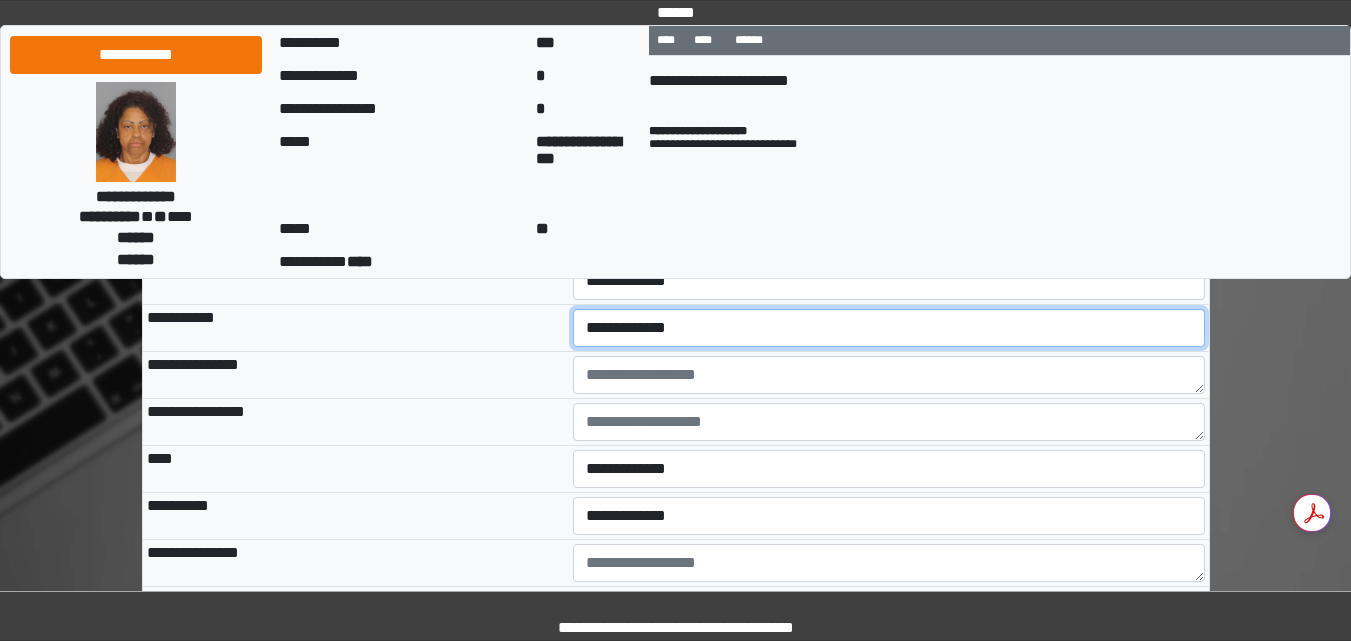 click on "**********" at bounding box center (889, 328) 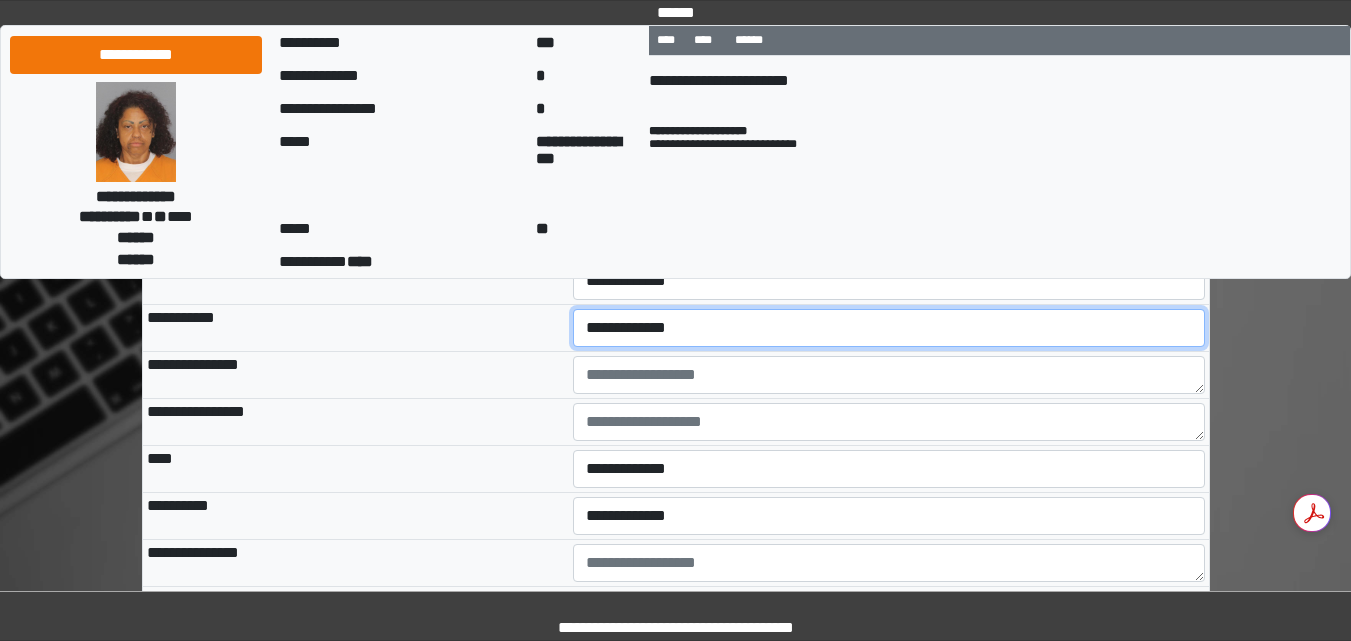 select on "*" 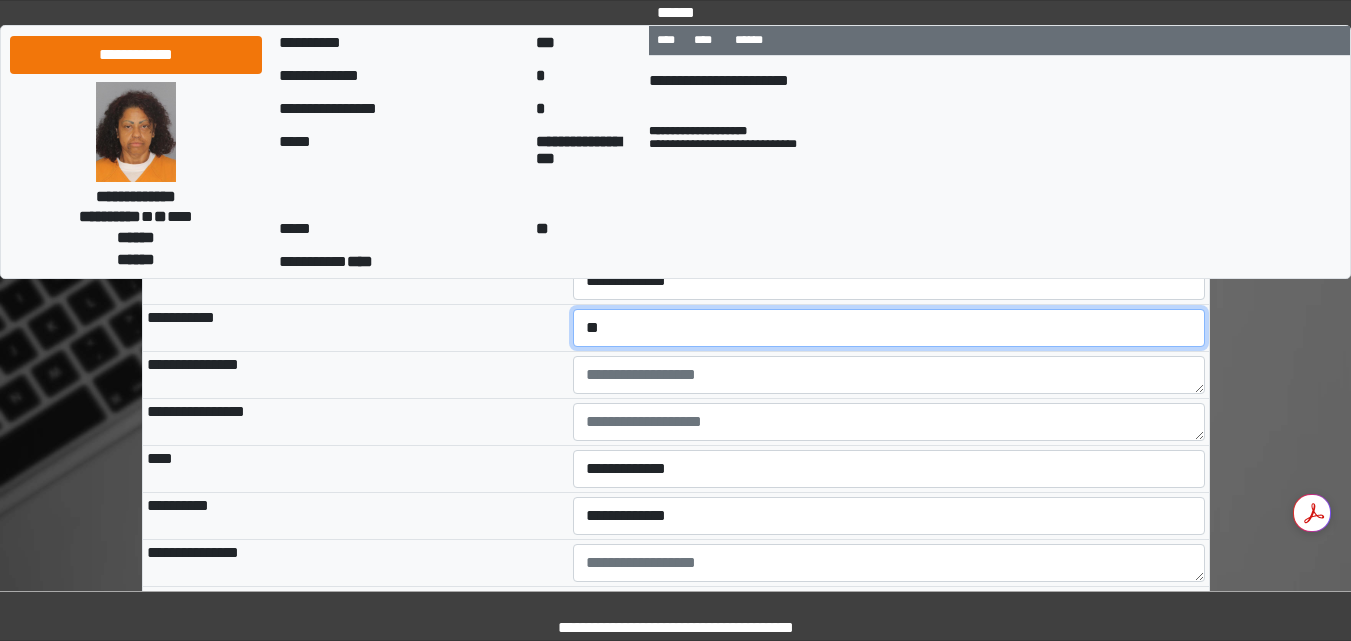 click on "**********" at bounding box center (889, 328) 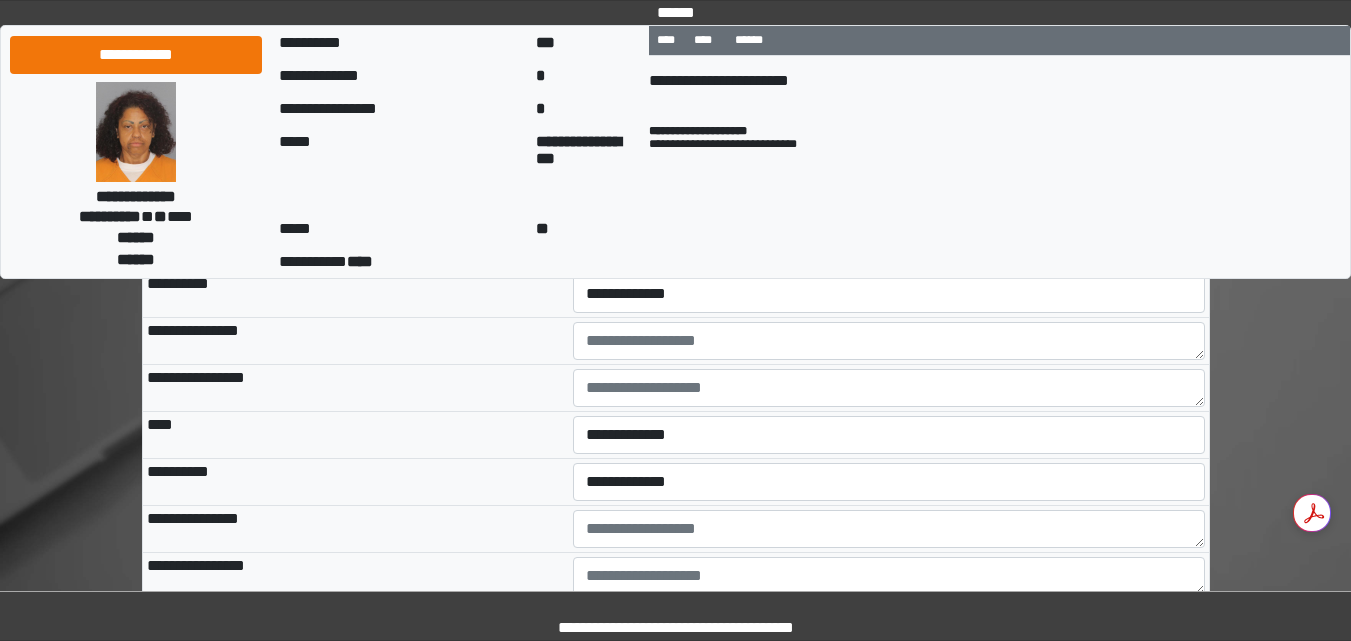 scroll, scrollTop: 7908, scrollLeft: 0, axis: vertical 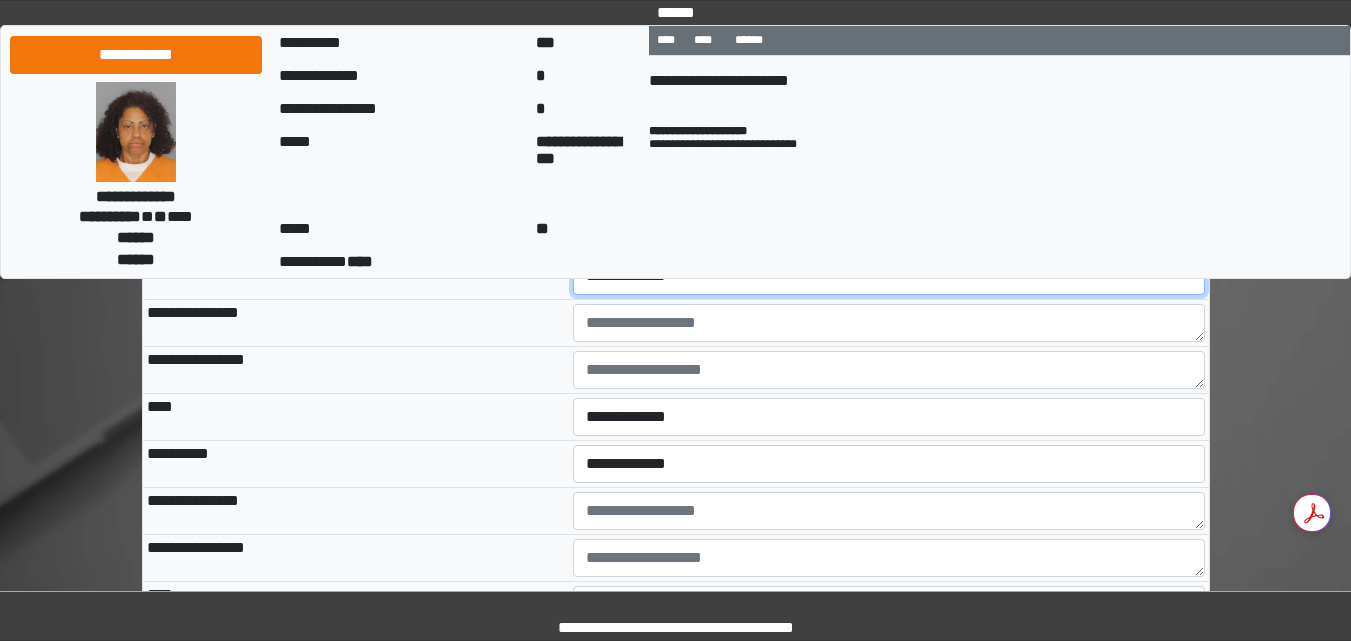 click on "**********" at bounding box center [889, 276] 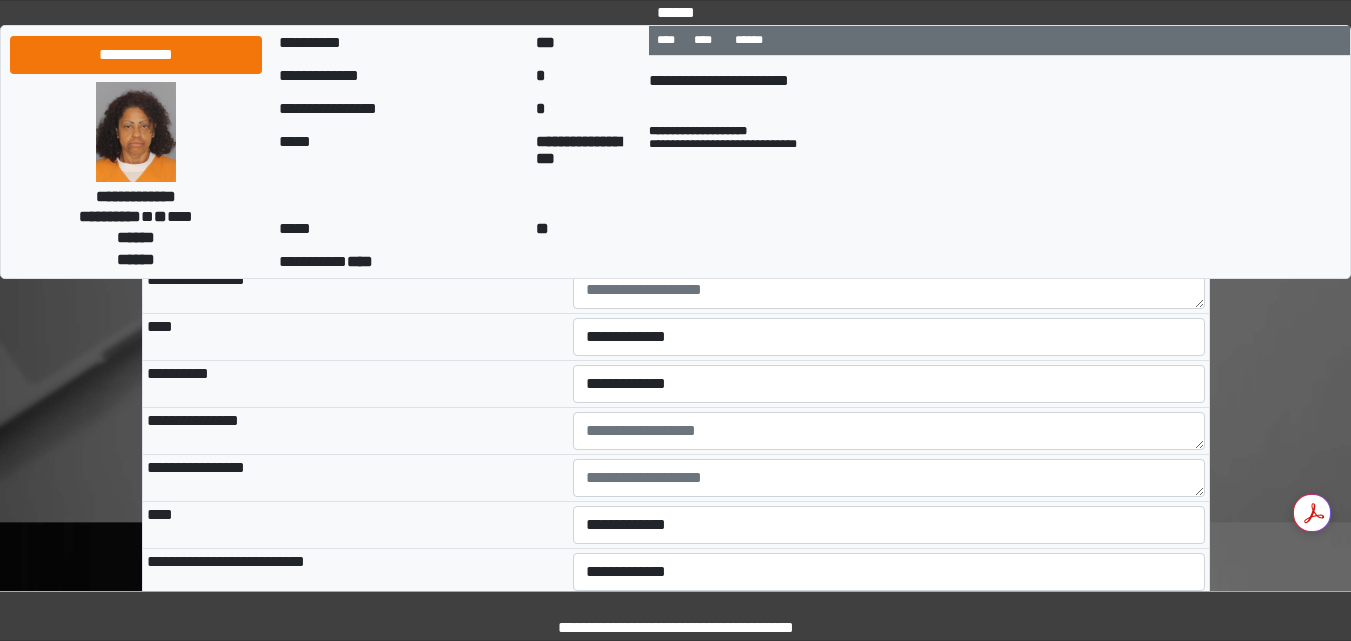 scroll, scrollTop: 8028, scrollLeft: 0, axis: vertical 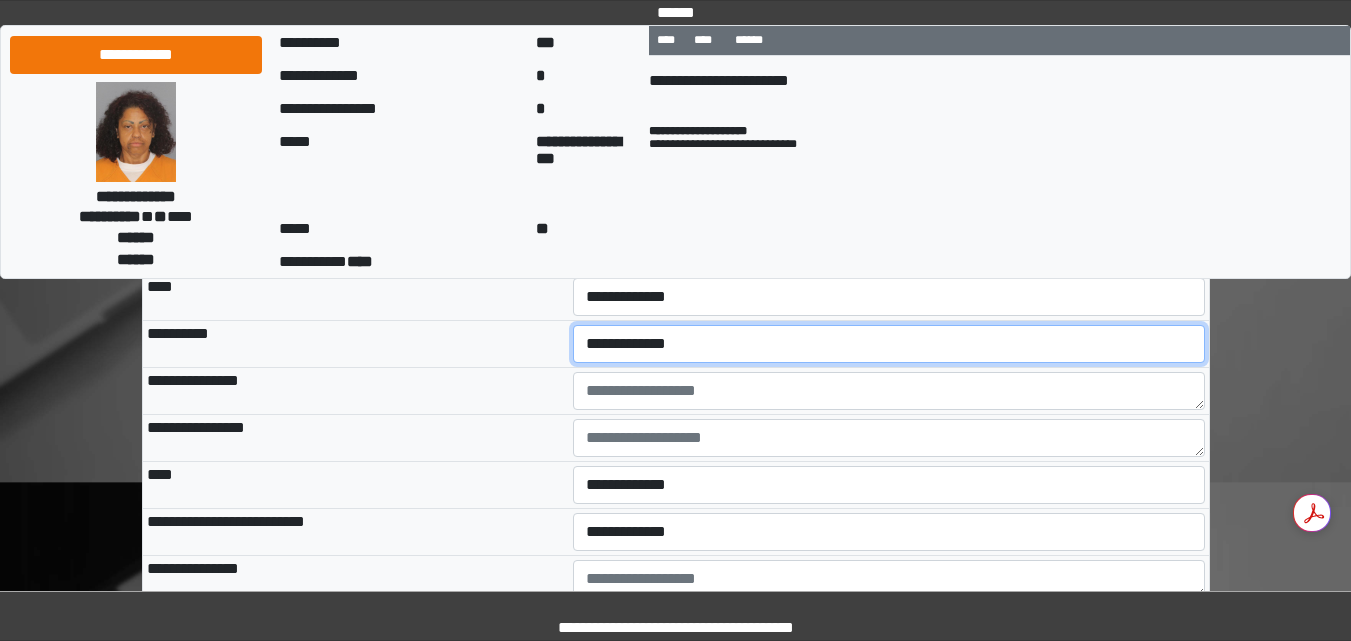 click on "**********" at bounding box center (889, 344) 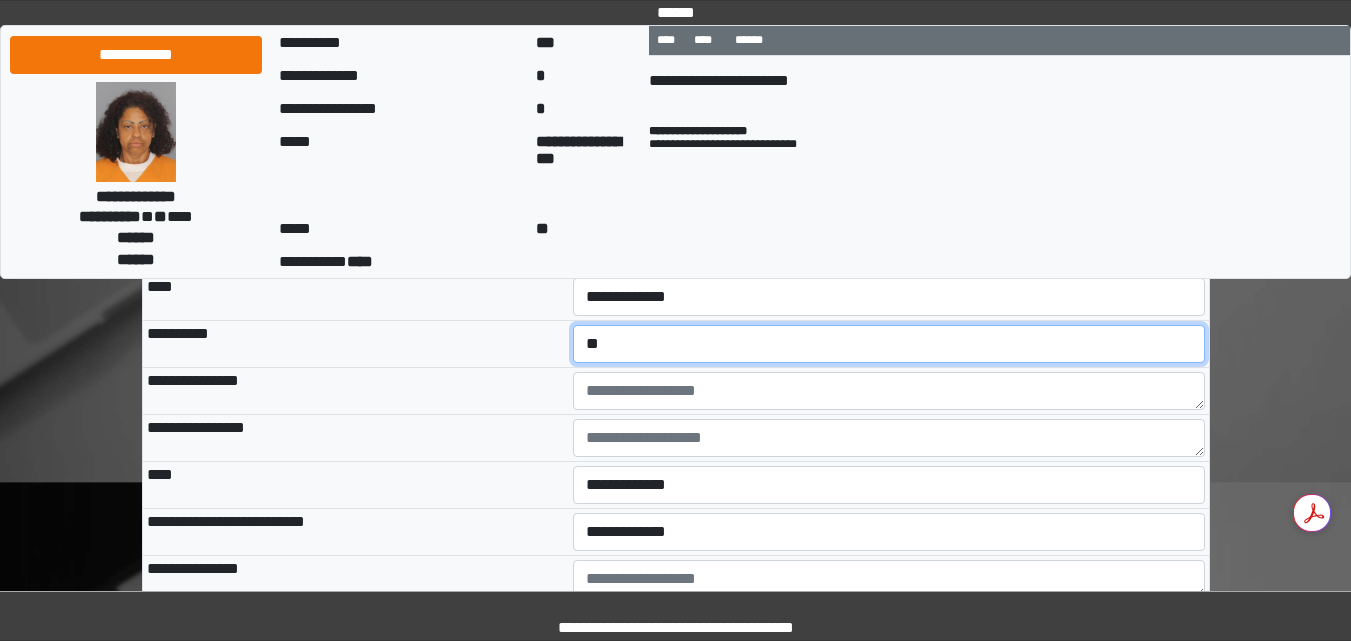 click on "**********" at bounding box center (889, 344) 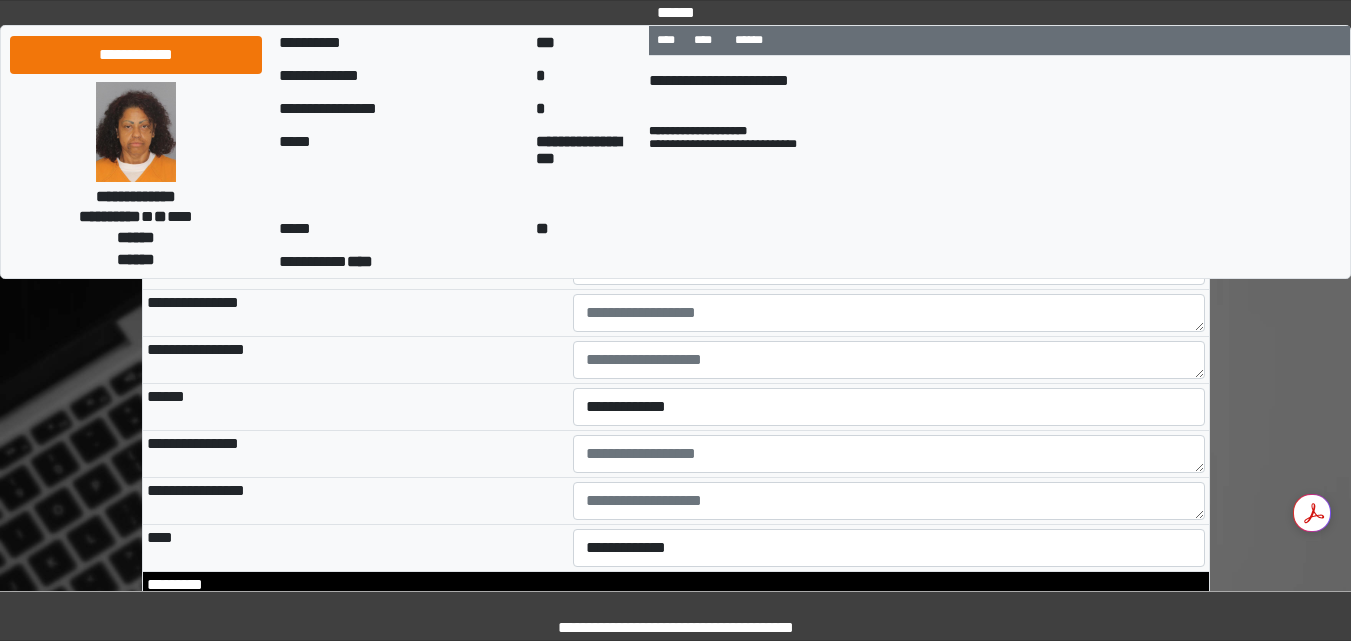 scroll, scrollTop: 8308, scrollLeft: 0, axis: vertical 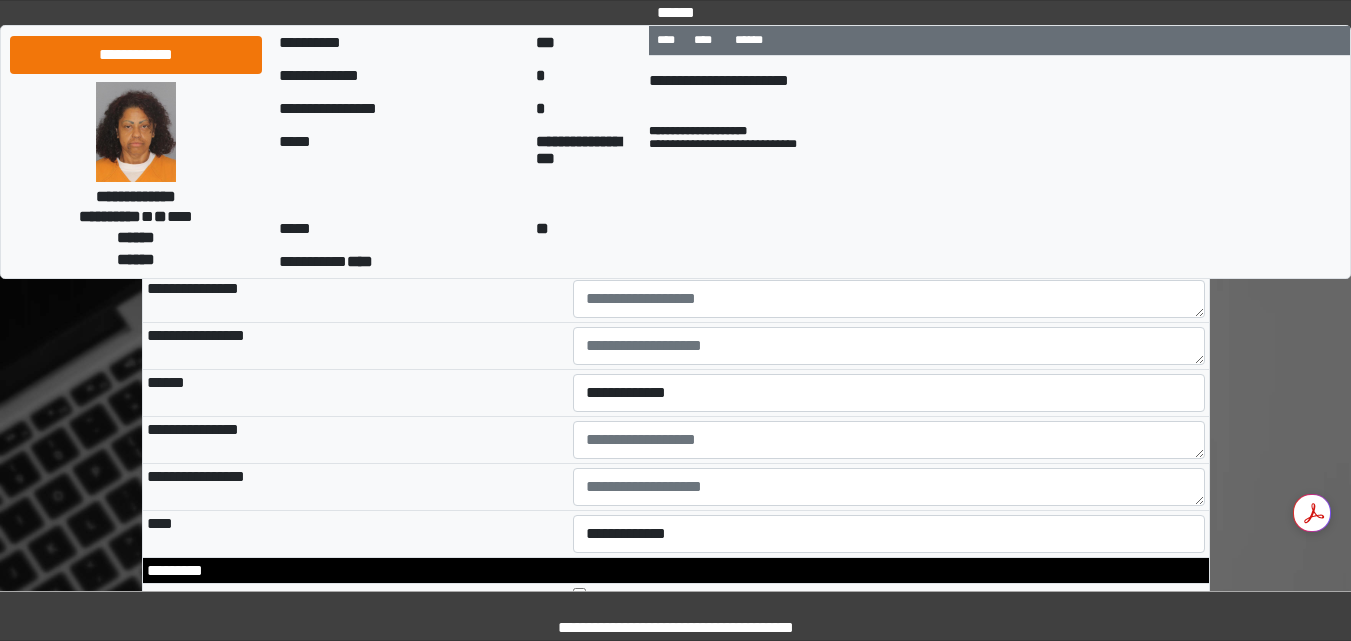 click on "**********" at bounding box center (889, 252) 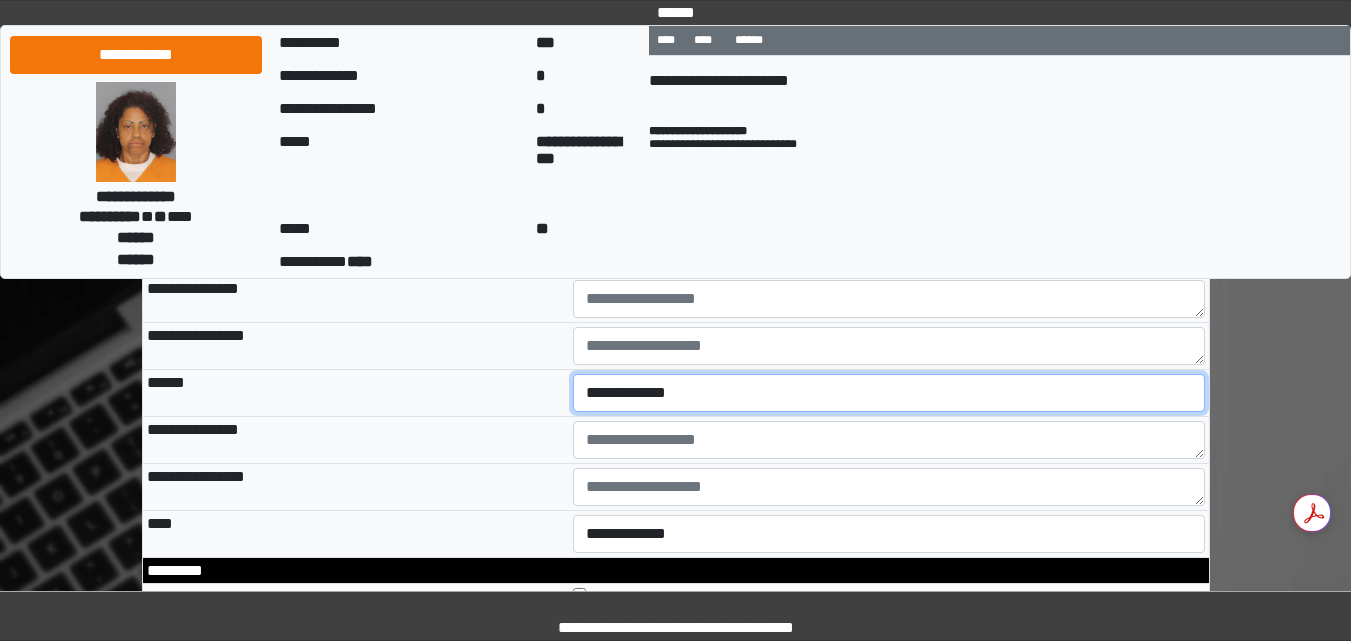 click on "**********" at bounding box center (889, 393) 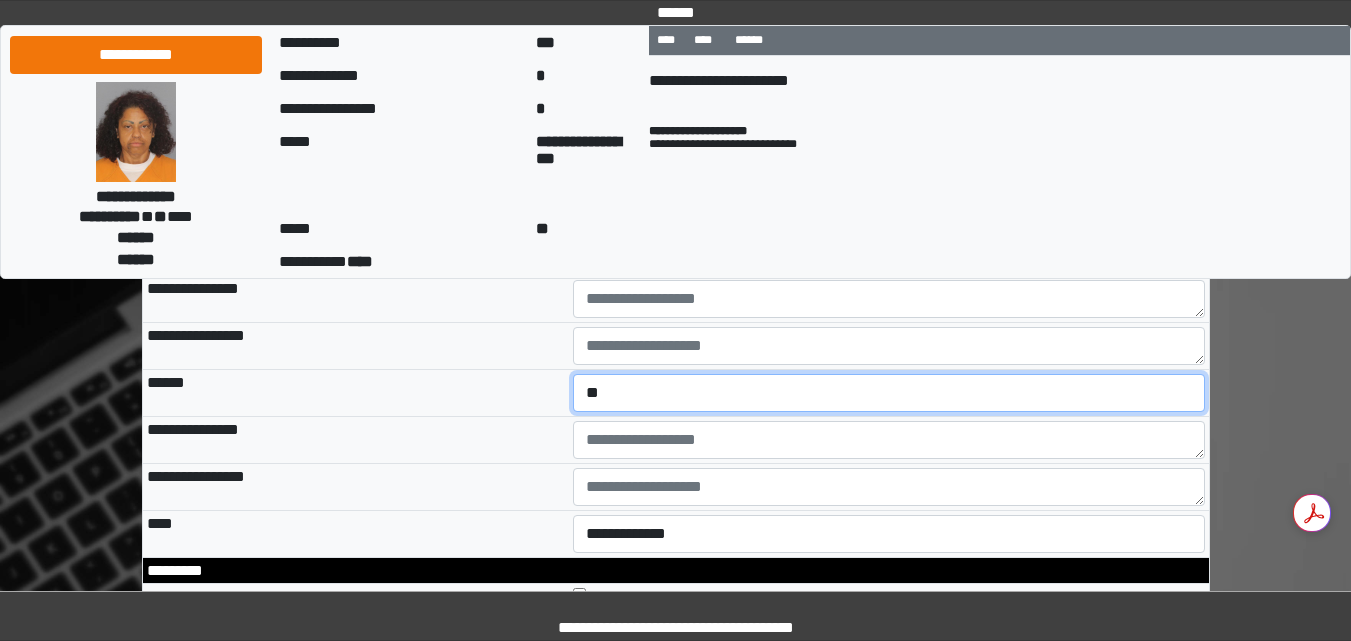 click on "**********" at bounding box center (889, 393) 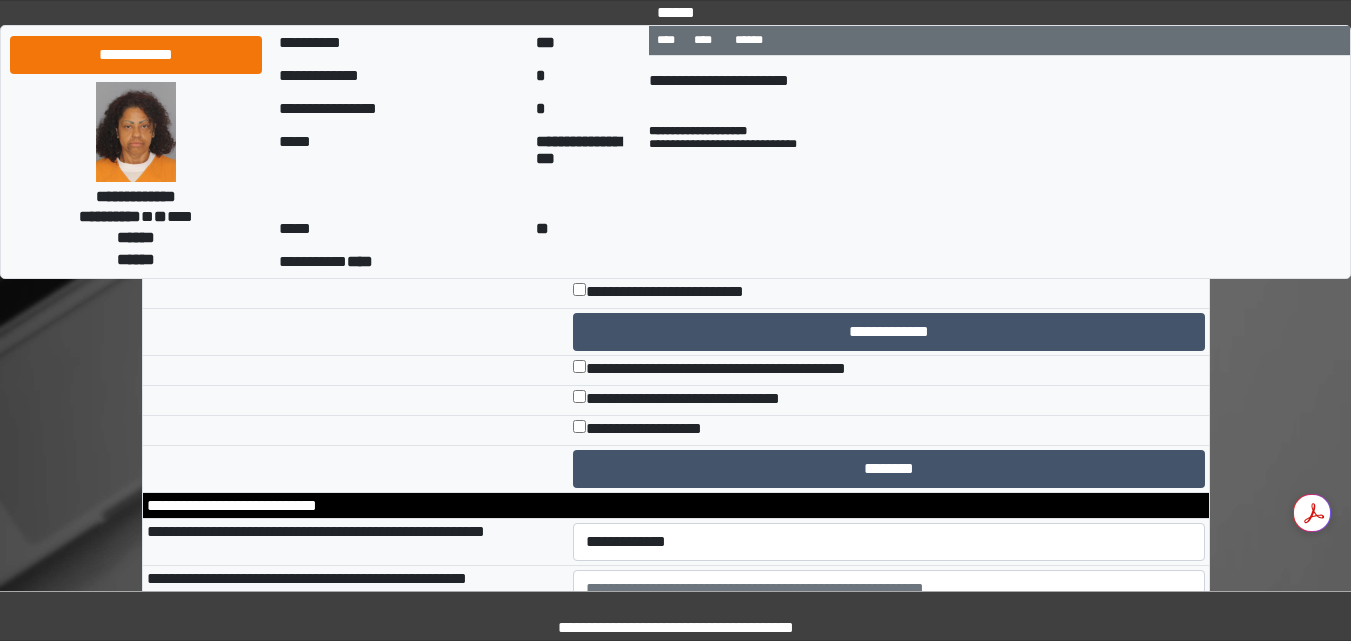 scroll, scrollTop: 8708, scrollLeft: 0, axis: vertical 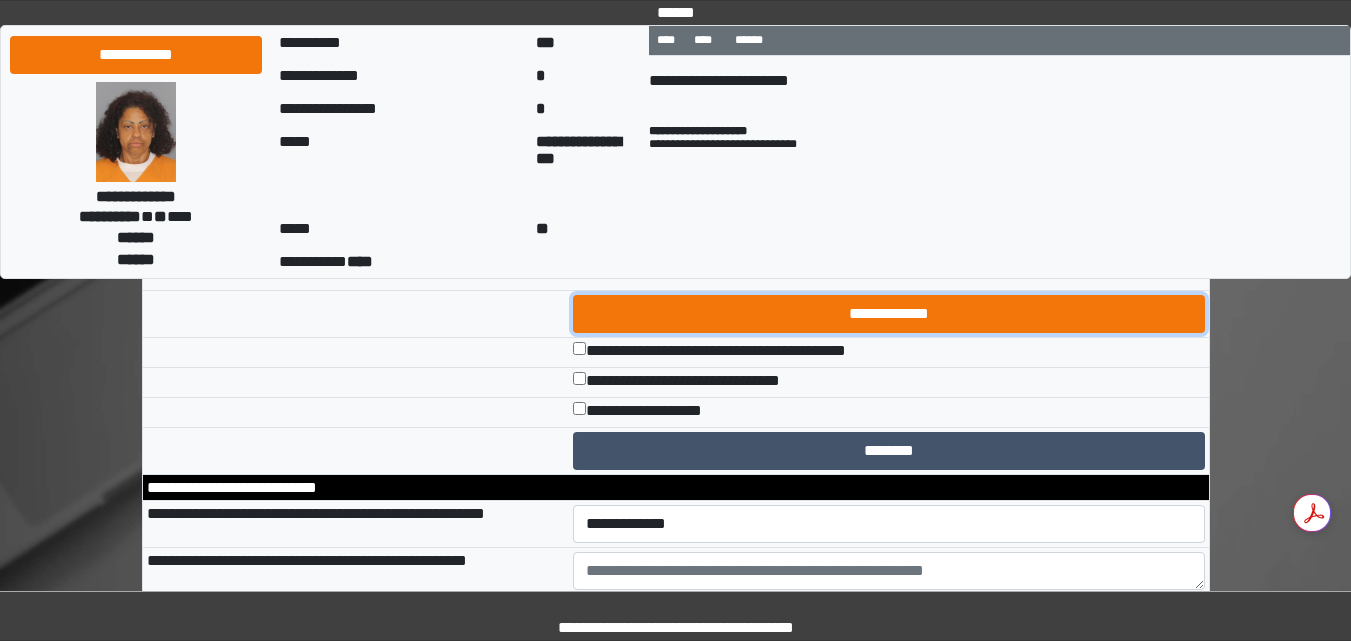 click on "**********" at bounding box center [889, 314] 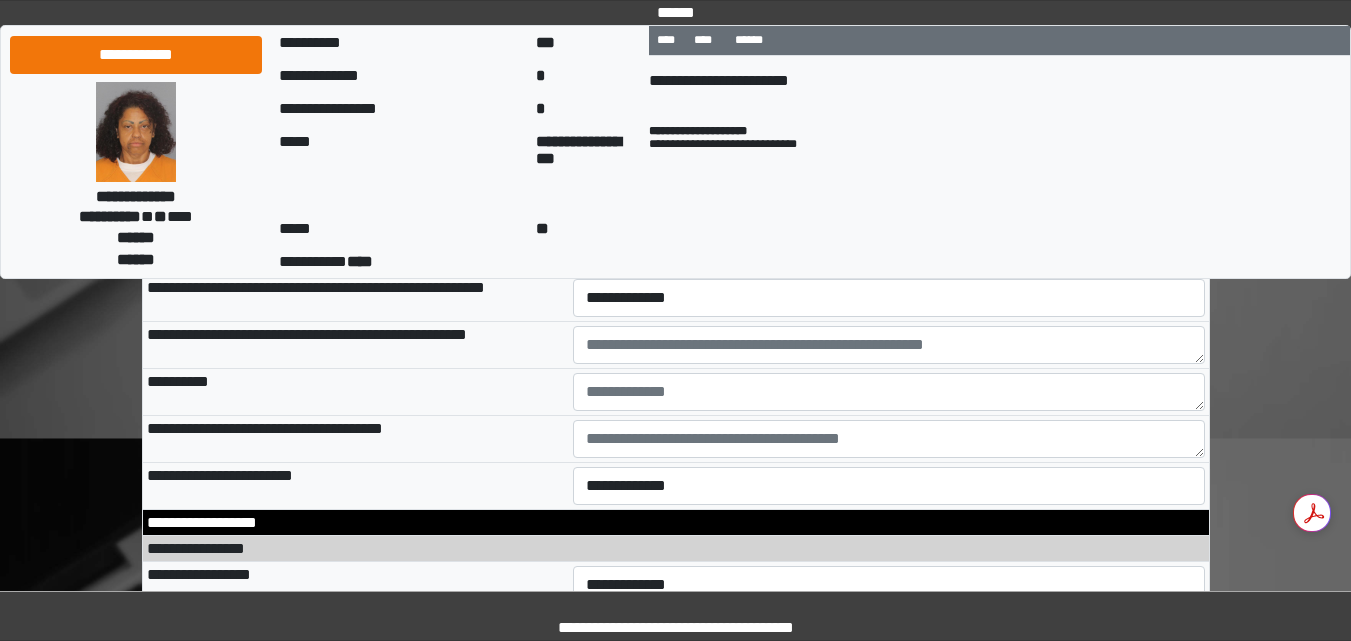 scroll, scrollTop: 9041, scrollLeft: 0, axis: vertical 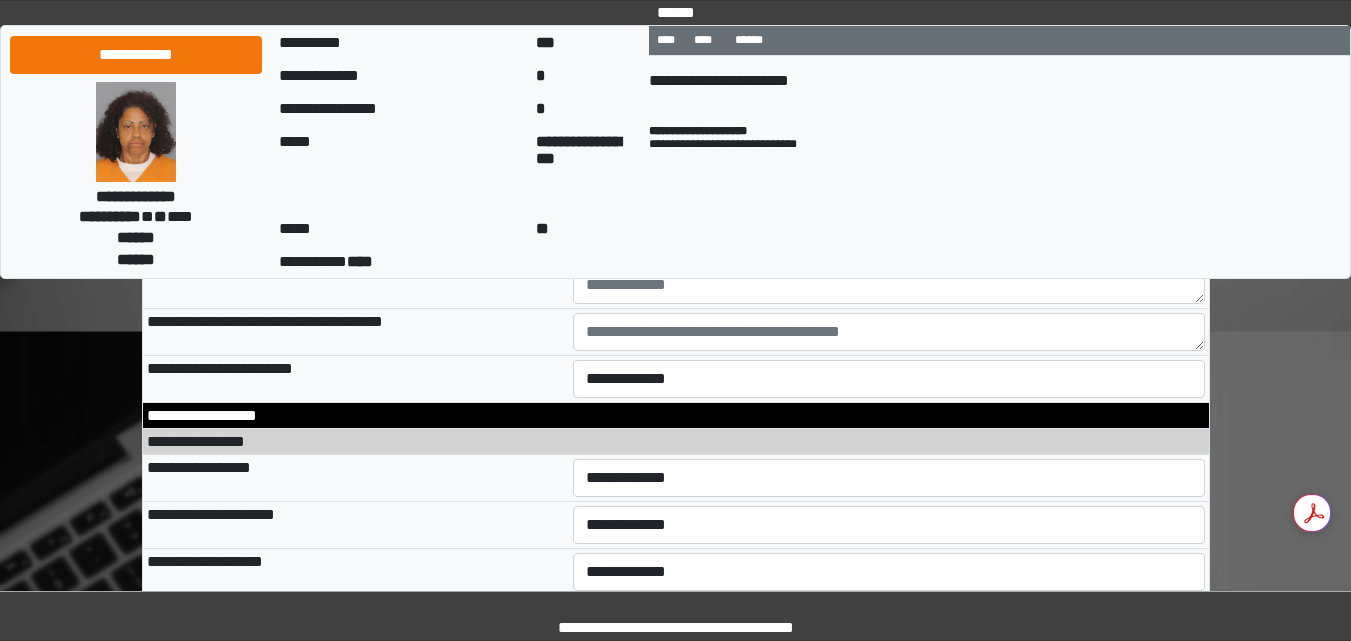 click on "**********" at bounding box center (889, 191) 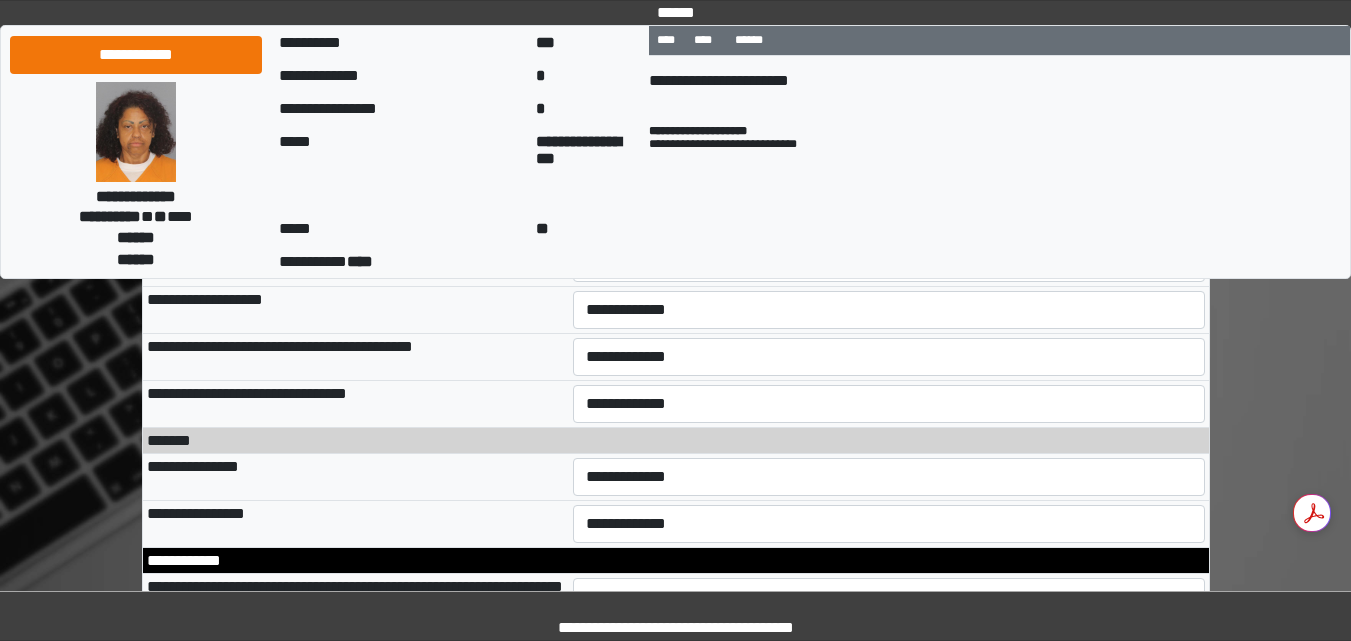 scroll, scrollTop: 9321, scrollLeft: 0, axis: vertical 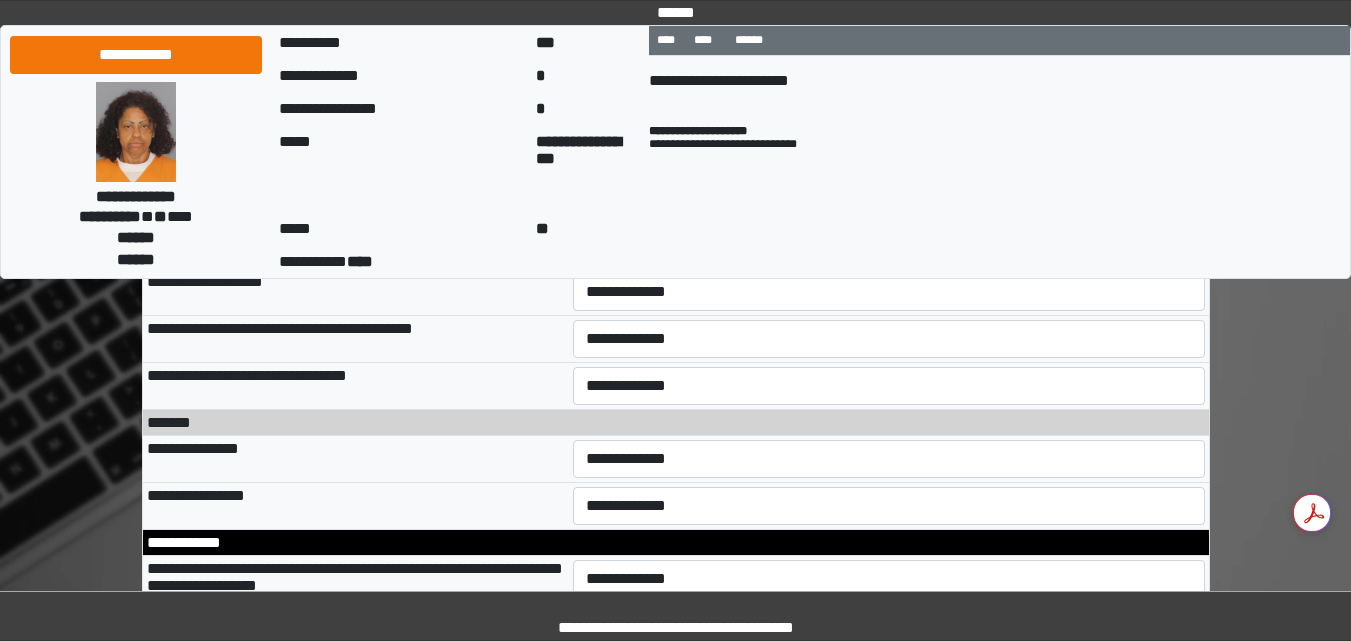 click on "**********" at bounding box center [889, 198] 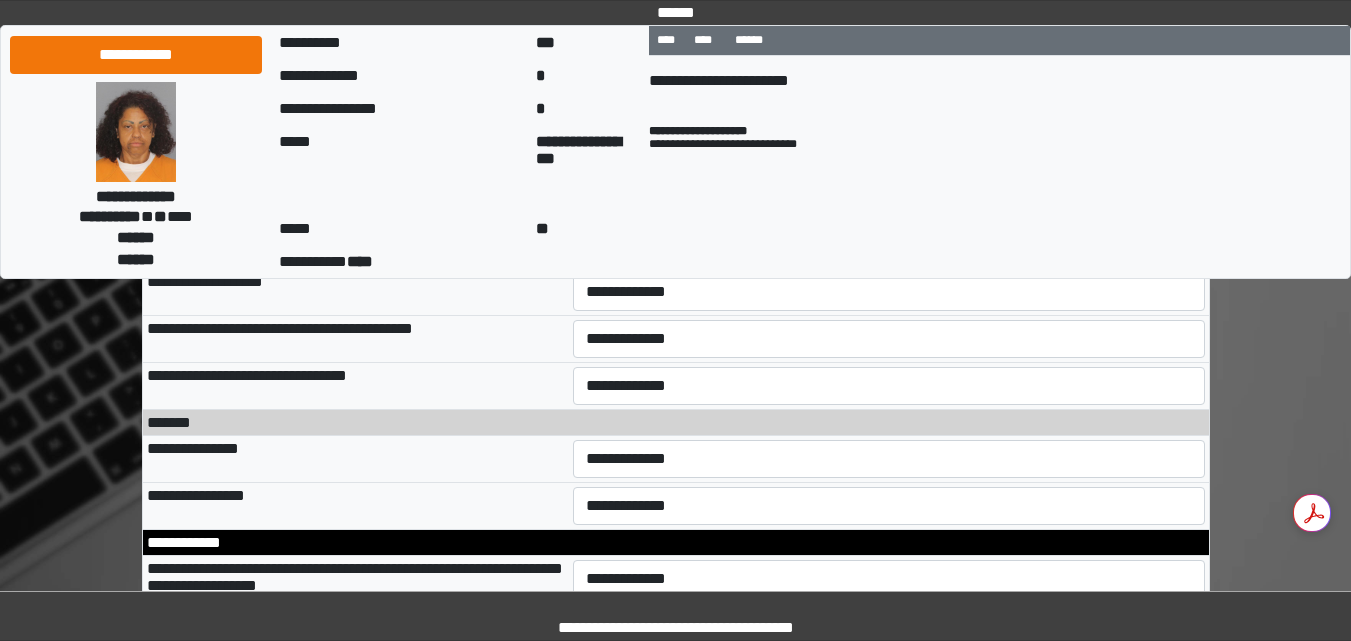 select on "*" 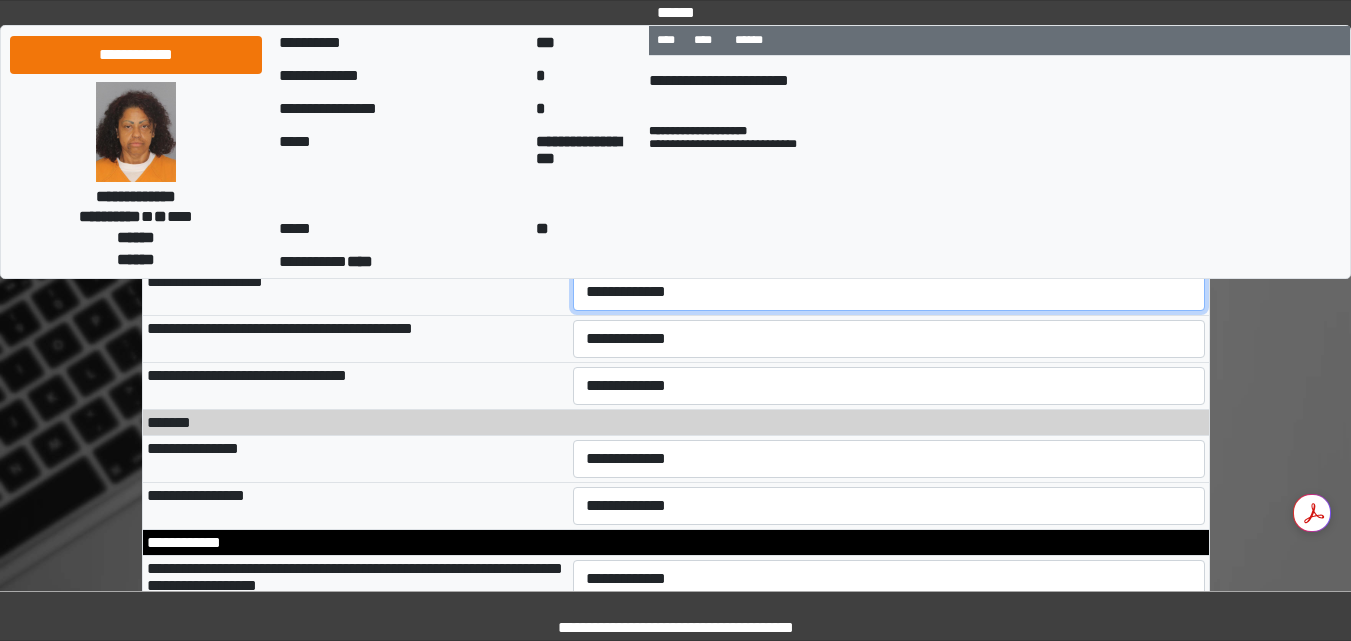 click on "**********" at bounding box center [889, 292] 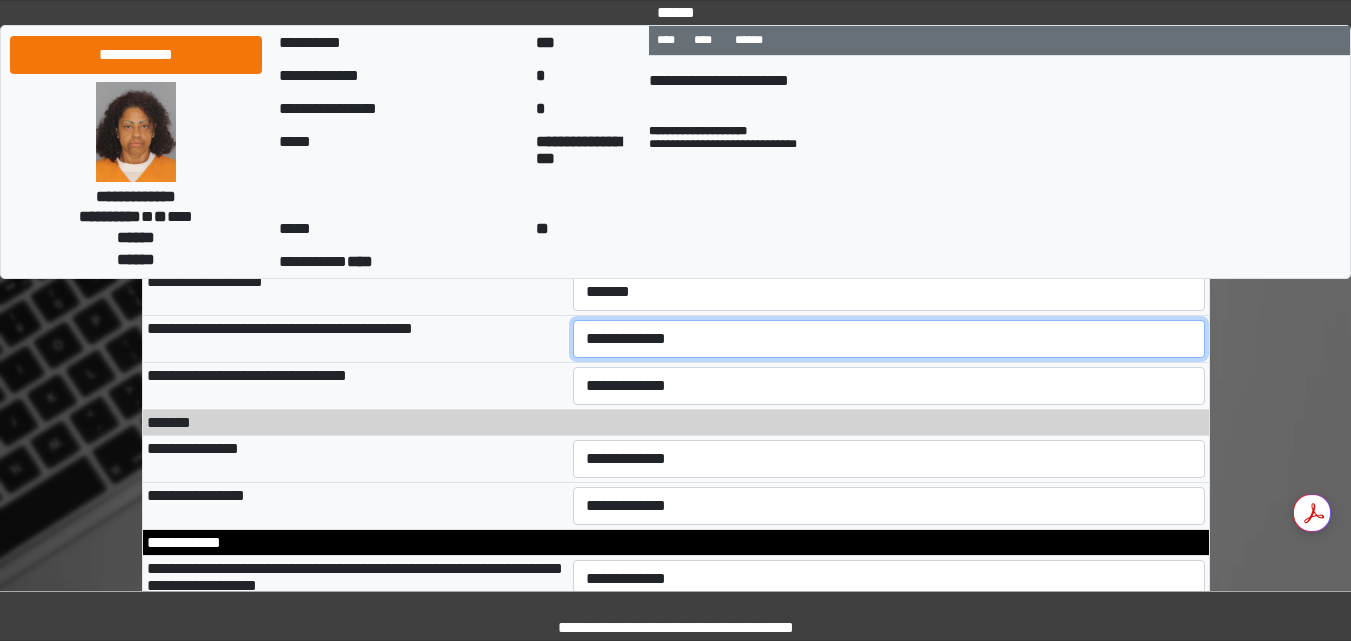 click on "**********" at bounding box center (889, 339) 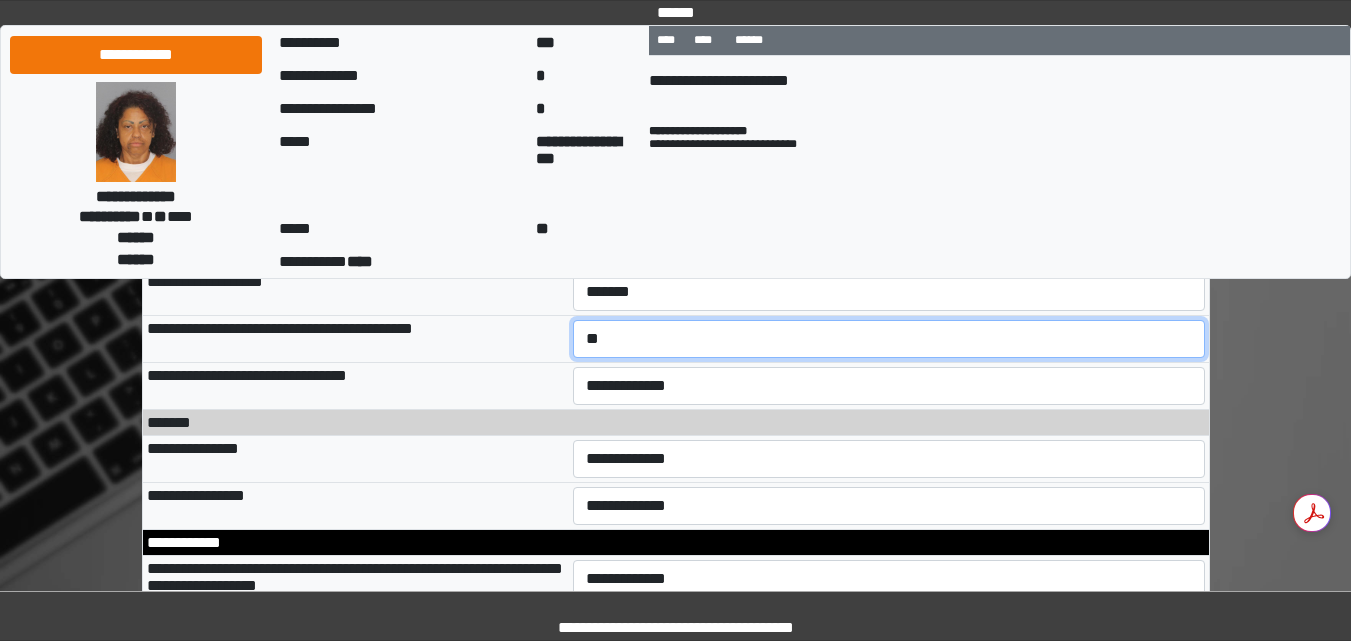 click on "**********" at bounding box center (889, 339) 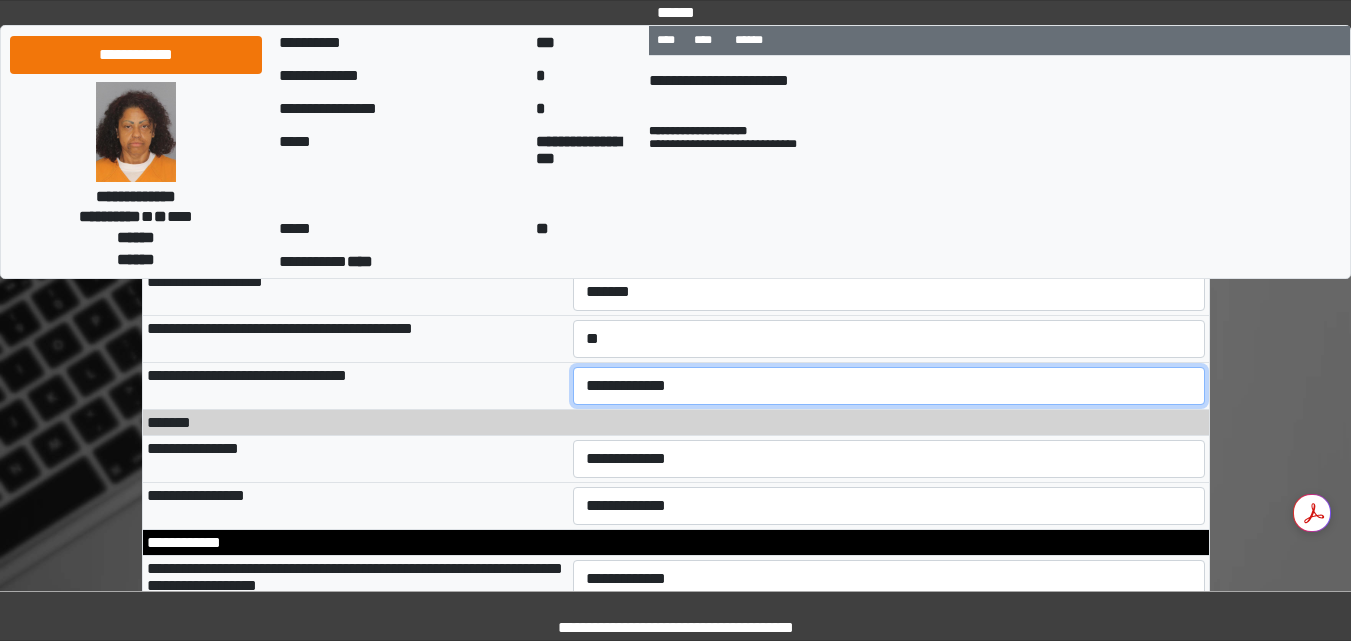 click on "**********" at bounding box center (889, 386) 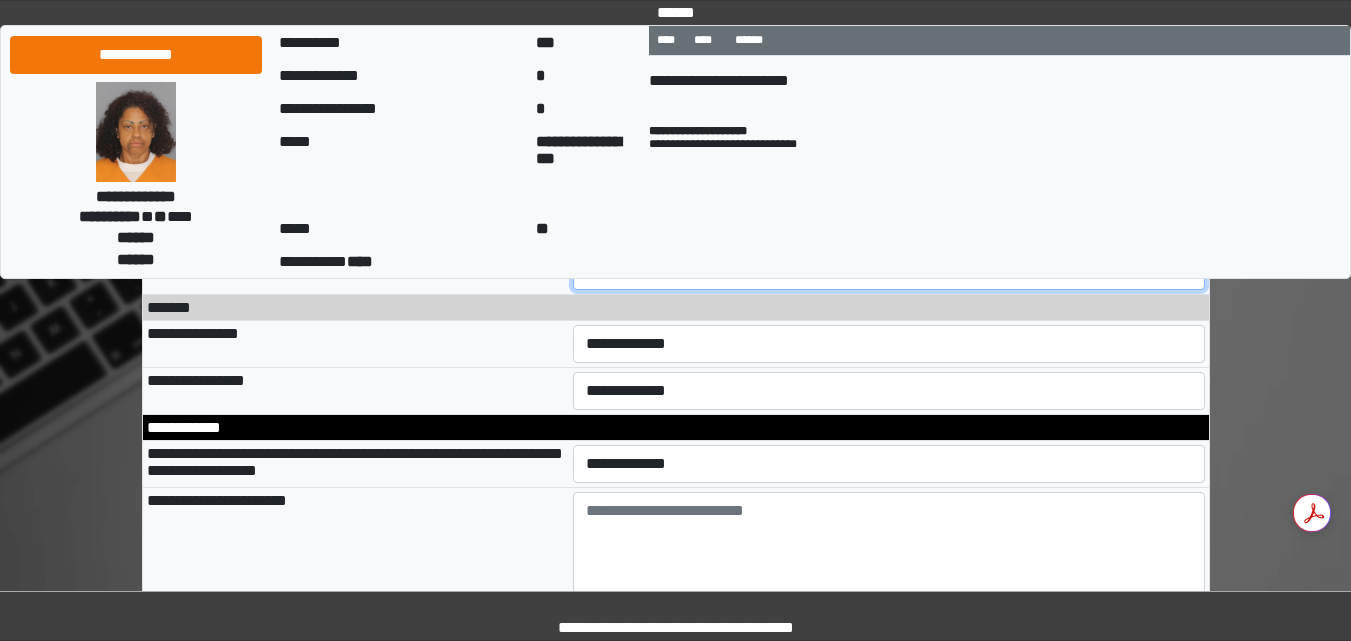 scroll, scrollTop: 9441, scrollLeft: 0, axis: vertical 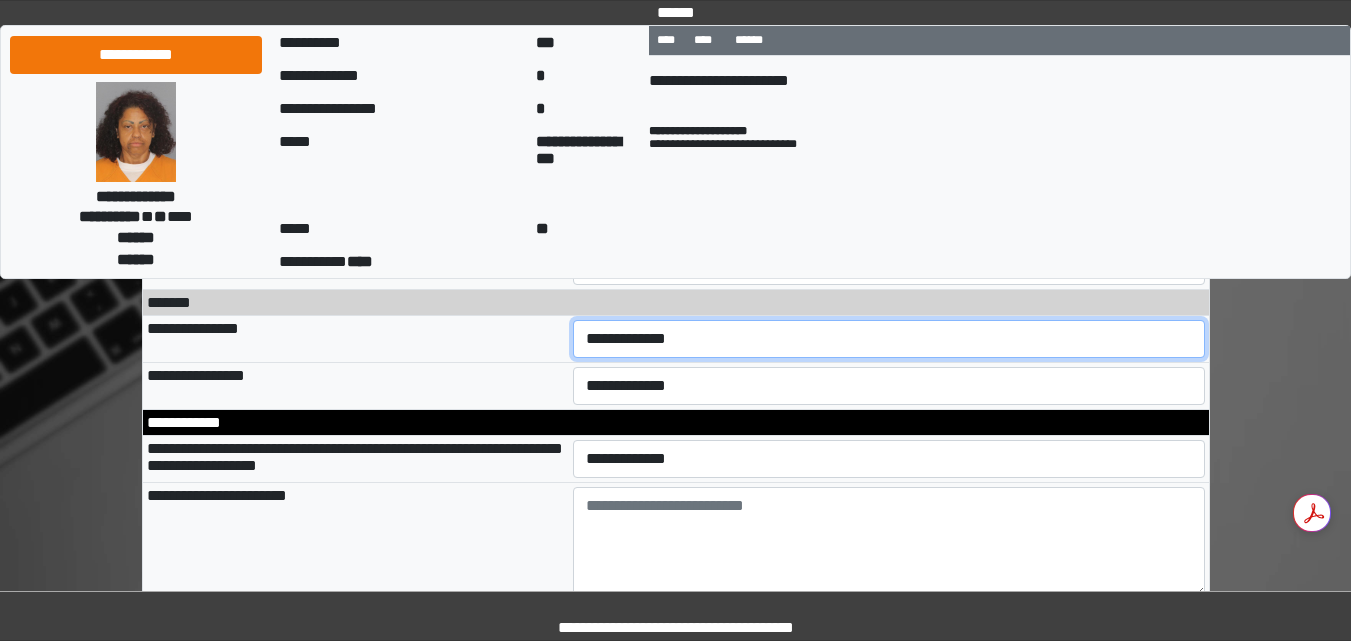 click on "**********" at bounding box center (889, 339) 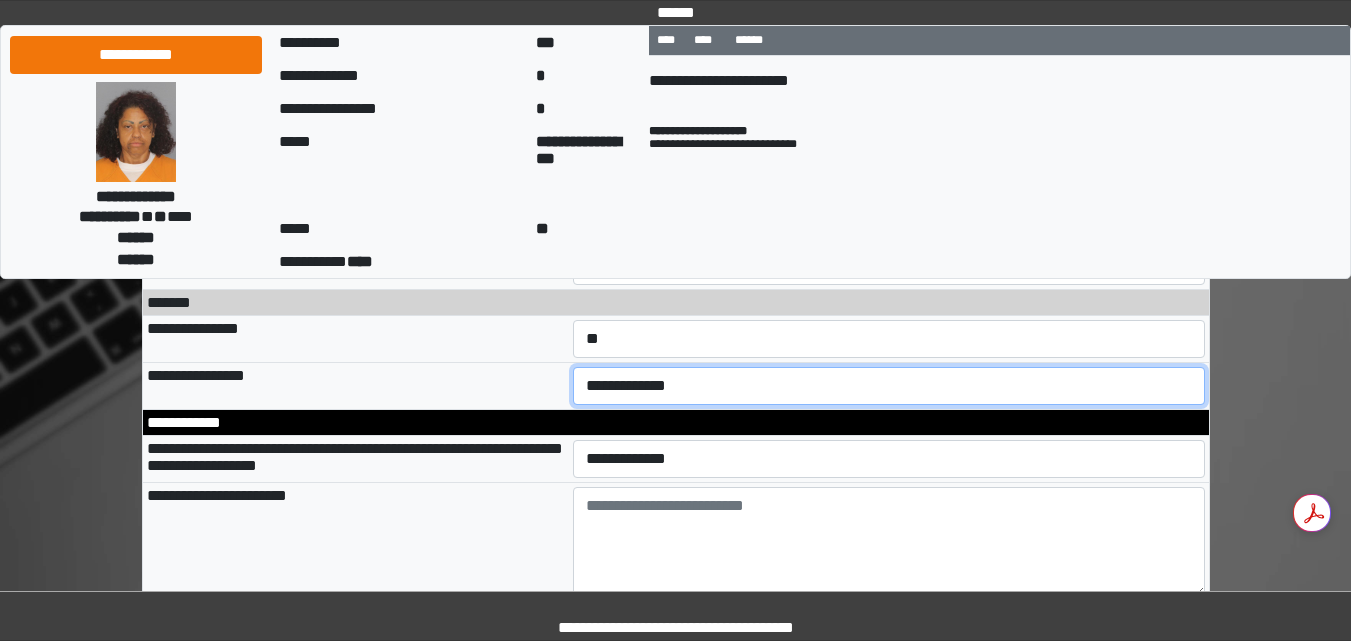 click on "**********" at bounding box center [889, 386] 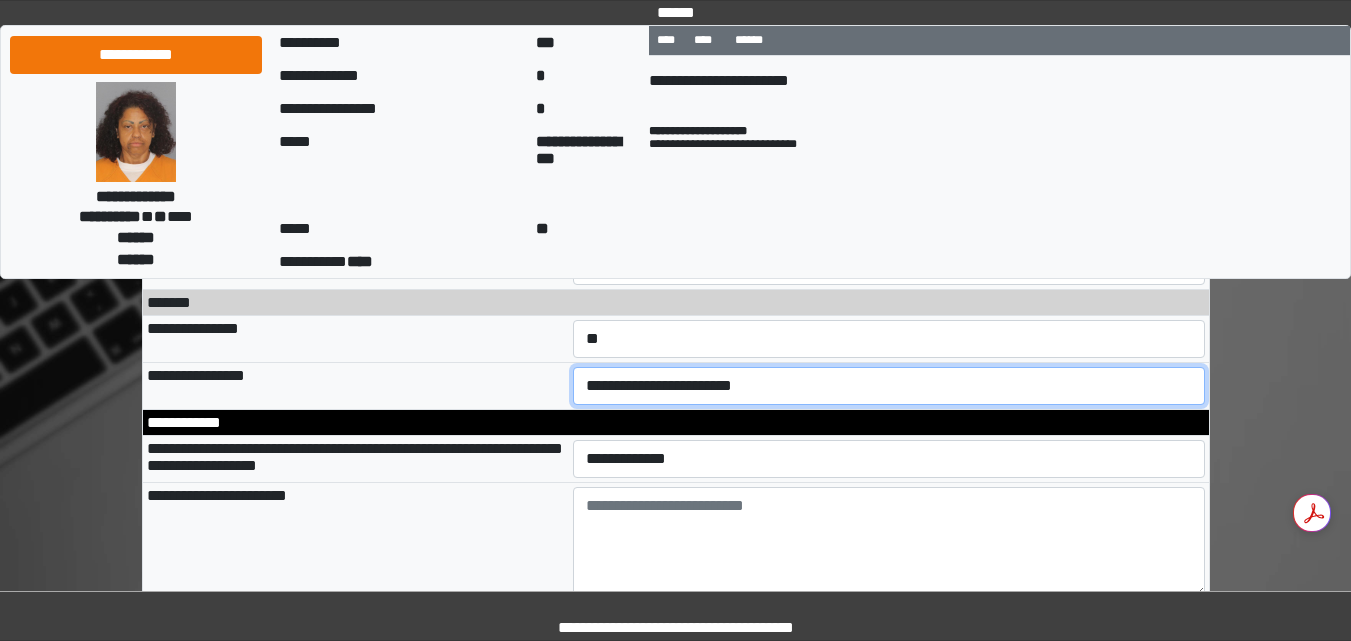 click on "**********" at bounding box center [889, 386] 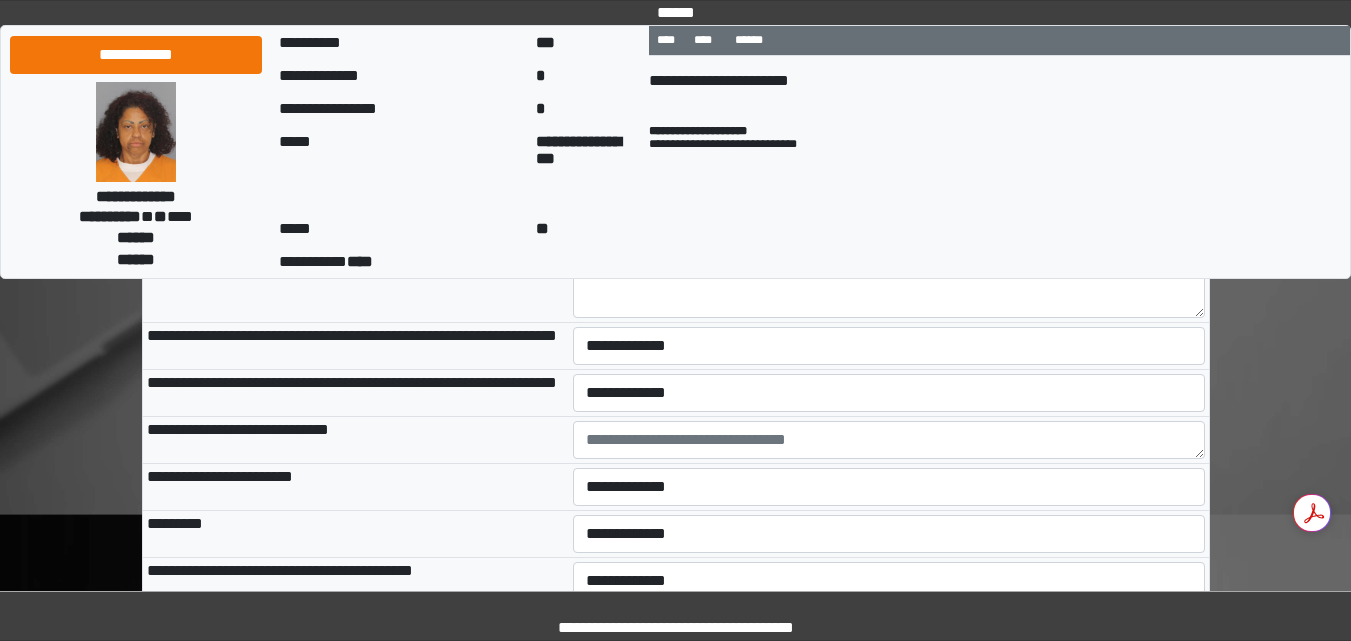 scroll, scrollTop: 9721, scrollLeft: 0, axis: vertical 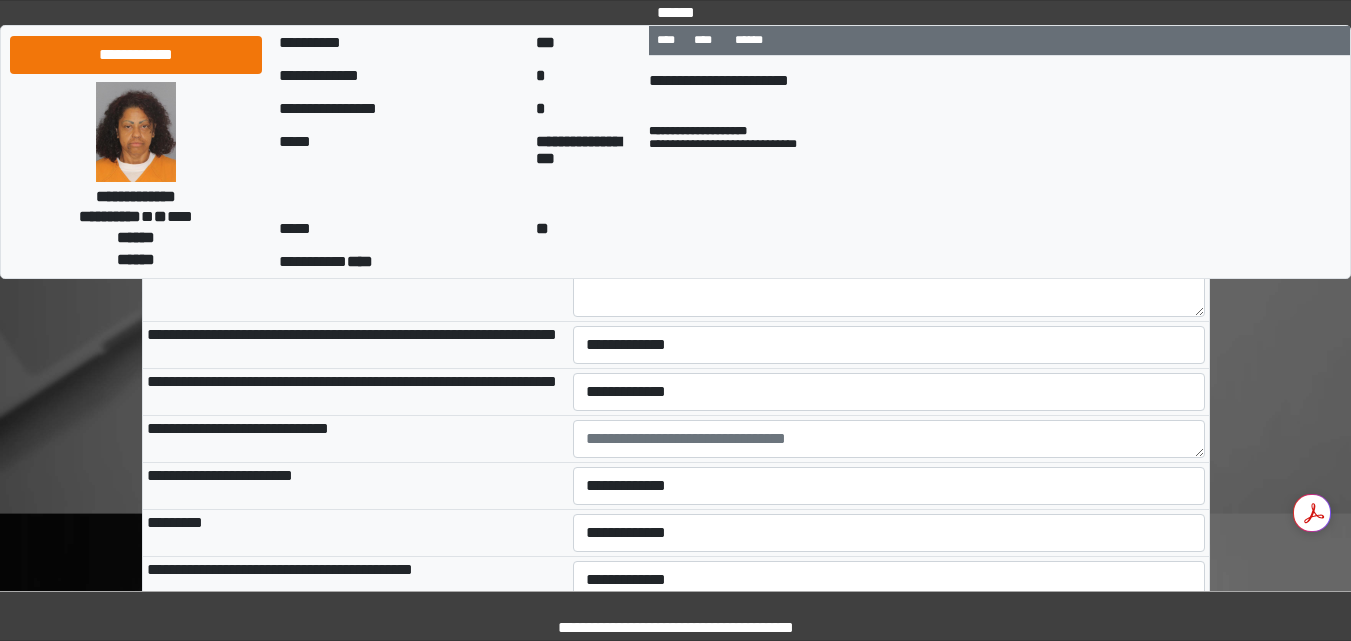 click on "**********" at bounding box center [889, 179] 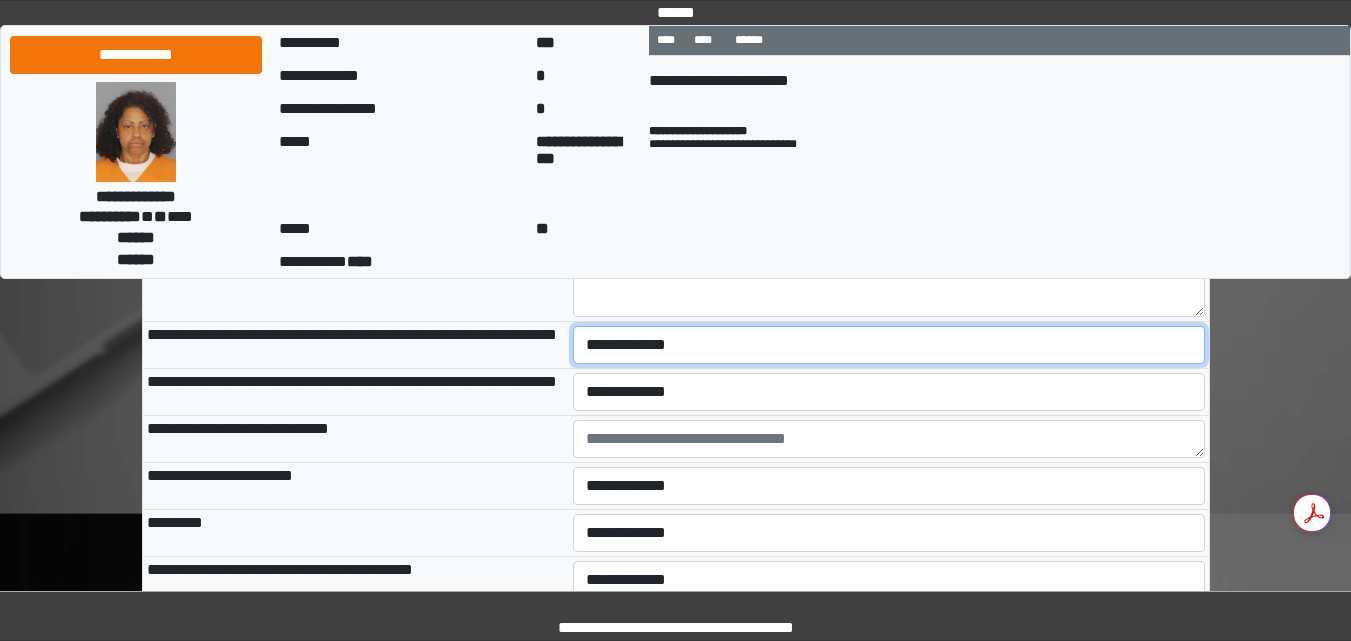 click on "**********" at bounding box center (889, 345) 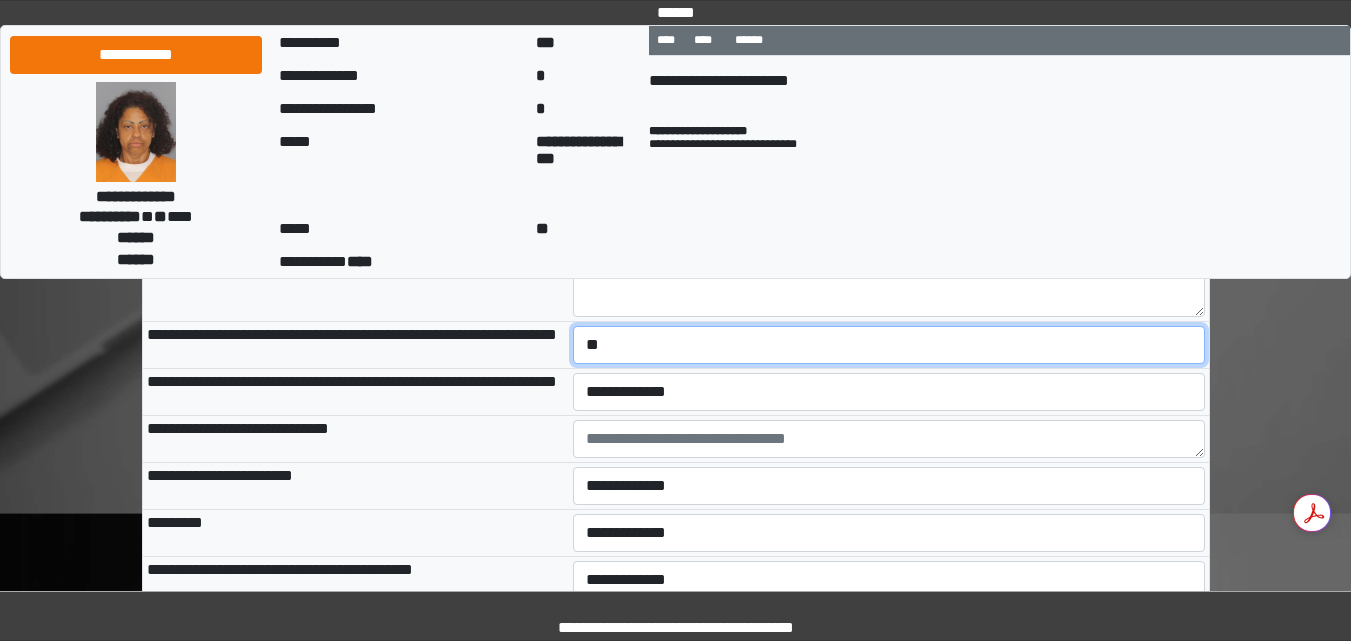 click on "**********" at bounding box center [889, 345] 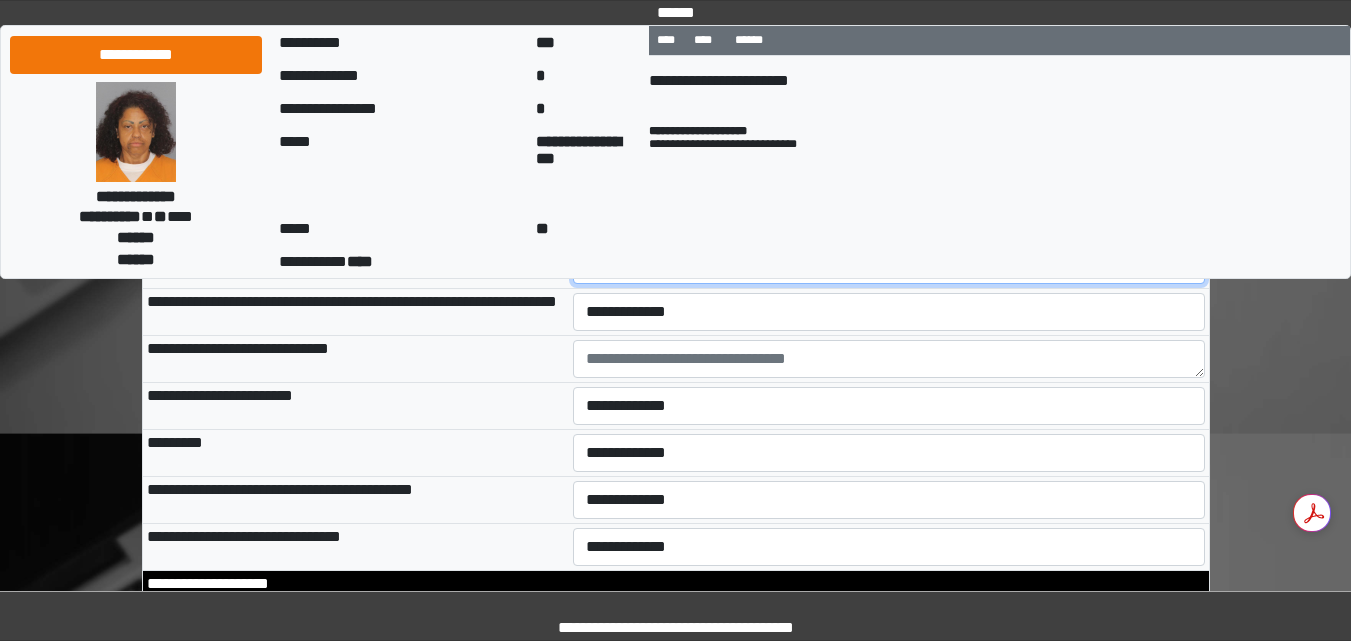 scroll, scrollTop: 9841, scrollLeft: 0, axis: vertical 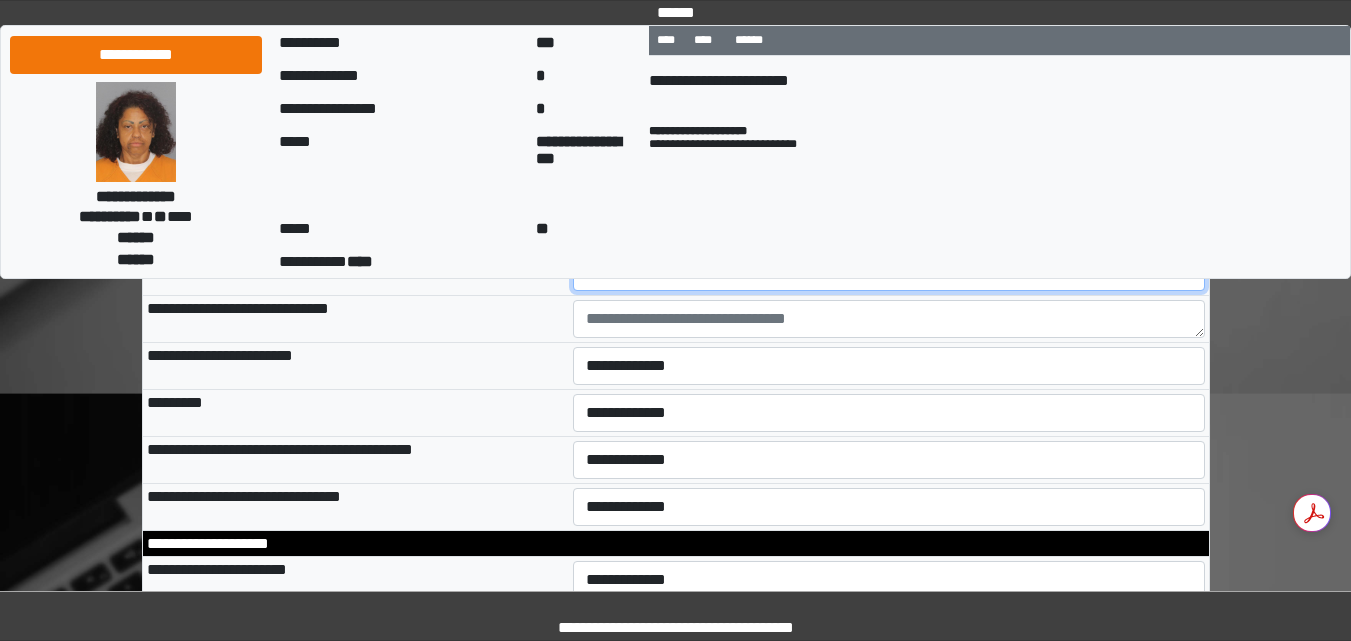 click on "**********" at bounding box center [889, 272] 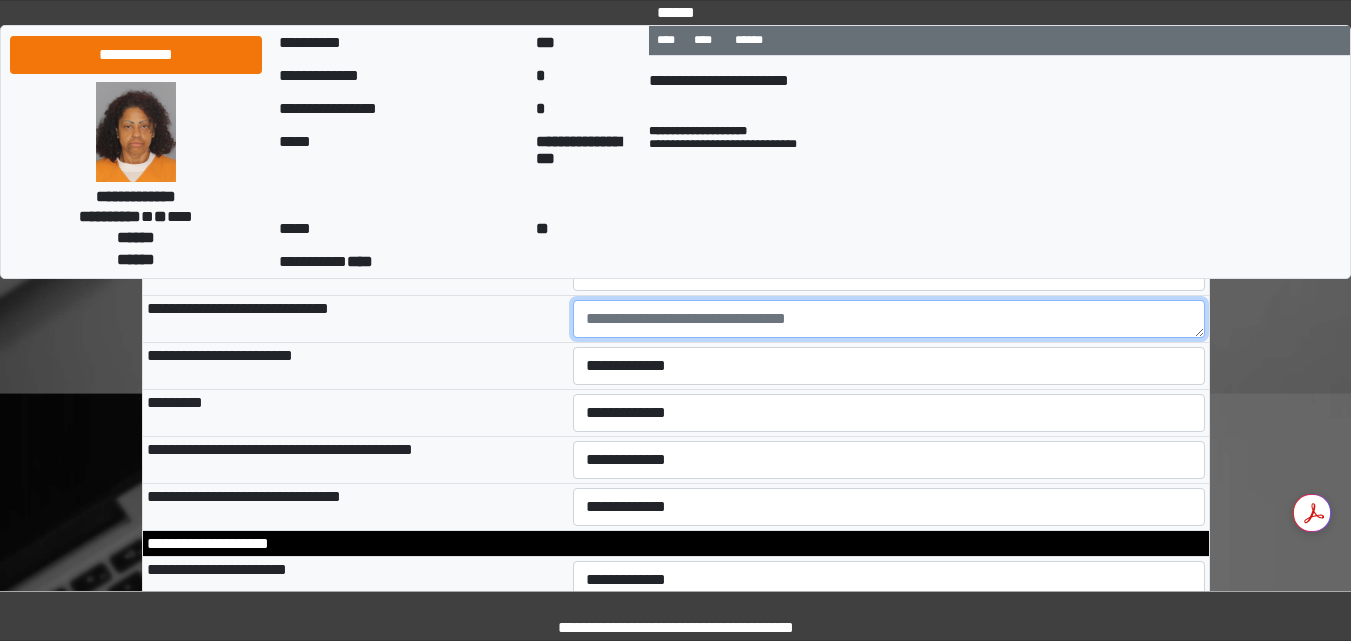 click at bounding box center [889, 319] 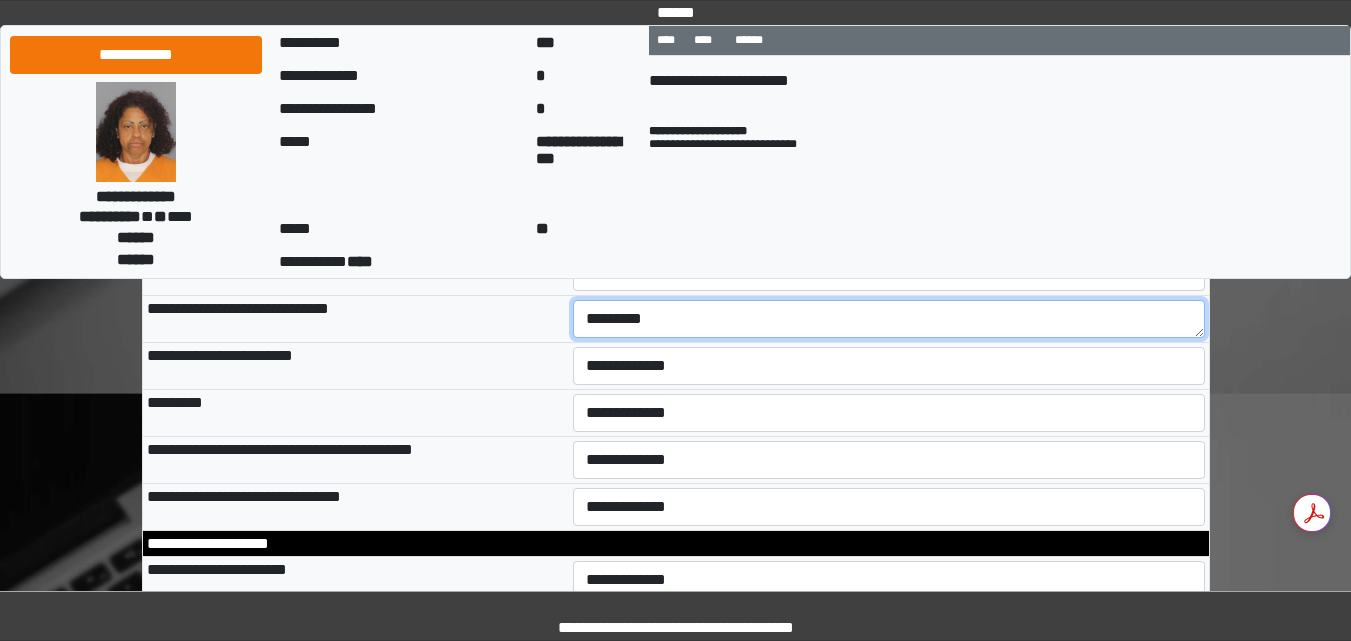 type on "*********" 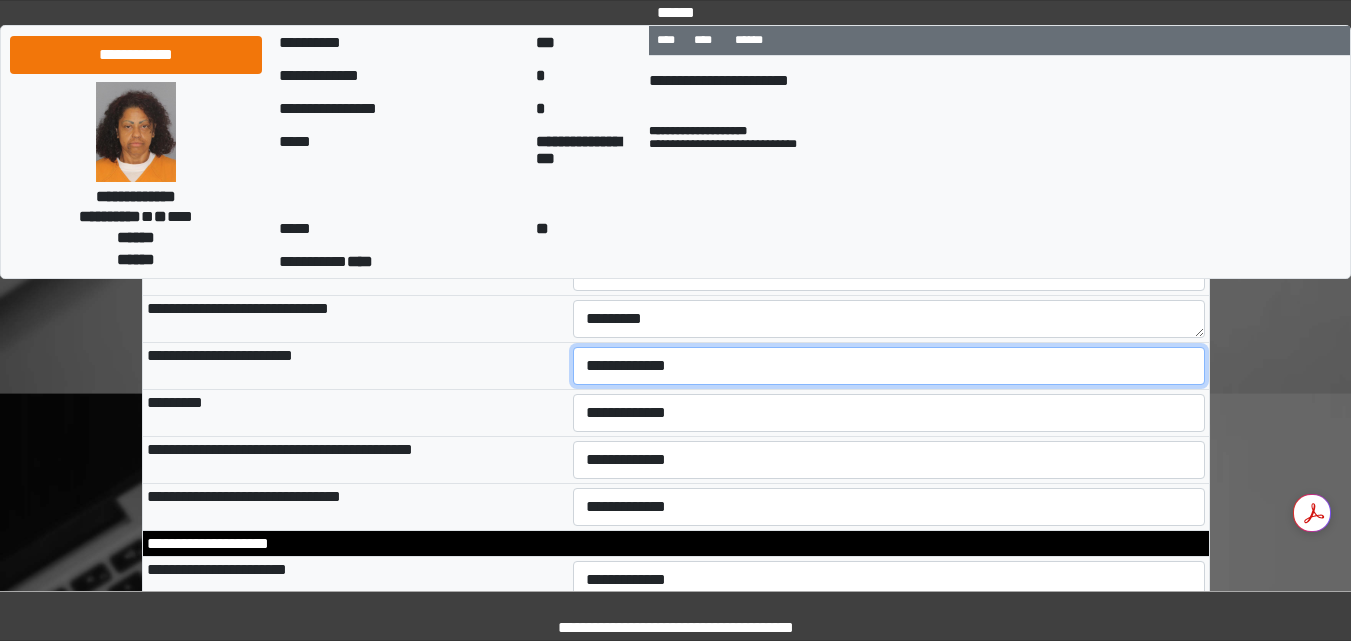 click on "**********" at bounding box center [889, 366] 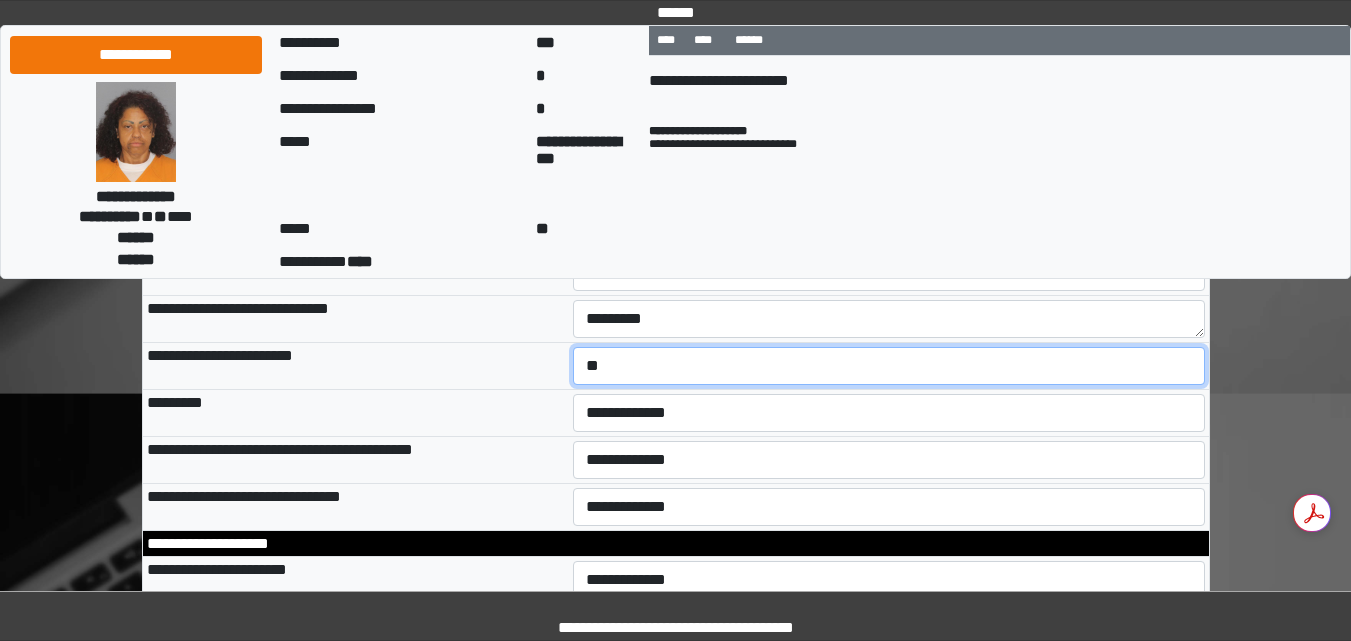 click on "**********" at bounding box center [889, 366] 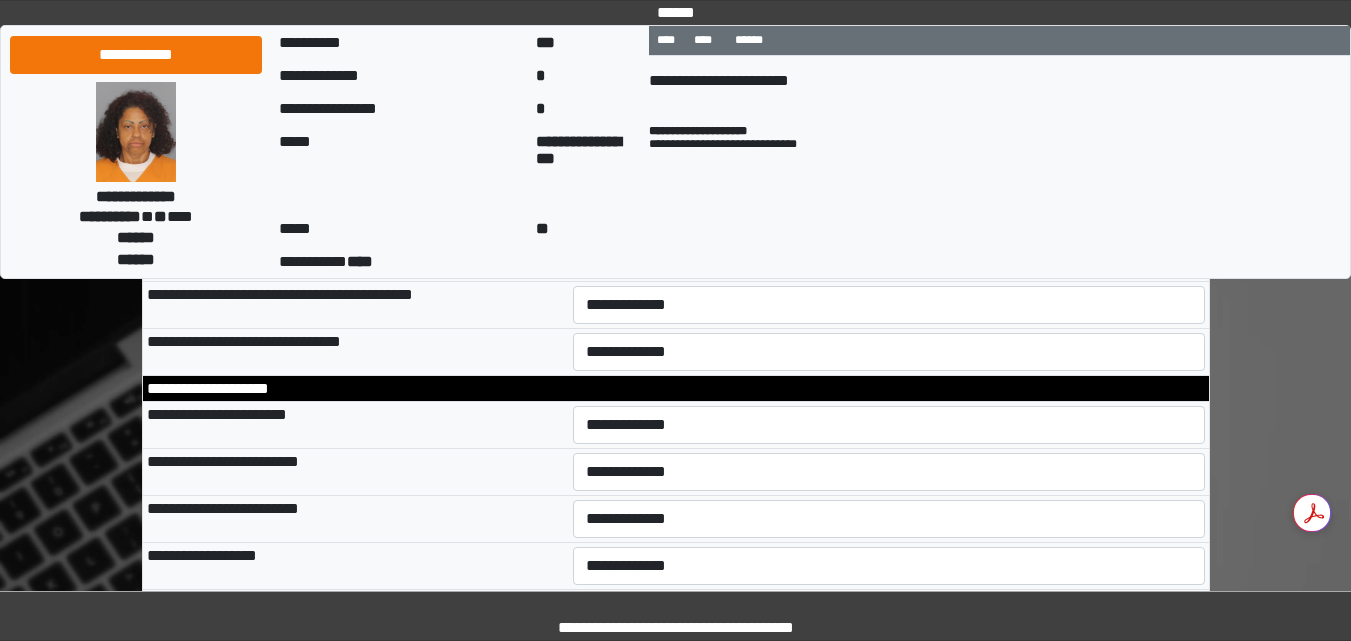 scroll, scrollTop: 10001, scrollLeft: 0, axis: vertical 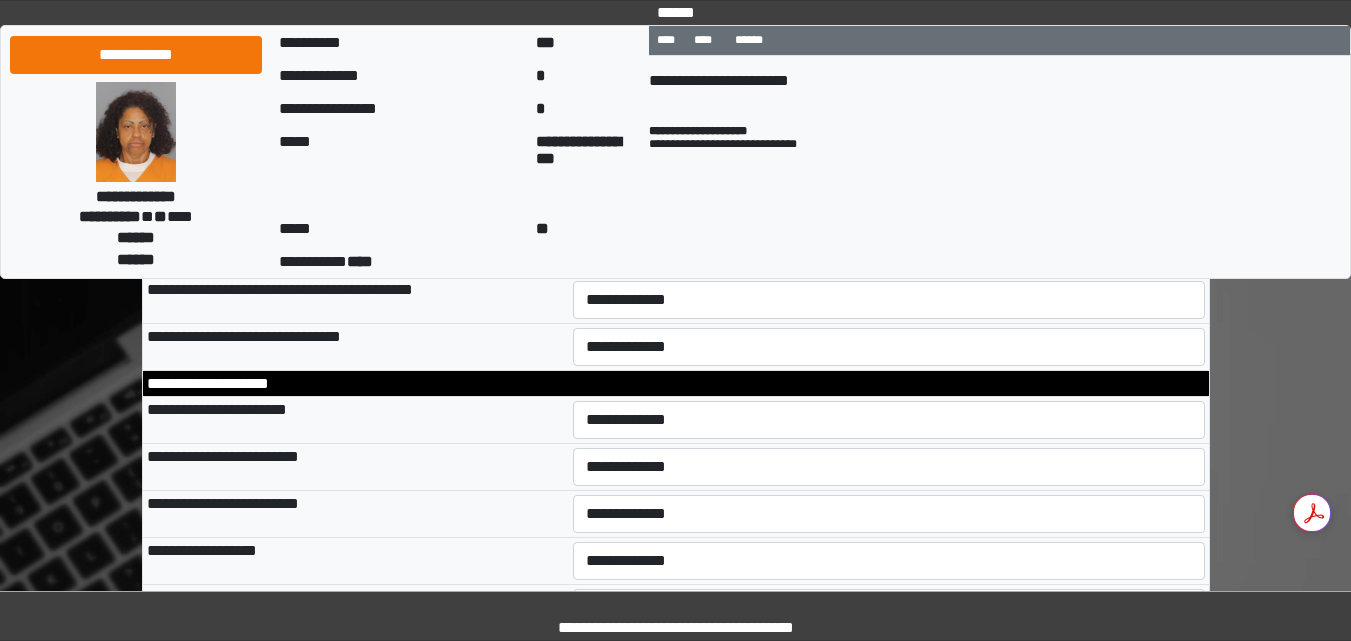 click on "**********" at bounding box center (889, 253) 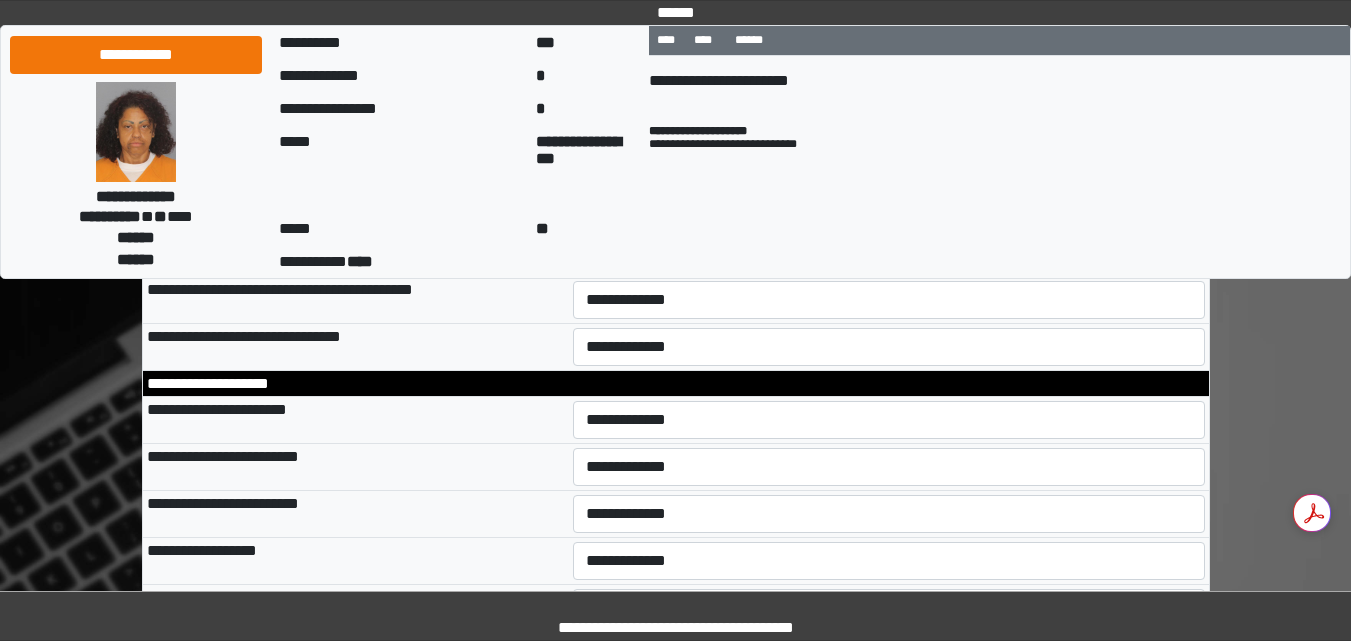select on "*" 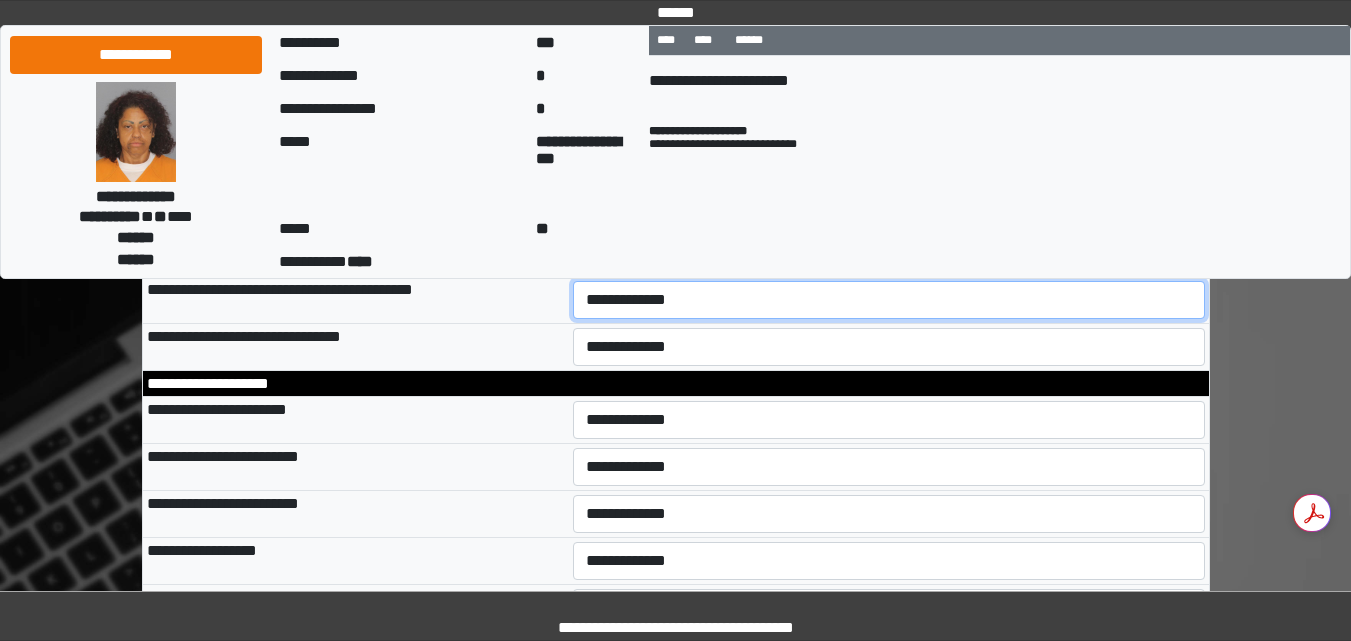 click on "**********" at bounding box center (889, 300) 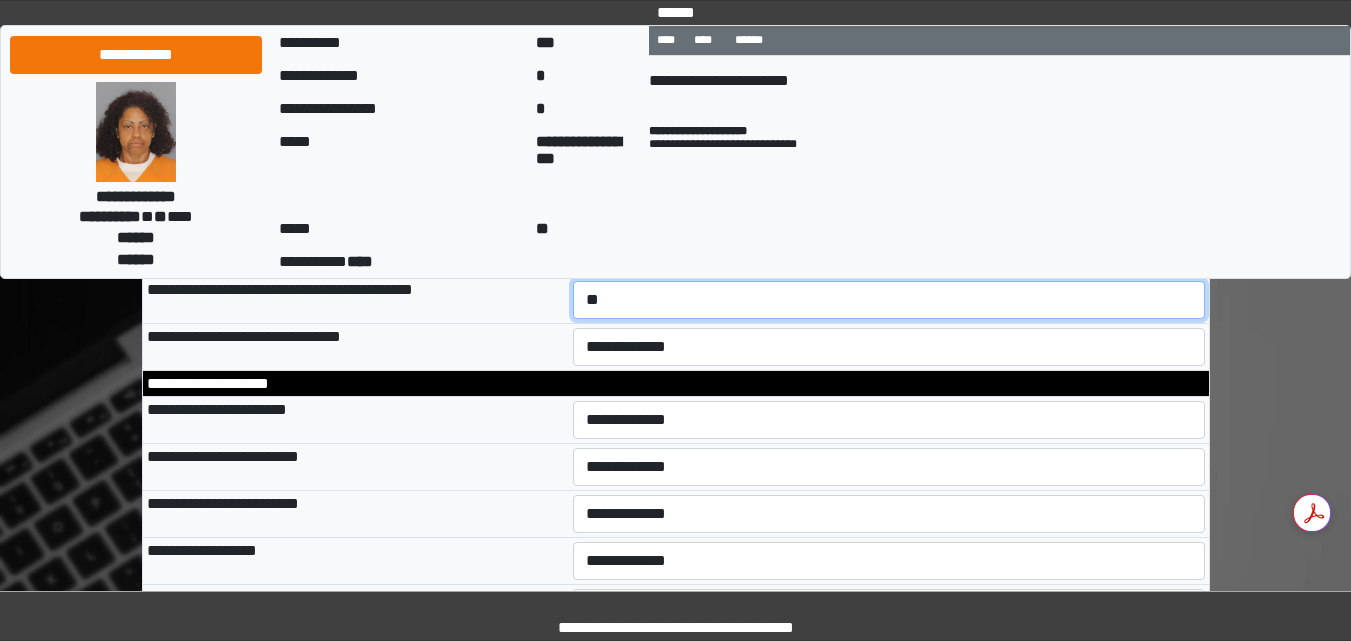 click on "**********" at bounding box center [889, 300] 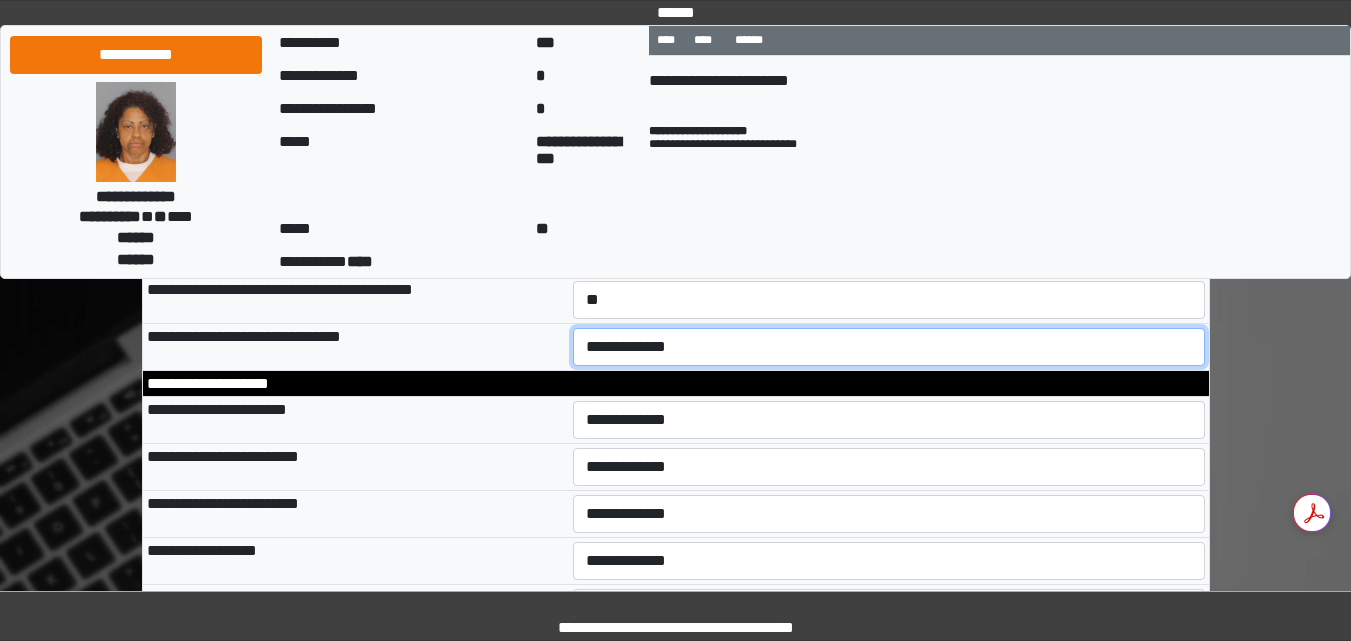 click on "**********" at bounding box center [889, 347] 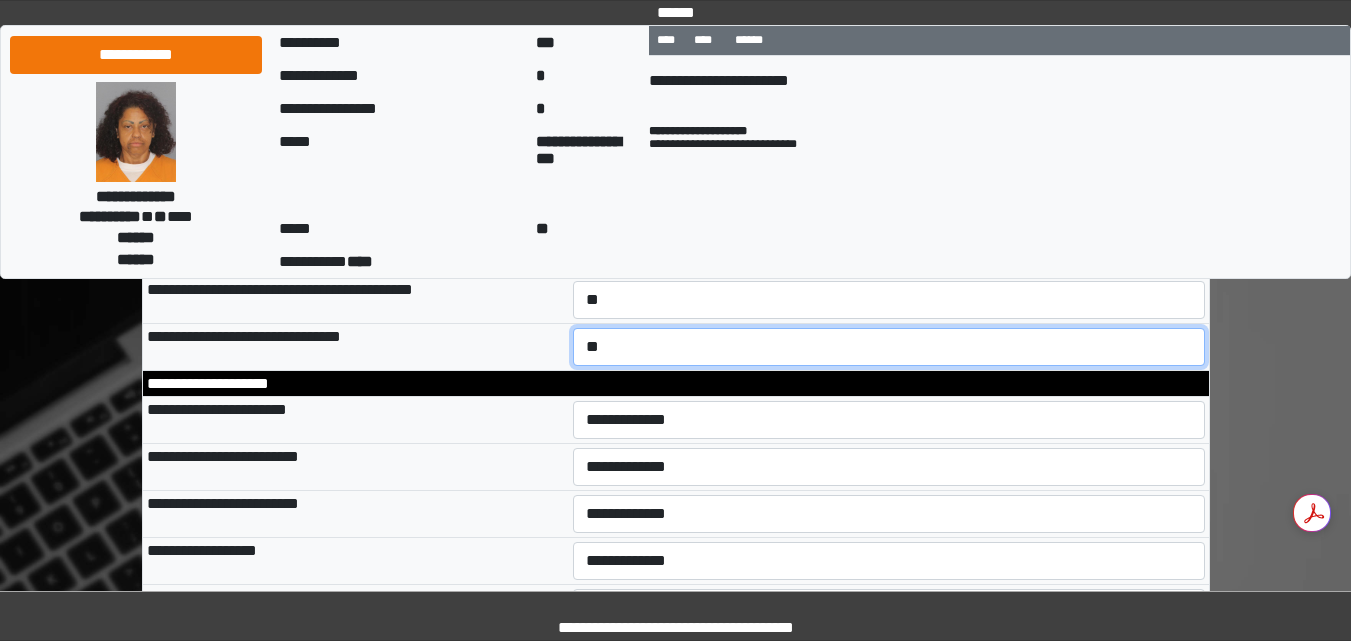 click on "**********" at bounding box center [889, 347] 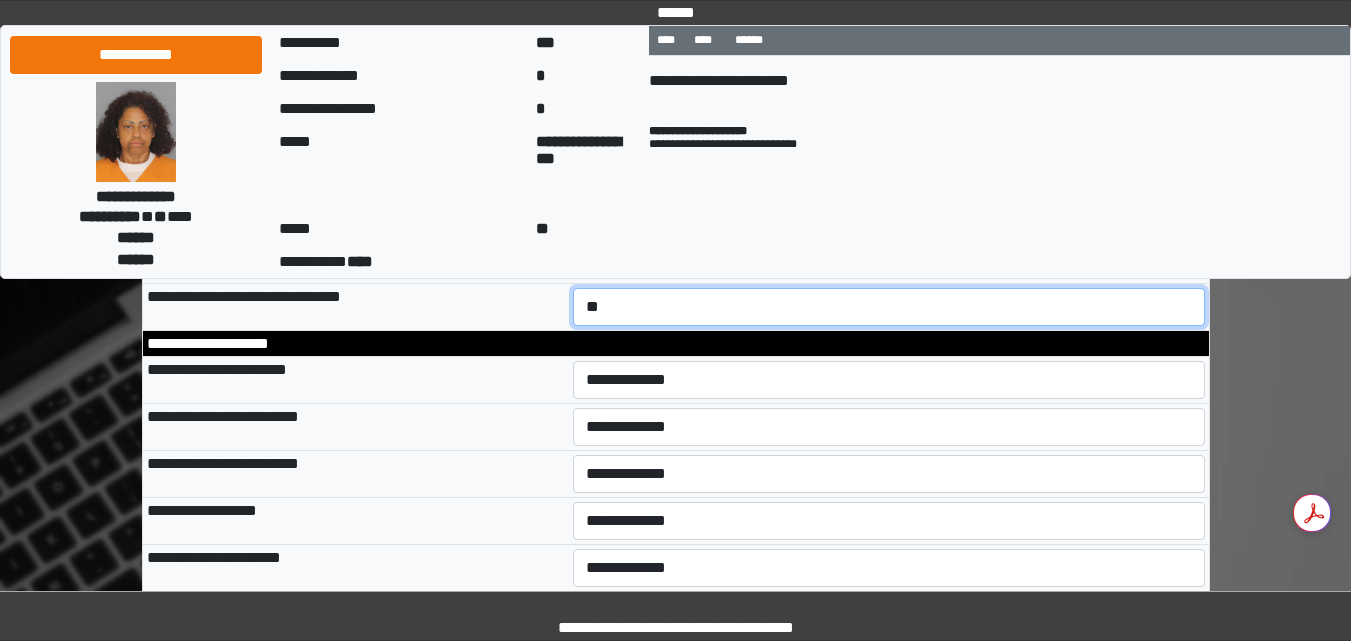 scroll, scrollTop: 10081, scrollLeft: 0, axis: vertical 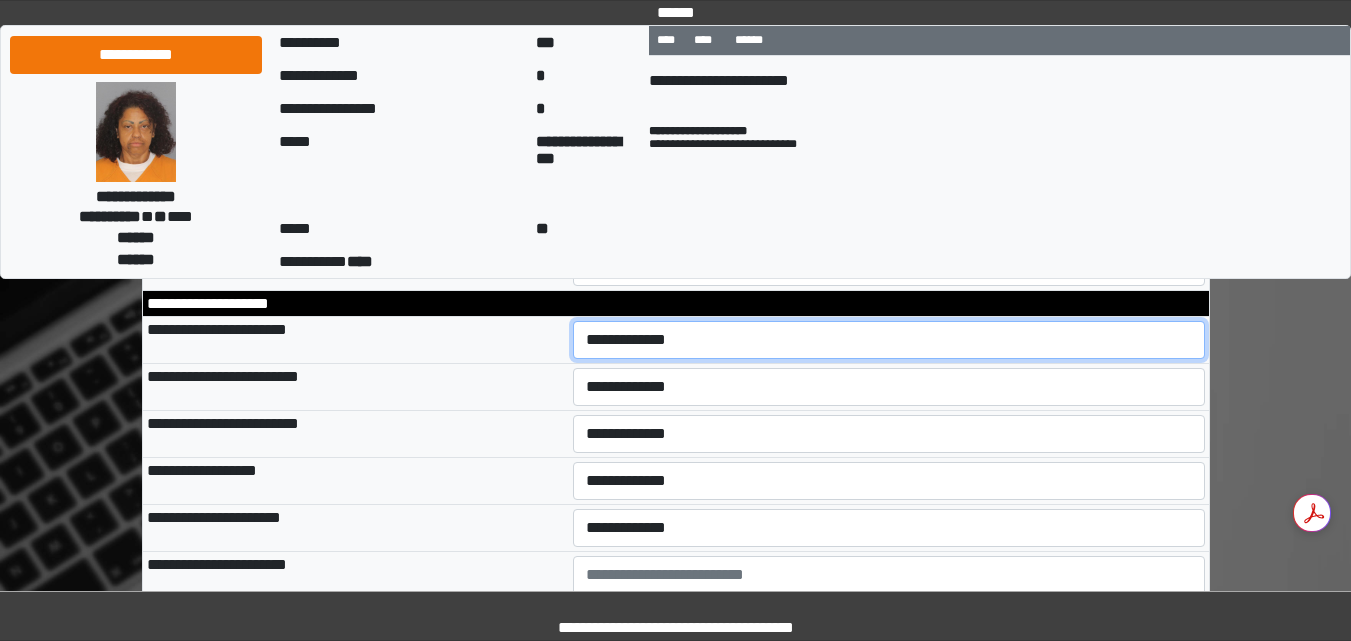 click on "**********" at bounding box center (889, 340) 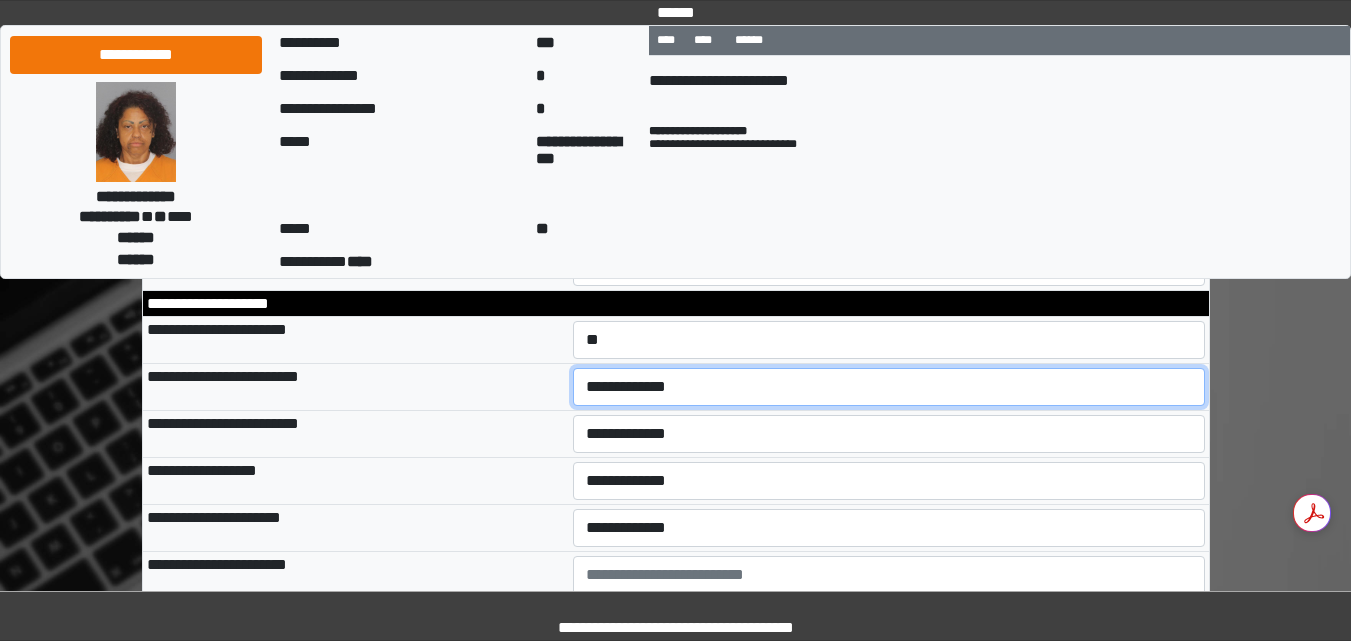 click on "**********" at bounding box center (889, 387) 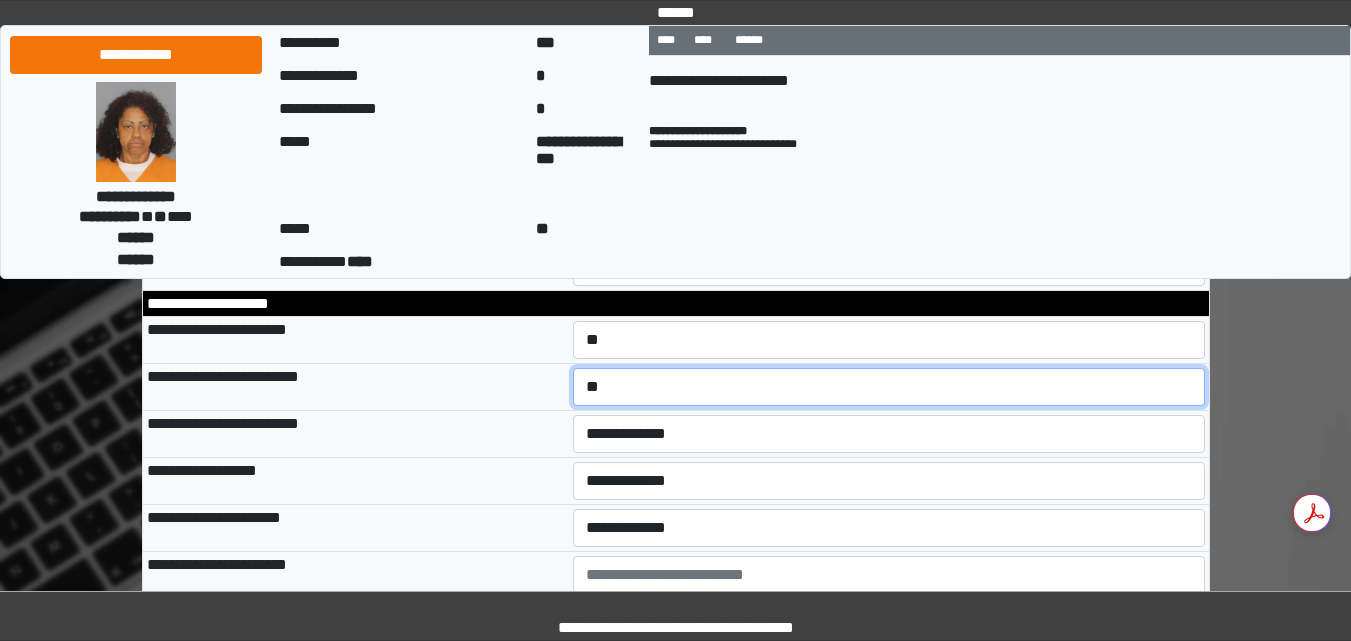 click on "**********" at bounding box center [889, 387] 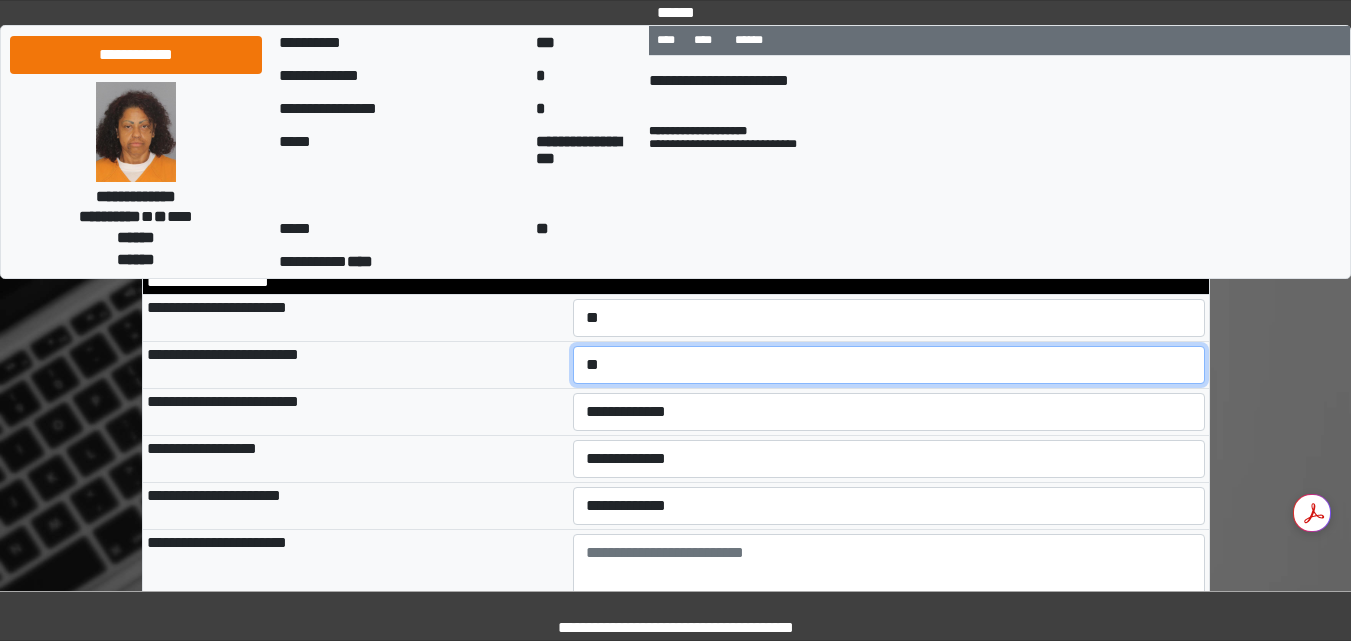 scroll, scrollTop: 10121, scrollLeft: 0, axis: vertical 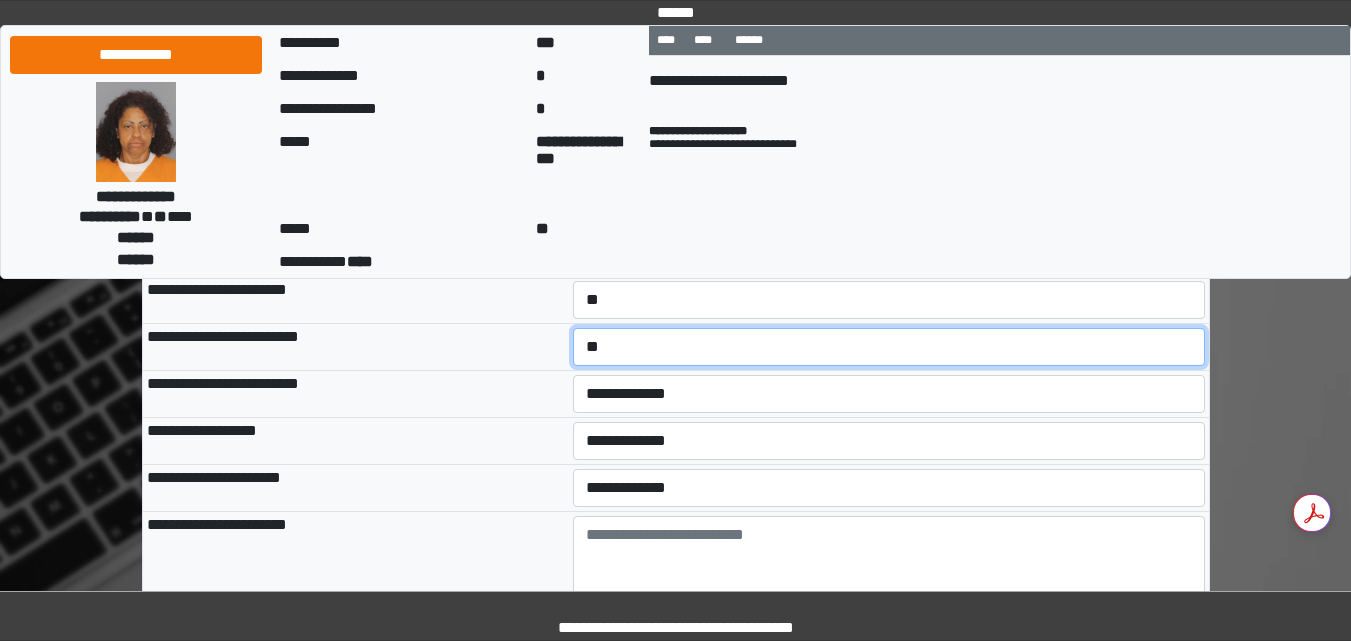 click on "**********" at bounding box center (889, 347) 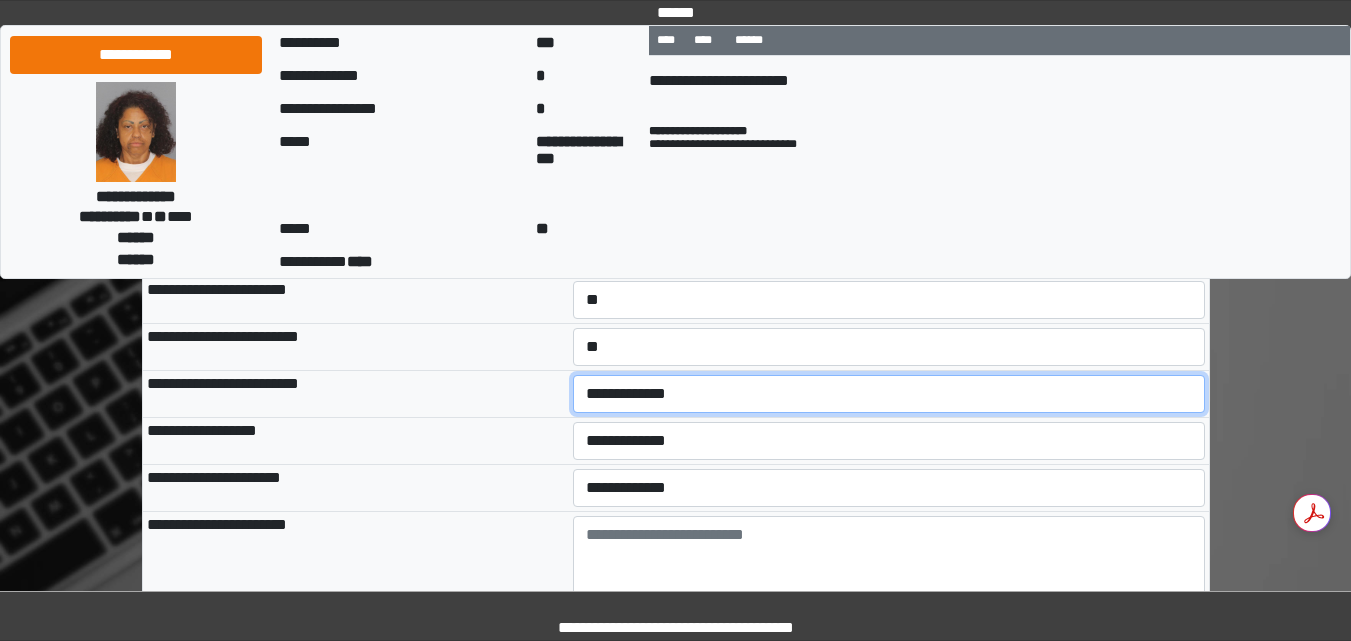 click on "**********" at bounding box center (889, 394) 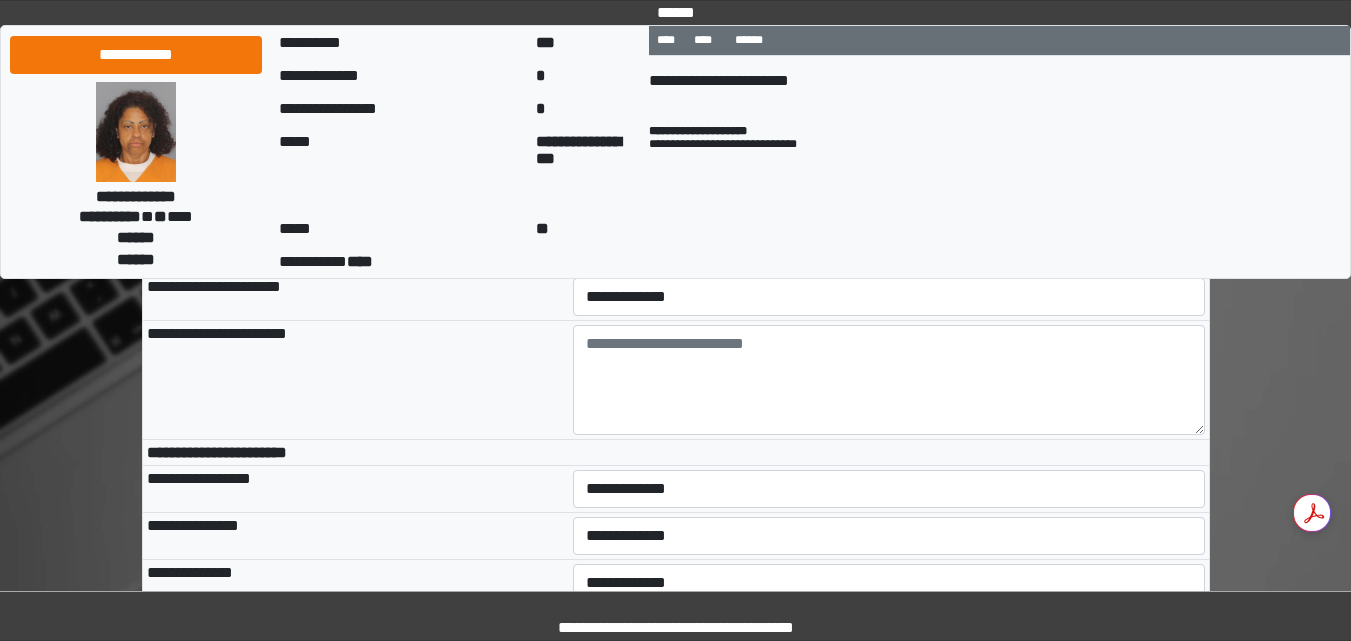 scroll, scrollTop: 10321, scrollLeft: 0, axis: vertical 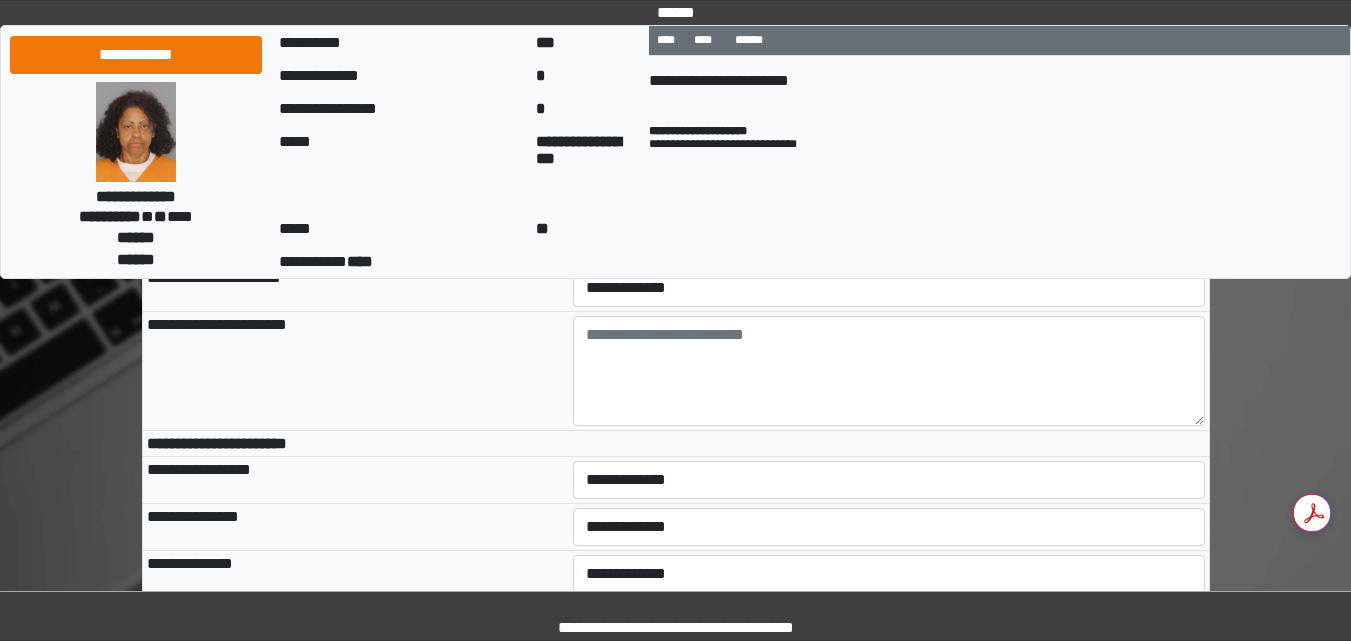 click on "**********" at bounding box center [889, 241] 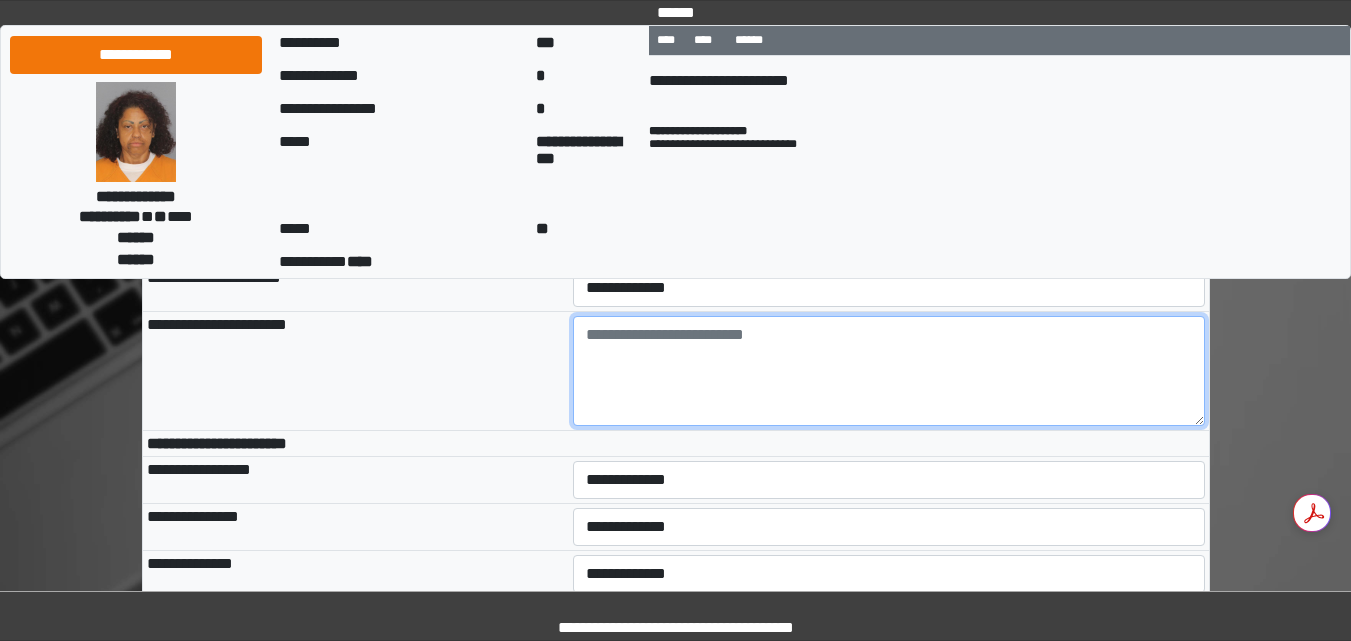 drag, startPoint x: 579, startPoint y: 520, endPoint x: 618, endPoint y: 421, distance: 106.404884 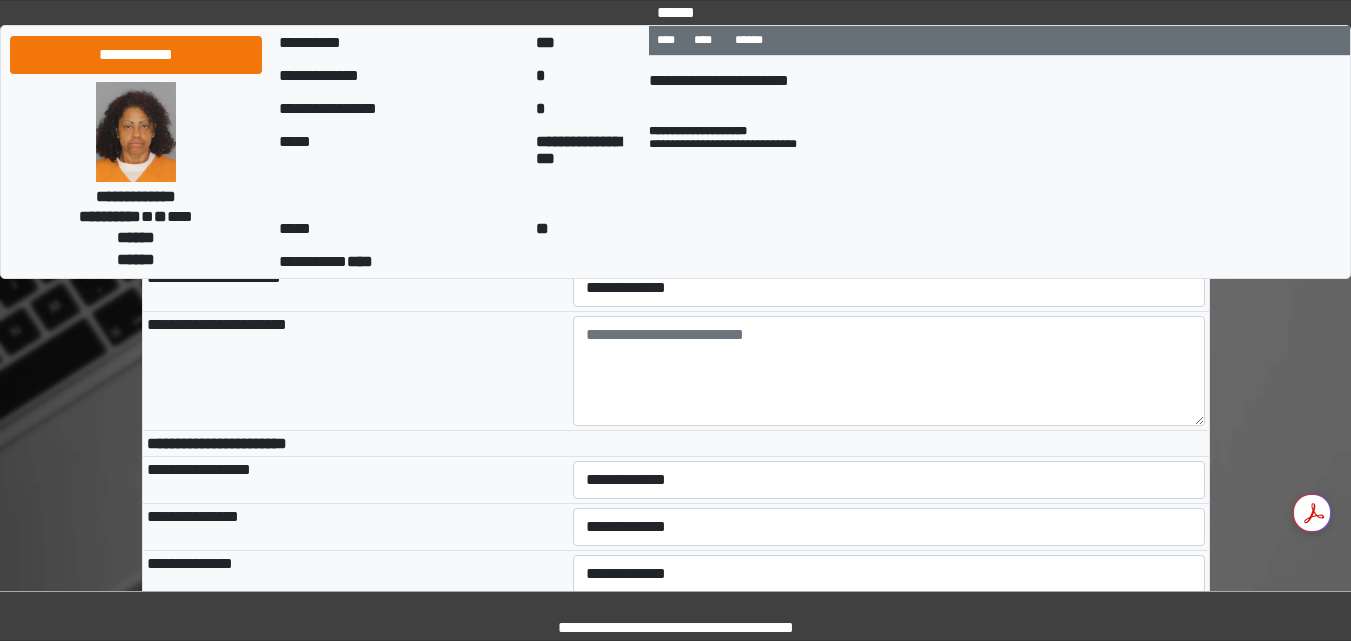 click on "**********" at bounding box center (889, 241) 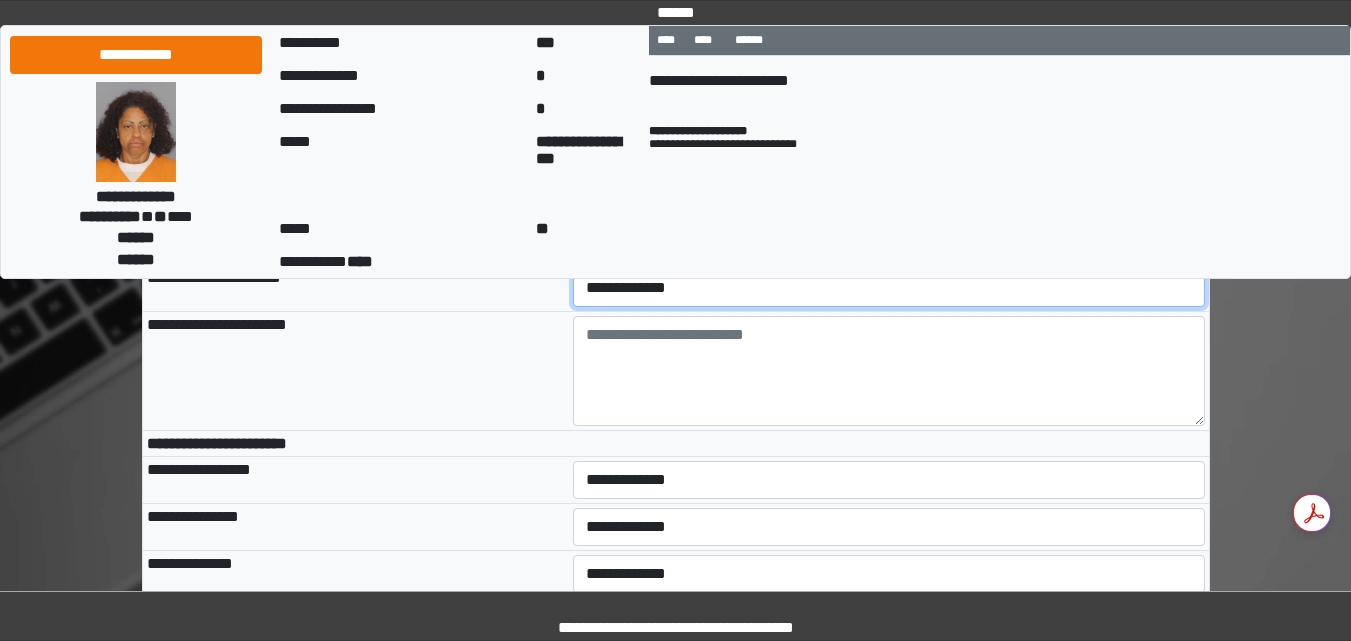 click on "**********" at bounding box center (889, 288) 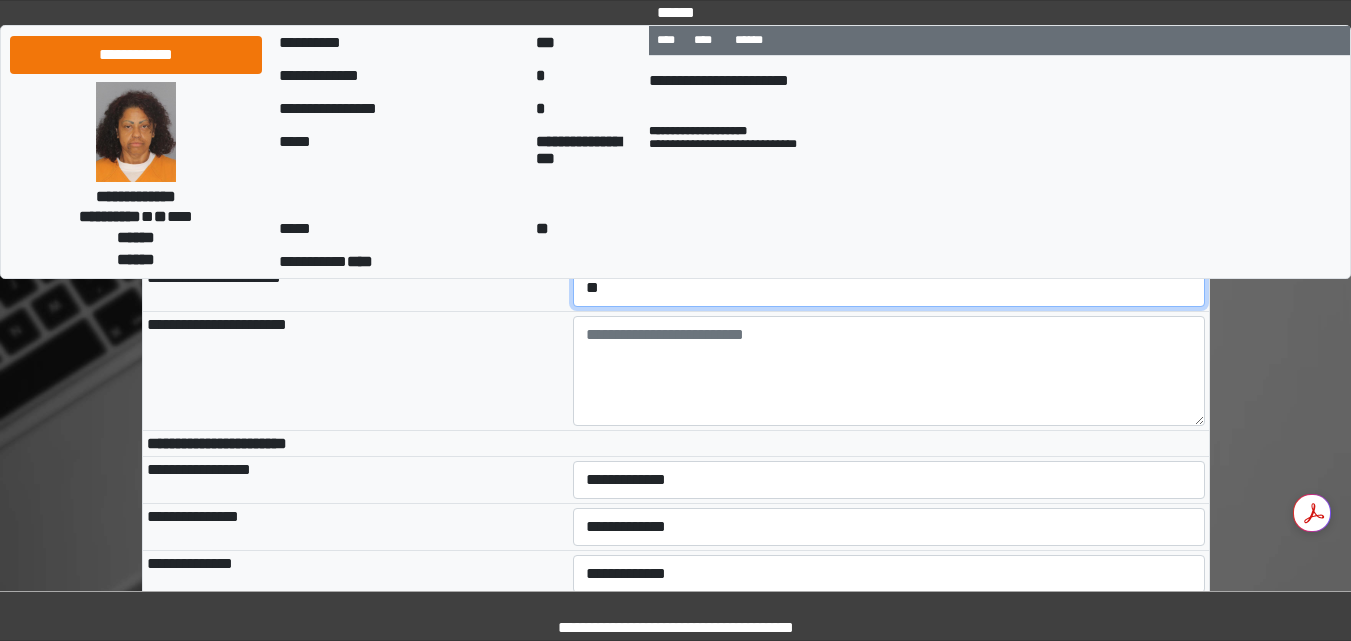 click on "**********" at bounding box center [889, 288] 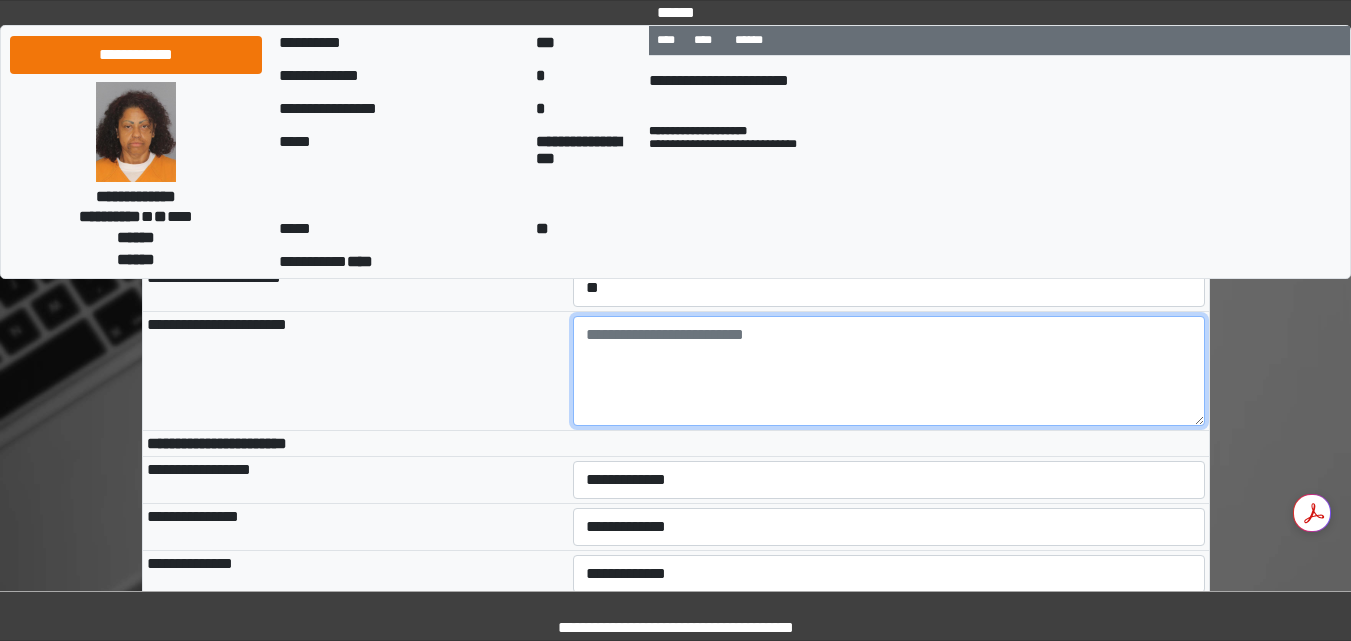 click at bounding box center [889, 371] 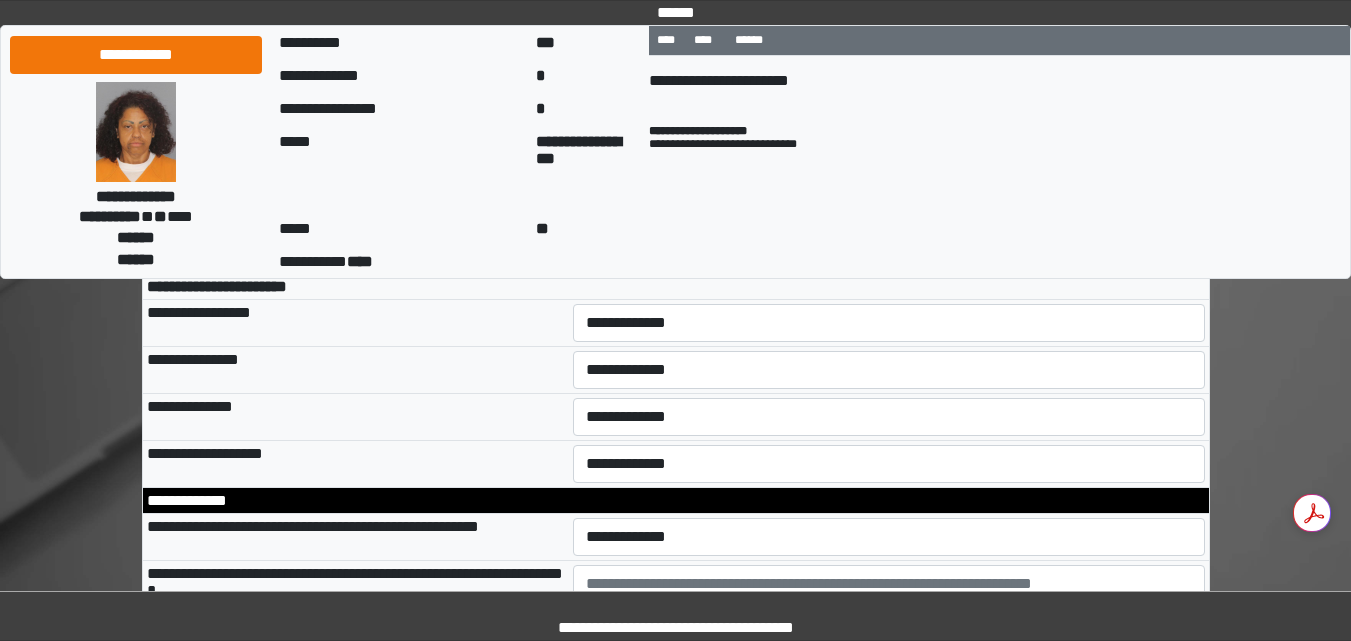 scroll, scrollTop: 10518, scrollLeft: 0, axis: vertical 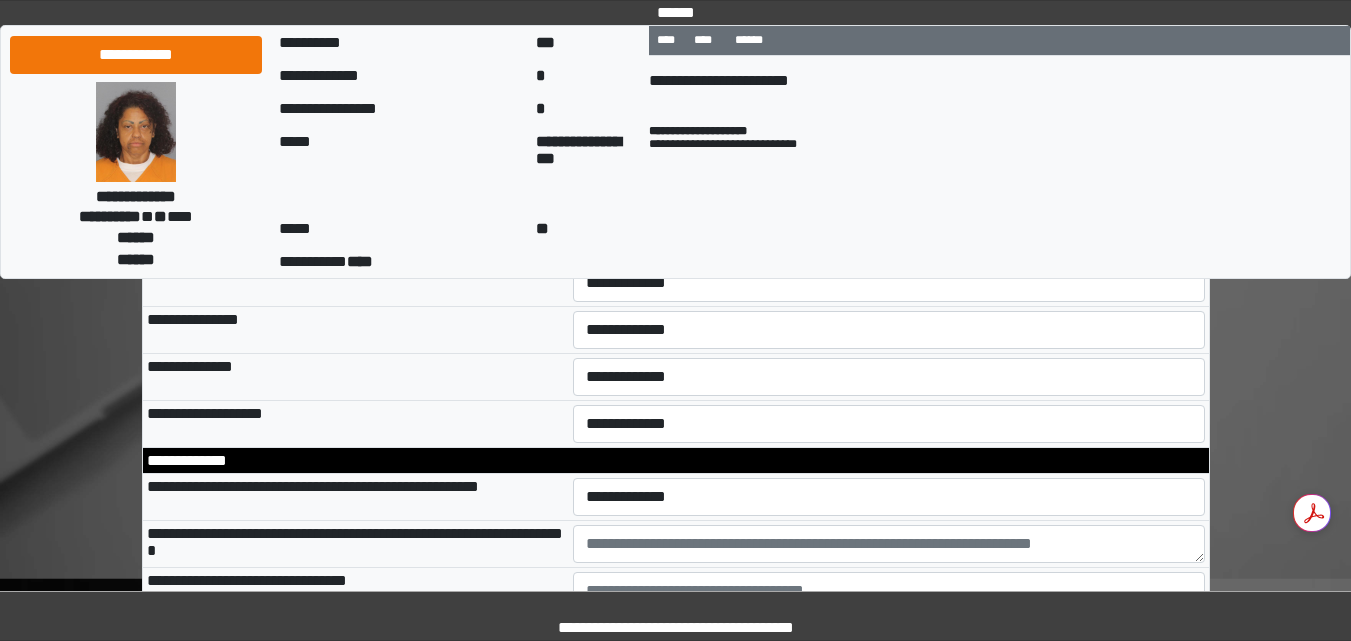 type on "**********" 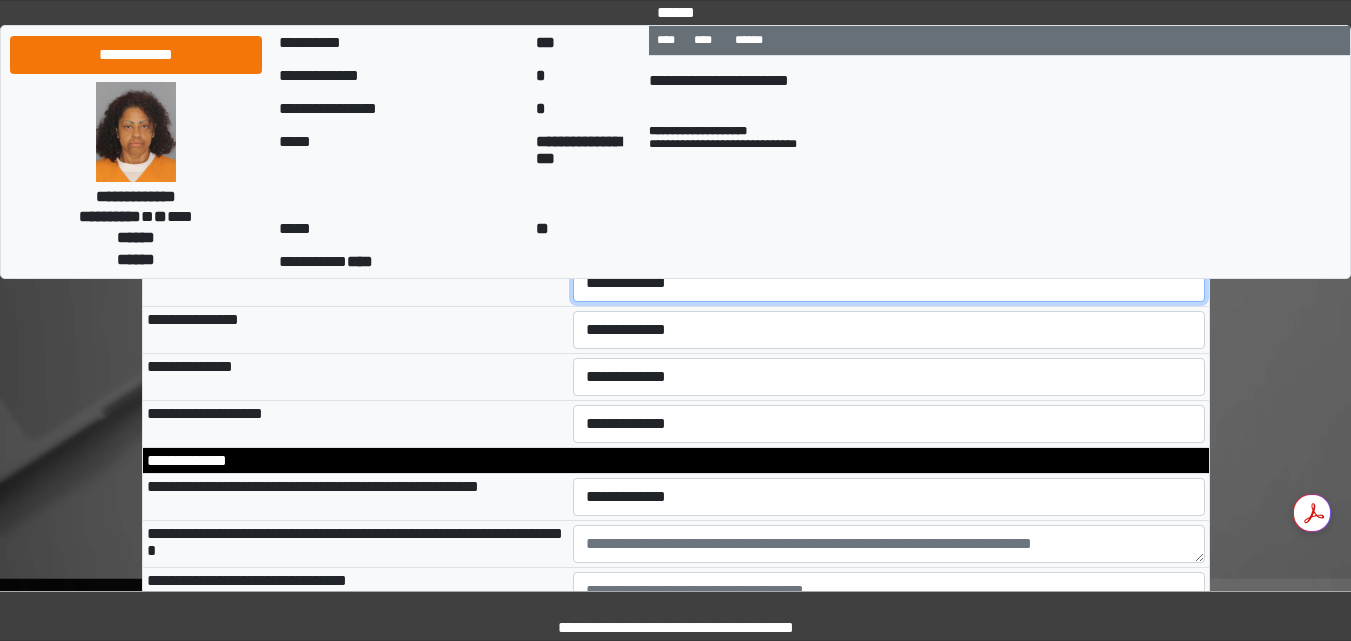 click on "**********" at bounding box center (889, 283) 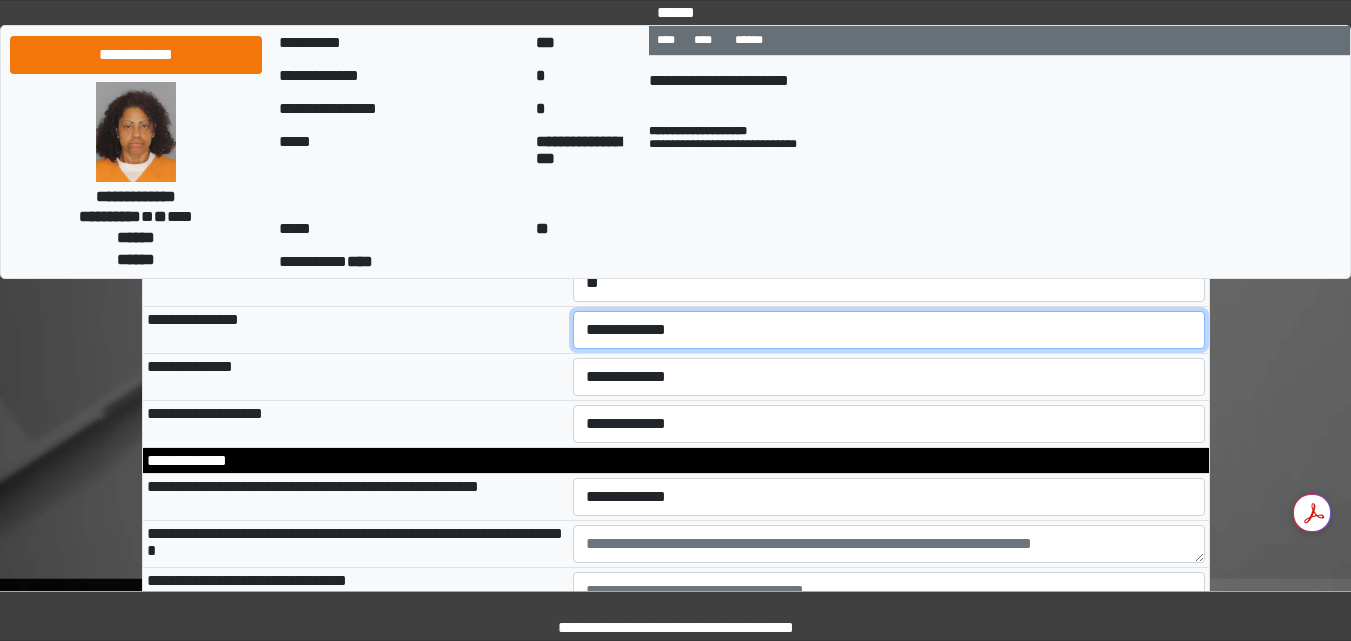 click on "**********" at bounding box center [889, 330] 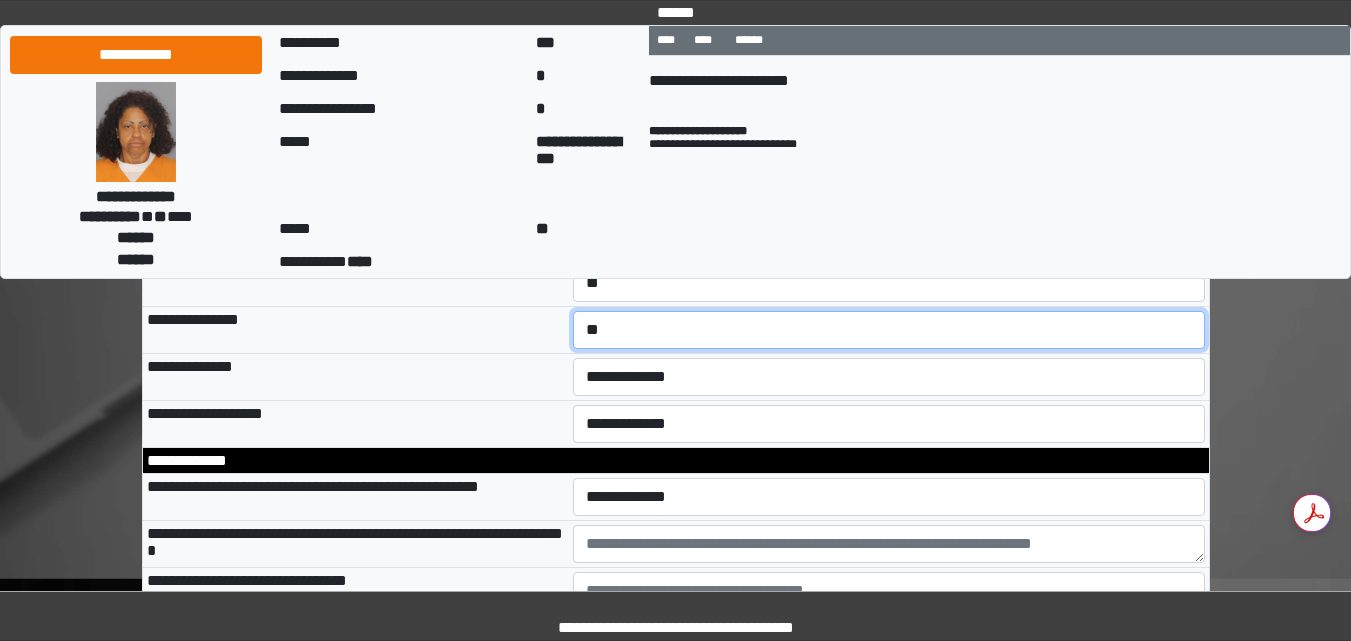 click on "**********" at bounding box center (889, 330) 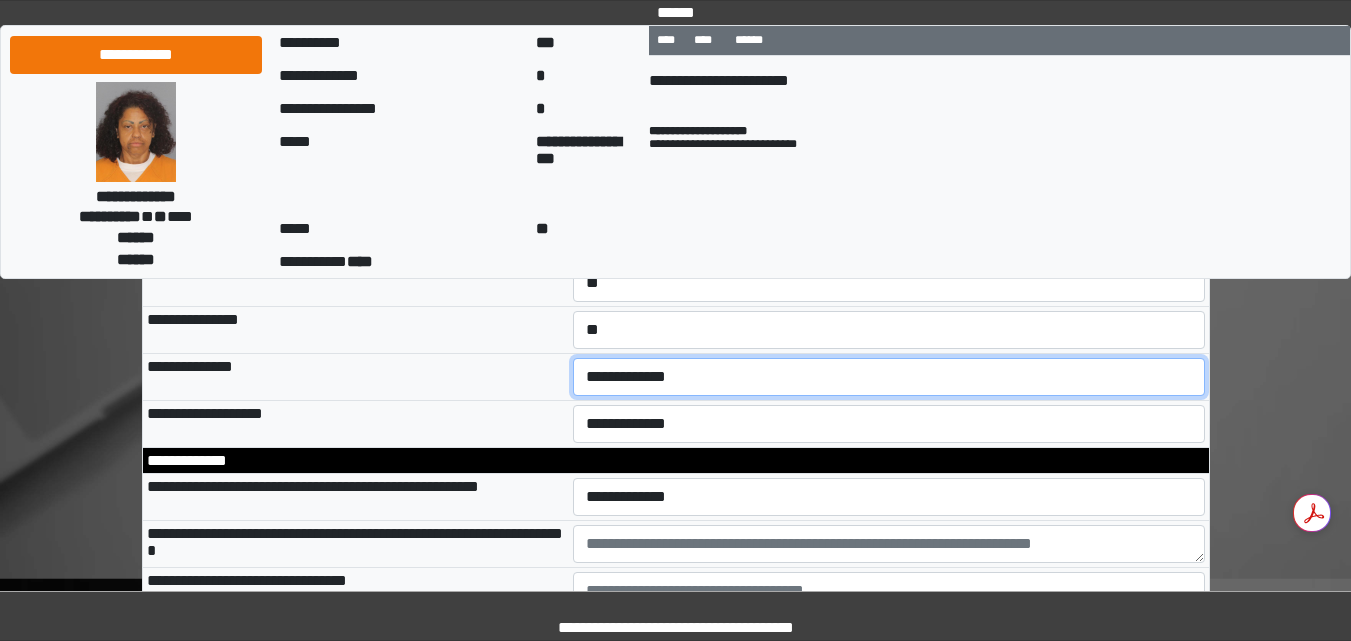 click on "**********" at bounding box center (889, 377) 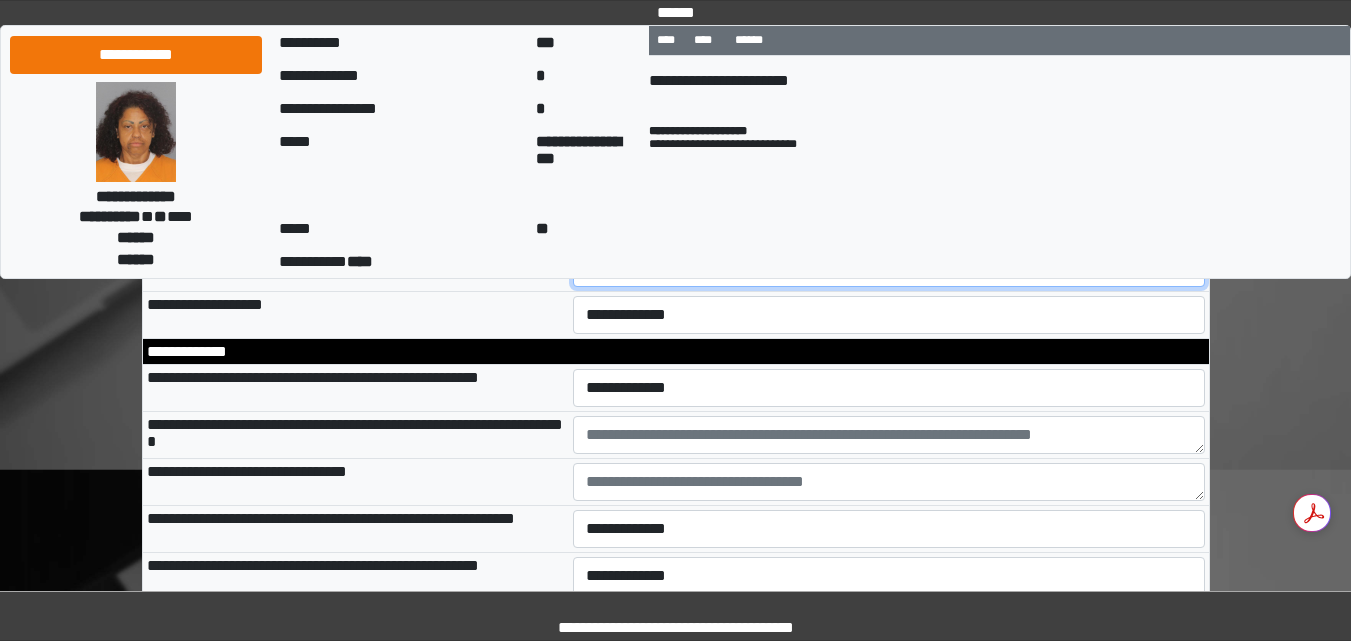 scroll, scrollTop: 10638, scrollLeft: 0, axis: vertical 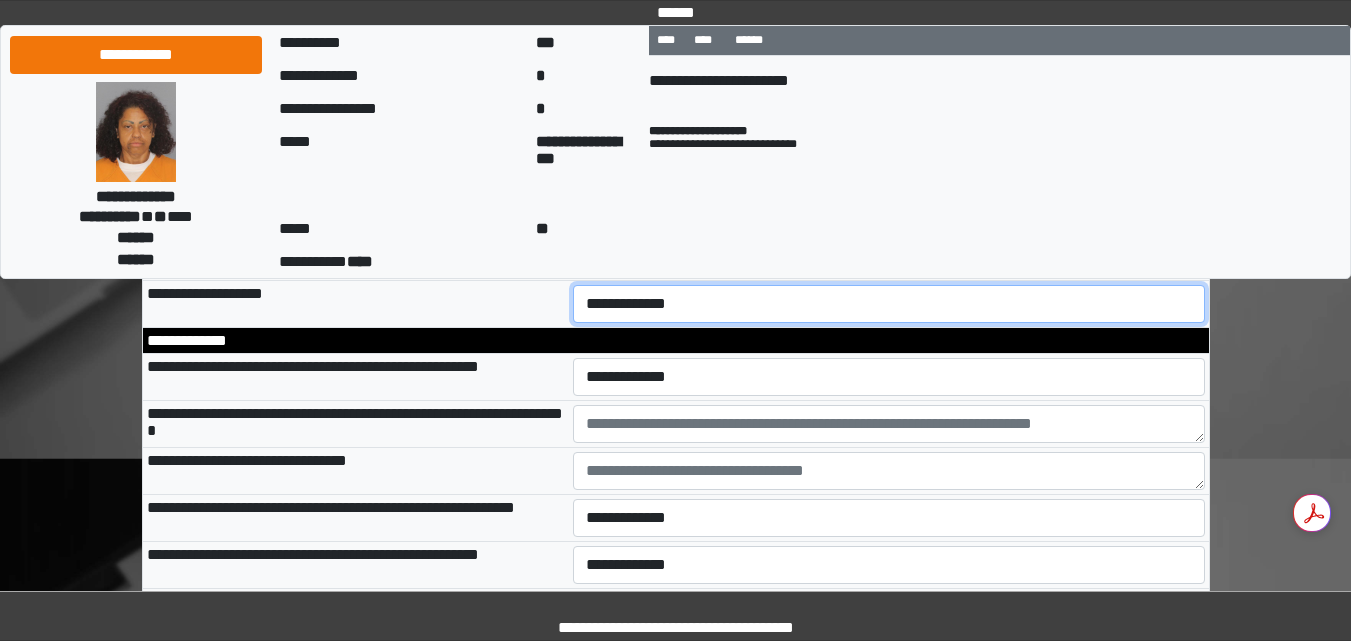 click on "**********" at bounding box center (889, 304) 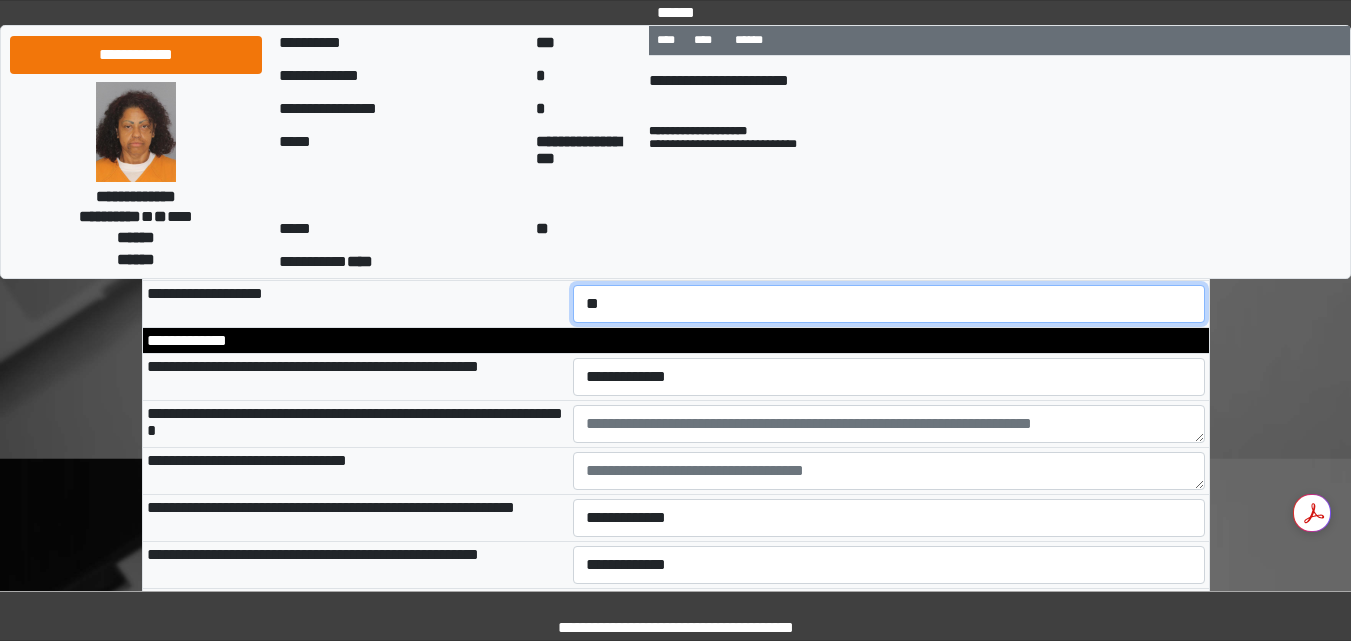 click on "**********" at bounding box center (889, 304) 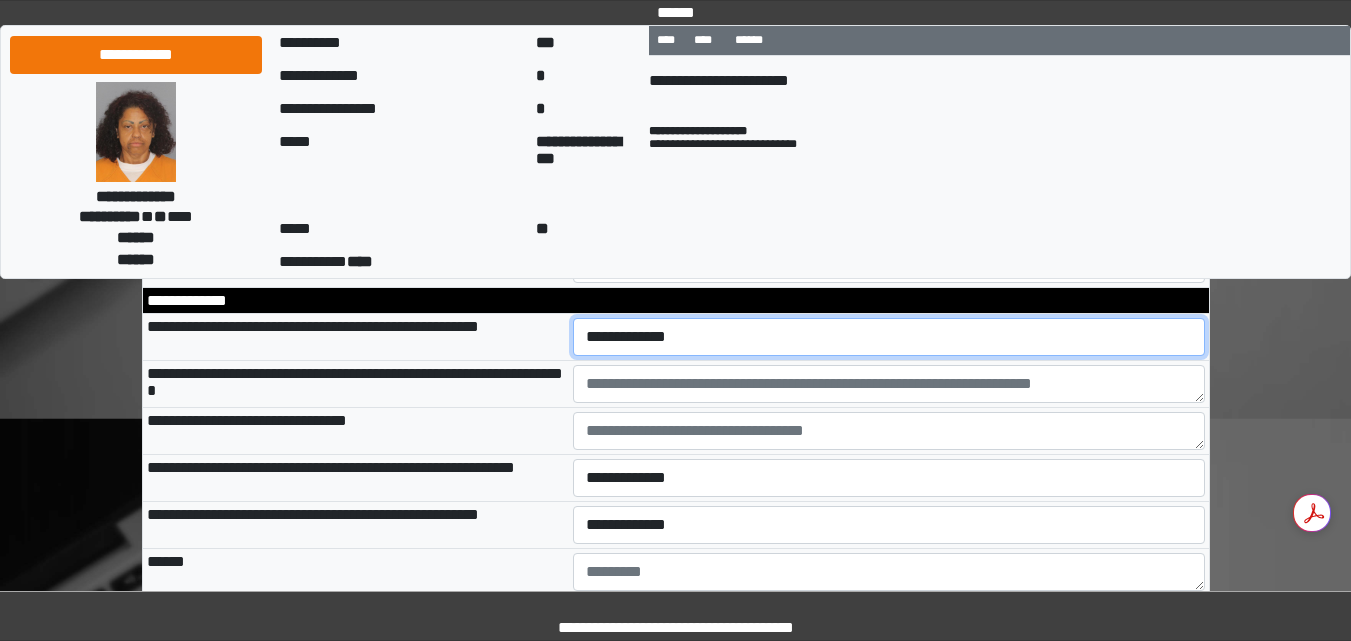 click on "**********" at bounding box center [889, 337] 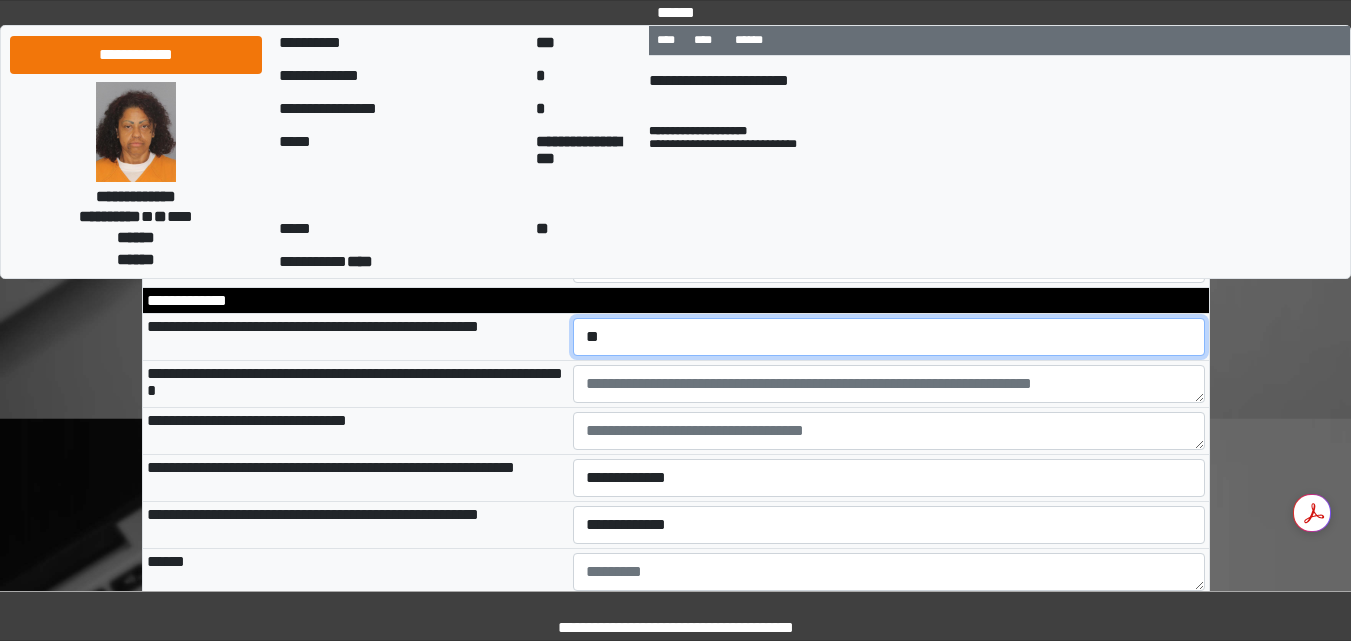 click on "**********" at bounding box center [889, 337] 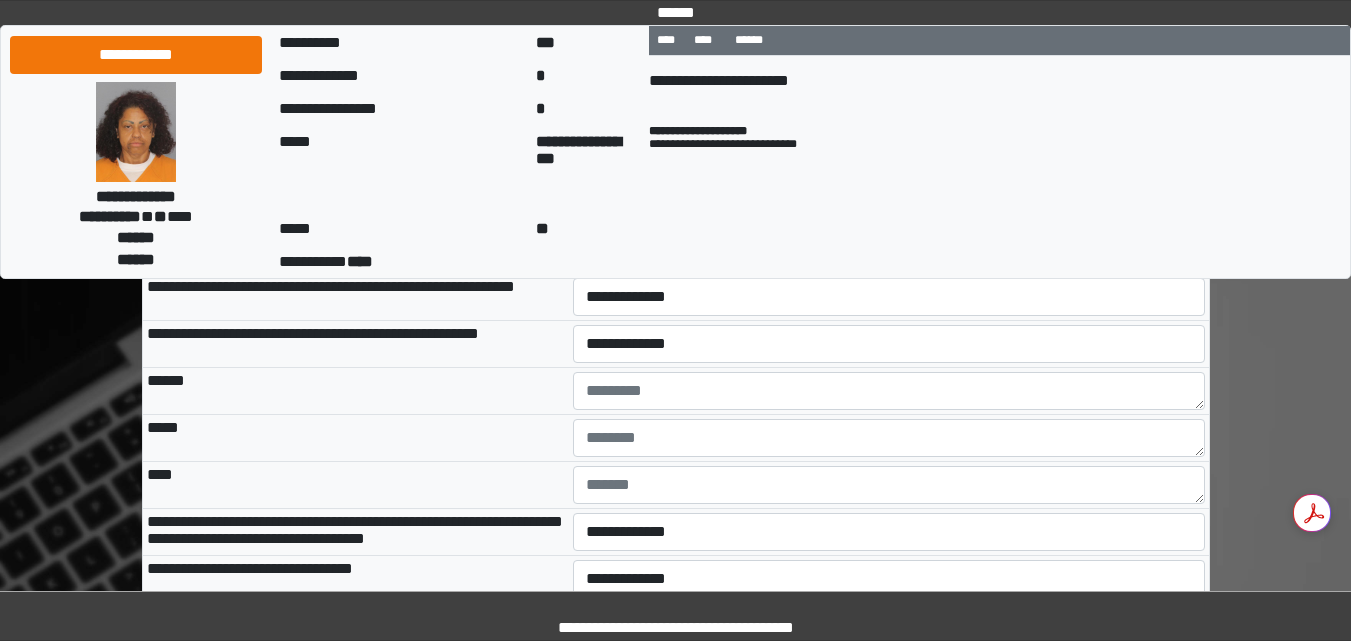 scroll, scrollTop: 10878, scrollLeft: 0, axis: vertical 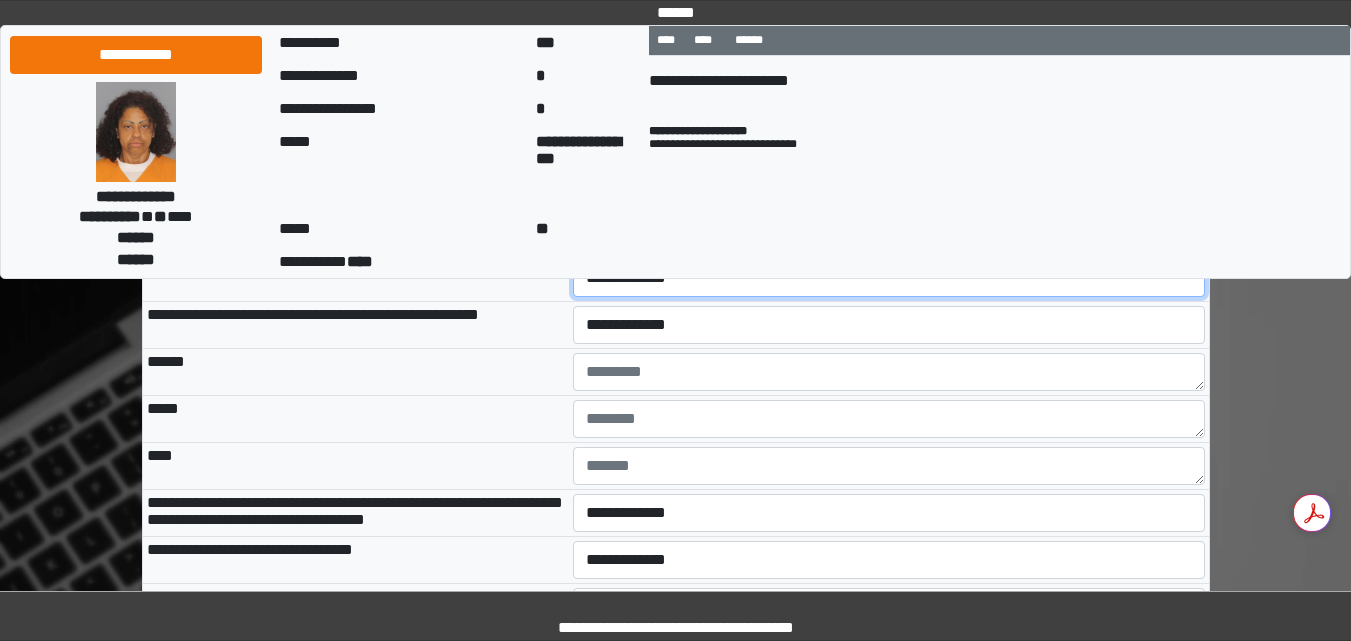 click on "**********" at bounding box center [889, 278] 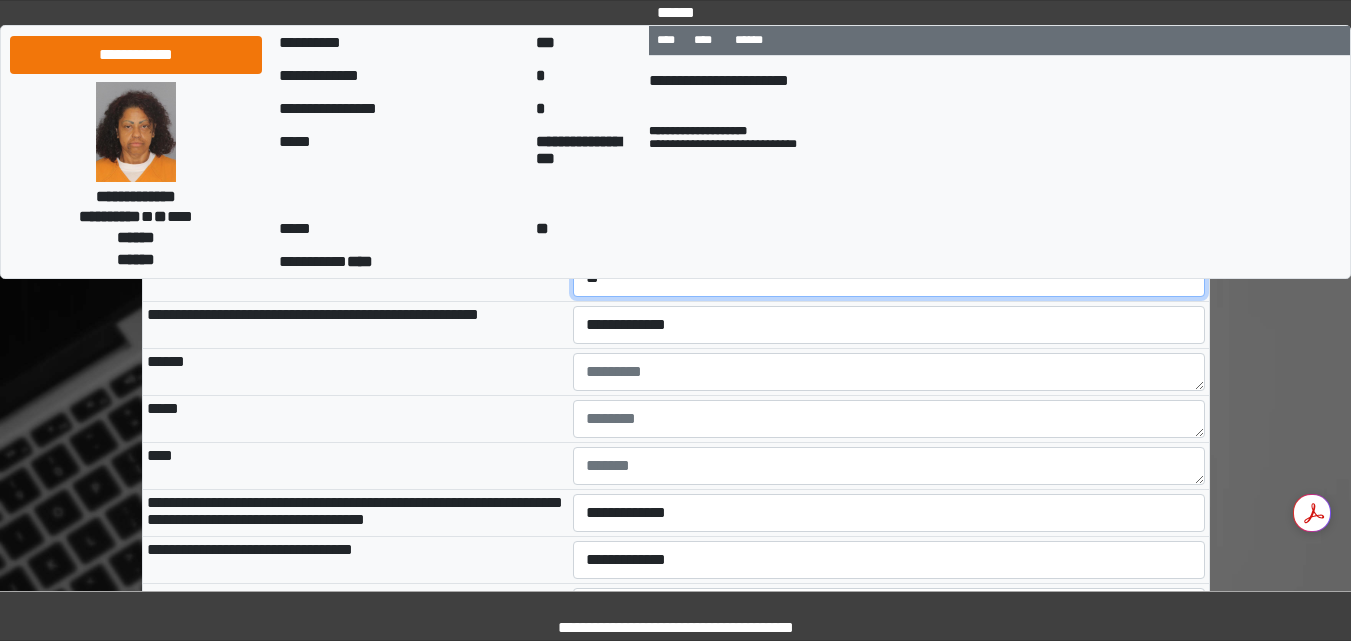 click on "**********" at bounding box center [889, 278] 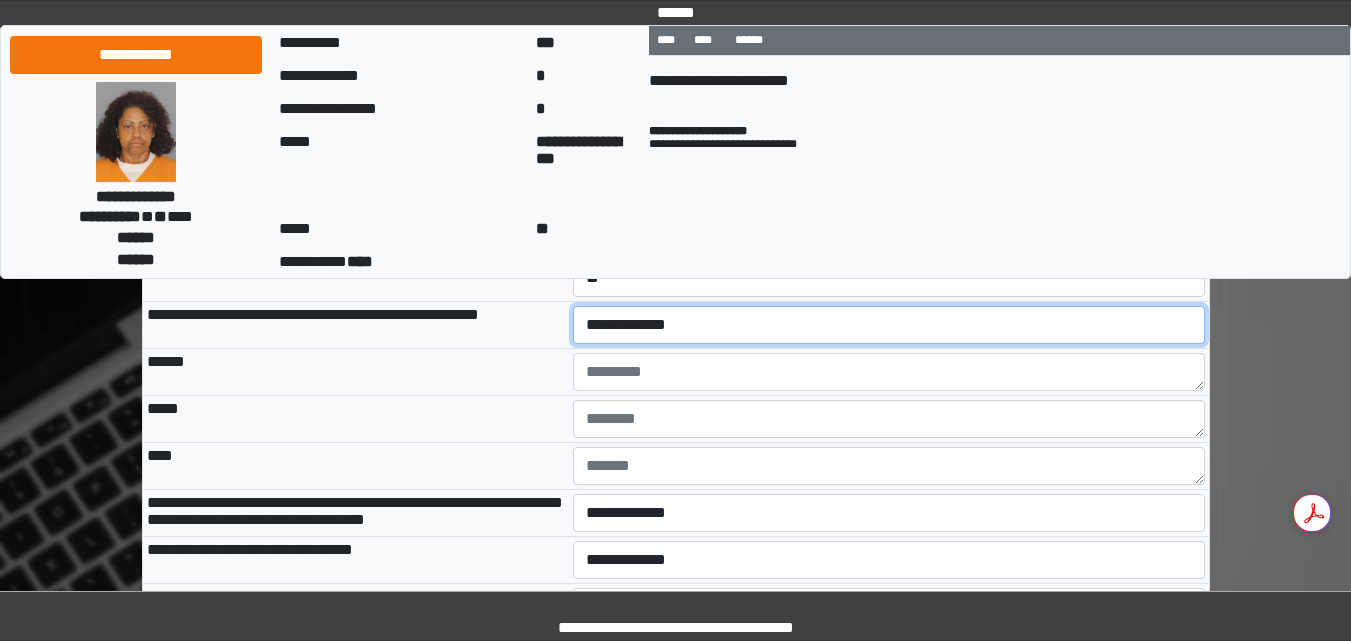 click on "**********" at bounding box center (889, 325) 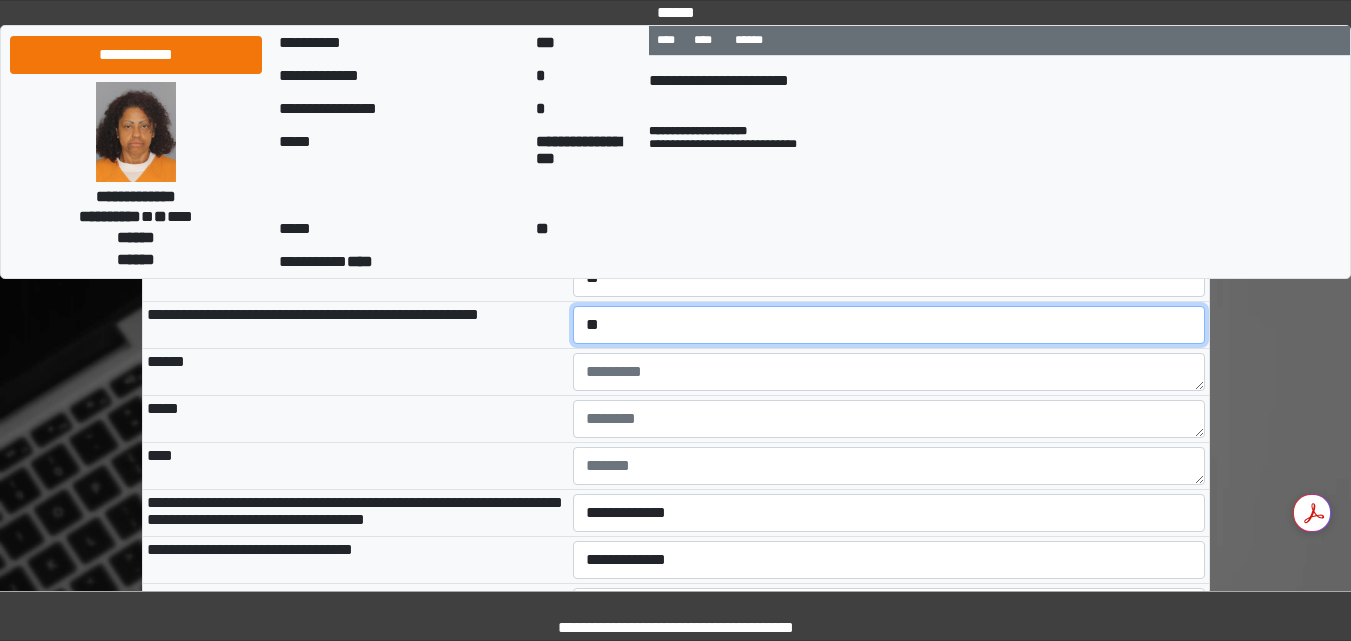 click on "**********" at bounding box center (889, 325) 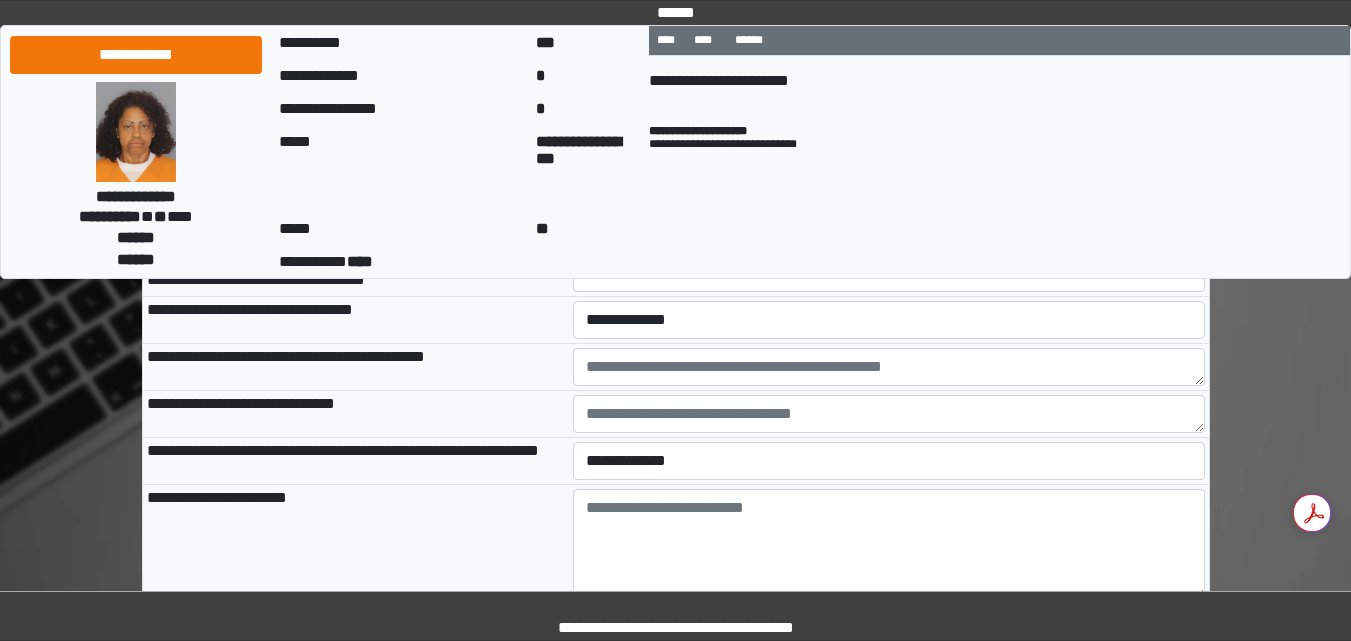 scroll, scrollTop: 11158, scrollLeft: 0, axis: vertical 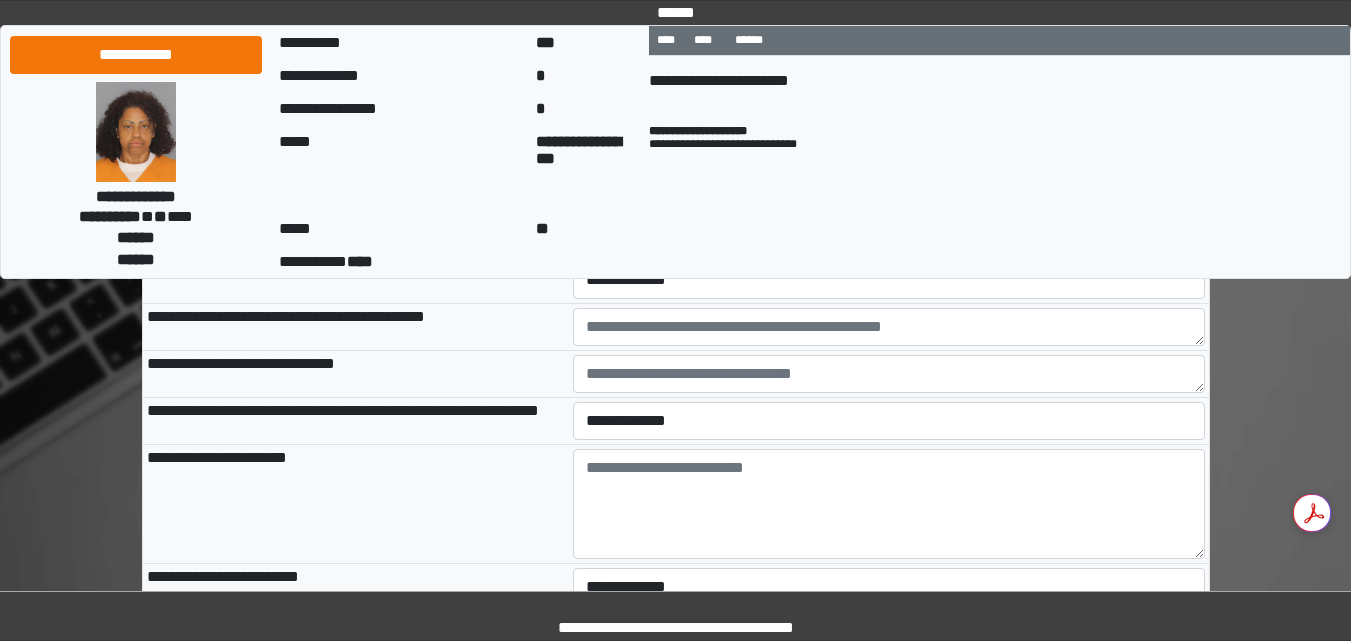 click on "**********" at bounding box center [889, 233] 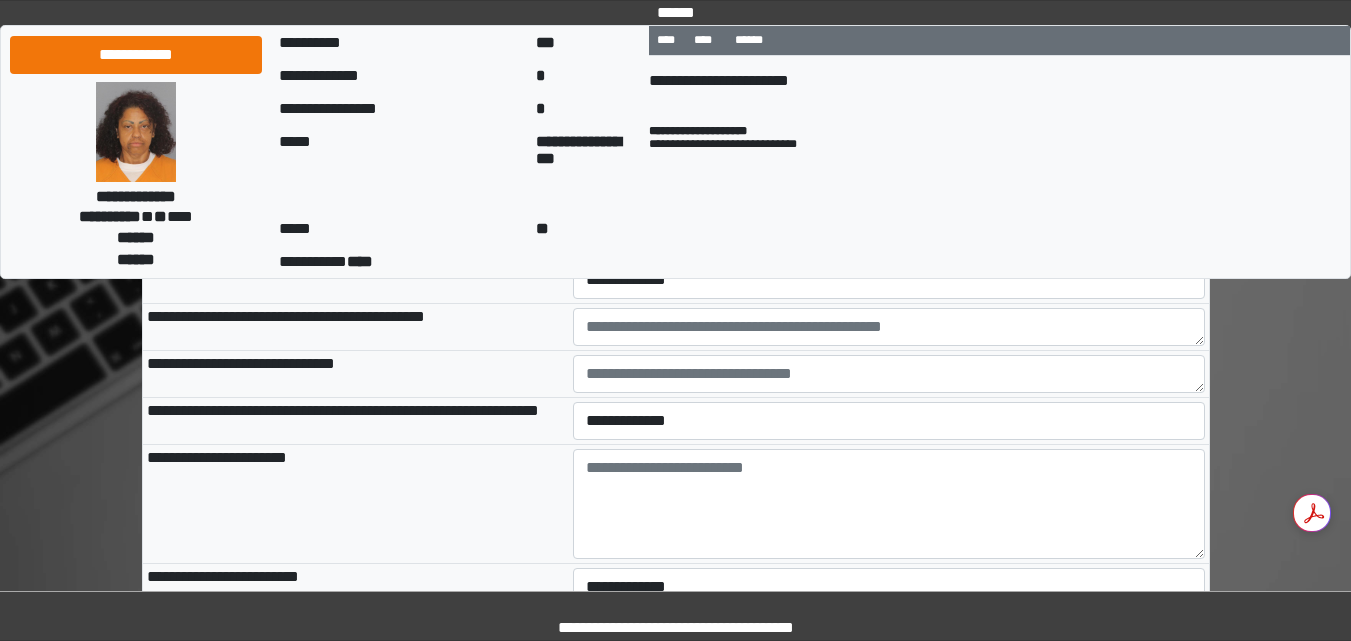 select on "*" 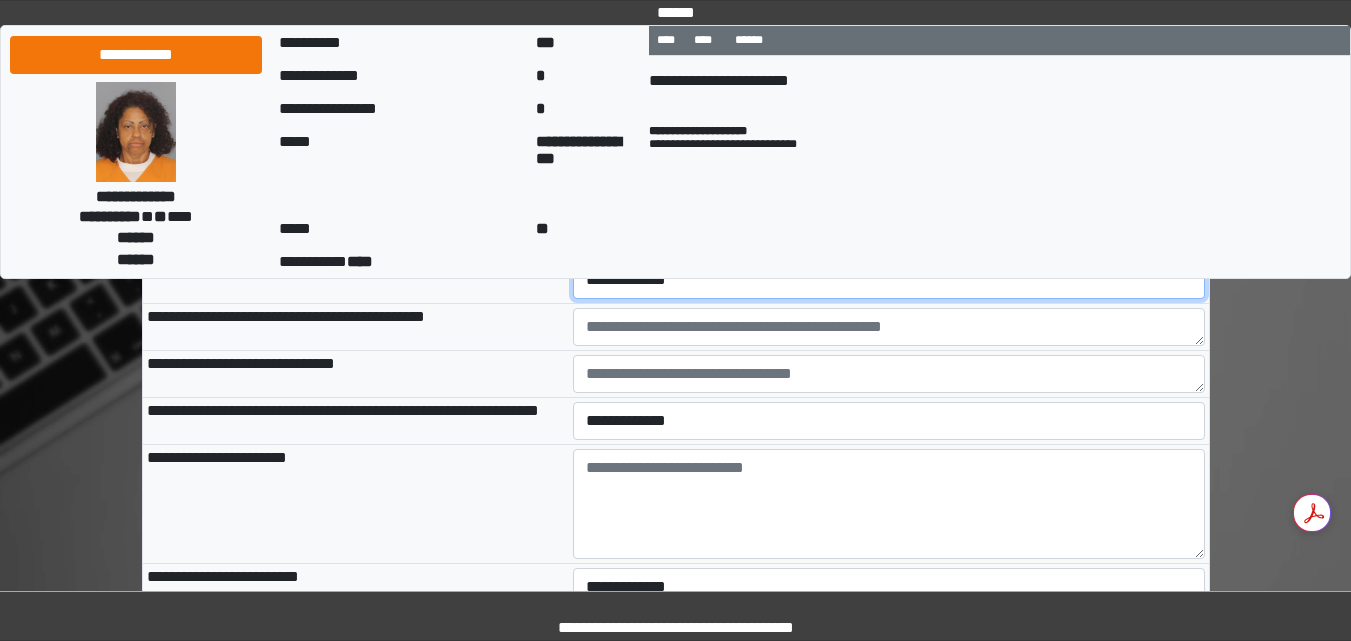 click on "**********" at bounding box center [889, 280] 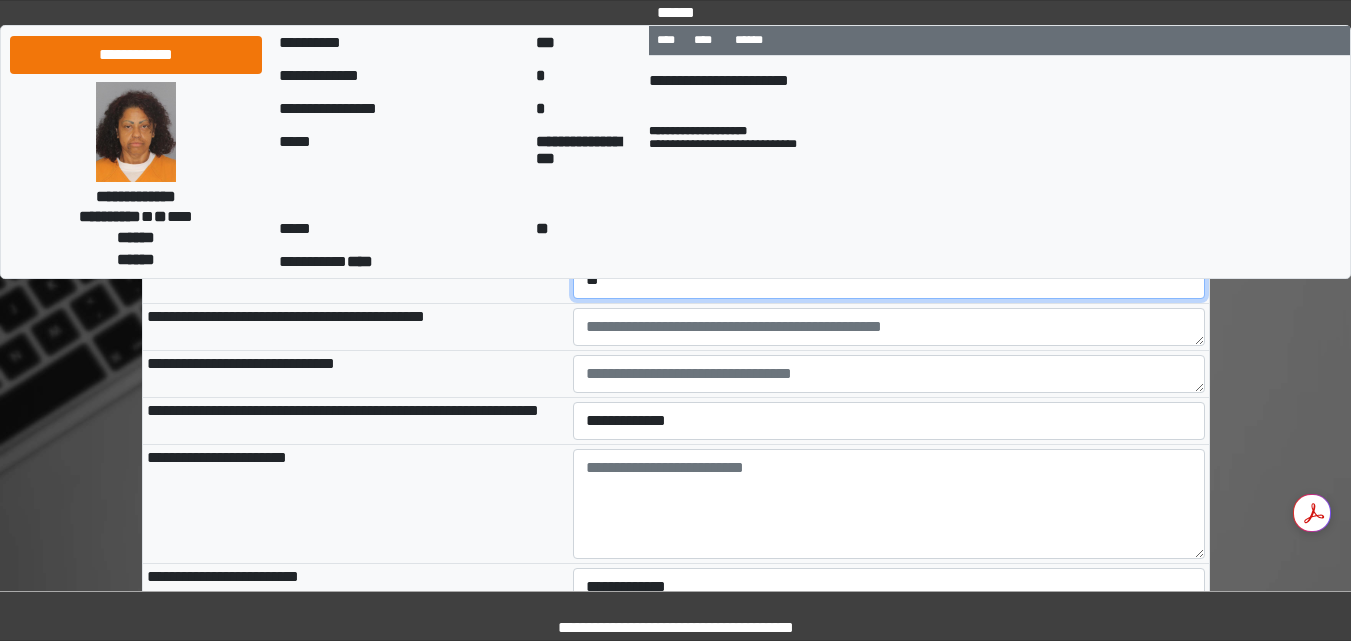 click on "**********" at bounding box center (889, 280) 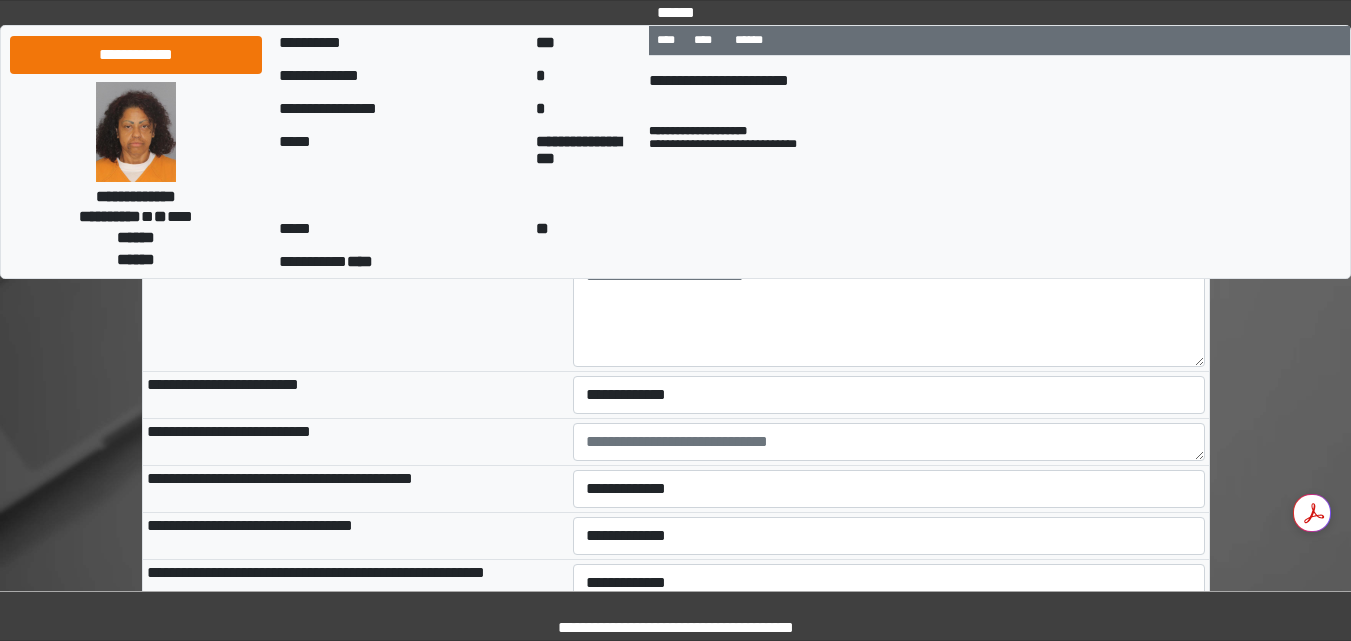 scroll, scrollTop: 11358, scrollLeft: 0, axis: vertical 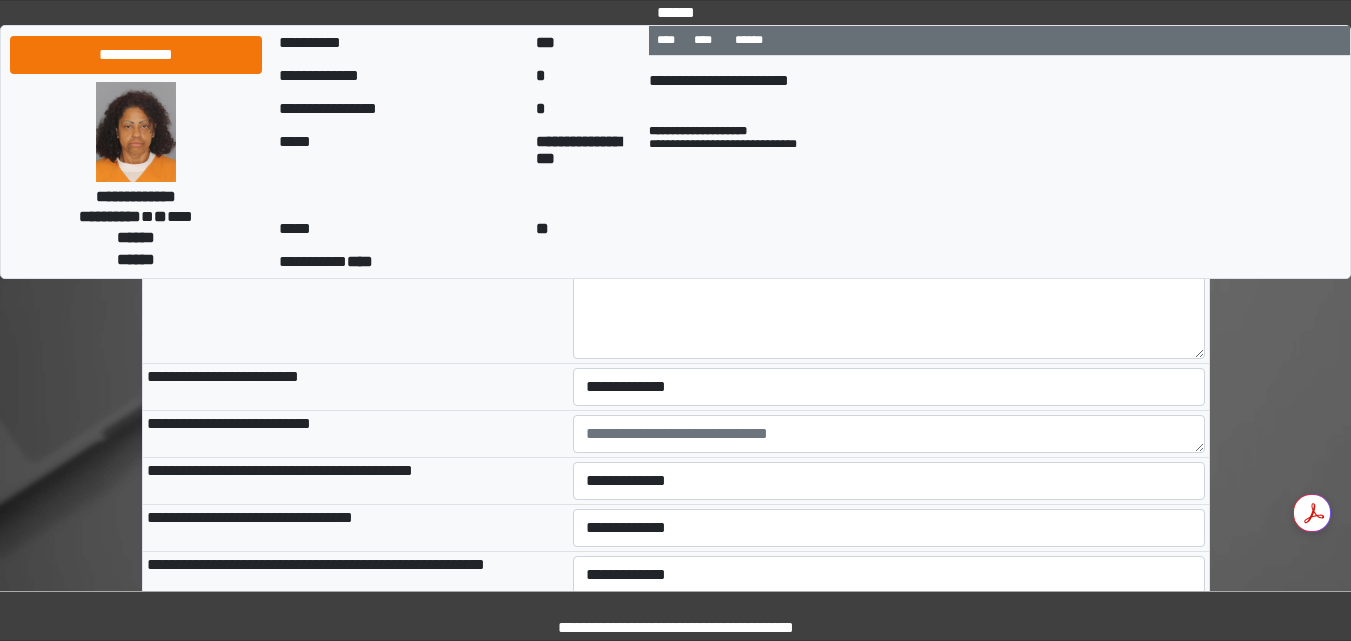 click on "**********" at bounding box center [889, 221] 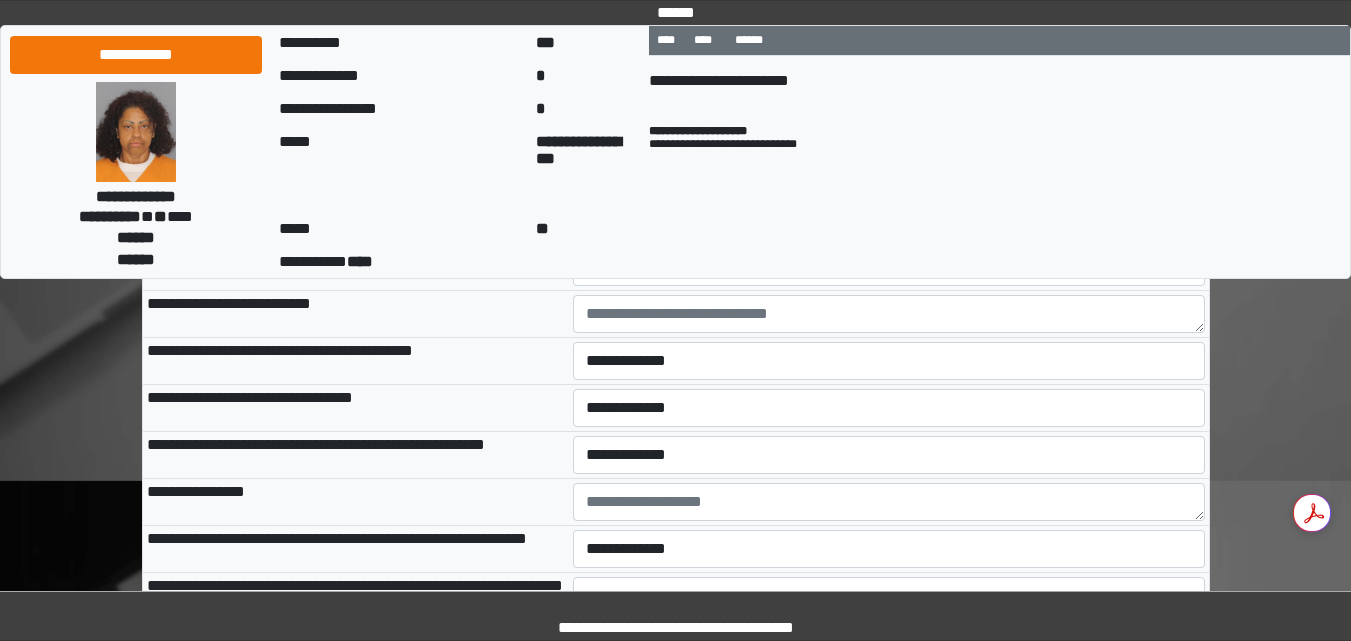 scroll, scrollTop: 11518, scrollLeft: 0, axis: vertical 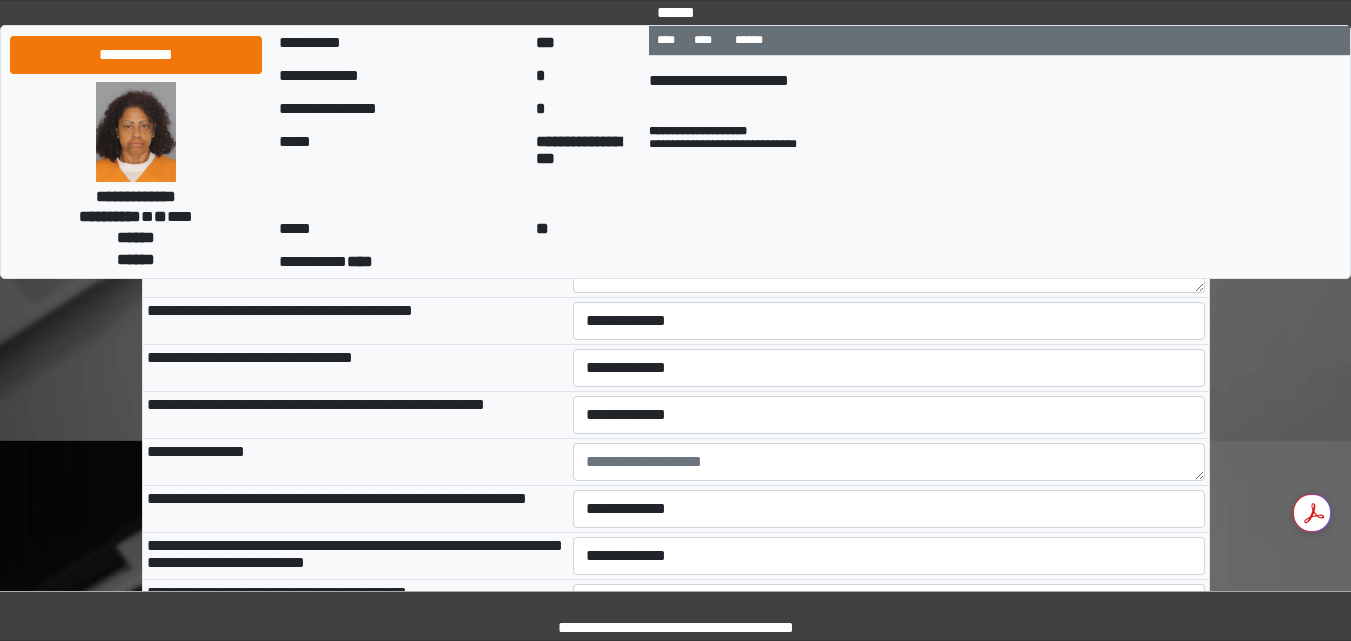 click on "**********" at bounding box center (889, 227) 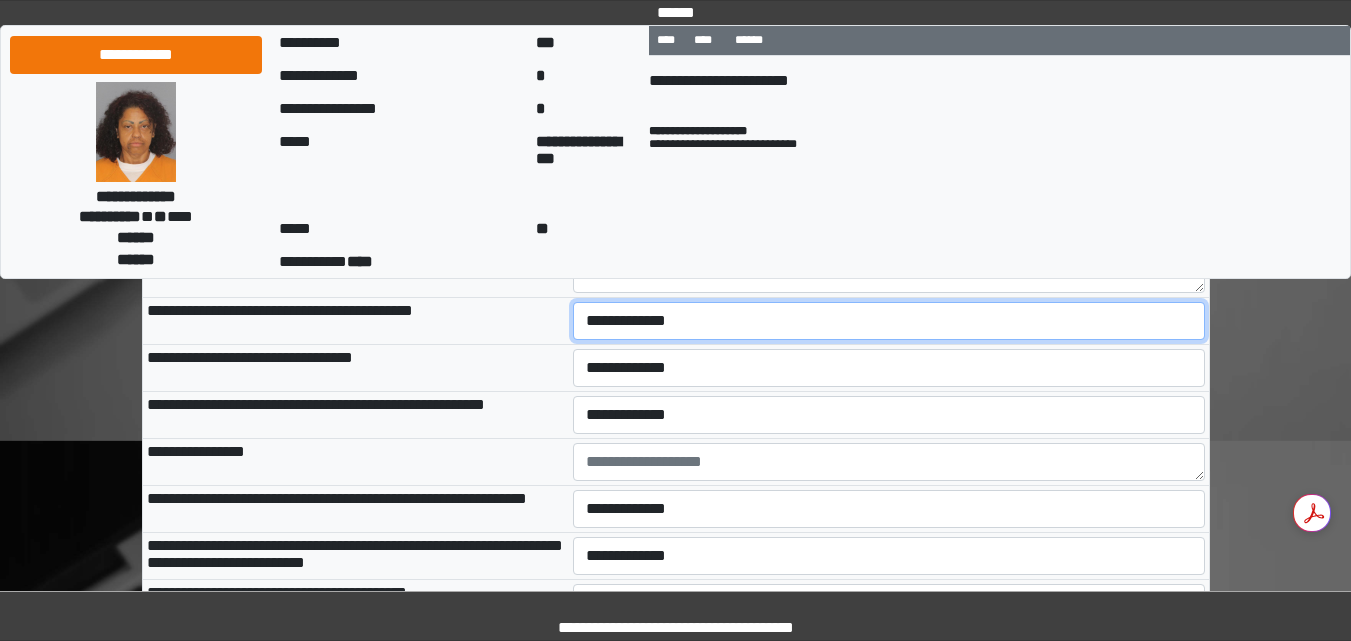 click on "**********" at bounding box center [889, 321] 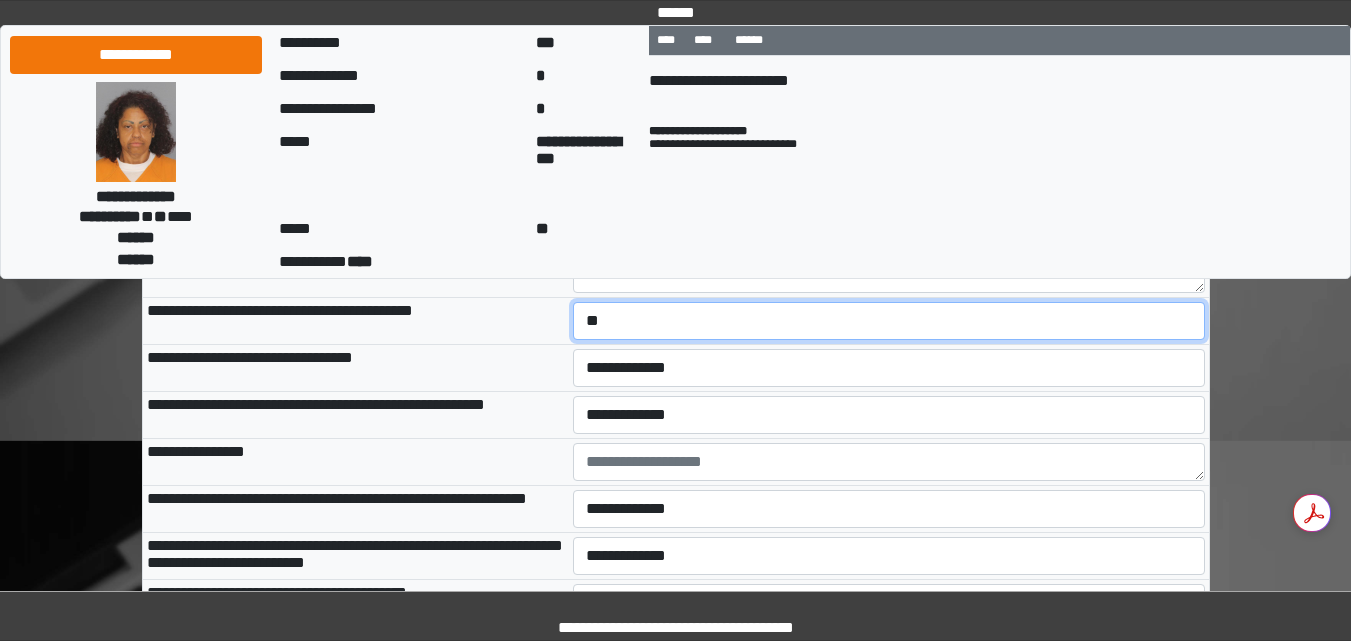 click on "**********" at bounding box center [889, 321] 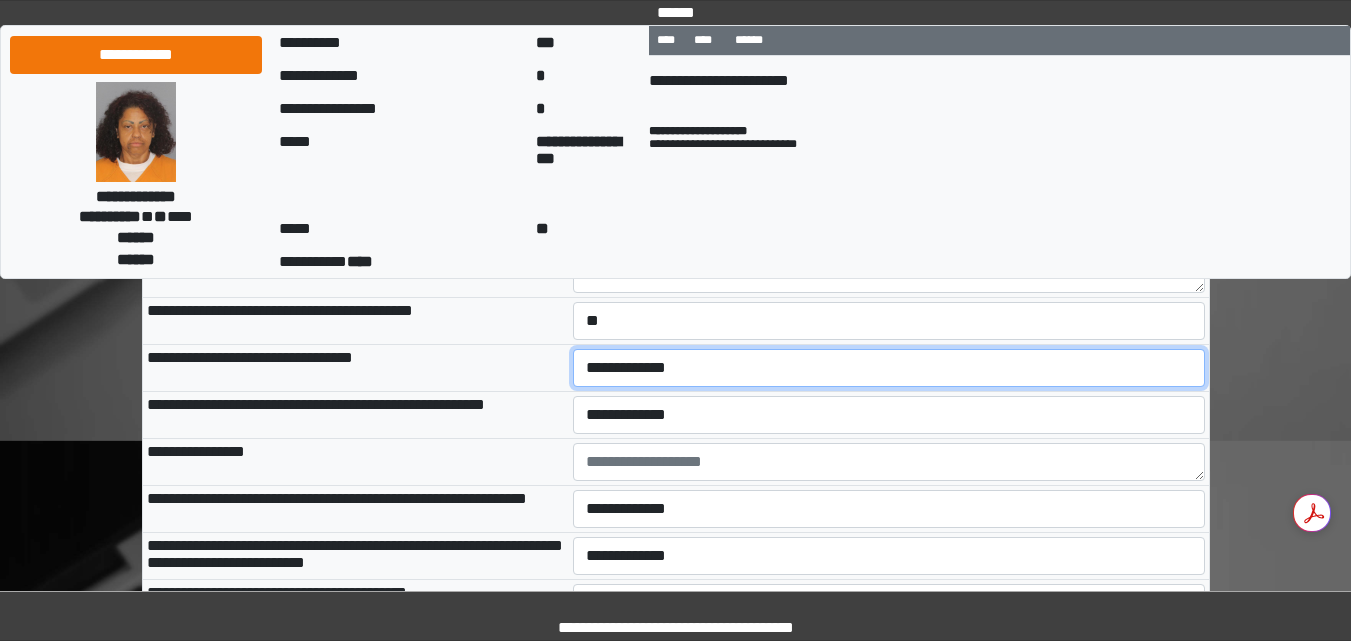click on "**********" at bounding box center [889, 368] 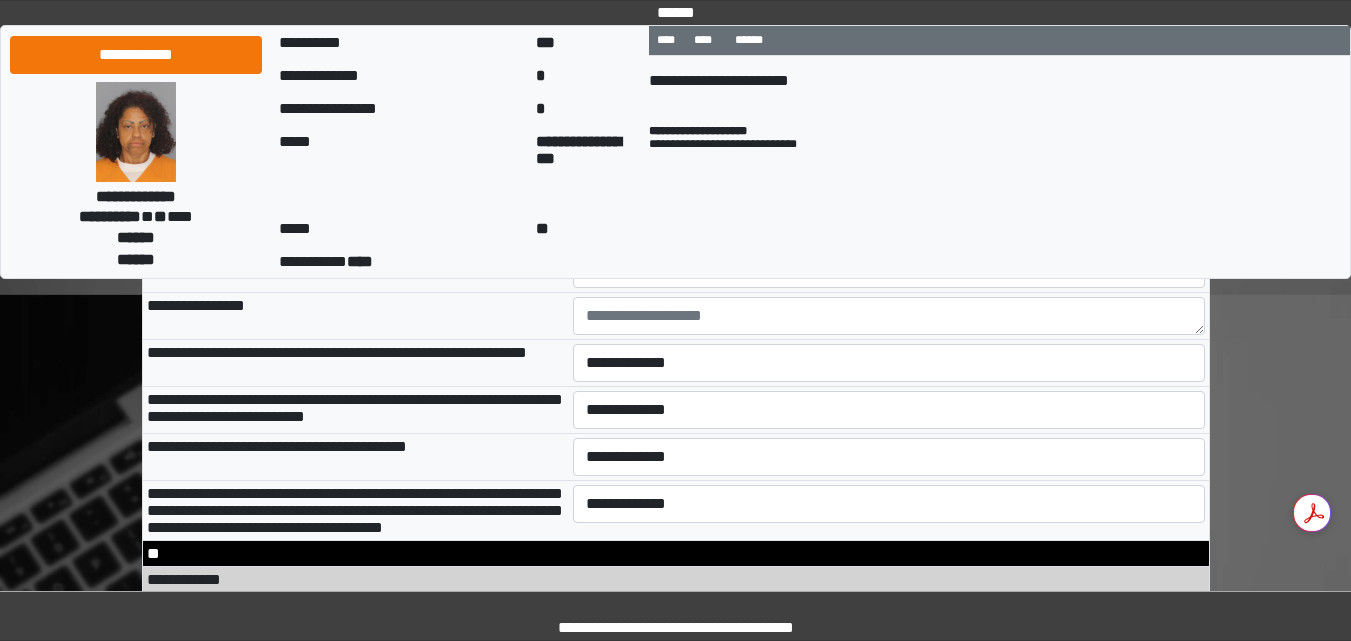 scroll, scrollTop: 11678, scrollLeft: 0, axis: vertical 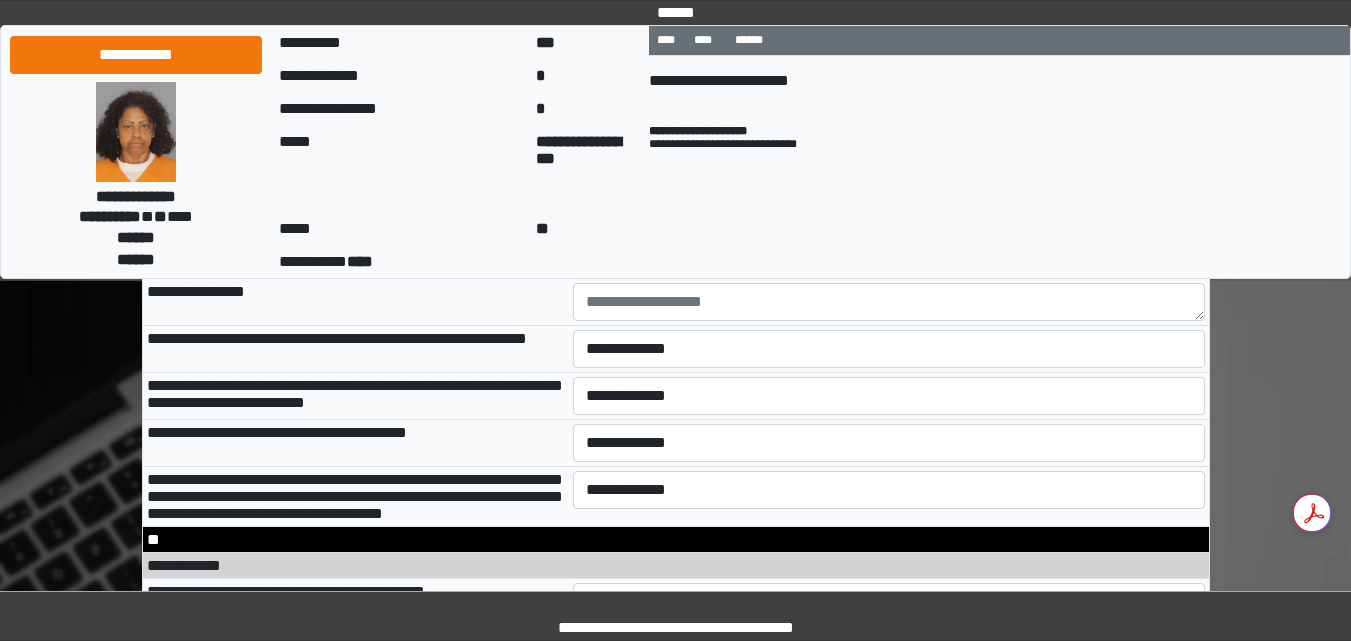 click on "**********" at bounding box center (889, 255) 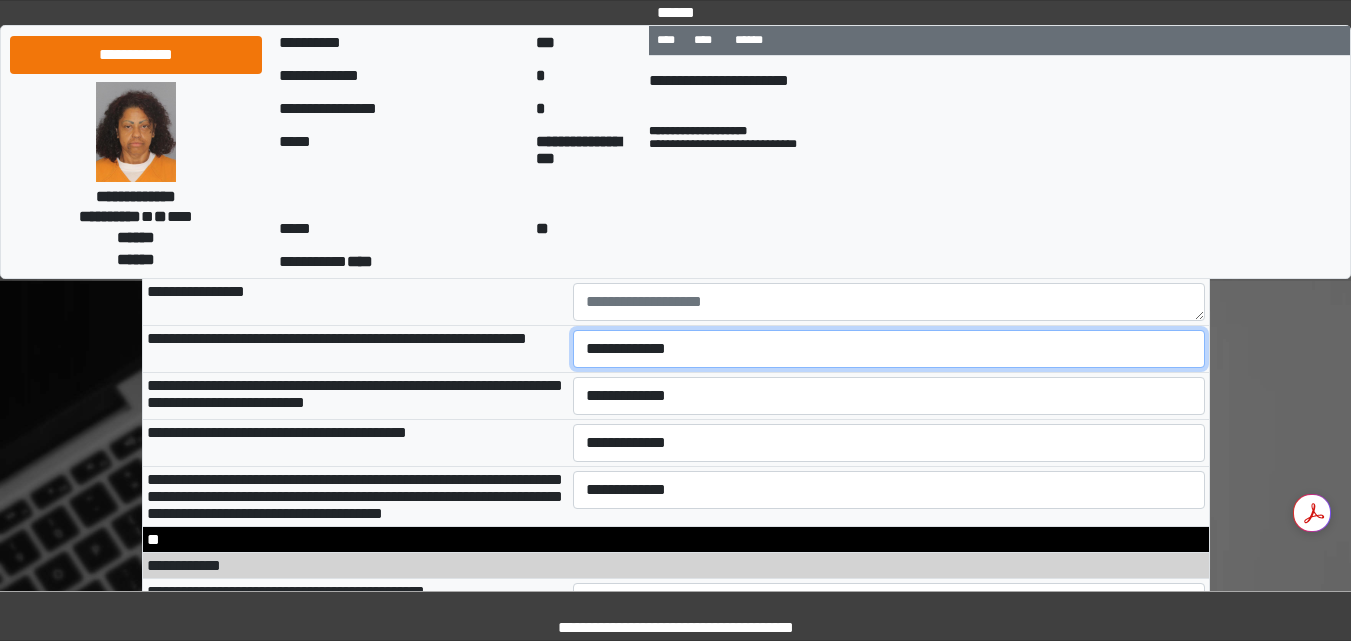 click on "**********" at bounding box center (889, 349) 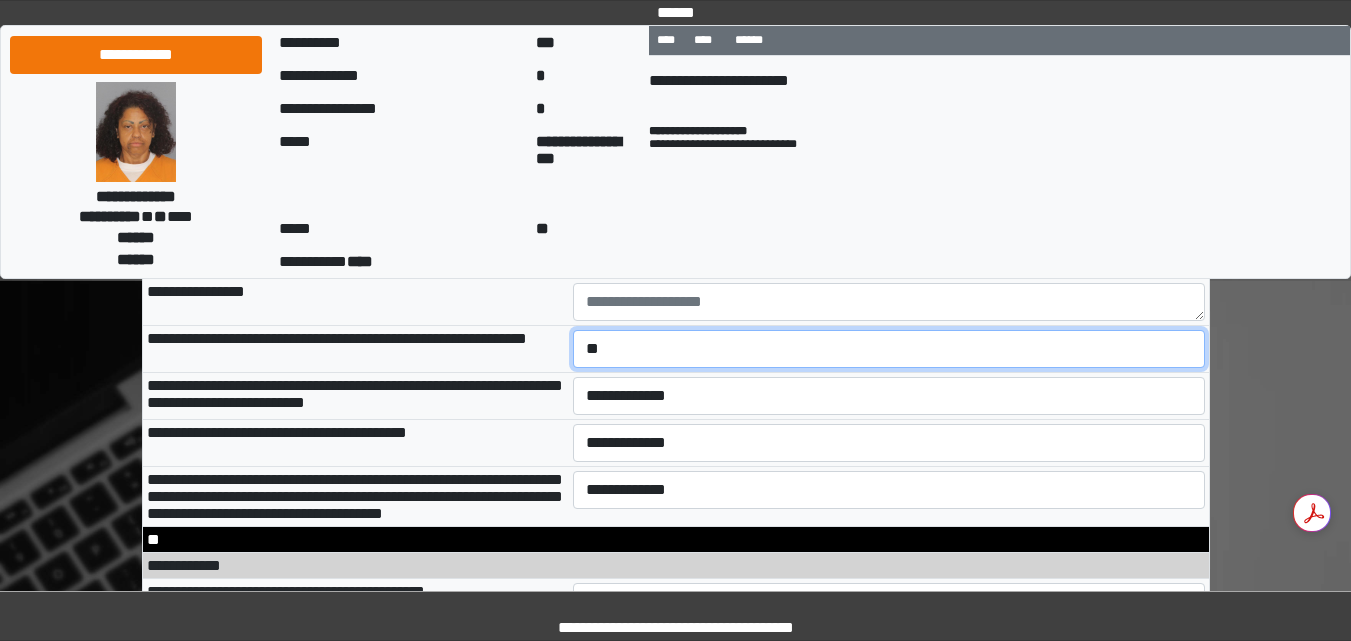 click on "**********" at bounding box center (889, 349) 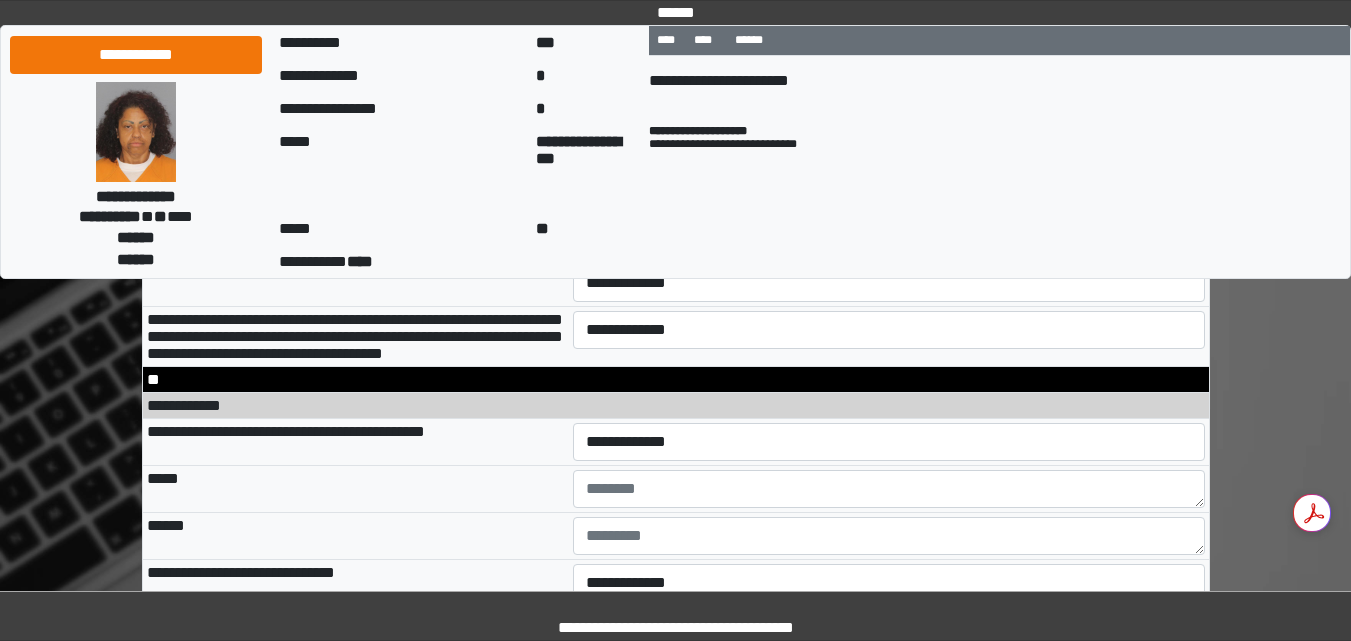 scroll, scrollTop: 11878, scrollLeft: 0, axis: vertical 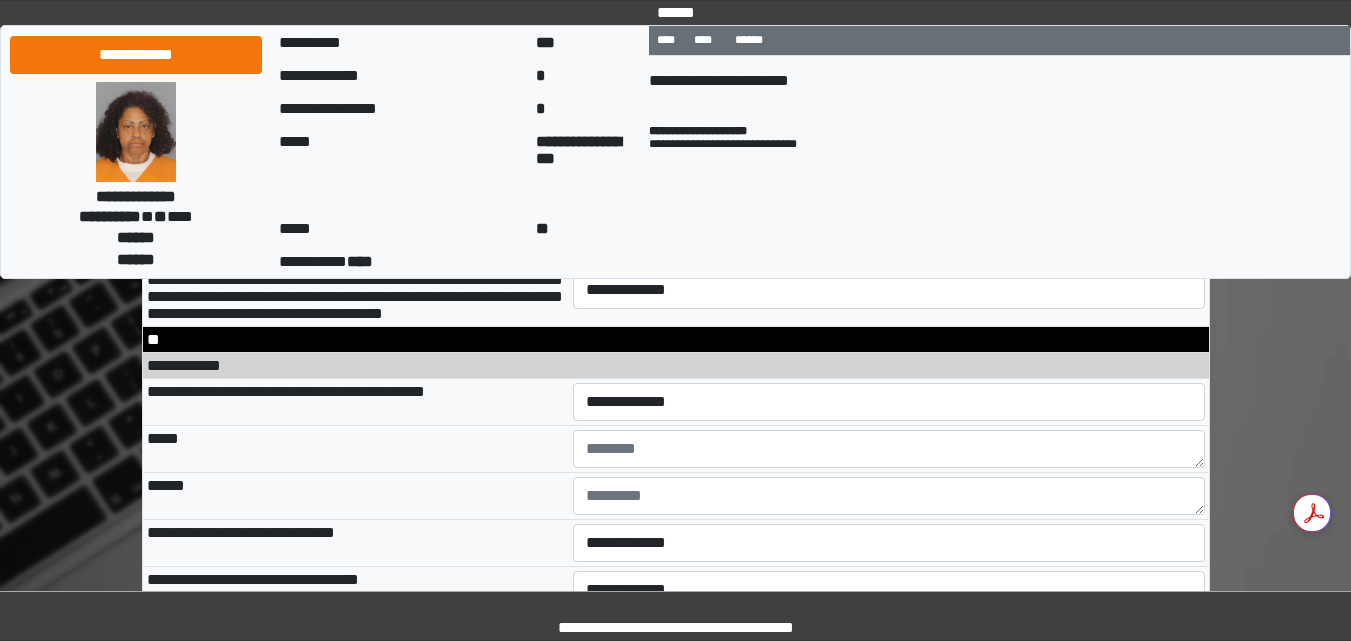 click on "**********" at bounding box center [889, 196] 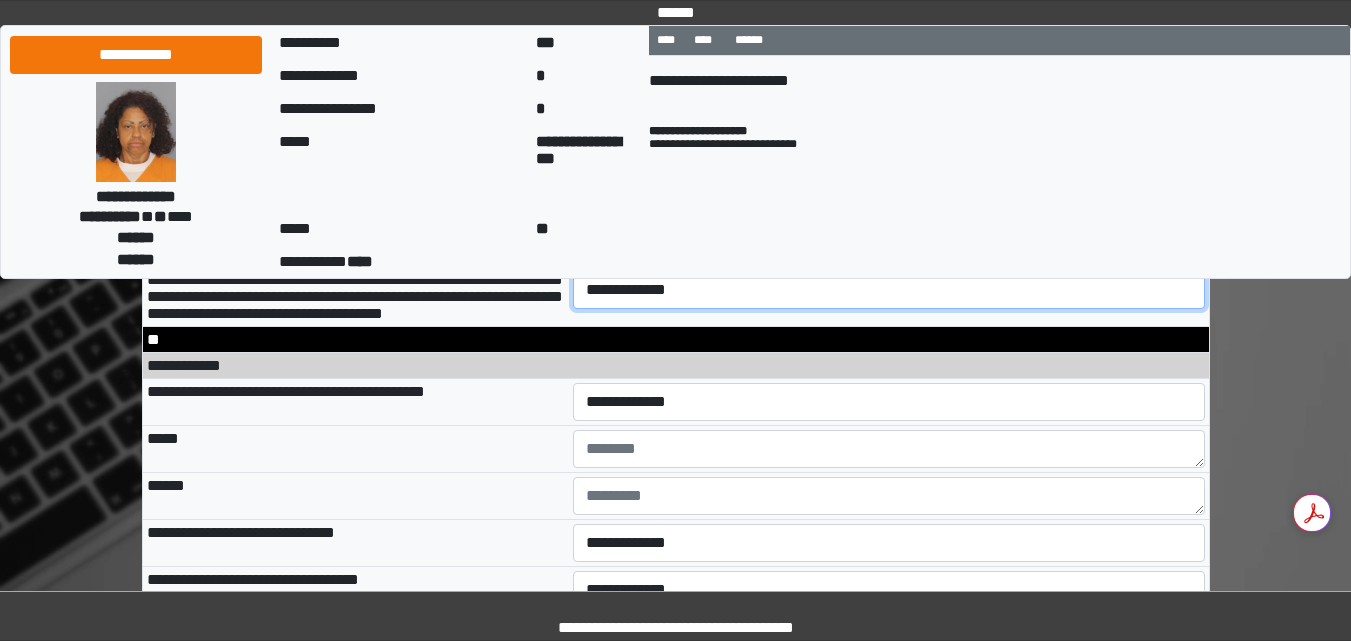 click on "**********" at bounding box center [889, 290] 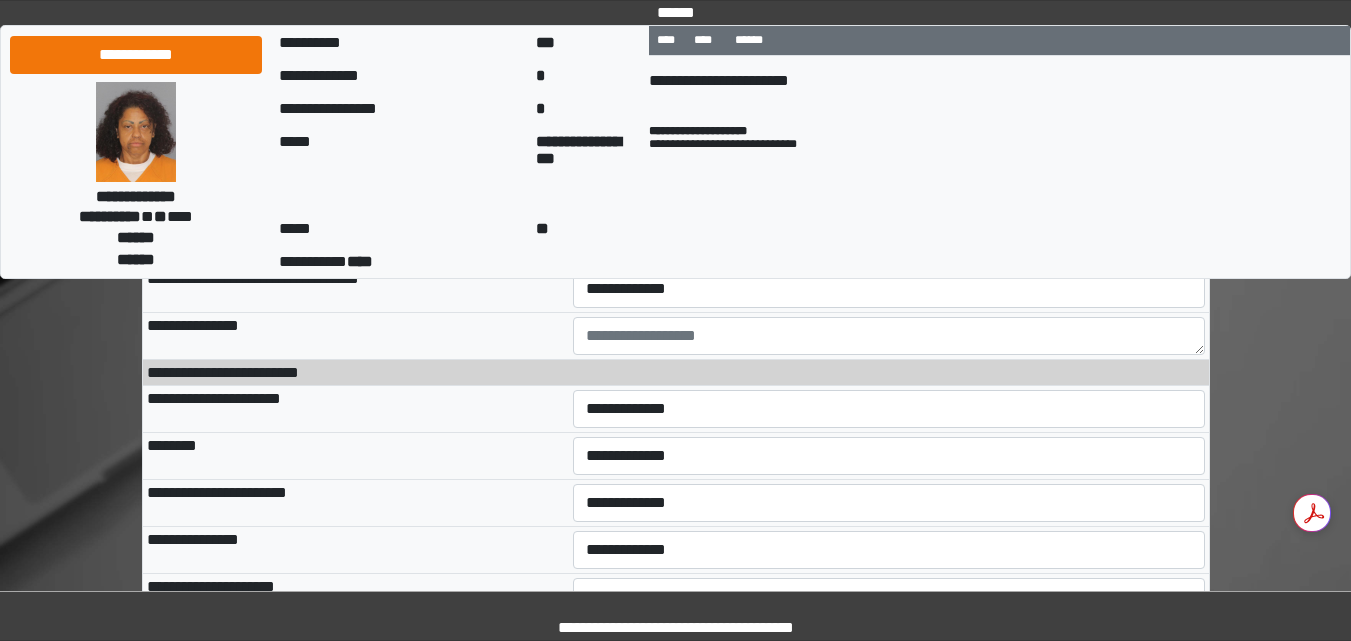 scroll, scrollTop: 12198, scrollLeft: 0, axis: vertical 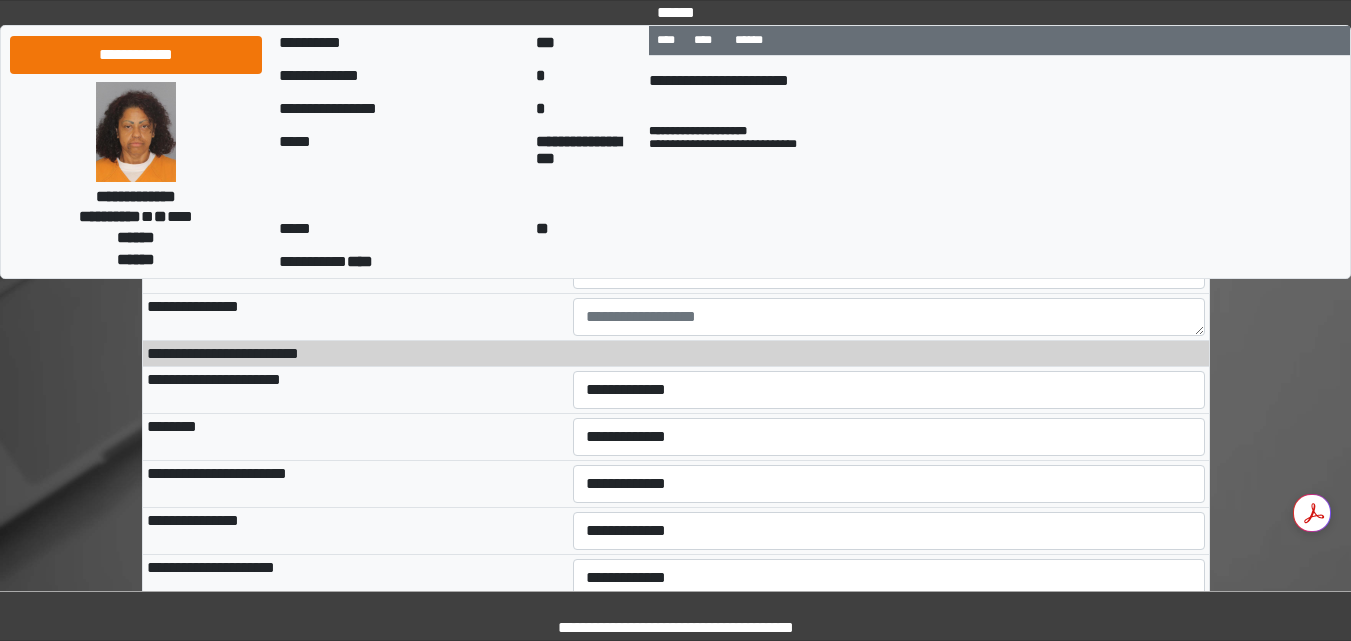 click on "**********" at bounding box center (889, 82) 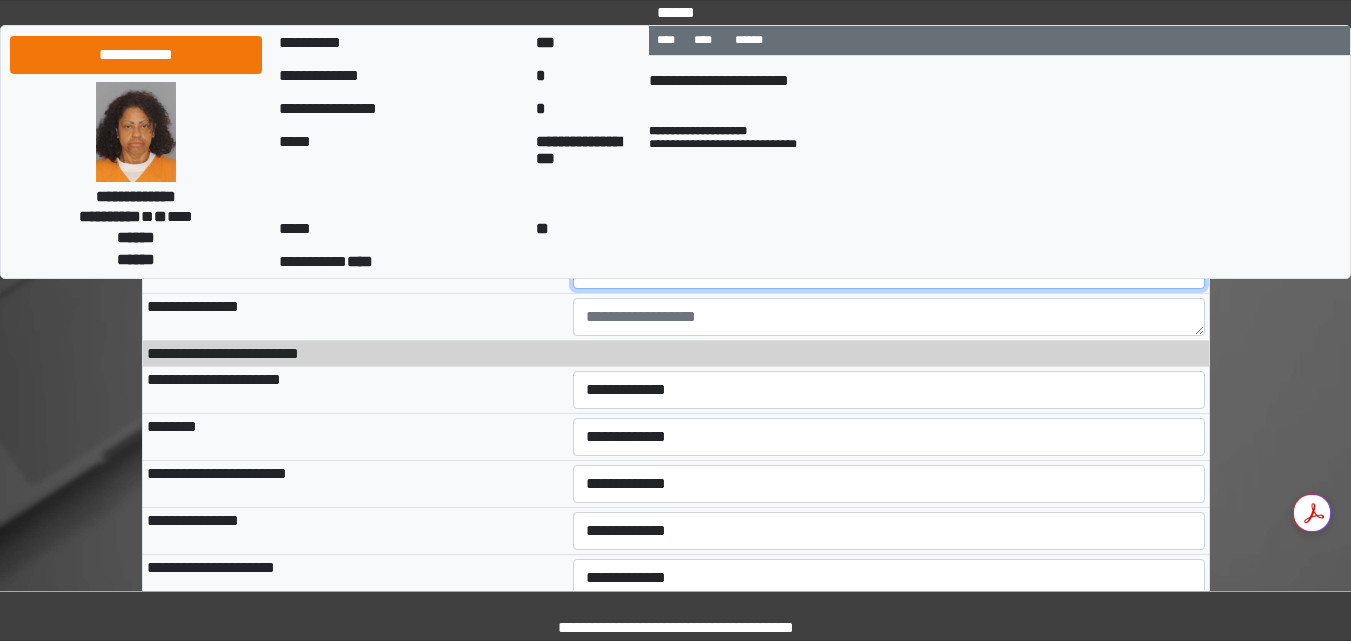 click on "**********" at bounding box center (889, 270) 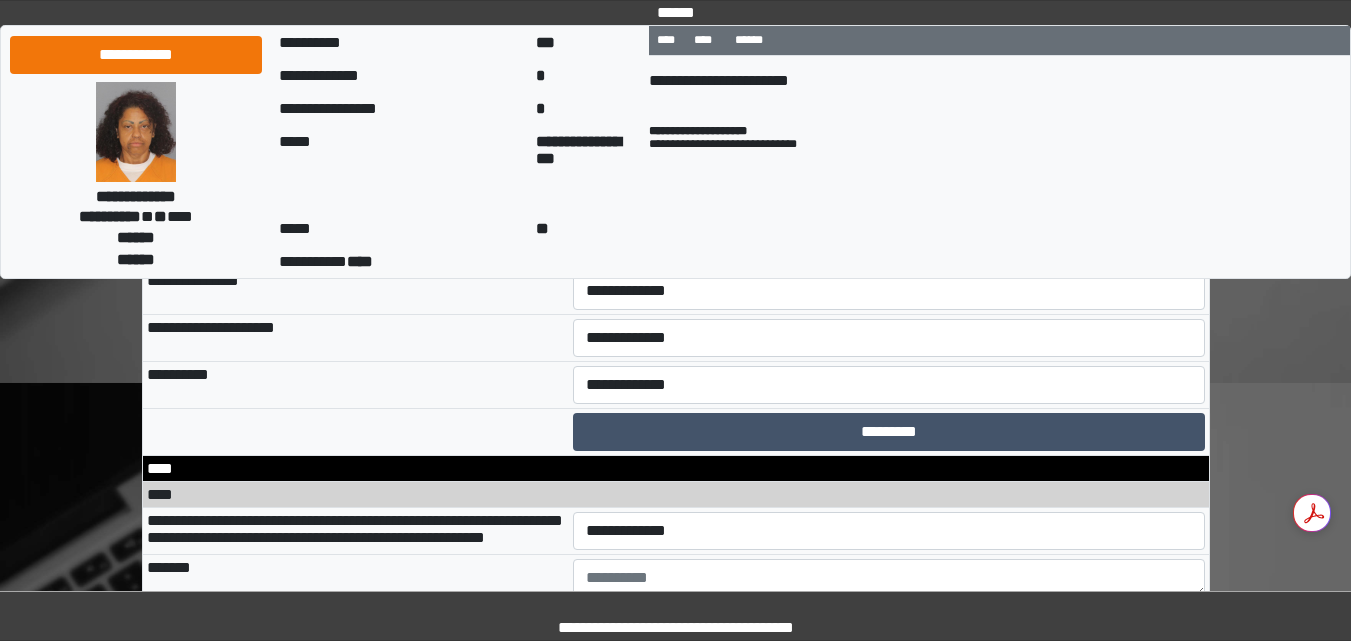 scroll, scrollTop: 12478, scrollLeft: 0, axis: vertical 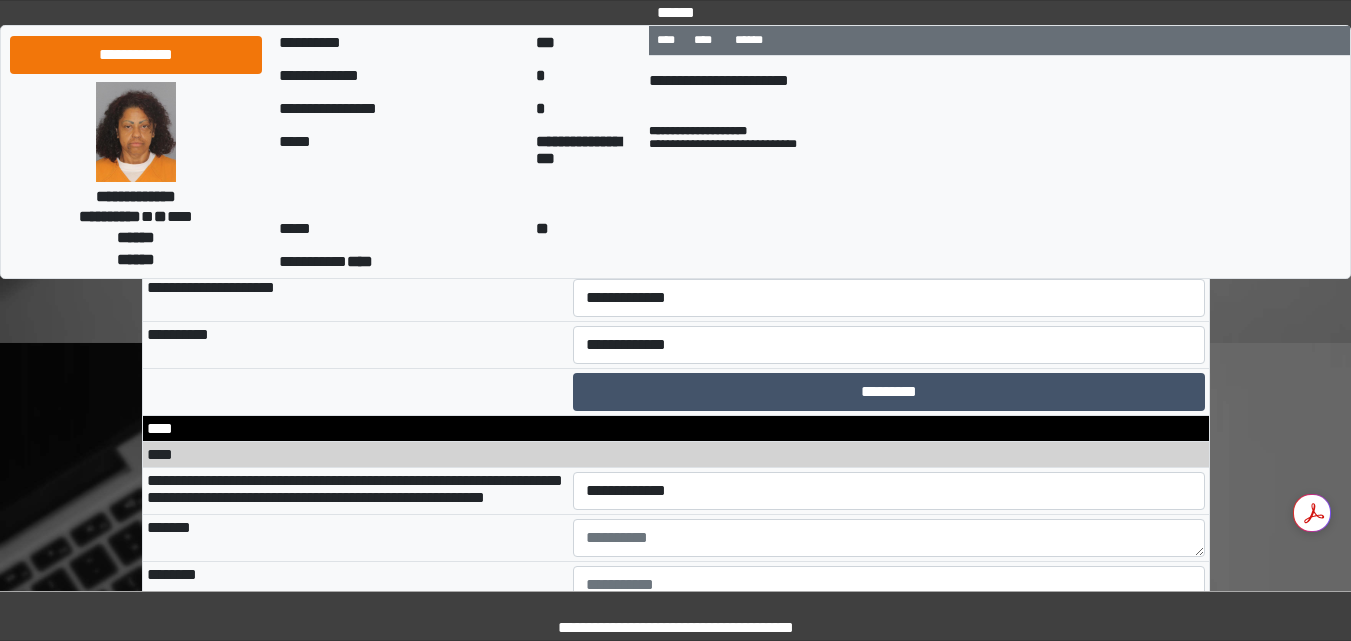 click on "**********" at bounding box center [889, 110] 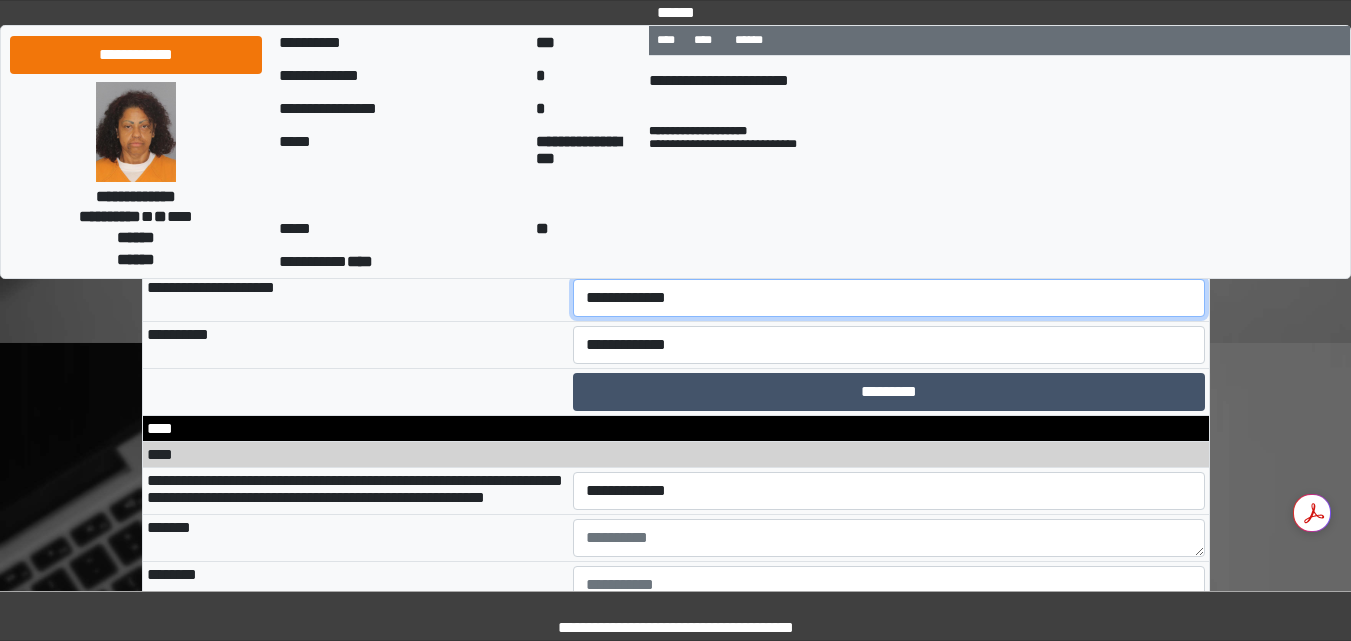 click on "**********" at bounding box center [889, 298] 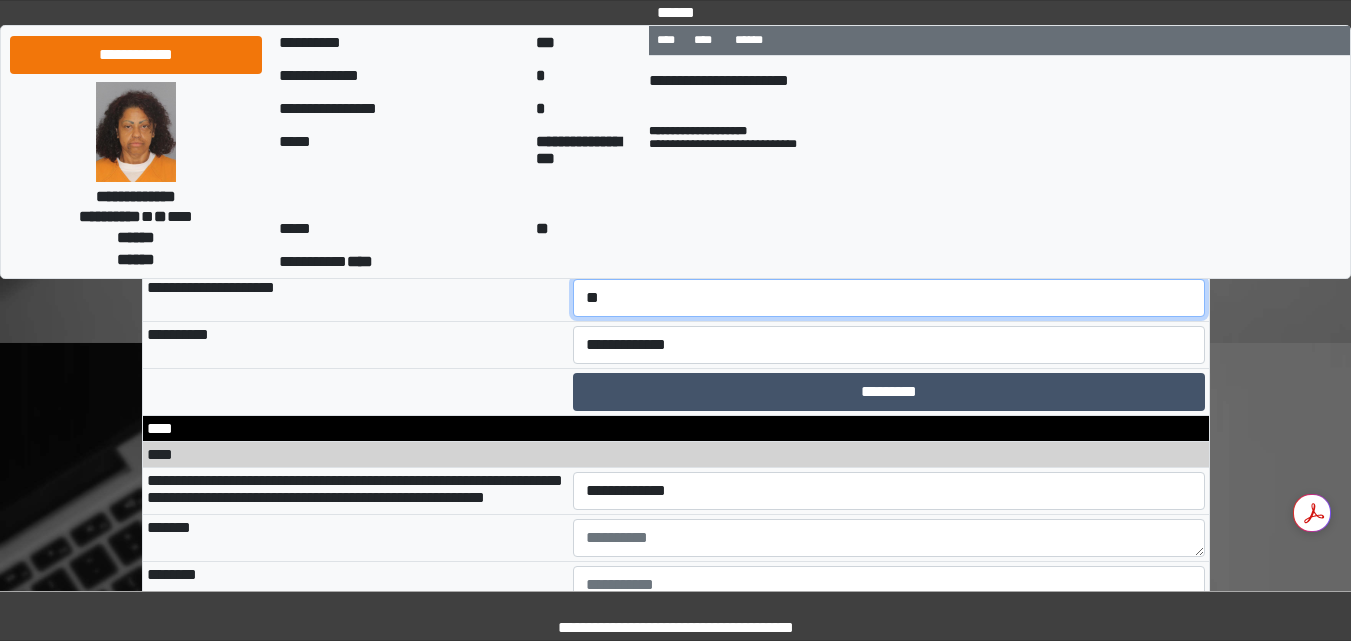 click on "**********" at bounding box center [889, 298] 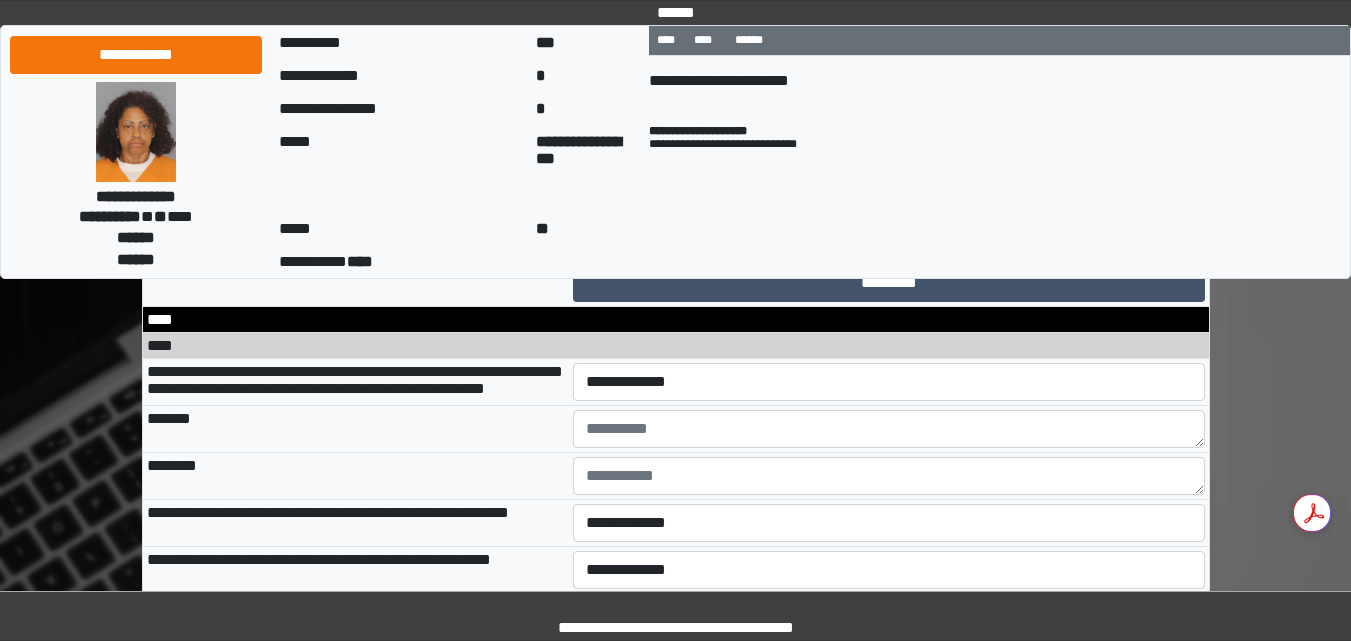scroll, scrollTop: 12598, scrollLeft: 0, axis: vertical 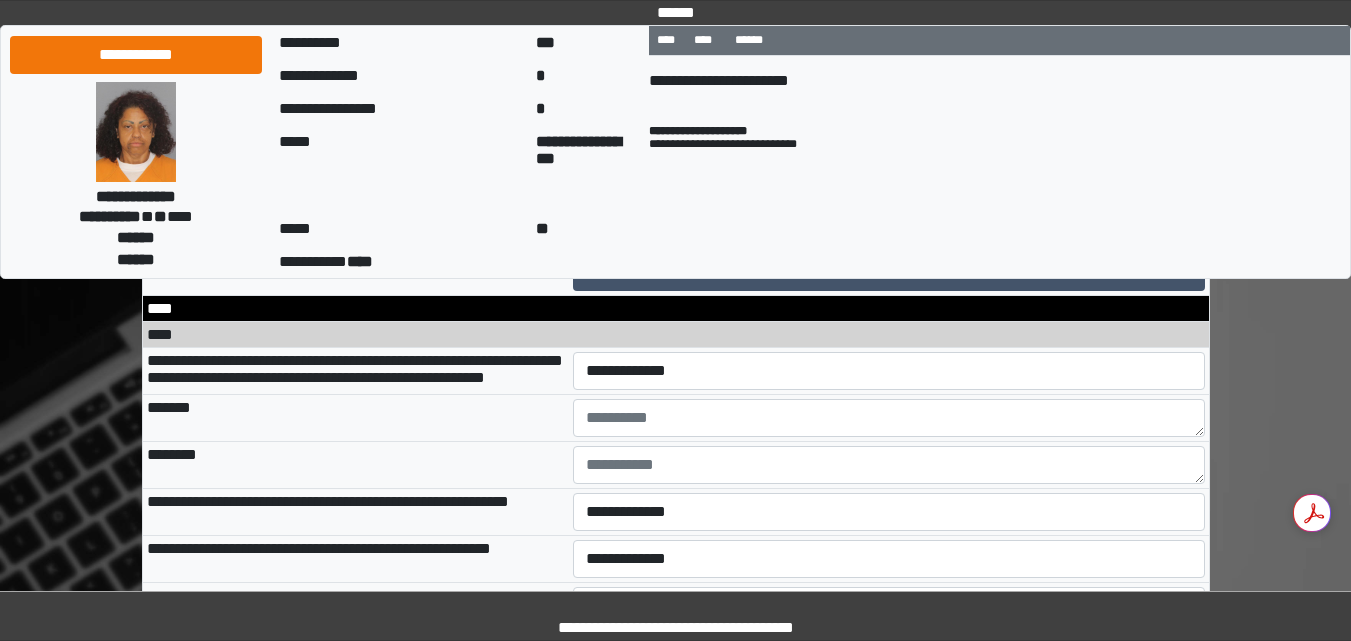 click on "**********" at bounding box center [889, 225] 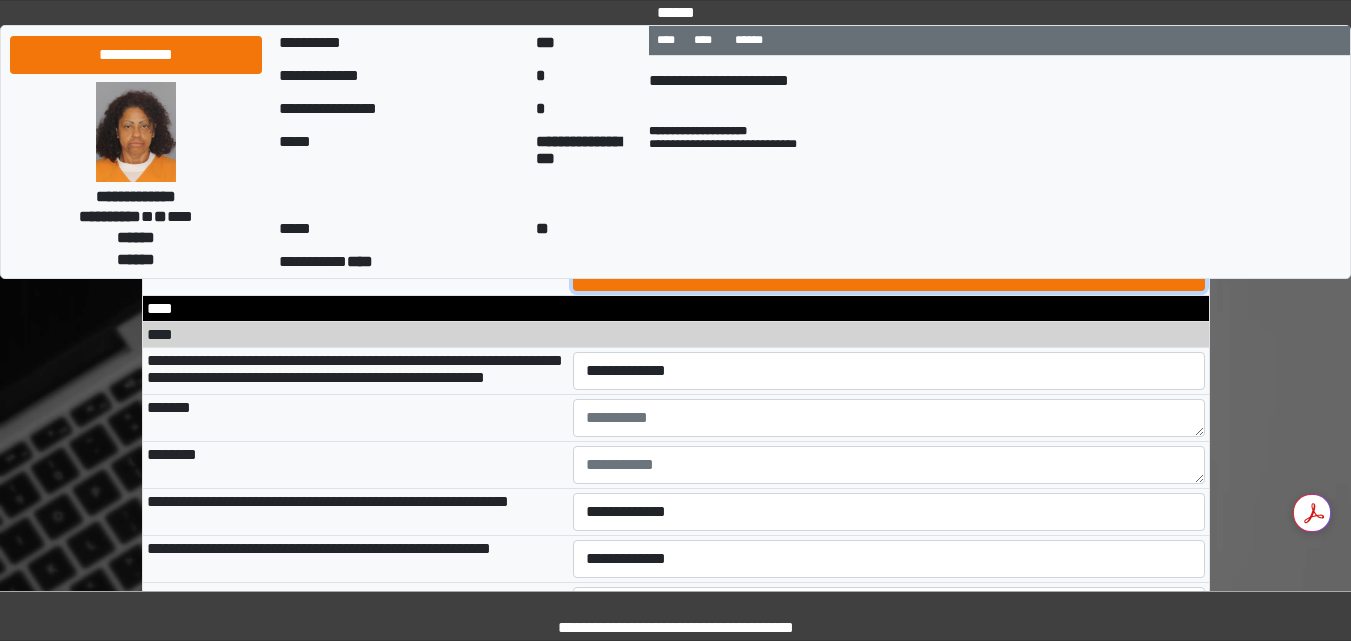 click on "*********" at bounding box center [889, 272] 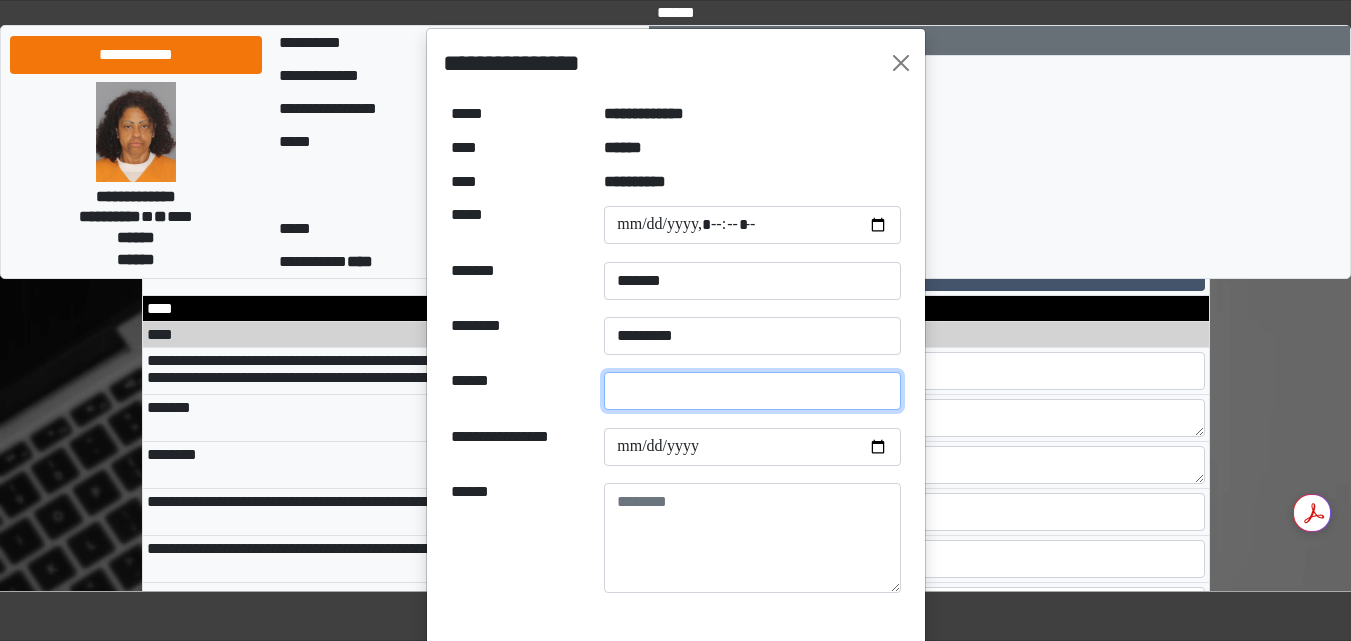 click at bounding box center [752, 391] 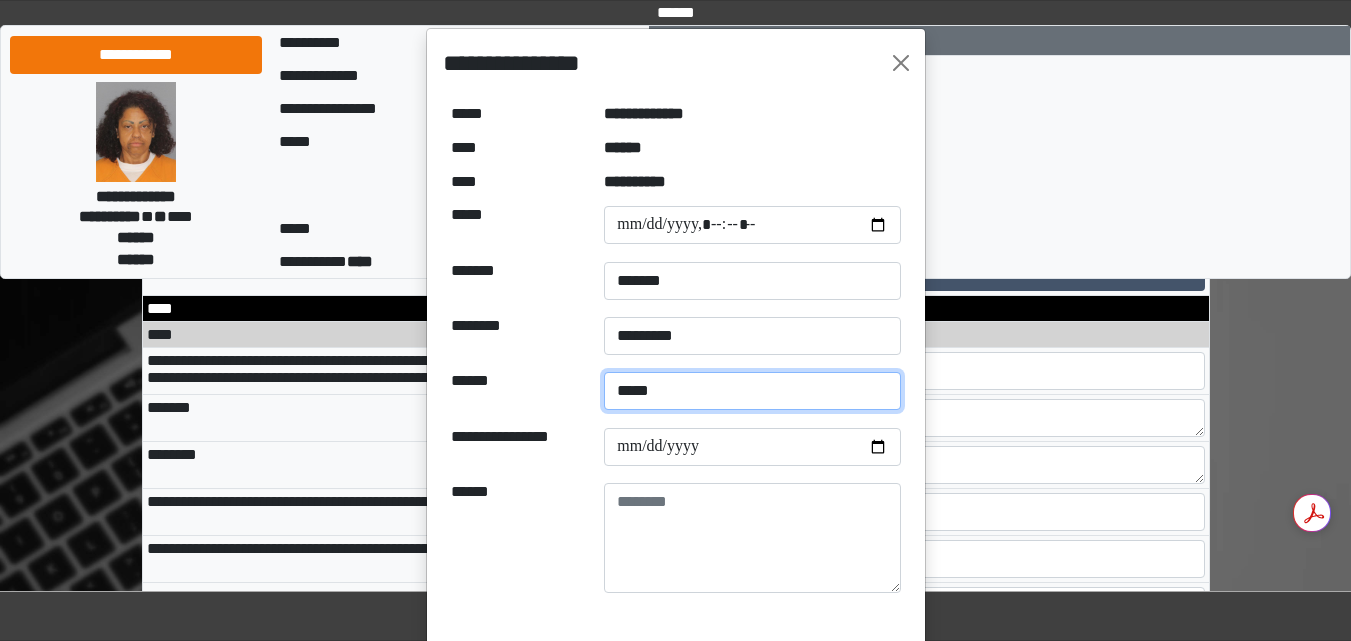 type on "*****" 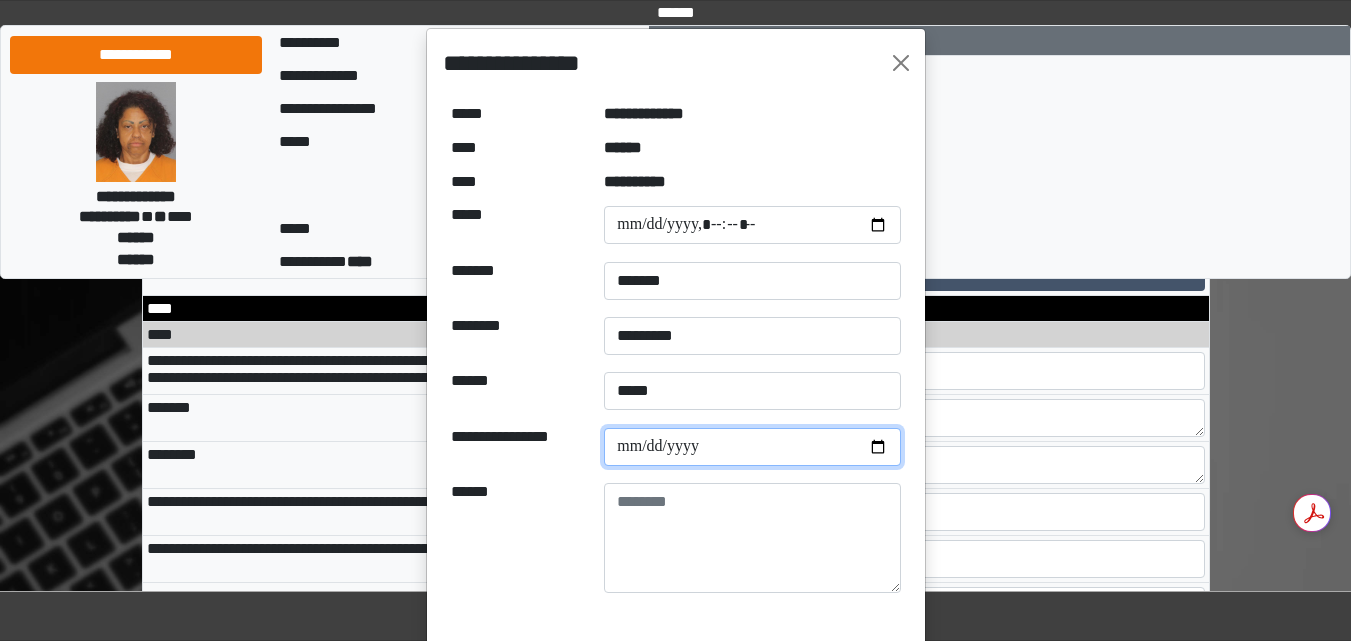 click at bounding box center (752, 447) 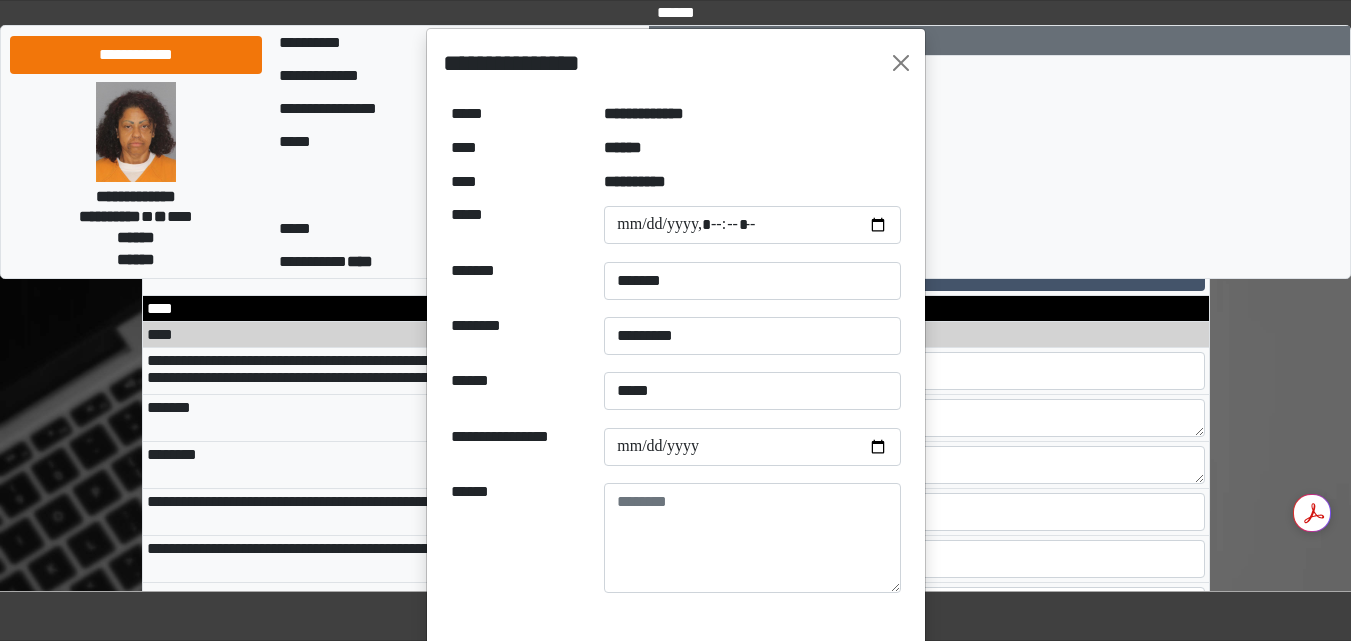 click on "**********" at bounding box center [675, 320] 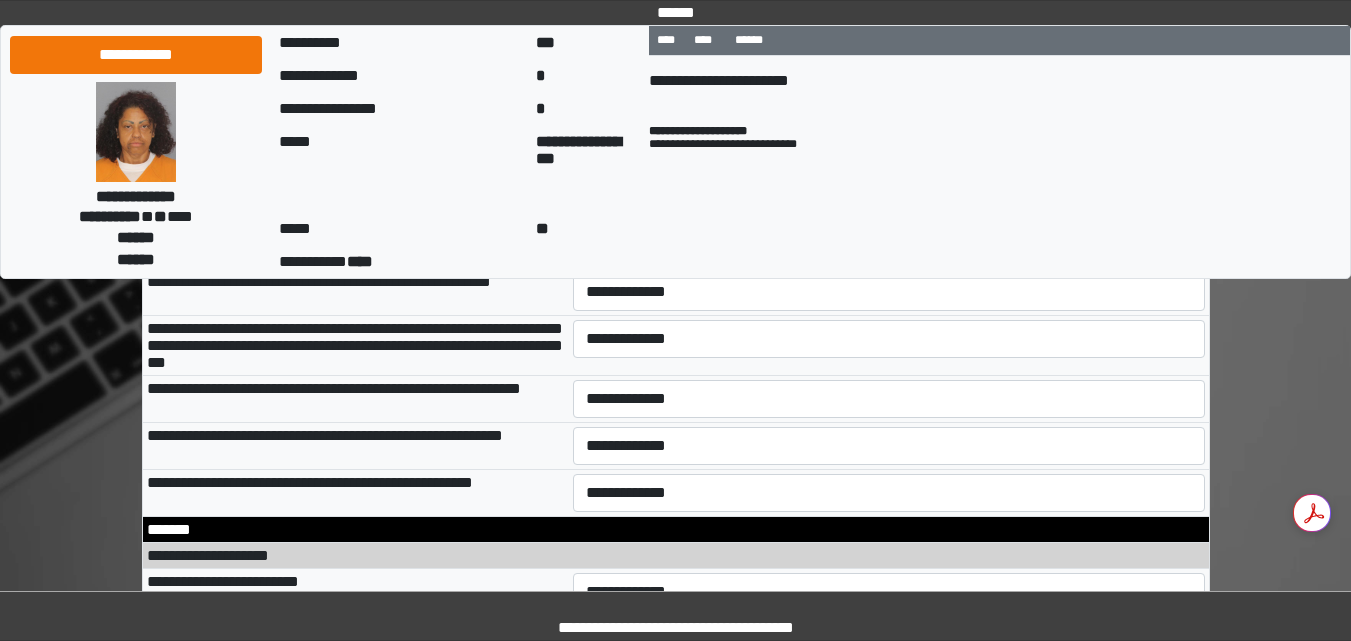 scroll, scrollTop: 12905, scrollLeft: 0, axis: vertical 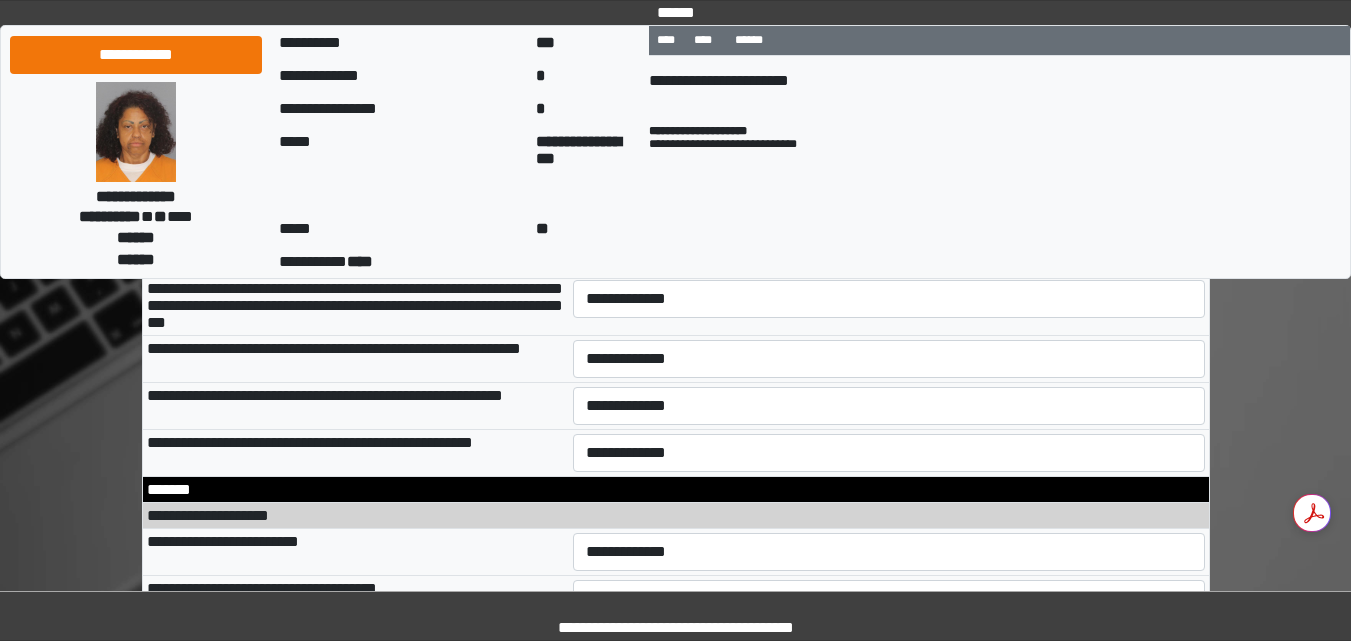 click on "**********" at bounding box center [889, 64] 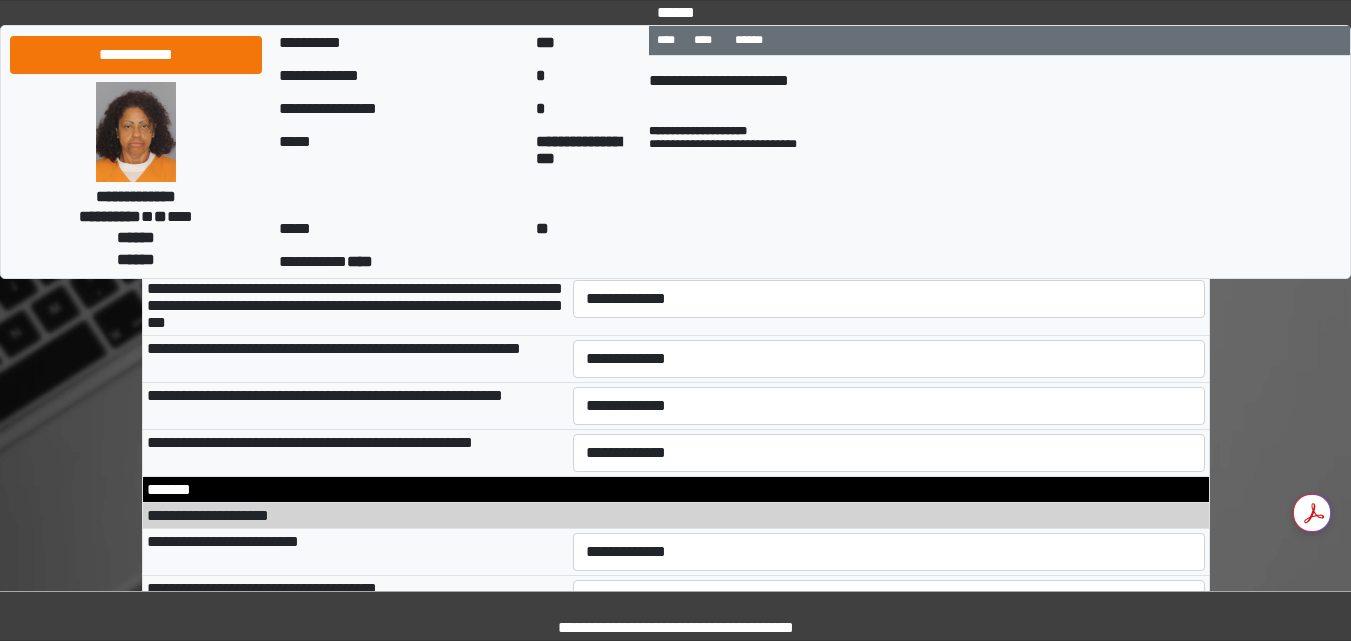 select on "*" 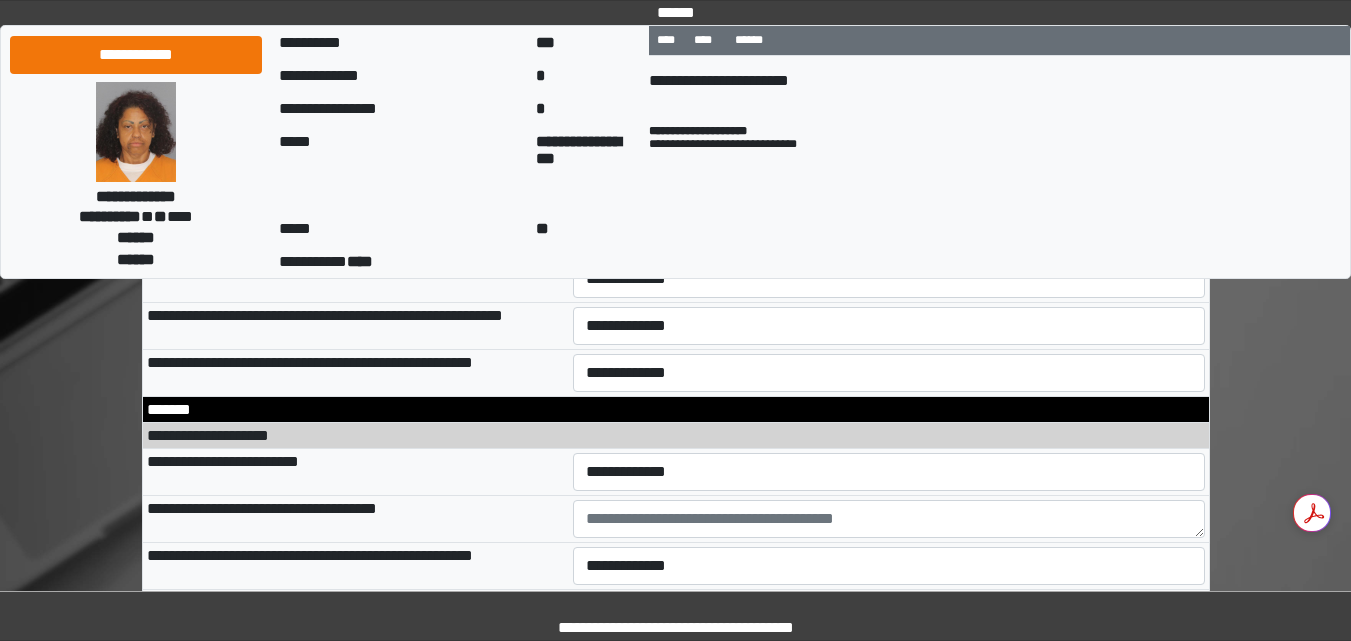scroll, scrollTop: 13025, scrollLeft: 0, axis: vertical 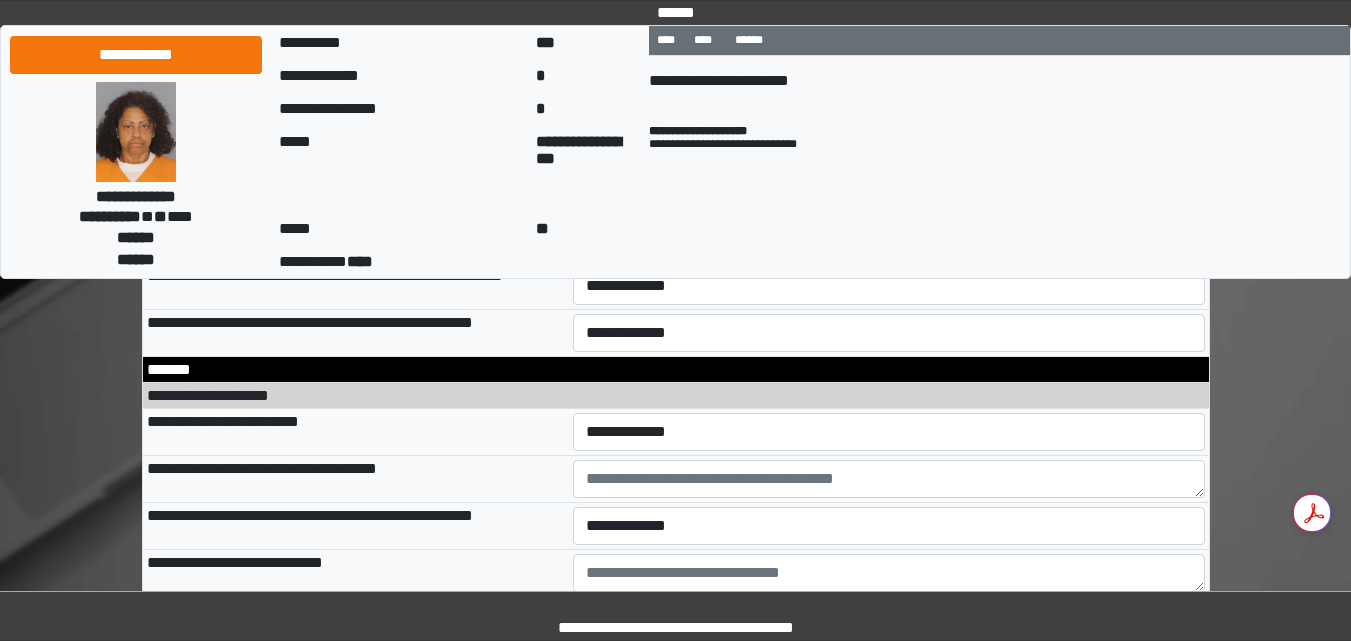 drag, startPoint x: 786, startPoint y: 524, endPoint x: 649, endPoint y: 472, distance: 146.53668 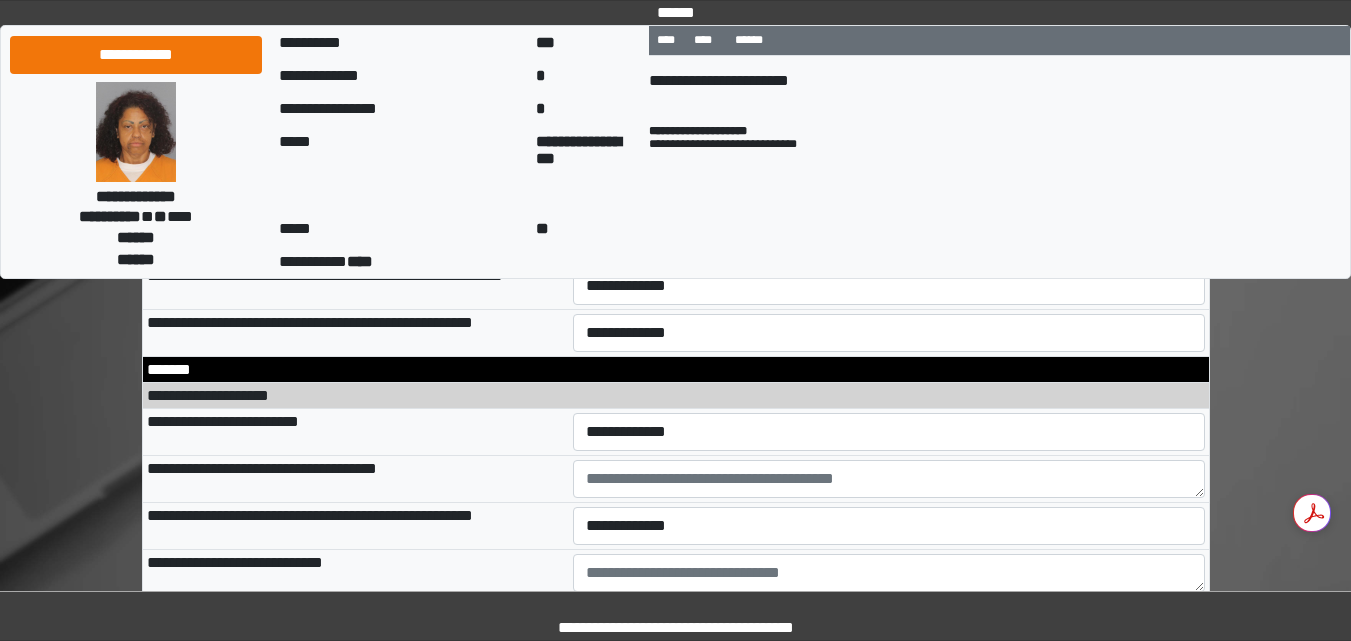 click on "**********" at bounding box center (889, 179) 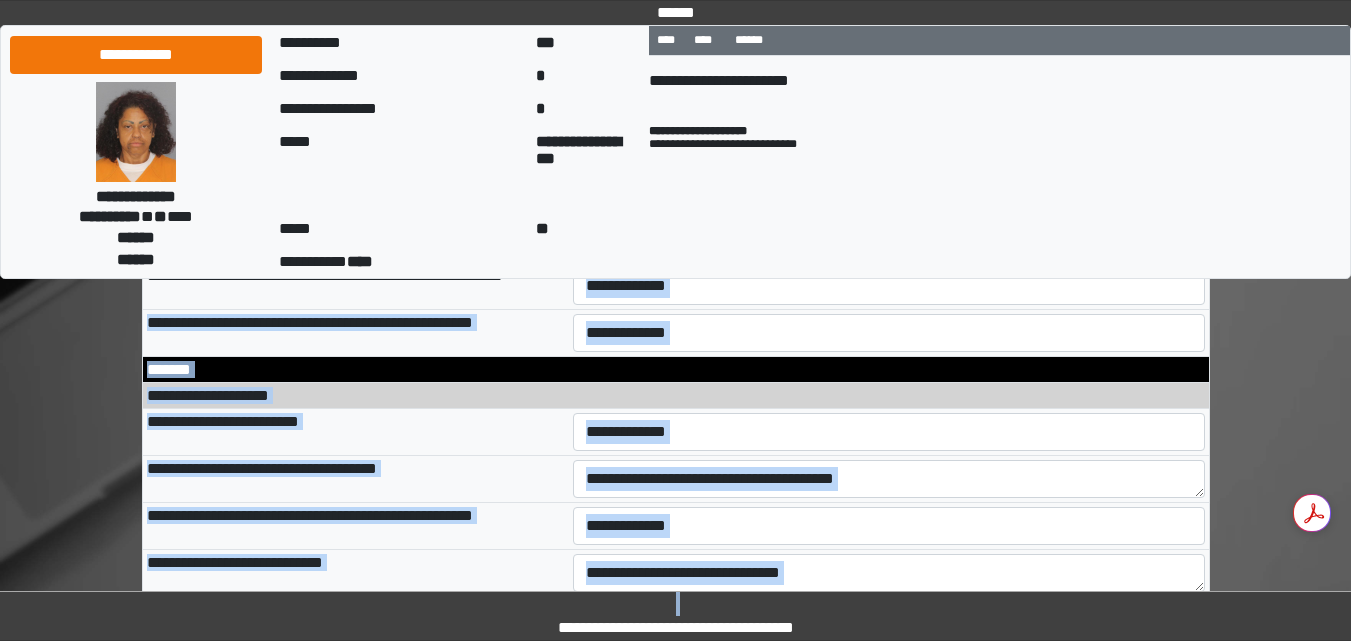 drag, startPoint x: 600, startPoint y: 594, endPoint x: 606, endPoint y: 576, distance: 18.973665 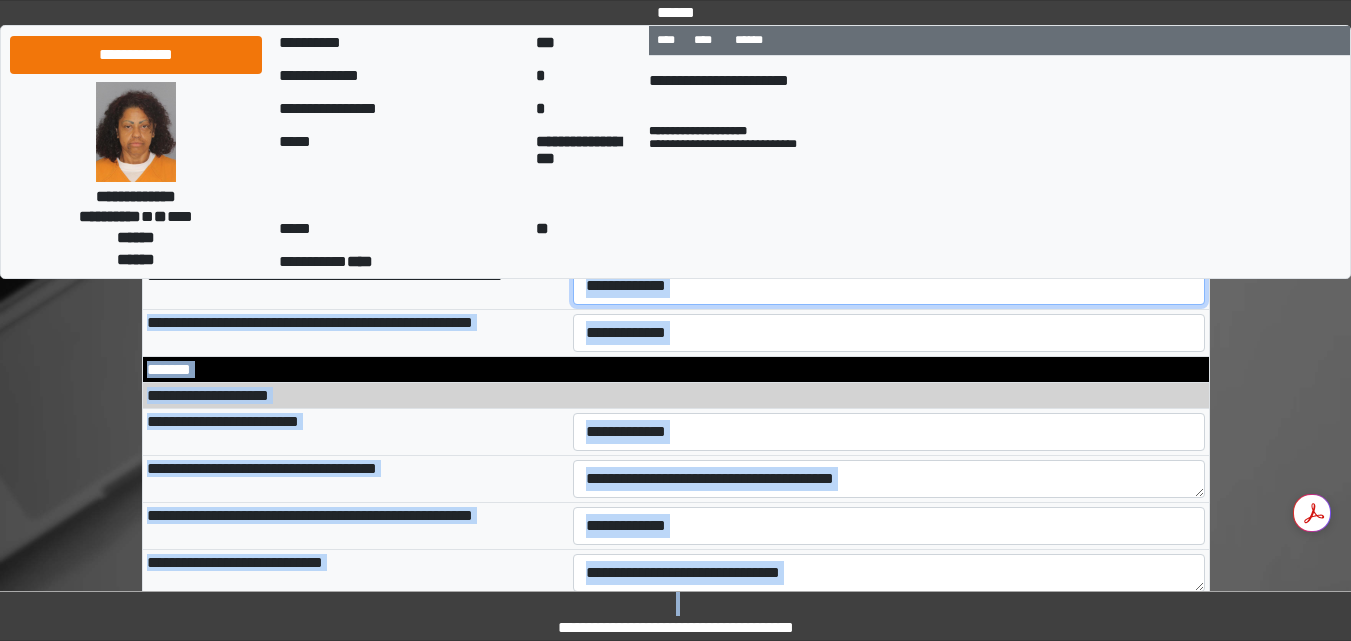 click on "**********" at bounding box center (889, 286) 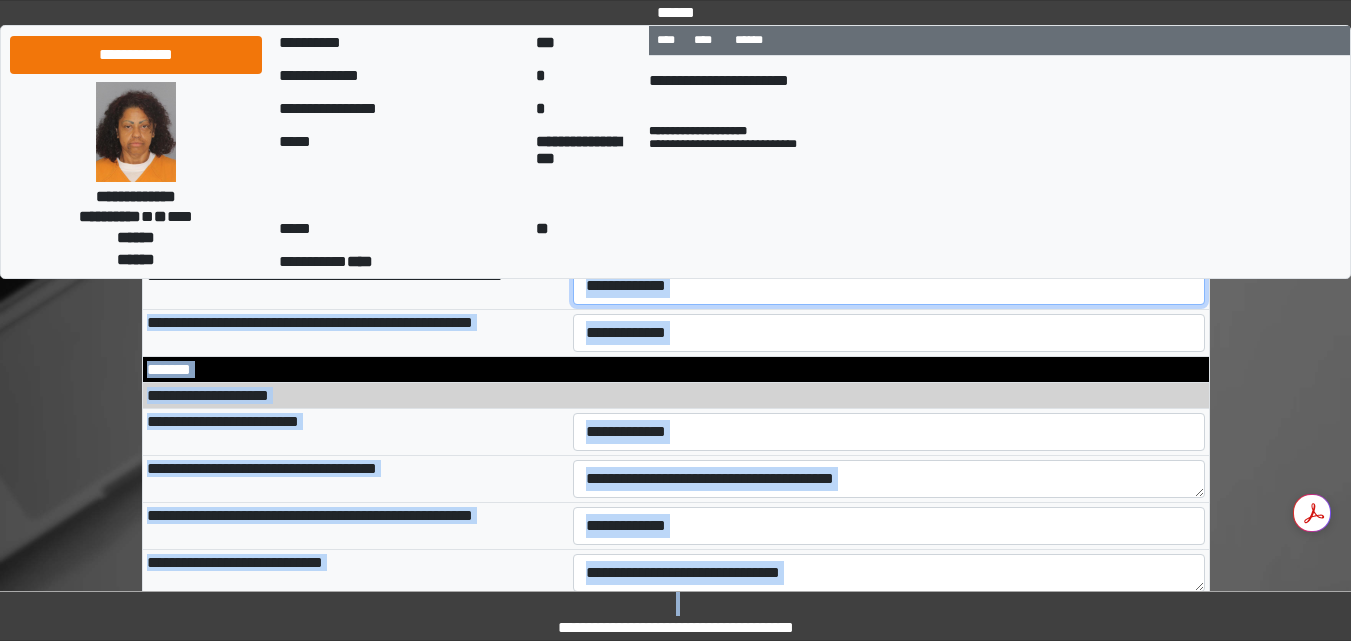 select on "*" 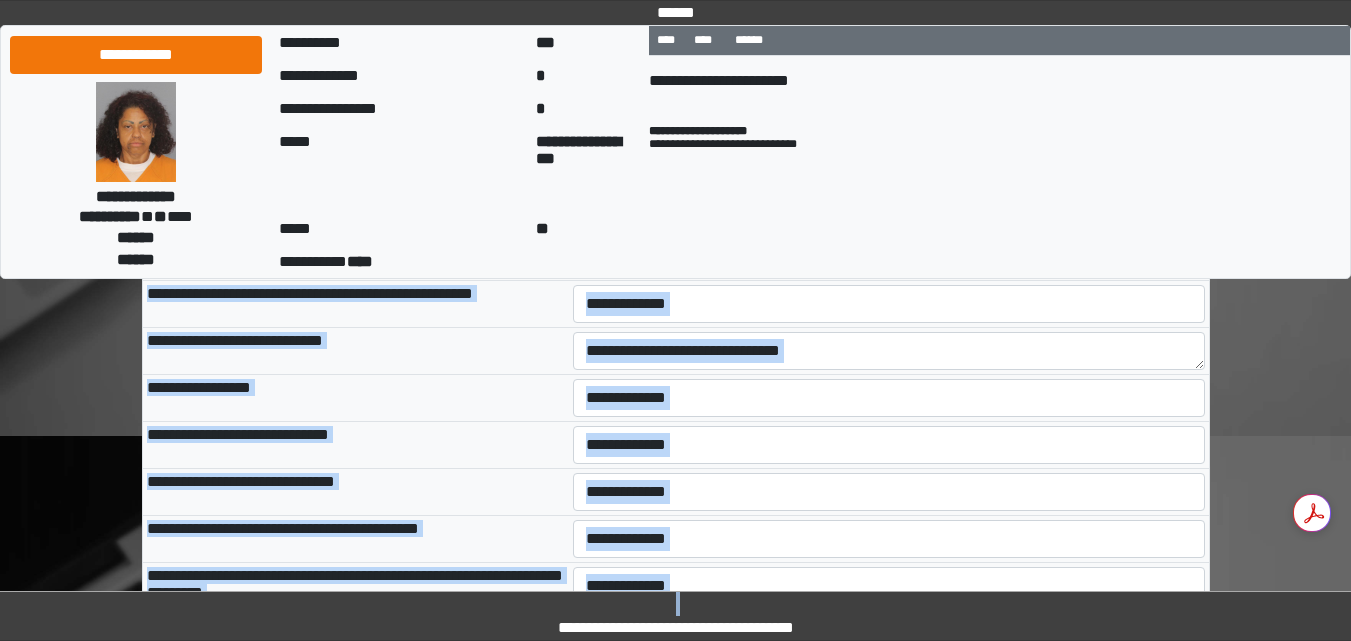 scroll, scrollTop: 13265, scrollLeft: 0, axis: vertical 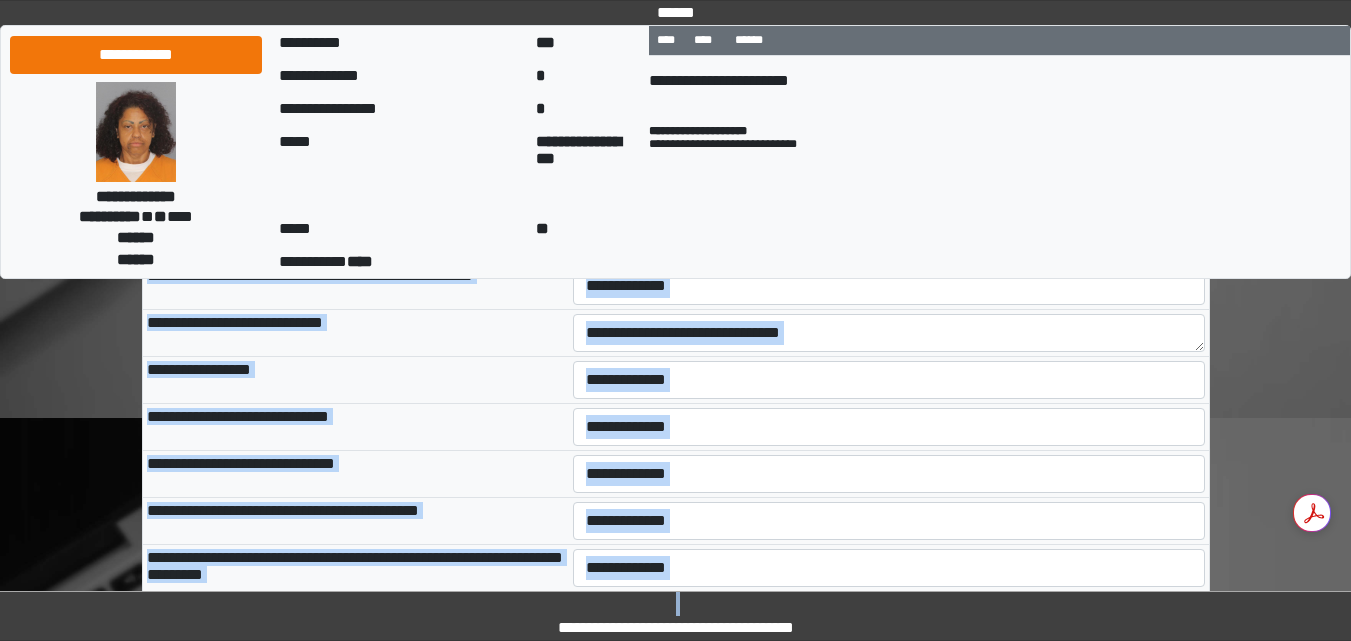 click on "**********" at bounding box center [889, 93] 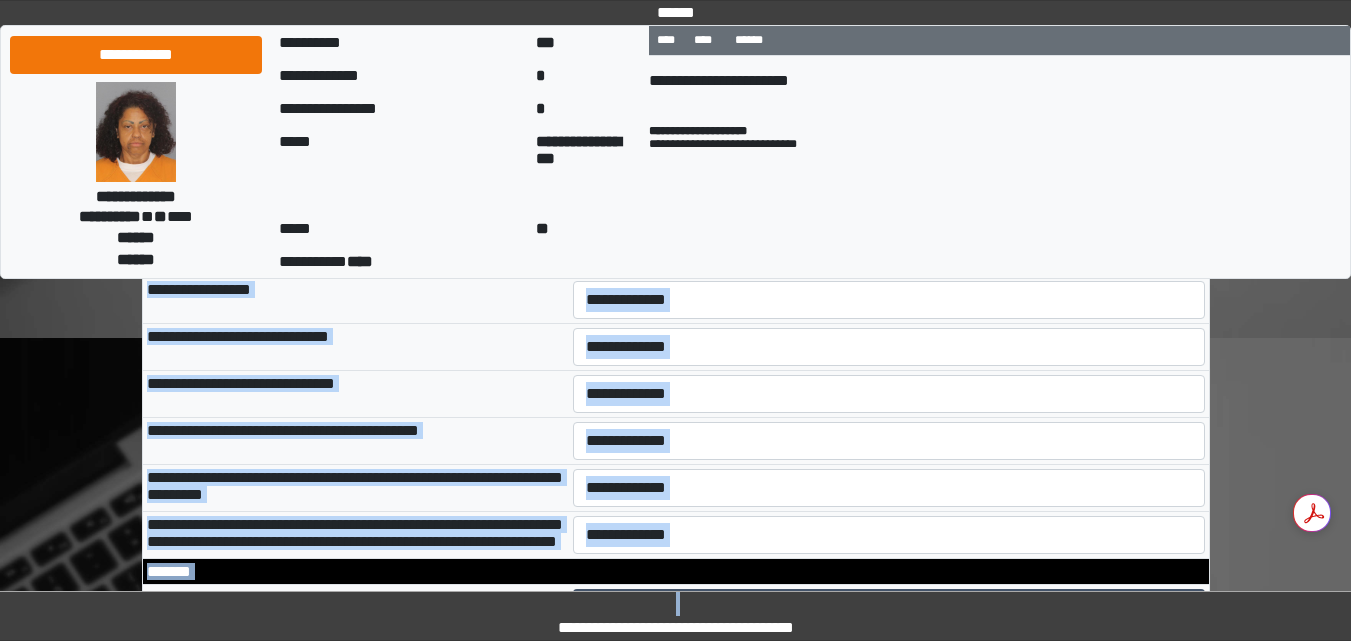 scroll, scrollTop: 13385, scrollLeft: 0, axis: vertical 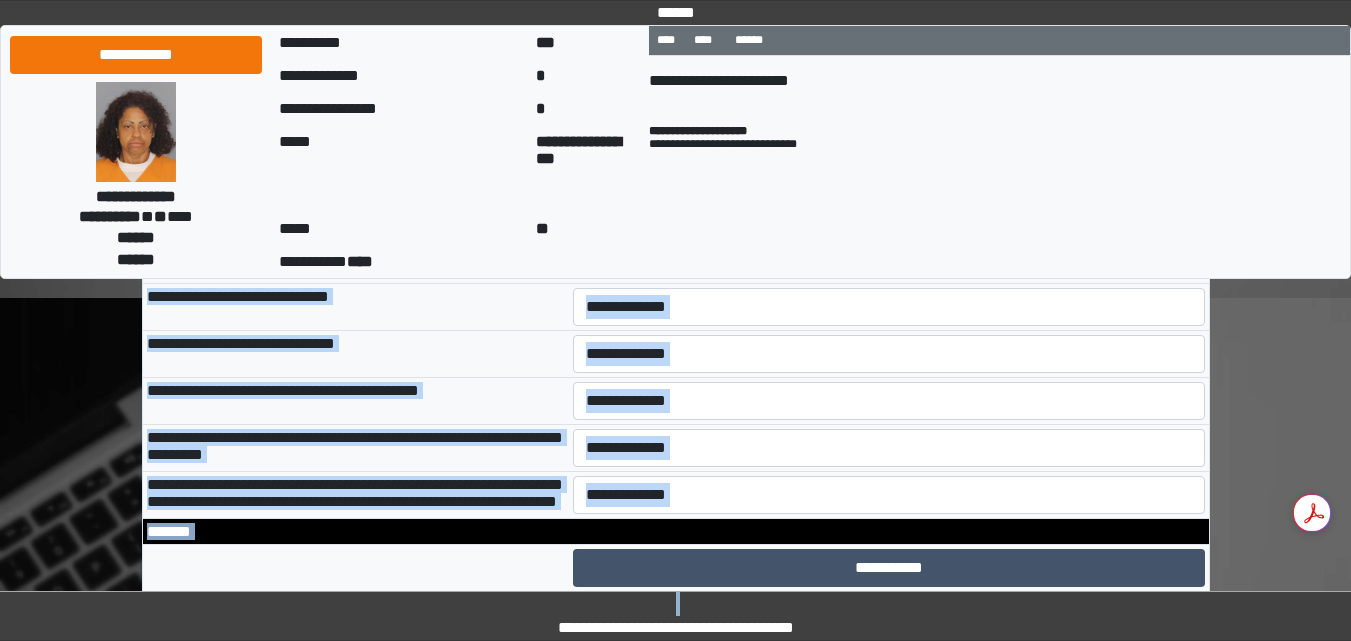 click on "**********" at bounding box center (889, 166) 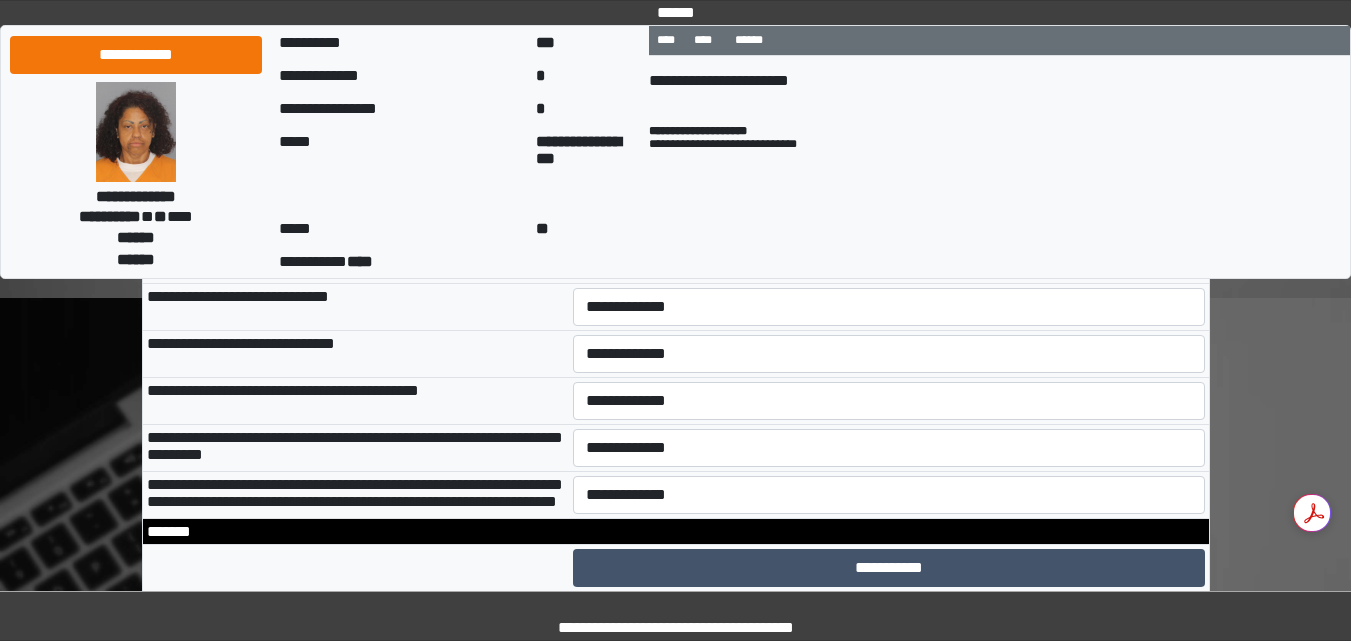 type on "**********" 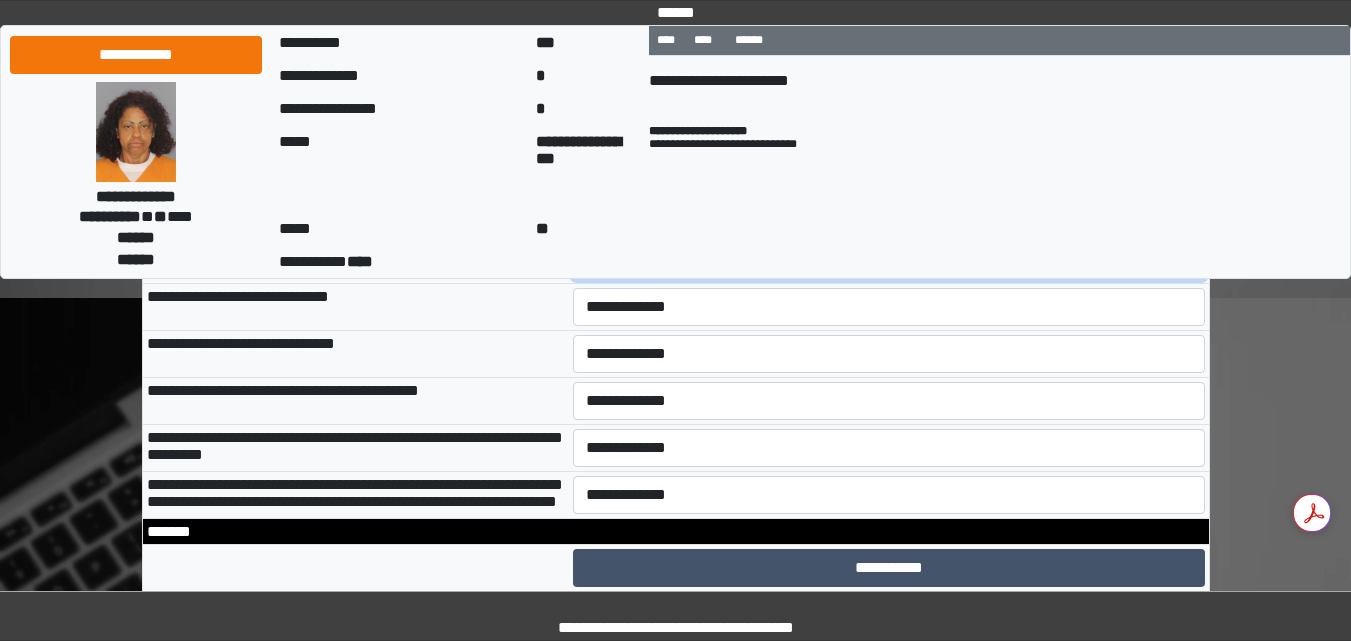 click on "**********" at bounding box center [889, 260] 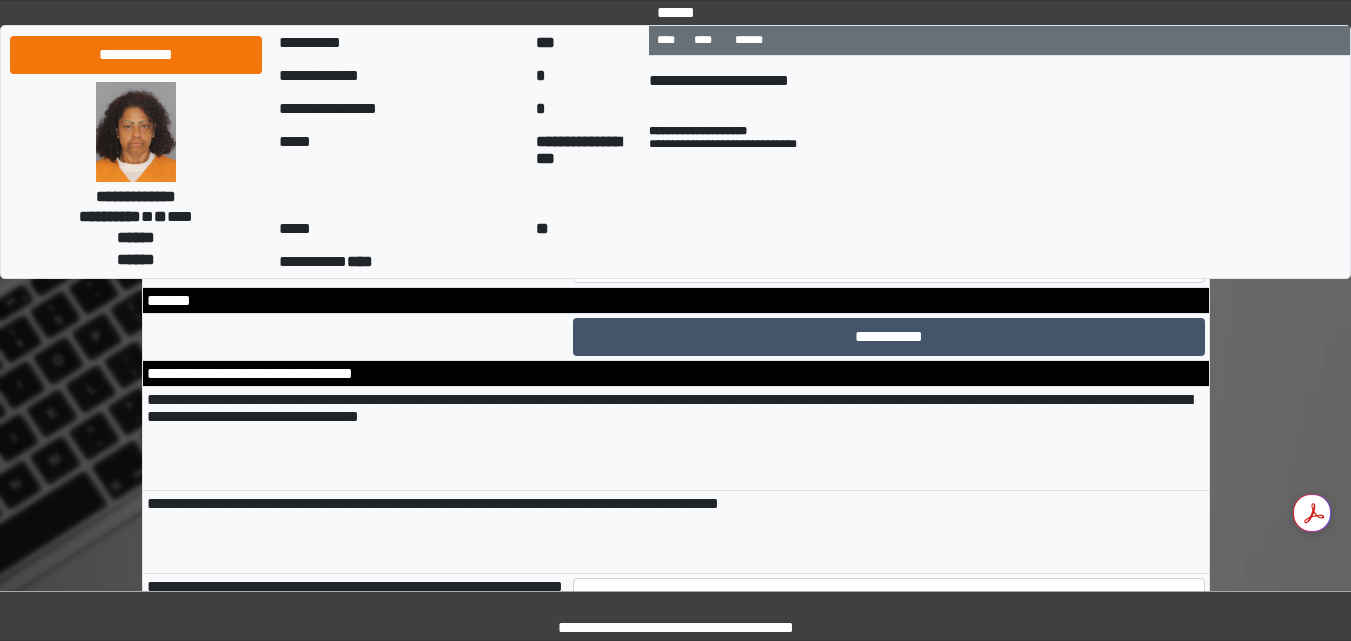 scroll, scrollTop: 13625, scrollLeft: 0, axis: vertical 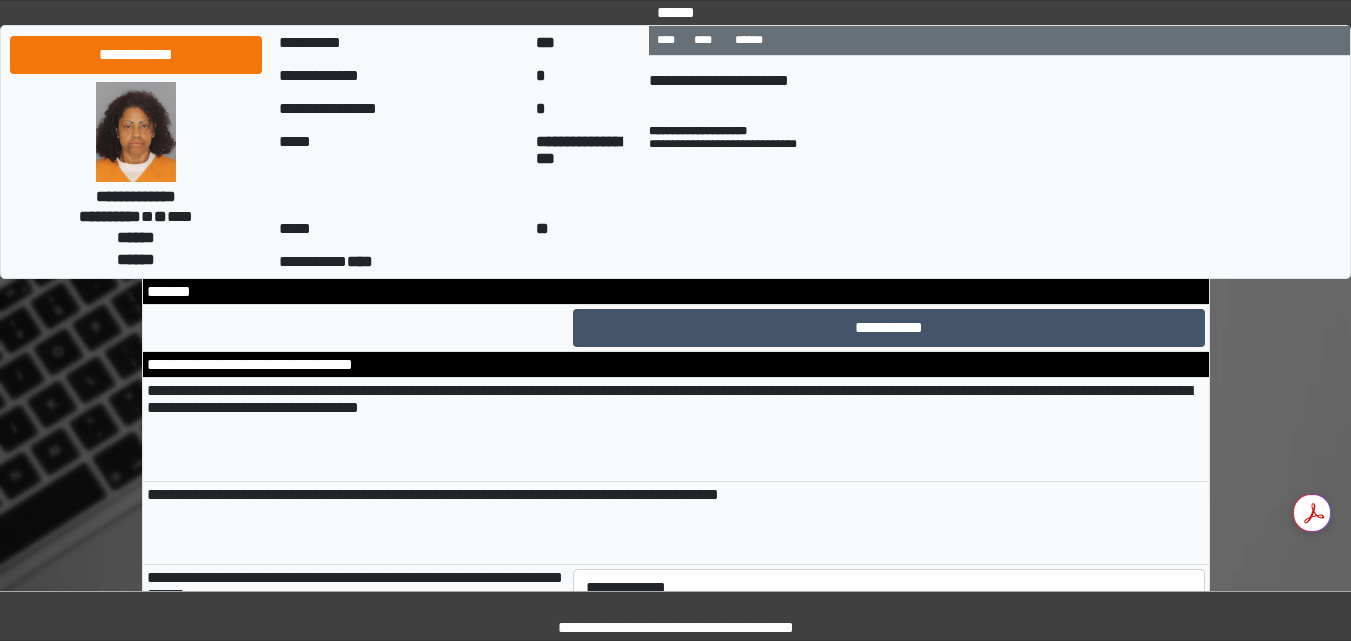 click on "**********" at bounding box center (889, 67) 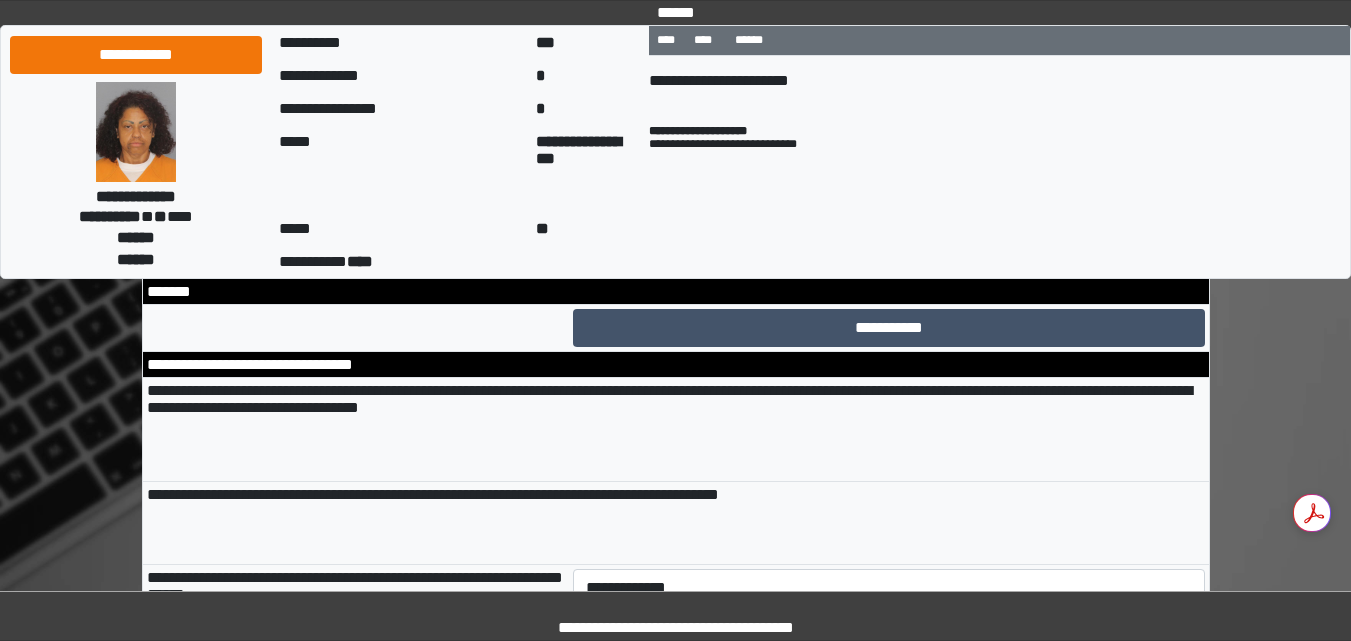 select on "*" 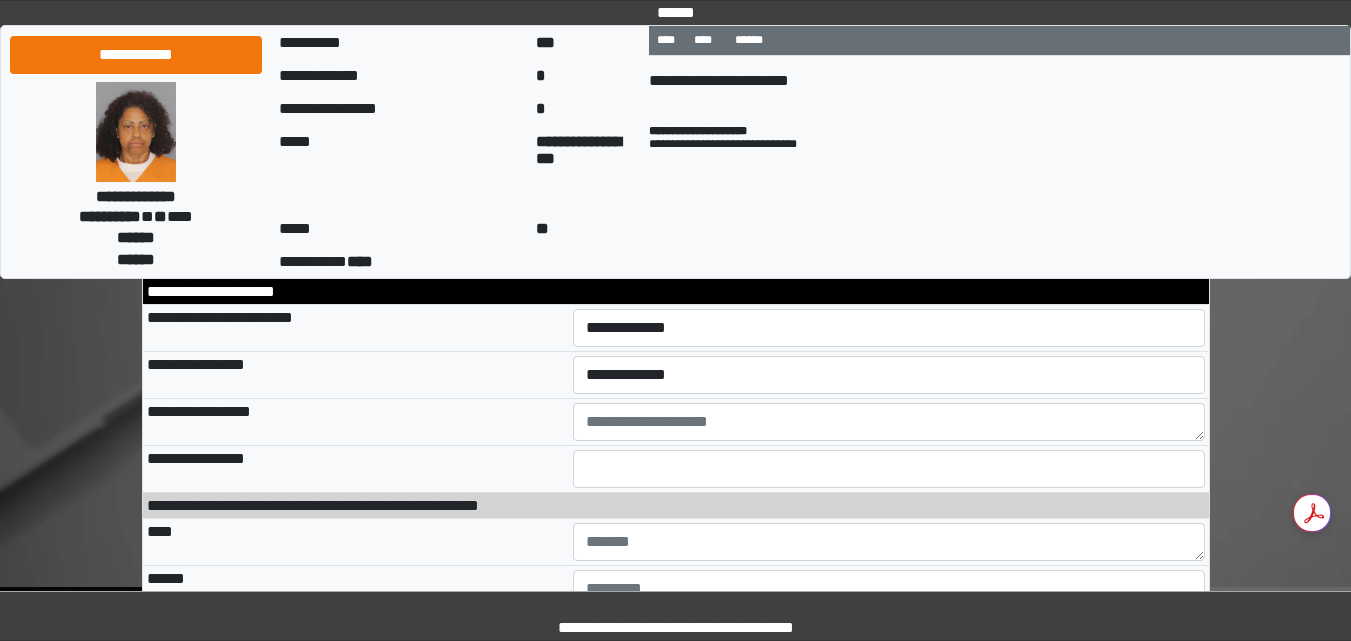 scroll, scrollTop: 13998, scrollLeft: 0, axis: vertical 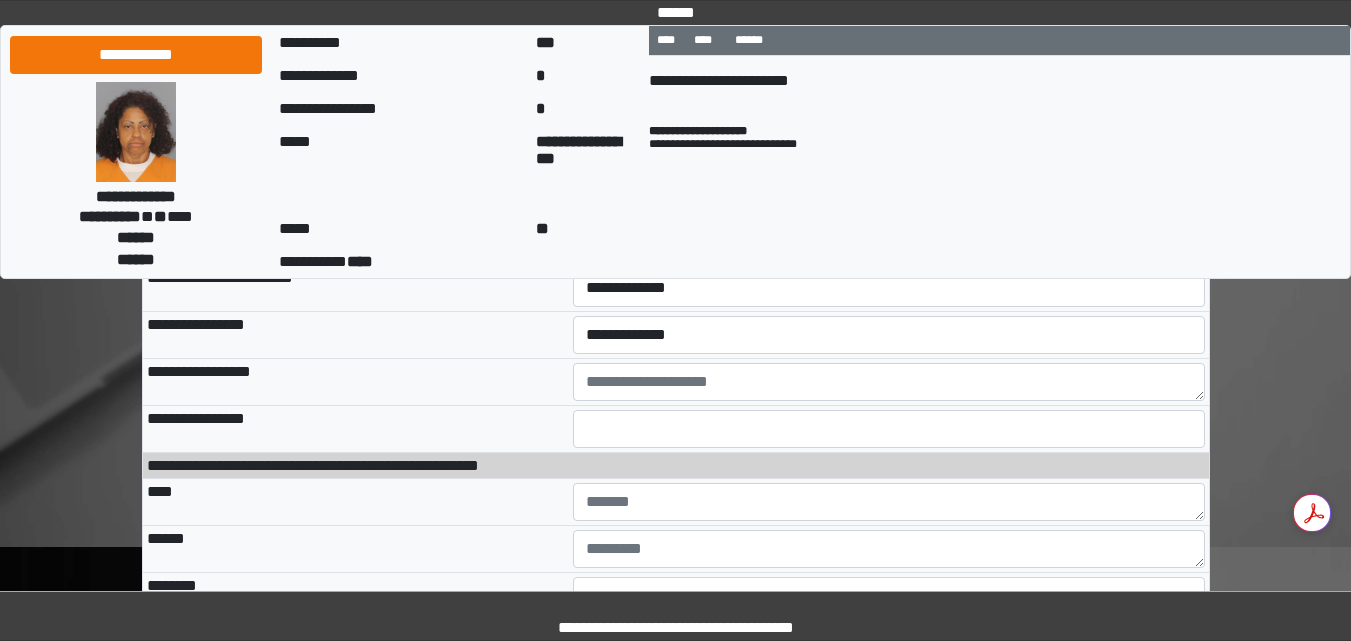 click on "**********" at bounding box center [889, -45] 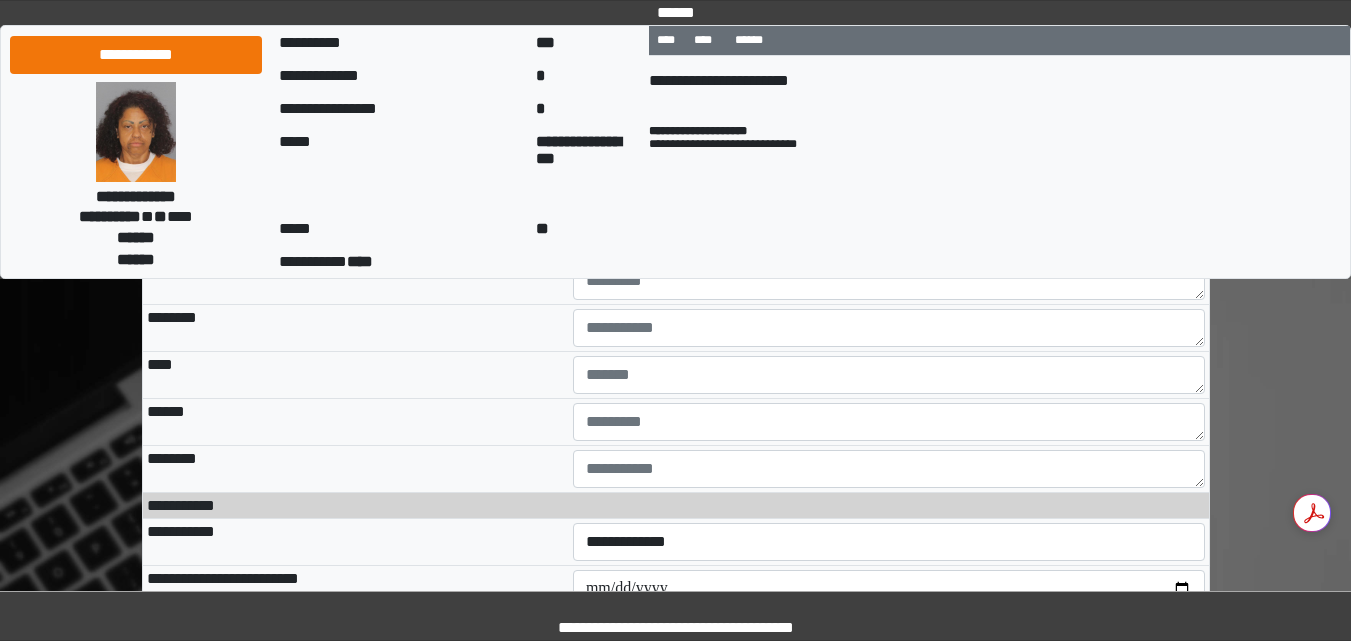 scroll, scrollTop: 14293, scrollLeft: 0, axis: vertical 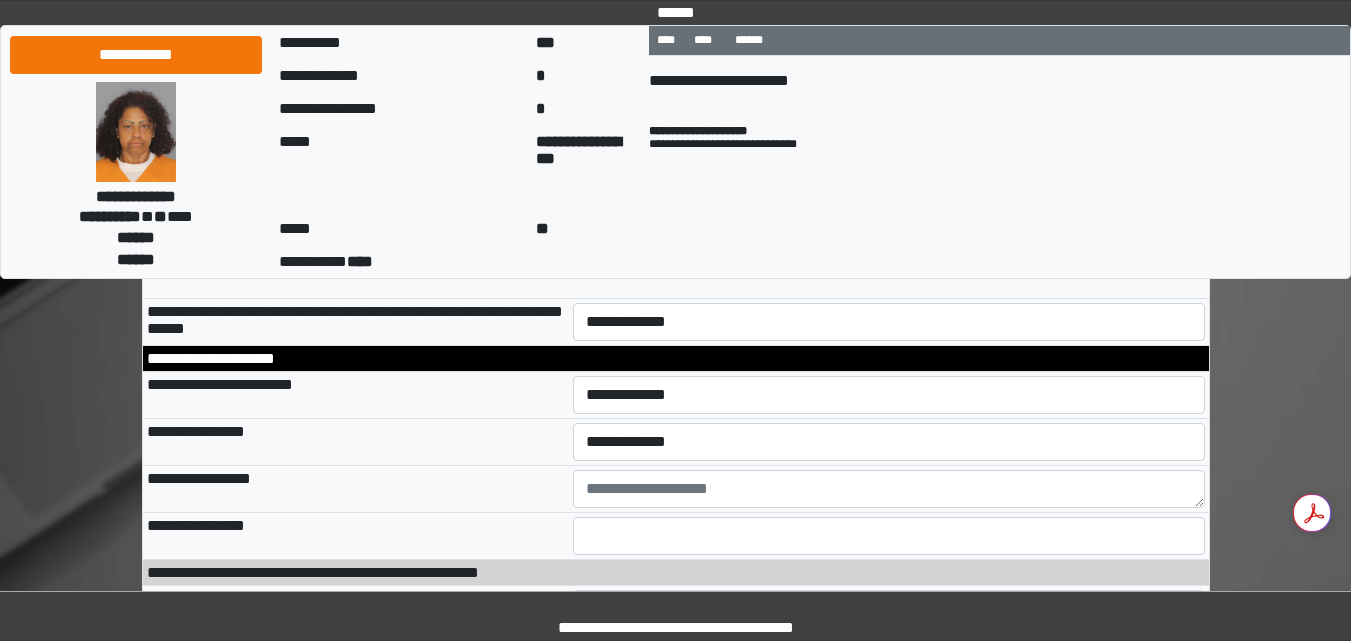 drag, startPoint x: 1349, startPoint y: 539, endPoint x: 1349, endPoint y: 560, distance: 21 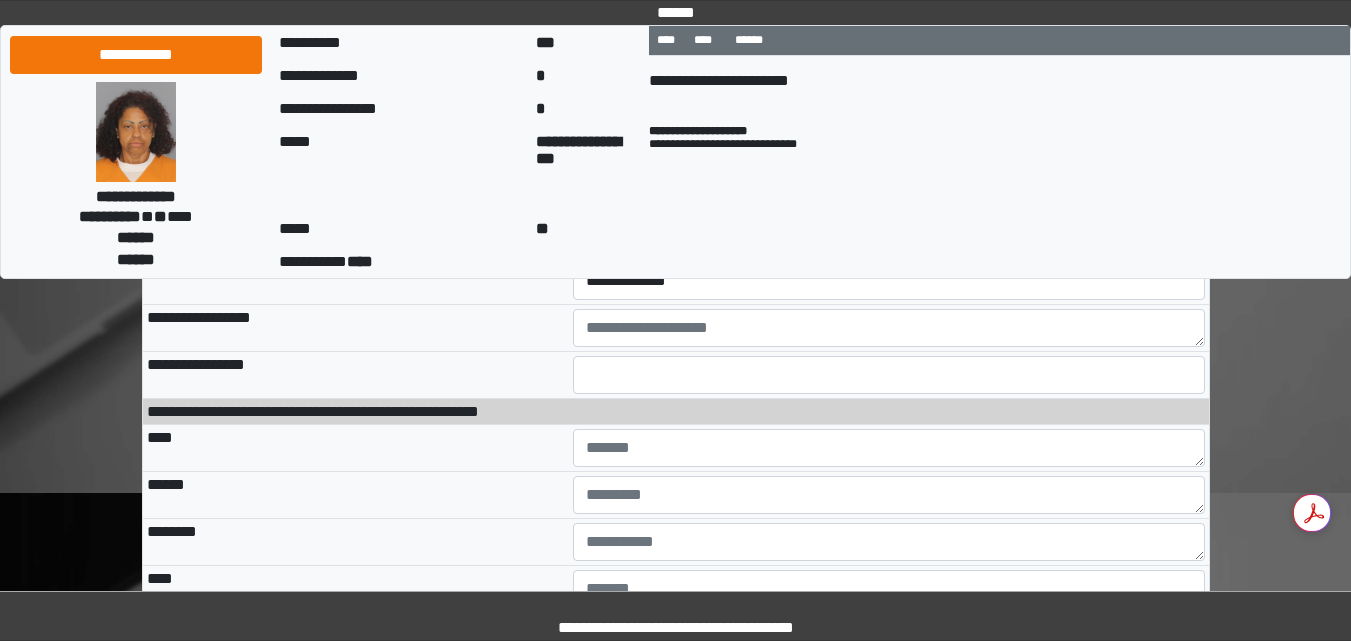 scroll, scrollTop: 14105, scrollLeft: 0, axis: vertical 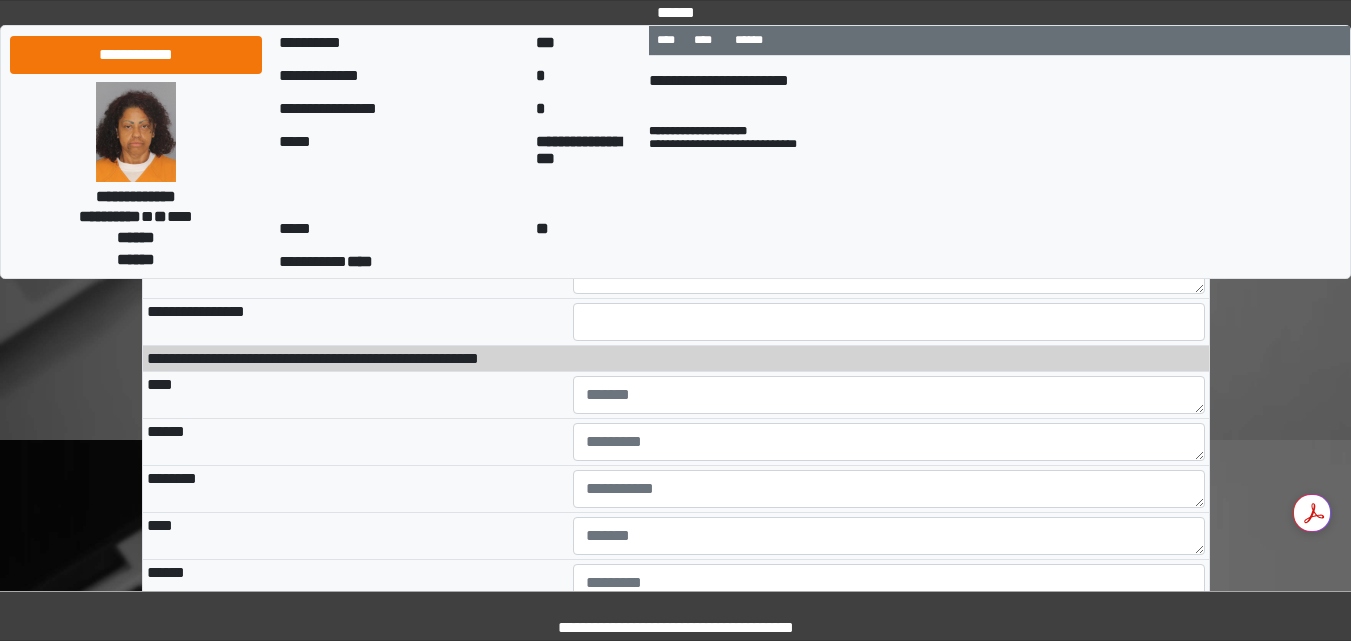 click on "**********" at bounding box center (889, 108) 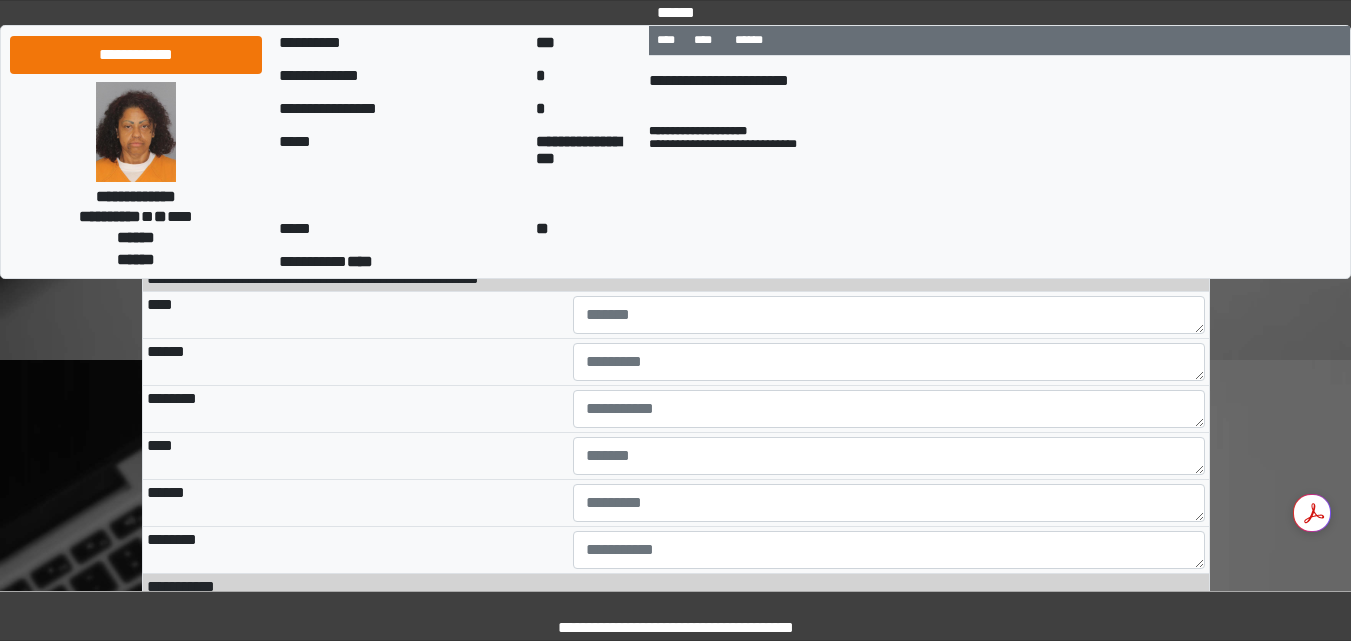scroll, scrollTop: 14225, scrollLeft: 0, axis: vertical 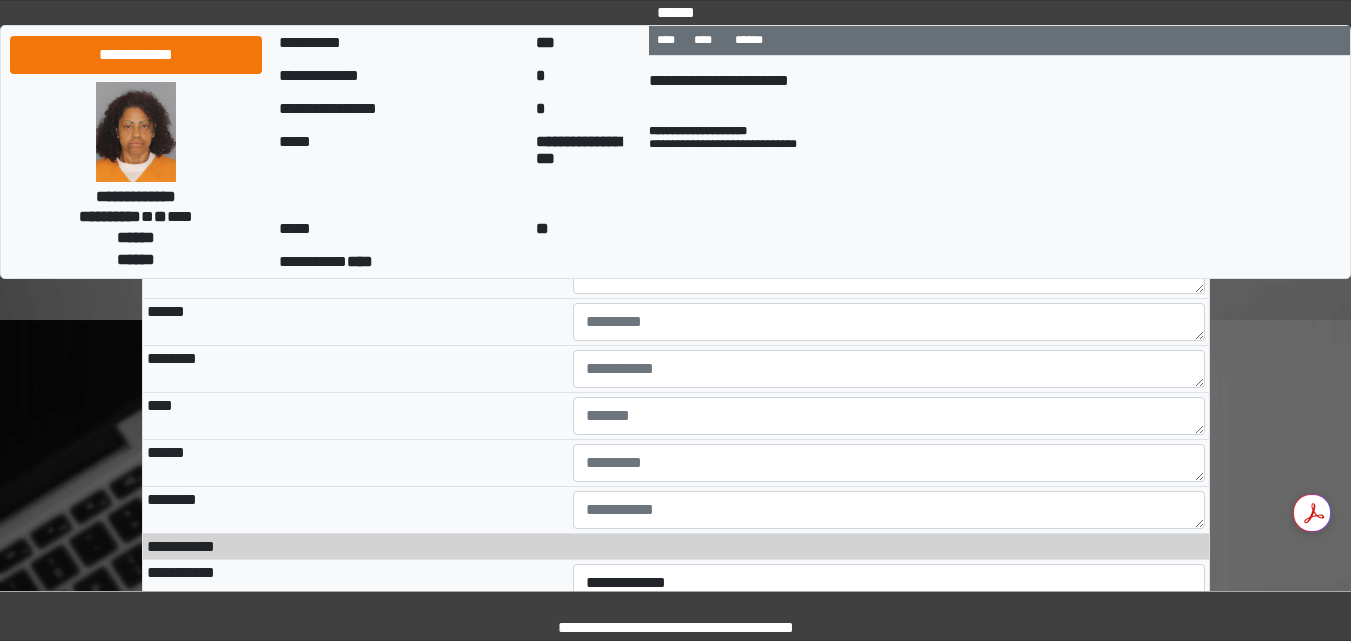 click on "**********" at bounding box center [889, 108] 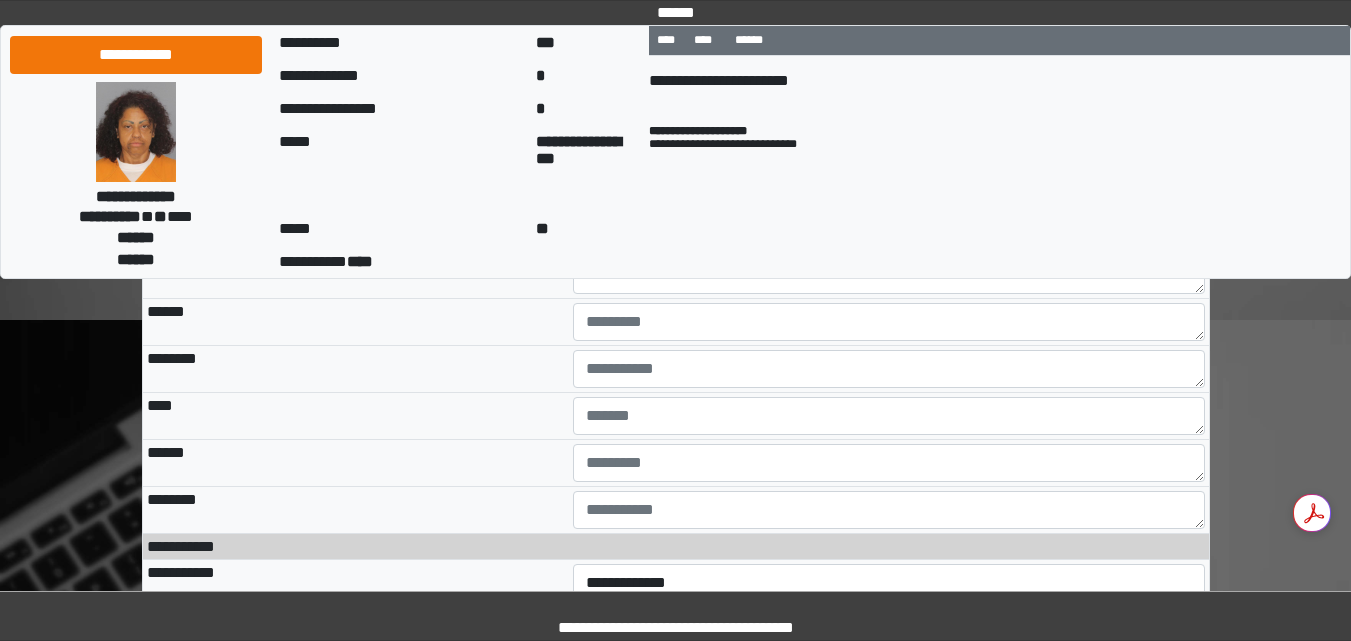 select on "***" 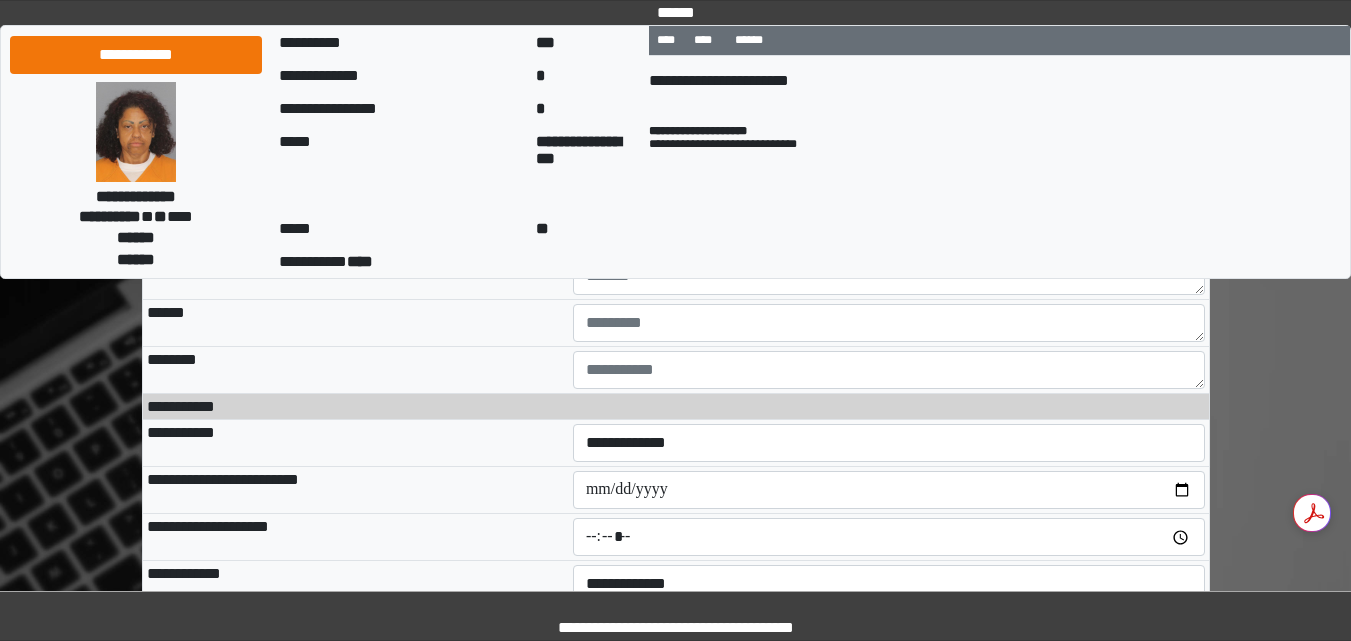 scroll, scrollTop: 14385, scrollLeft: 0, axis: vertical 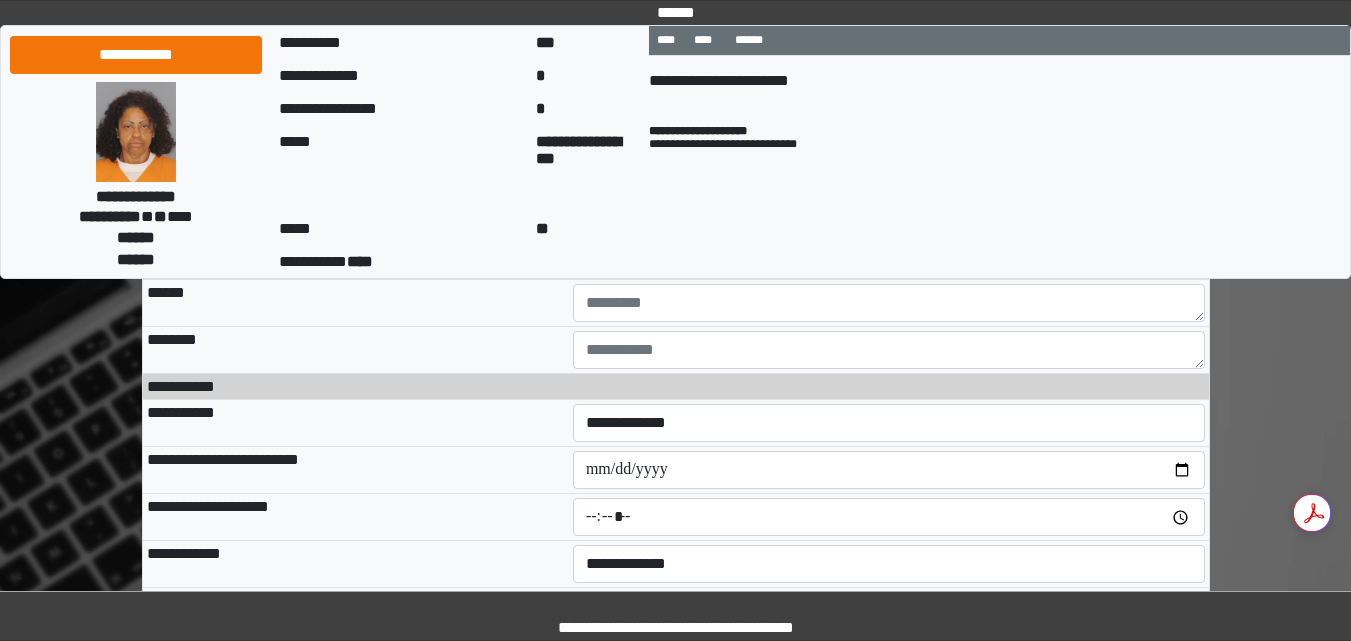 click at bounding box center (889, 115) 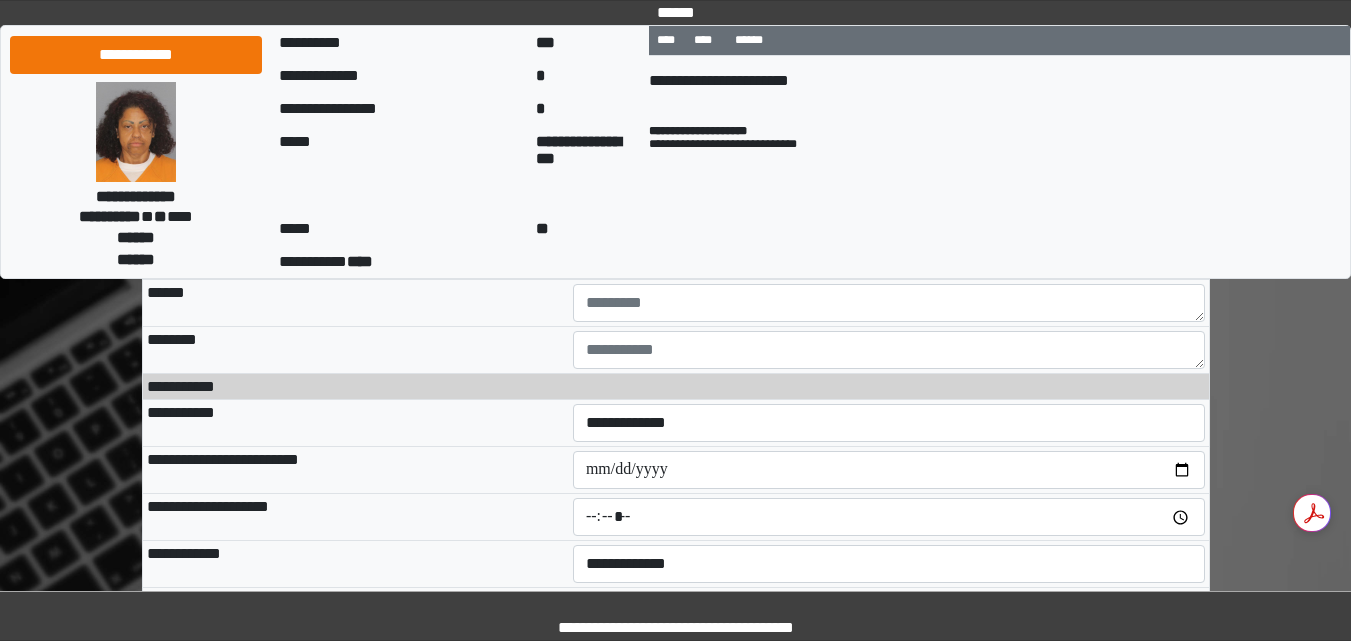 type on "**********" 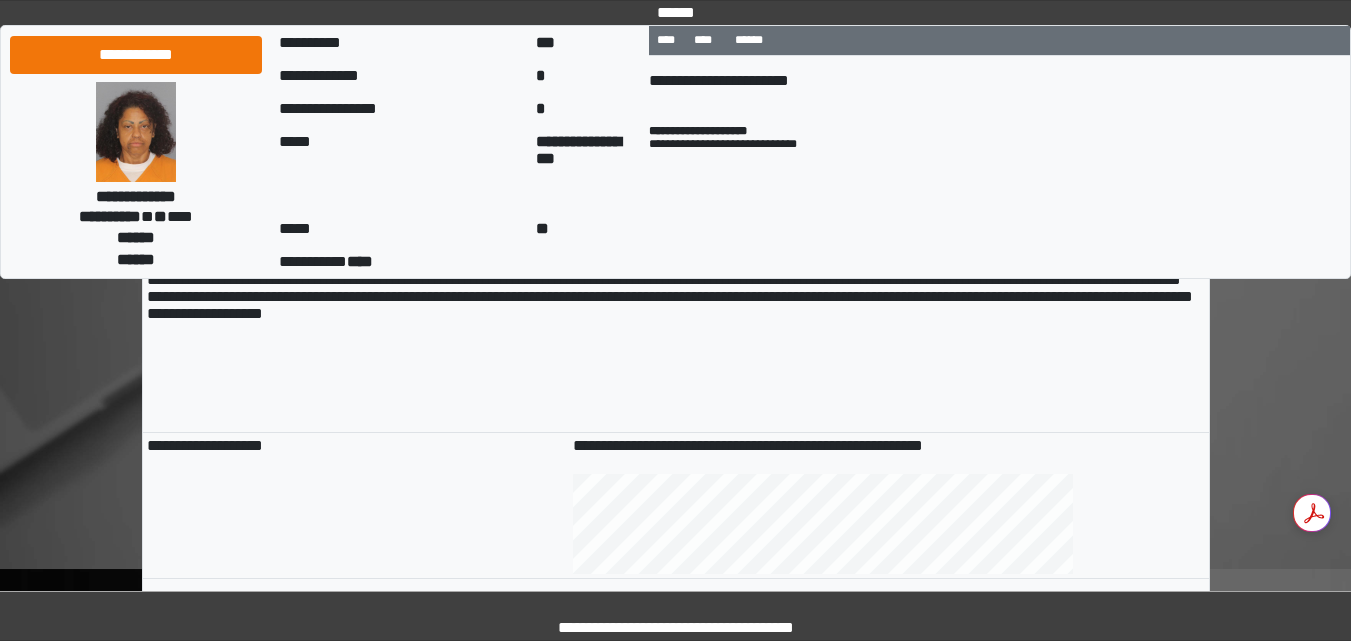 scroll, scrollTop: 14892, scrollLeft: 0, axis: vertical 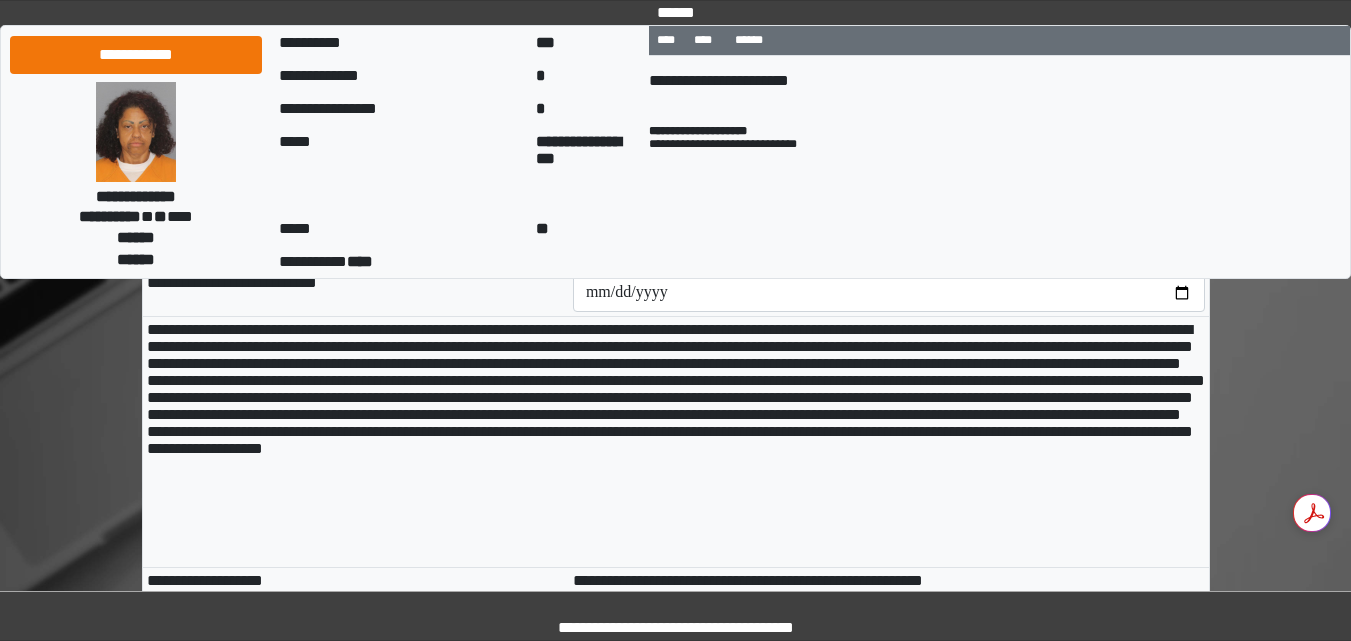 type on "******" 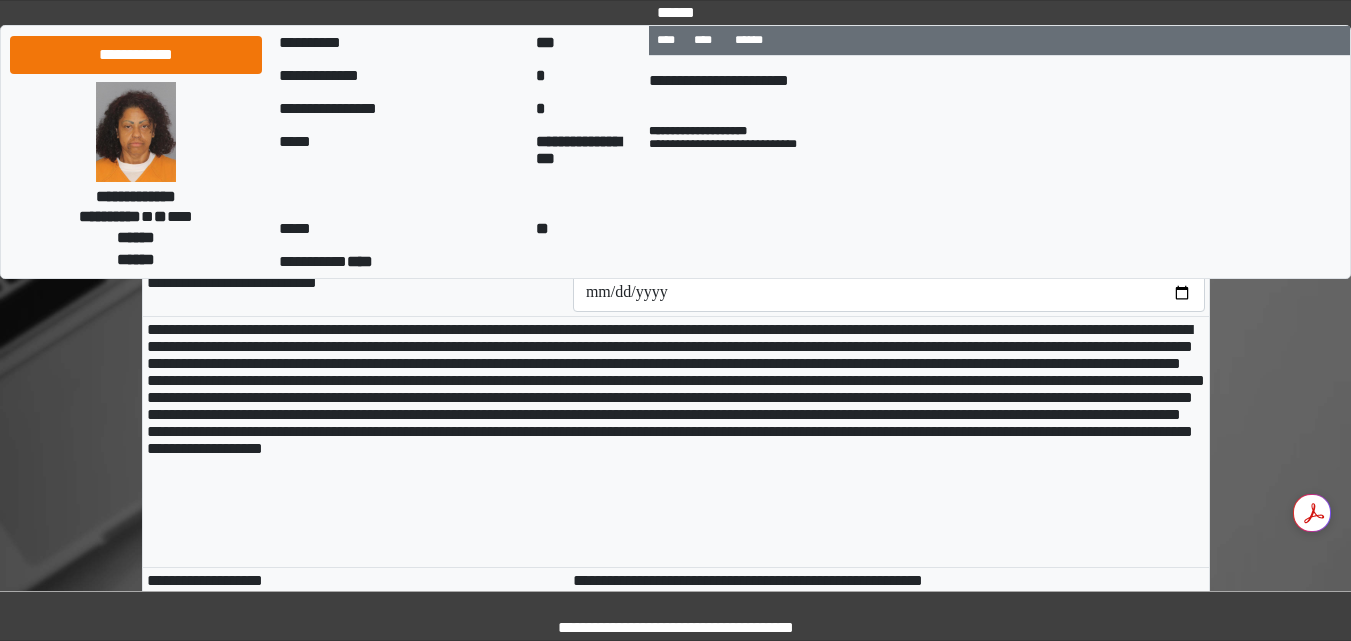 select on "**" 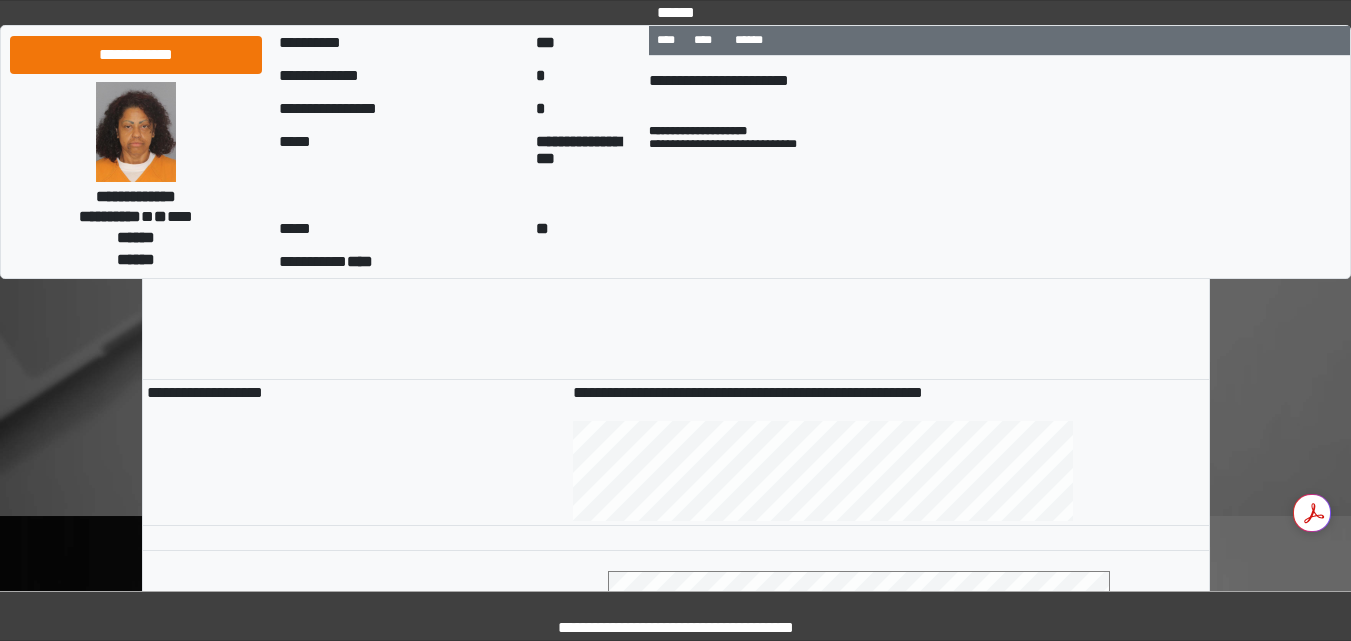 scroll, scrollTop: 14903, scrollLeft: 0, axis: vertical 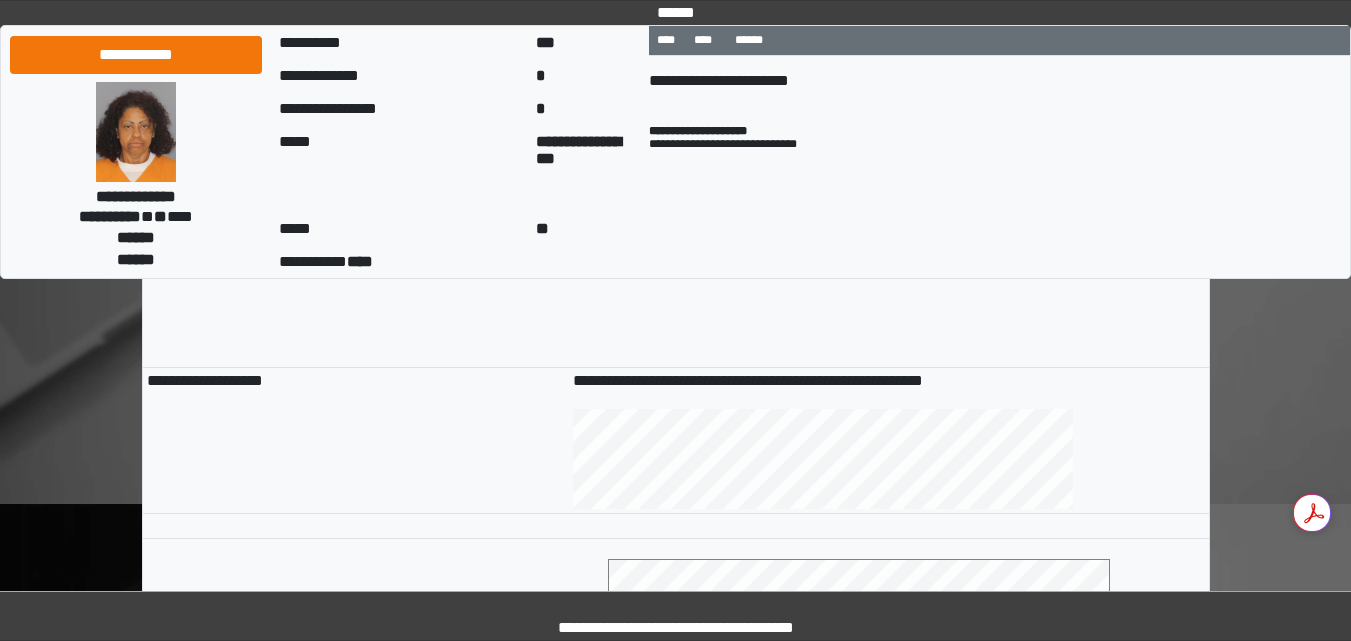 click at bounding box center (889, 93) 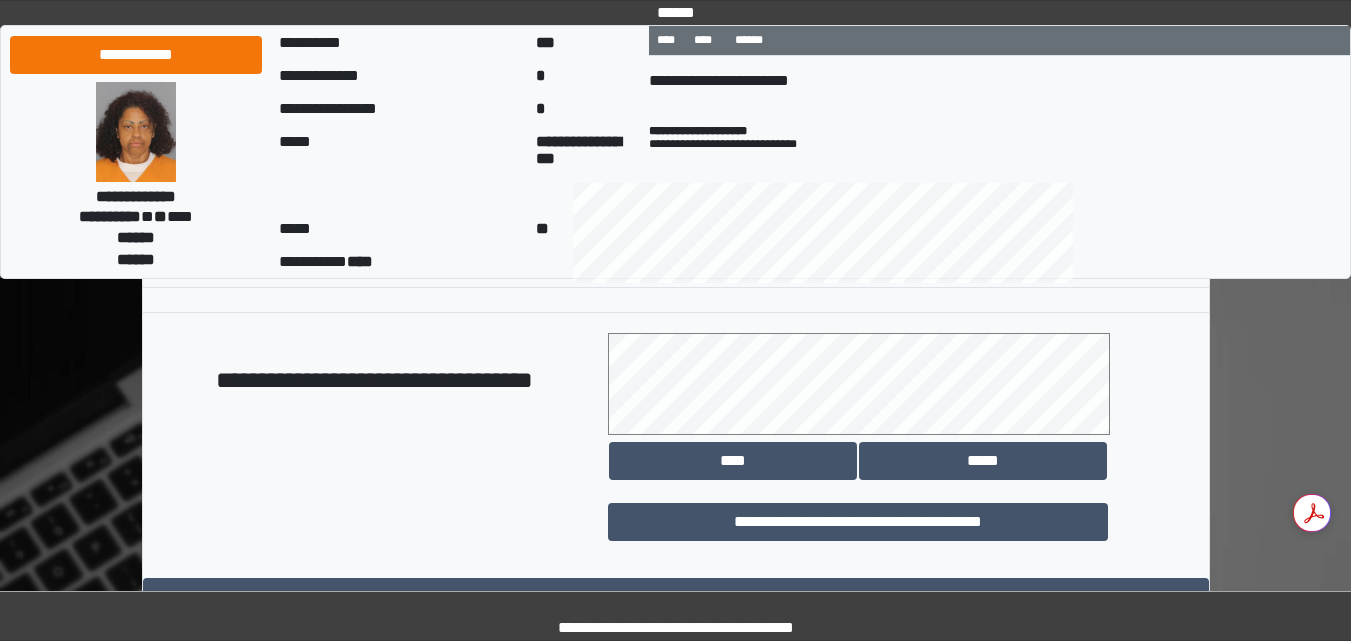 scroll, scrollTop: 15249, scrollLeft: 0, axis: vertical 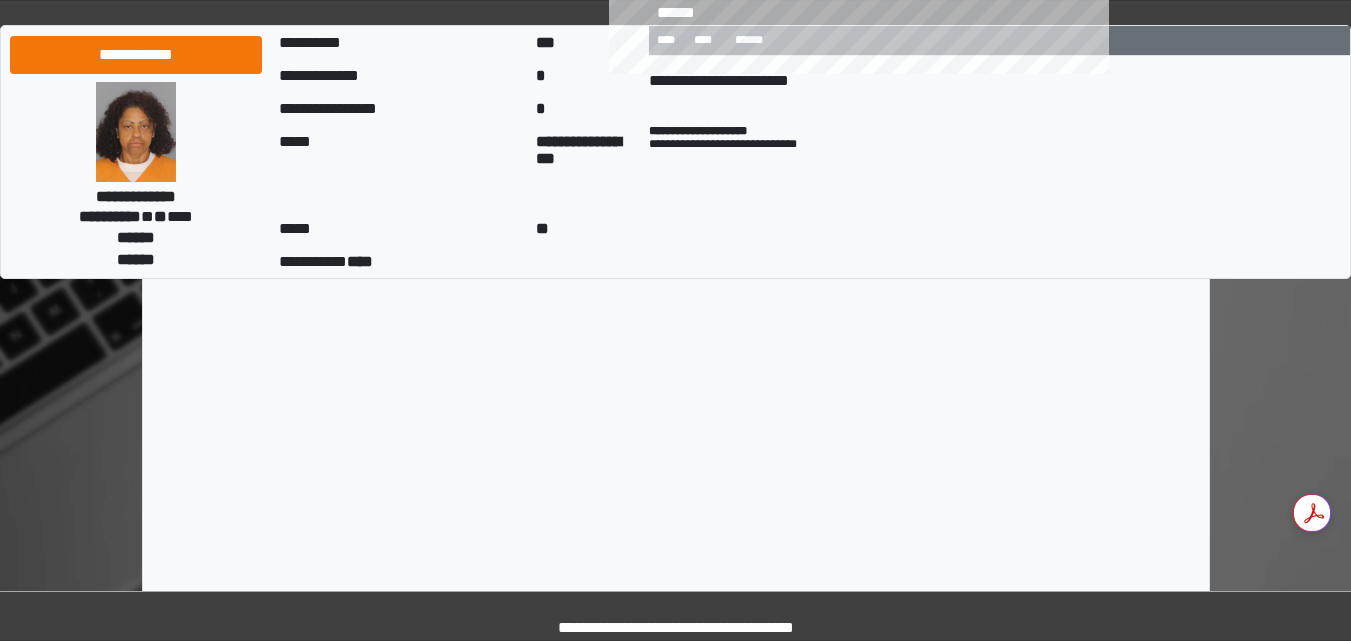 click on "****" at bounding box center (733, 101) 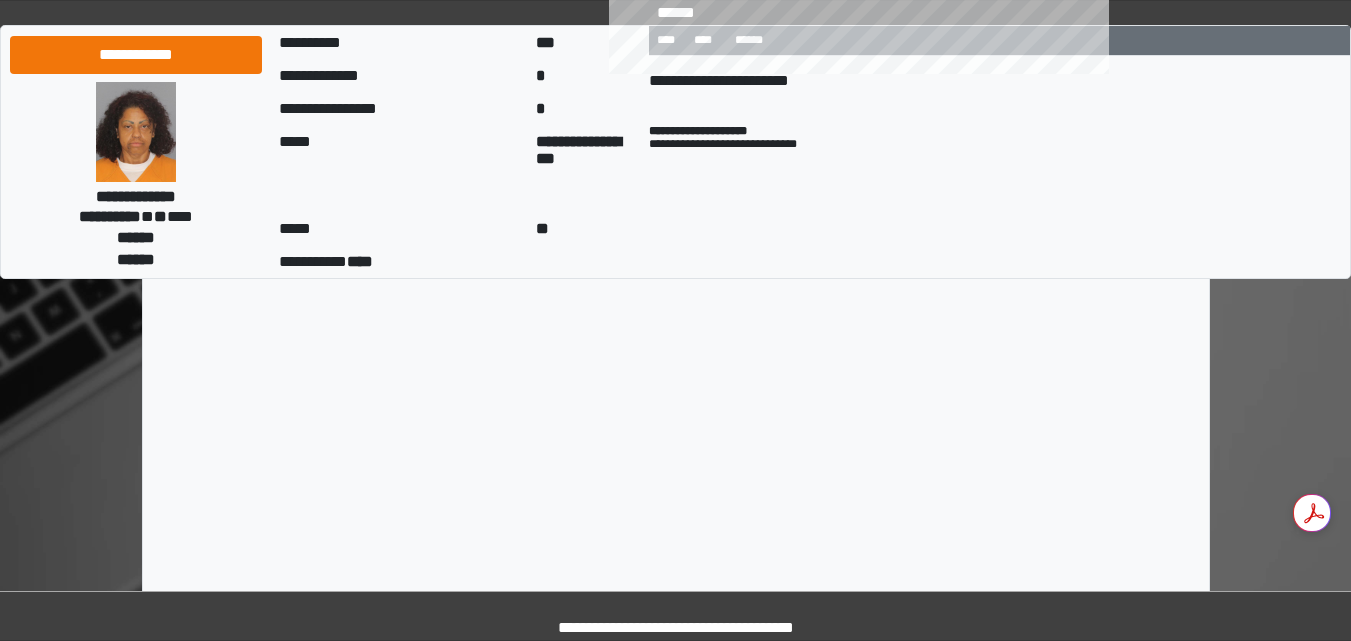 click on "****" at bounding box center [676, 237] 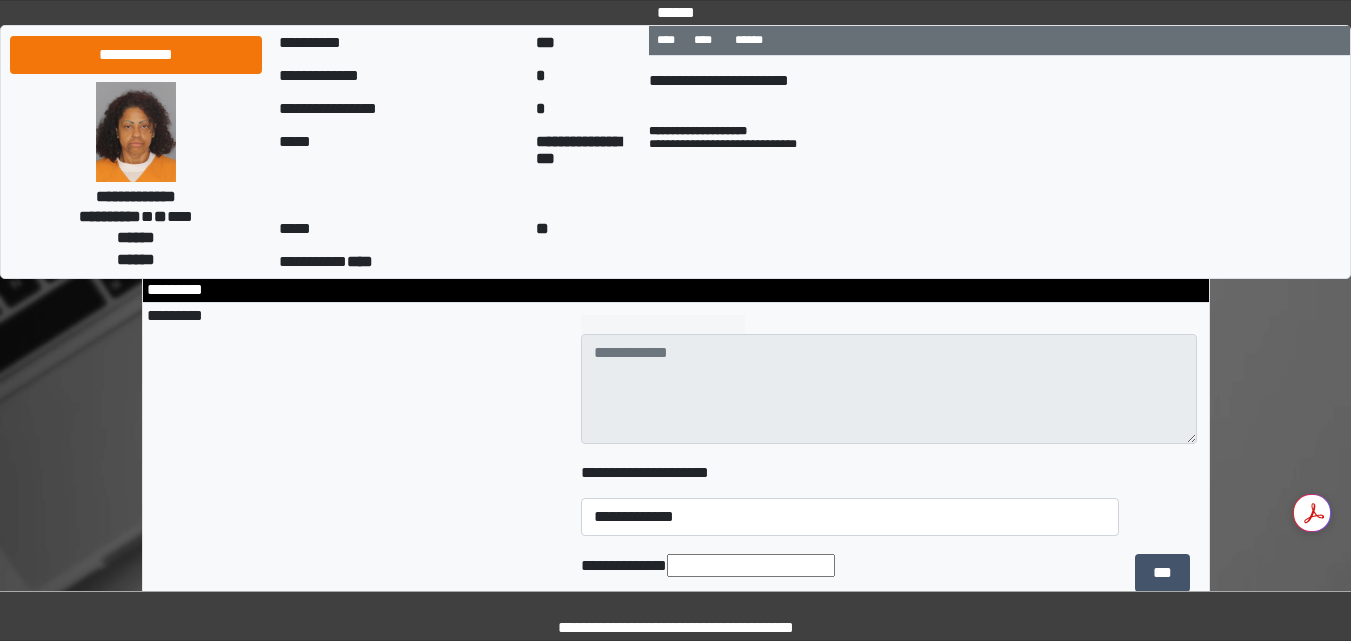 scroll, scrollTop: 4284, scrollLeft: 0, axis: vertical 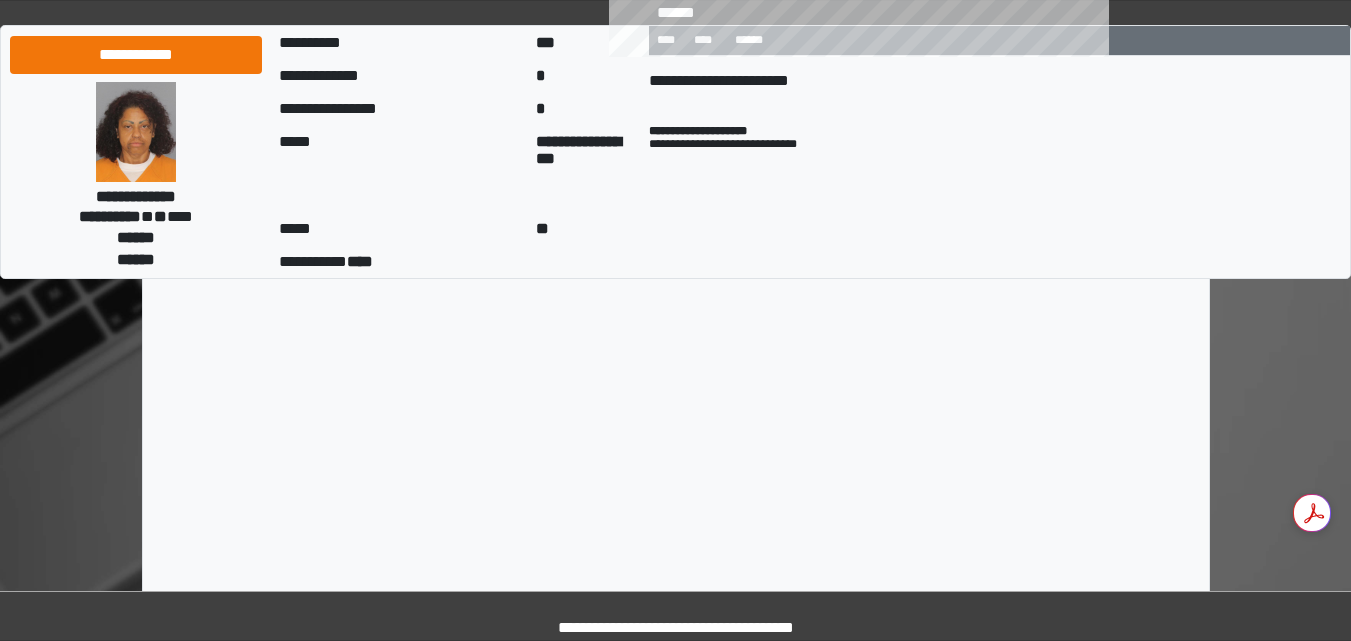 type on "**********" 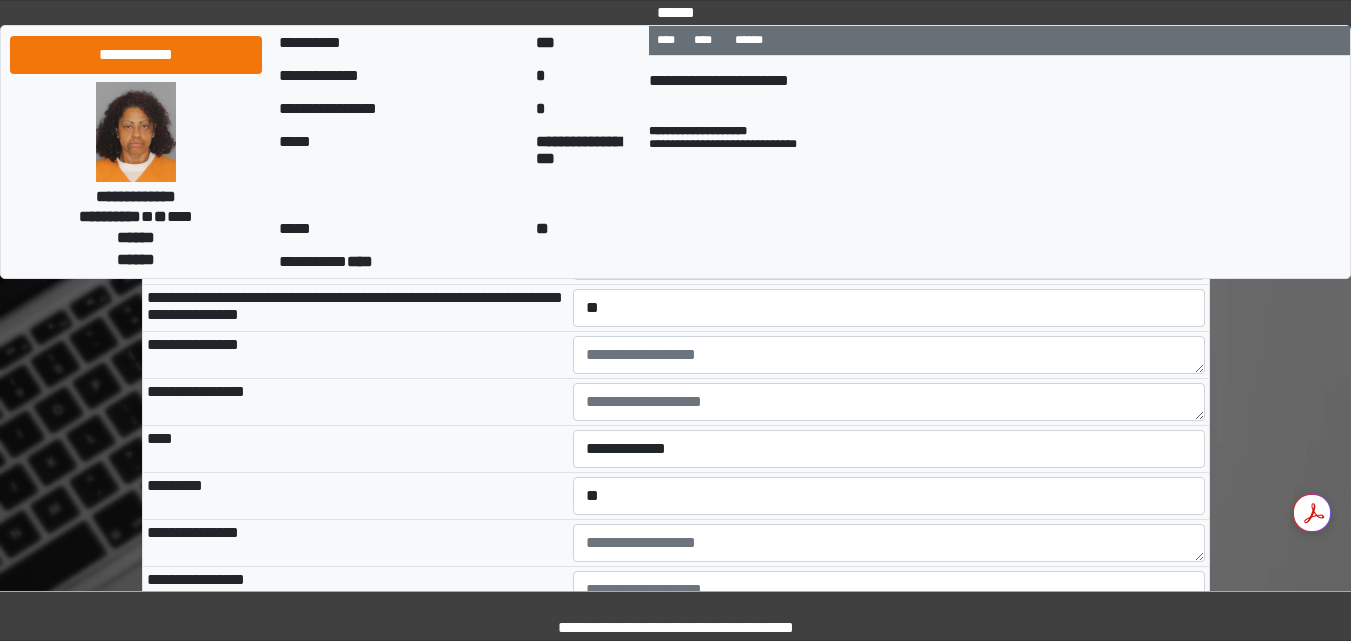 scroll, scrollTop: 5764, scrollLeft: 0, axis: vertical 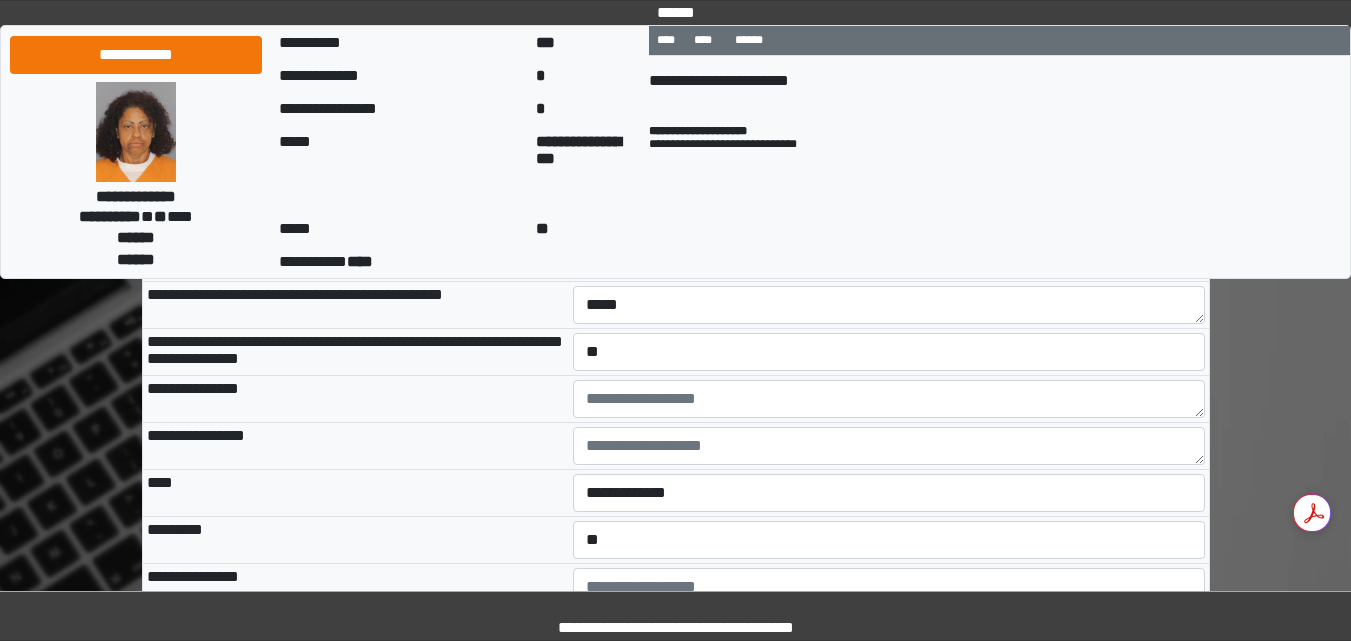 click on "**********" at bounding box center [889, 211] 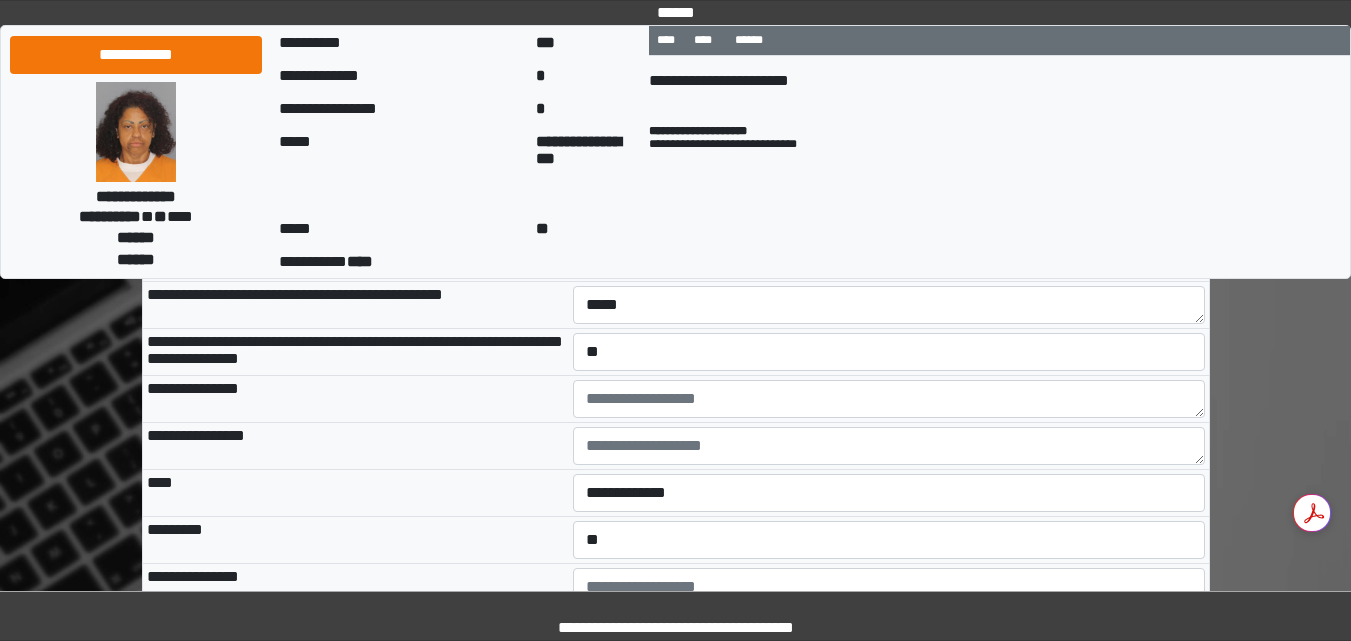 select on "*" 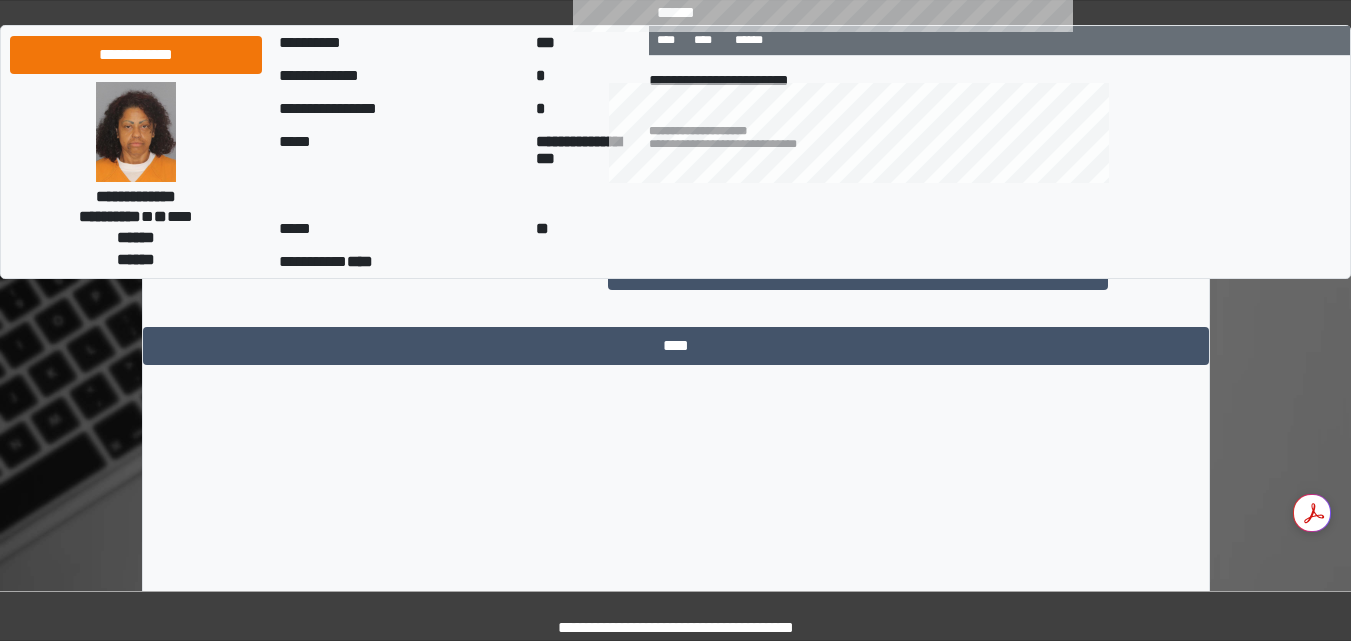 scroll, scrollTop: 15561, scrollLeft: 0, axis: vertical 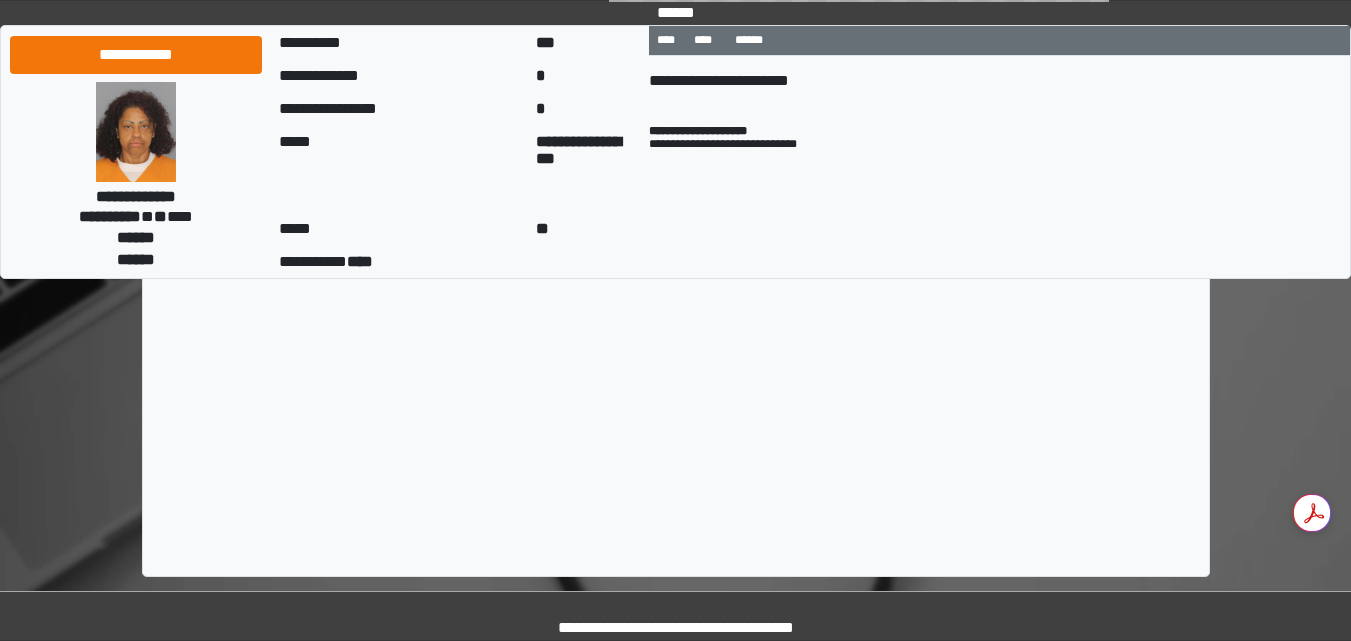 click on "****" at bounding box center (676, 165) 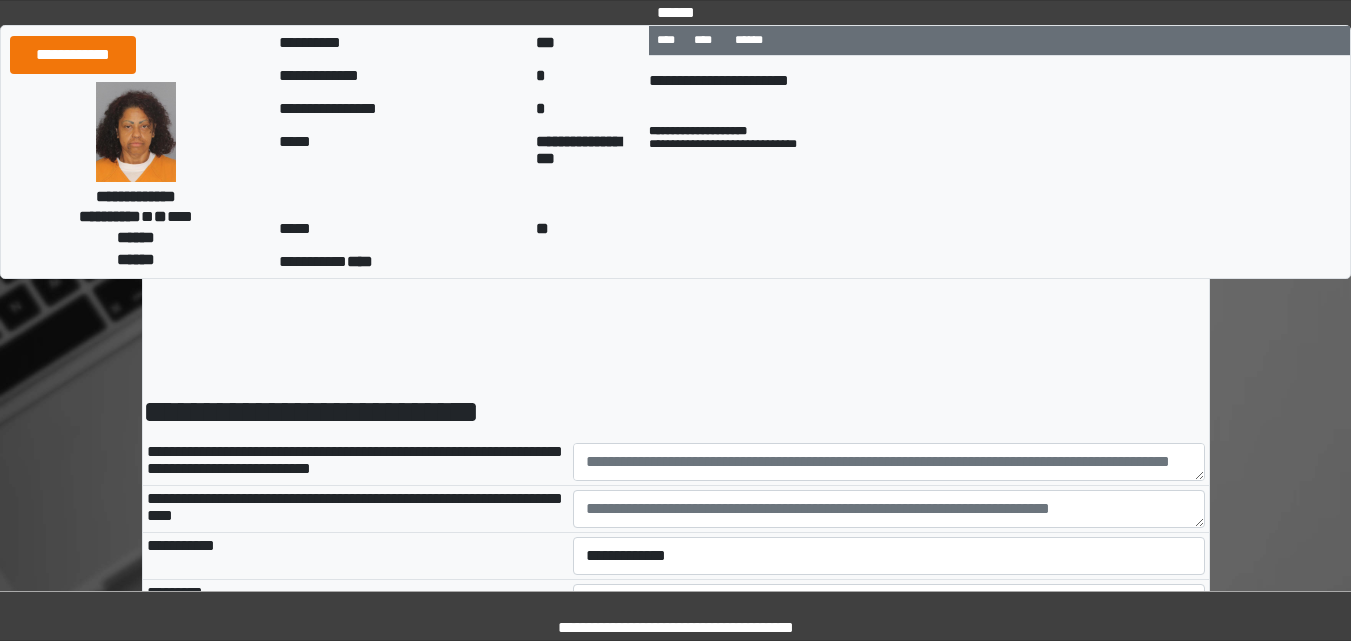 scroll, scrollTop: 0, scrollLeft: 0, axis: both 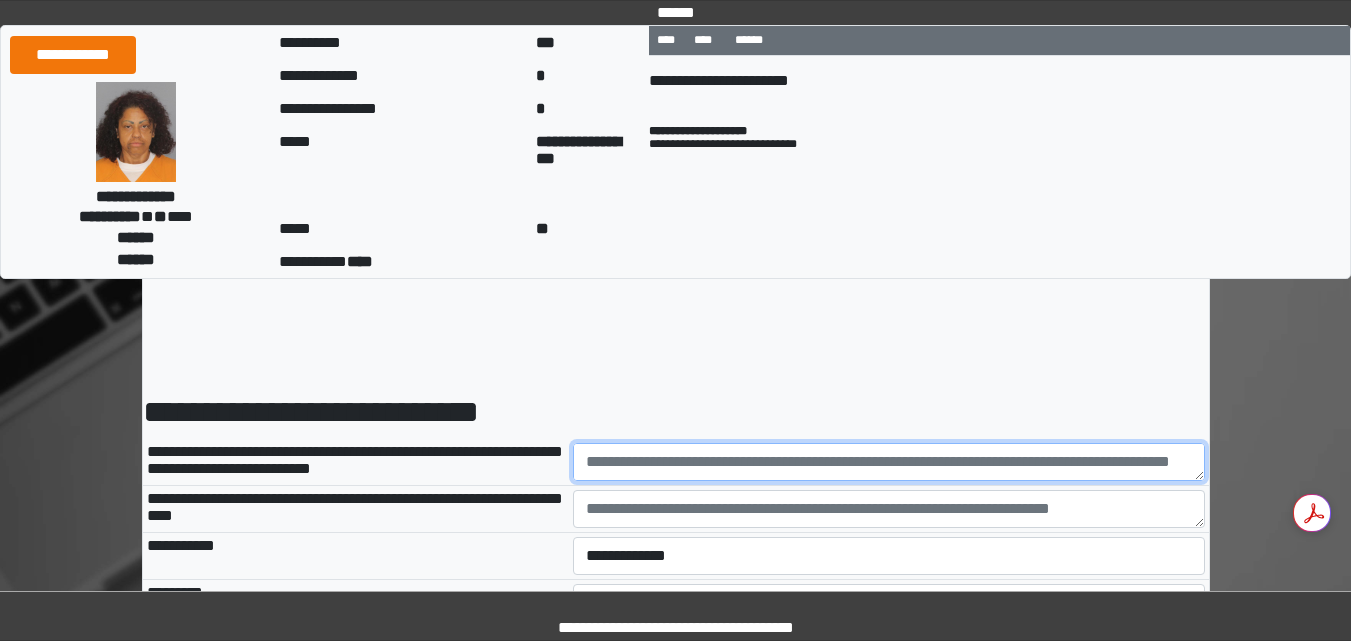 click at bounding box center [889, 462] 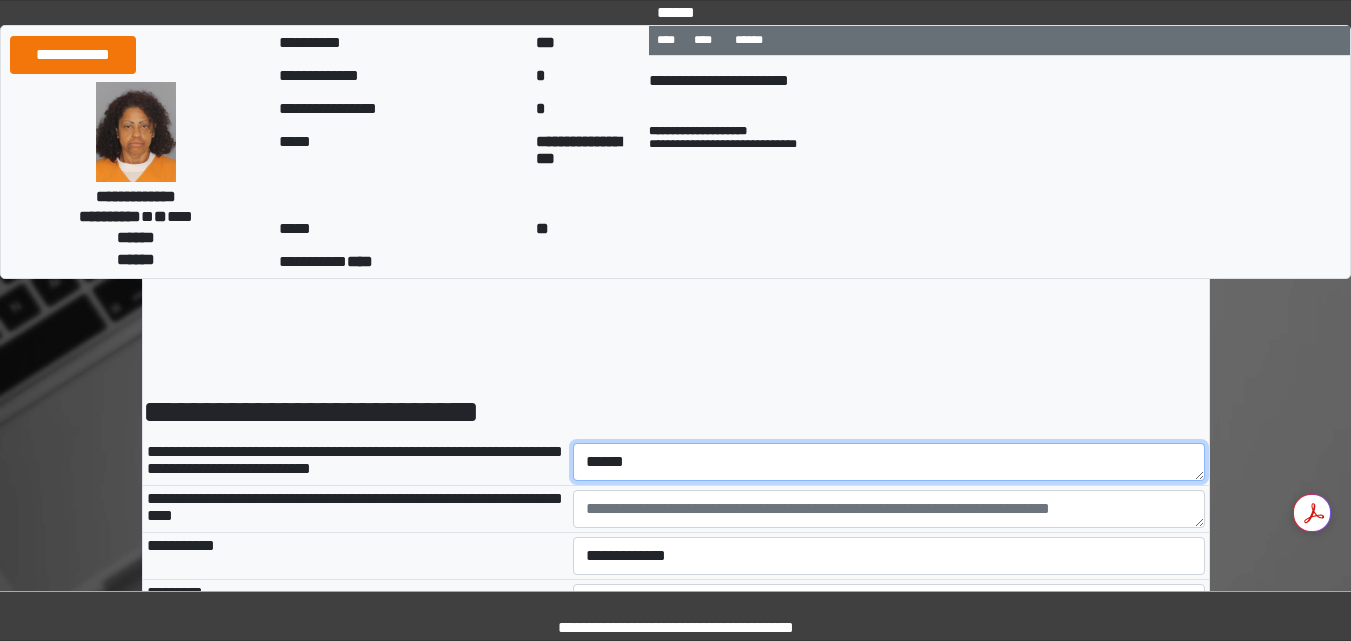 type on "******" 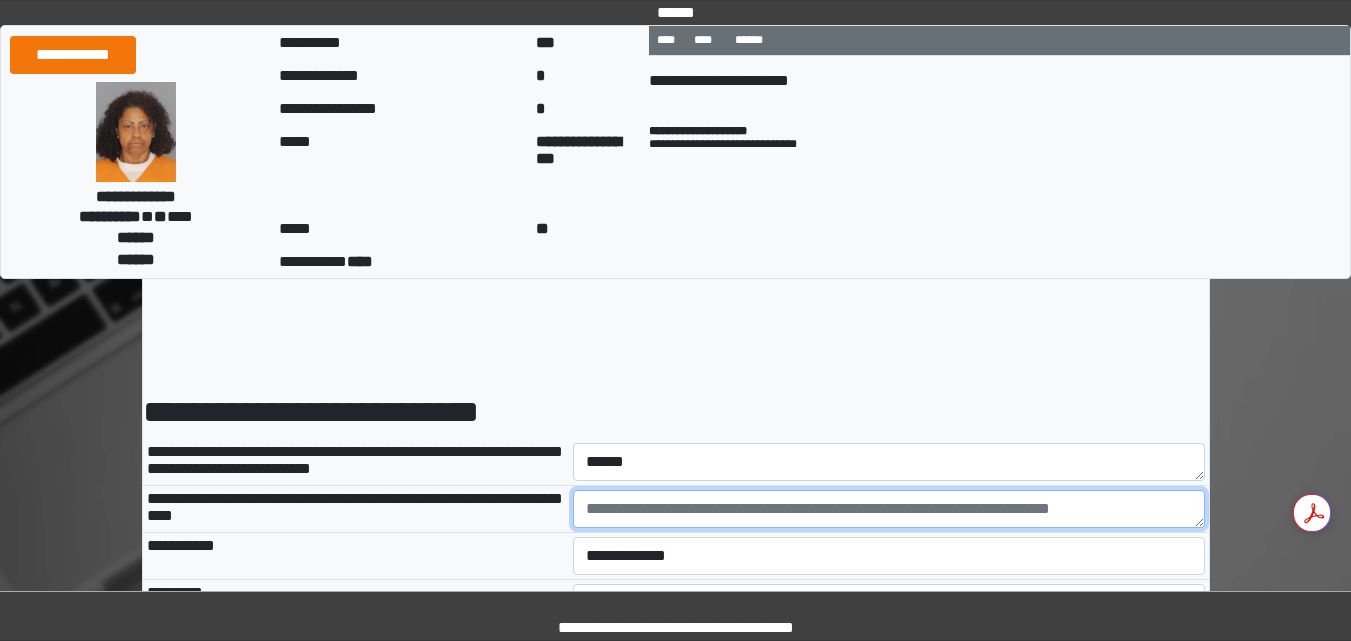 click at bounding box center (889, 509) 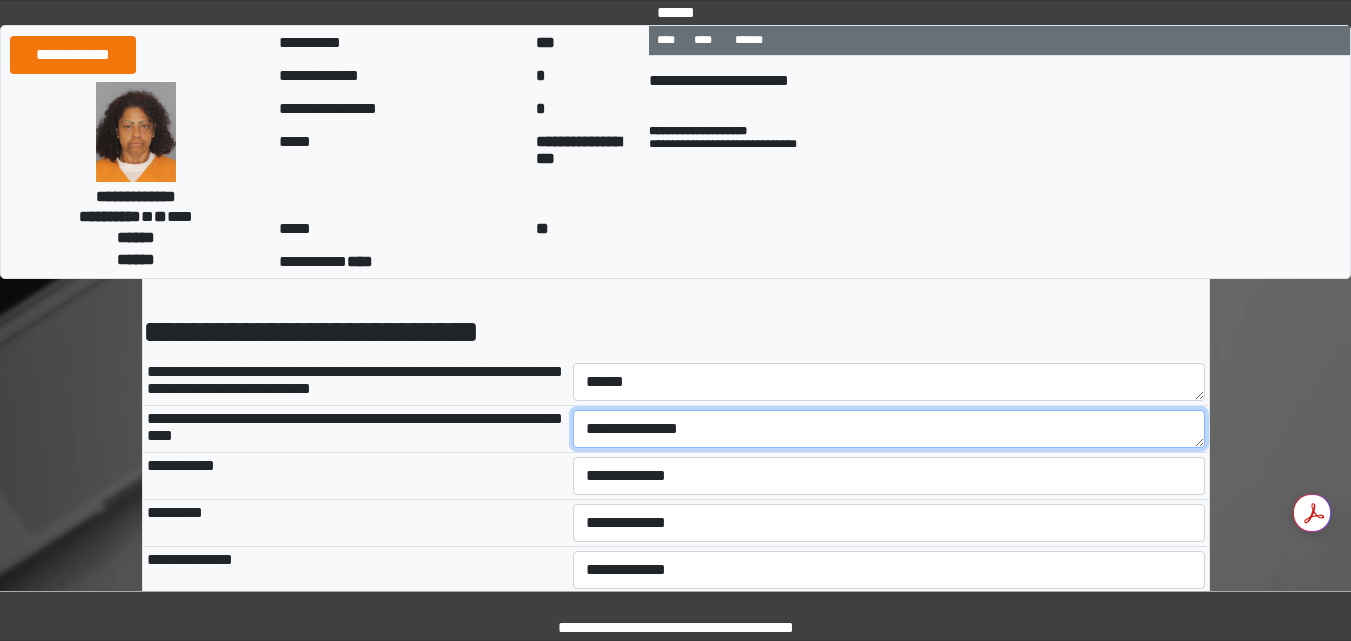 scroll, scrollTop: 120, scrollLeft: 0, axis: vertical 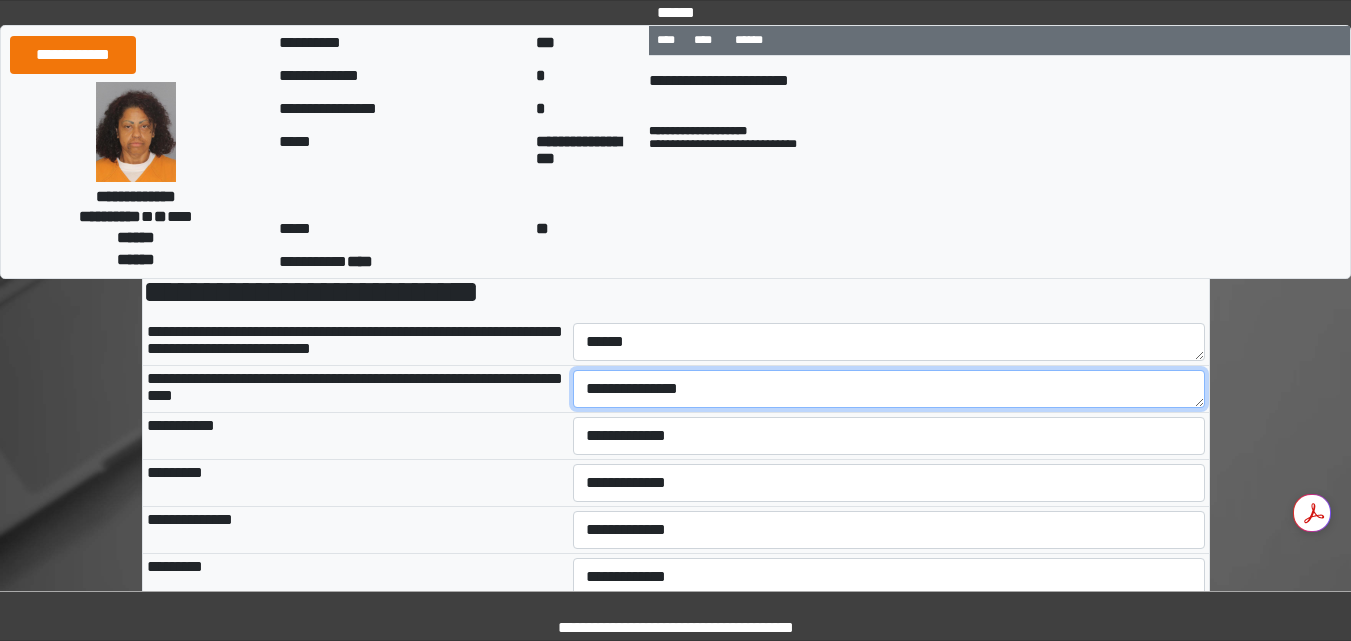 type on "**********" 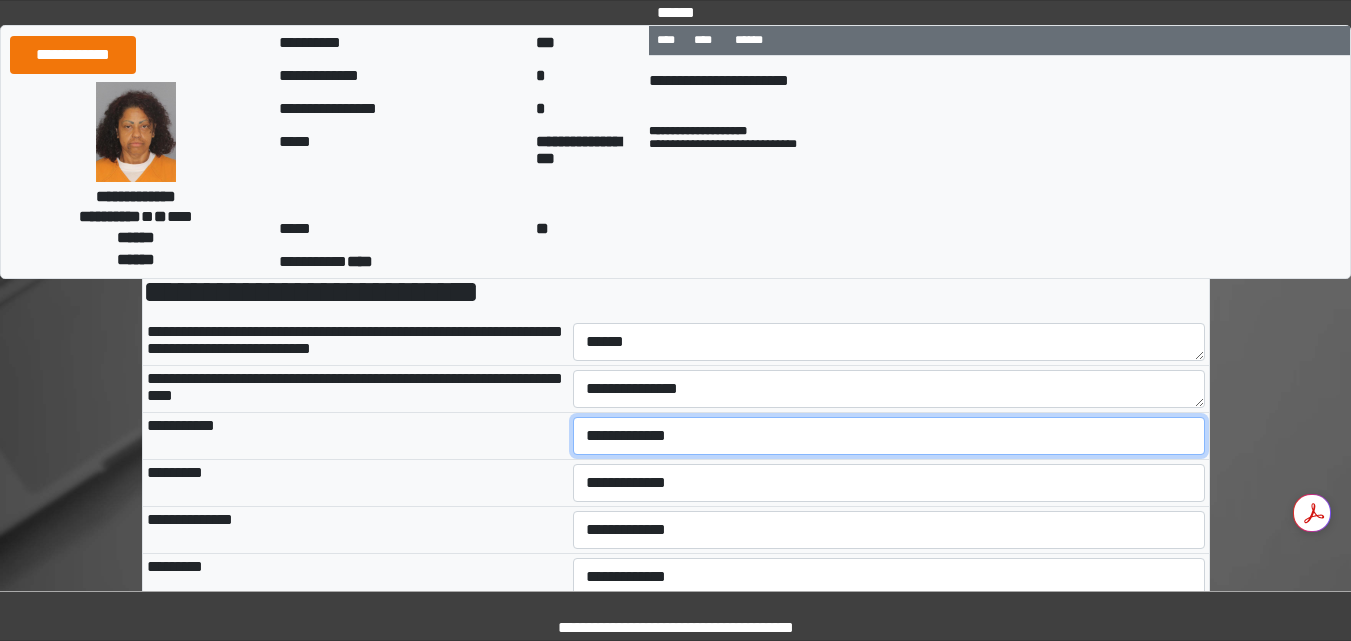 click on "**********" at bounding box center [889, 436] 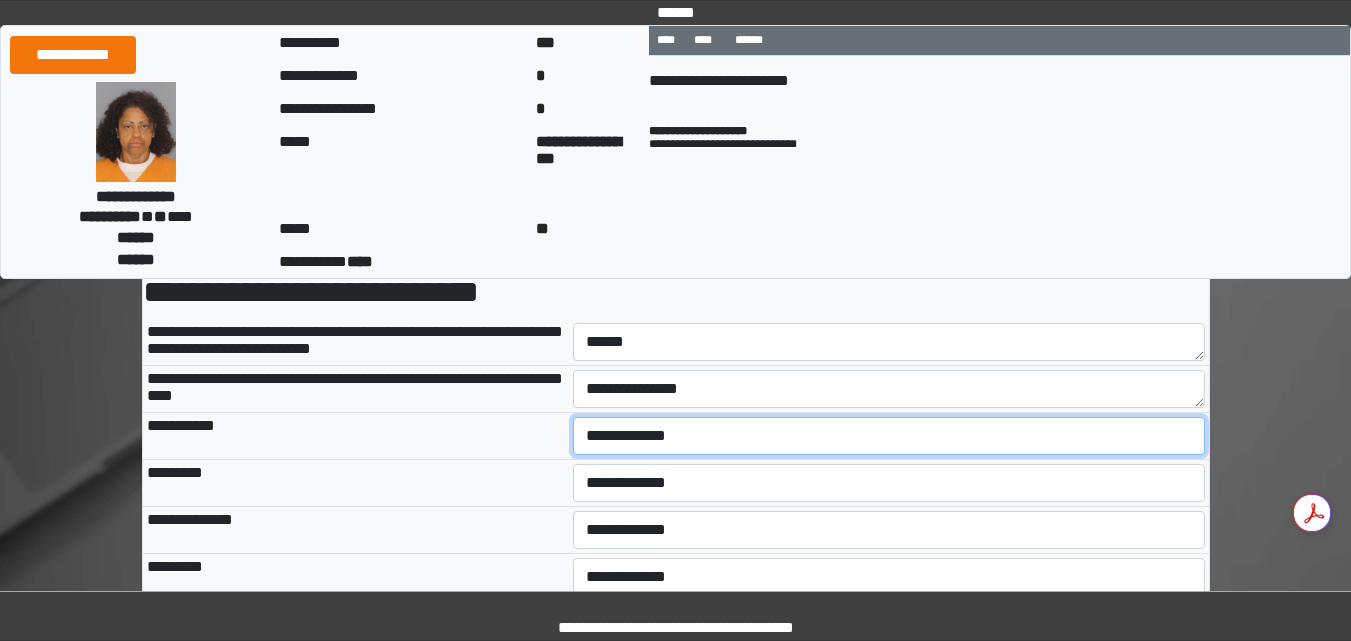 select on "***" 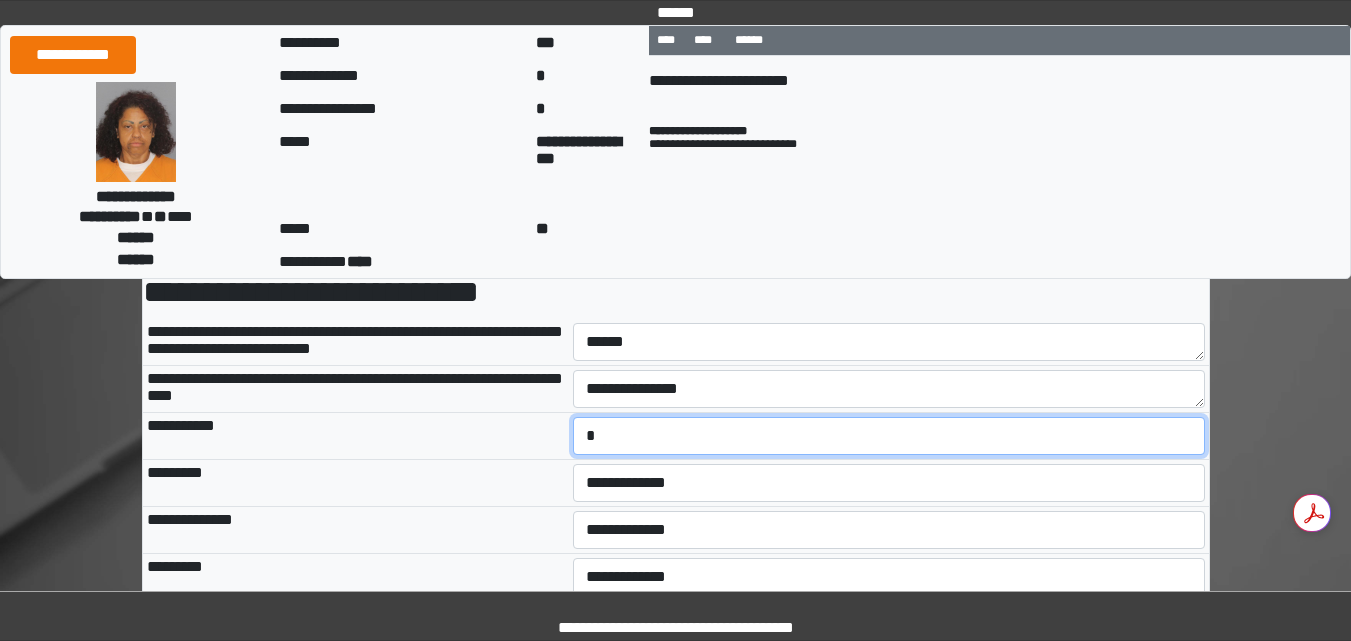 click on "**********" at bounding box center (889, 436) 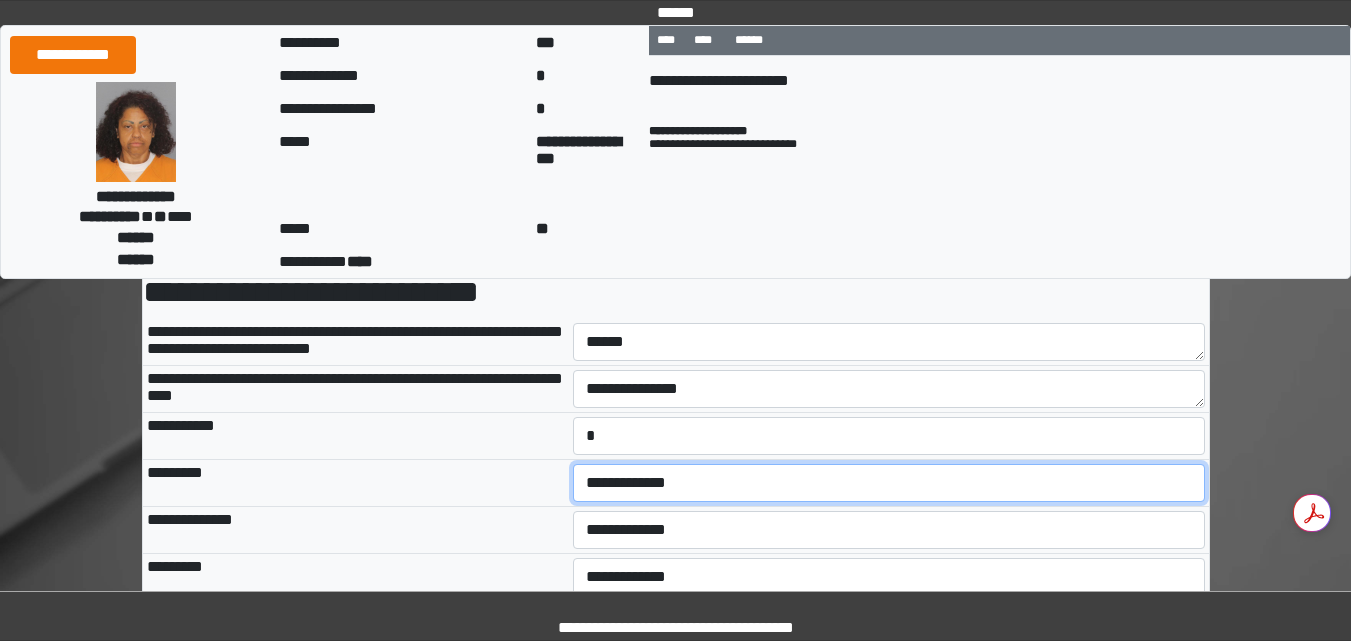click on "**********" at bounding box center [889, 483] 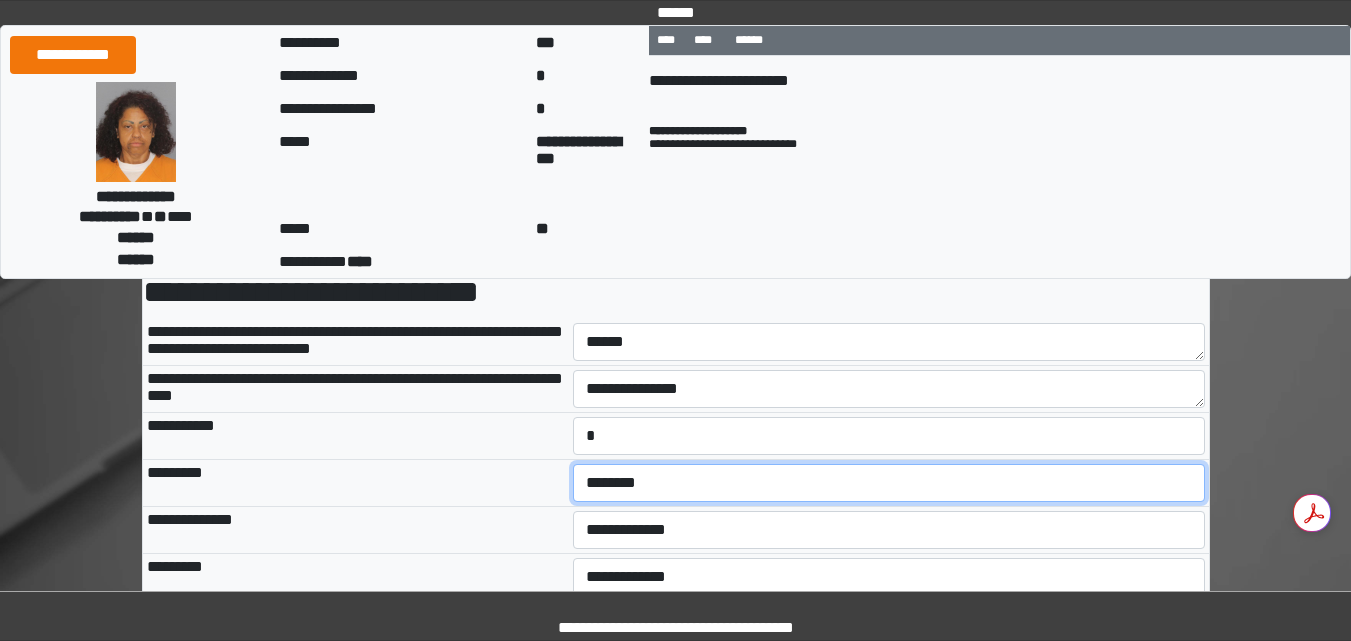 click on "**********" at bounding box center (889, 483) 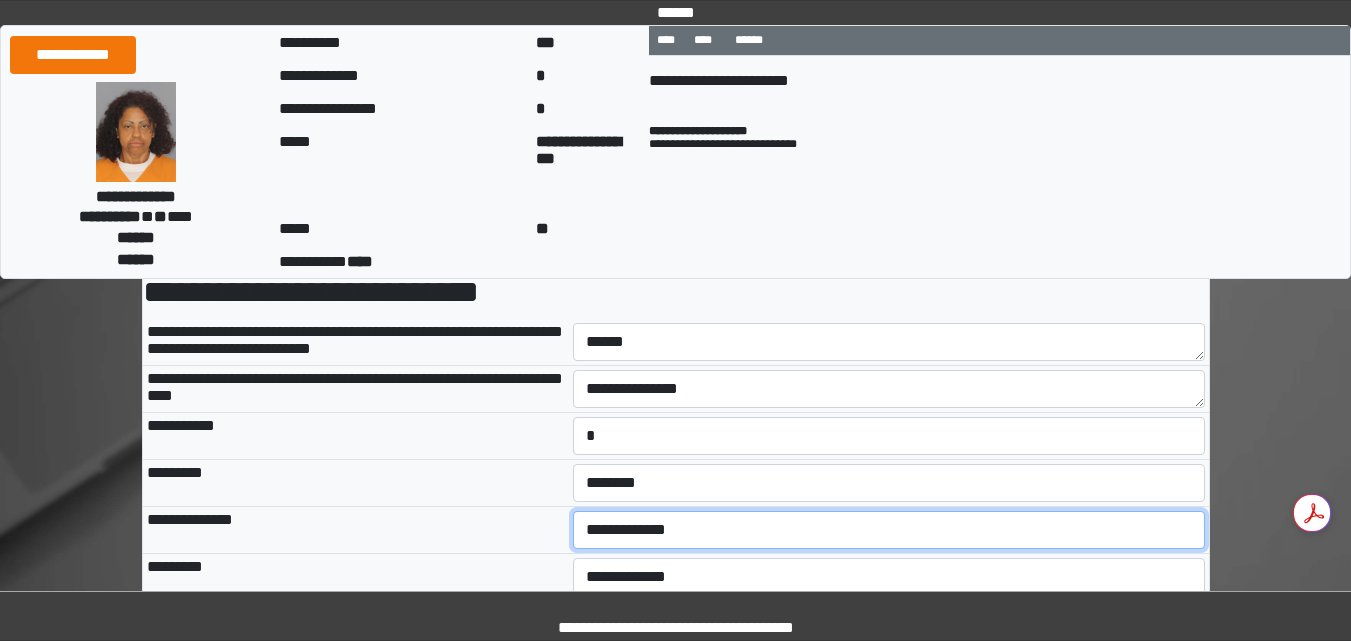 click on "**********" at bounding box center [889, 530] 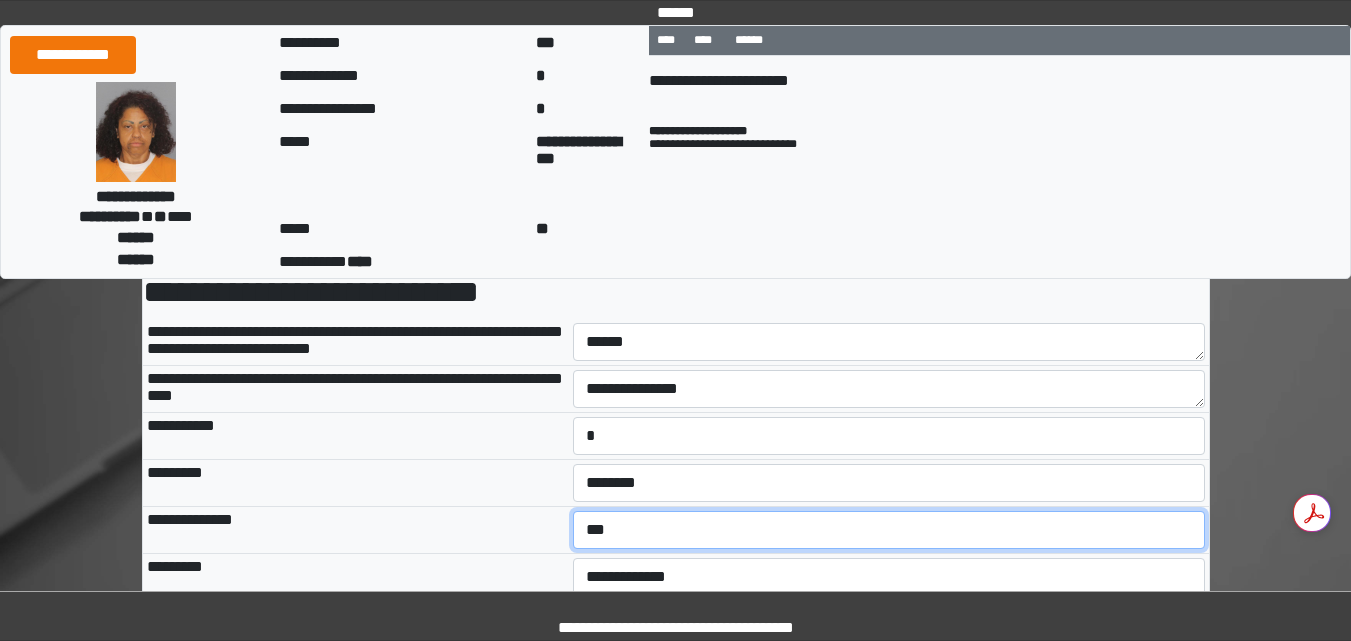 click on "**********" at bounding box center [889, 530] 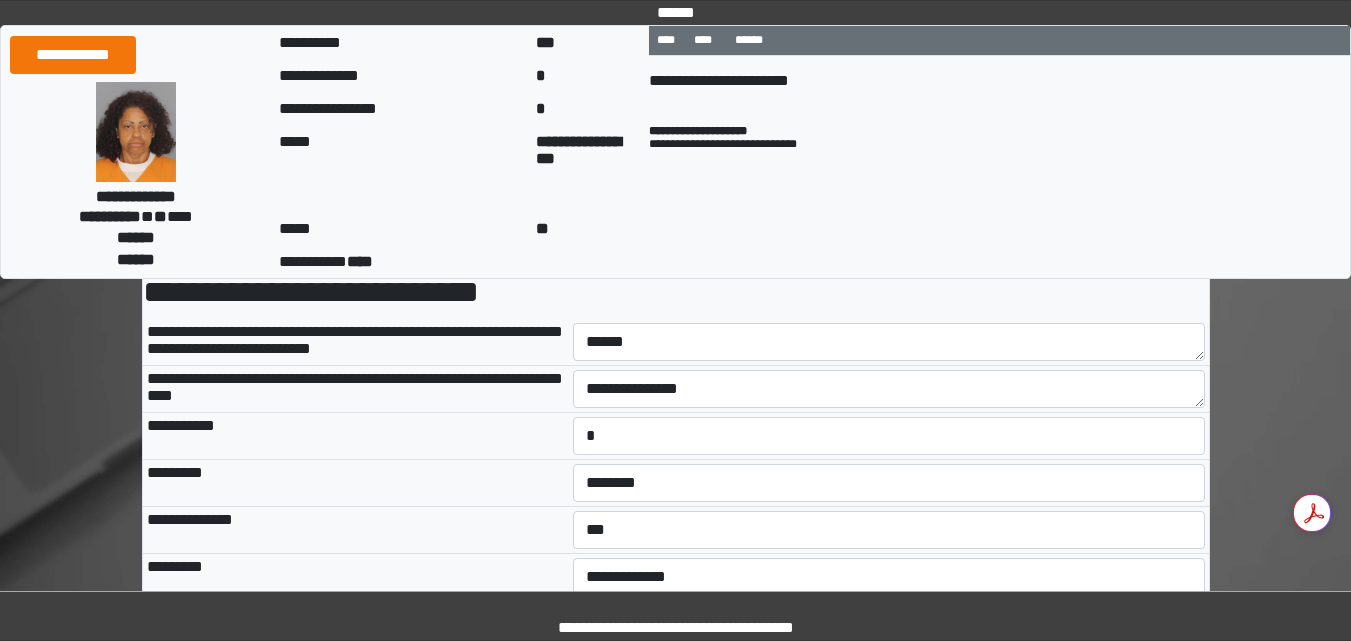 click on "**********" at bounding box center [889, 389] 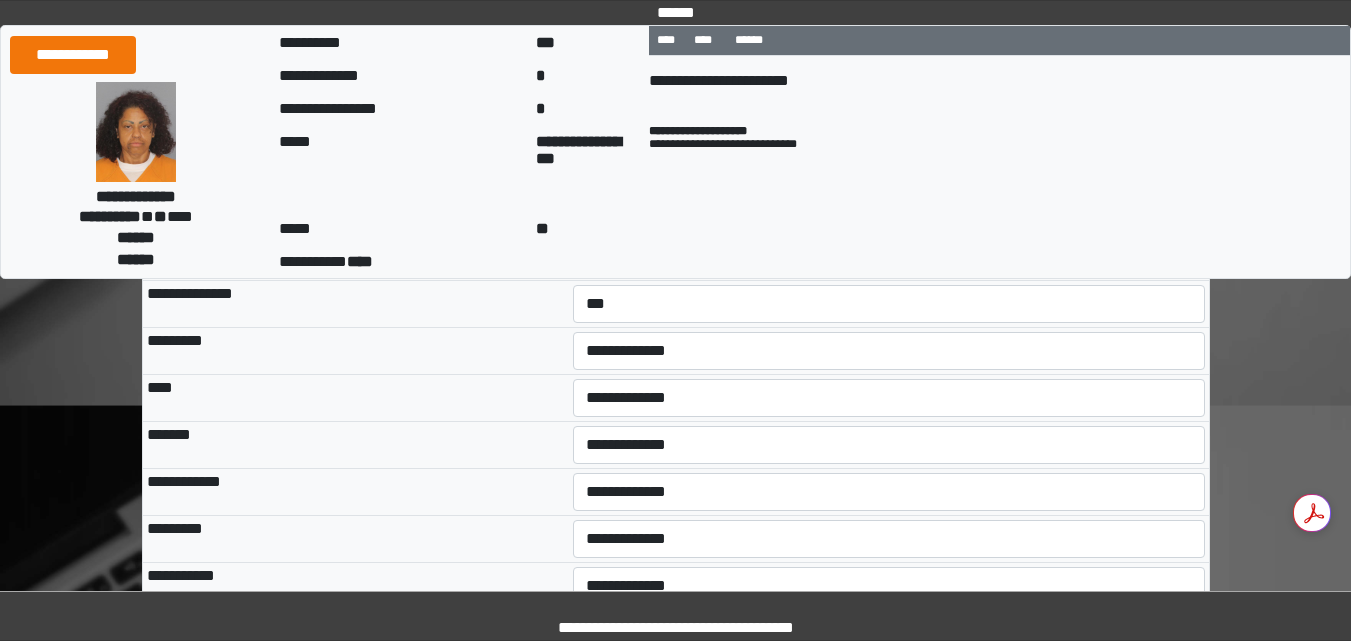 scroll, scrollTop: 360, scrollLeft: 0, axis: vertical 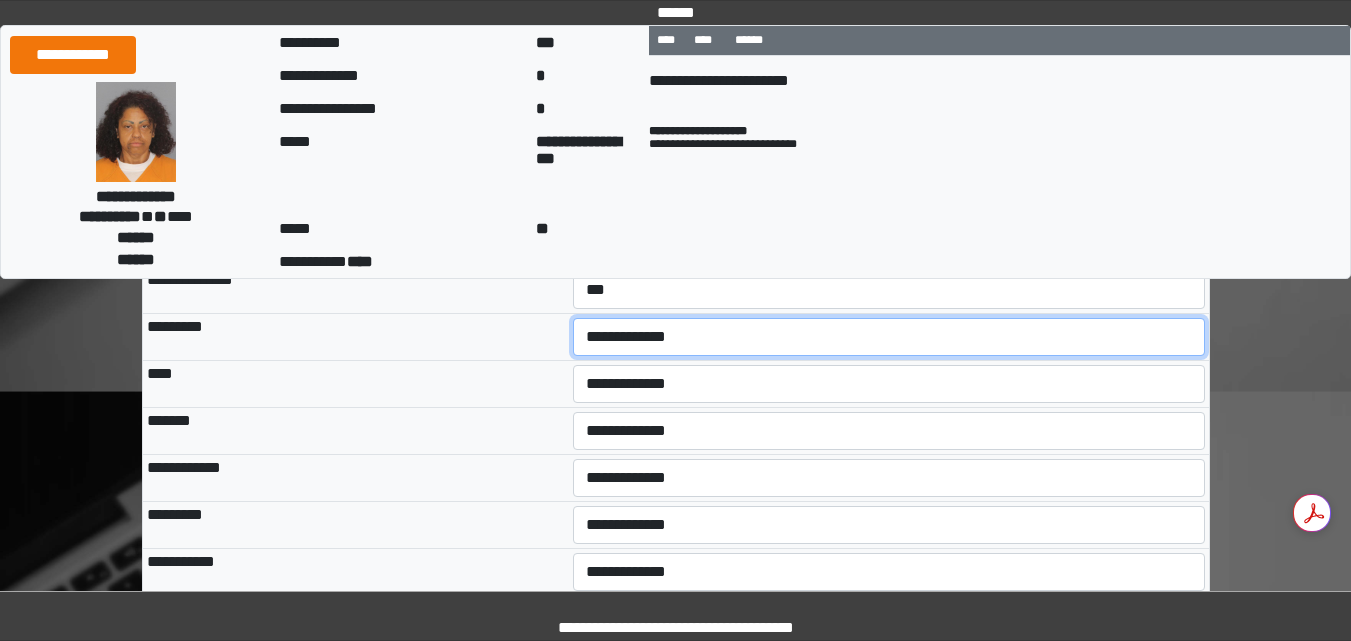 click on "**********" at bounding box center (889, 337) 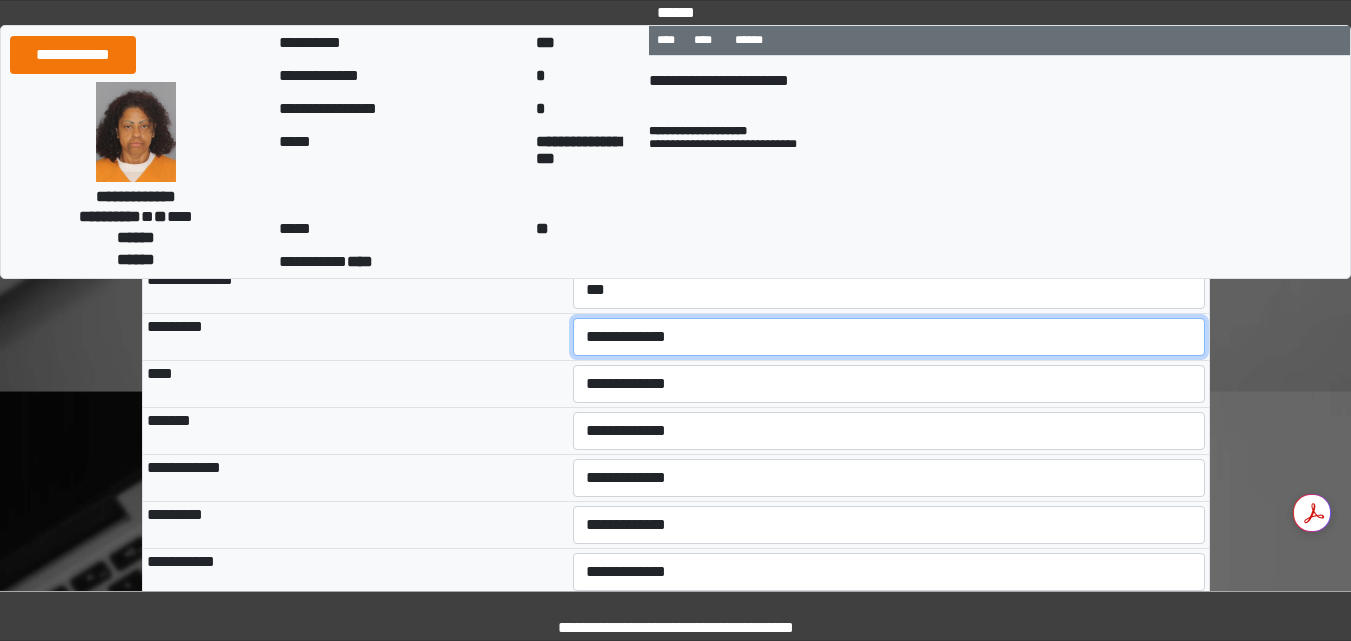 select on "***" 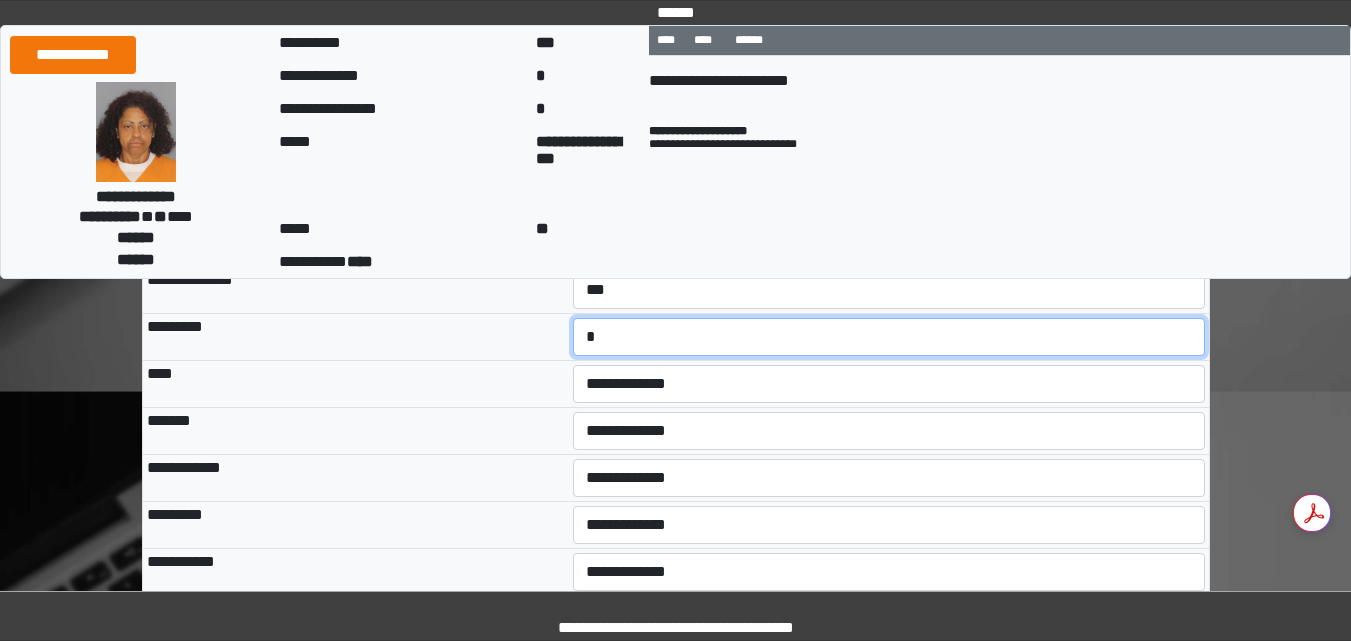 click on "**********" at bounding box center (889, 337) 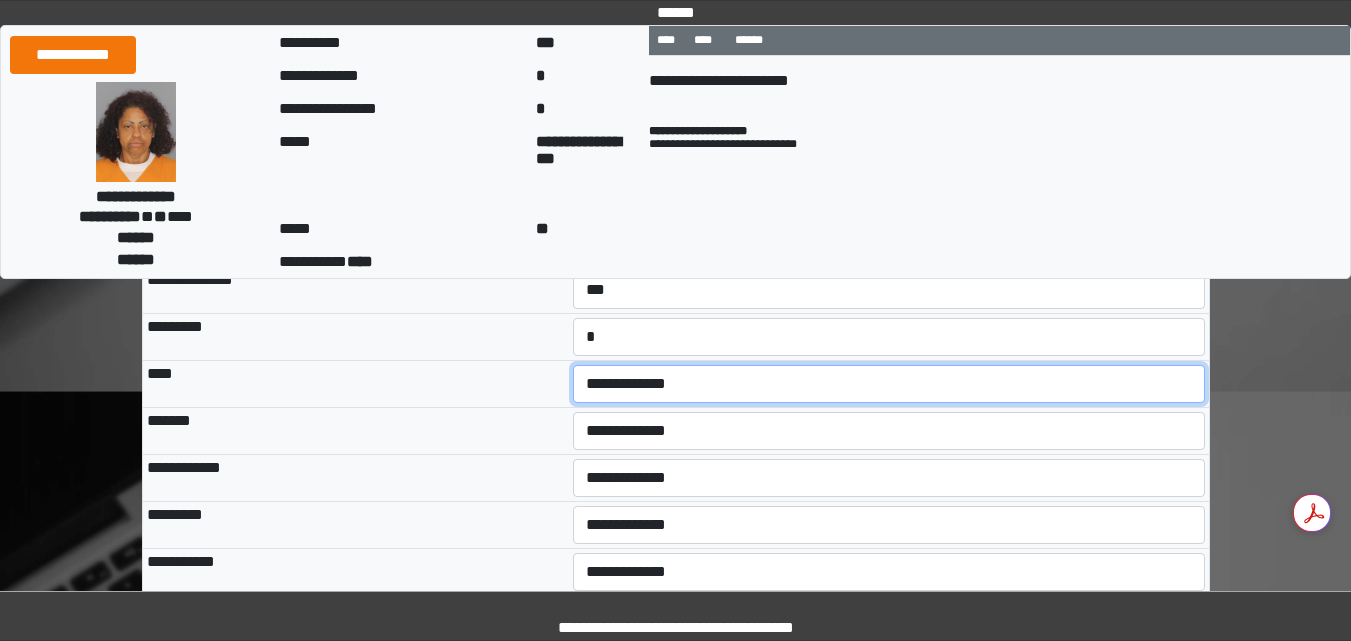 click on "**********" at bounding box center [889, 384] 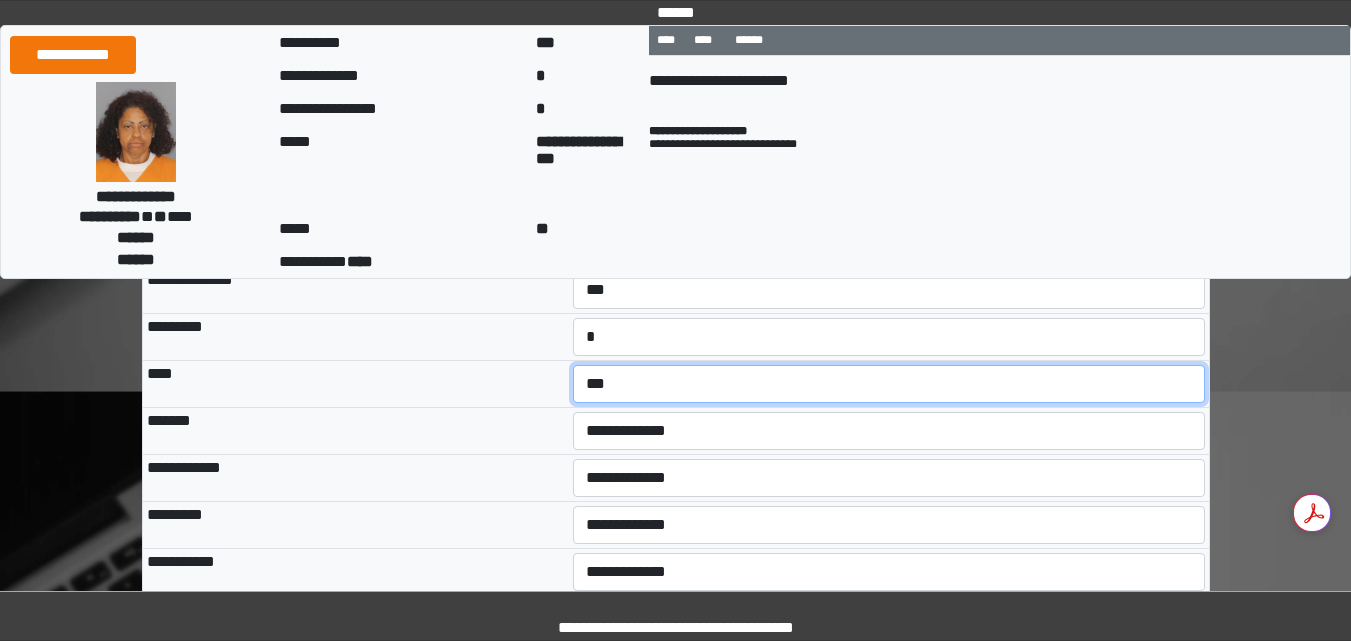 click on "**********" at bounding box center (889, 384) 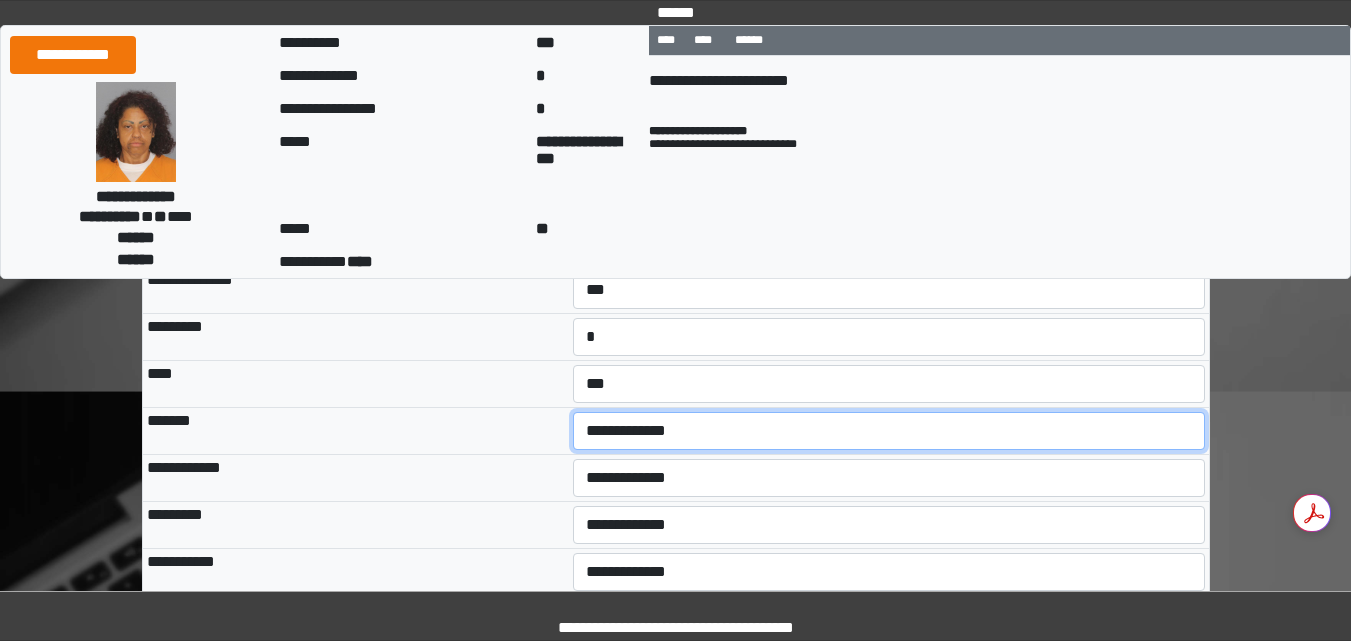 click on "**********" at bounding box center [889, 431] 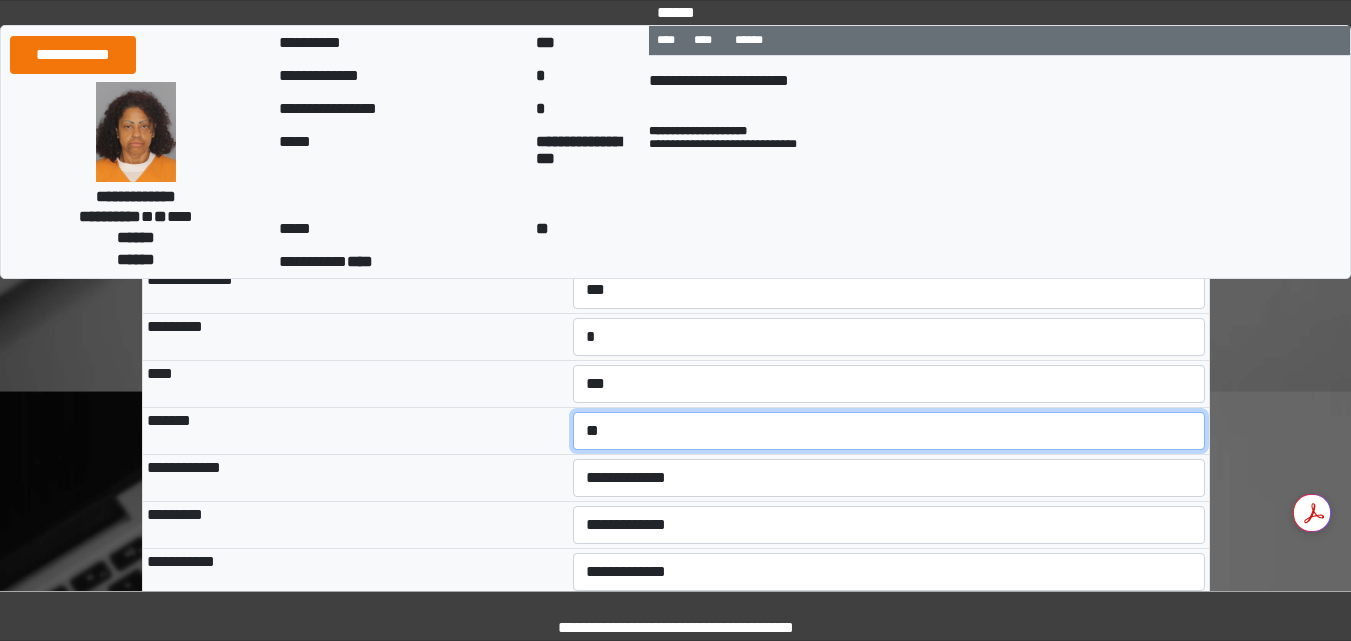 click on "**********" at bounding box center (889, 431) 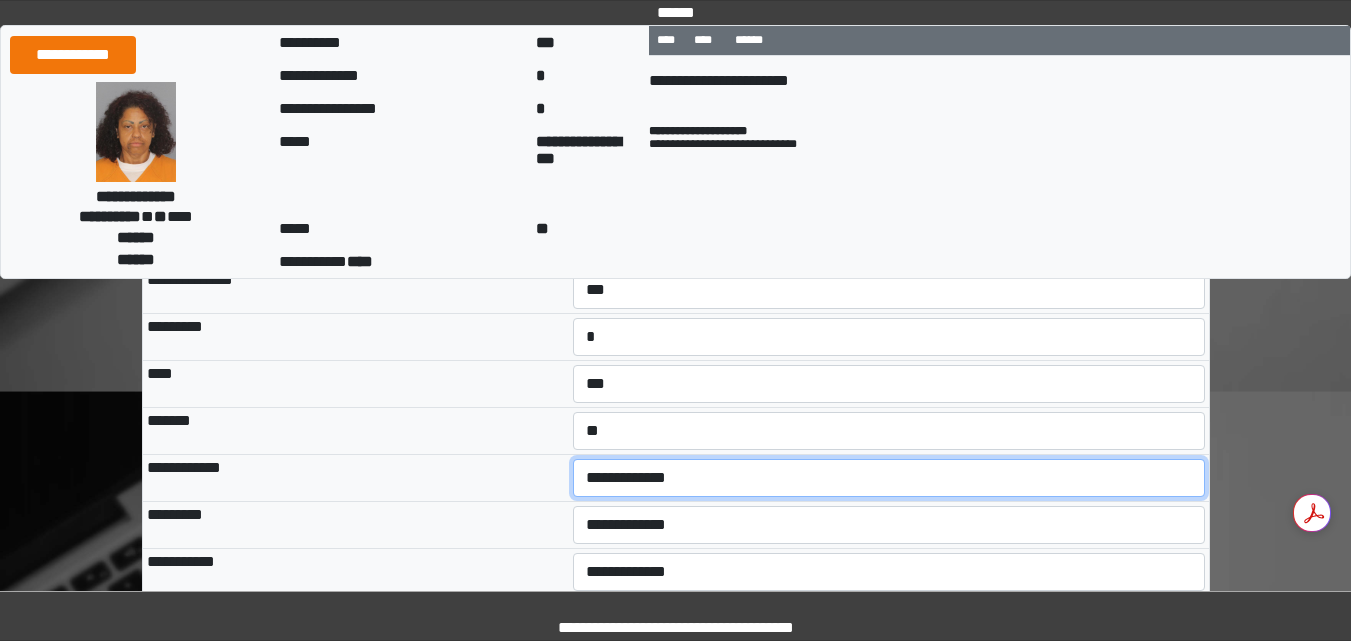 click on "**********" at bounding box center (889, 478) 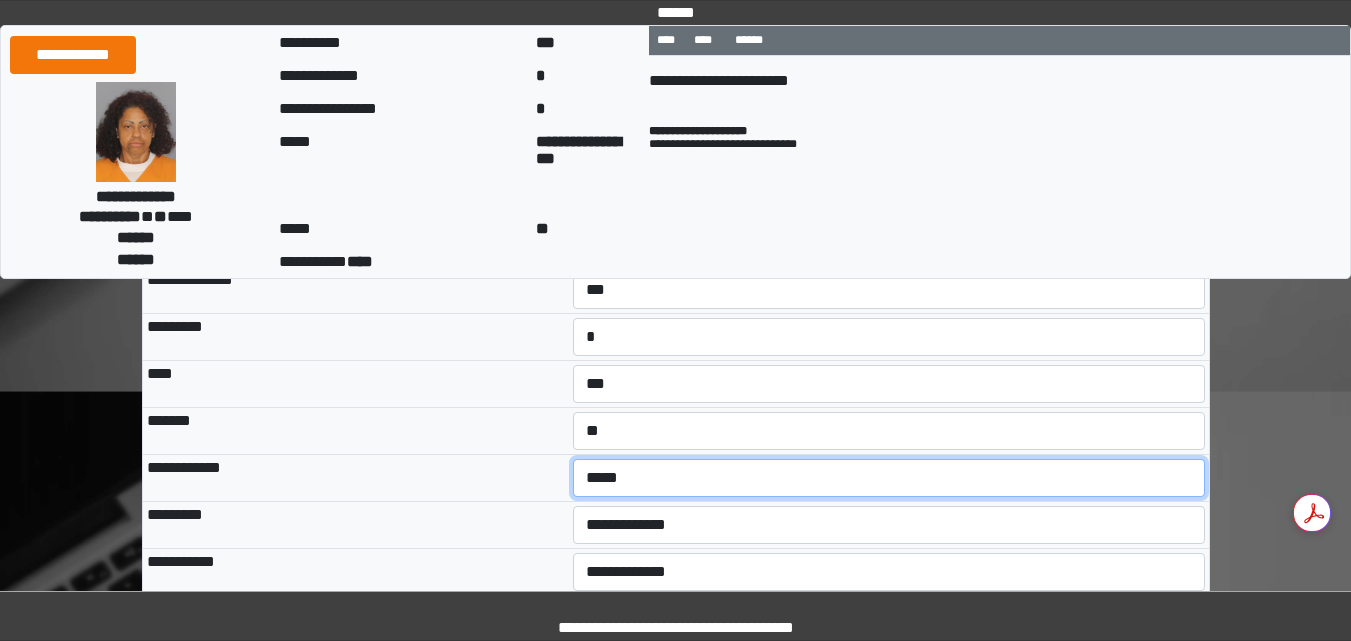click on "**********" at bounding box center (889, 478) 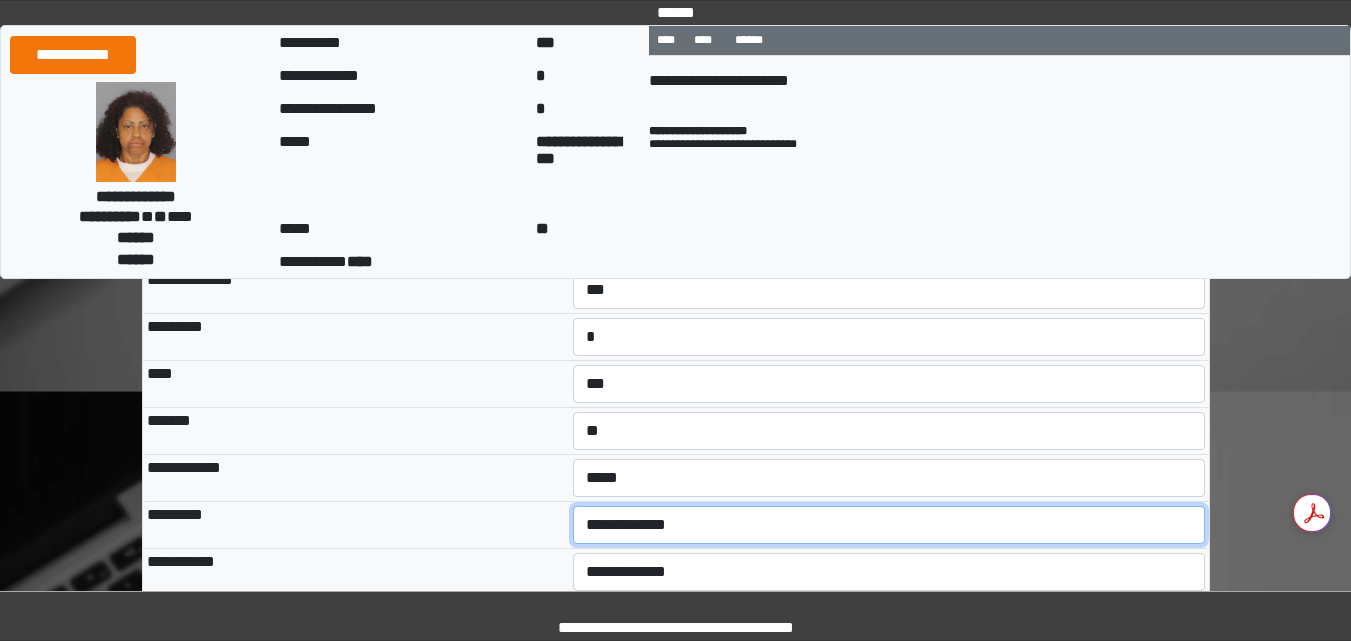 click on "**********" at bounding box center (889, 525) 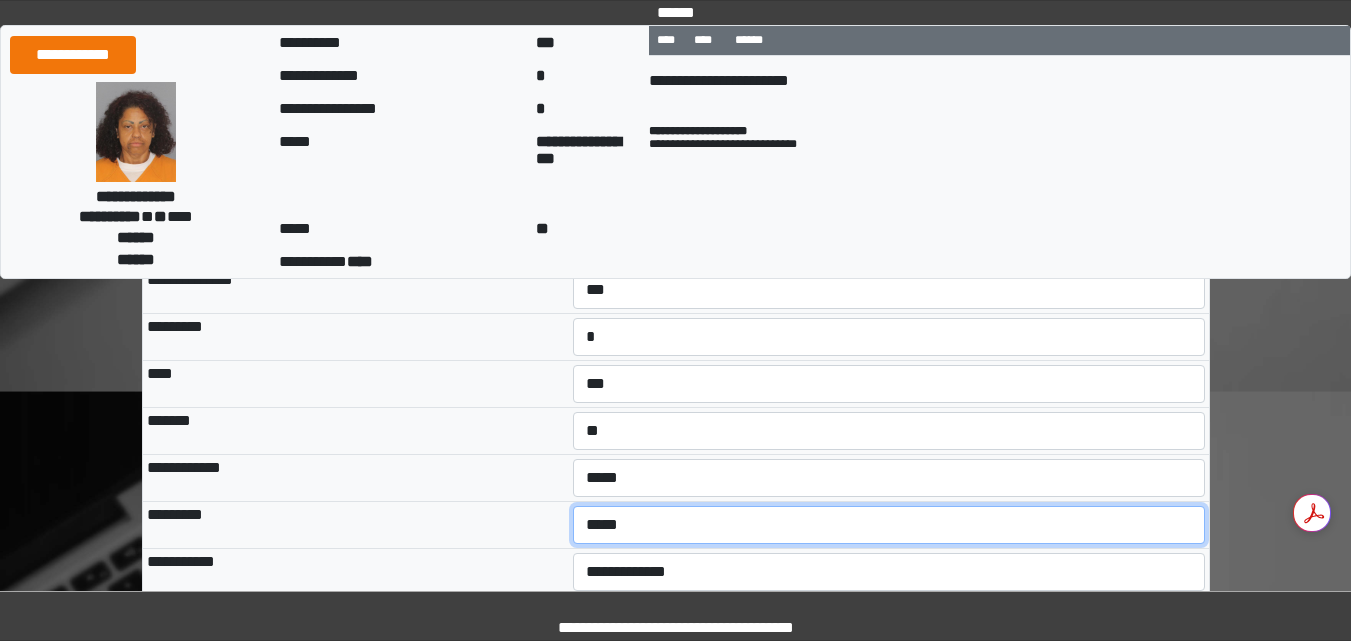 click on "**********" at bounding box center (889, 525) 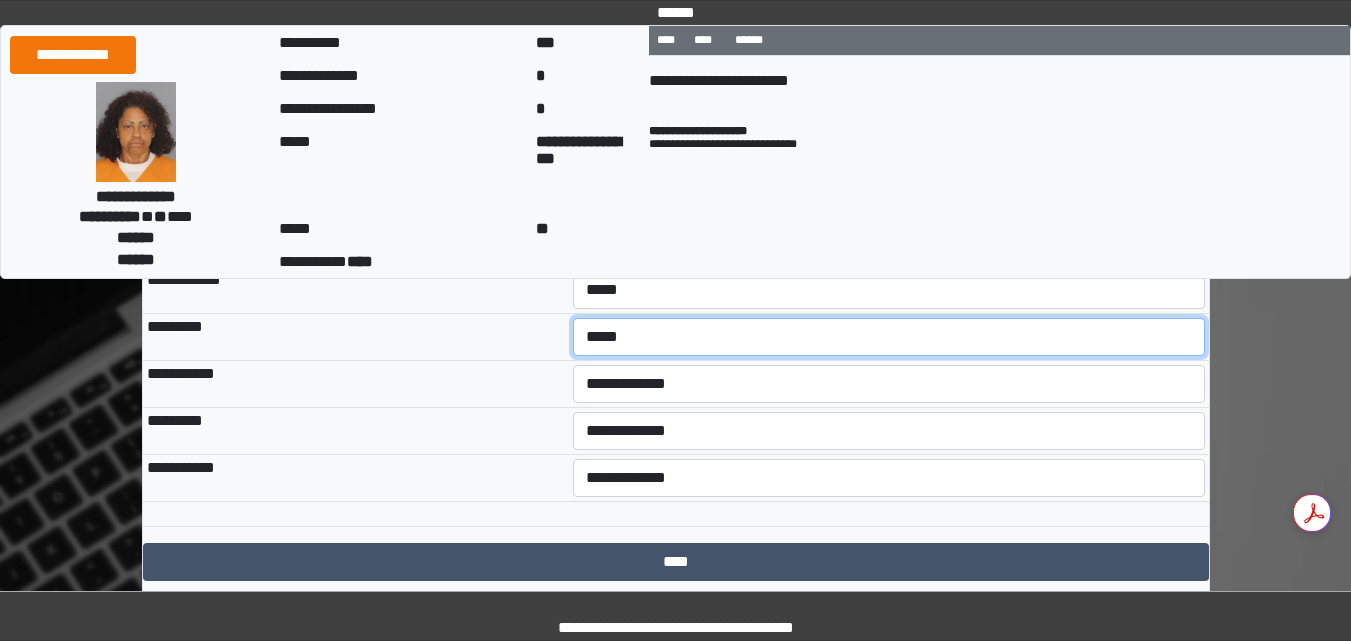 scroll, scrollTop: 560, scrollLeft: 0, axis: vertical 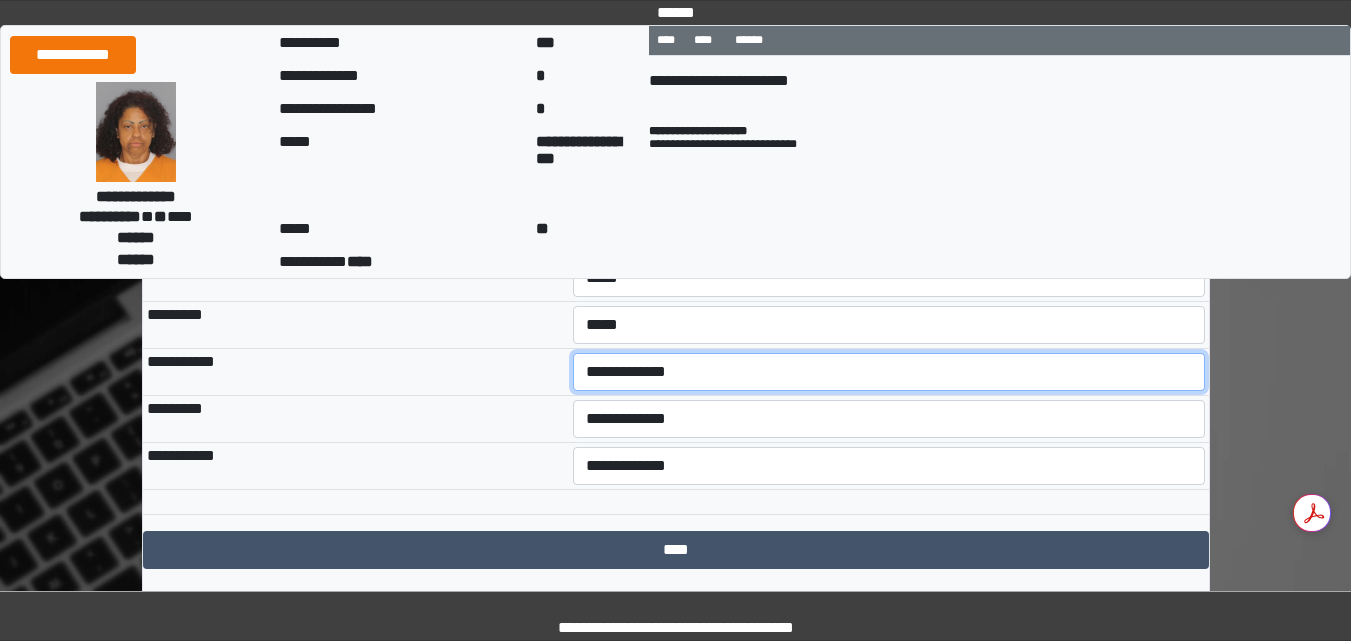 click on "**********" at bounding box center (889, 372) 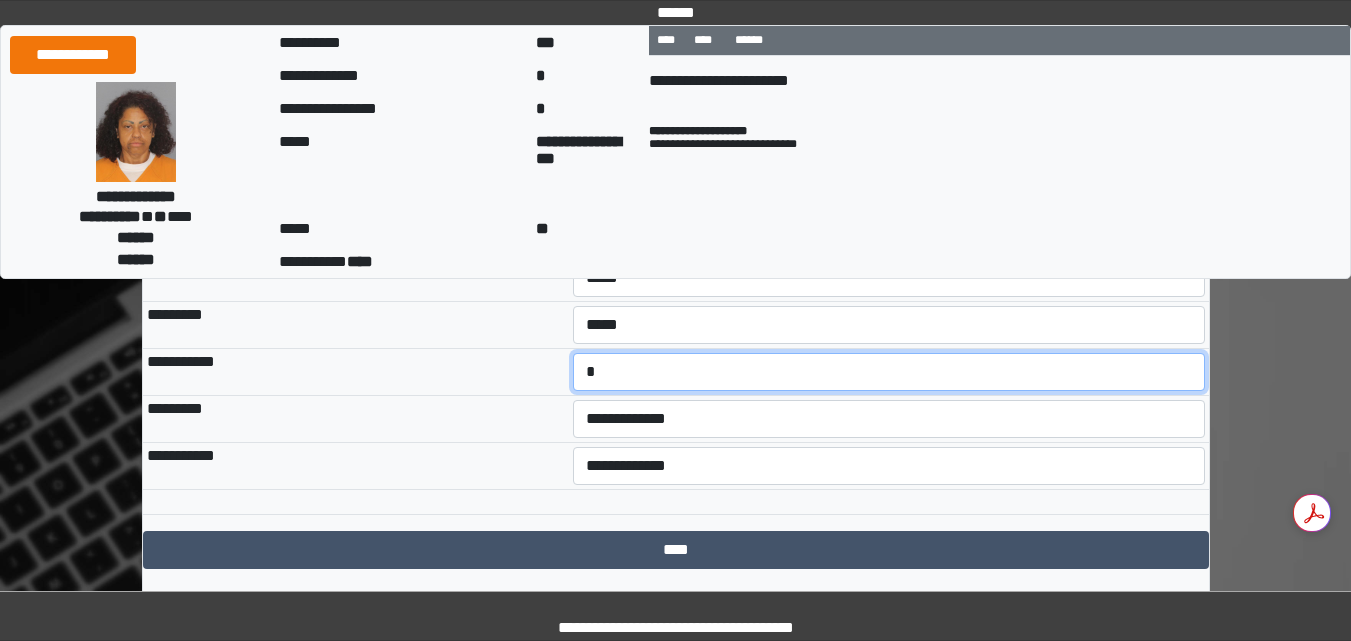 click on "**********" at bounding box center (889, 372) 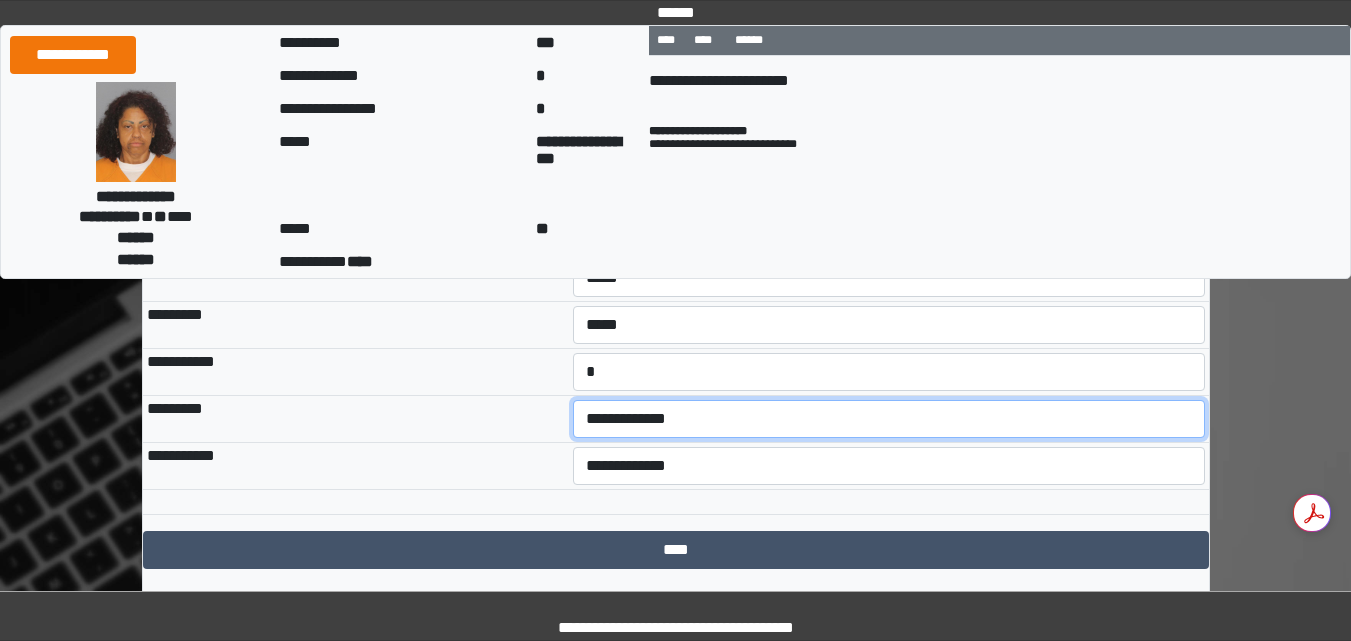 click on "**********" at bounding box center (889, 419) 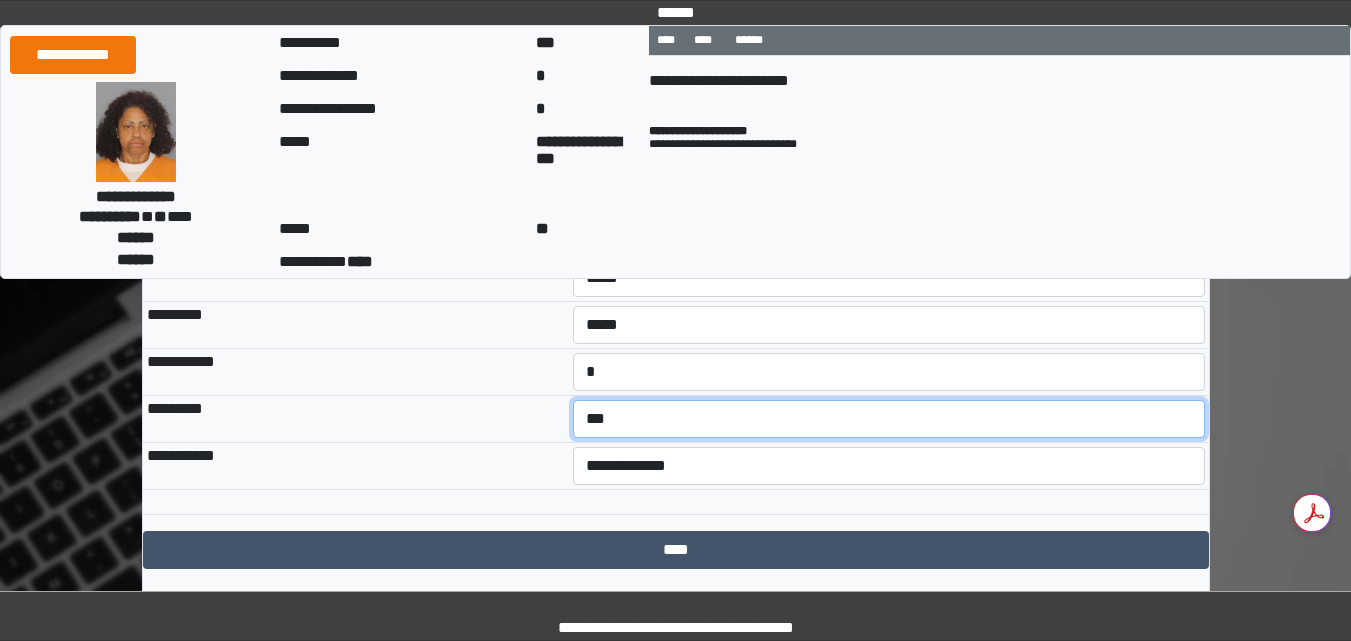 click on "**********" at bounding box center [889, 419] 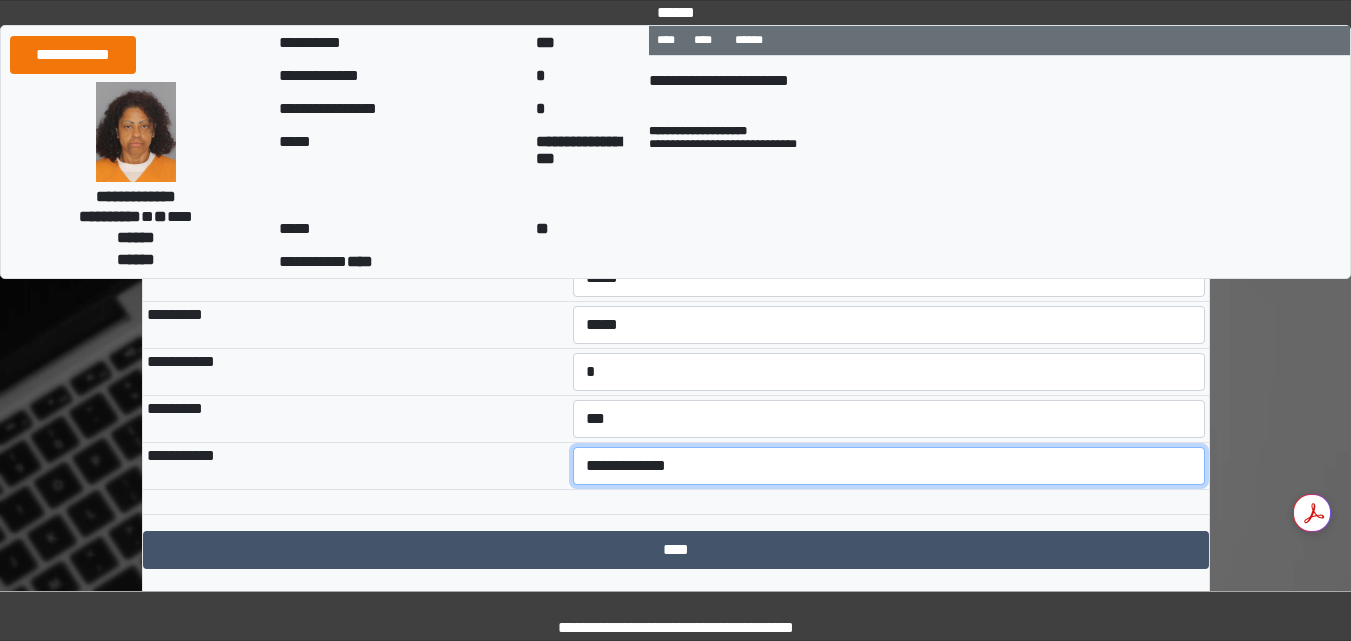 click on "**********" at bounding box center (889, 466) 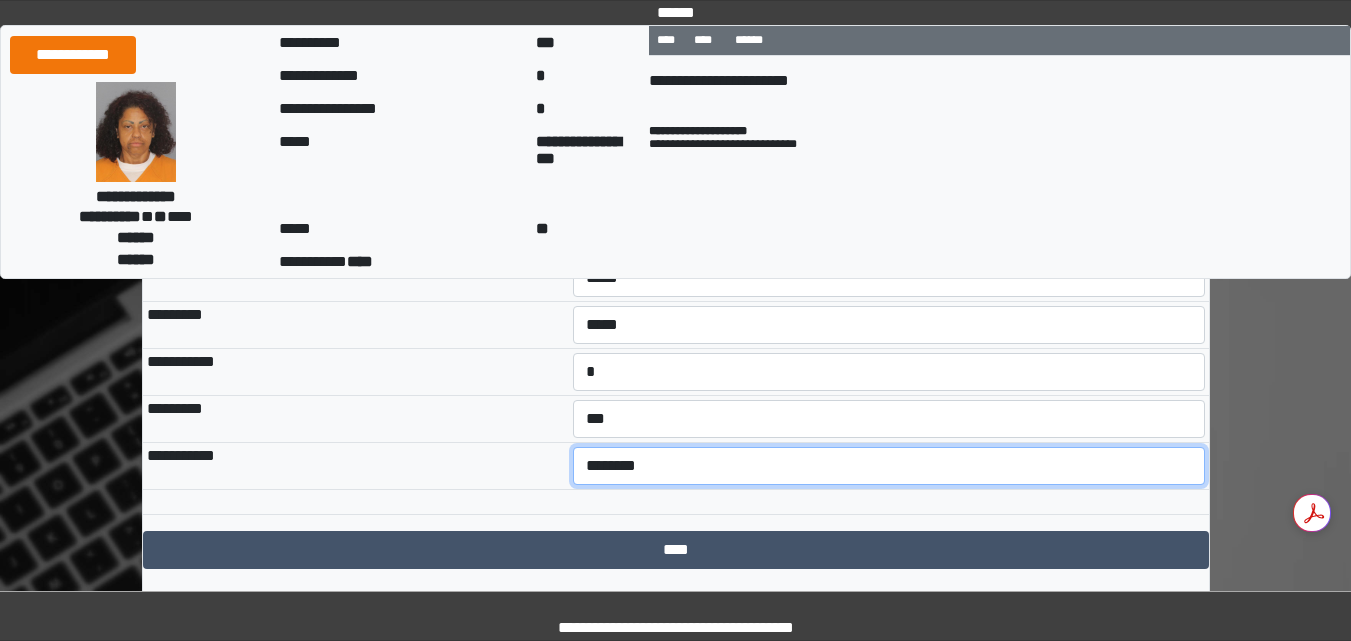 click on "**********" at bounding box center (889, 466) 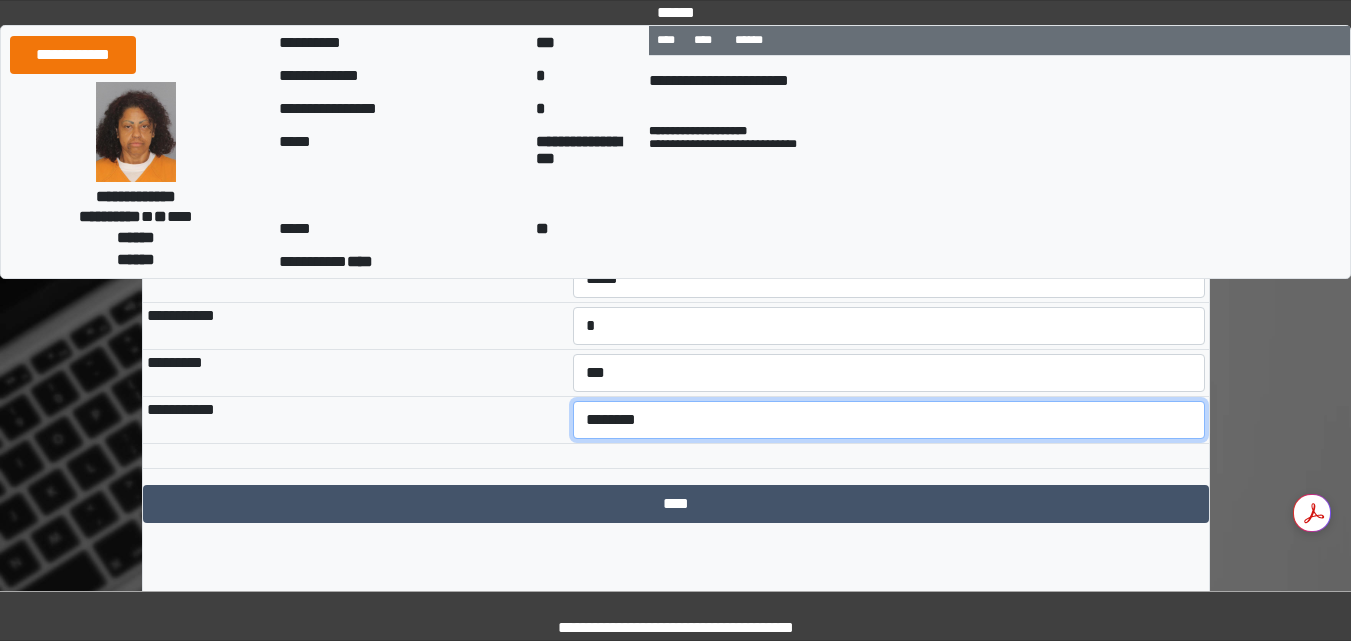 scroll, scrollTop: 625, scrollLeft: 0, axis: vertical 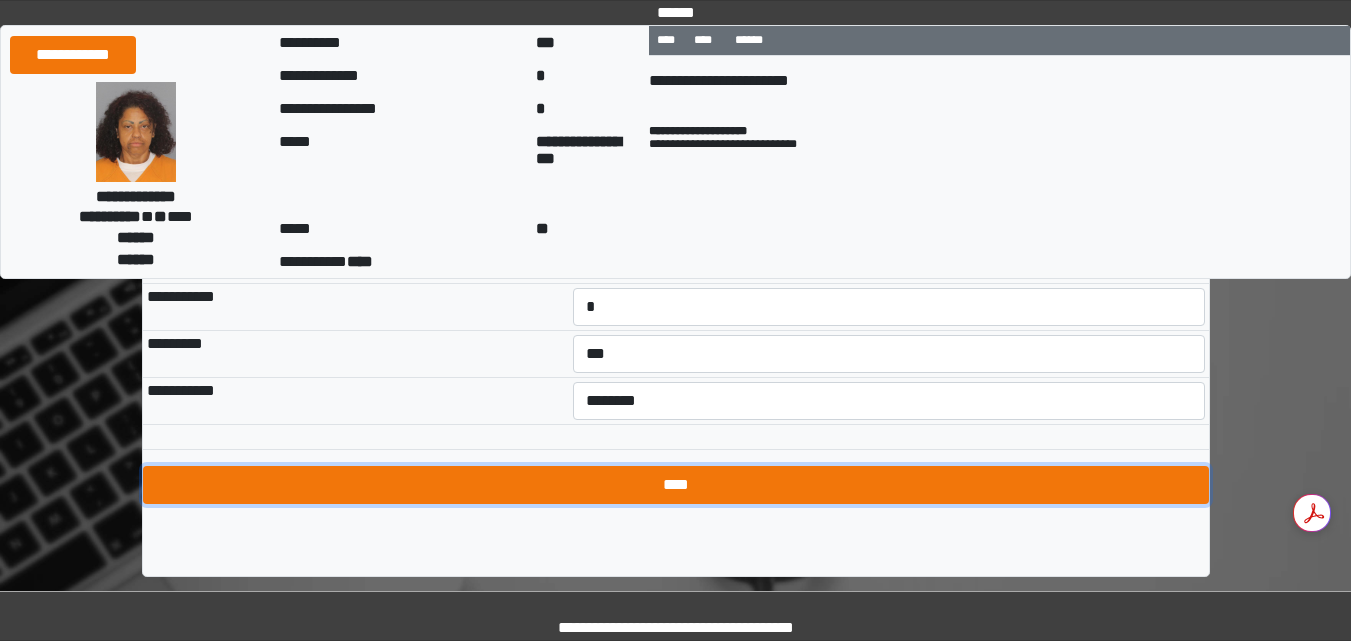 click on "****" at bounding box center [676, 485] 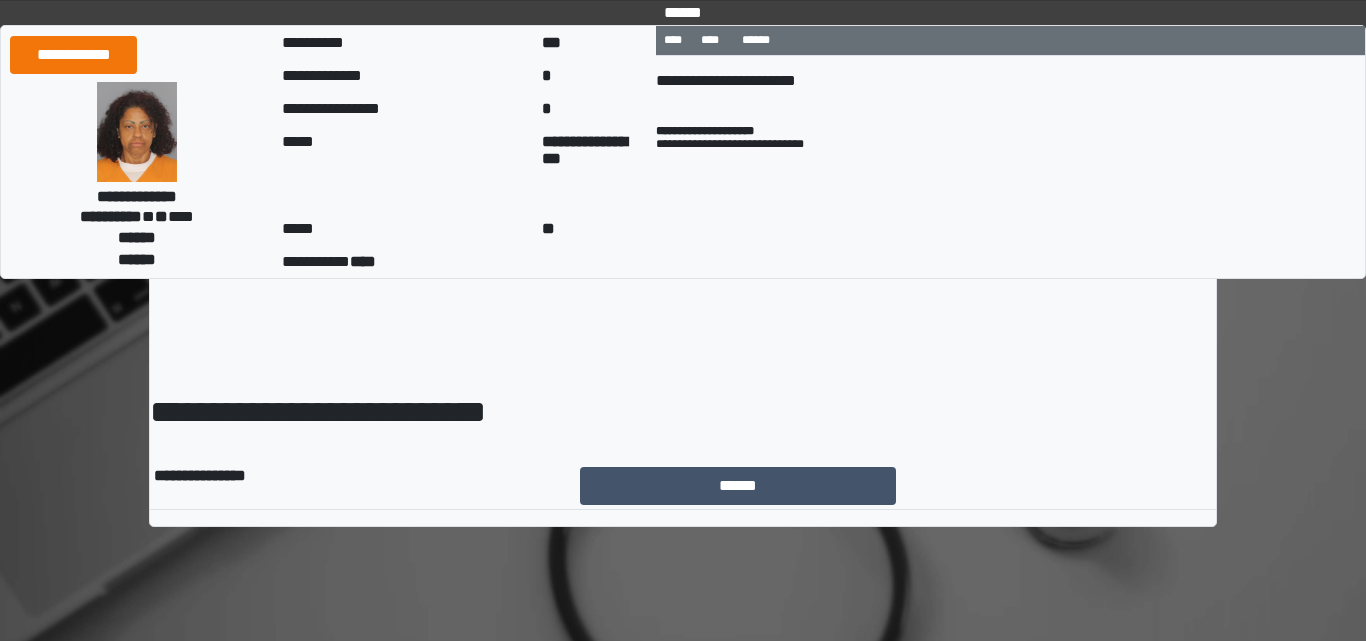 scroll, scrollTop: 0, scrollLeft: 0, axis: both 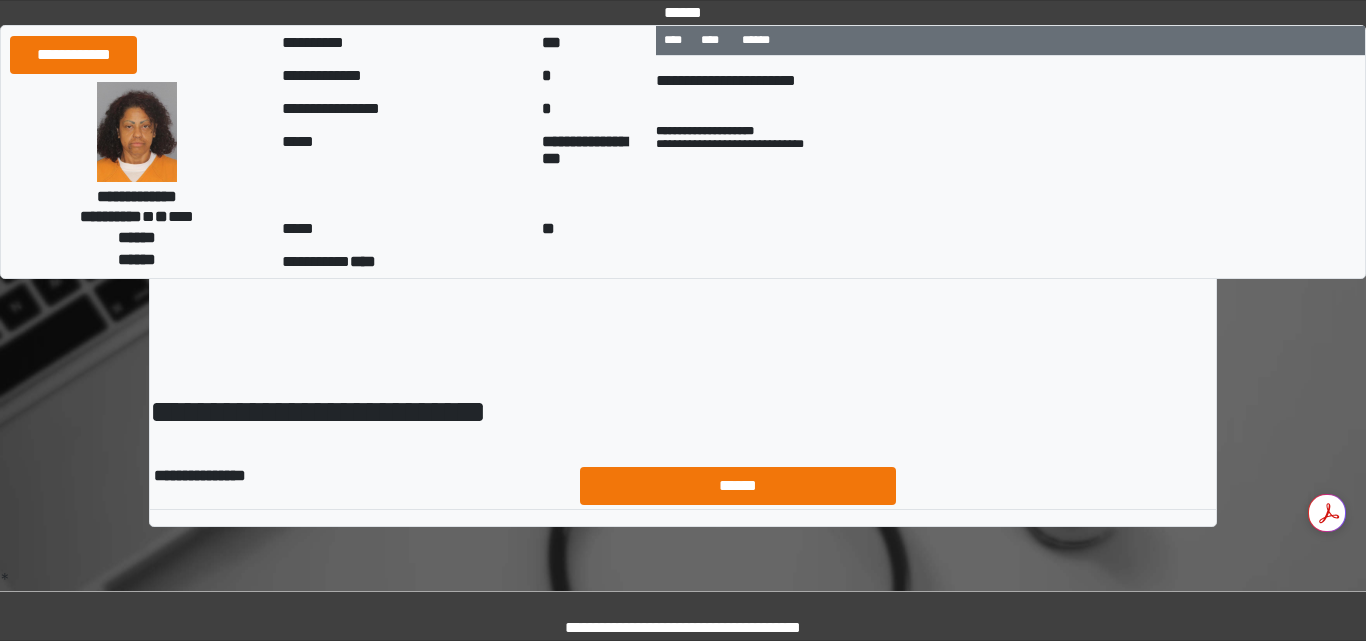 click on "******" at bounding box center [738, 486] 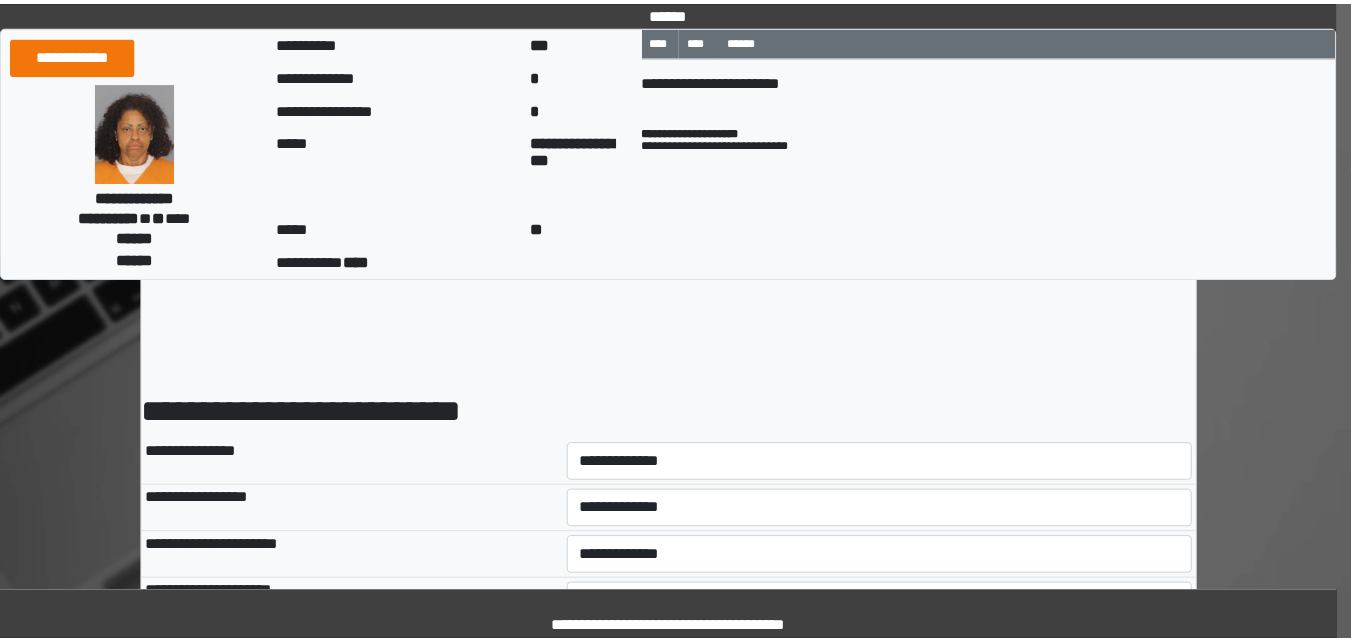 scroll, scrollTop: 0, scrollLeft: 0, axis: both 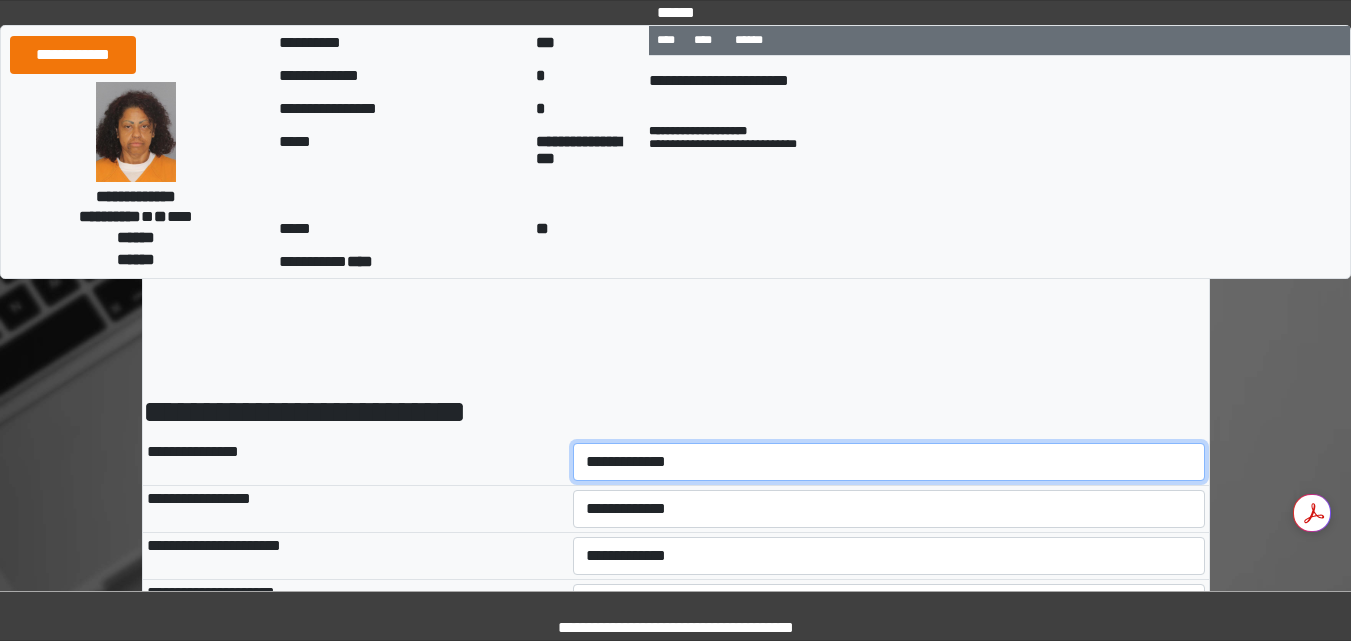click on "**********" at bounding box center [889, 462] 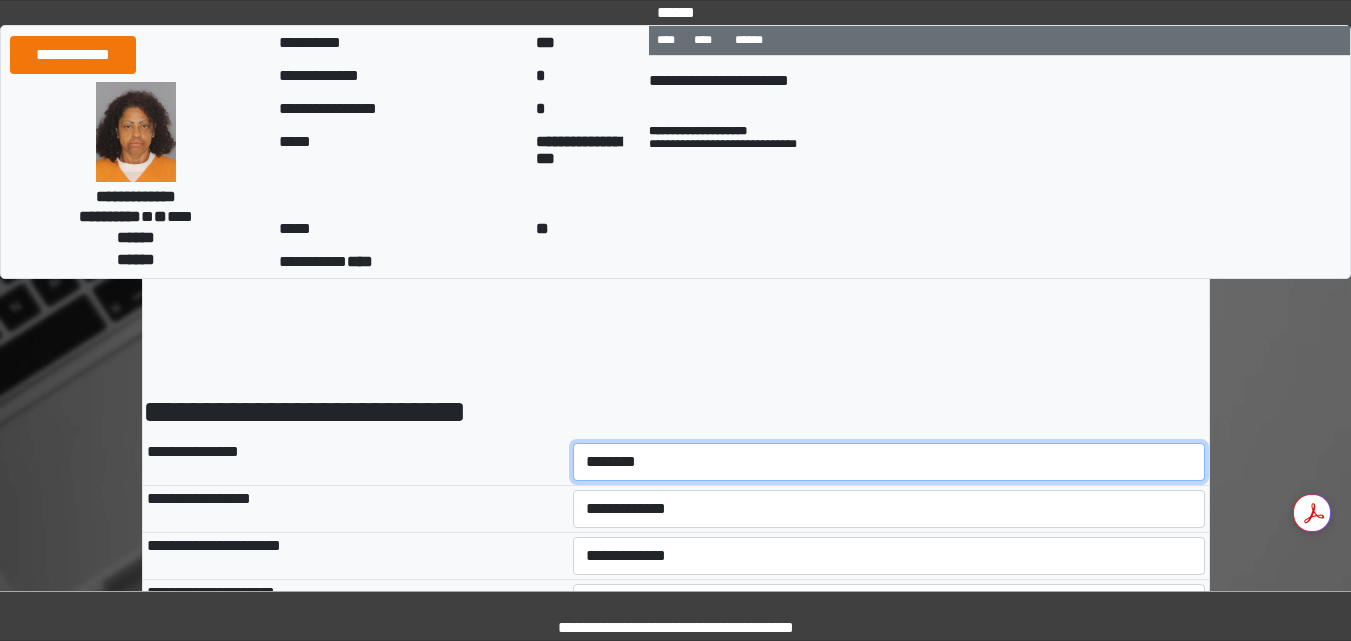 click on "**********" at bounding box center (889, 462) 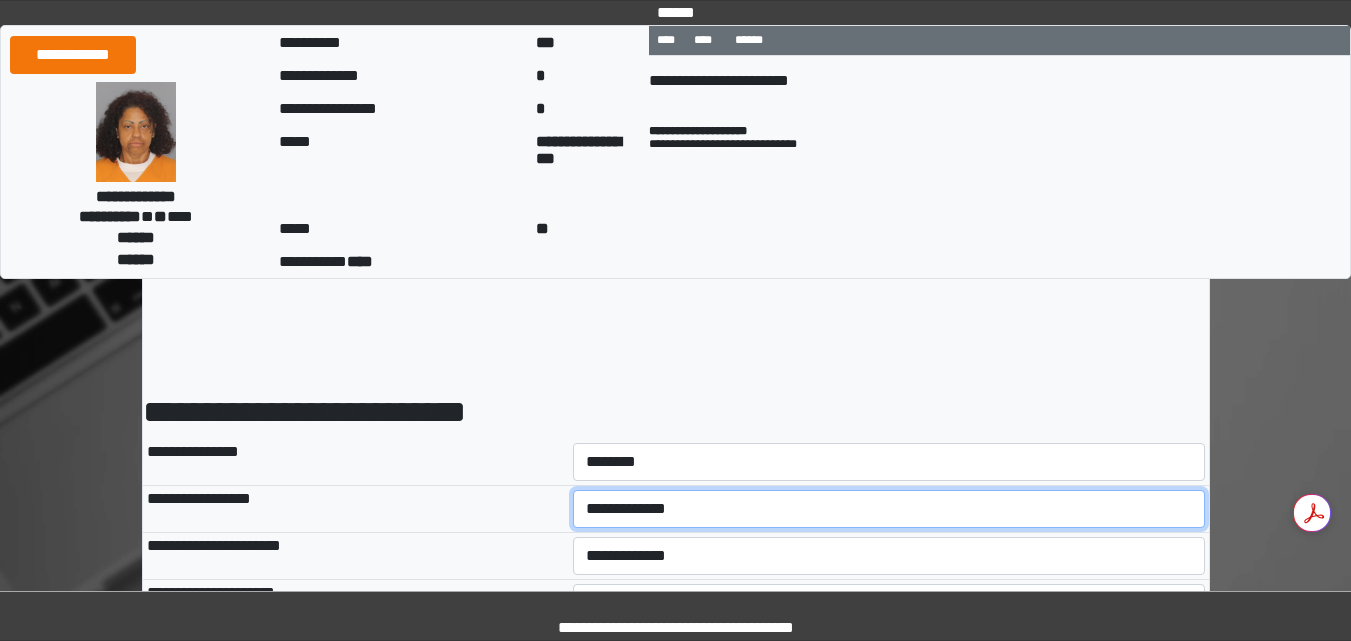 click on "**********" at bounding box center (889, 509) 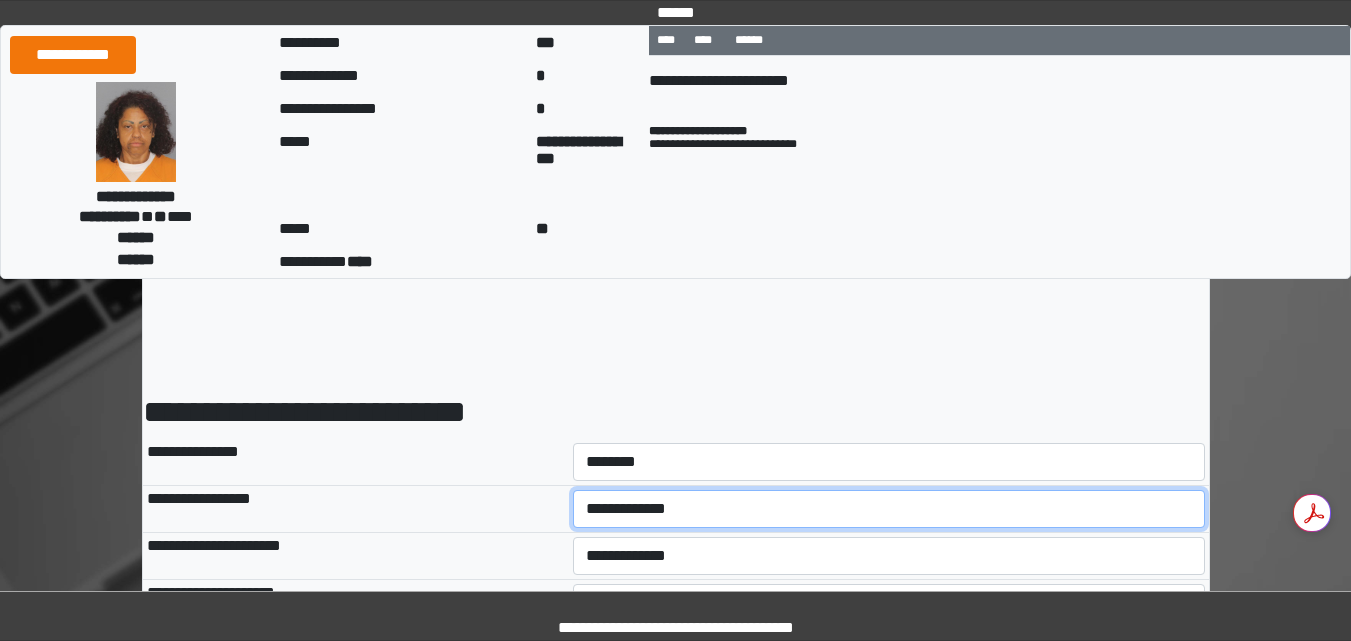 select on "*" 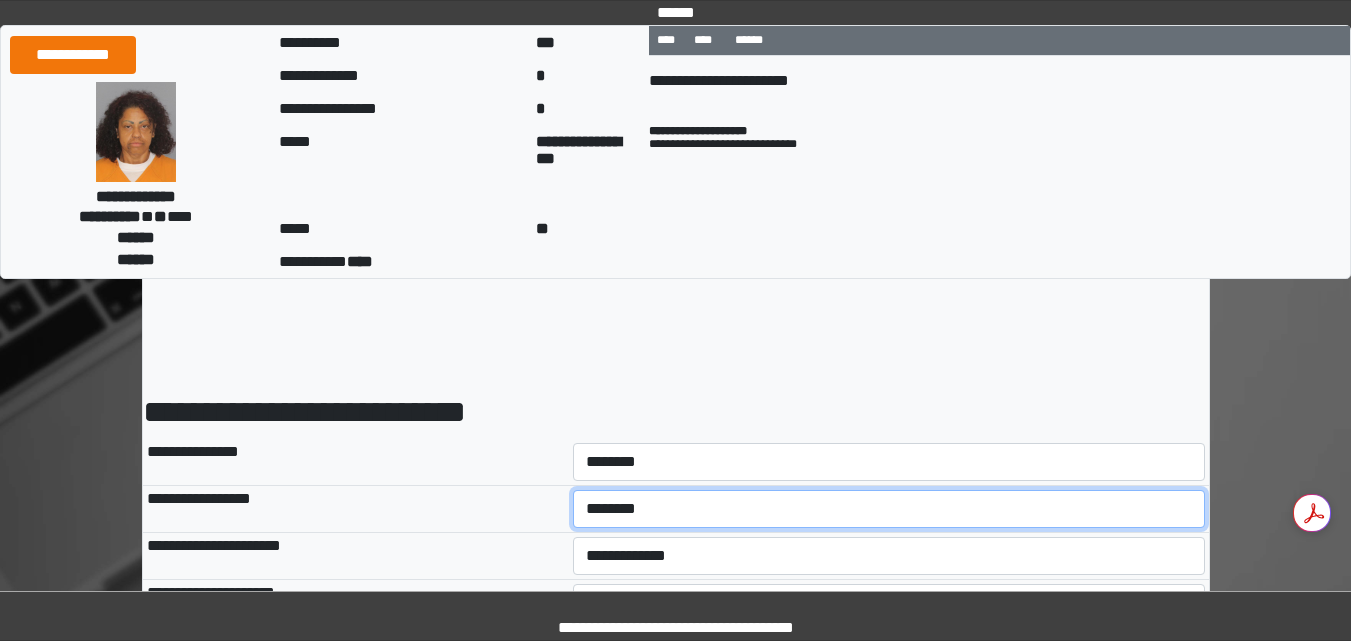 click on "**********" at bounding box center [889, 509] 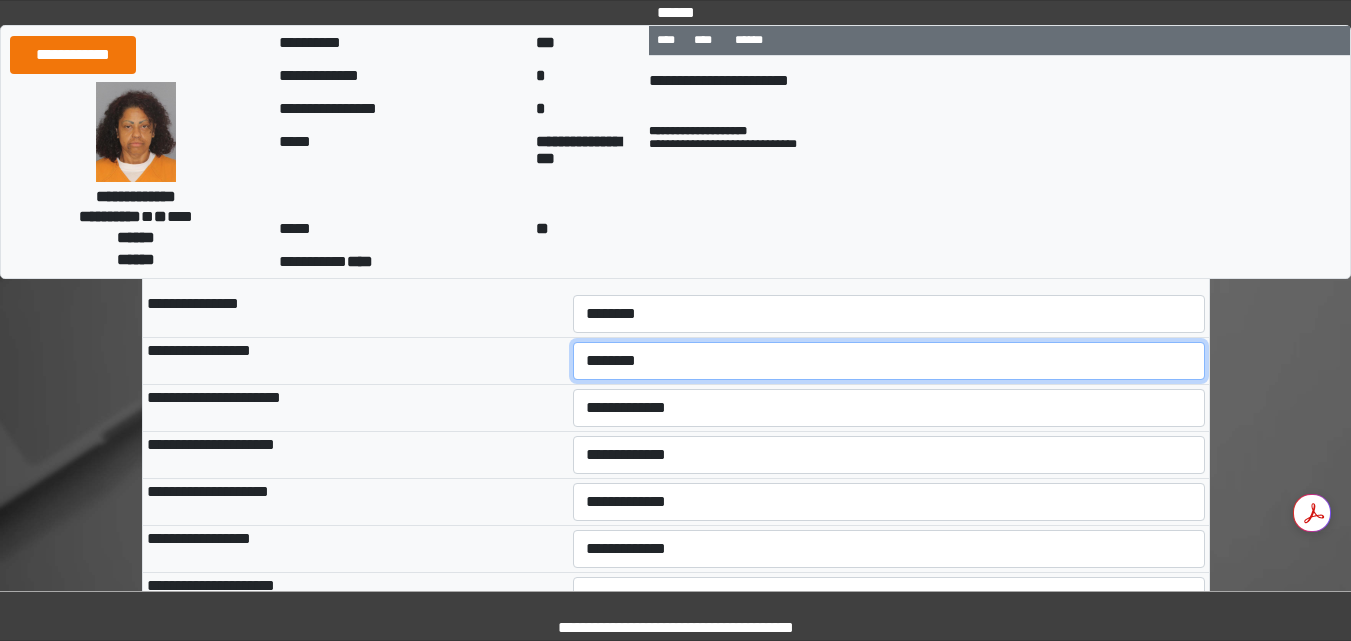 scroll, scrollTop: 160, scrollLeft: 0, axis: vertical 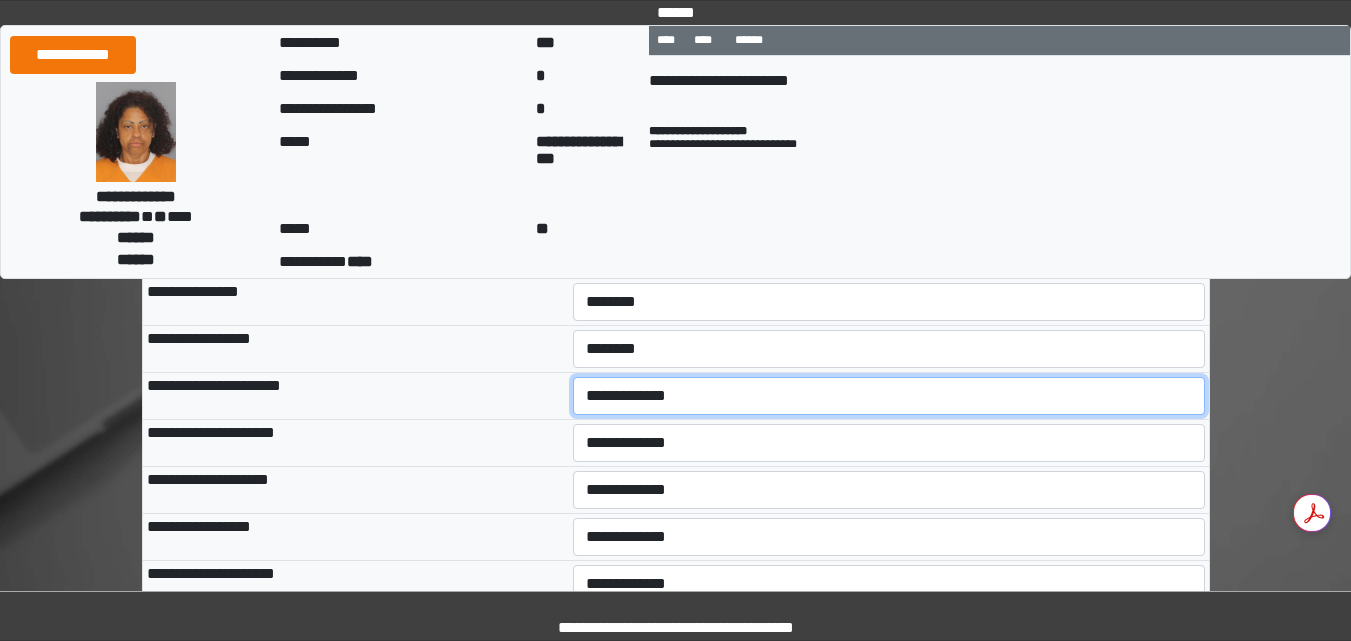 click on "**********" at bounding box center [889, 396] 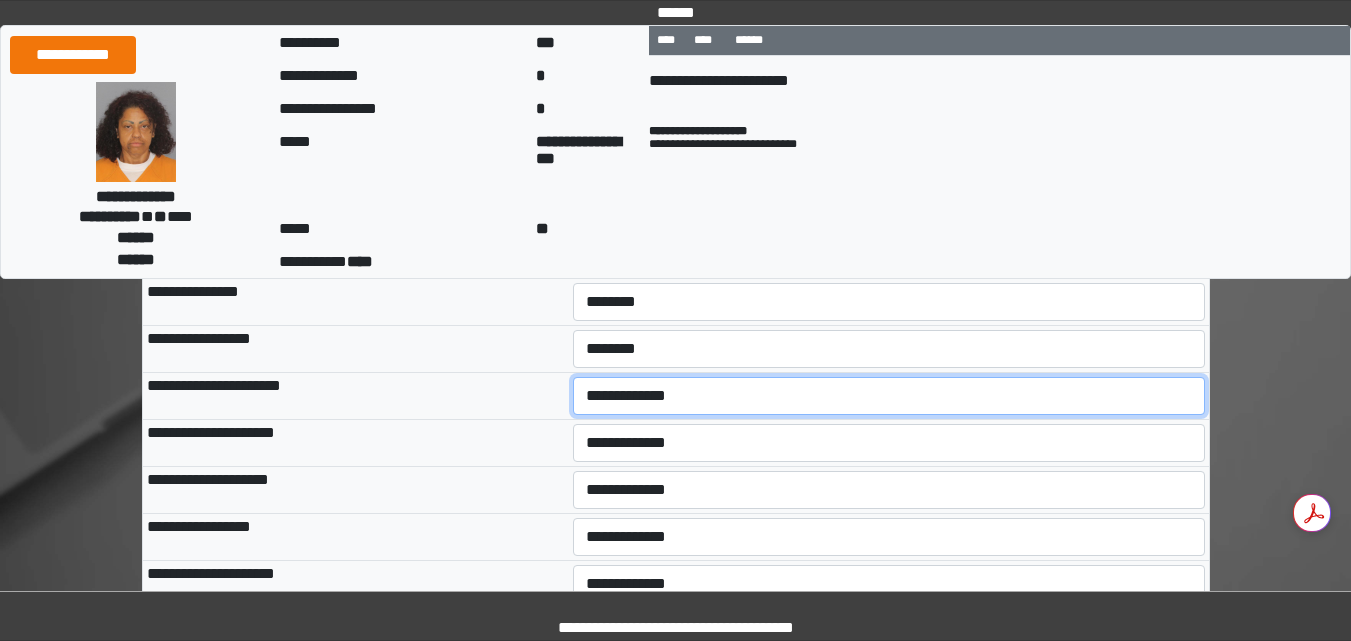 select on "*" 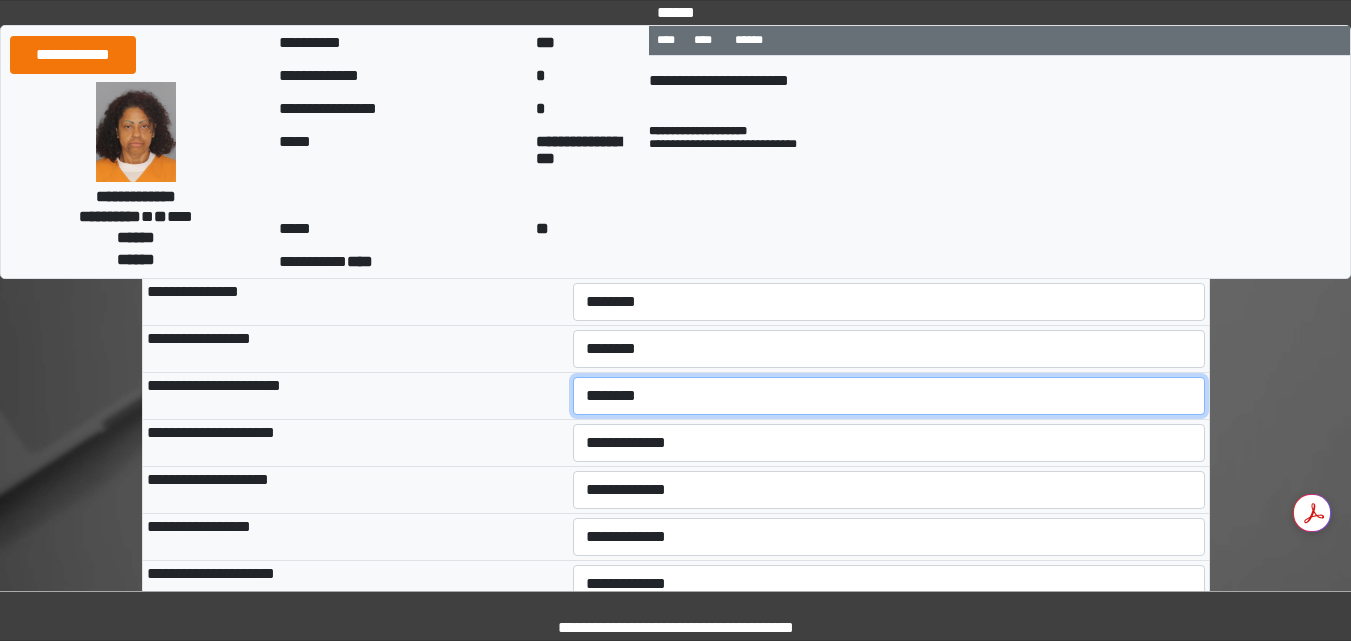 click on "**********" at bounding box center [889, 396] 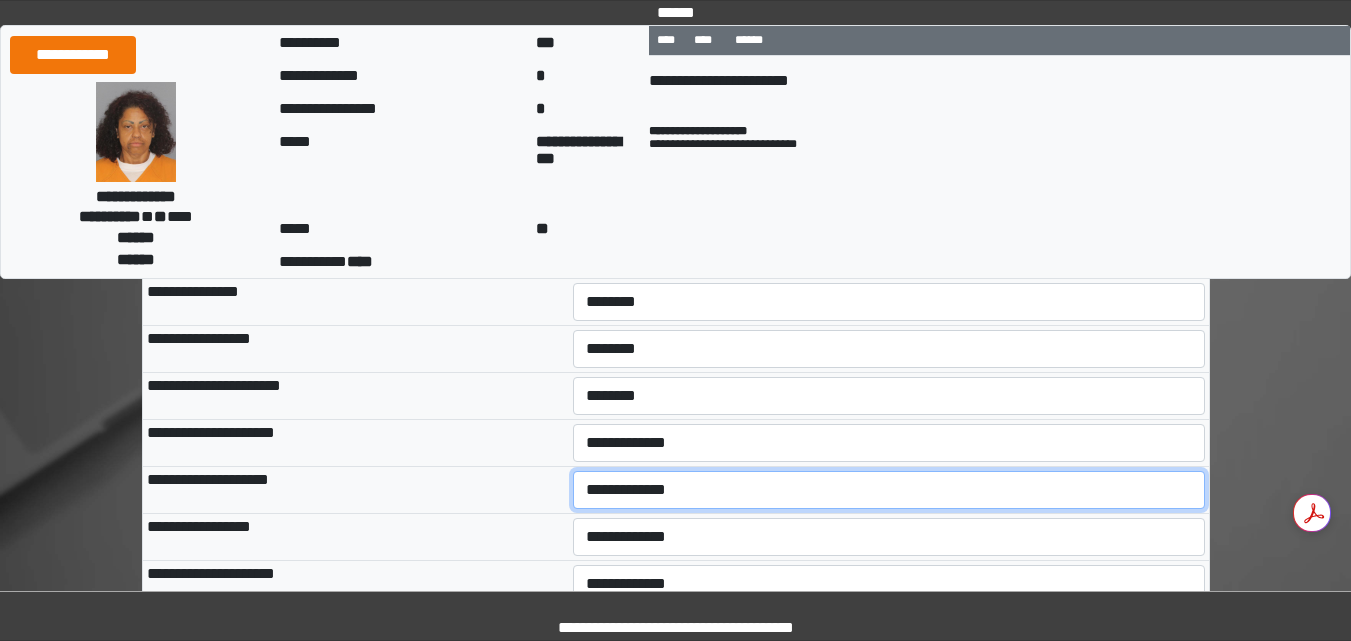 click on "**********" at bounding box center [889, 490] 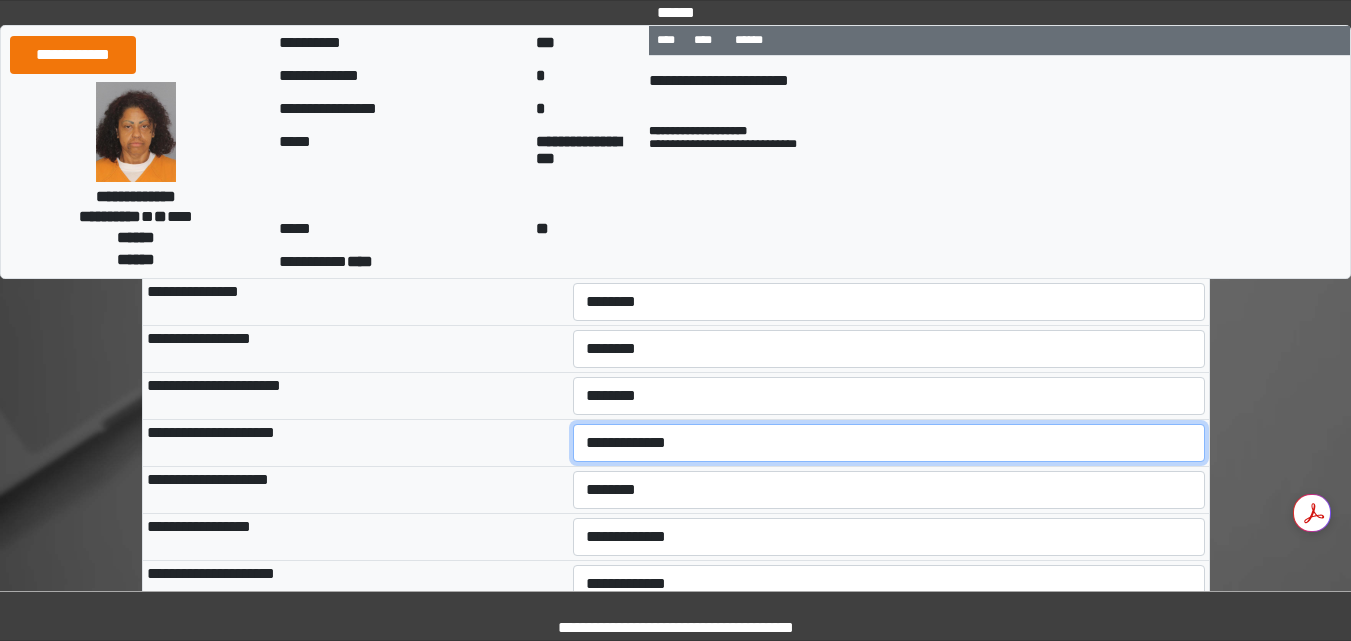click on "**********" at bounding box center [889, 443] 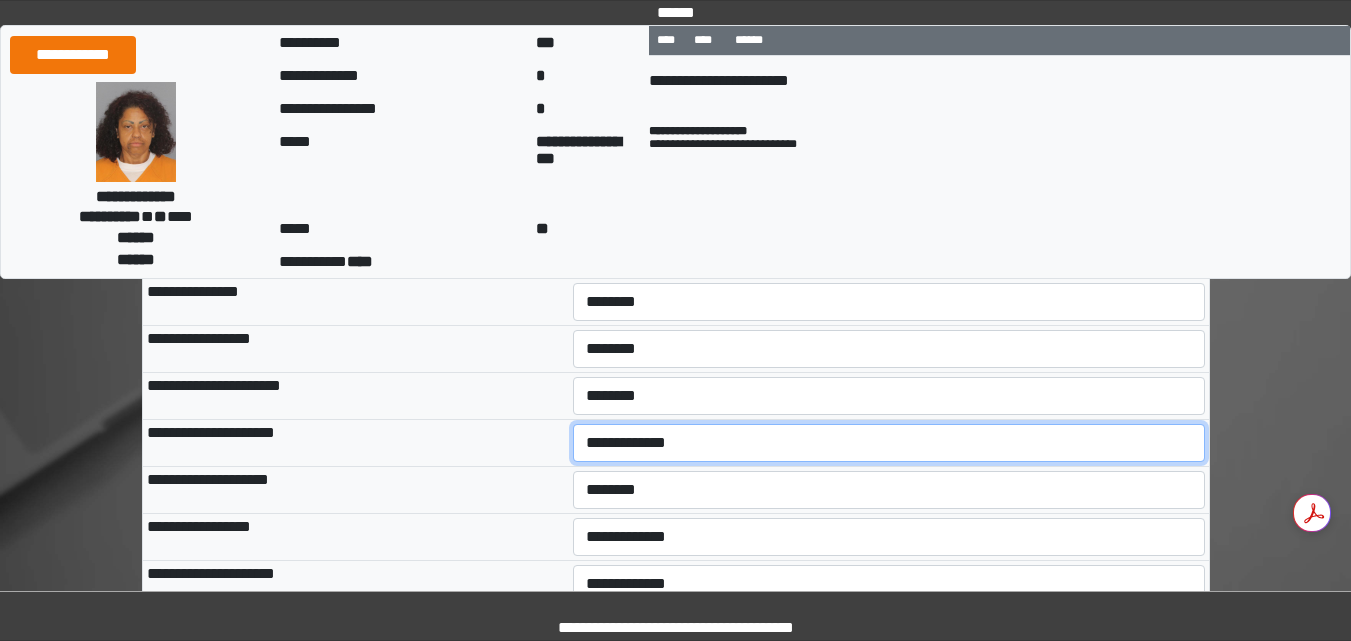 click on "**********" at bounding box center [889, 443] 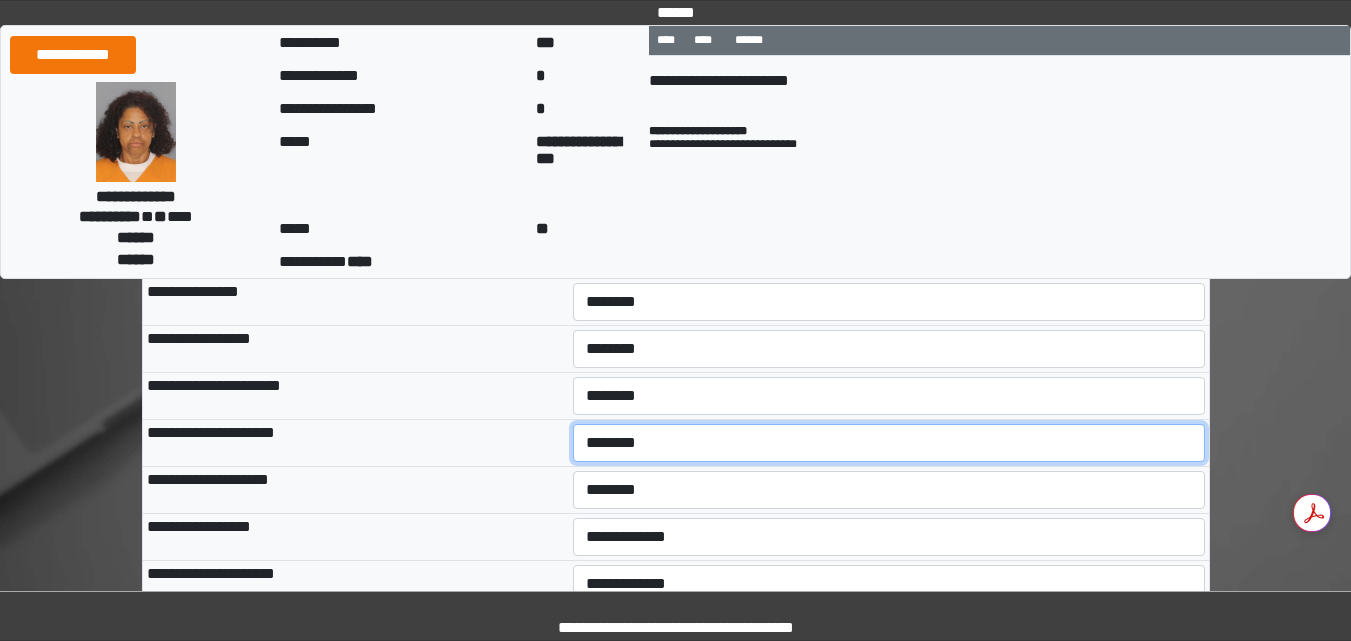 click on "**********" at bounding box center (889, 443) 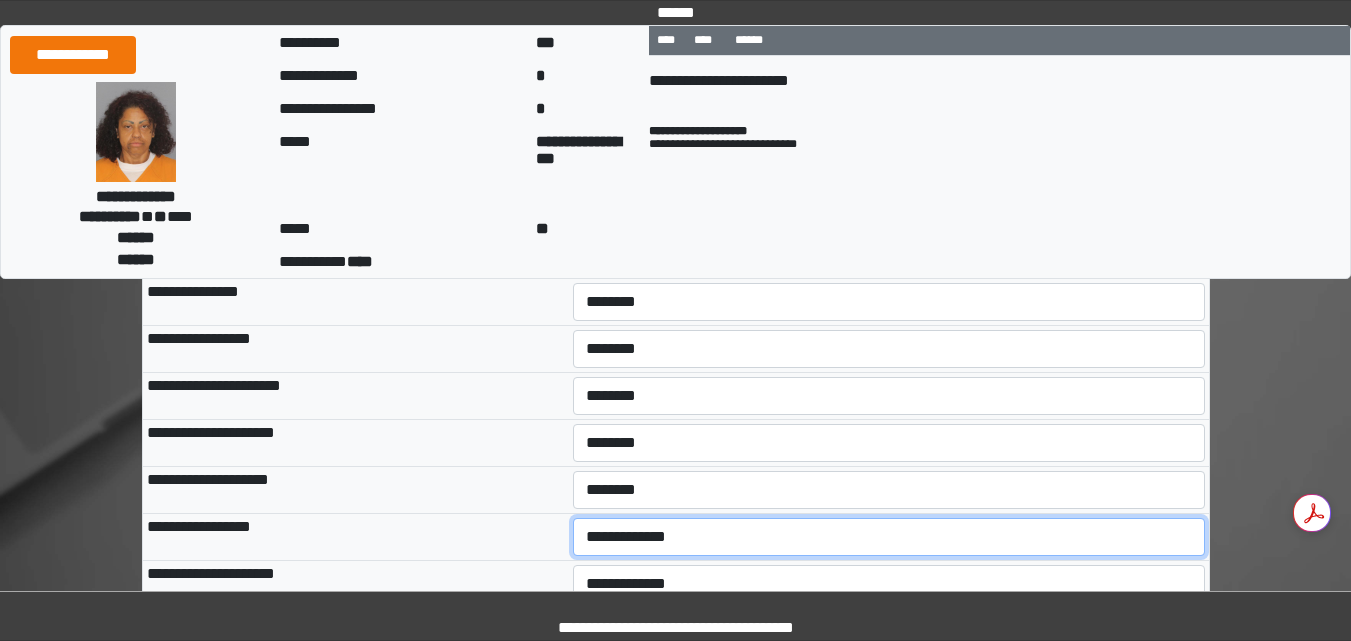 click on "**********" at bounding box center (889, 537) 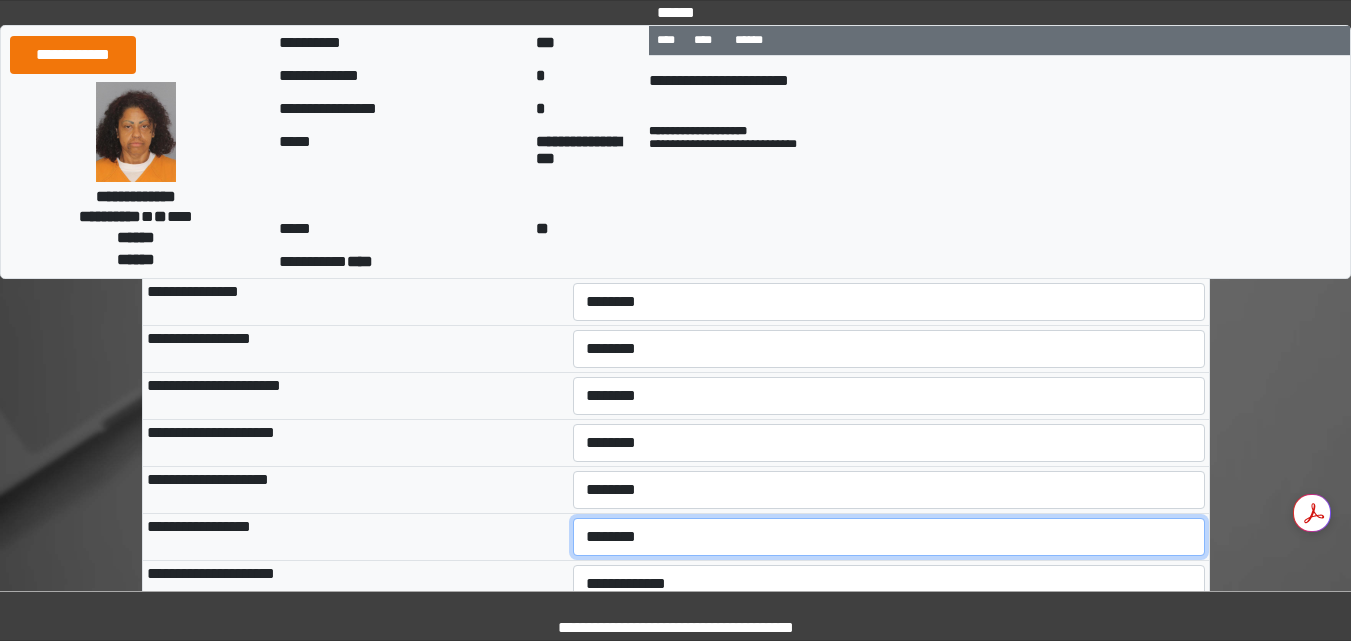 click on "**********" at bounding box center (889, 537) 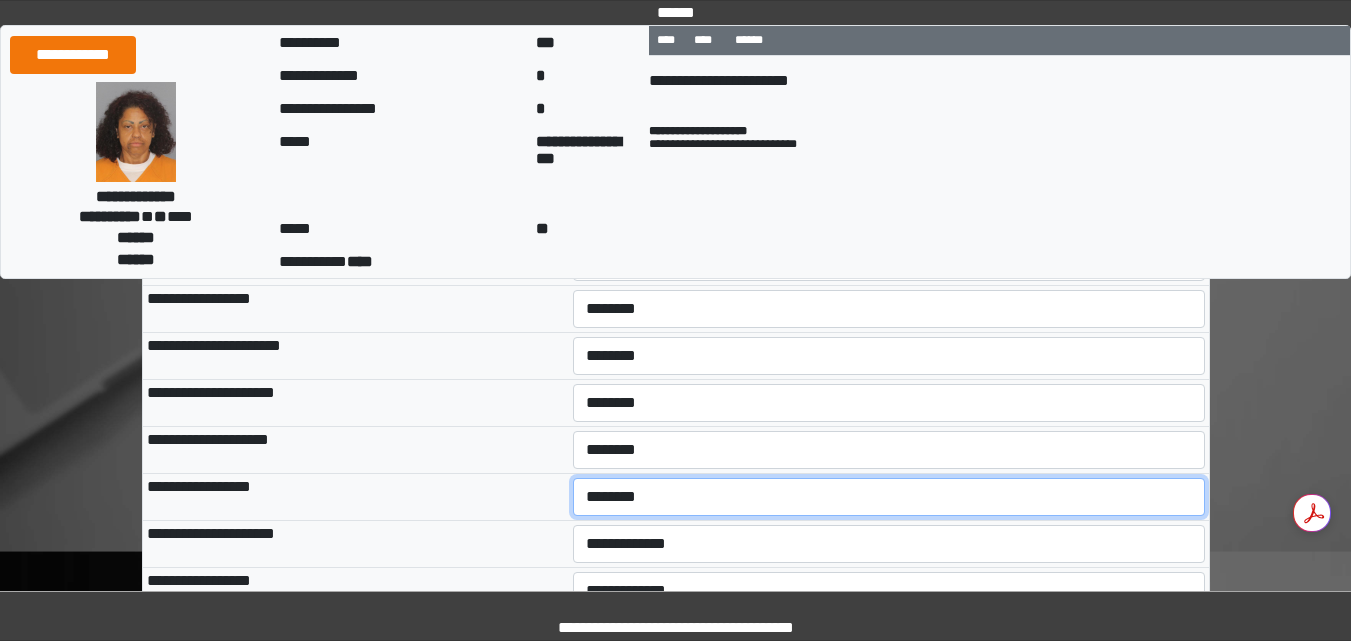 scroll, scrollTop: 280, scrollLeft: 0, axis: vertical 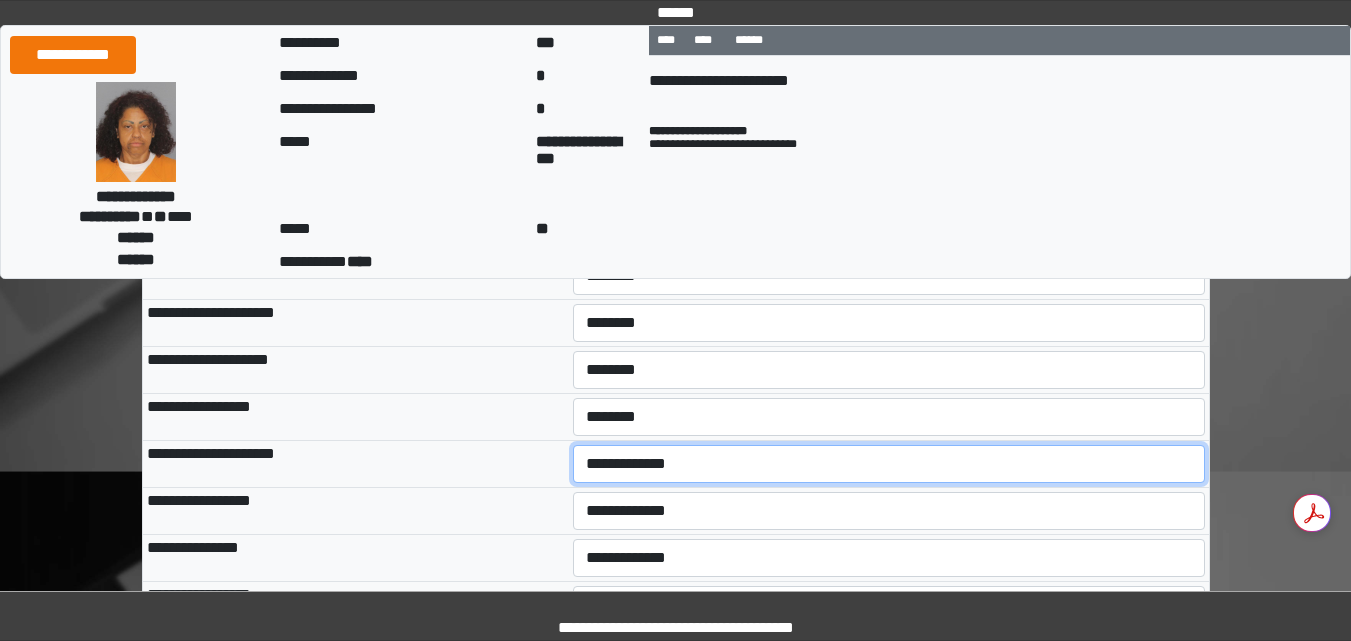 click on "**********" at bounding box center [889, 464] 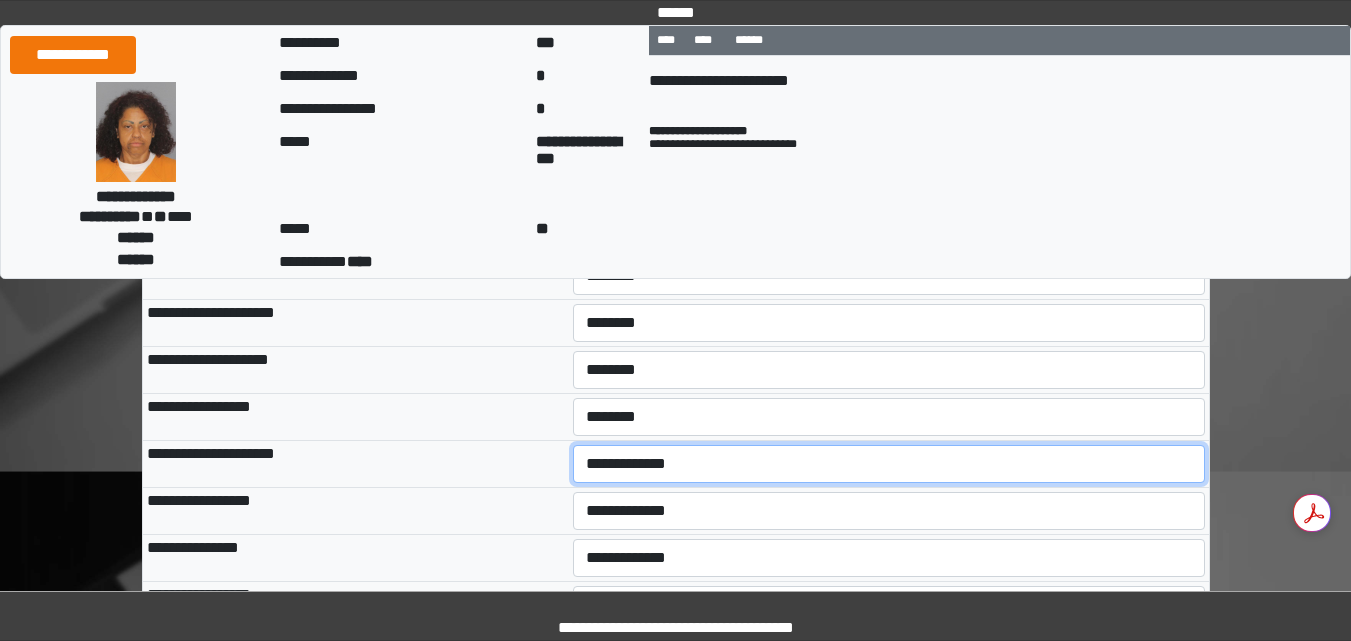 select on "*" 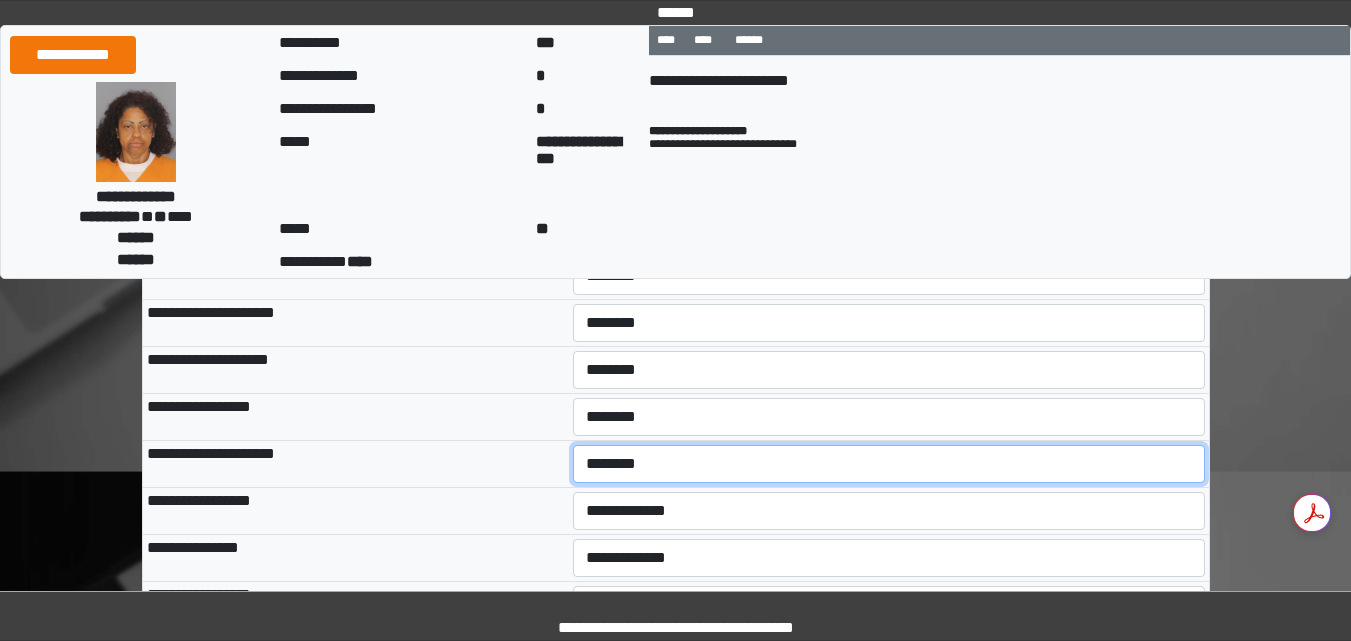 click on "**********" at bounding box center (889, 464) 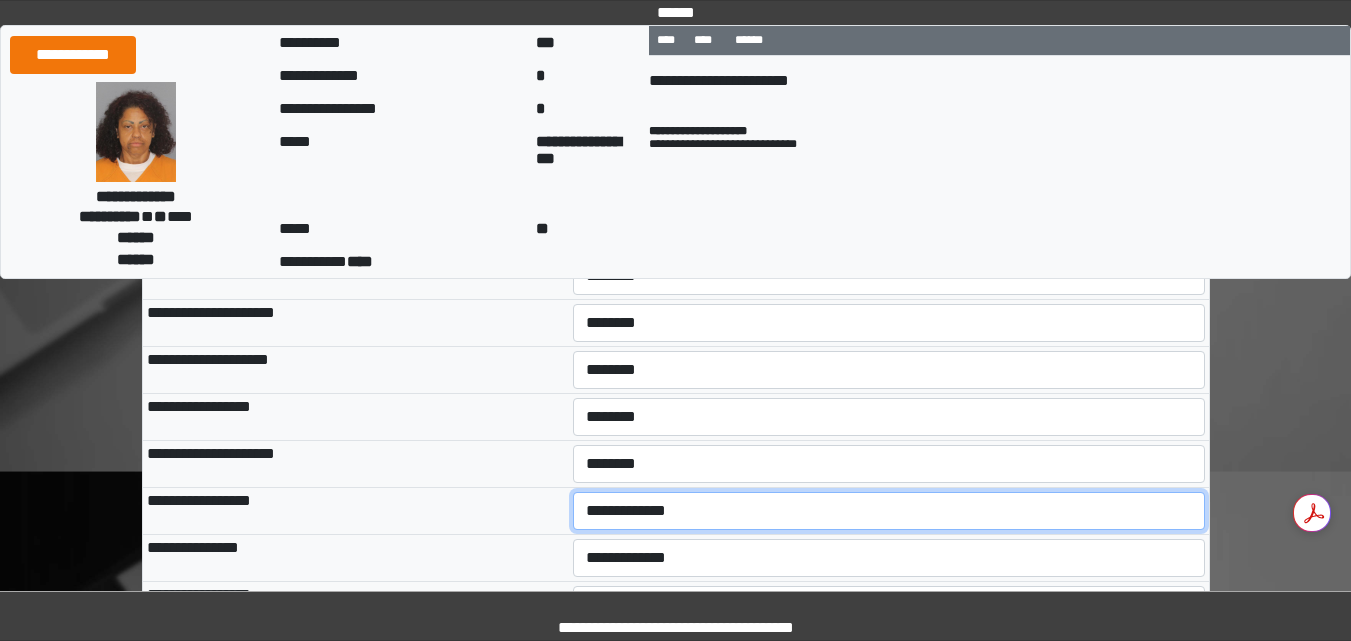 click on "**********" at bounding box center [889, 511] 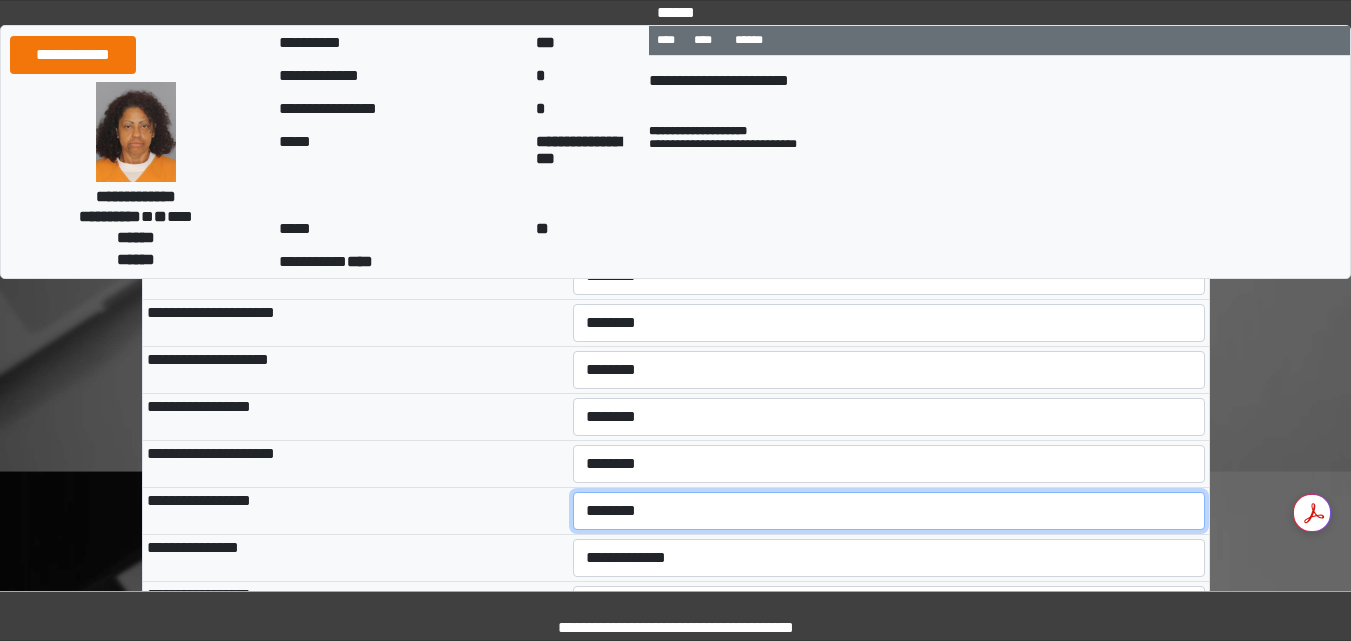 click on "**********" at bounding box center [889, 511] 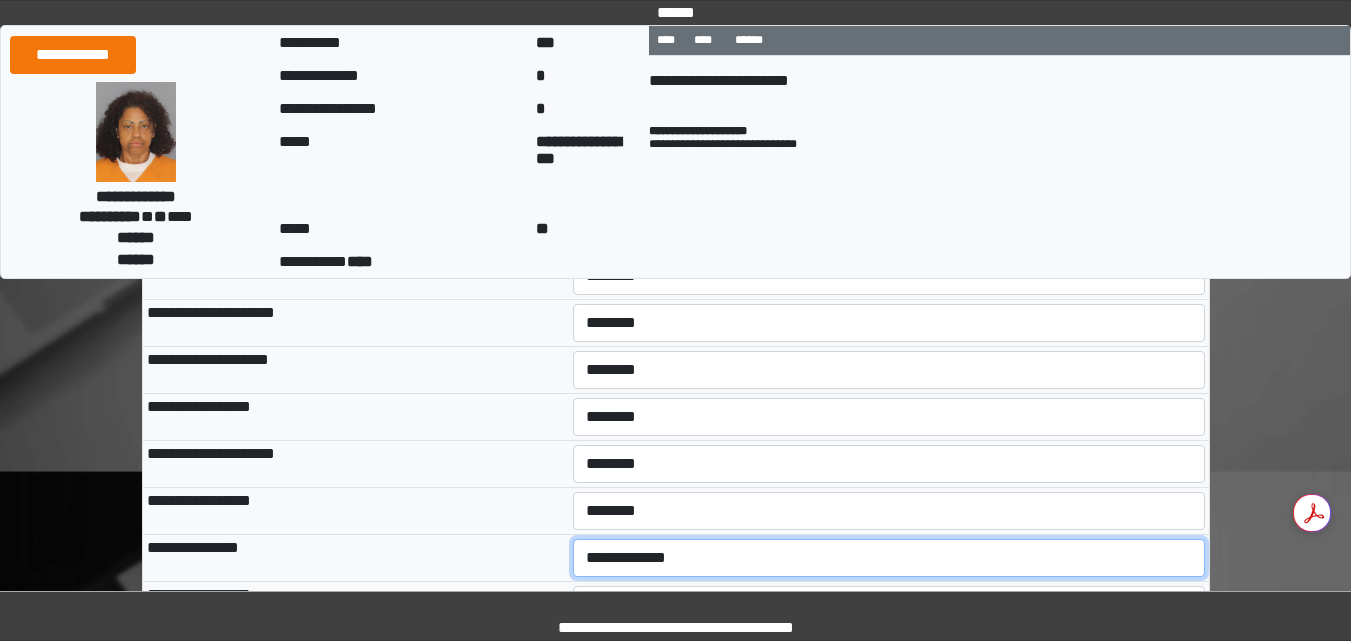 click on "**********" at bounding box center [889, 558] 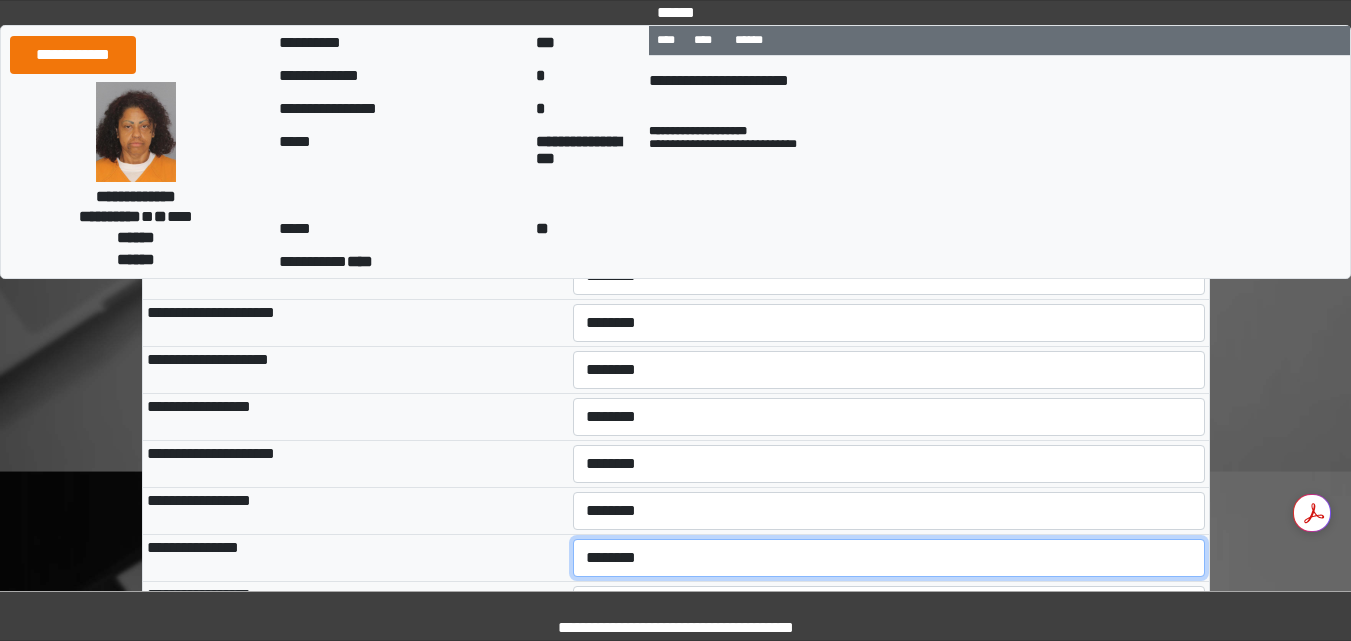 click on "**********" at bounding box center (889, 558) 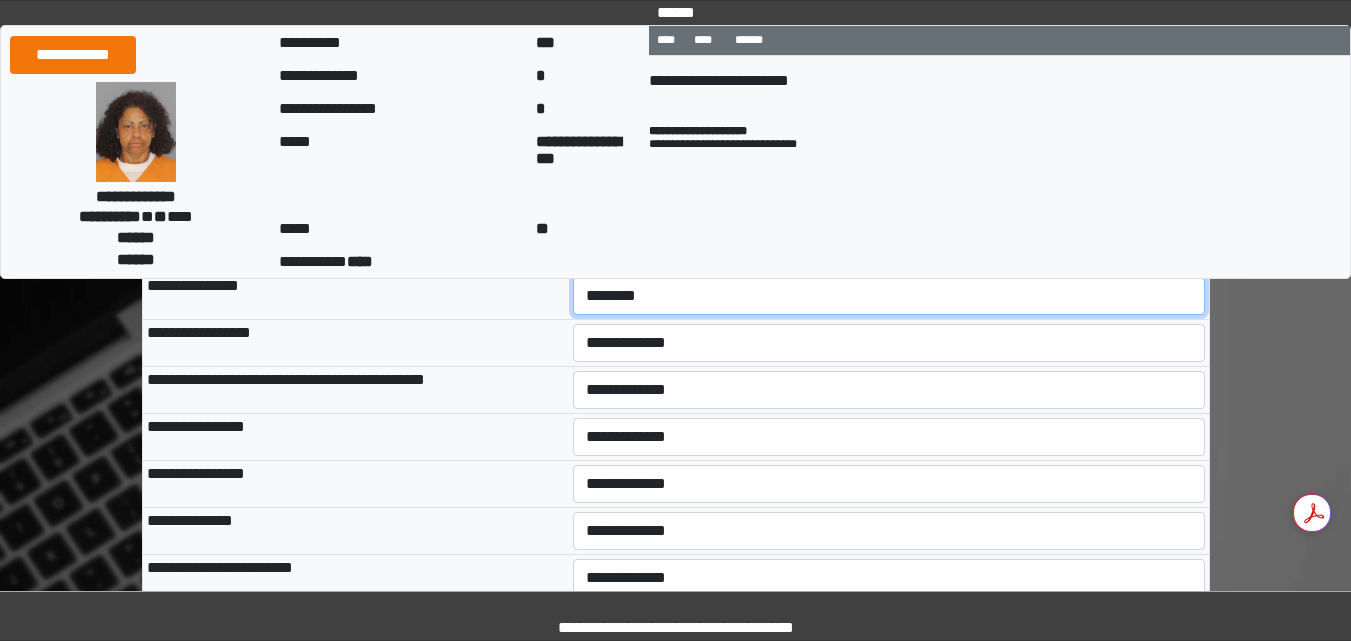 scroll, scrollTop: 560, scrollLeft: 0, axis: vertical 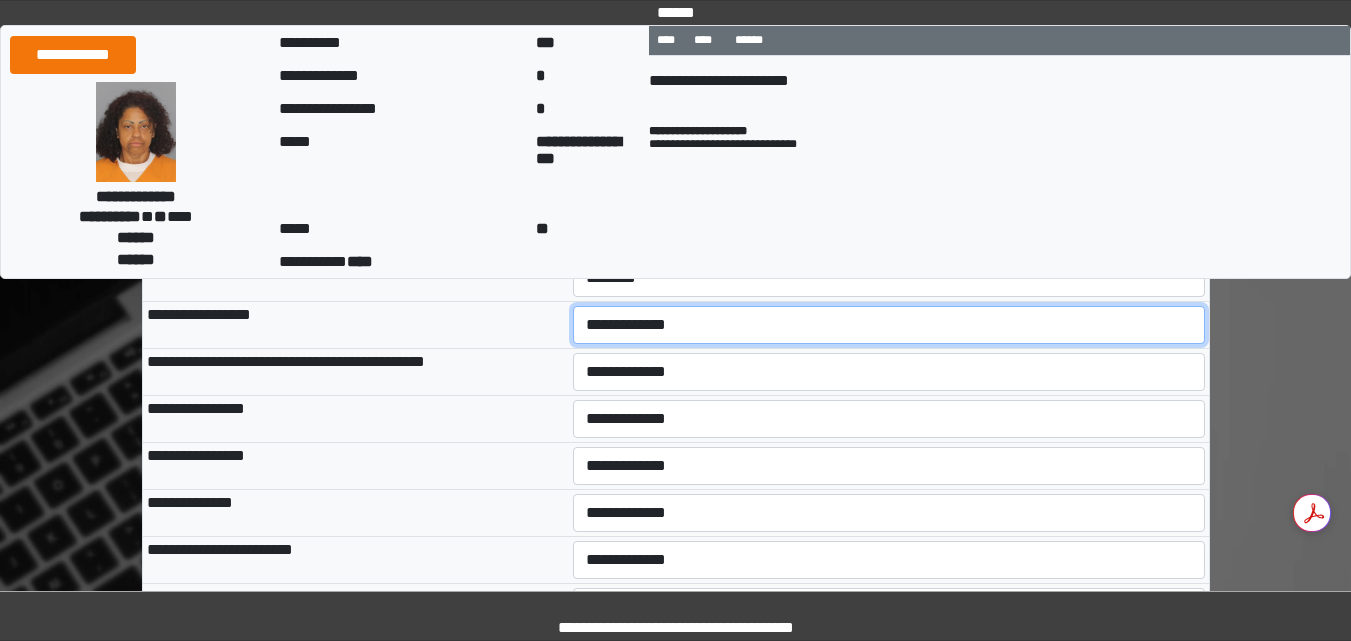 click on "**********" at bounding box center (889, 325) 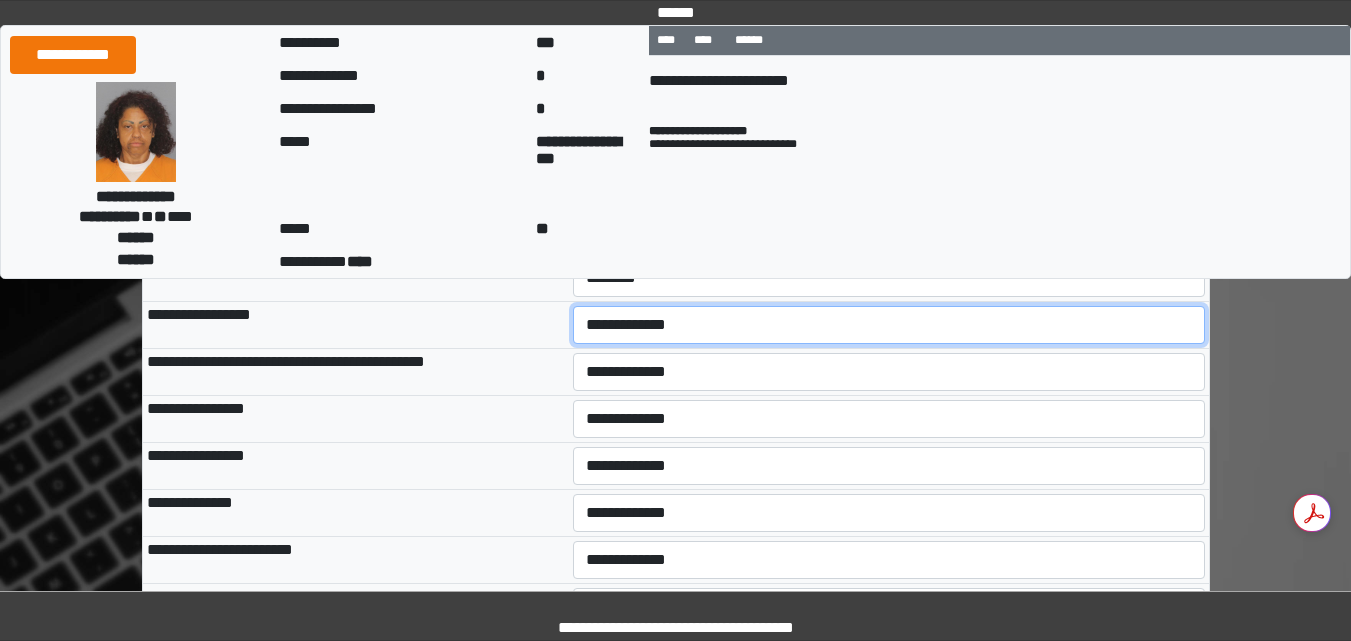 select on "*" 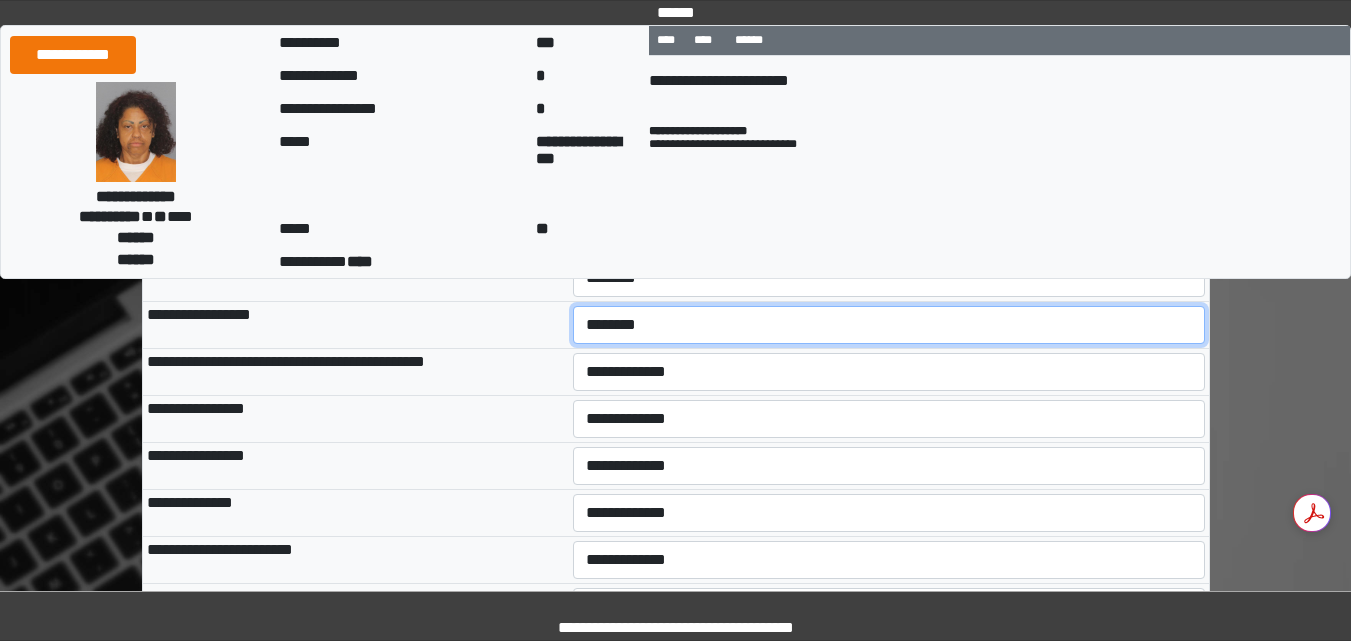 click on "**********" at bounding box center [889, 325] 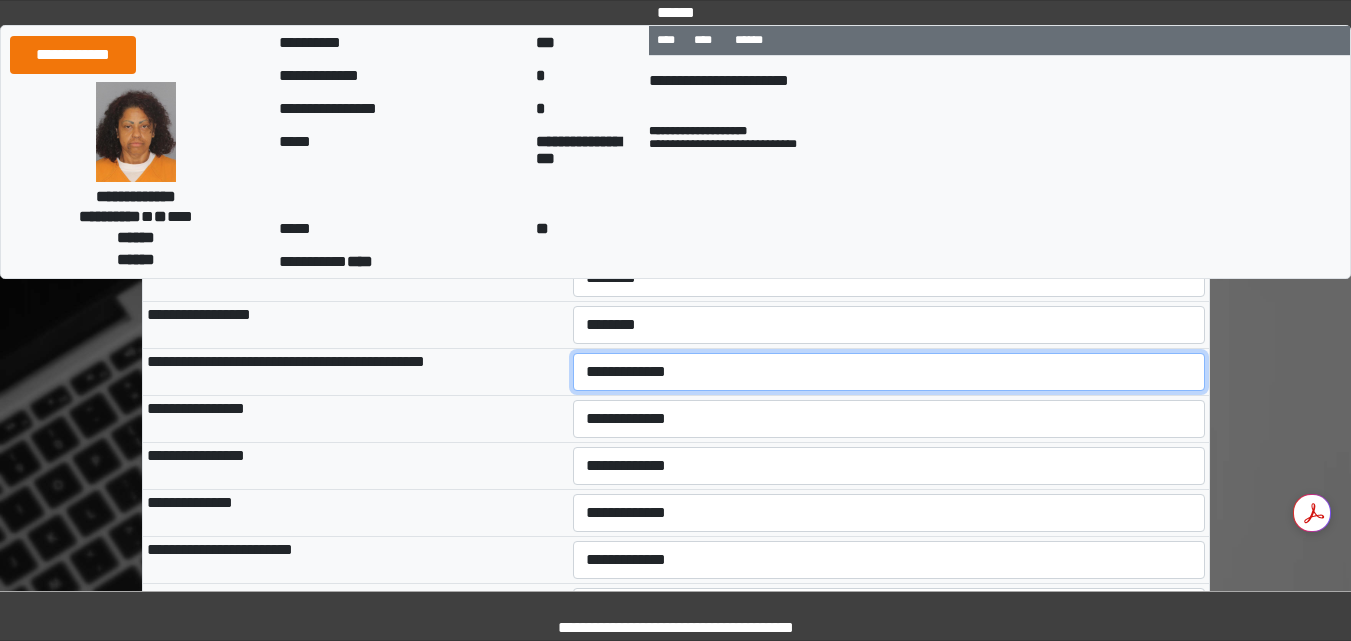 click on "**********" at bounding box center (889, 372) 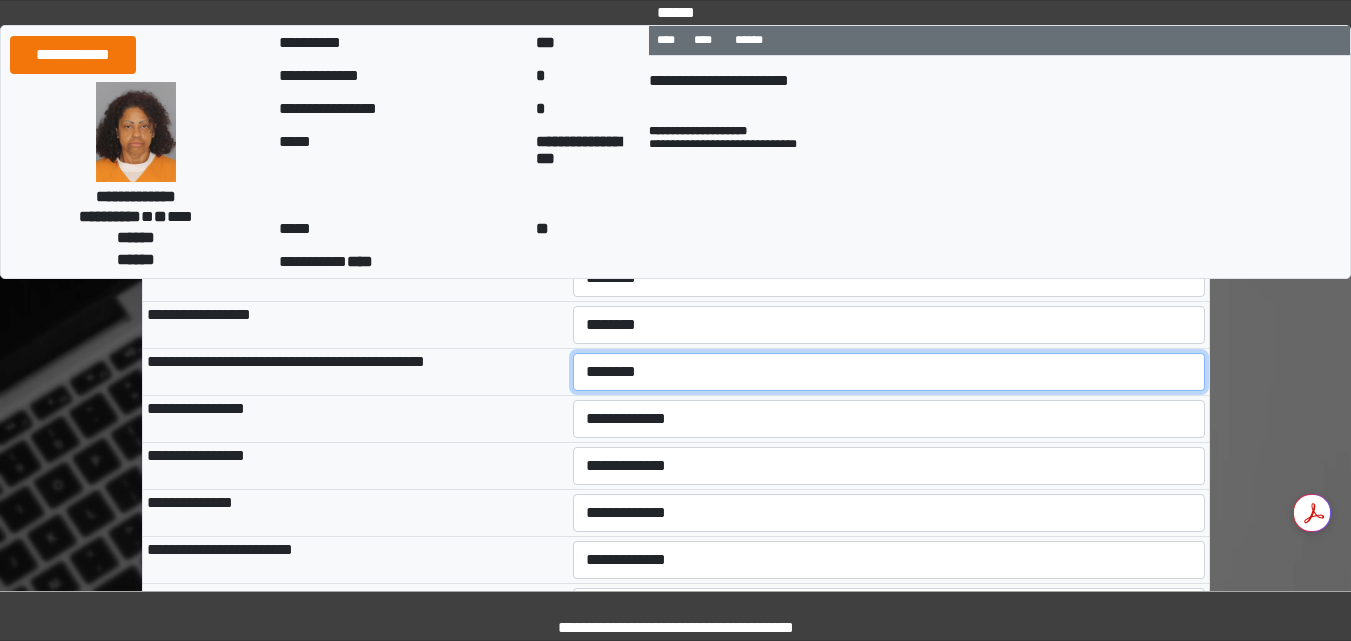 click on "**********" at bounding box center (889, 372) 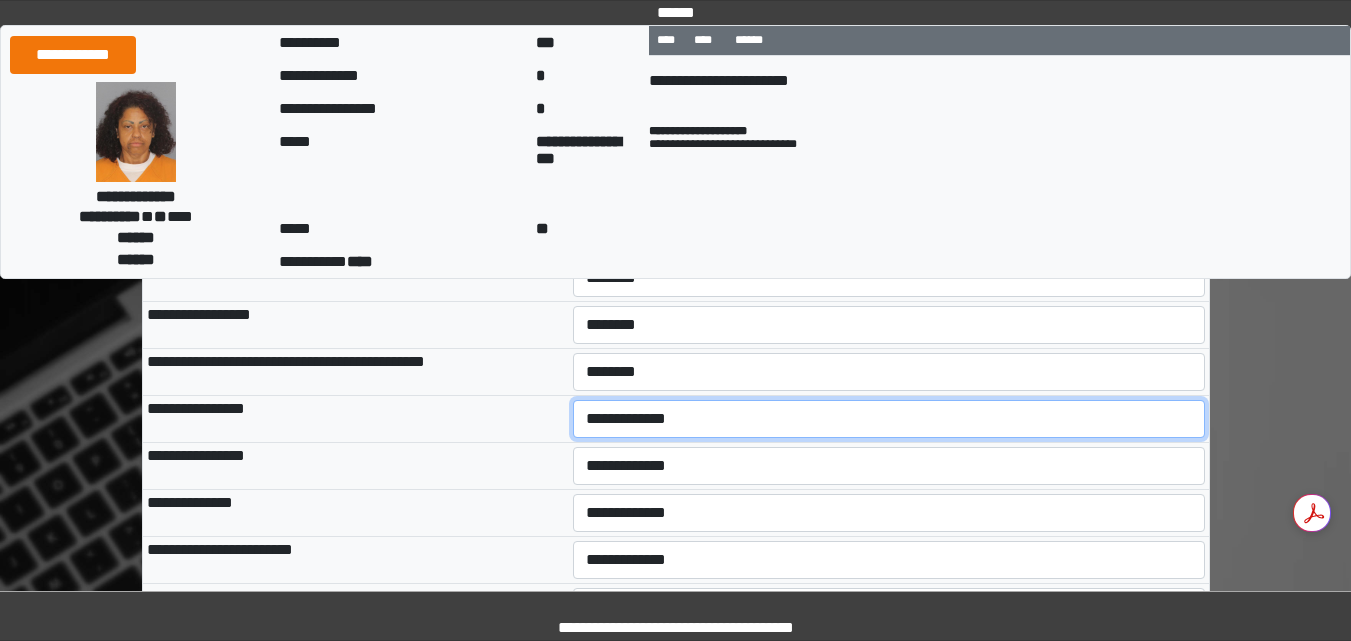 click on "**********" at bounding box center [889, 419] 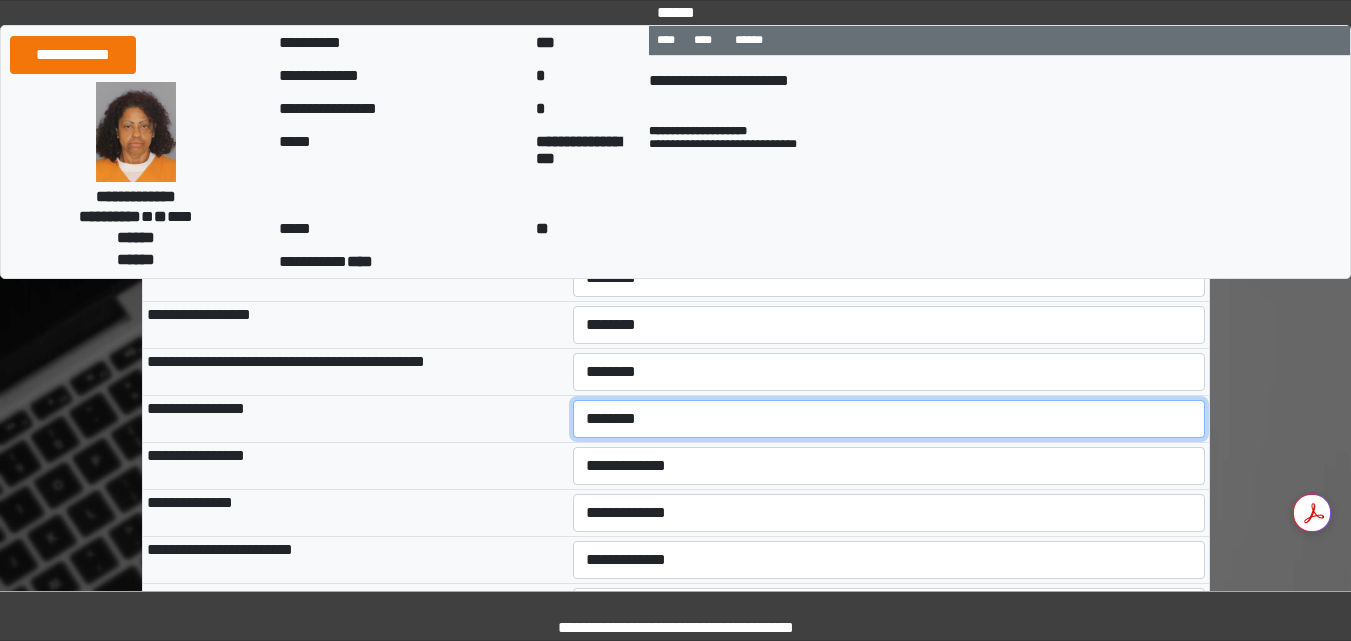 click on "**********" at bounding box center [889, 419] 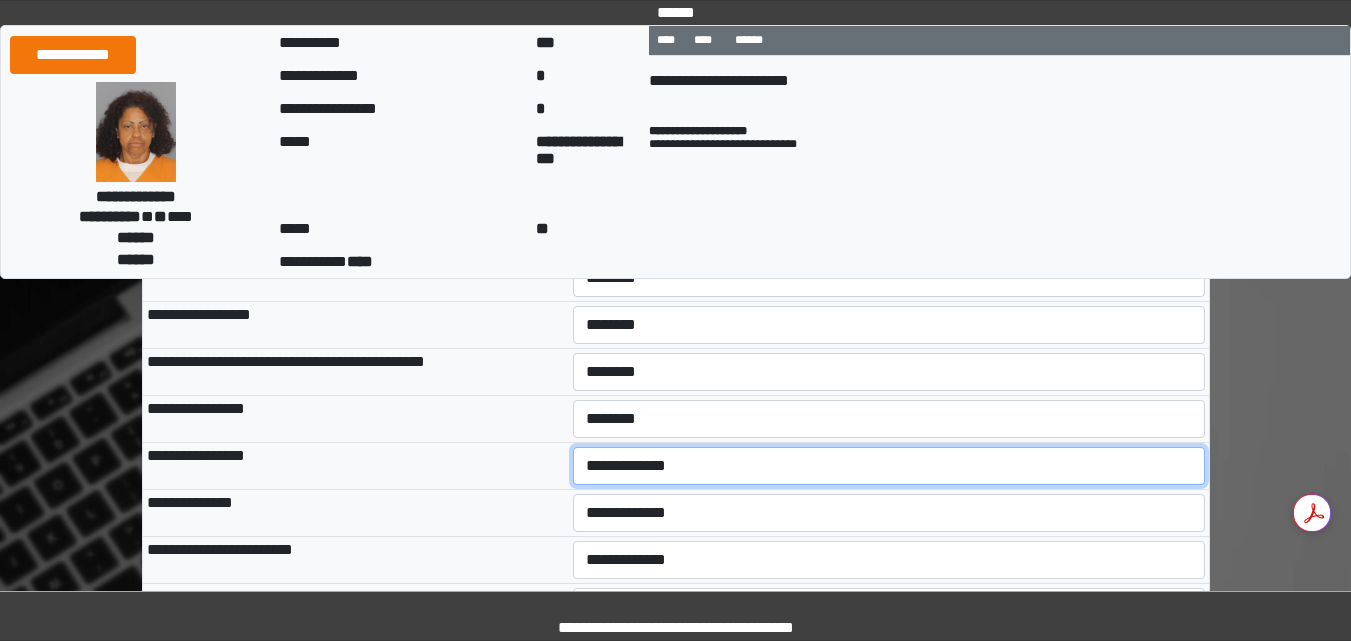 click on "**********" at bounding box center [889, 466] 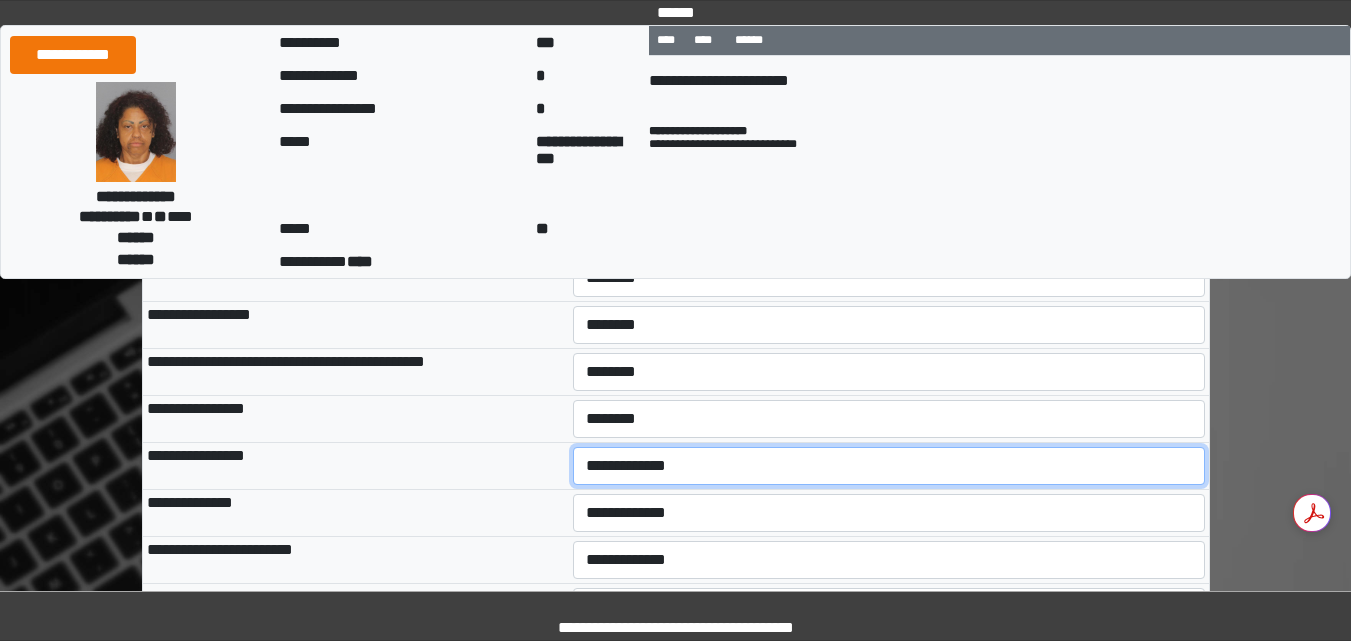 select on "*" 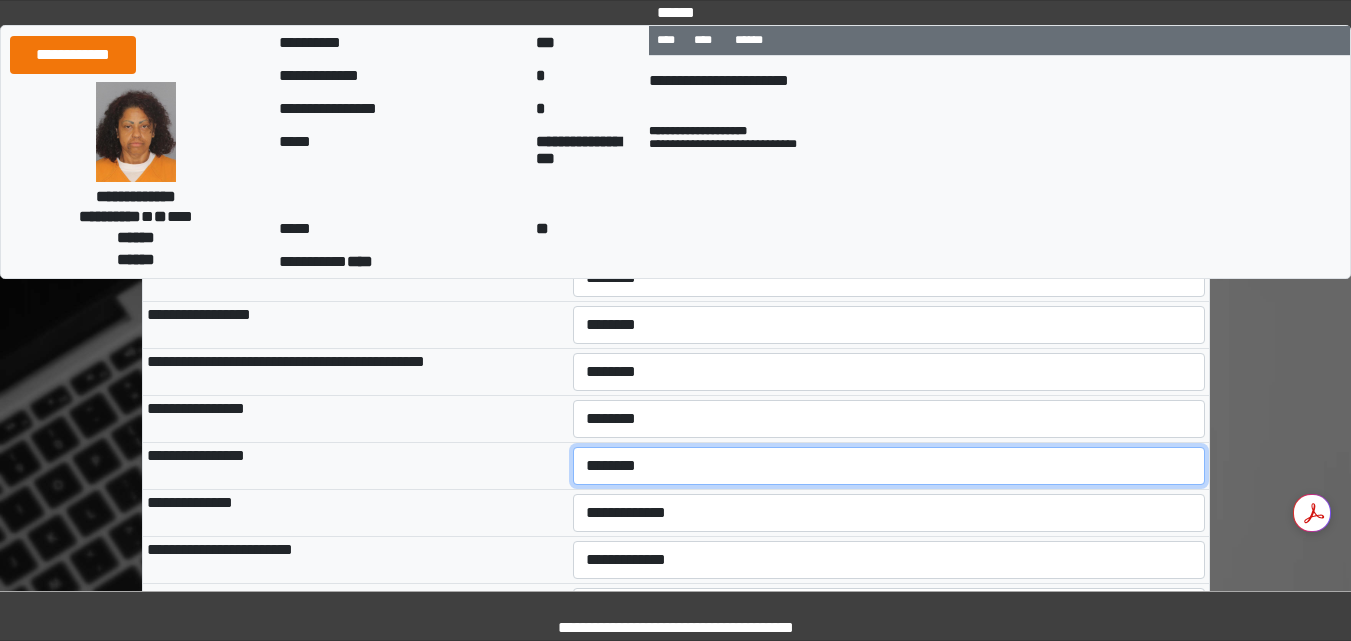 click on "**********" at bounding box center [889, 466] 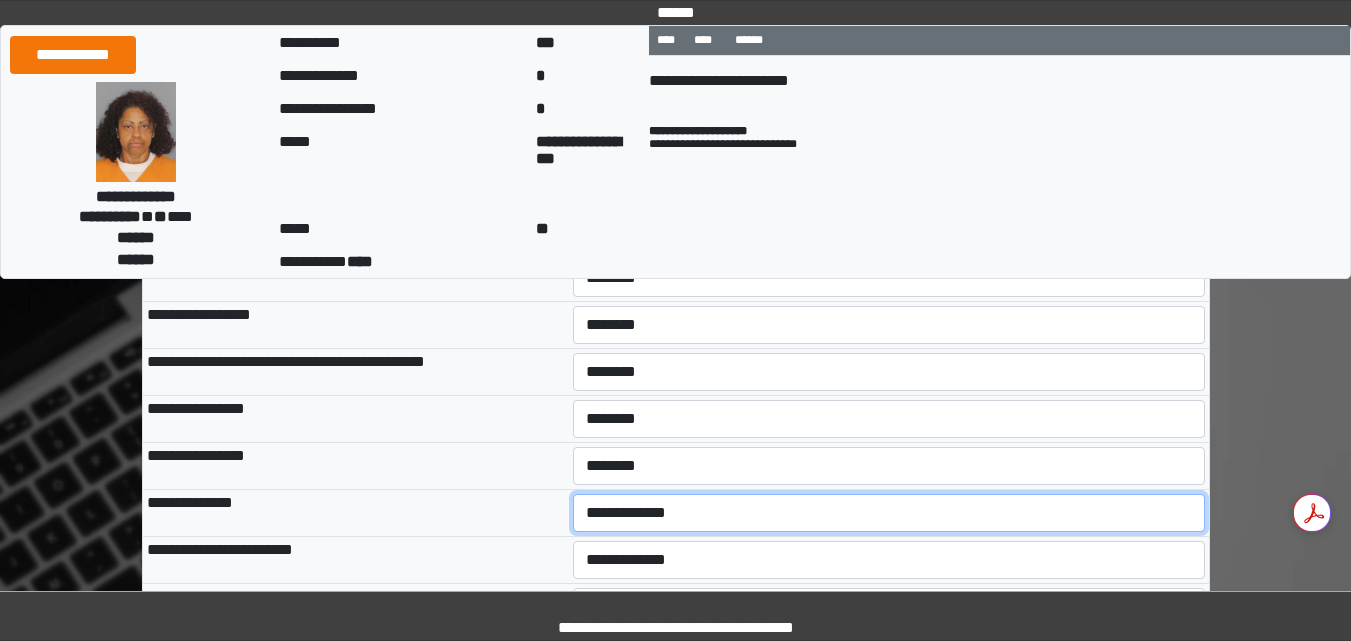 click on "**********" at bounding box center [889, 513] 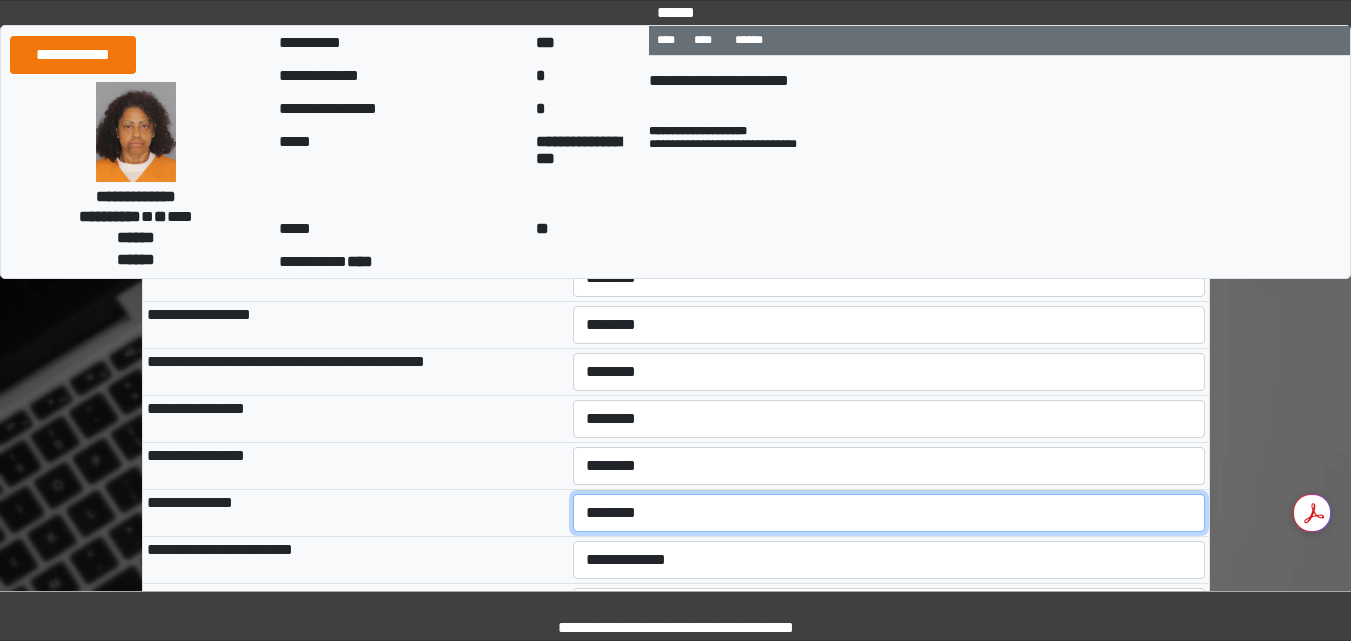 click on "**********" at bounding box center [889, 513] 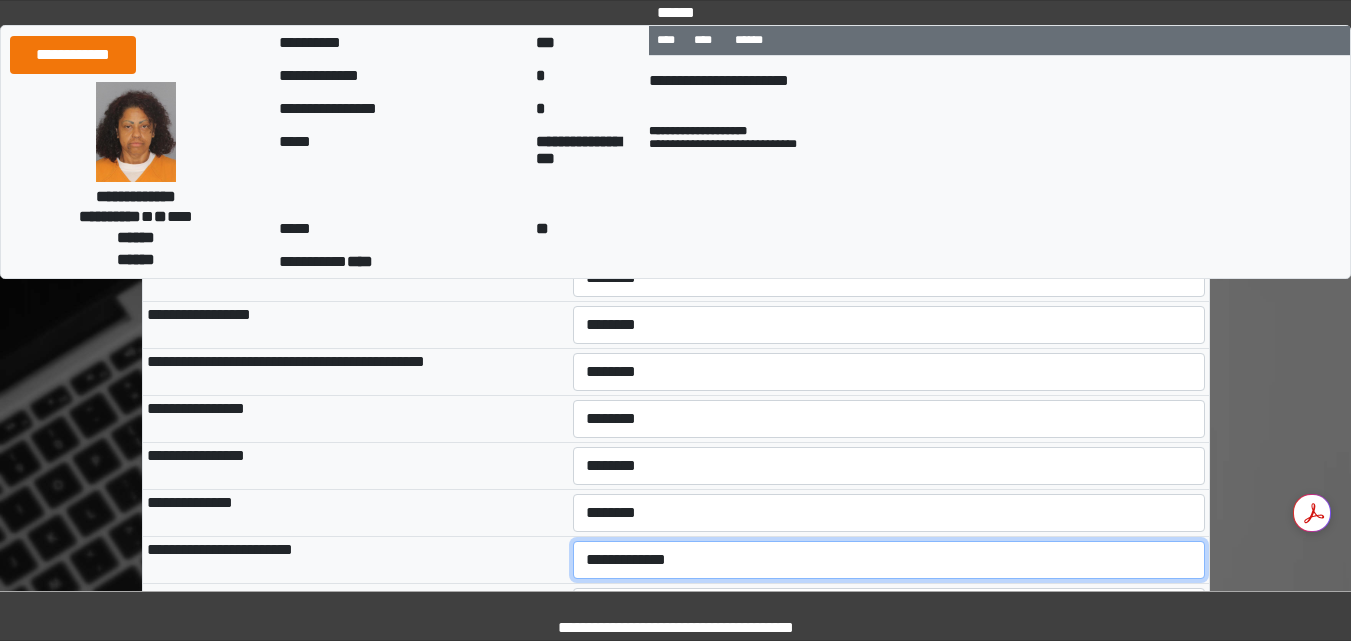 click on "**********" at bounding box center [889, 560] 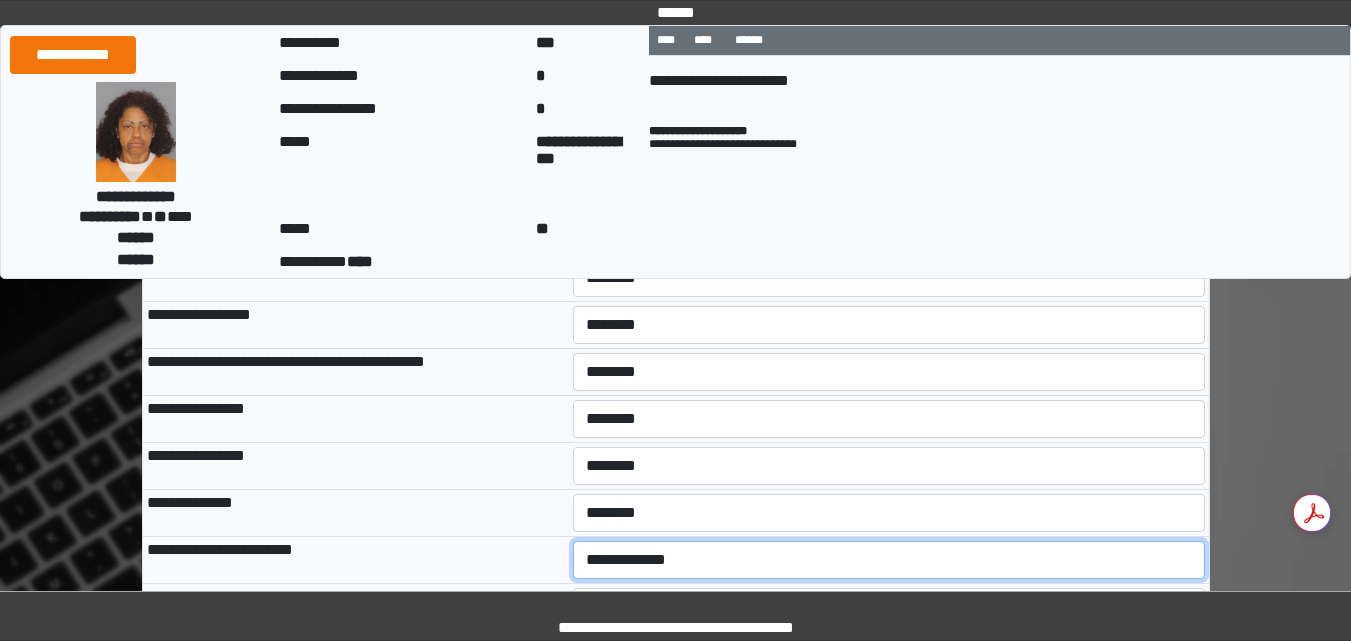 select on "*" 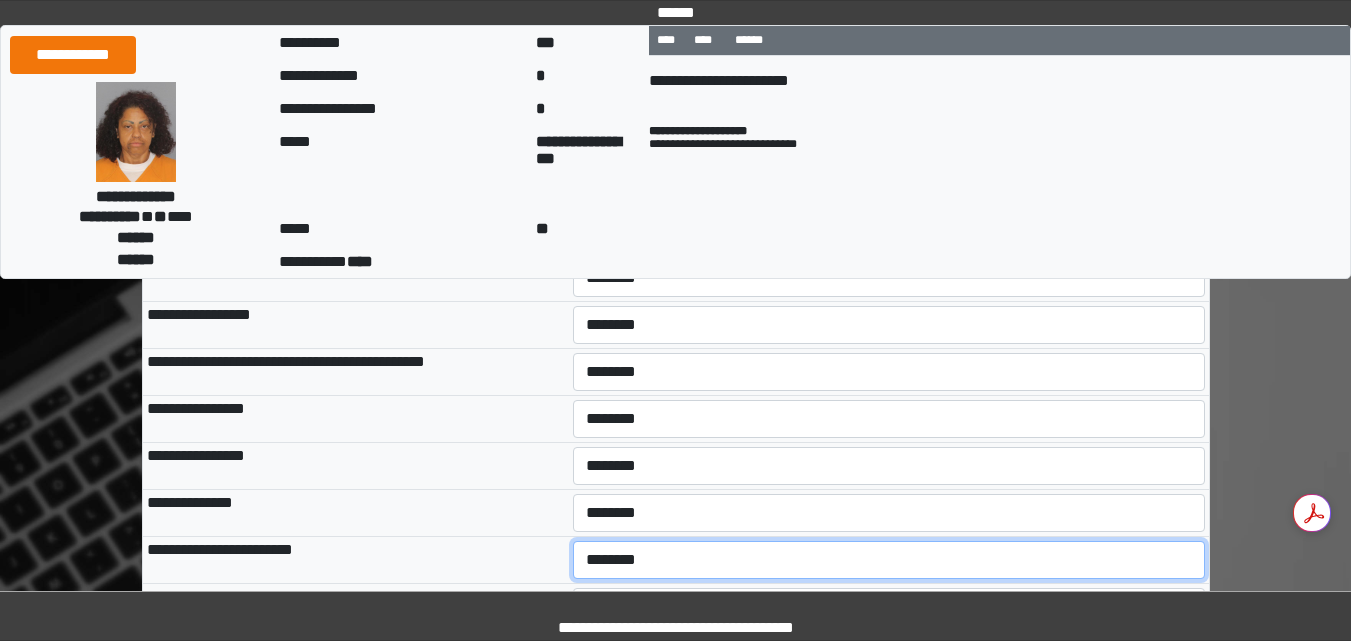 click on "**********" at bounding box center (889, 560) 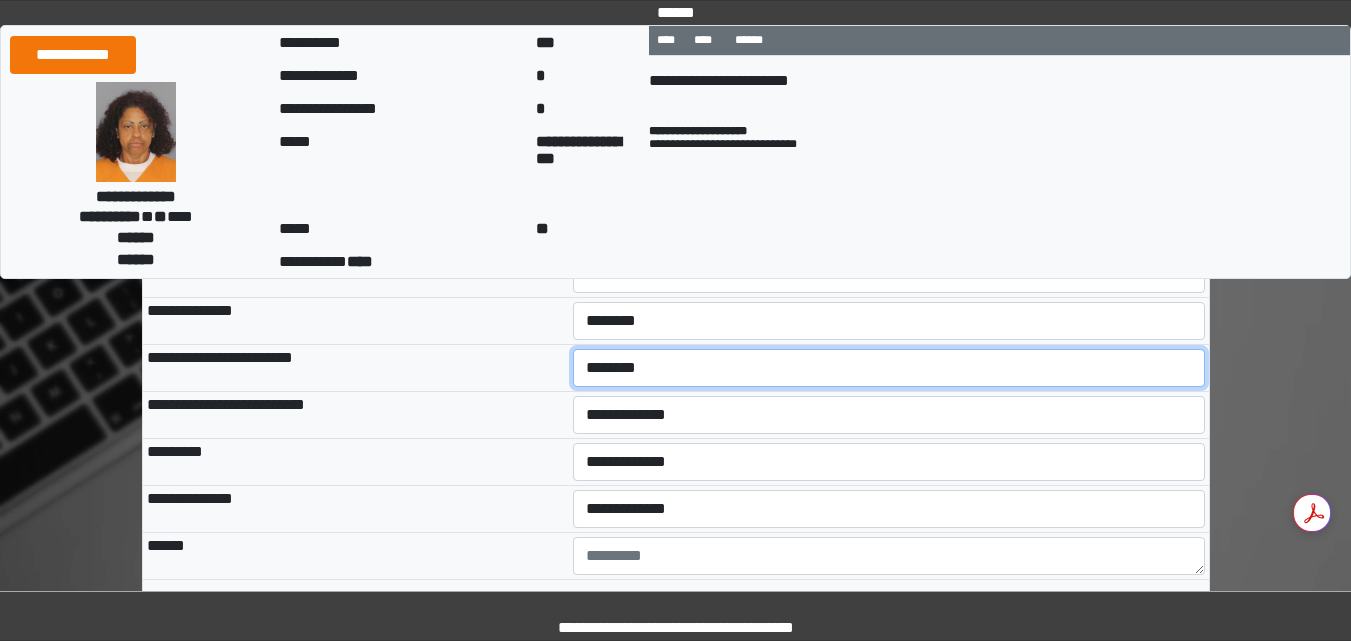 scroll, scrollTop: 760, scrollLeft: 0, axis: vertical 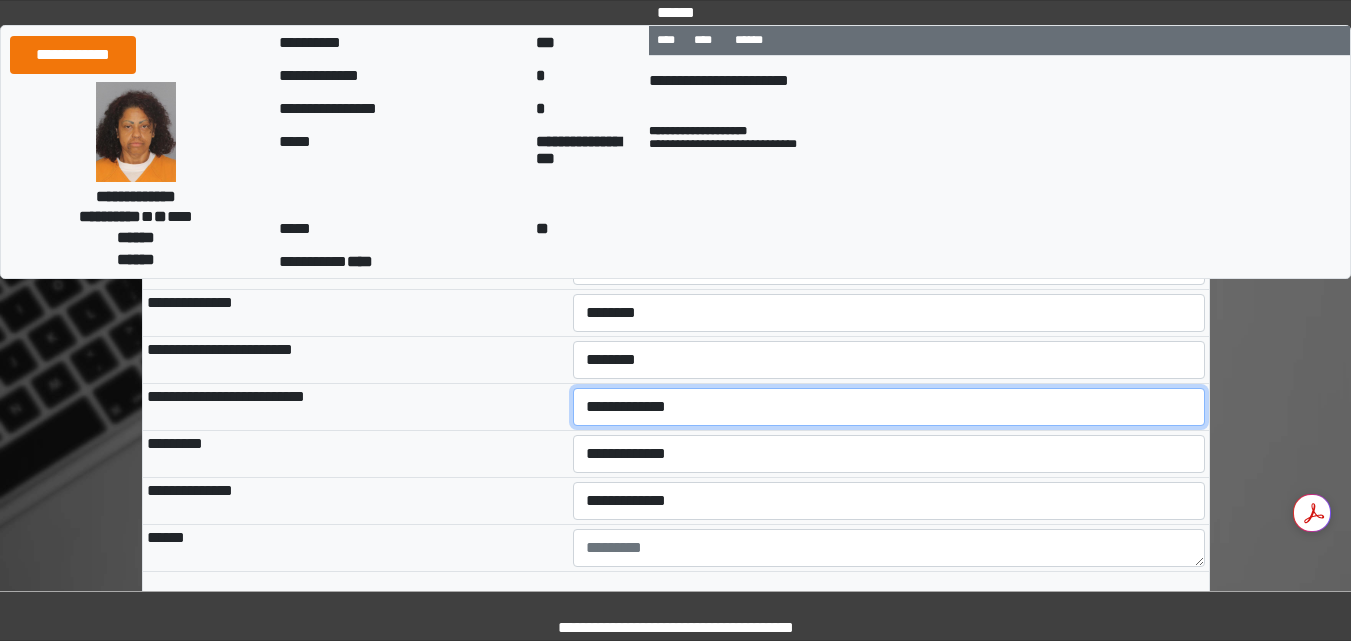 click on "**********" at bounding box center (889, 407) 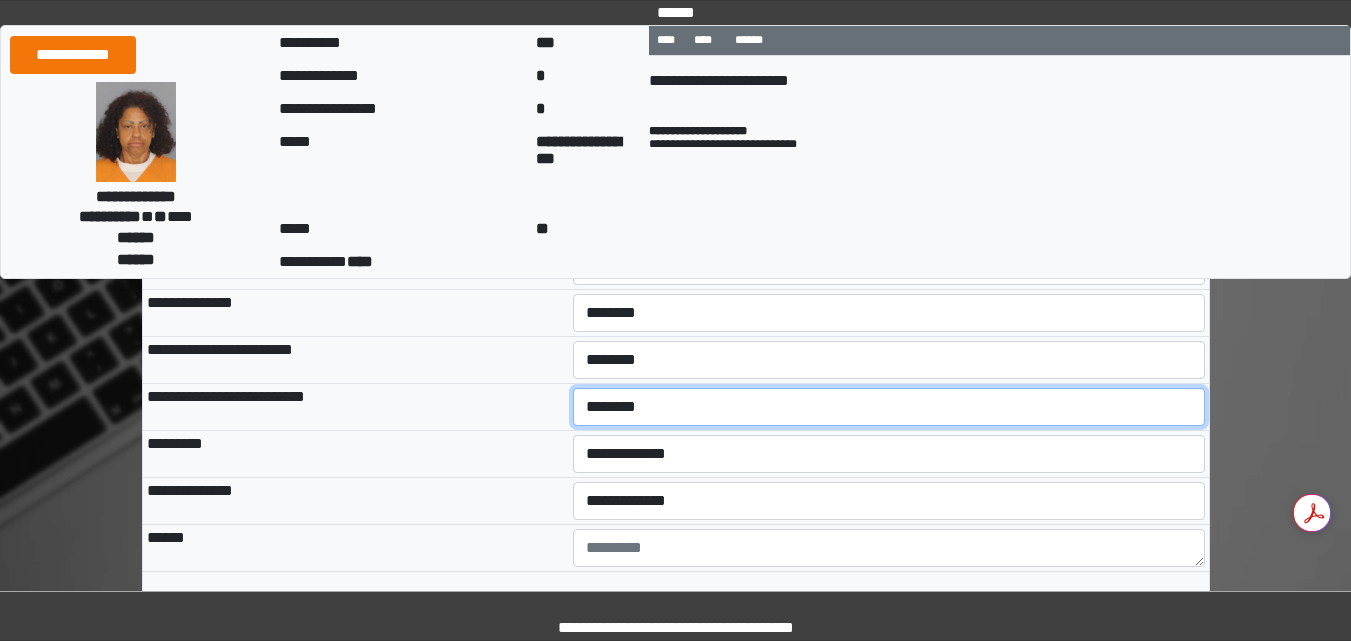 click on "**********" at bounding box center (889, 407) 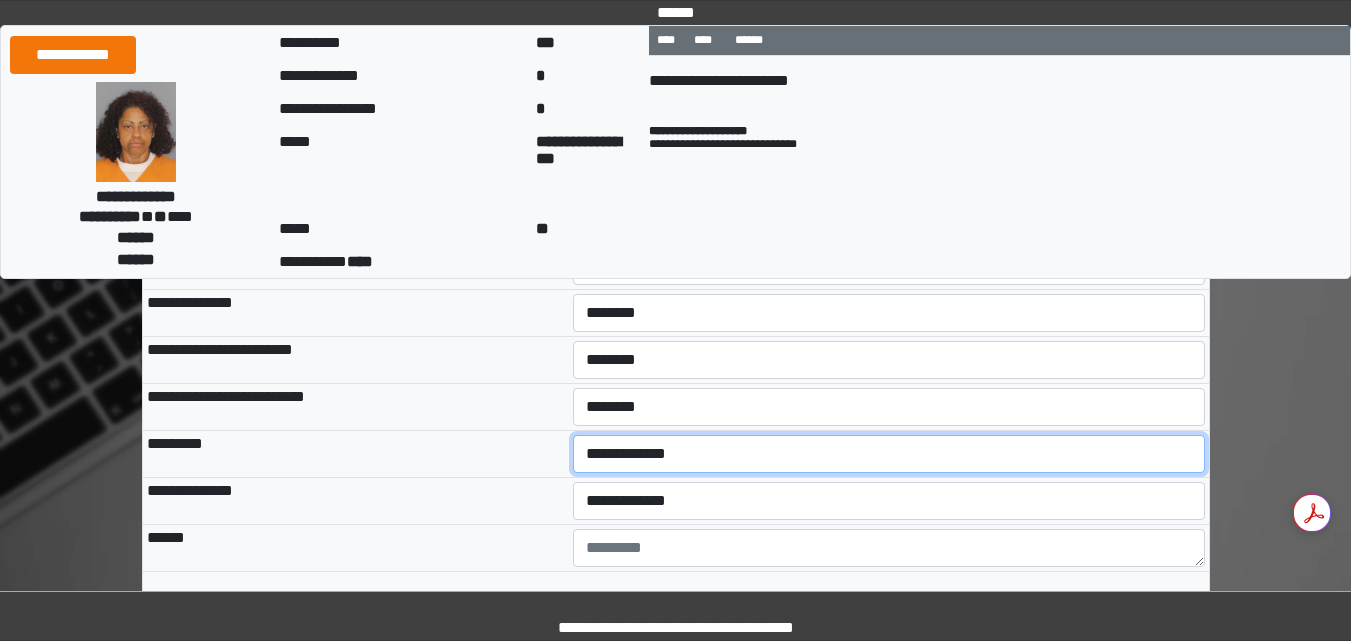 click on "**********" at bounding box center (889, 454) 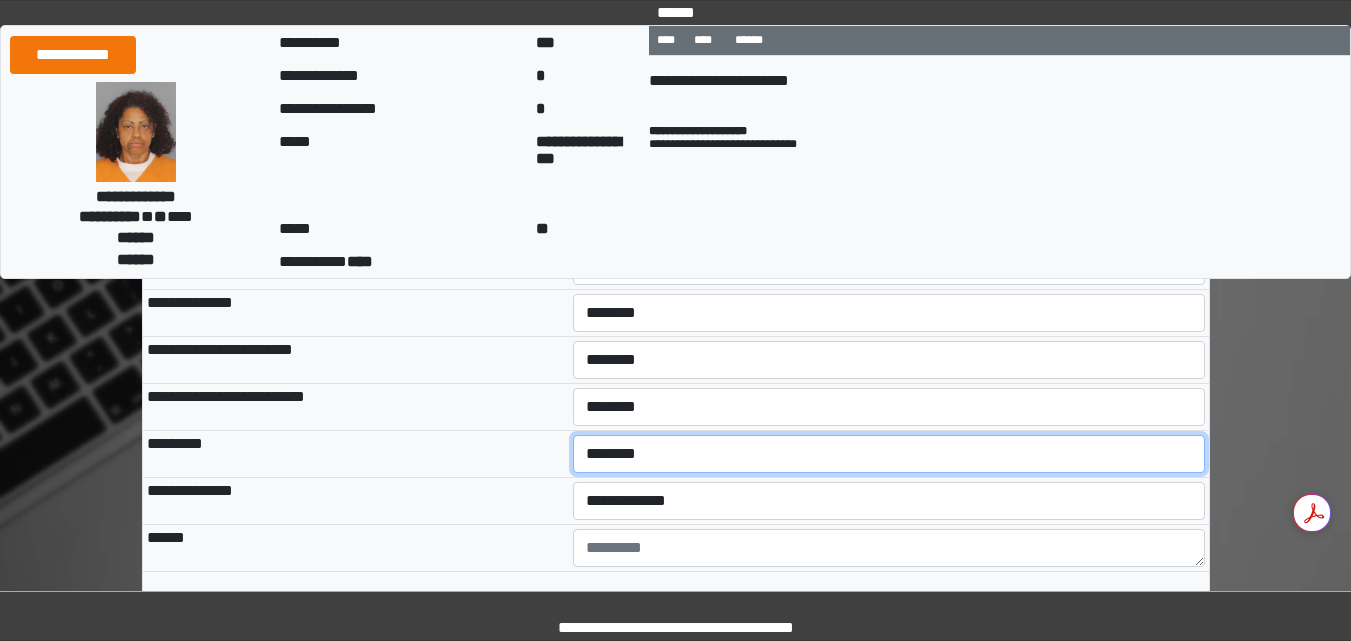 click on "**********" at bounding box center (889, 454) 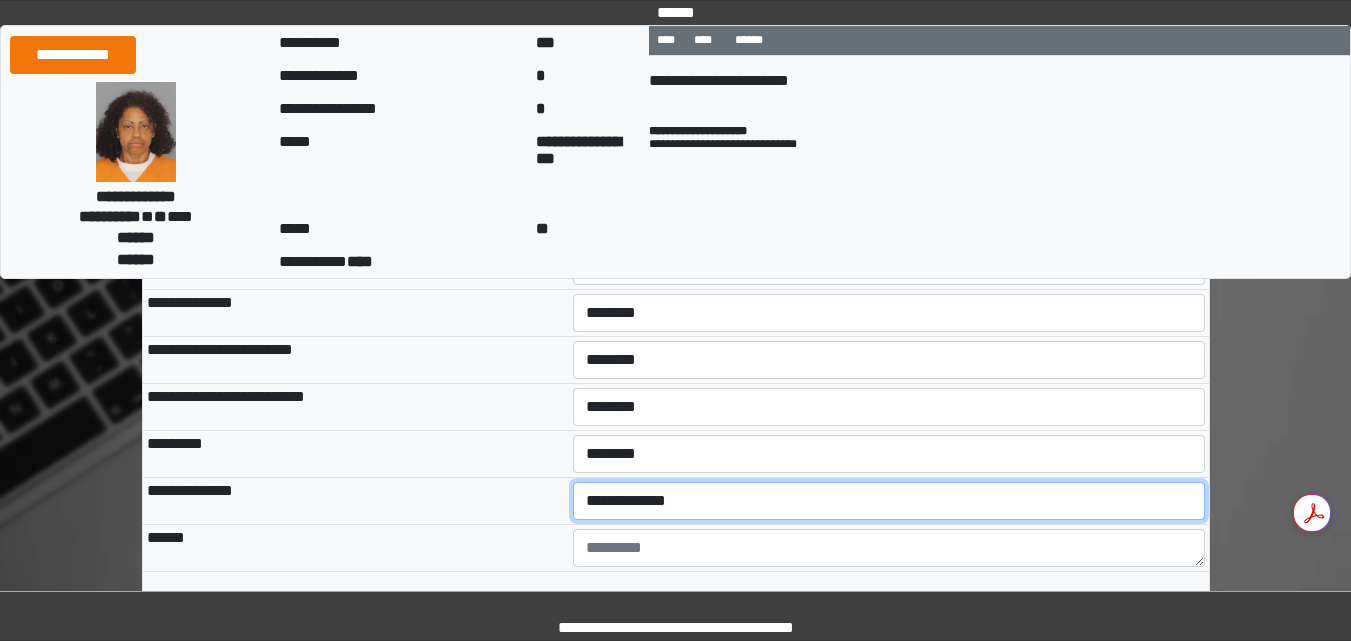 click on "**********" at bounding box center [889, 501] 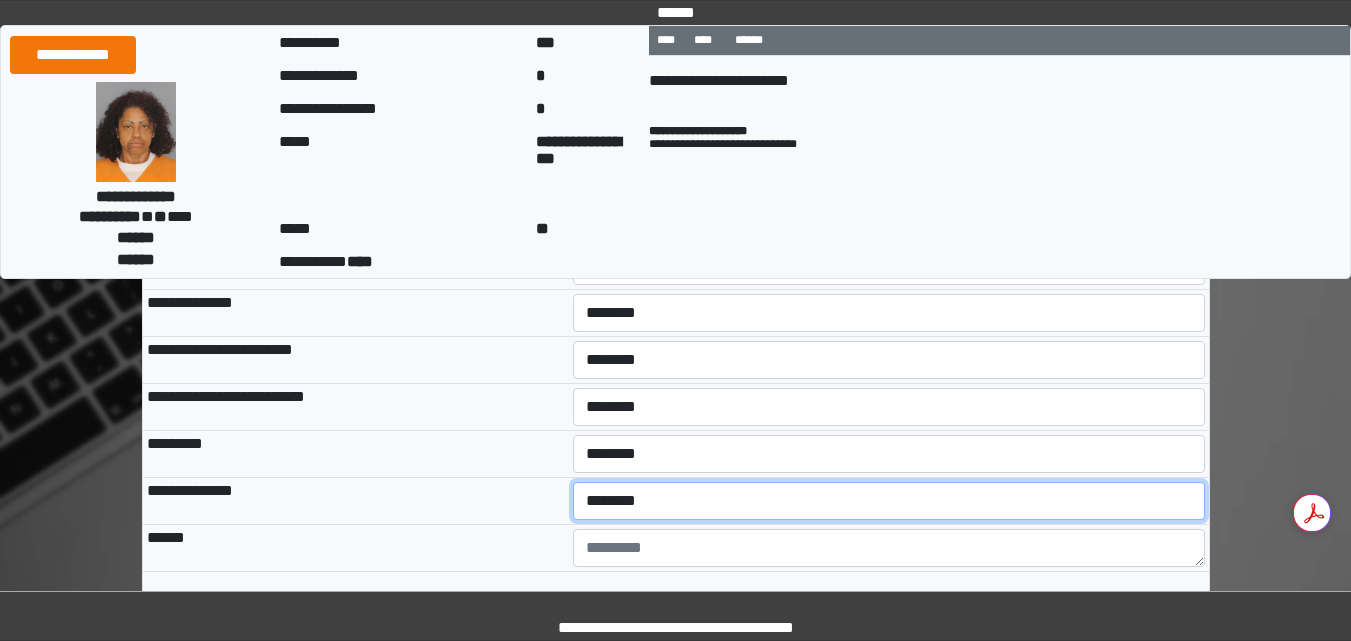 click on "**********" at bounding box center [889, 501] 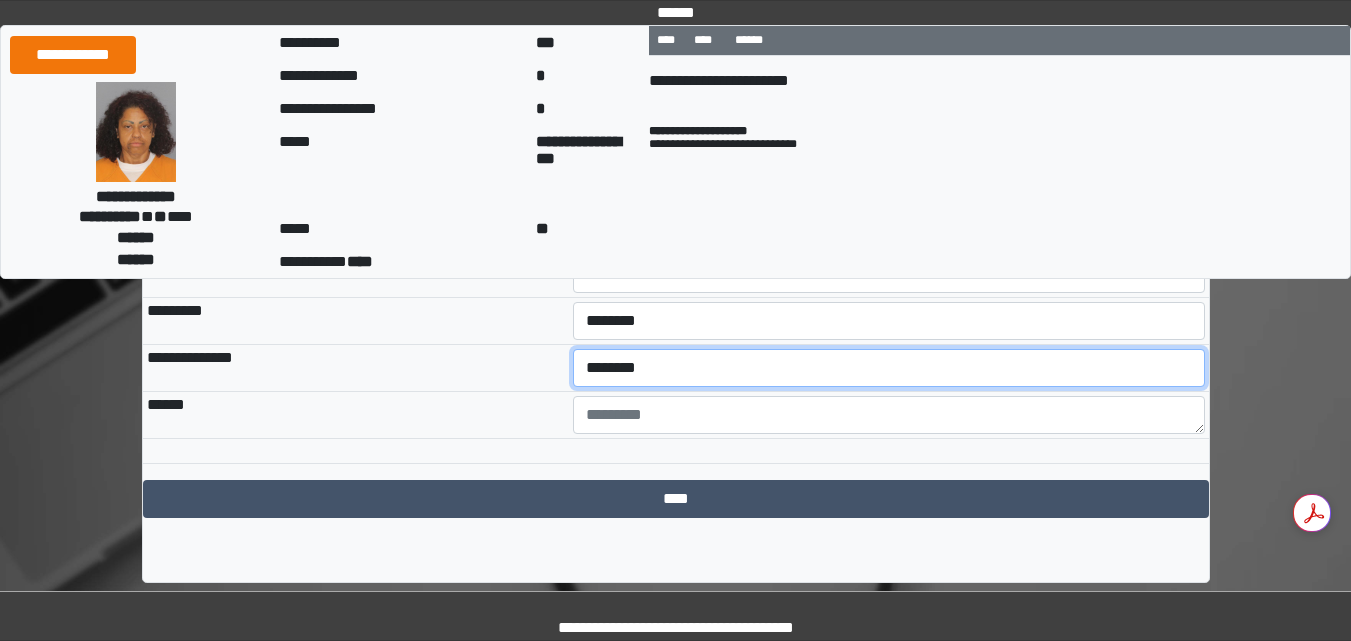 scroll, scrollTop: 899, scrollLeft: 0, axis: vertical 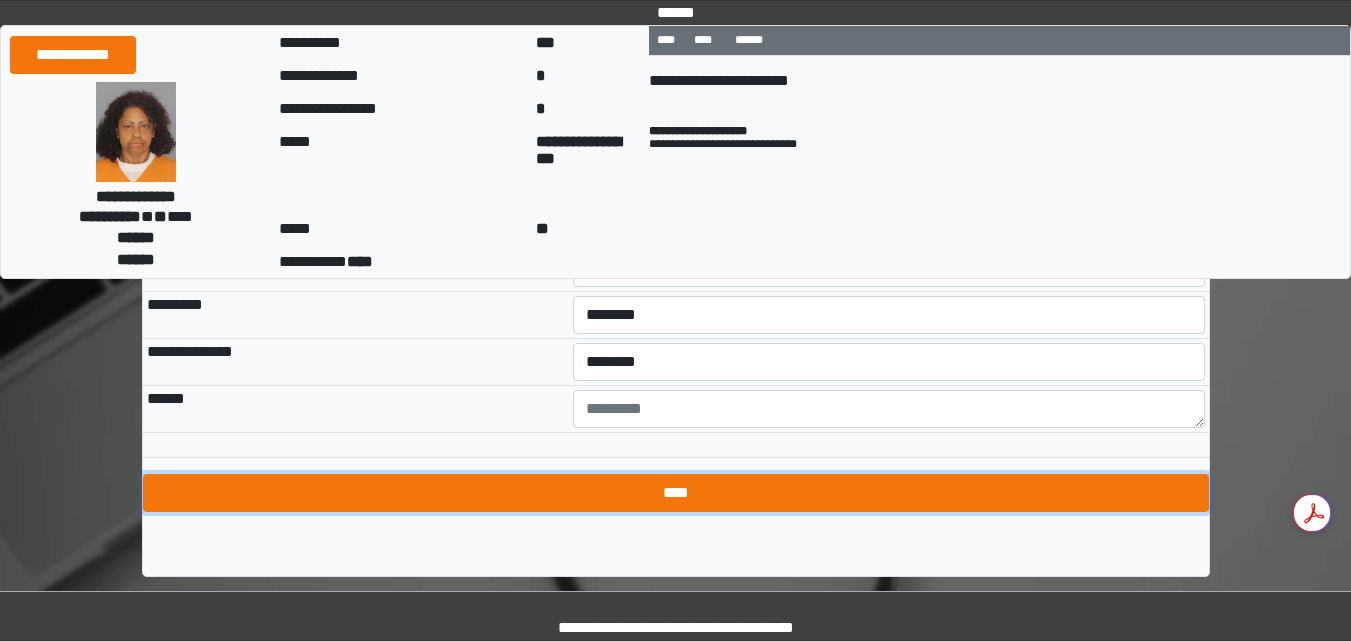 click on "****" at bounding box center (676, 493) 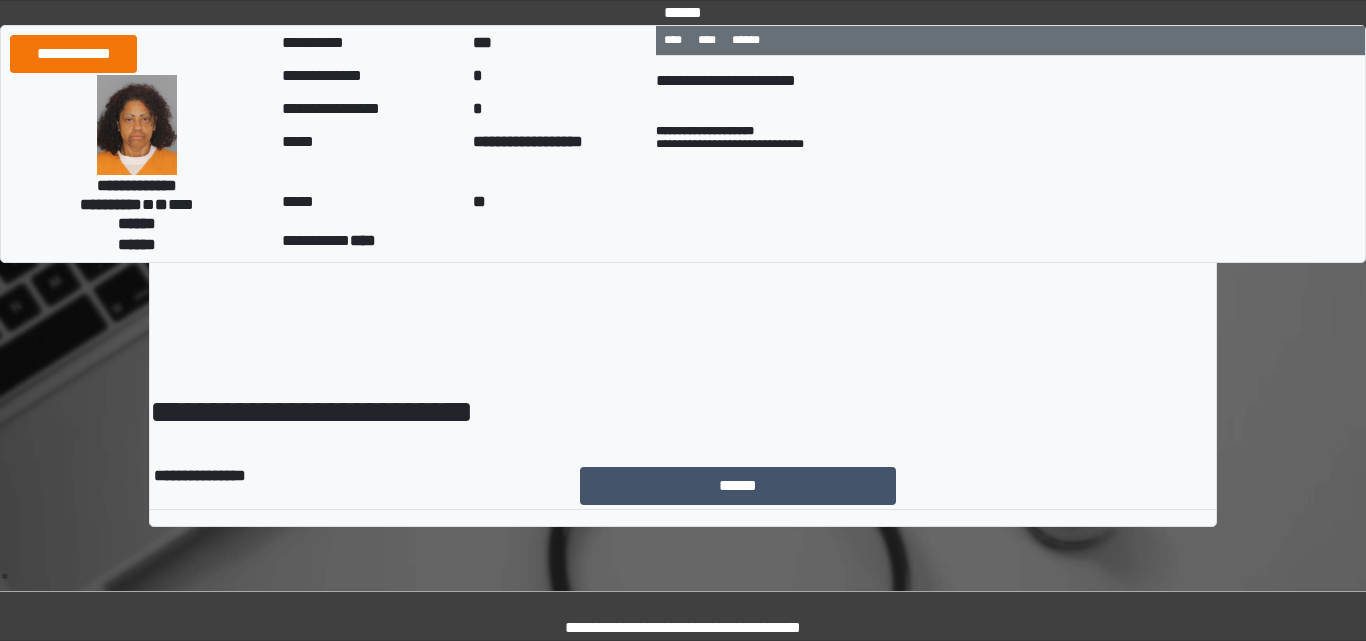 scroll, scrollTop: 0, scrollLeft: 0, axis: both 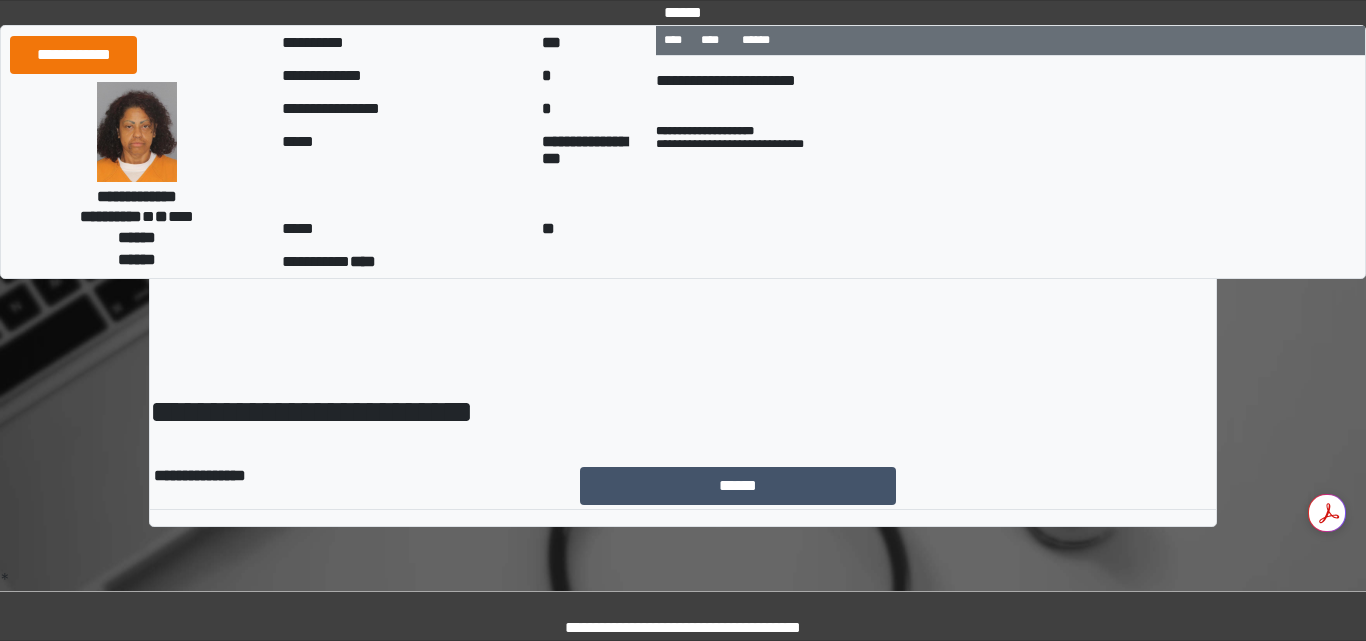 click on "******" at bounding box center [738, 486] 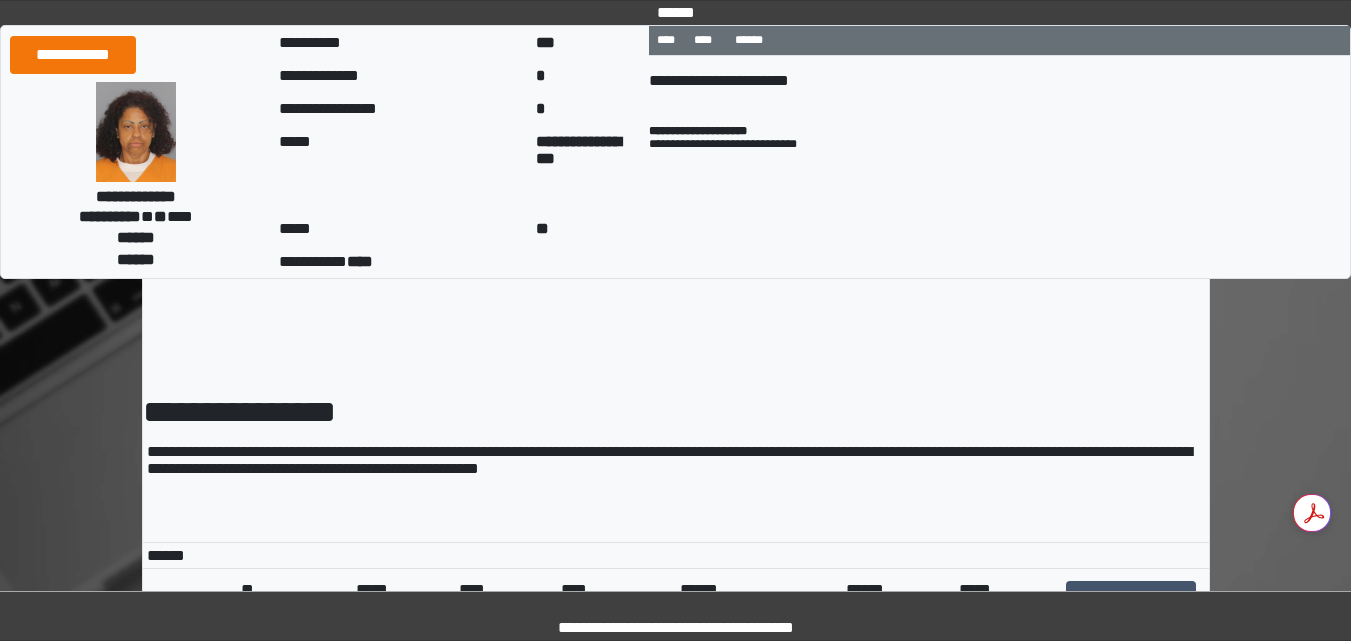 scroll, scrollTop: 0, scrollLeft: 0, axis: both 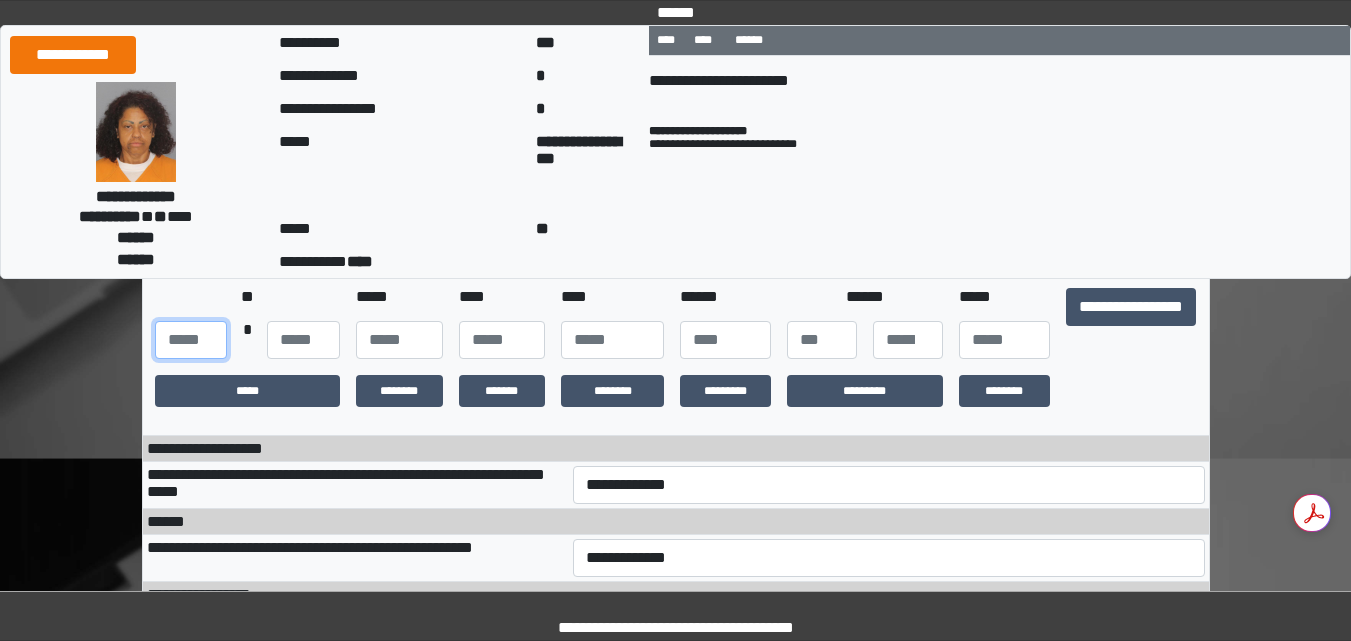 click at bounding box center [191, 340] 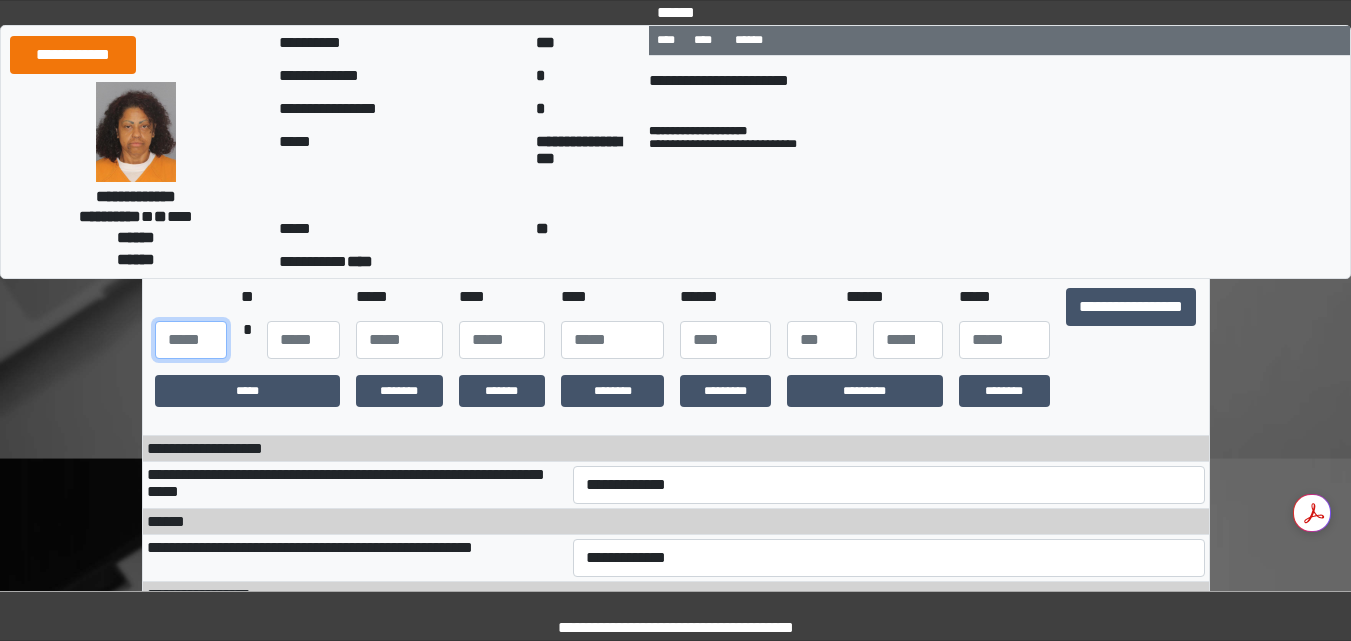 type on "***" 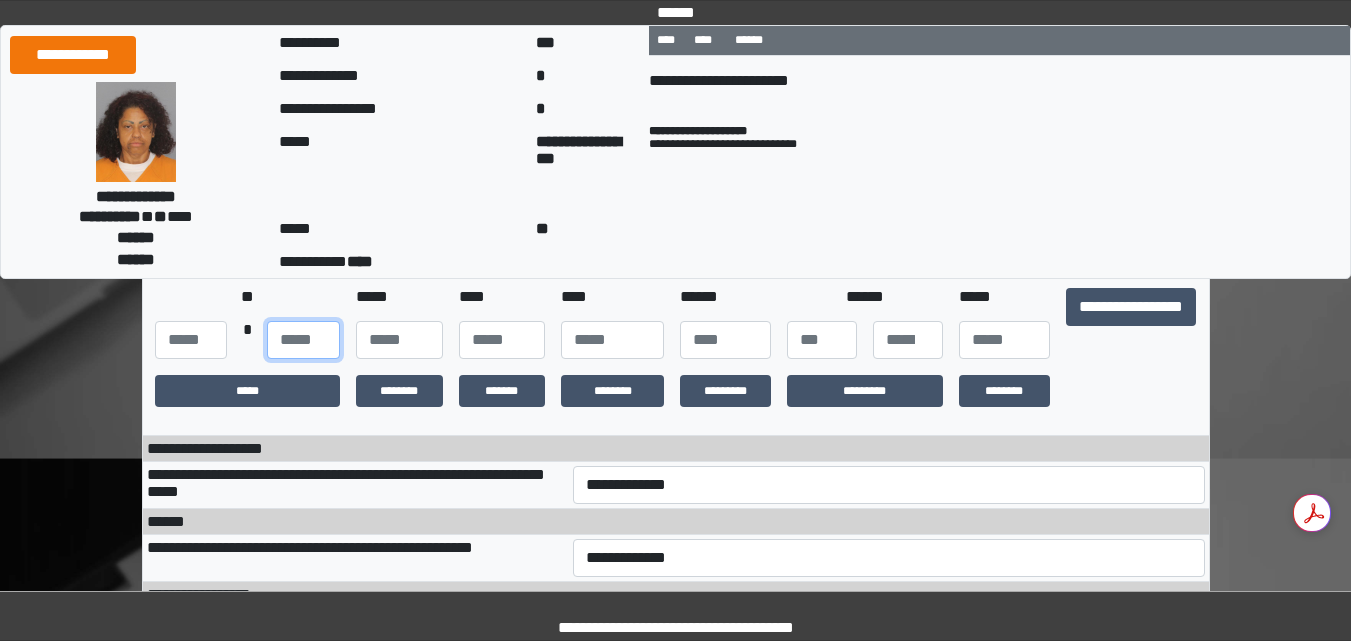 type on "**" 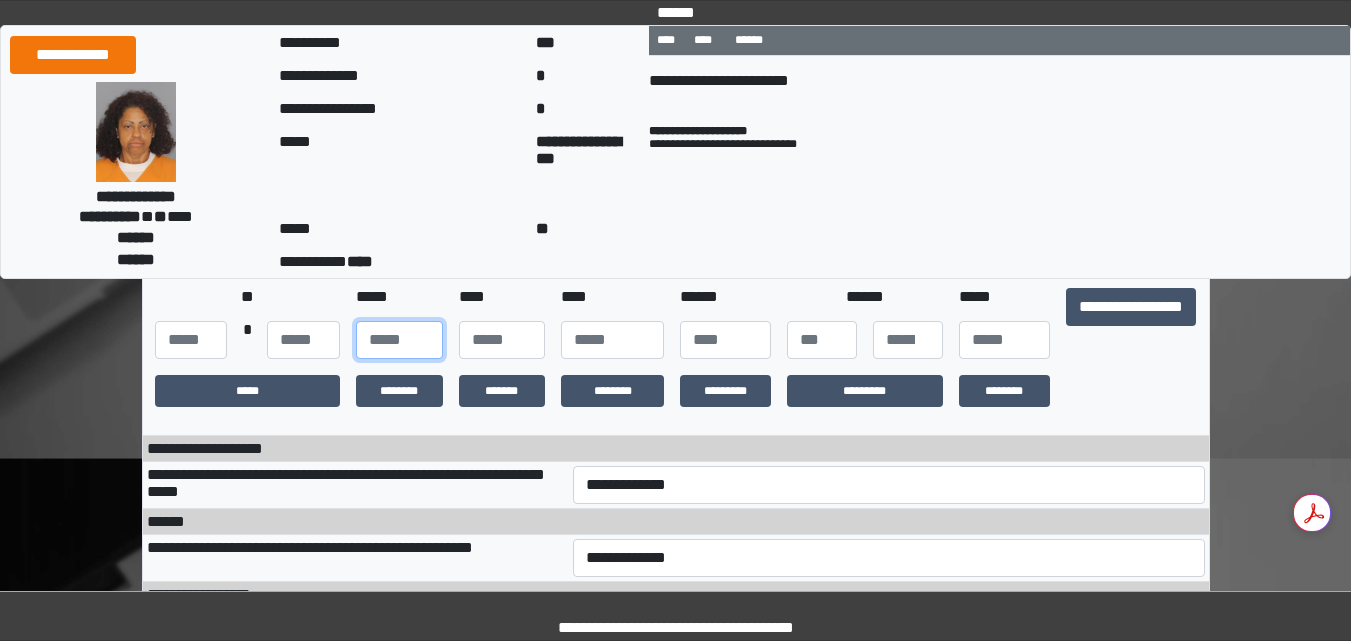 type on "**" 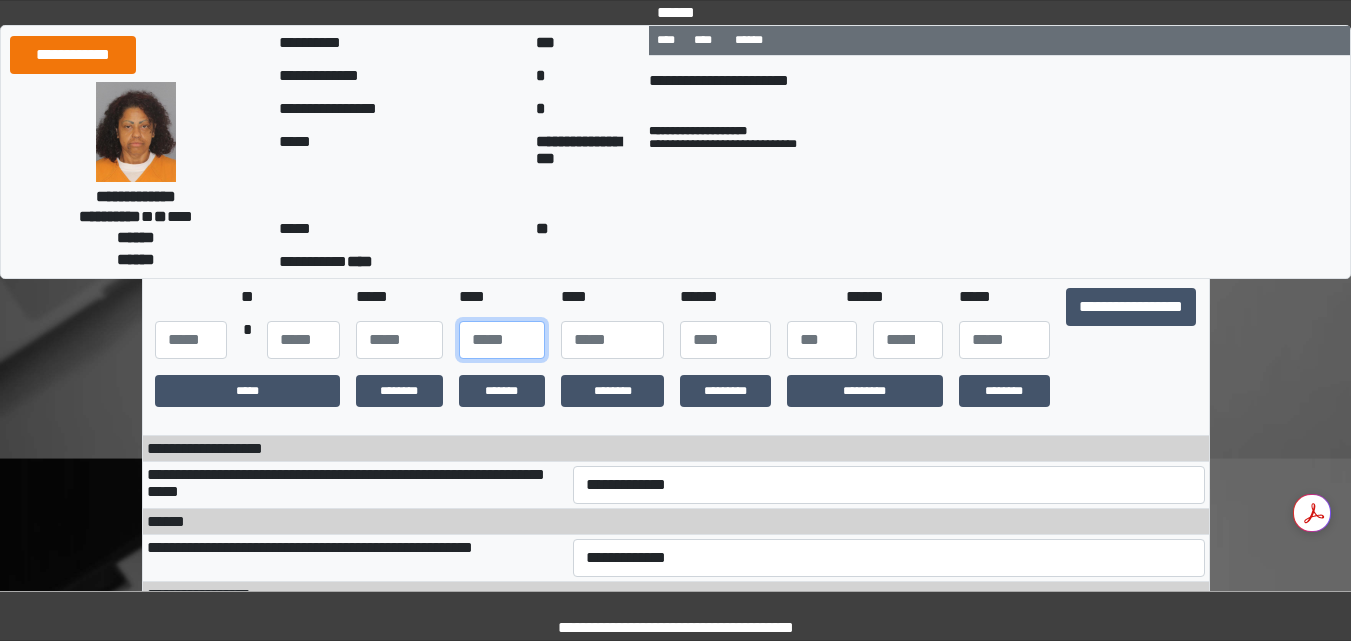 type on "**" 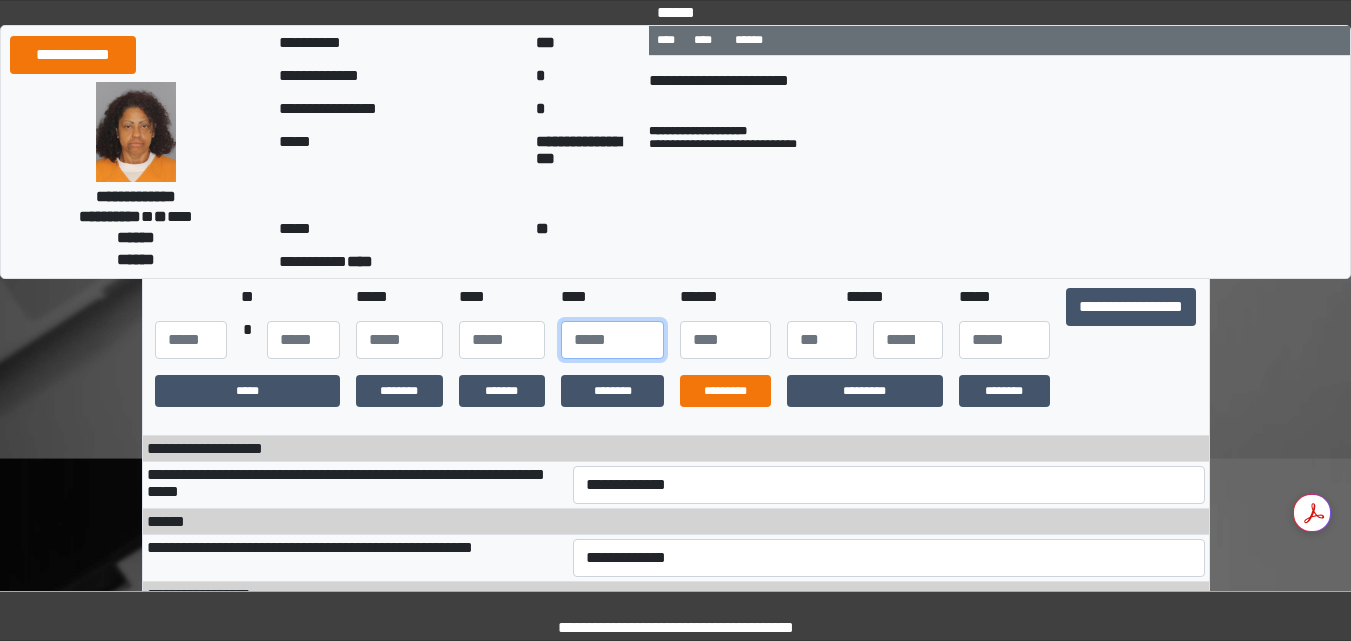 type on "****" 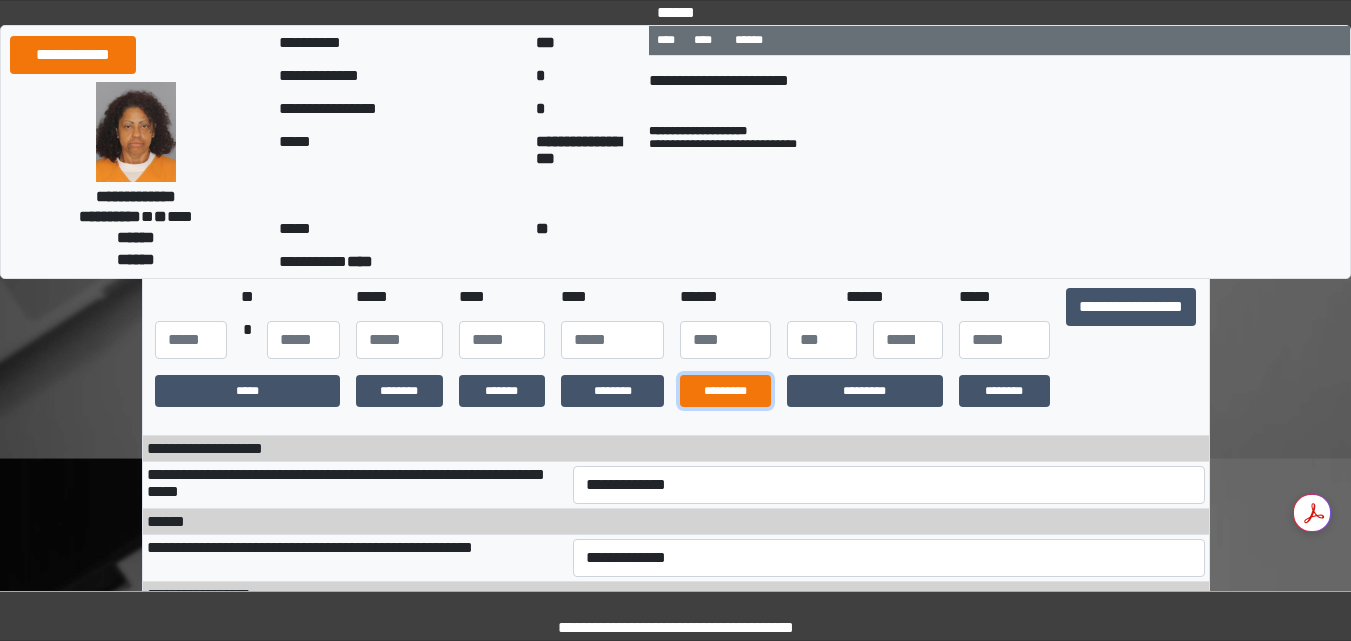 click on "*********" at bounding box center (725, 391) 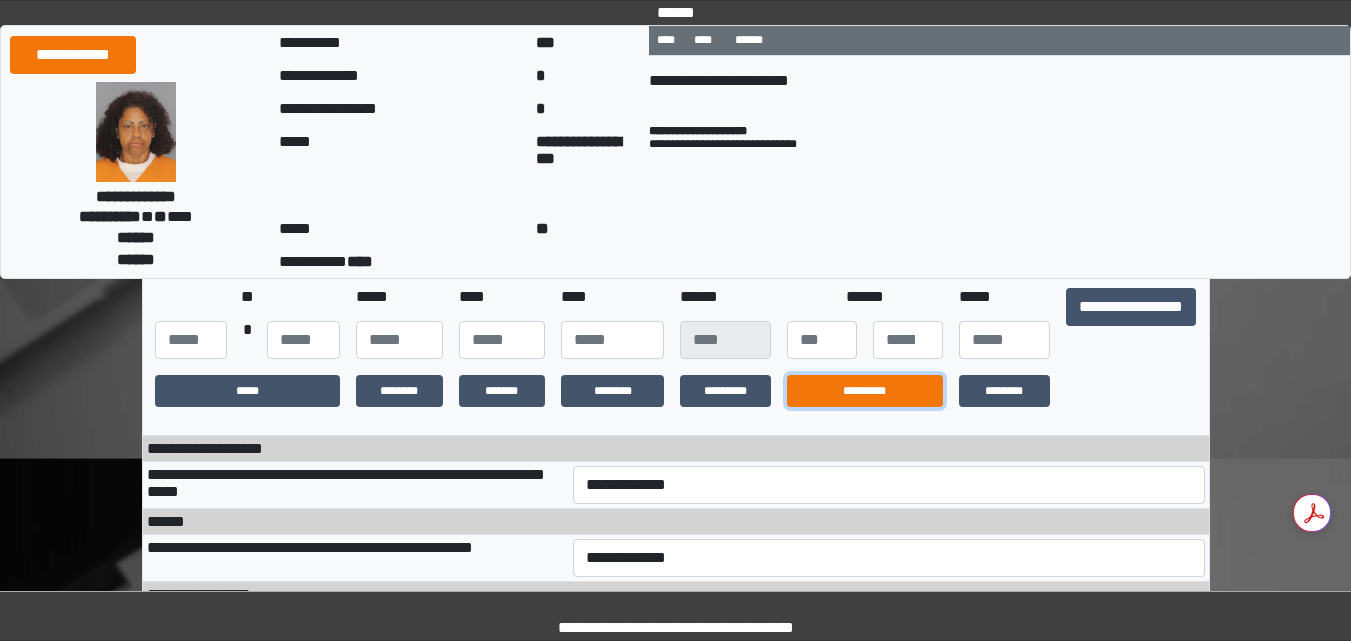 click on "*********" at bounding box center (865, 391) 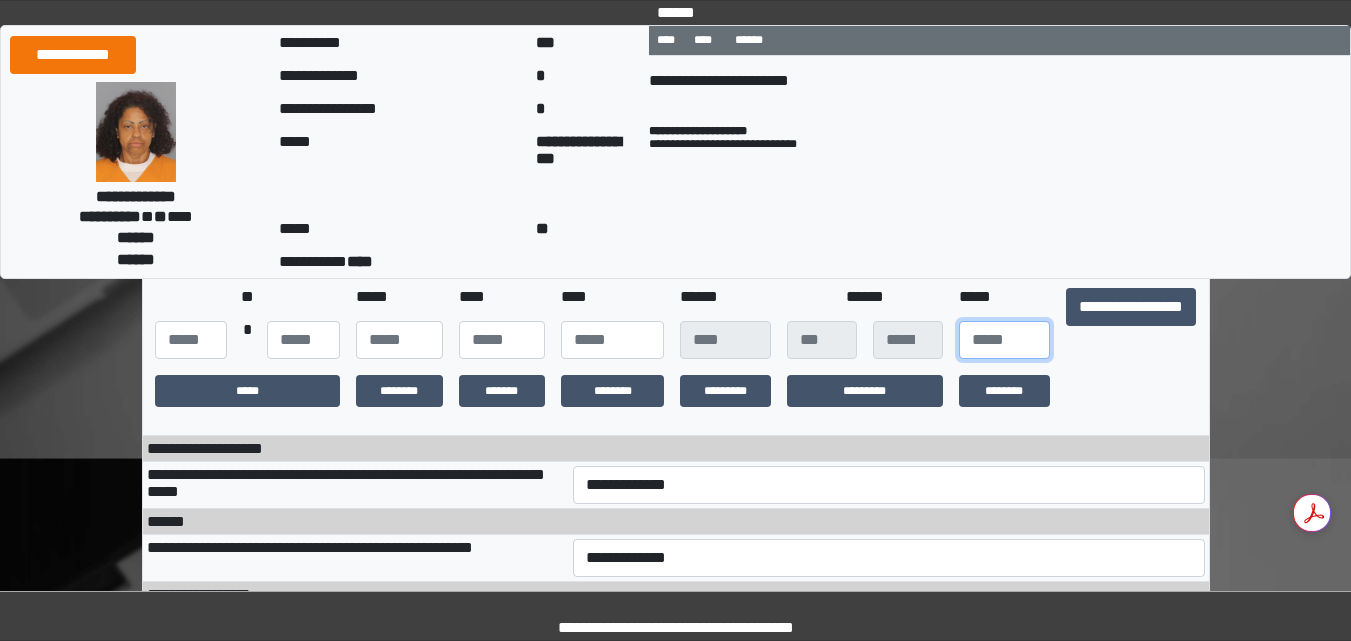 click at bounding box center [1004, 340] 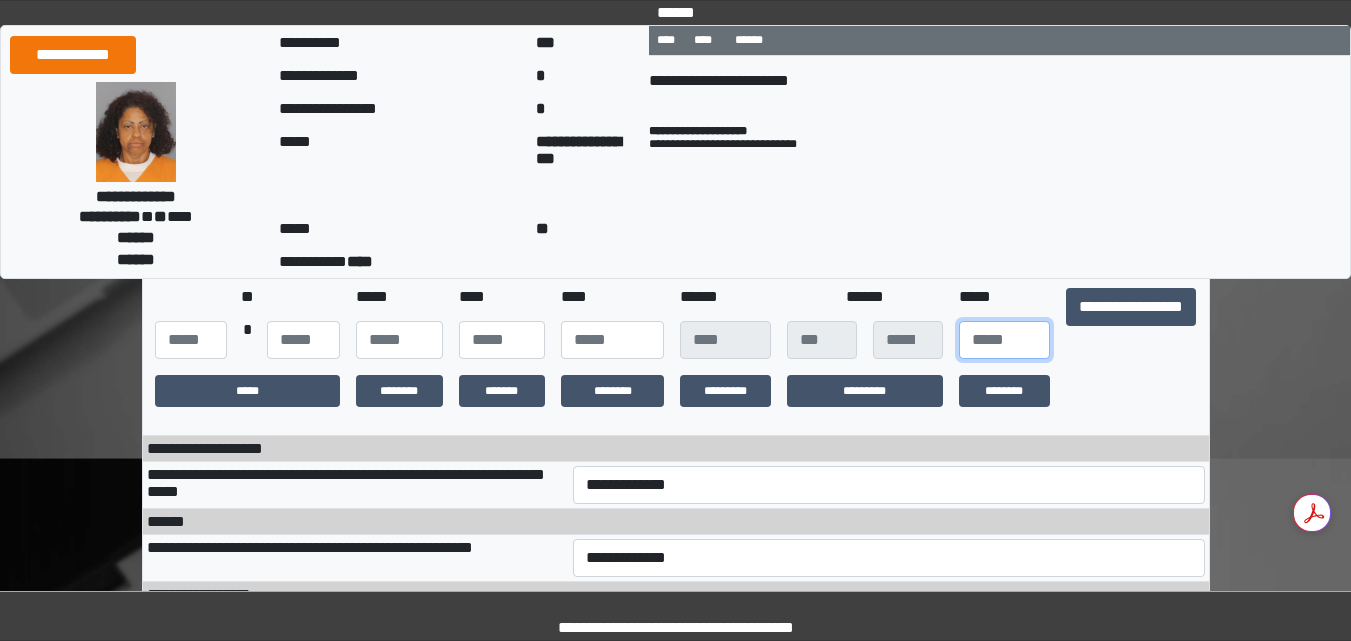 type on "**" 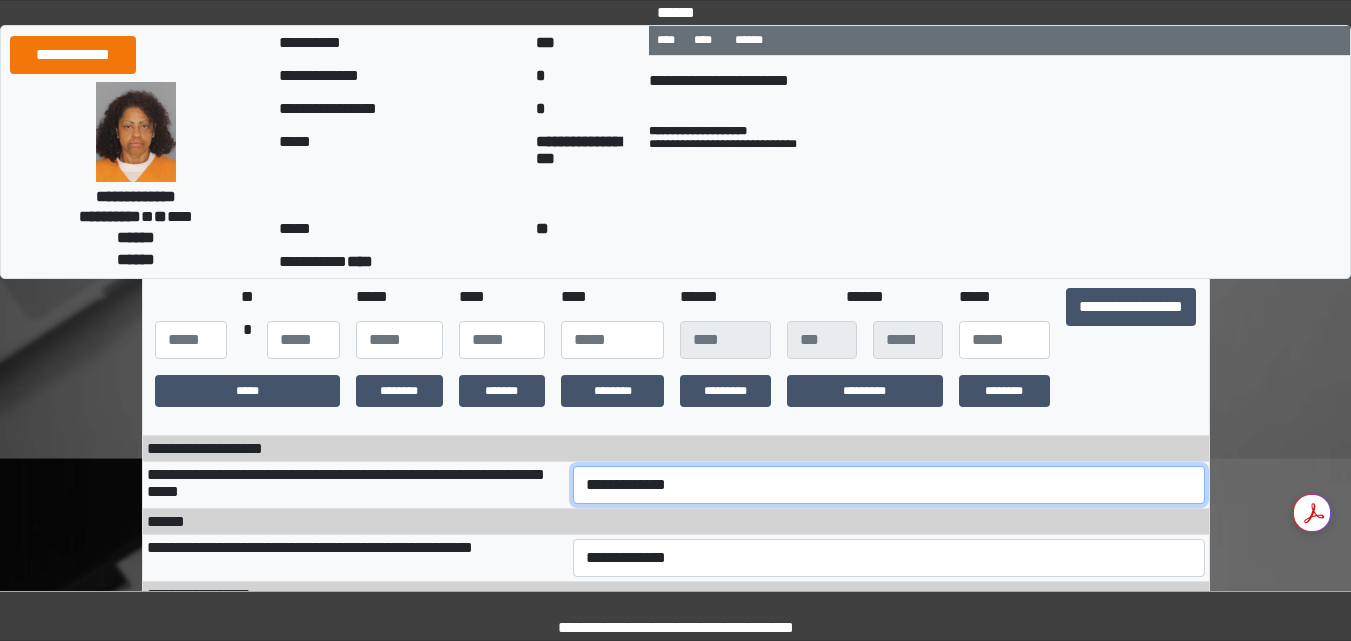click on "**********" at bounding box center [889, 485] 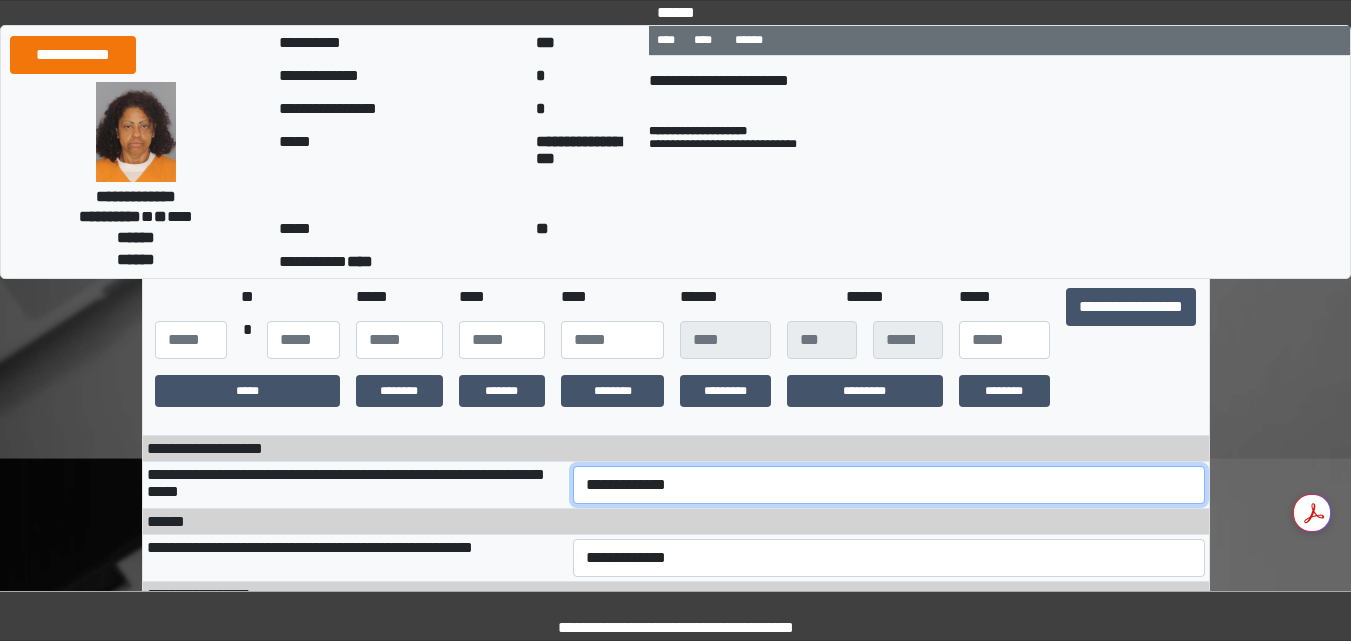 select on "***" 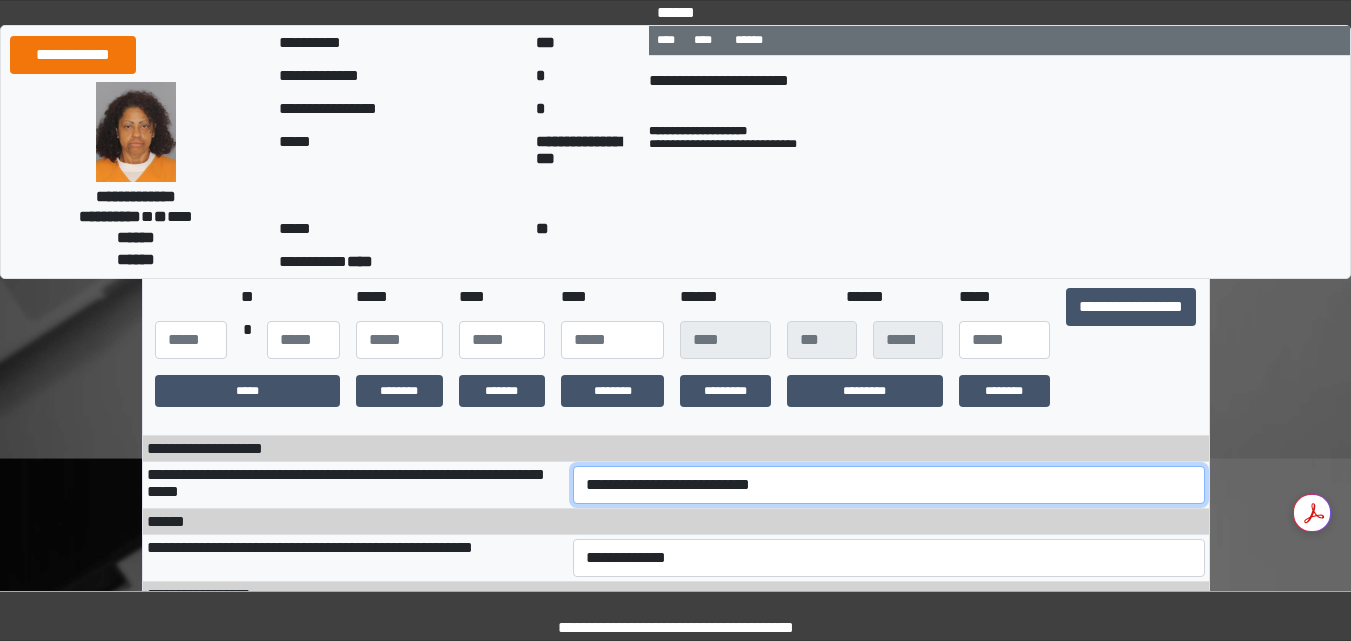 click on "**********" at bounding box center [889, 485] 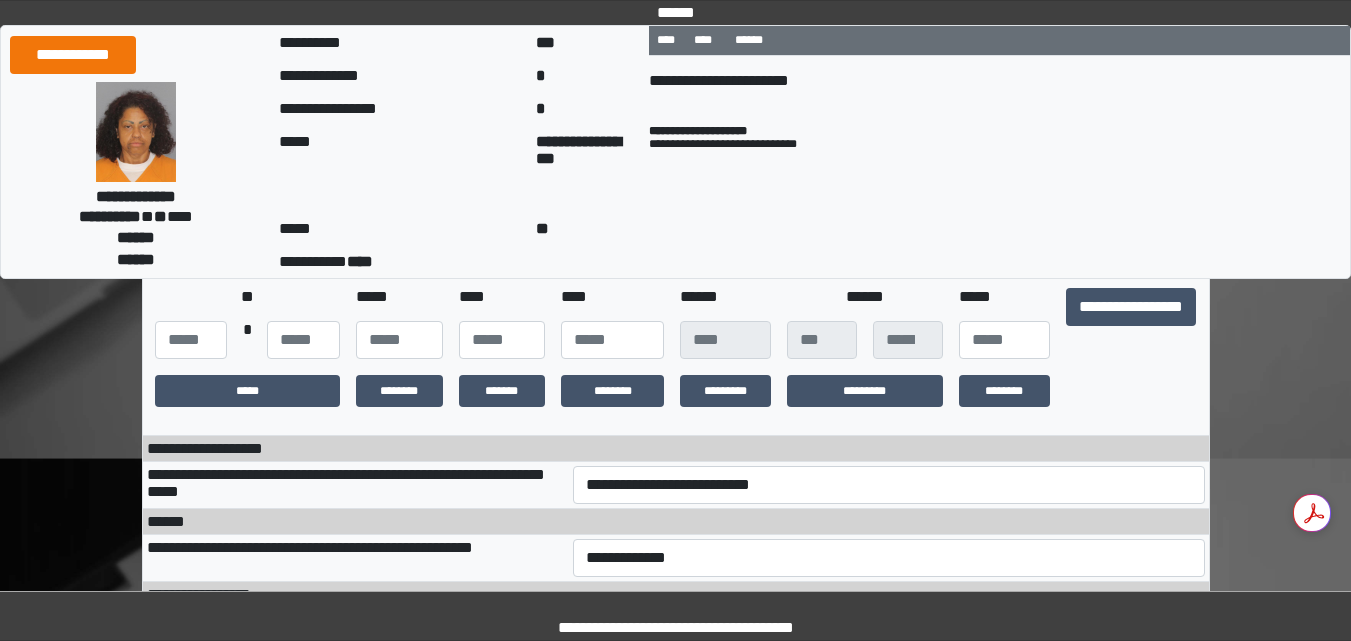 click on "******" at bounding box center [725, 296] 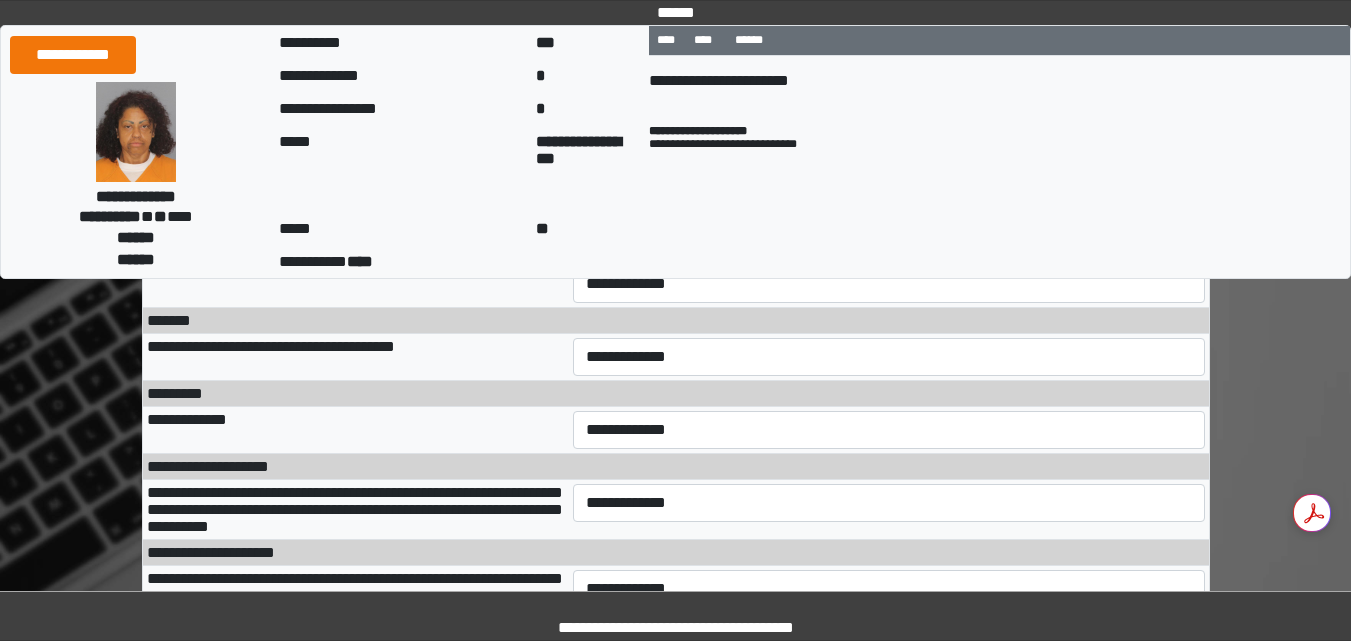 scroll, scrollTop: 653, scrollLeft: 0, axis: vertical 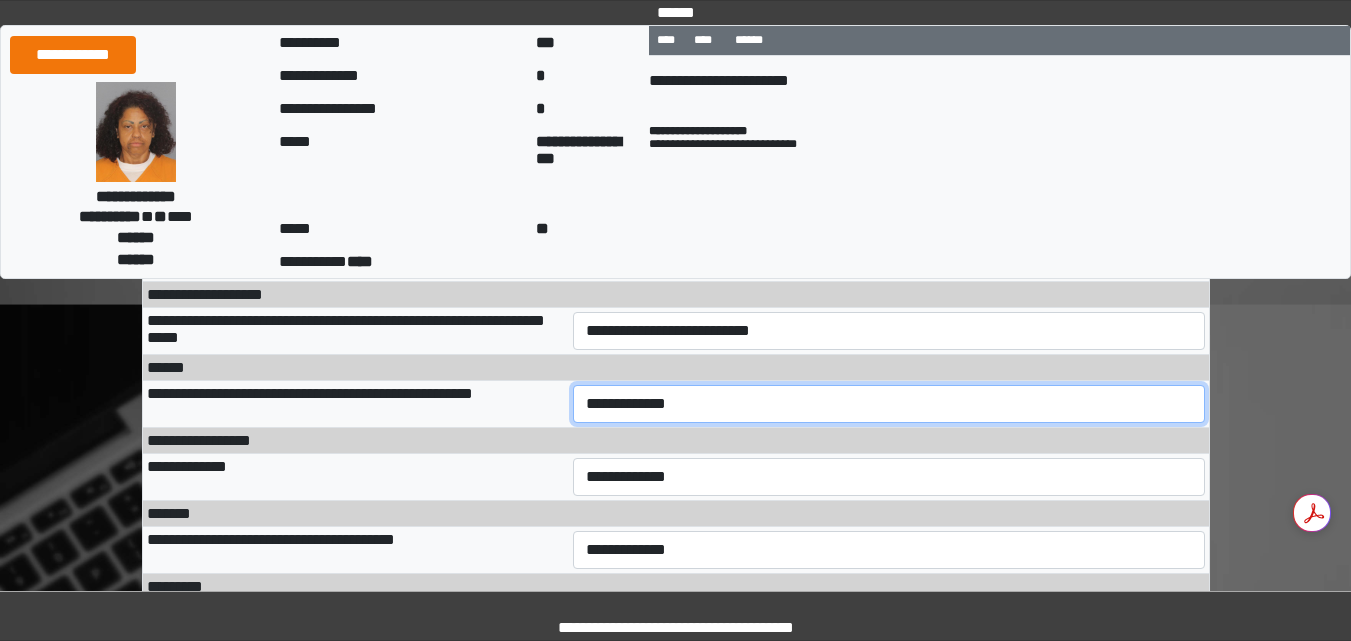 click on "**********" at bounding box center [889, 404] 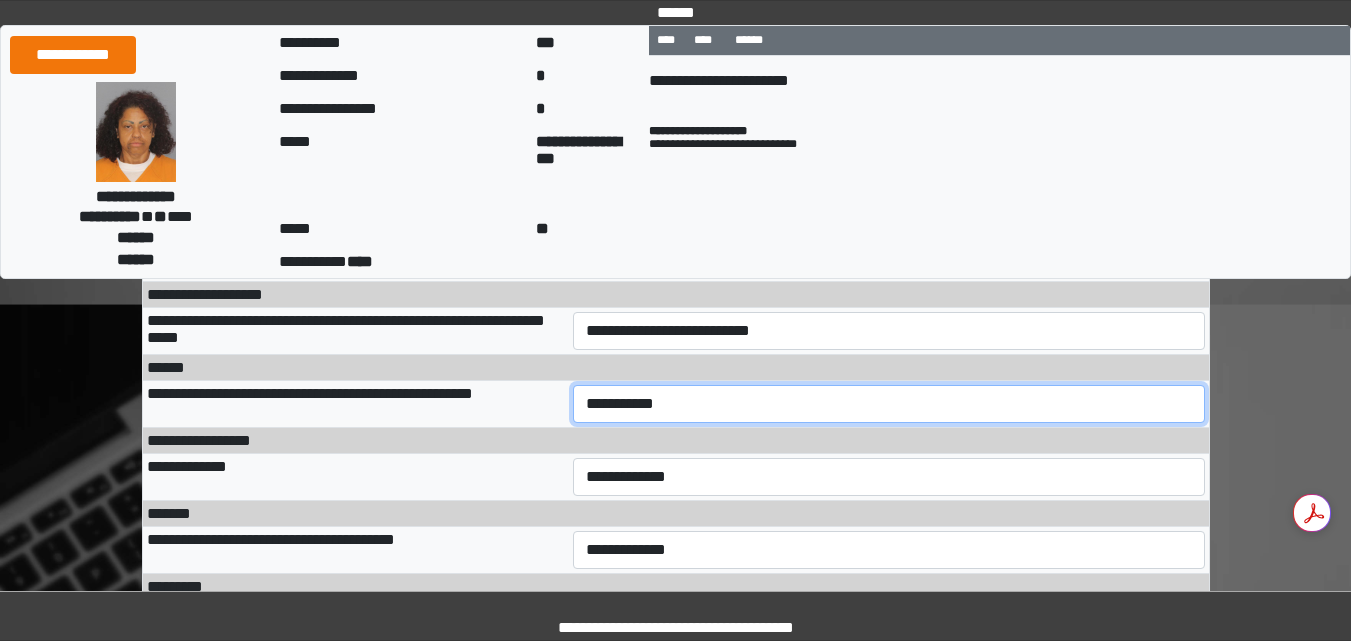 click on "**********" at bounding box center [889, 404] 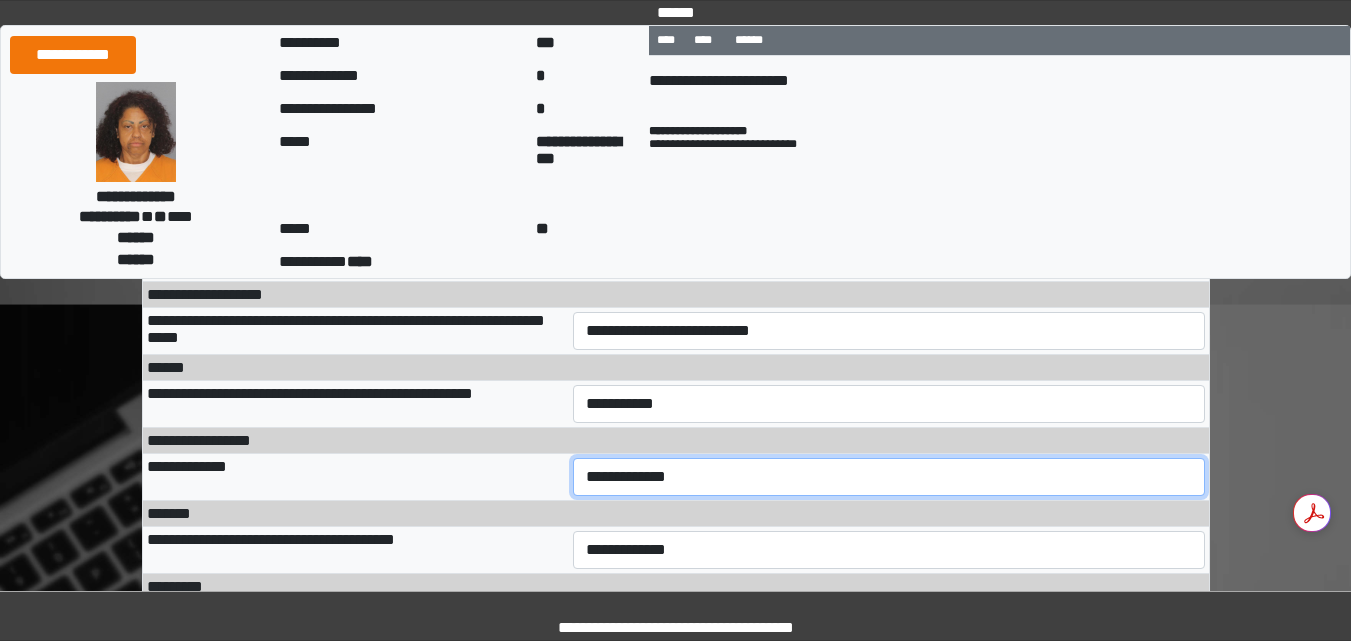 click on "**********" at bounding box center [889, 477] 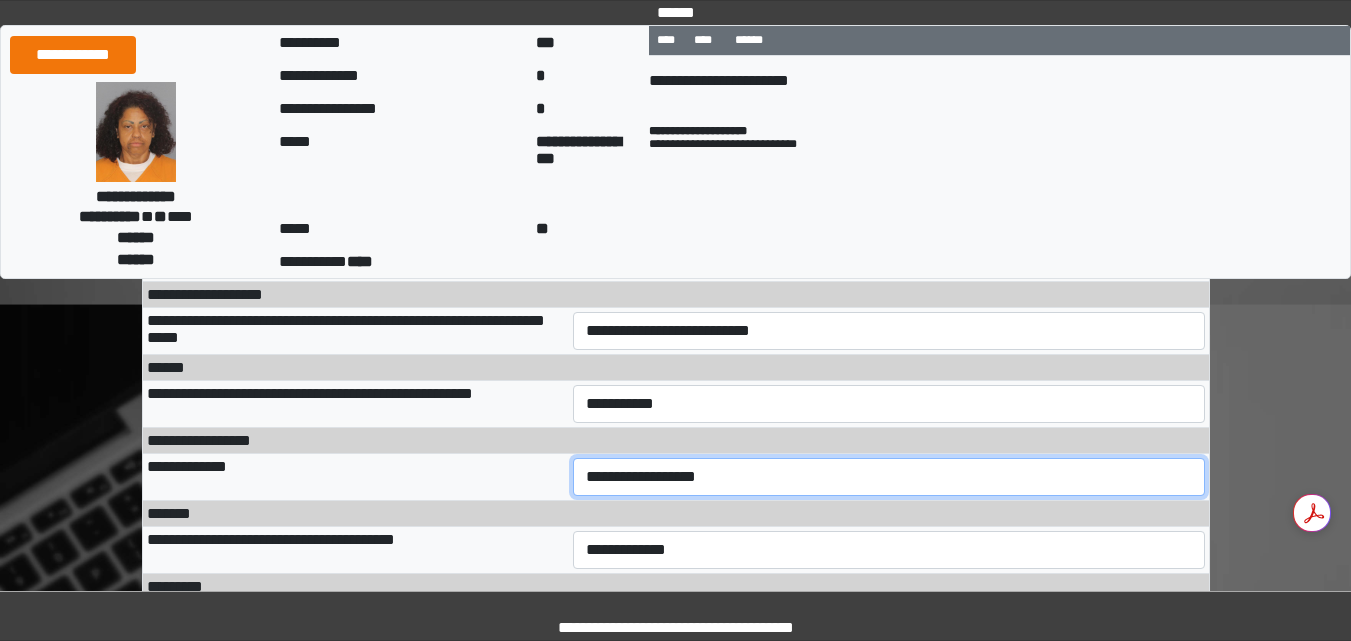 click on "**********" at bounding box center [889, 477] 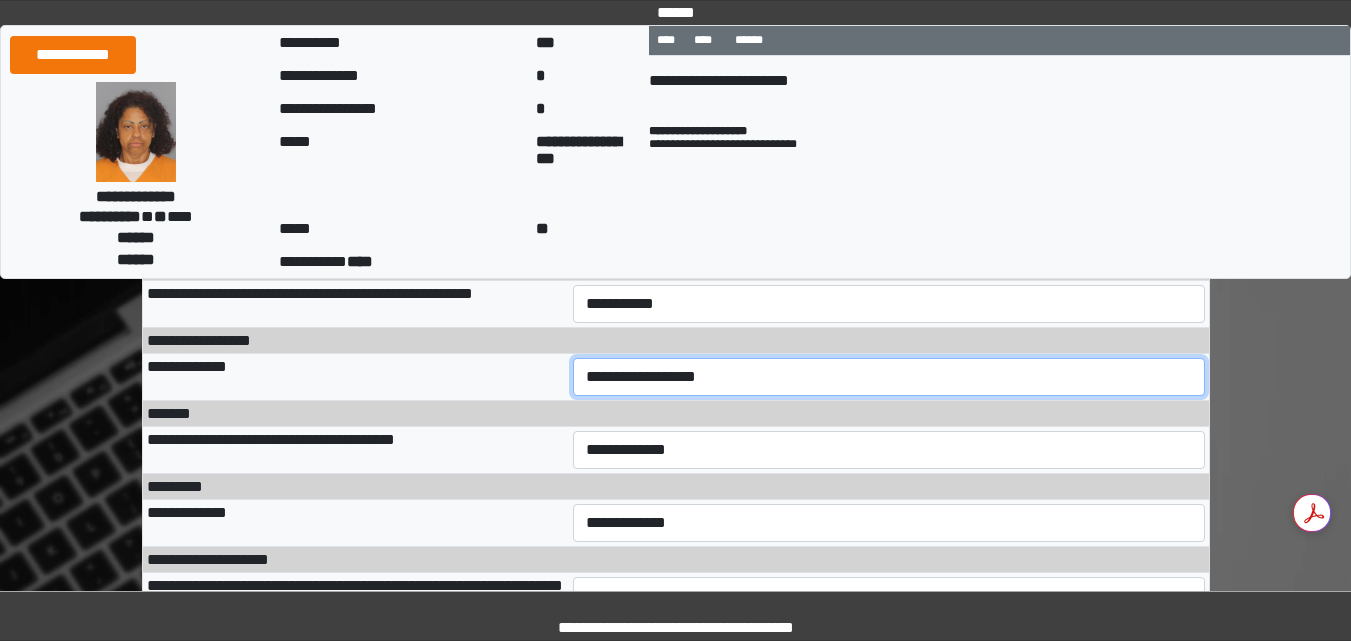 scroll, scrollTop: 567, scrollLeft: 0, axis: vertical 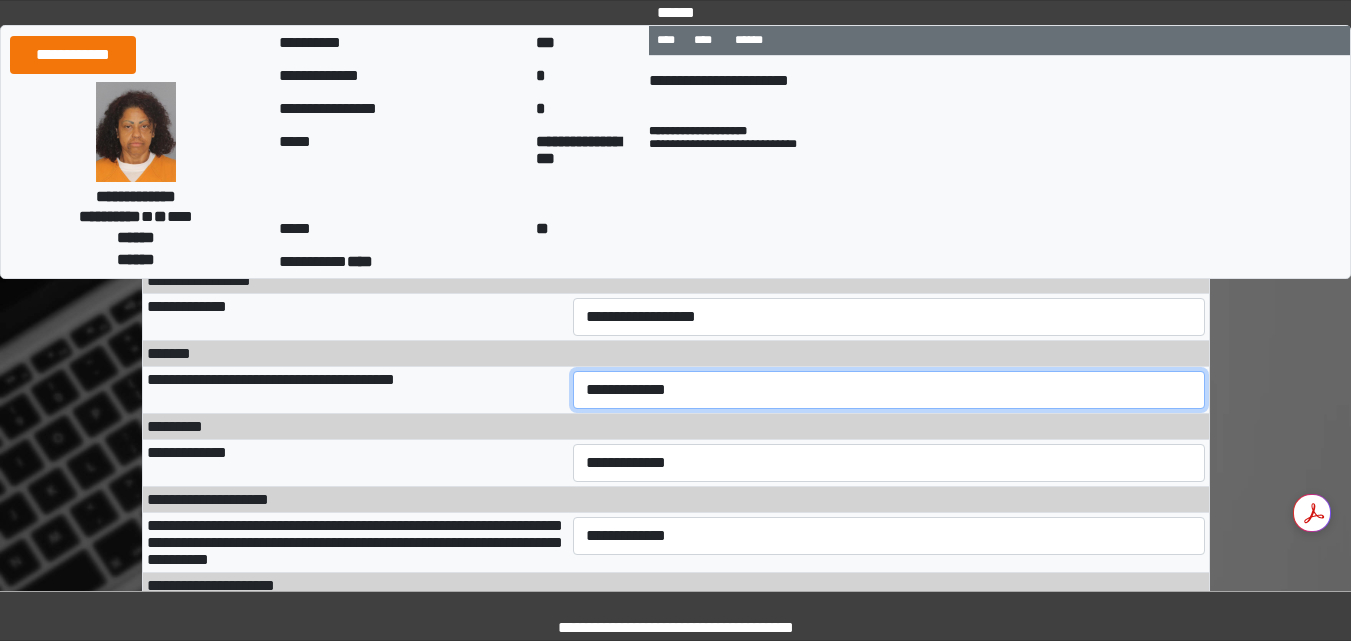 click on "**********" at bounding box center [889, 390] 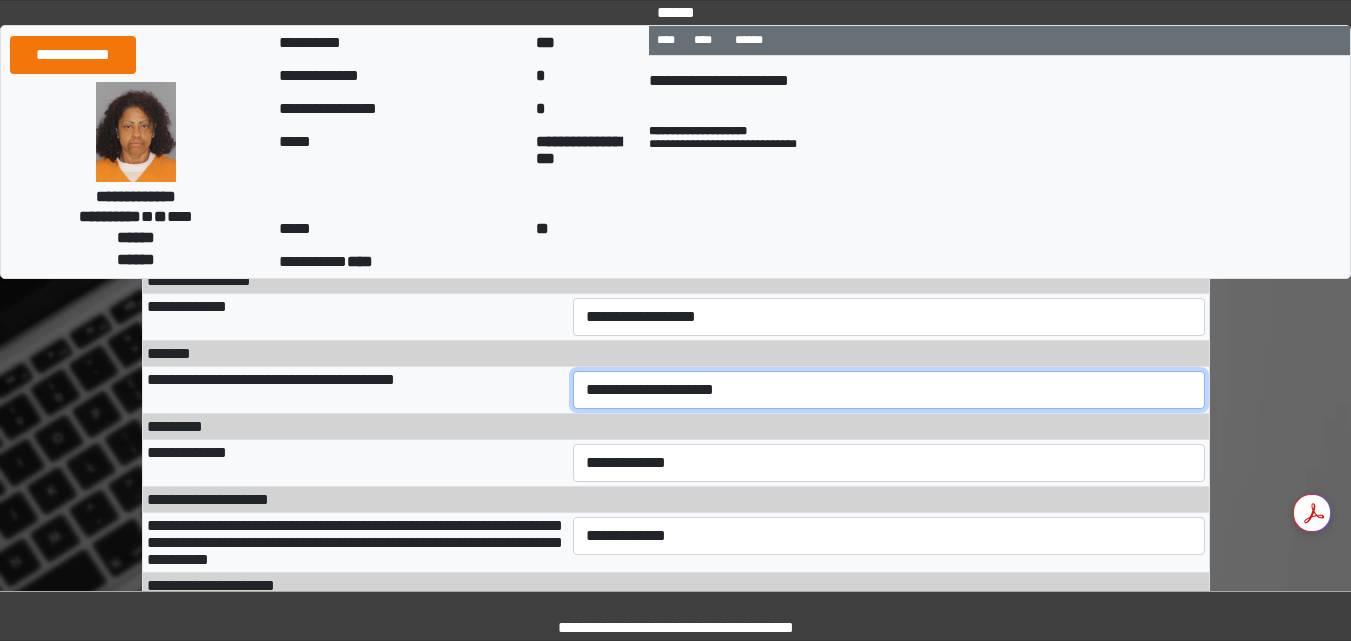 click on "**********" at bounding box center (889, 390) 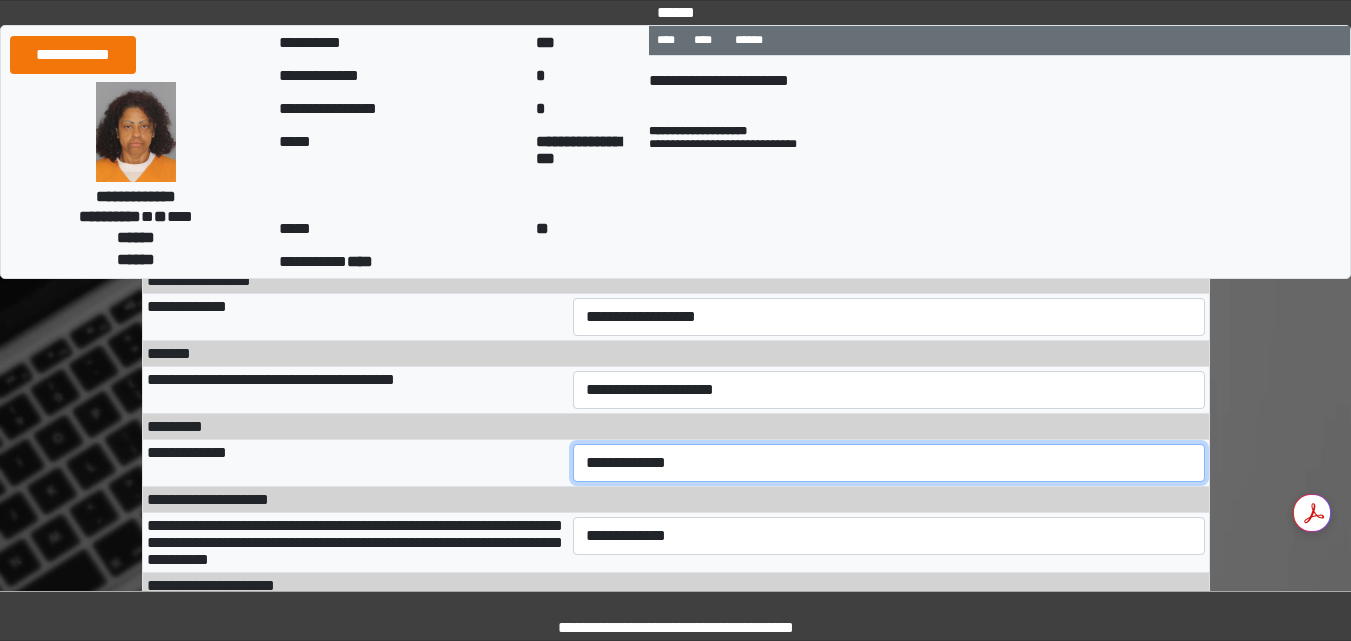 click on "**********" at bounding box center [889, 463] 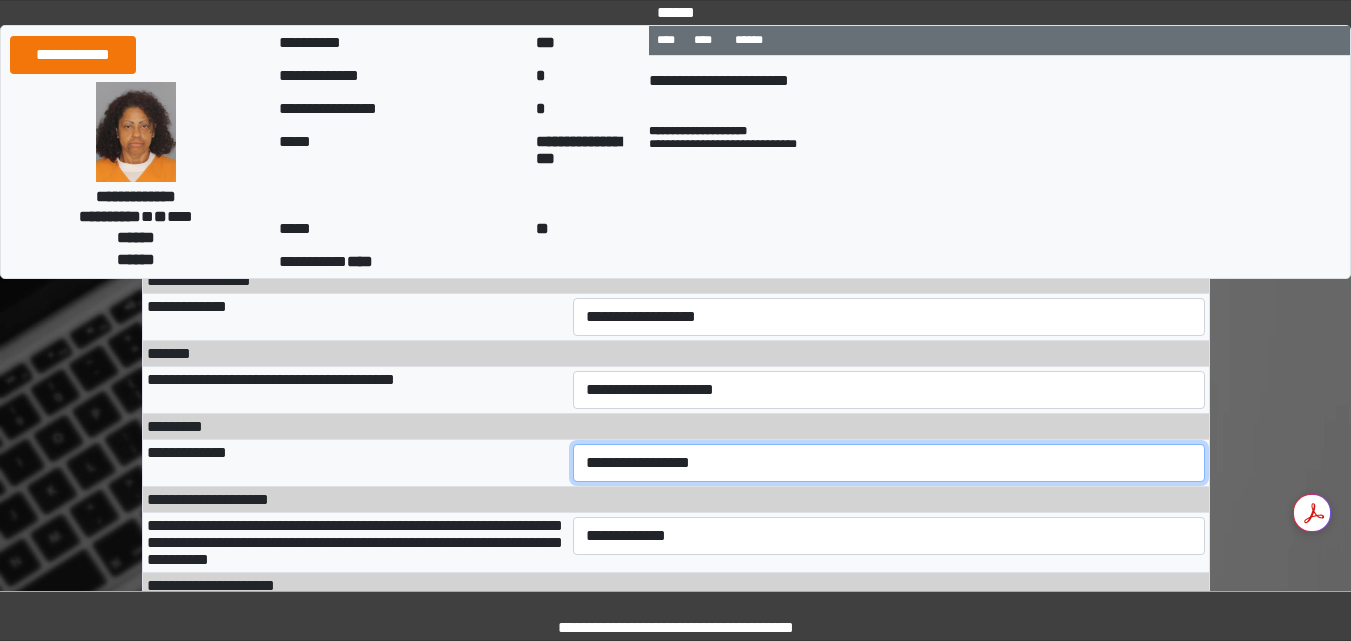 click on "**********" at bounding box center [889, 463] 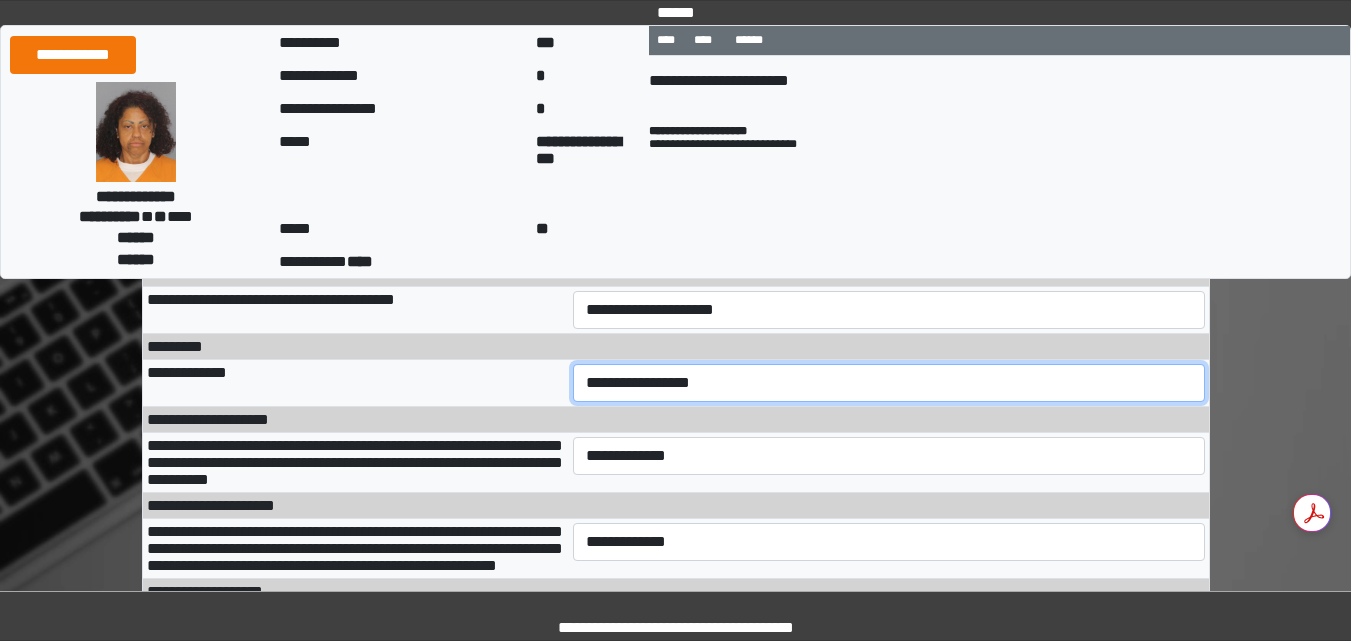 scroll, scrollTop: 727, scrollLeft: 0, axis: vertical 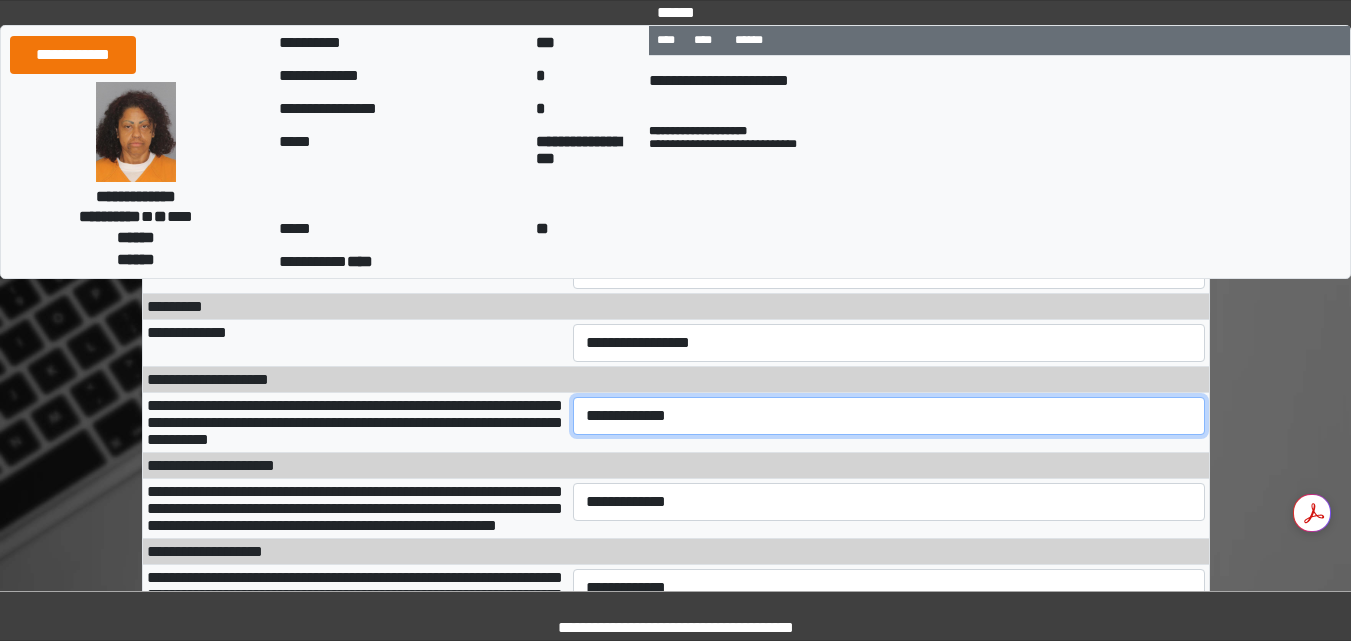 click on "**********" at bounding box center (889, 416) 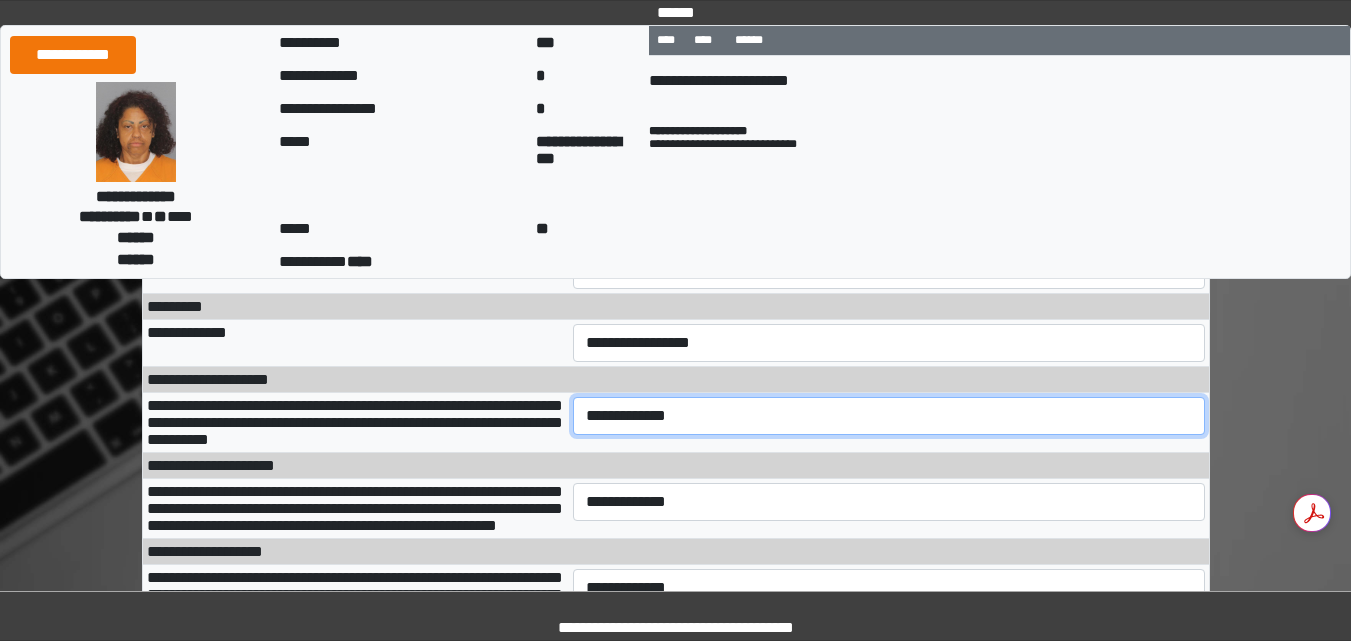 select on "***" 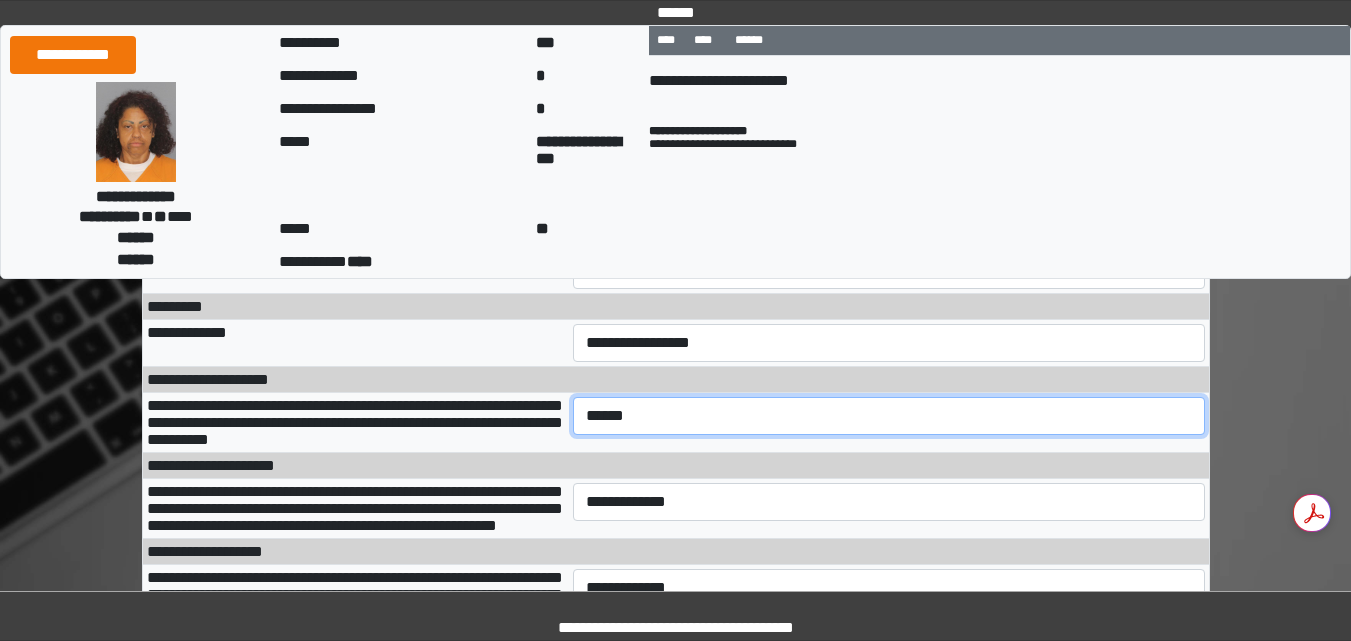 click on "**********" at bounding box center (889, 416) 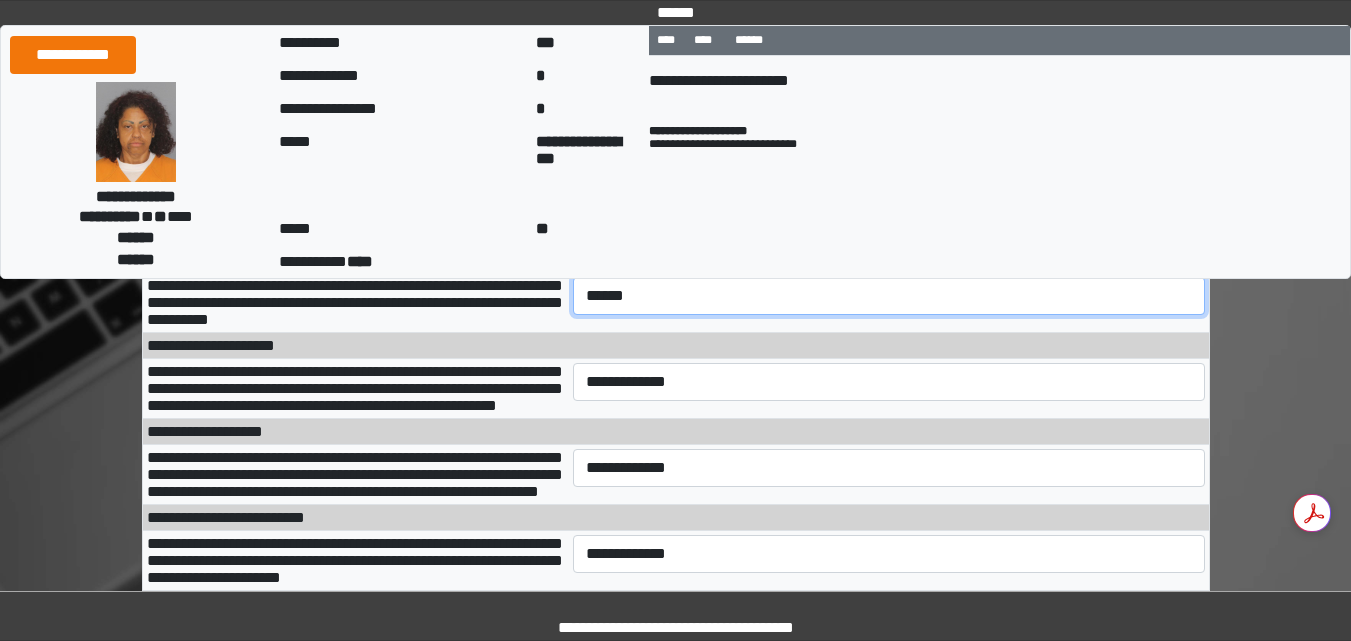 scroll, scrollTop: 887, scrollLeft: 0, axis: vertical 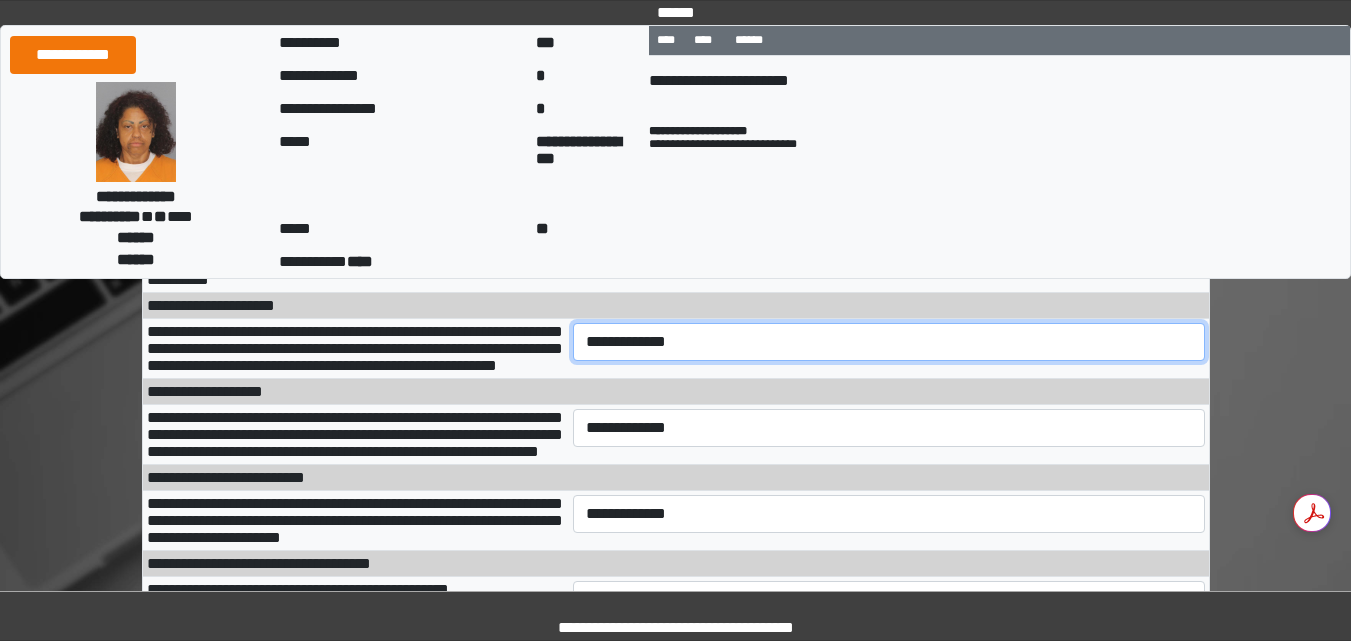 click on "**********" at bounding box center (889, 342) 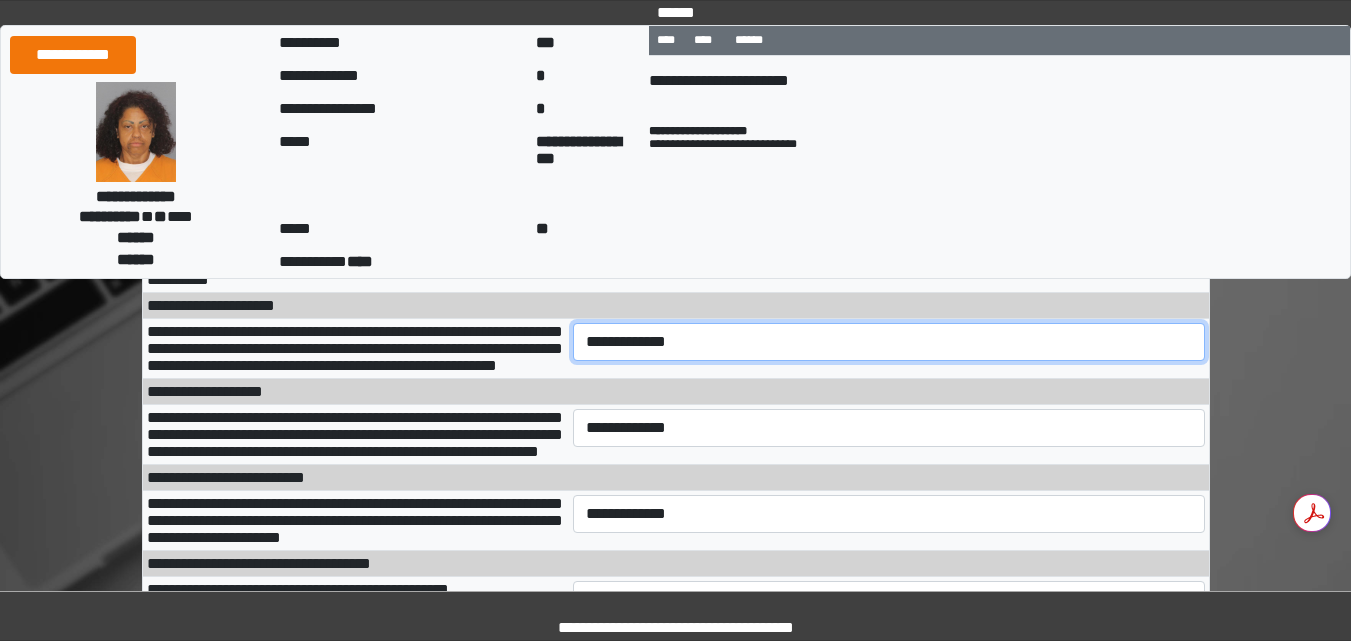 select on "***" 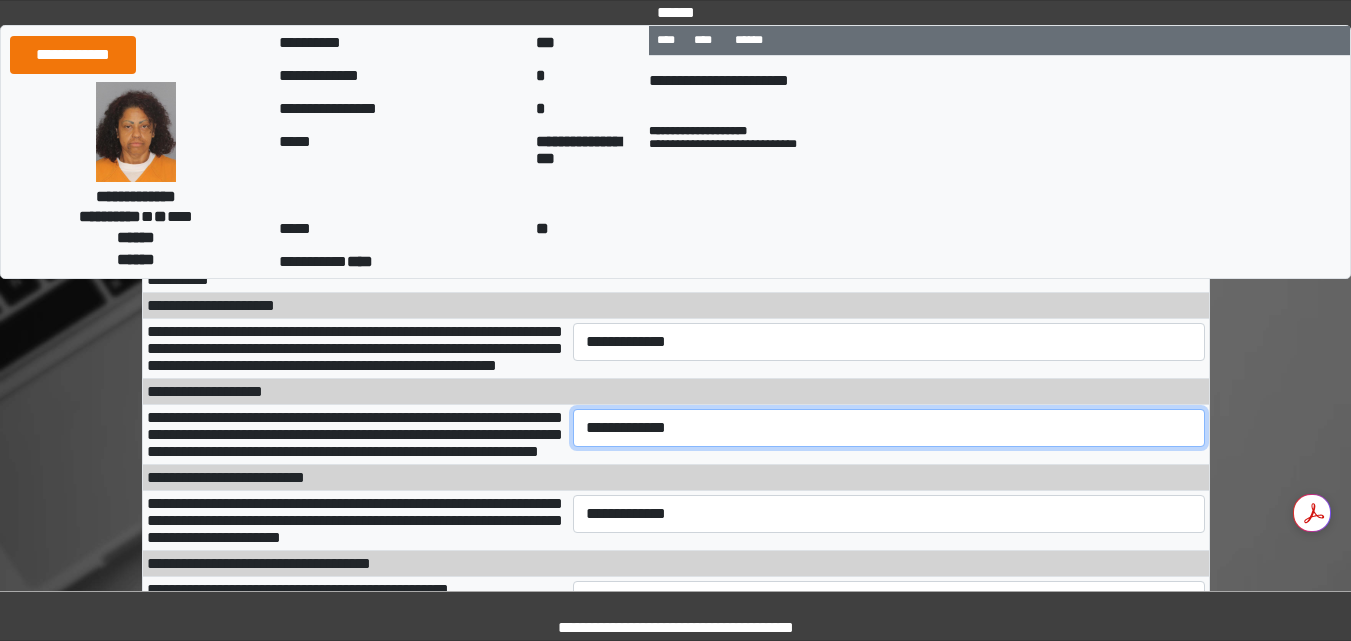 click on "**********" at bounding box center (889, 428) 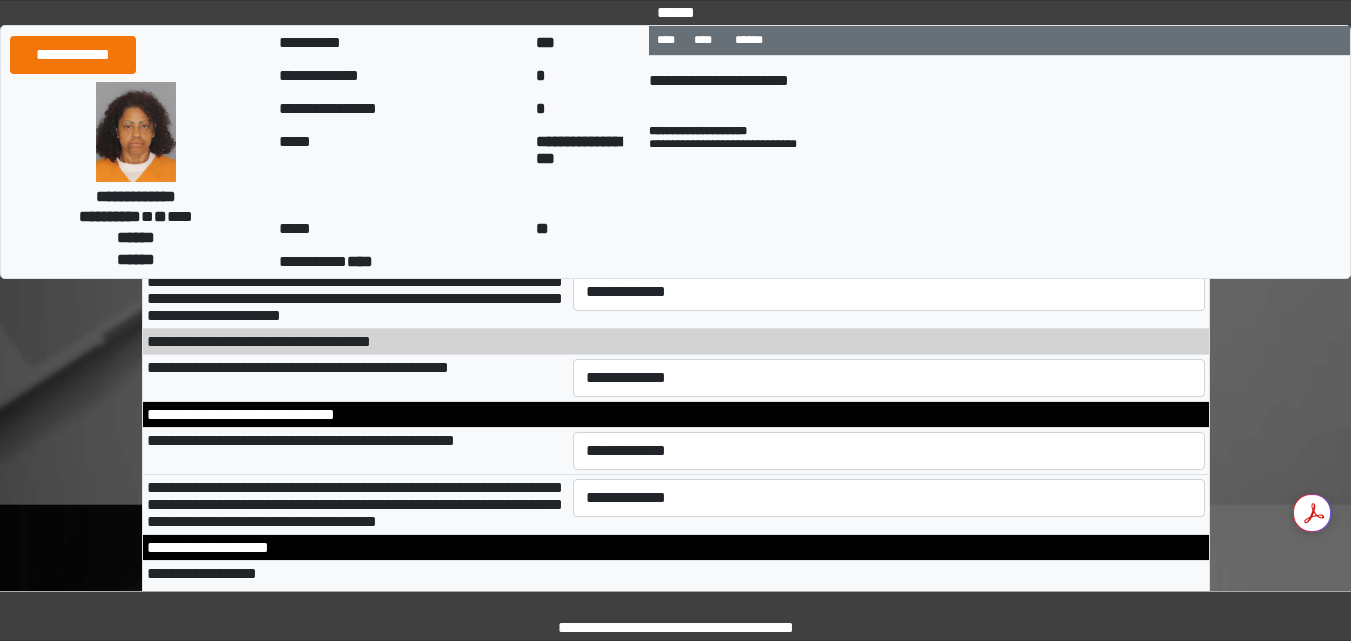 scroll, scrollTop: 1127, scrollLeft: 0, axis: vertical 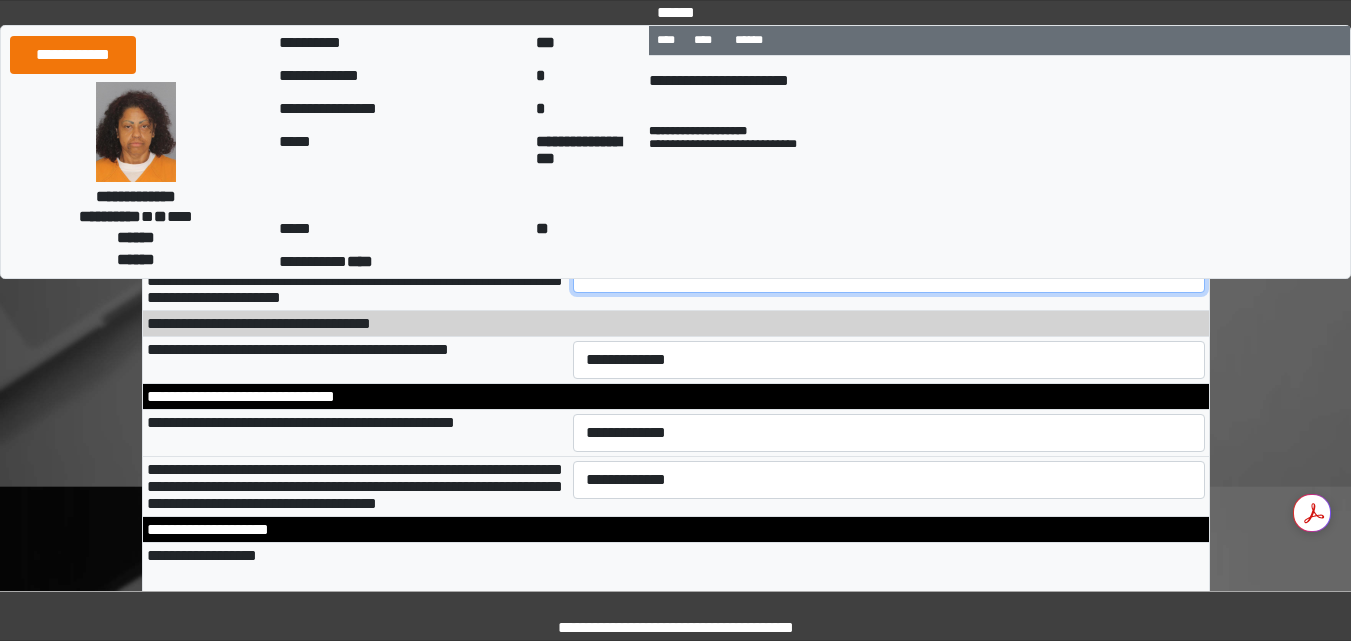 click on "**********" at bounding box center [889, 274] 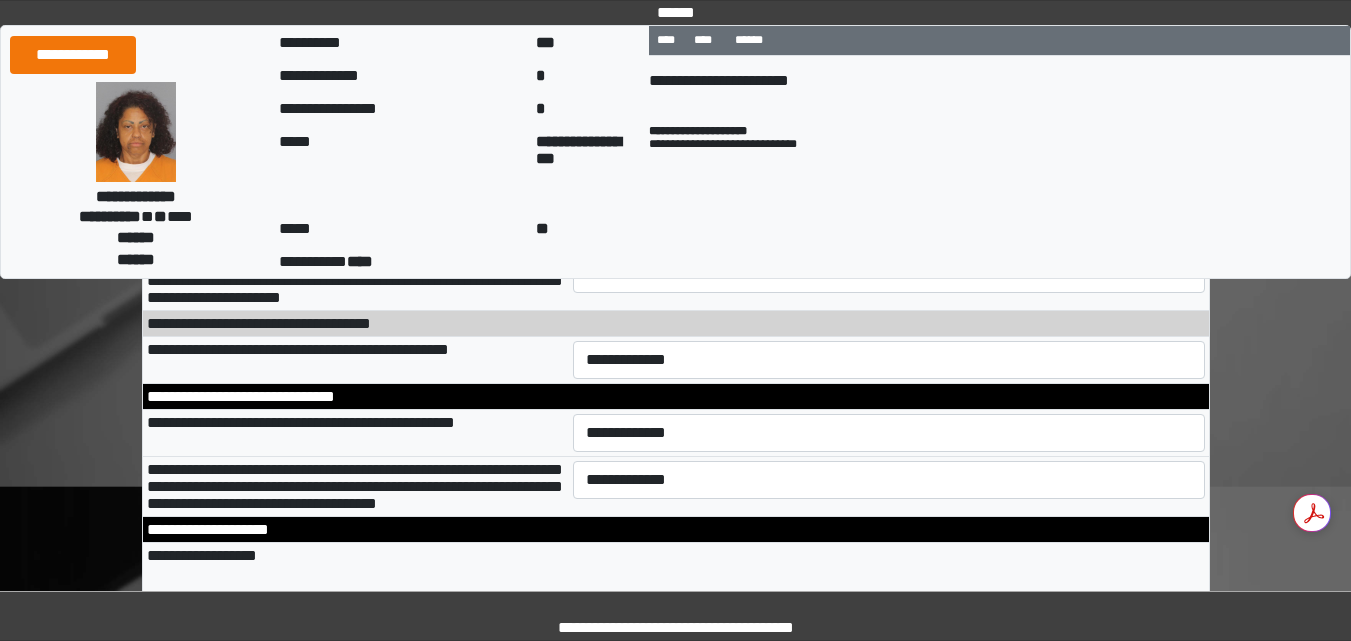 click on "**********" at bounding box center (588, 168) 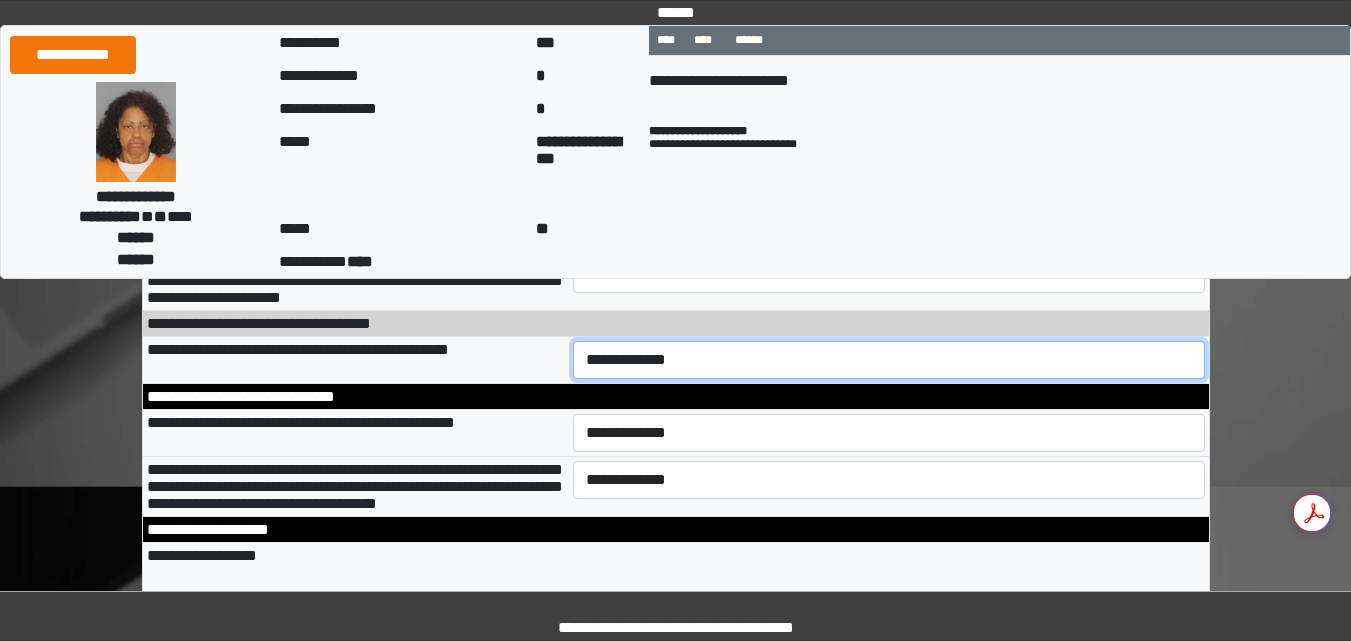 click on "**********" at bounding box center [889, 360] 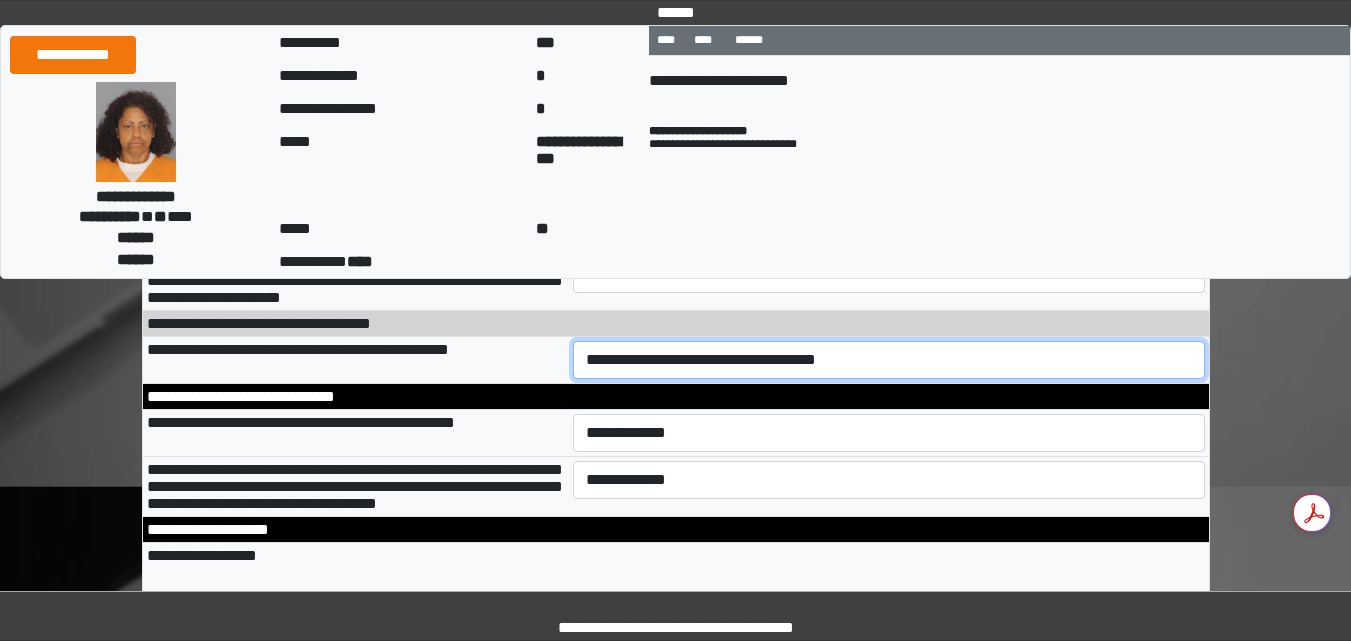 click on "**********" at bounding box center (889, 360) 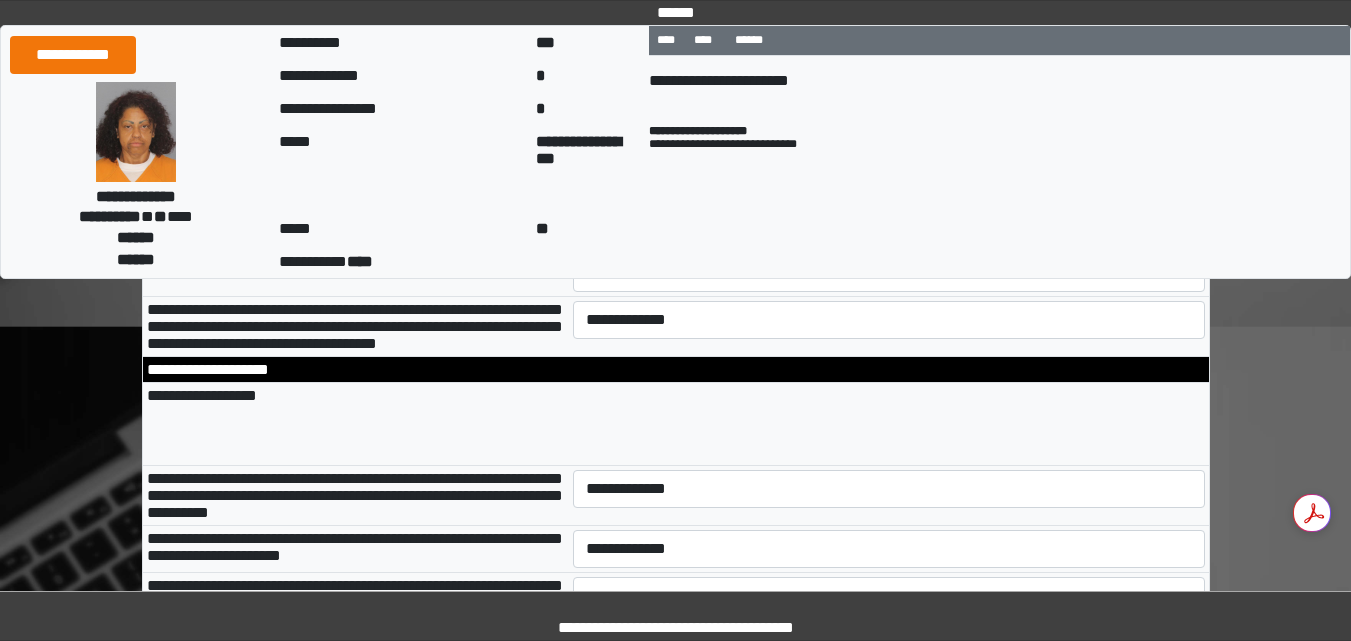 scroll, scrollTop: 1327, scrollLeft: 0, axis: vertical 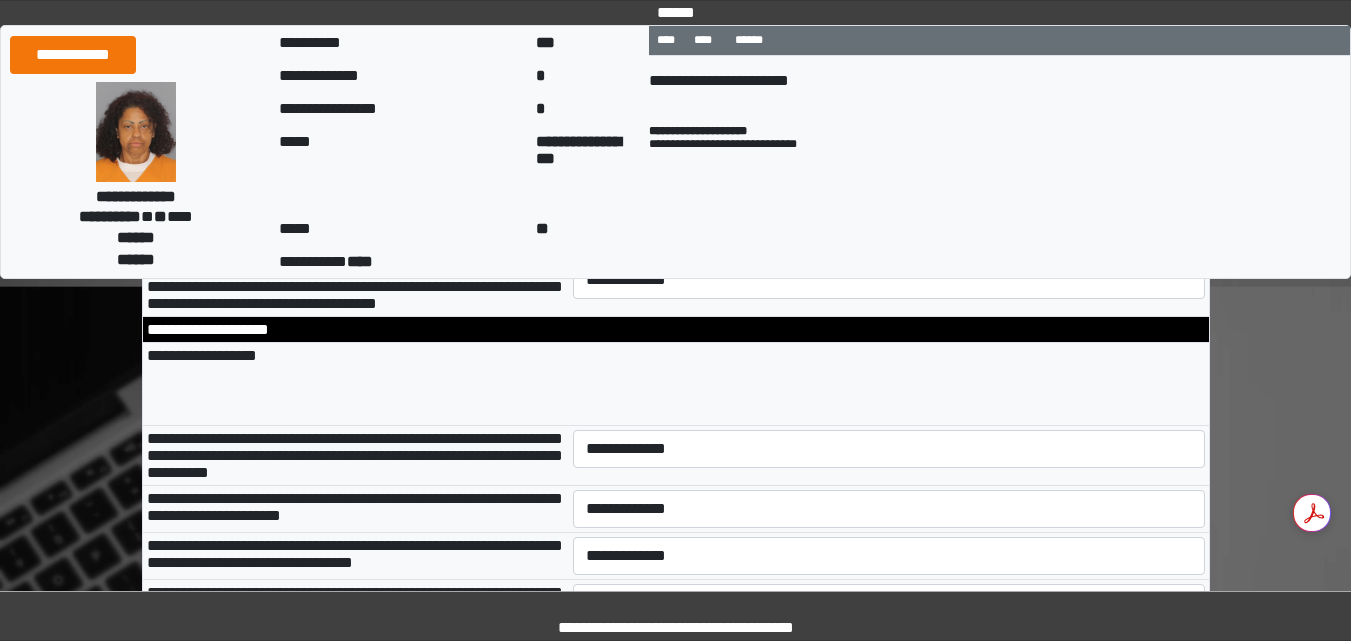 click on "**********" at bounding box center (889, 233) 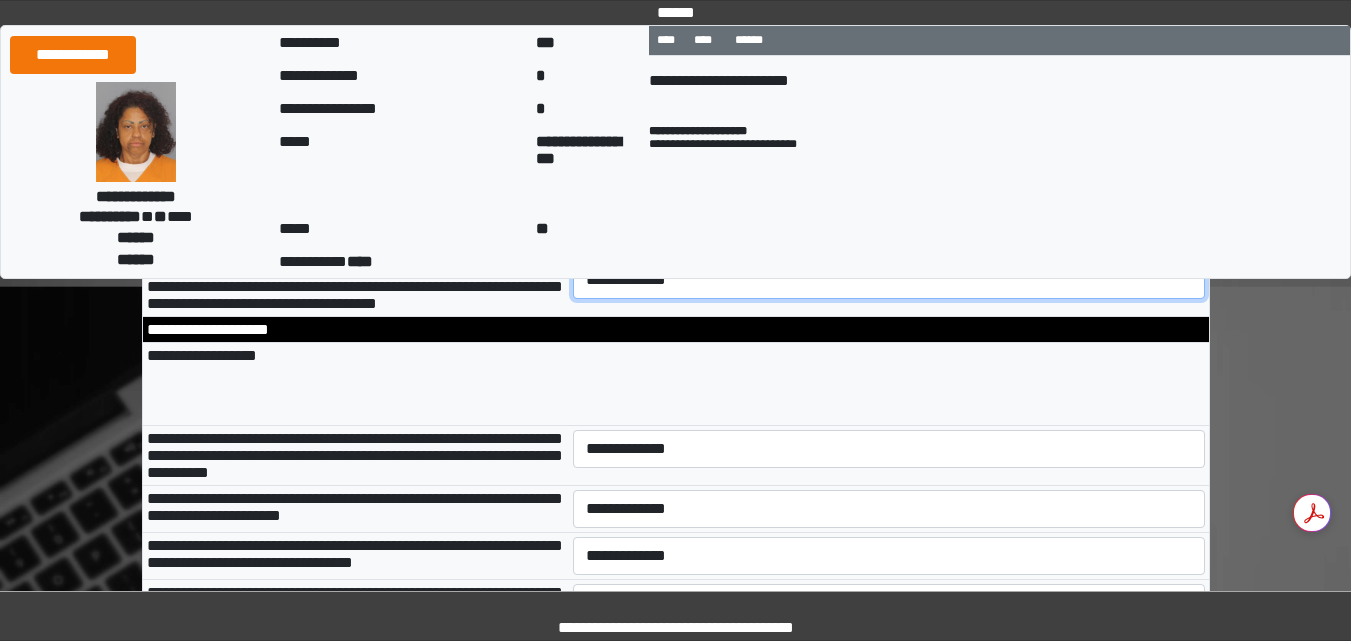click on "**********" at bounding box center [889, 280] 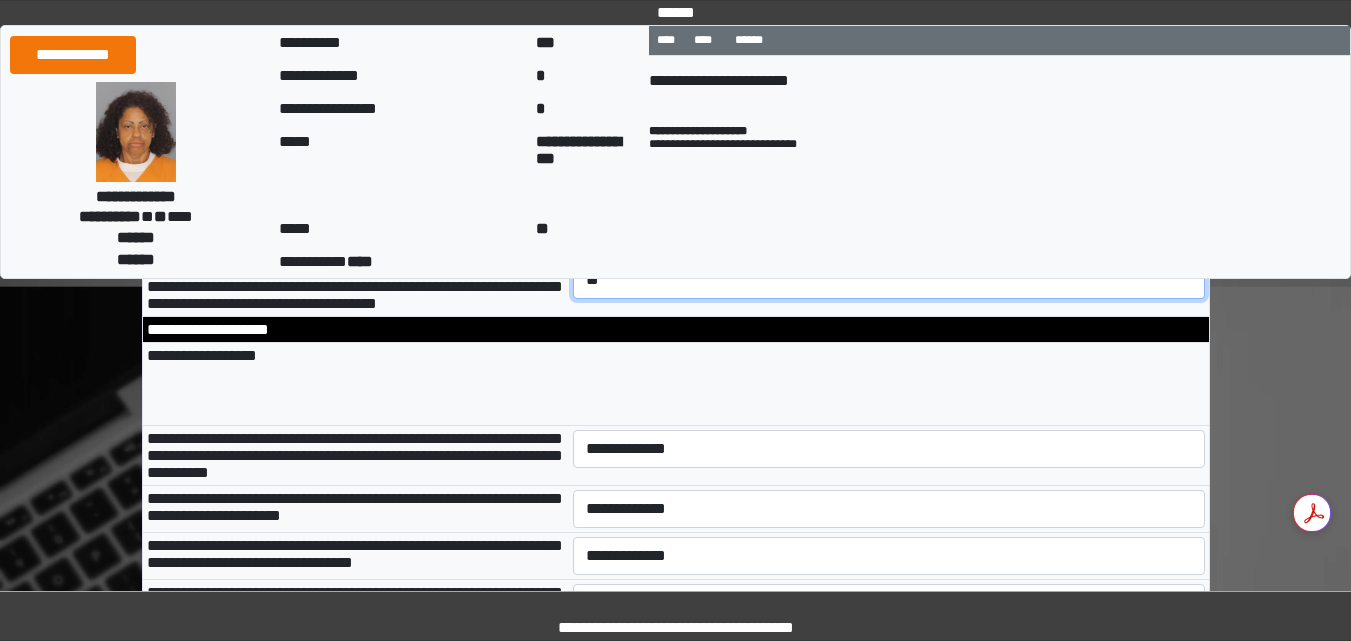 click on "**********" at bounding box center [889, 280] 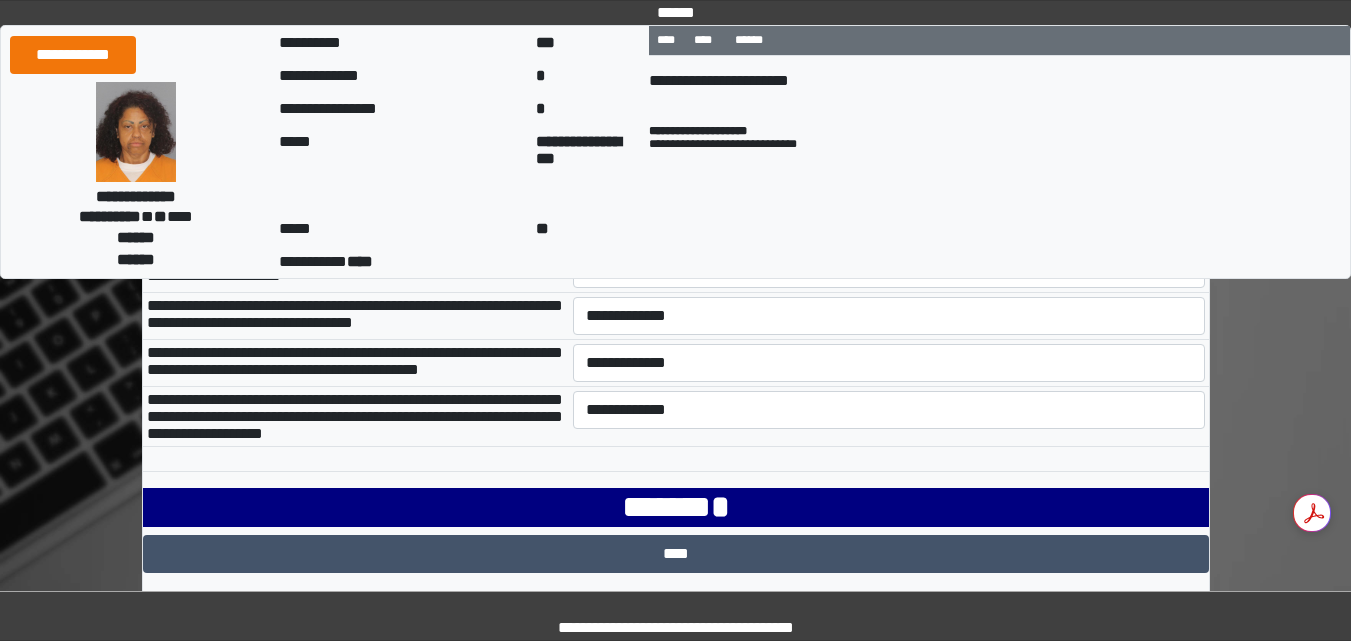 scroll, scrollTop: 1607, scrollLeft: 0, axis: vertical 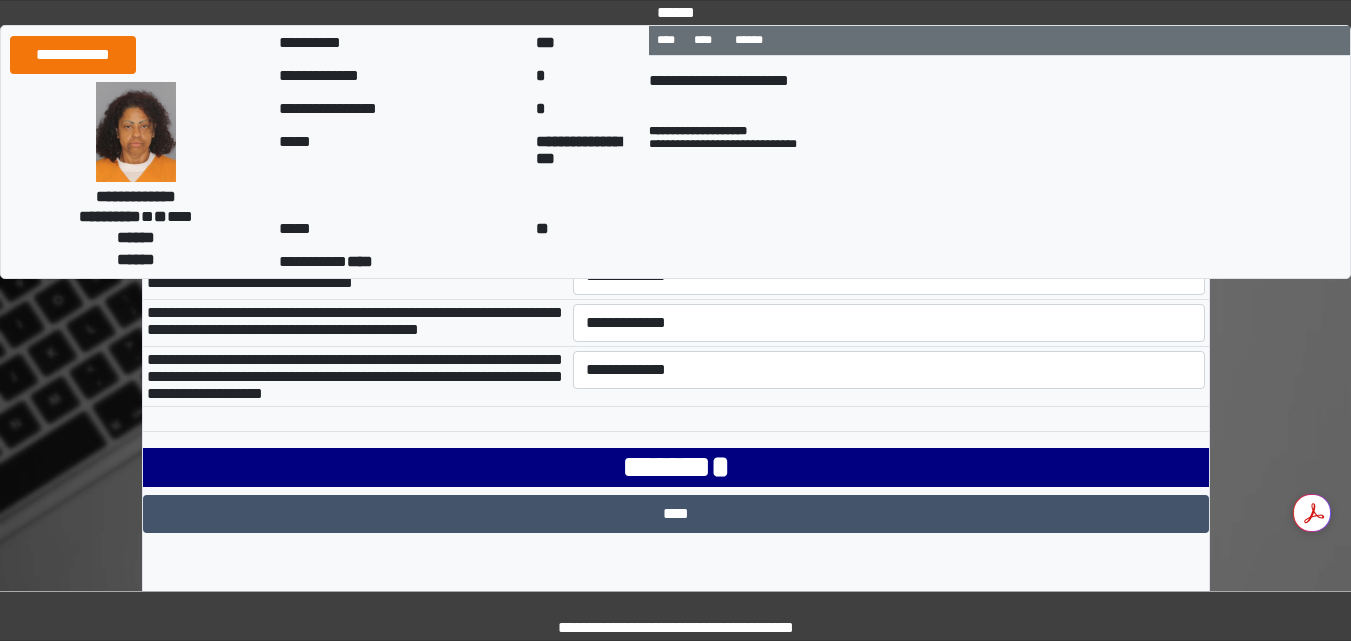 click on "**********" at bounding box center (889, 169) 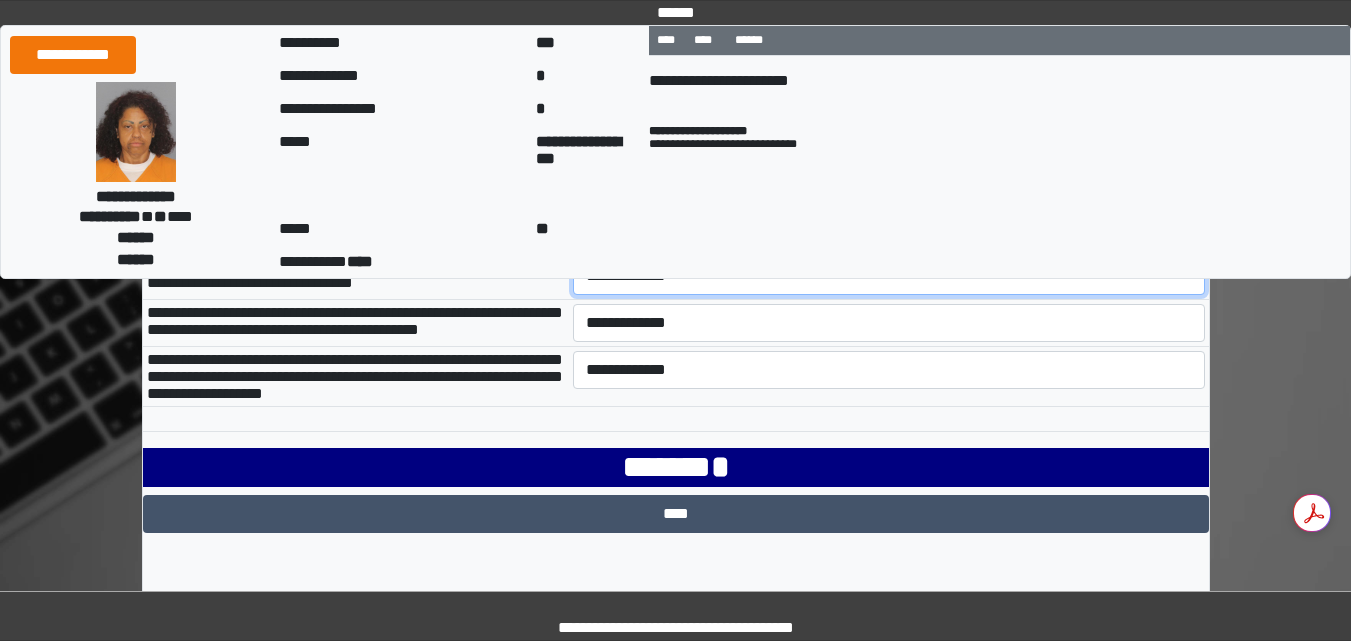 click on "**********" at bounding box center [889, 276] 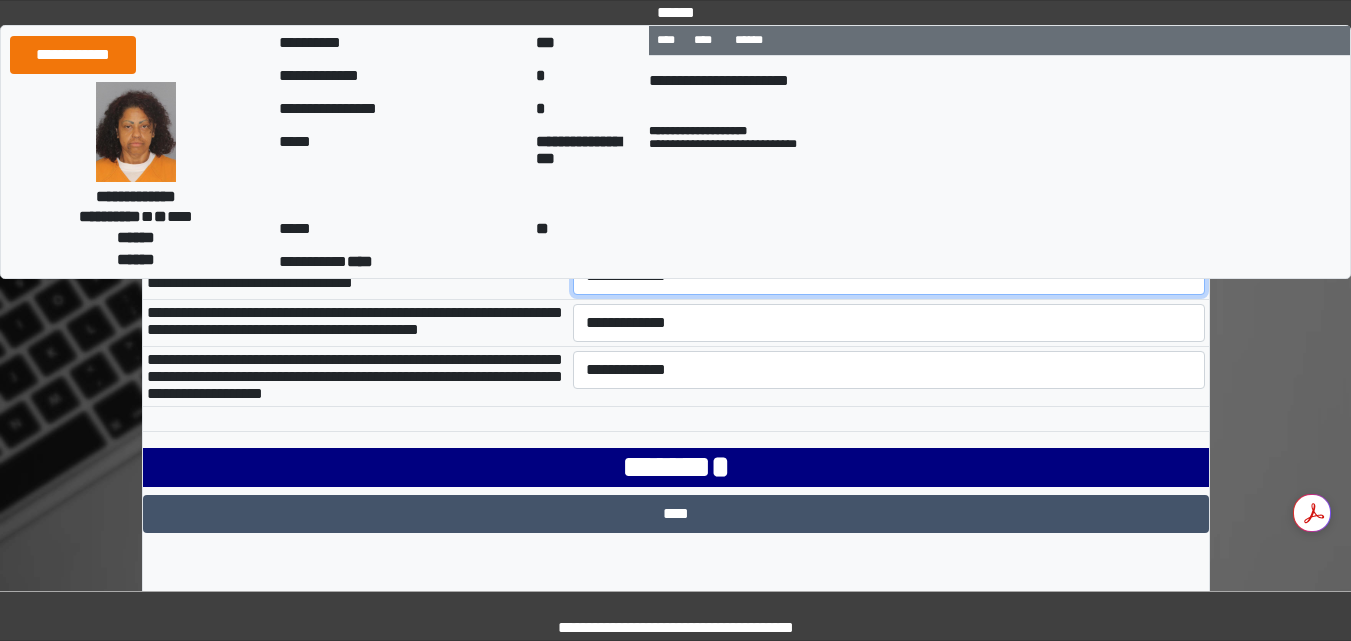 select on "*" 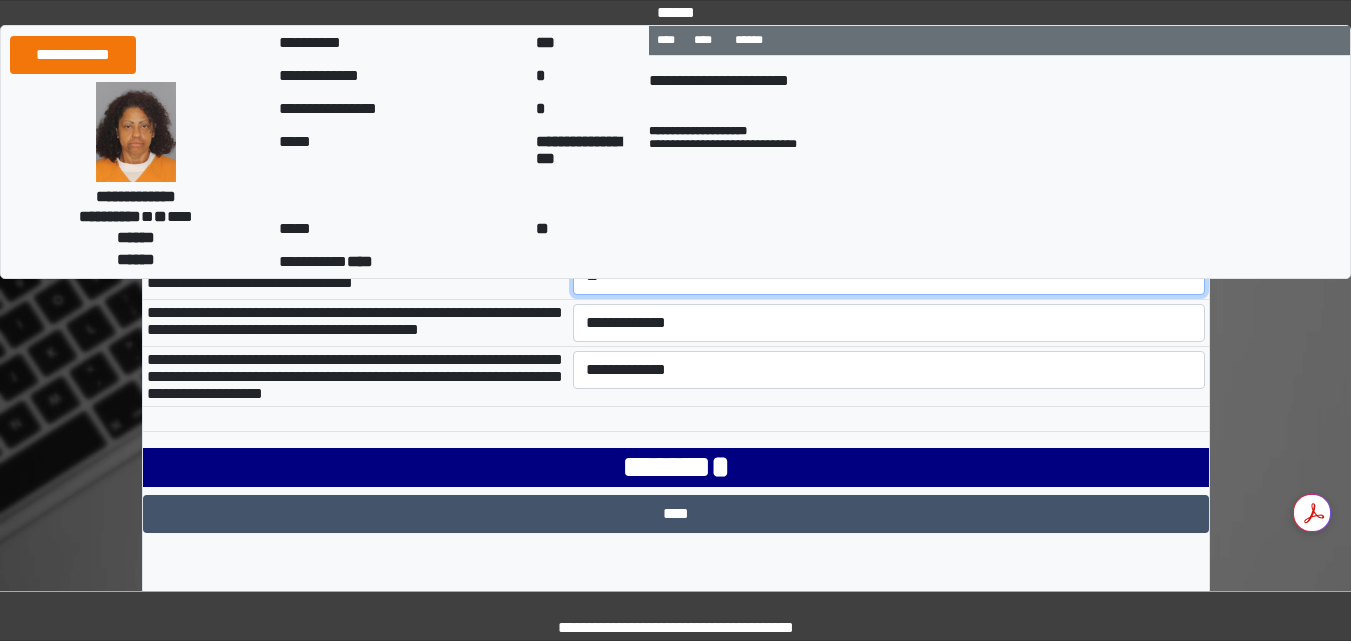 click on "**********" at bounding box center [889, 276] 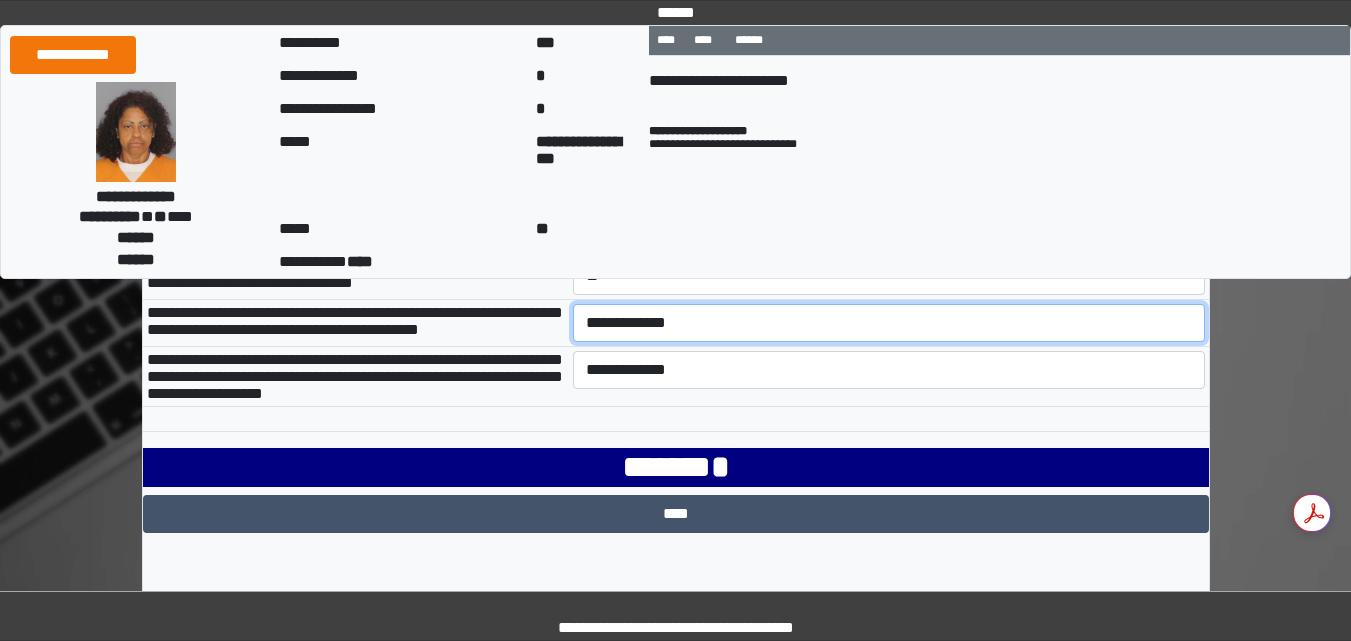 click on "**********" at bounding box center [889, 323] 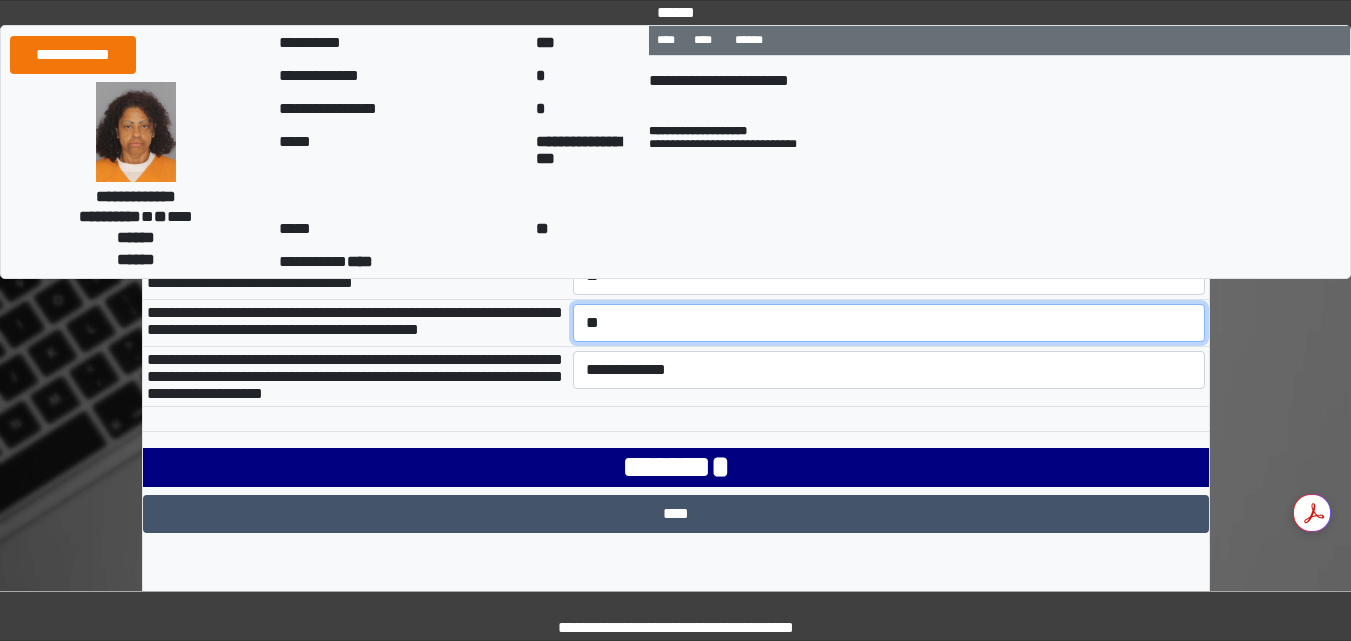 click on "**********" at bounding box center (889, 323) 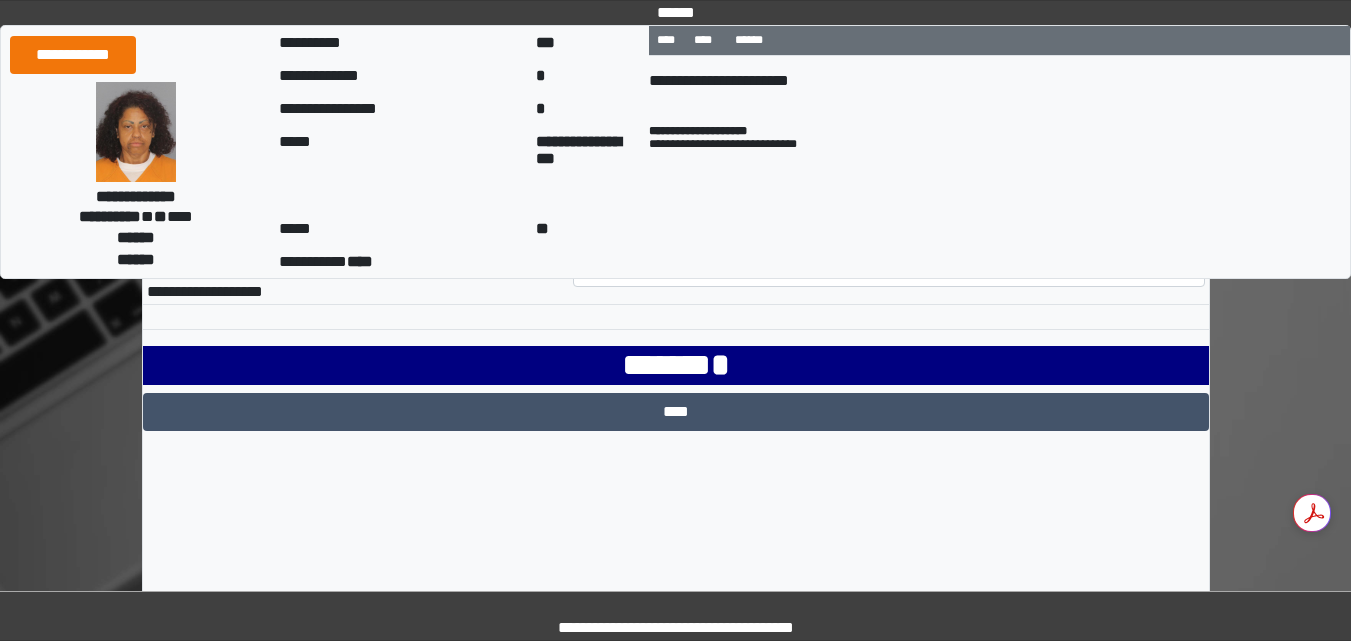scroll, scrollTop: 1727, scrollLeft: 0, axis: vertical 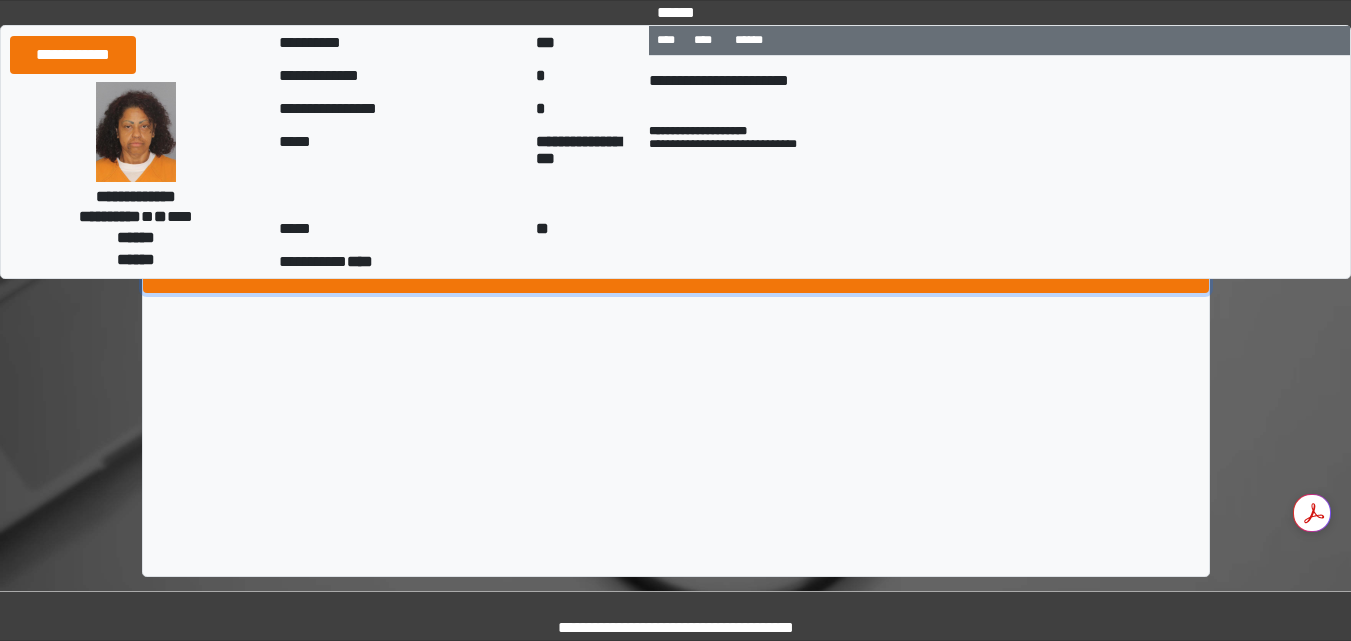 click on "****" at bounding box center [676, 274] 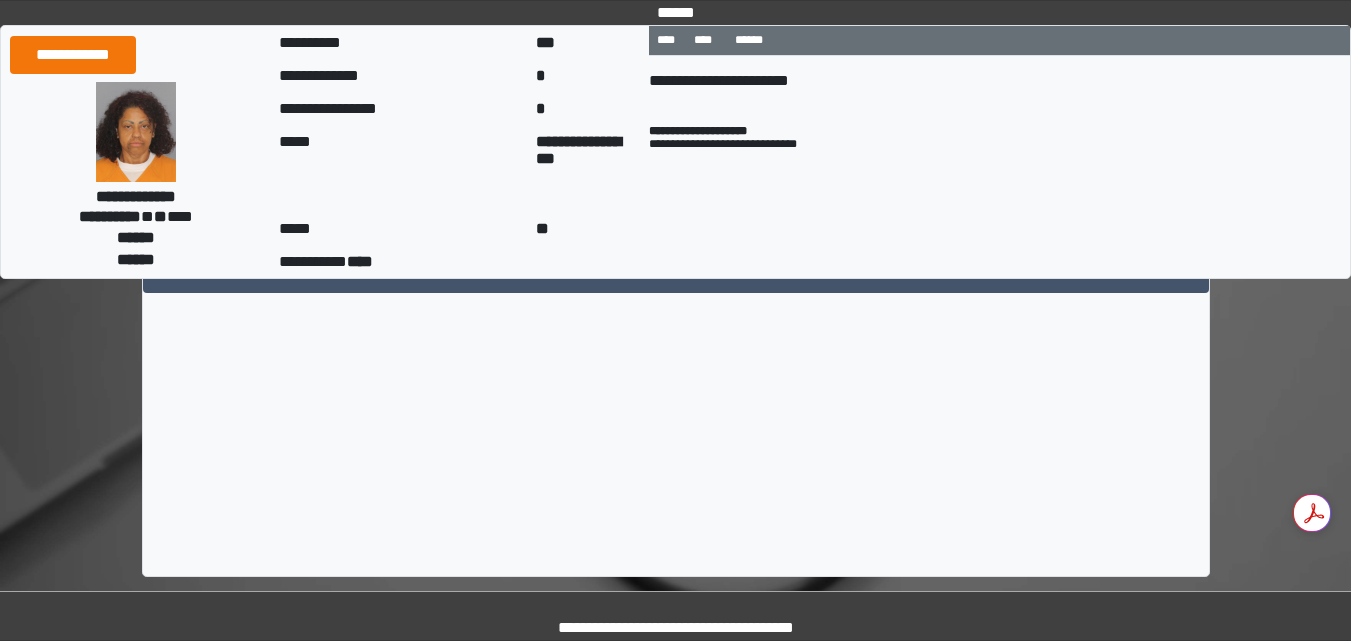 click on "**********" at bounding box center (889, 130) 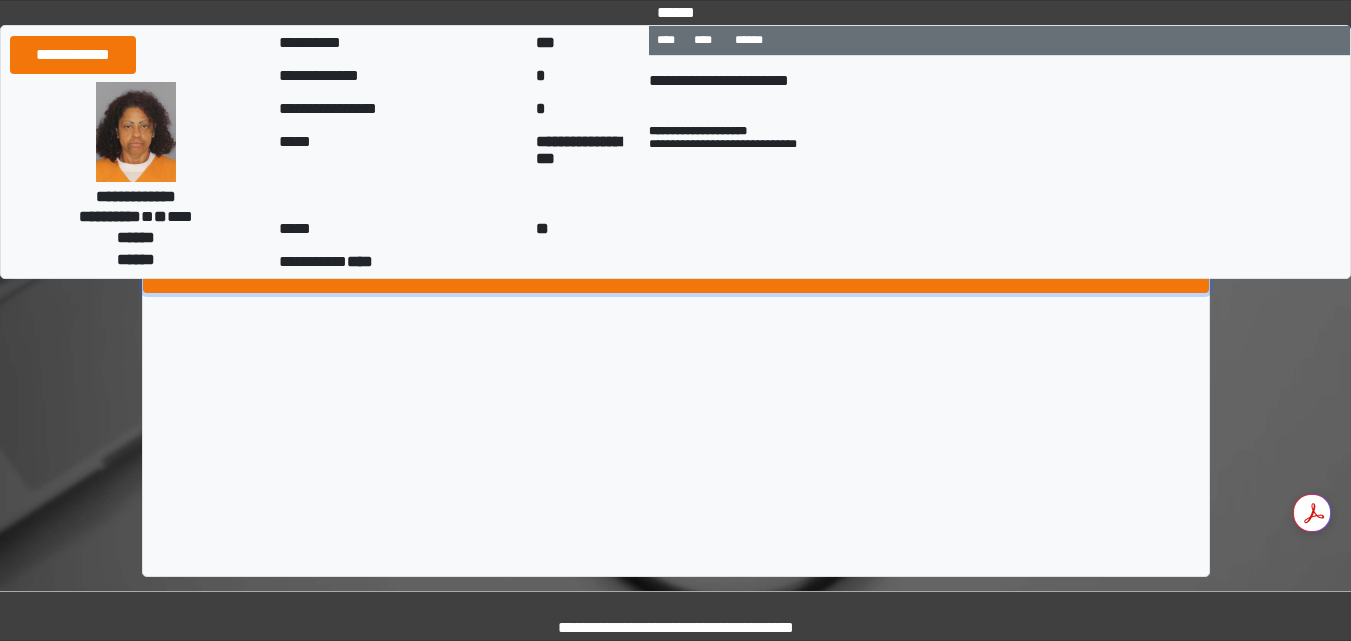 click on "****" at bounding box center (676, 274) 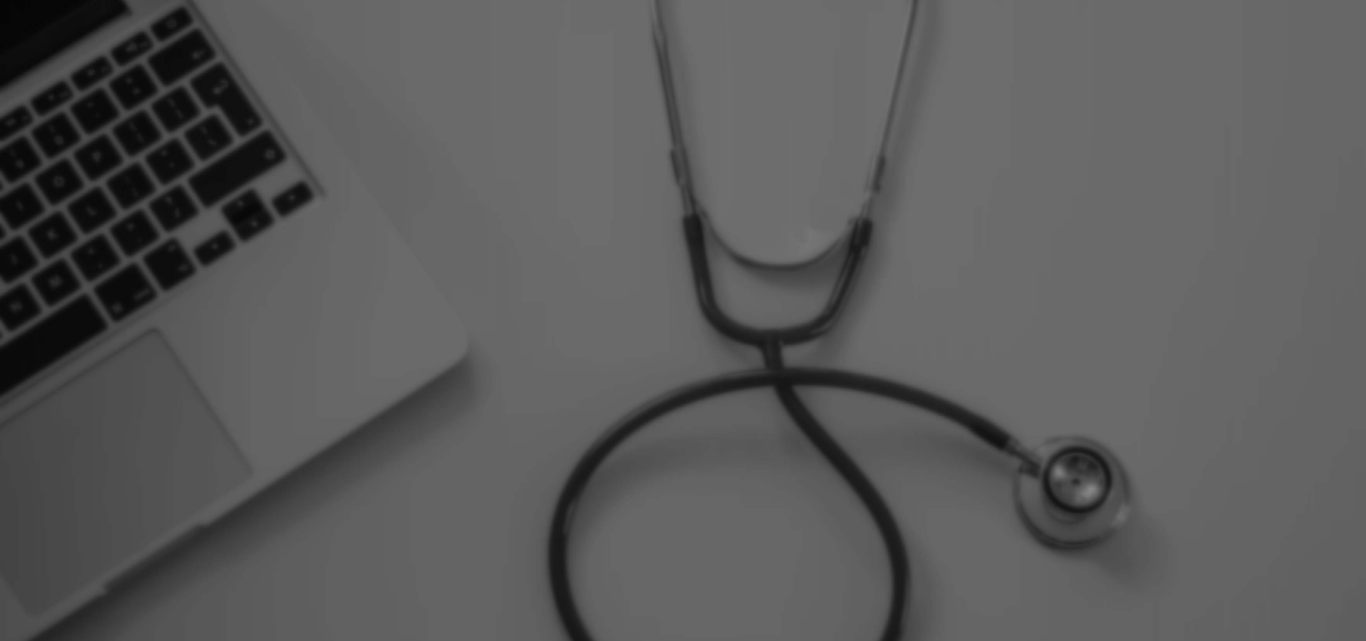 scroll, scrollTop: 0, scrollLeft: 0, axis: both 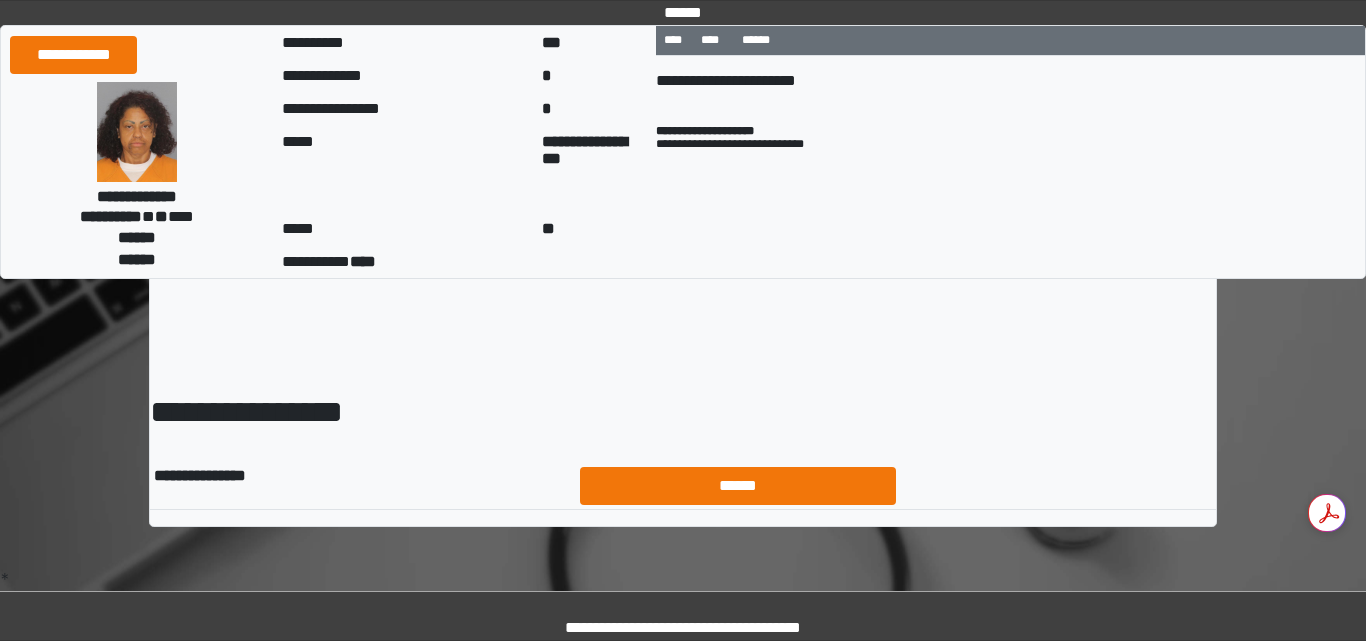 click on "******" at bounding box center [738, 486] 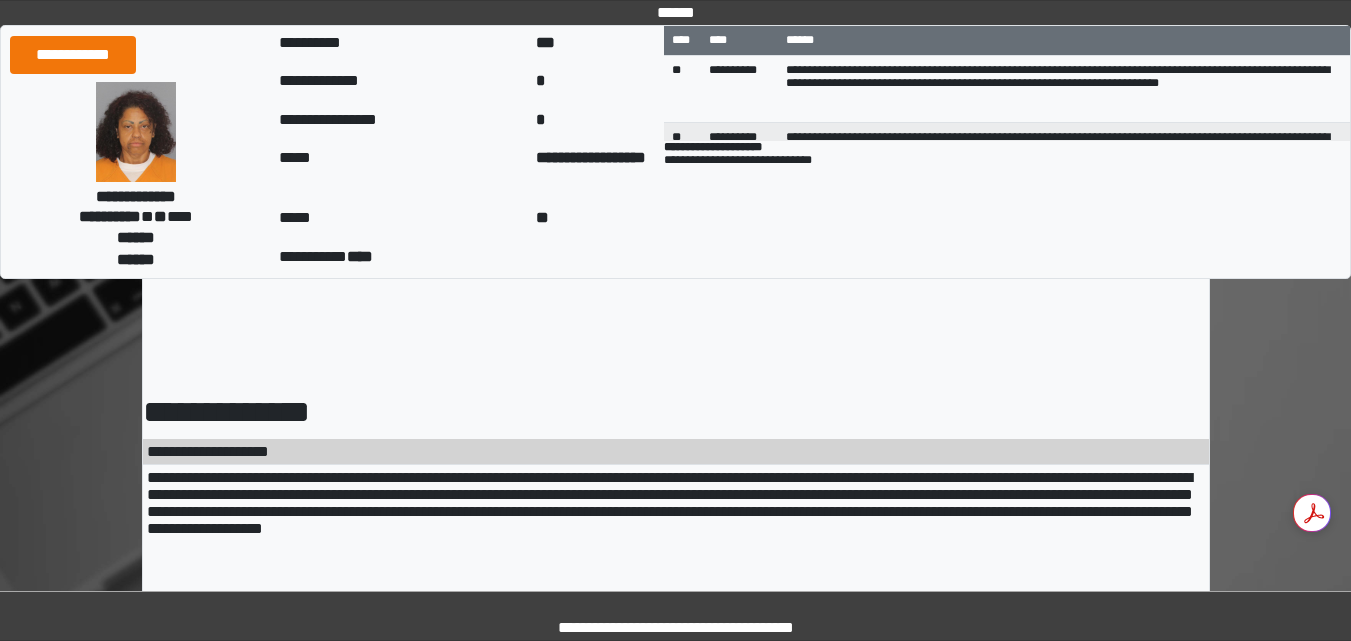 scroll, scrollTop: 0, scrollLeft: 0, axis: both 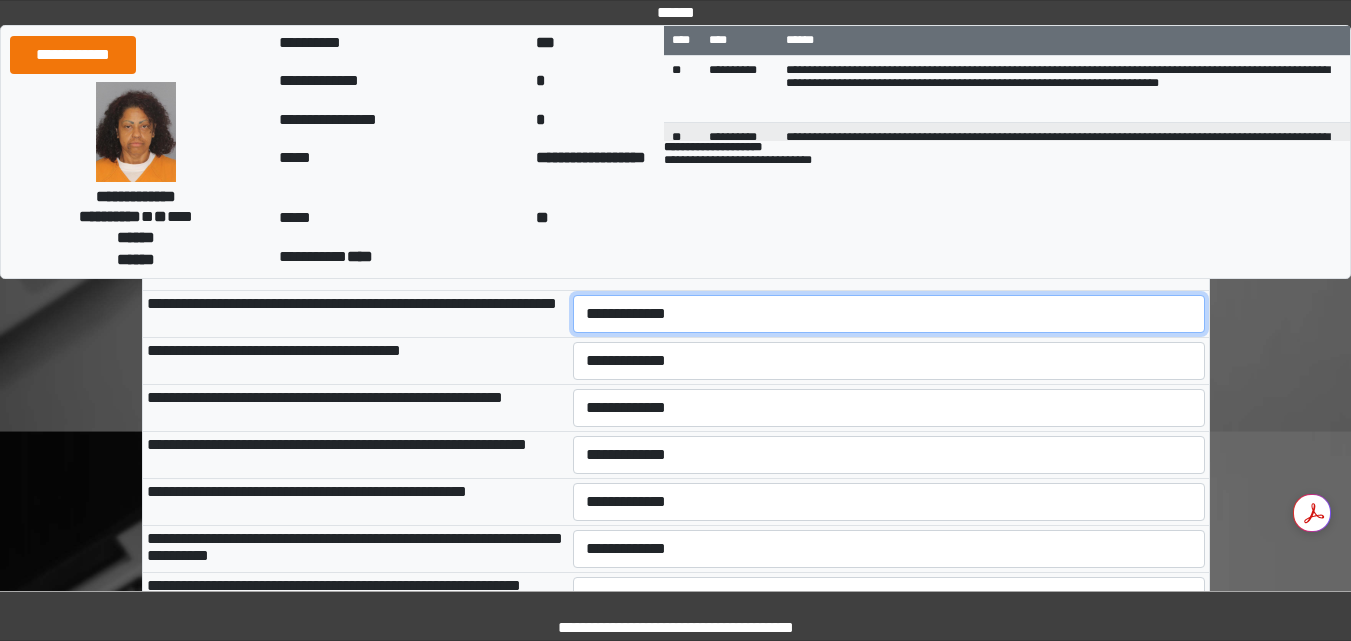 click on "**********" at bounding box center (889, 314) 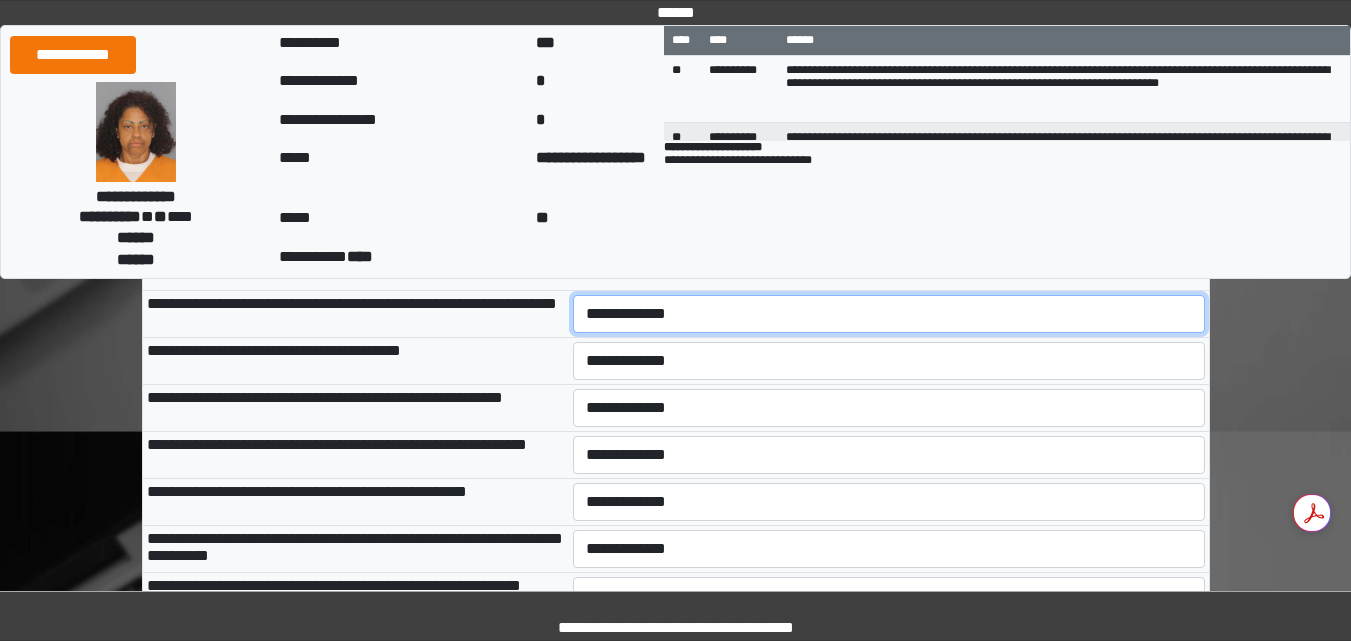 select on "***" 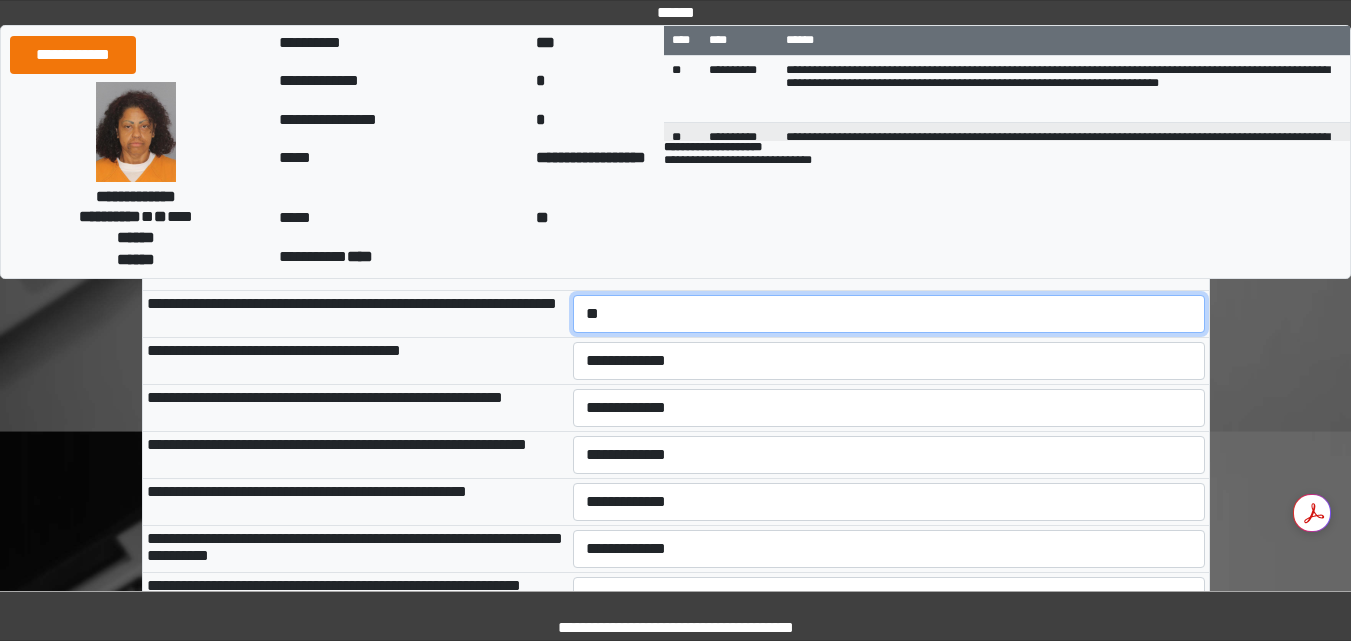 click on "**********" at bounding box center (889, 314) 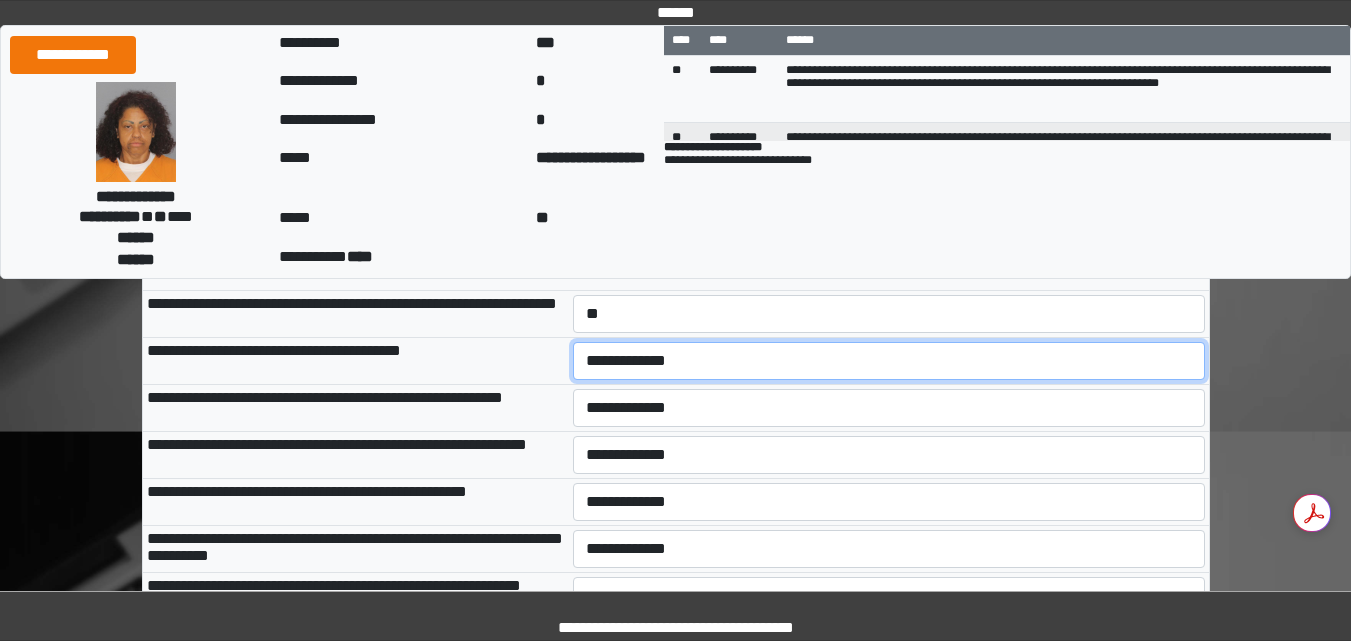 click on "**********" at bounding box center (889, 361) 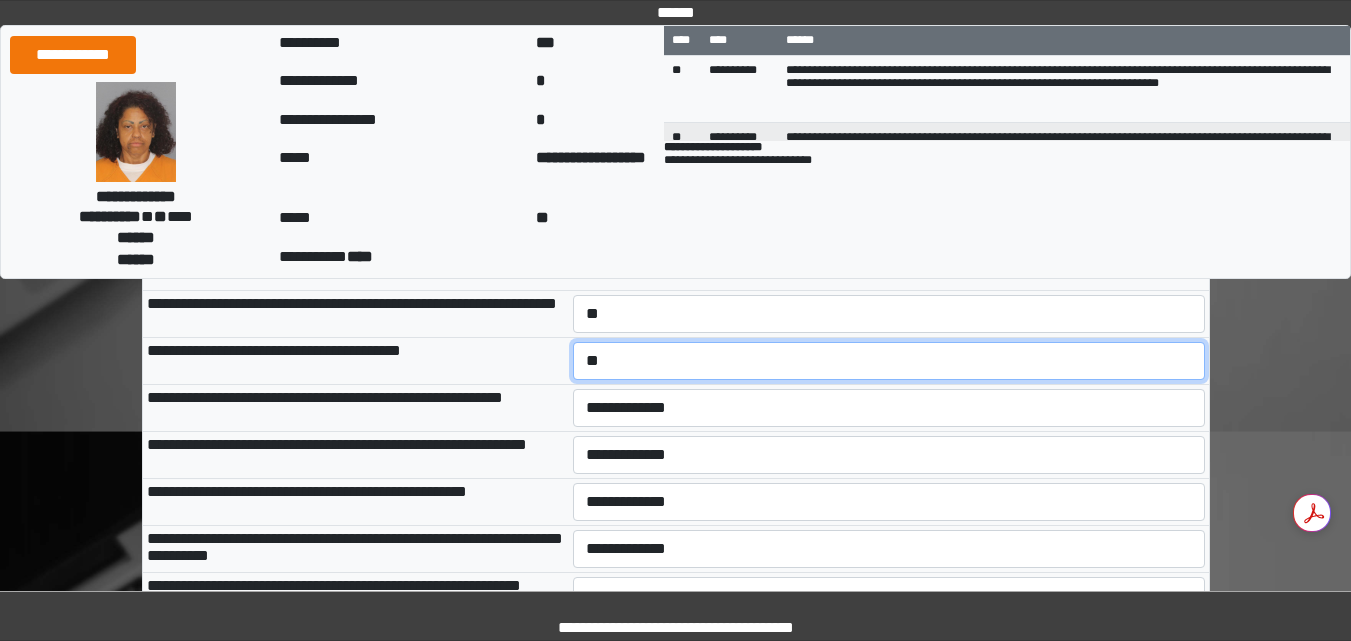 click on "**********" at bounding box center [889, 361] 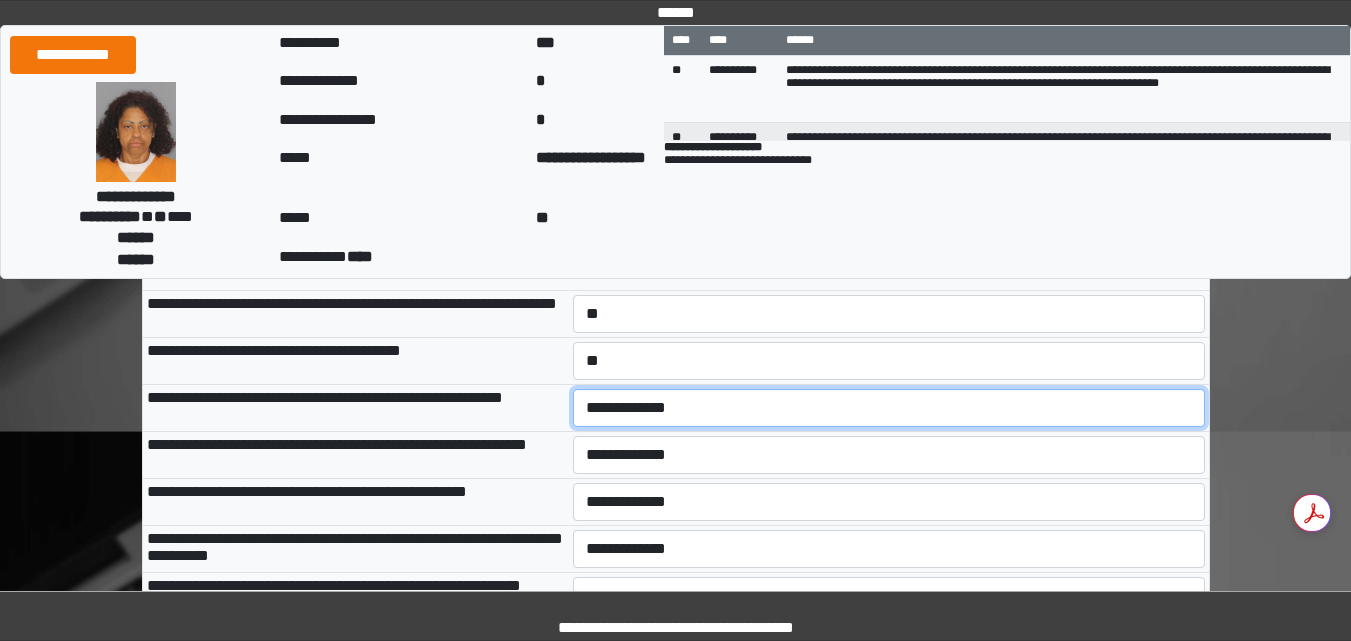 click on "**********" at bounding box center [889, 408] 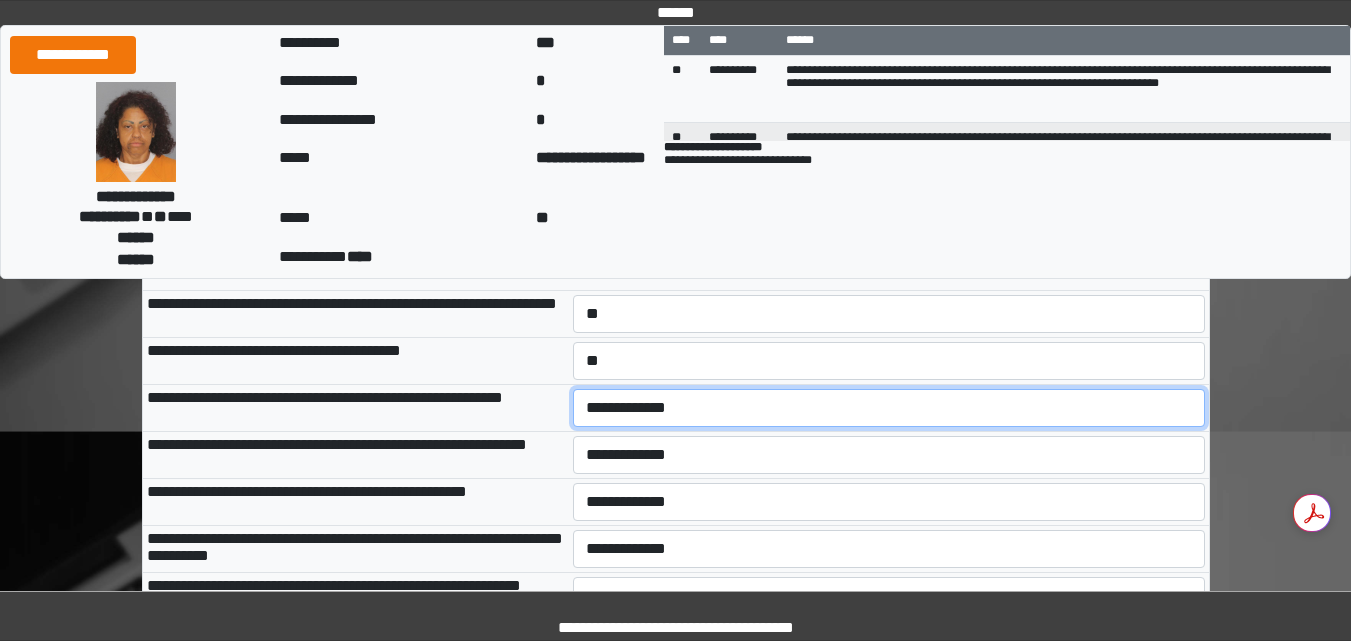 select on "***" 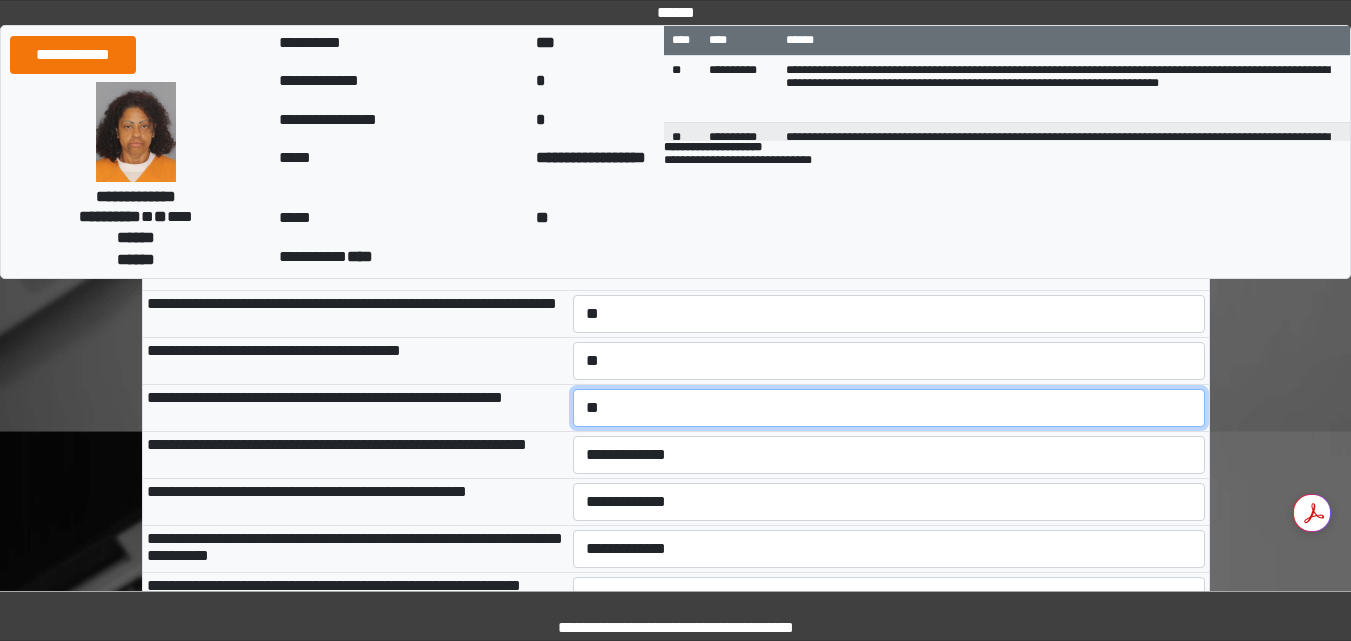 click on "**********" at bounding box center [889, 408] 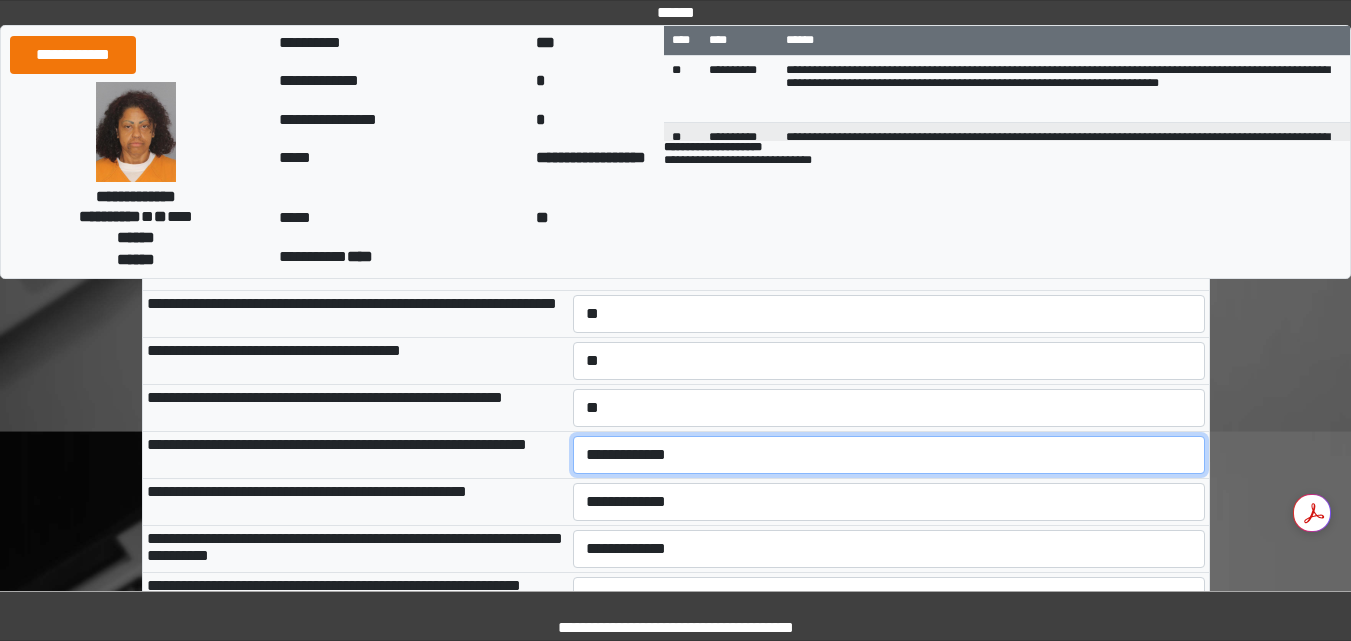 click on "**********" at bounding box center (889, 455) 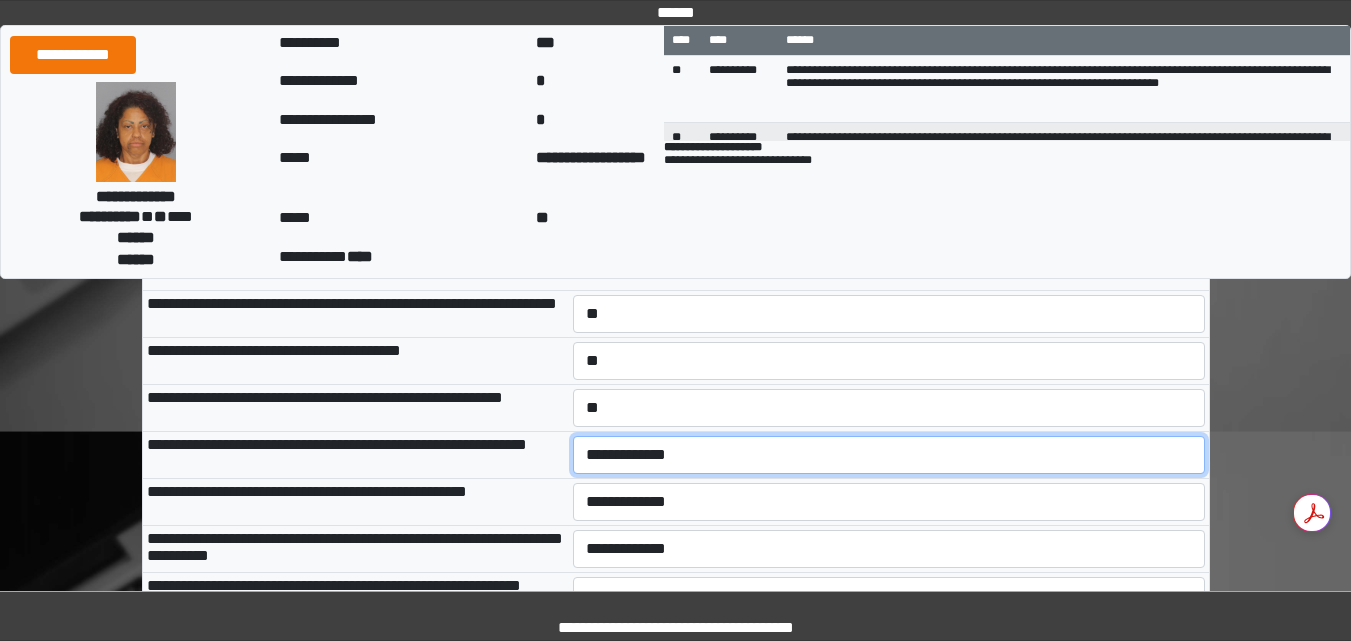 select on "***" 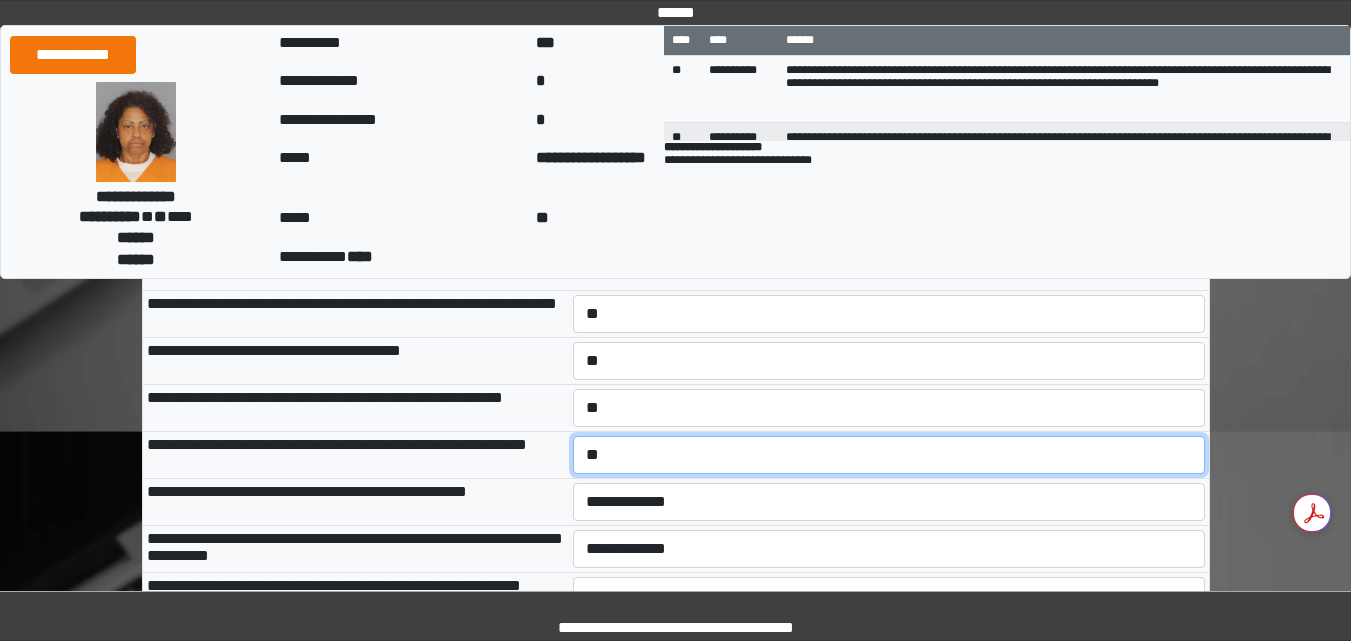 click on "**********" at bounding box center [889, 455] 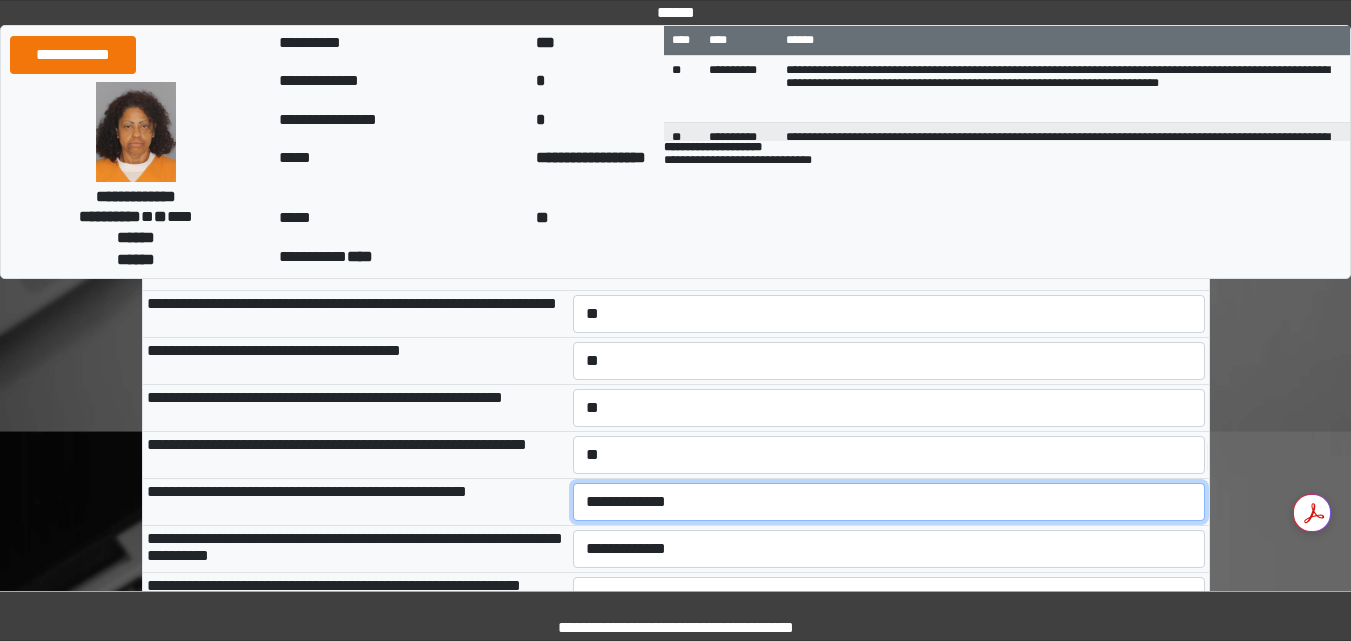 click on "**********" at bounding box center (889, 502) 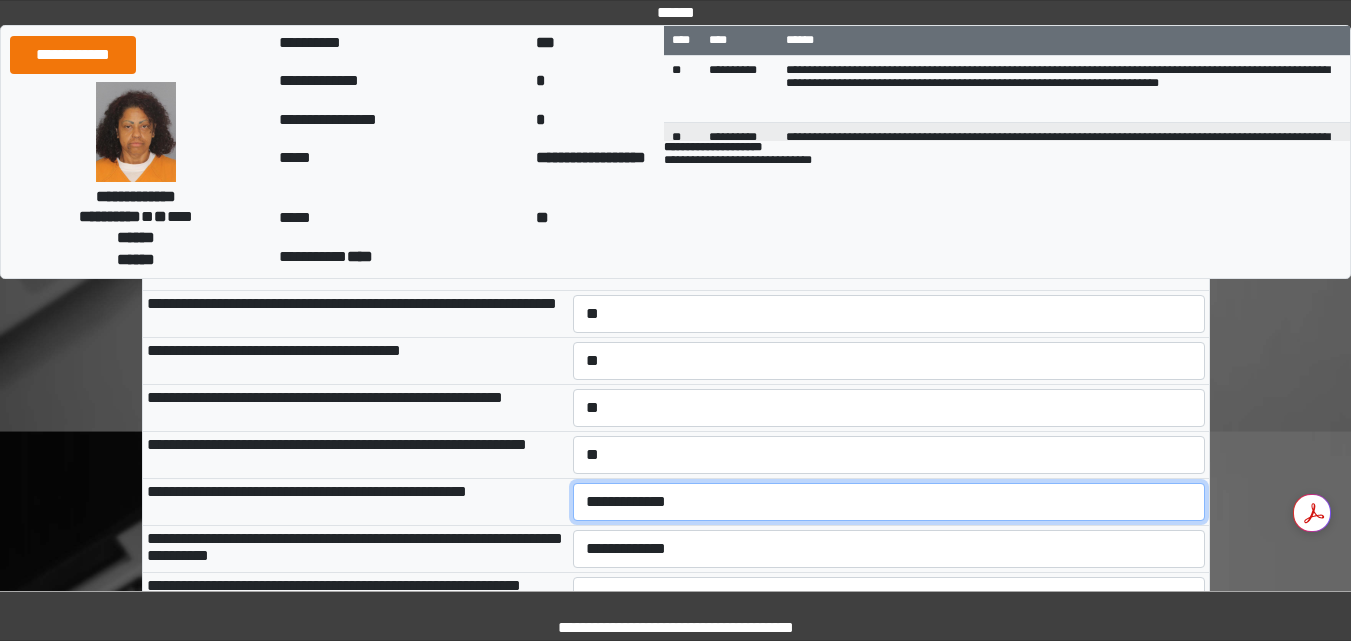 select on "***" 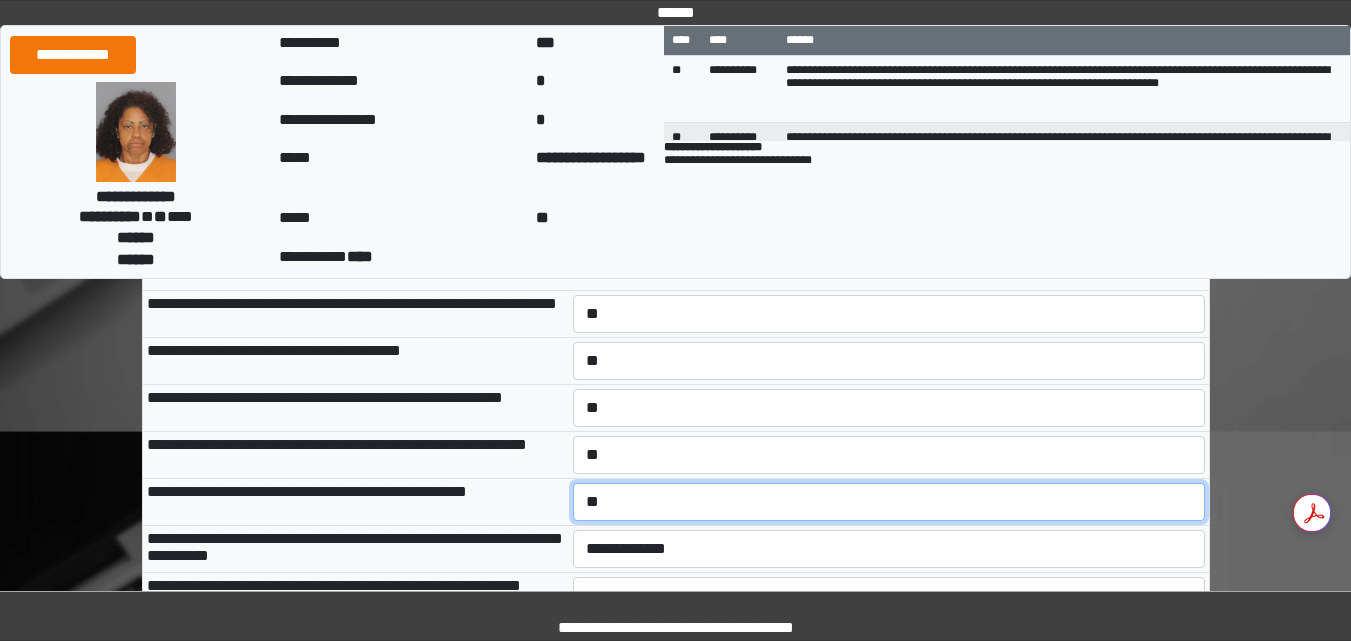 click on "**********" at bounding box center (889, 502) 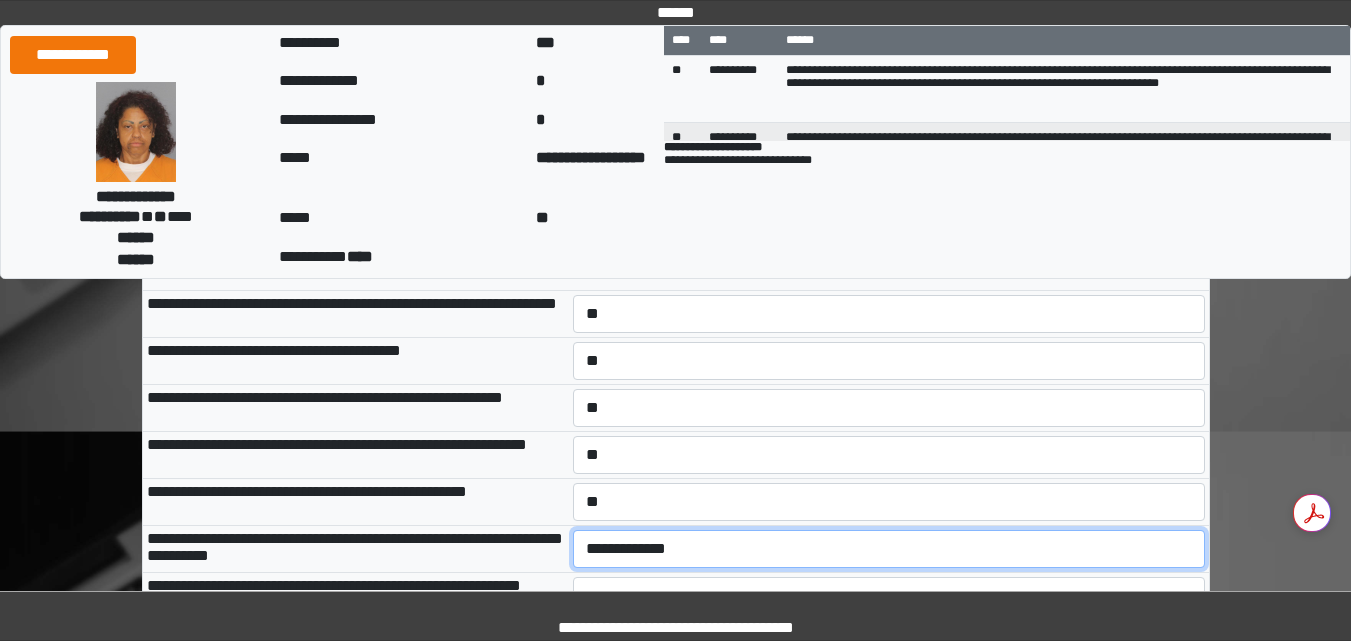 click on "**********" at bounding box center [889, 549] 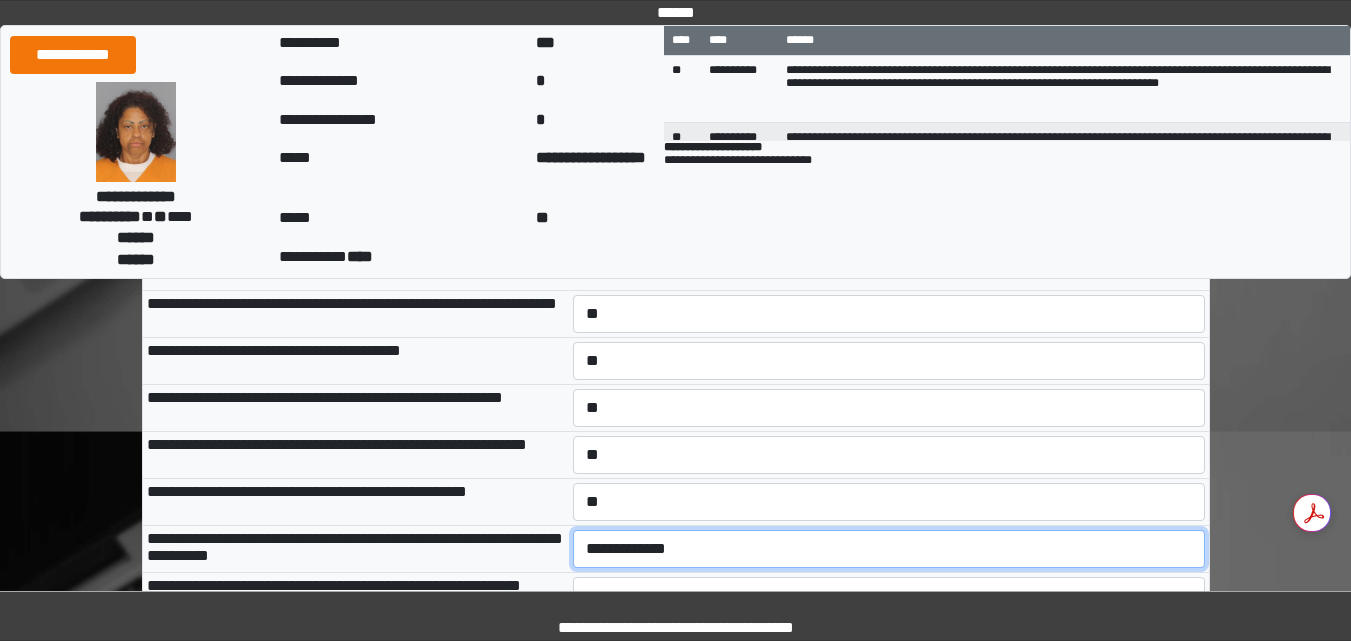 select on "***" 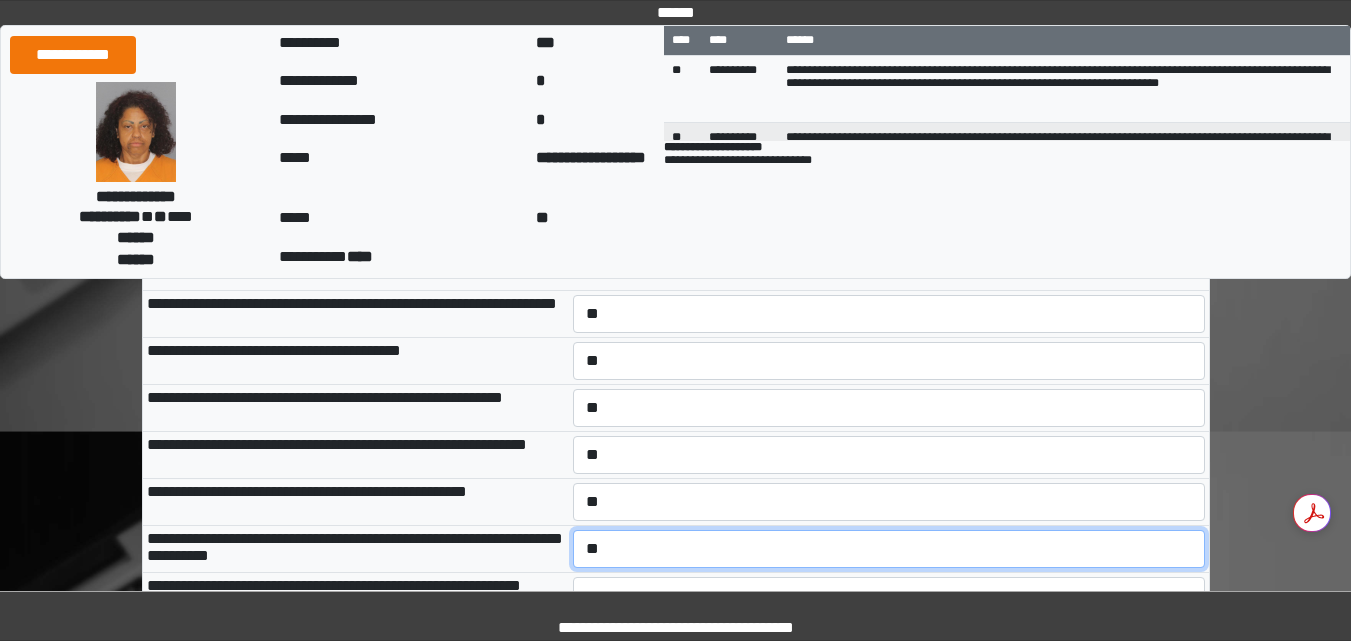 click on "**********" at bounding box center [889, 549] 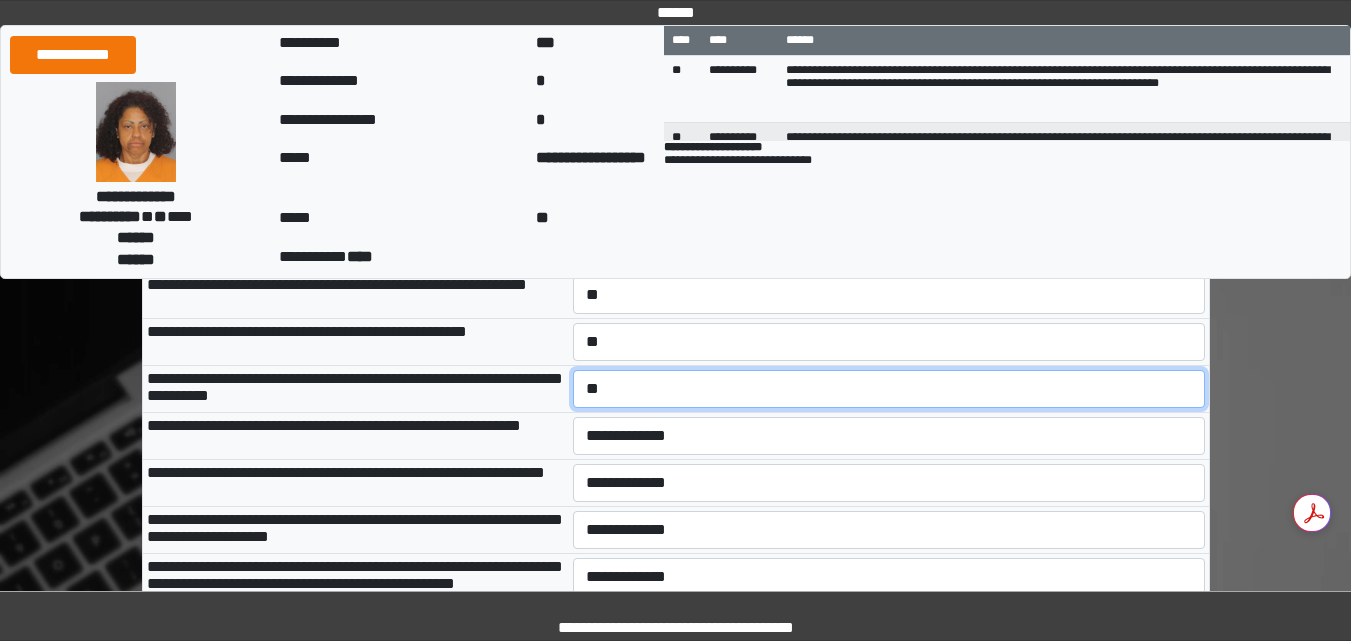 scroll, scrollTop: 520, scrollLeft: 0, axis: vertical 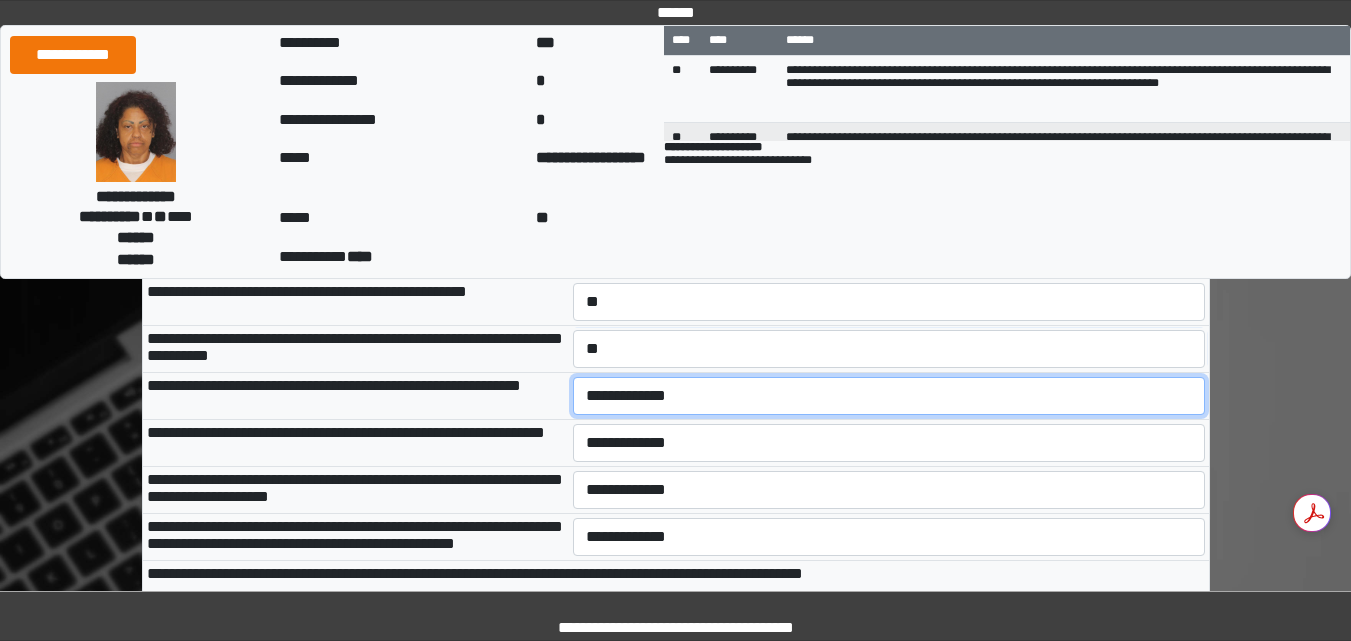 click on "**********" at bounding box center [889, 396] 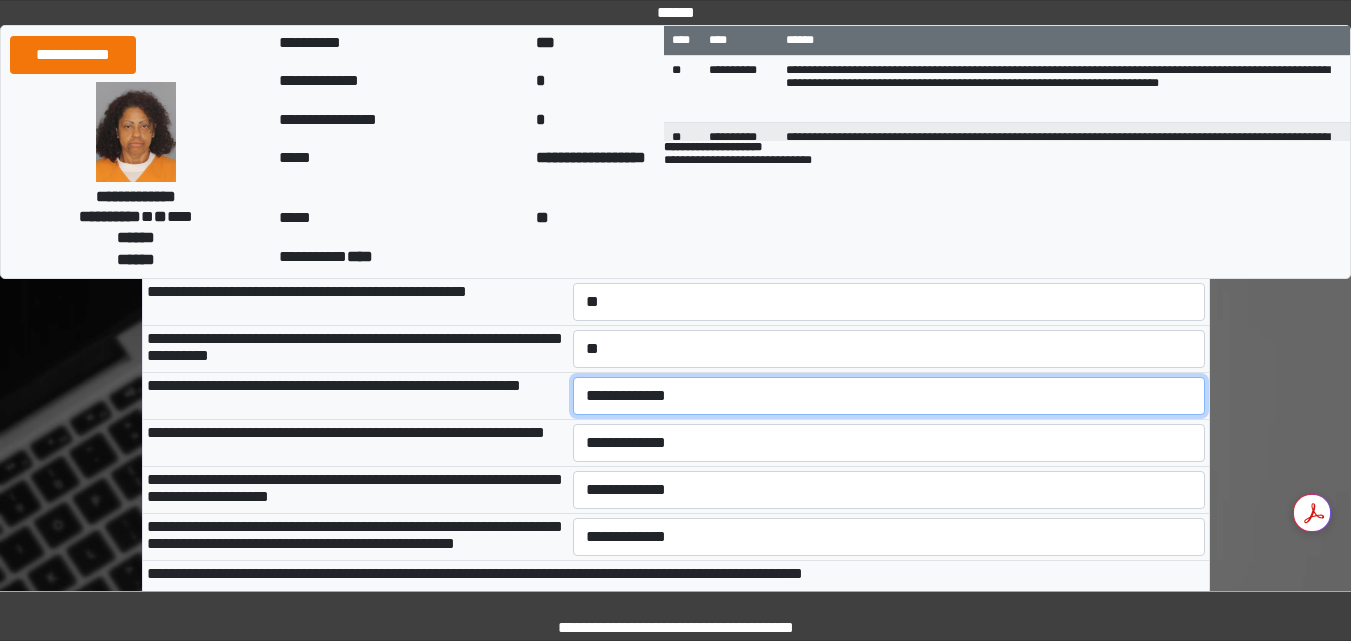 select on "***" 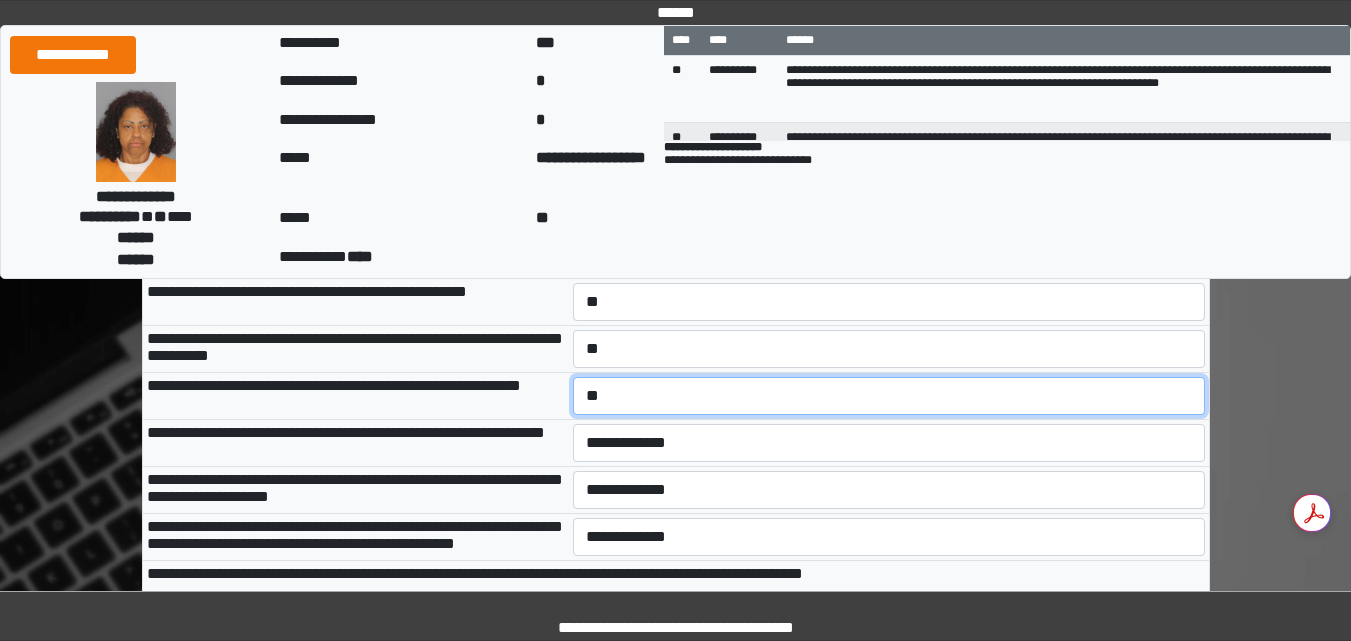 click on "**********" at bounding box center [889, 396] 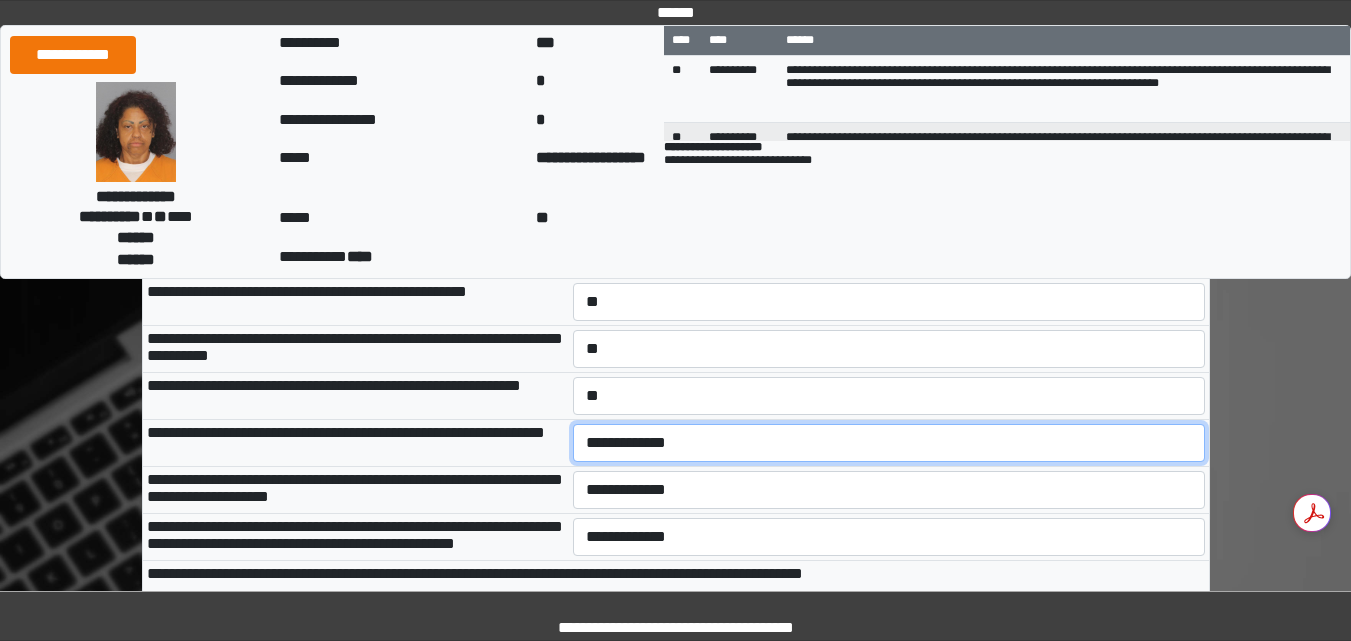 click on "**********" at bounding box center (889, 443) 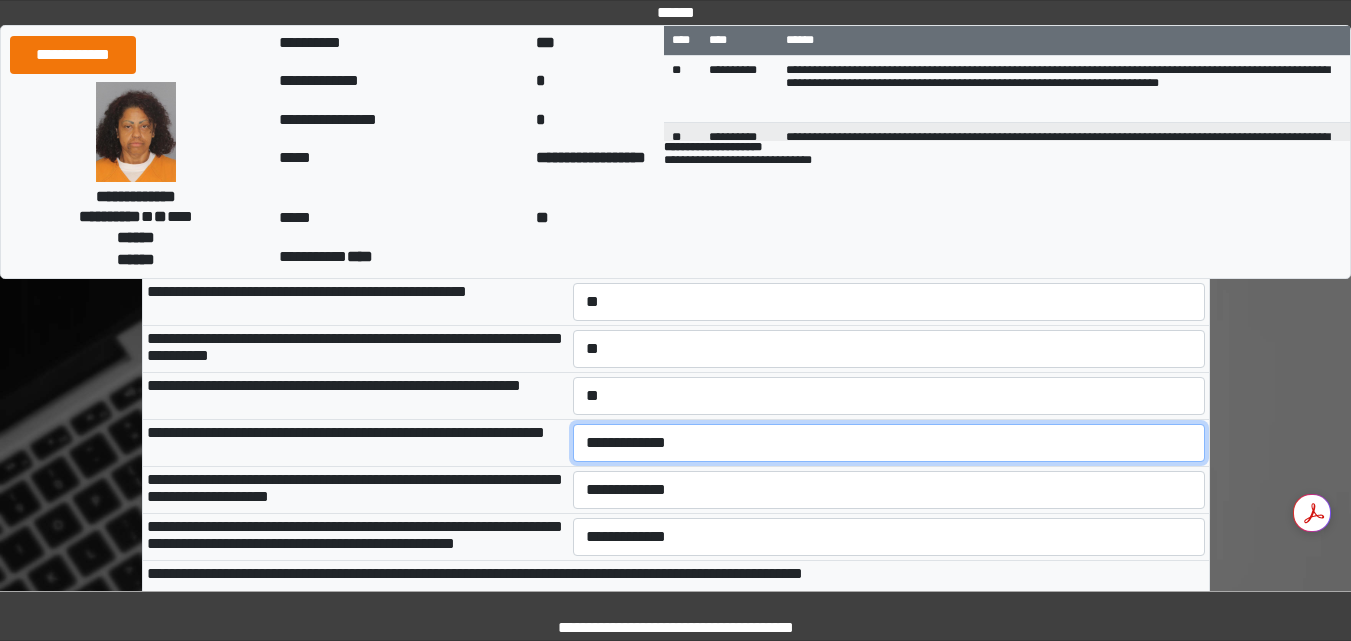 select on "***" 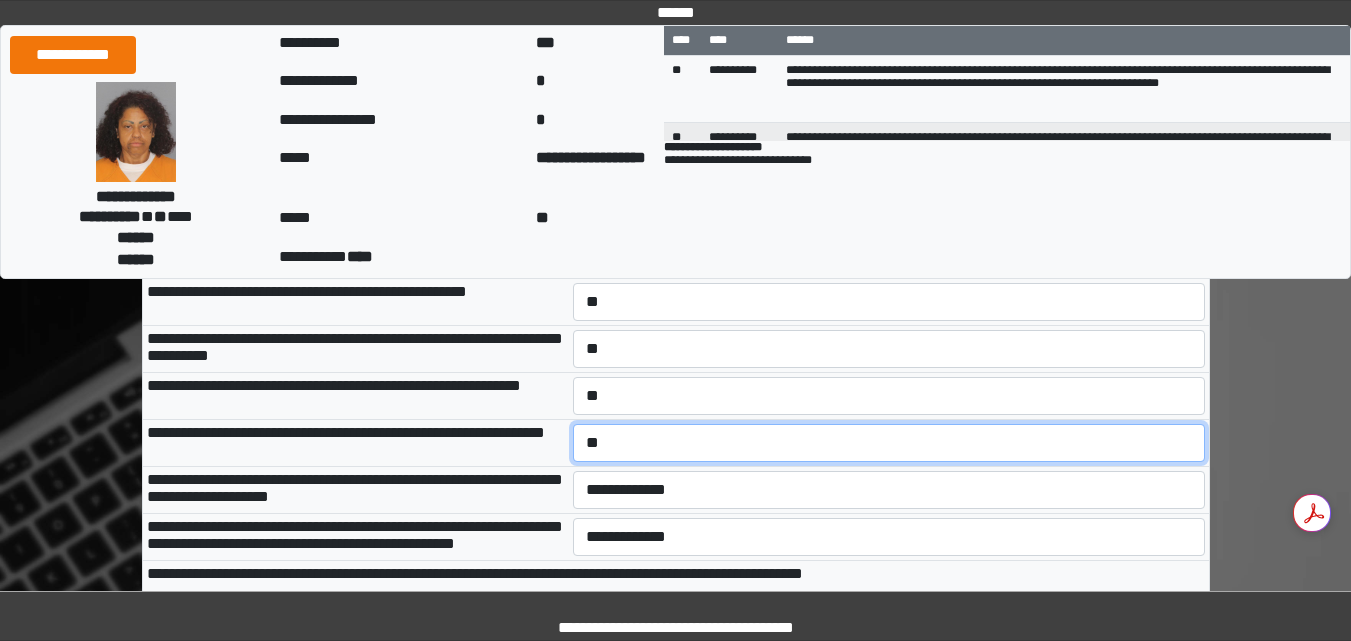 click on "**********" at bounding box center [889, 443] 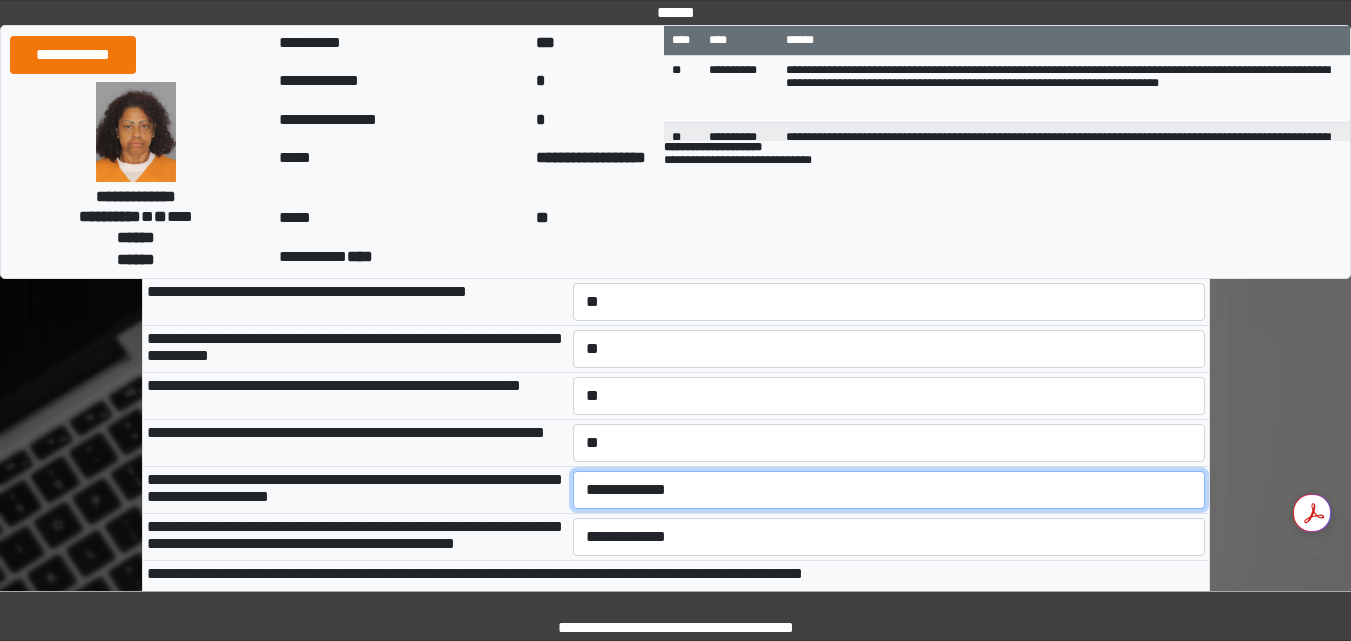 click on "**********" at bounding box center [889, 490] 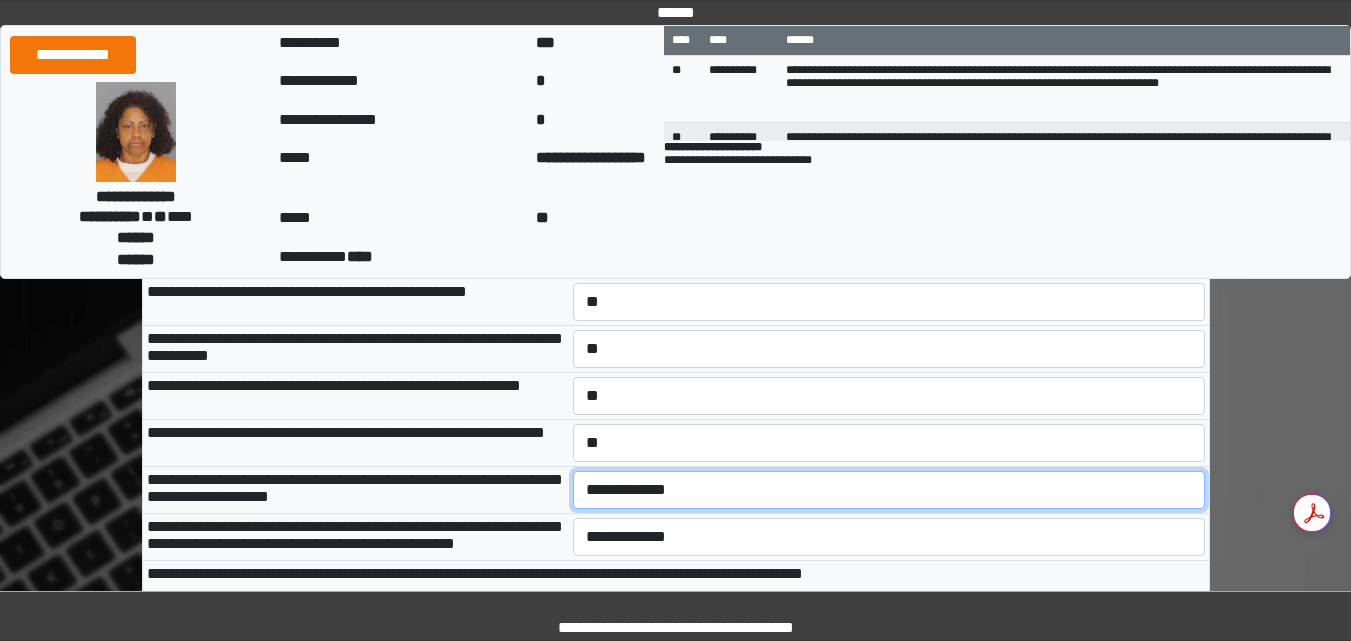 select on "***" 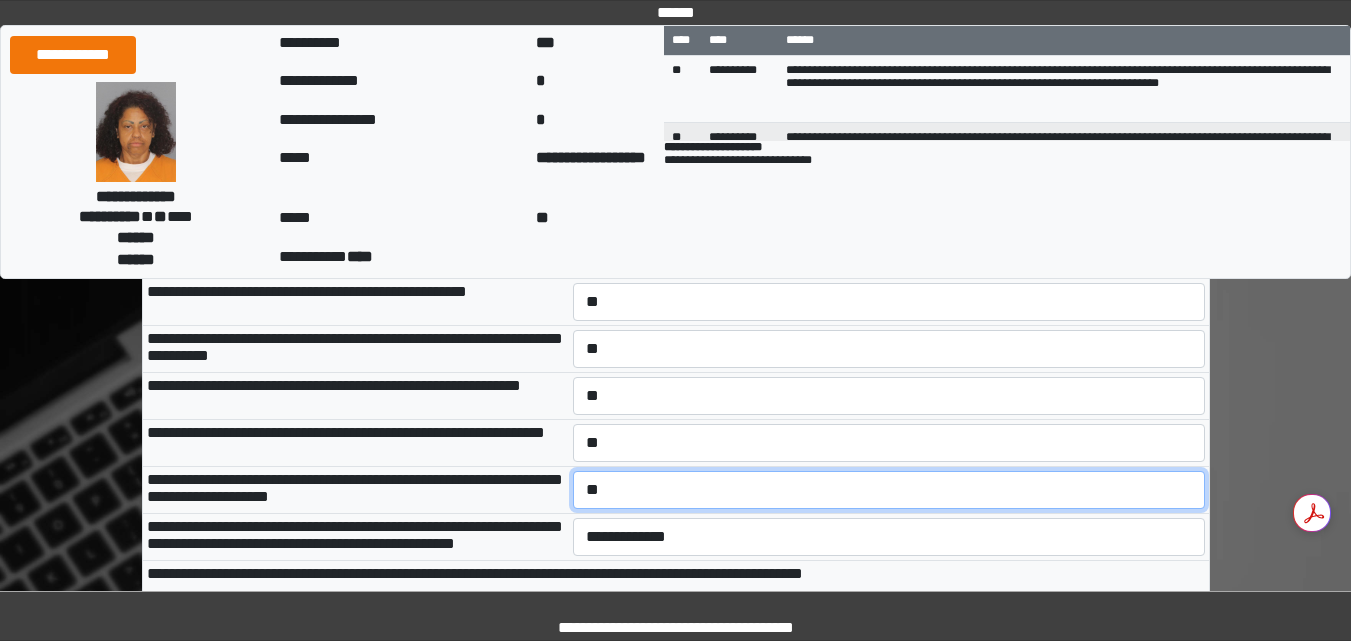 click on "**********" at bounding box center (889, 490) 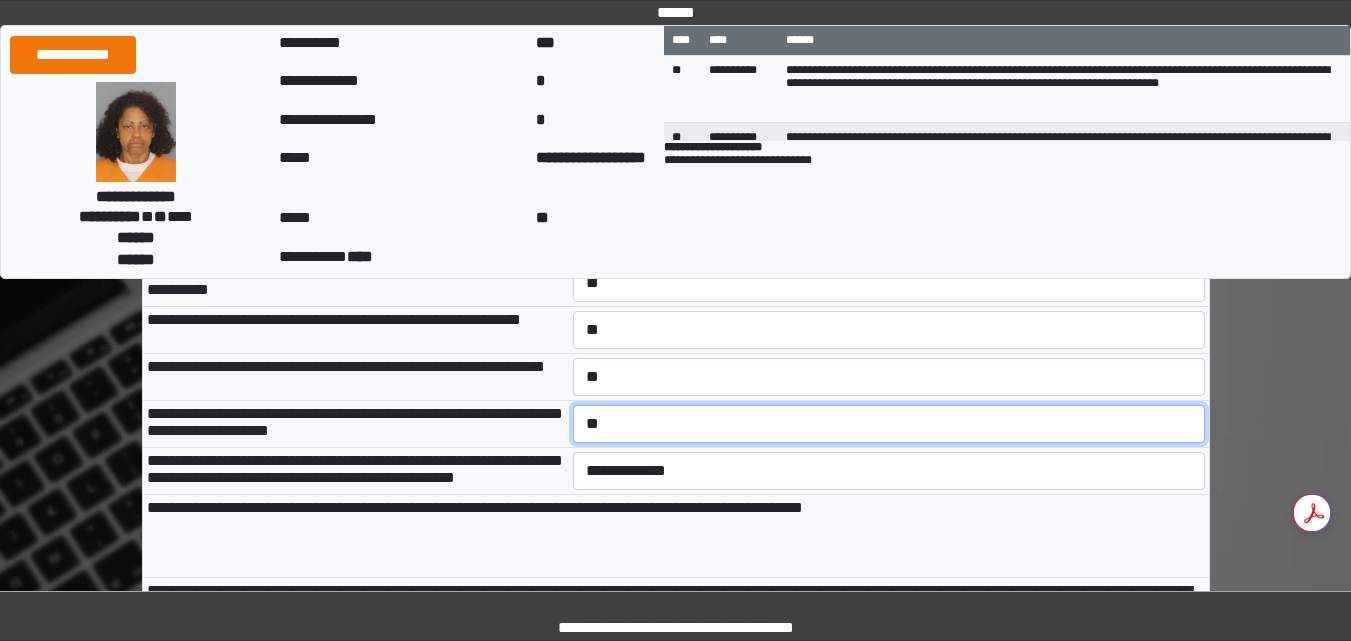 scroll, scrollTop: 600, scrollLeft: 0, axis: vertical 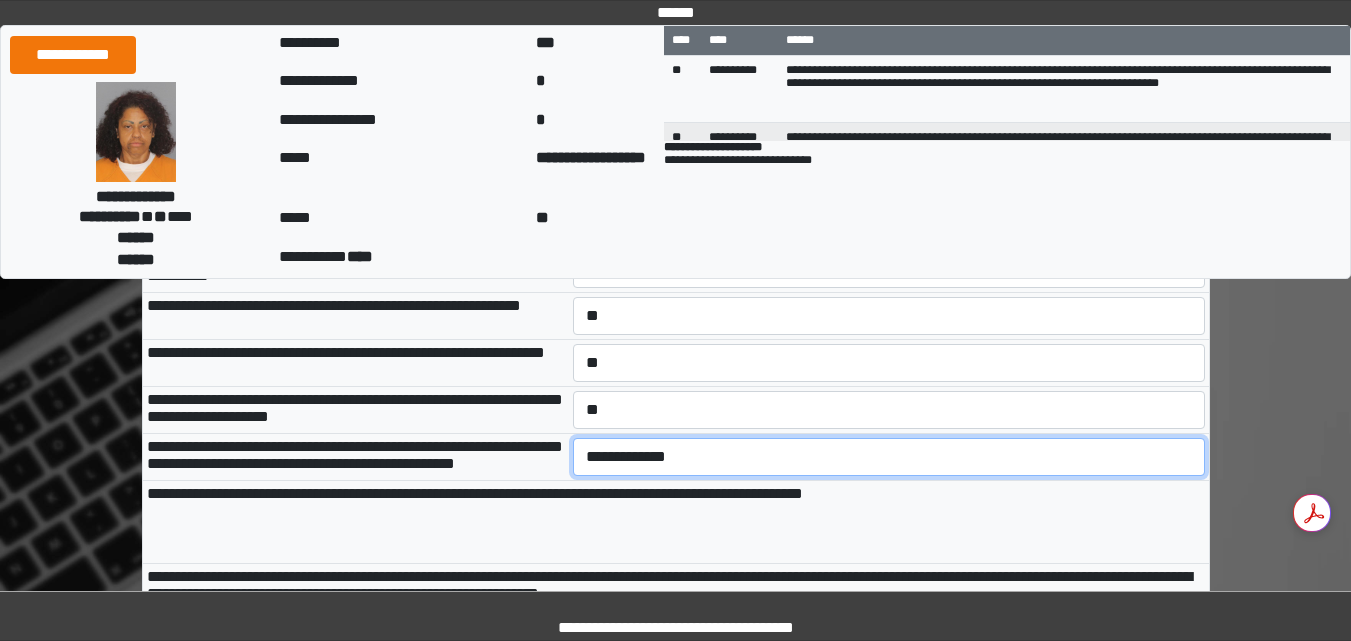 click on "**********" at bounding box center (889, 457) 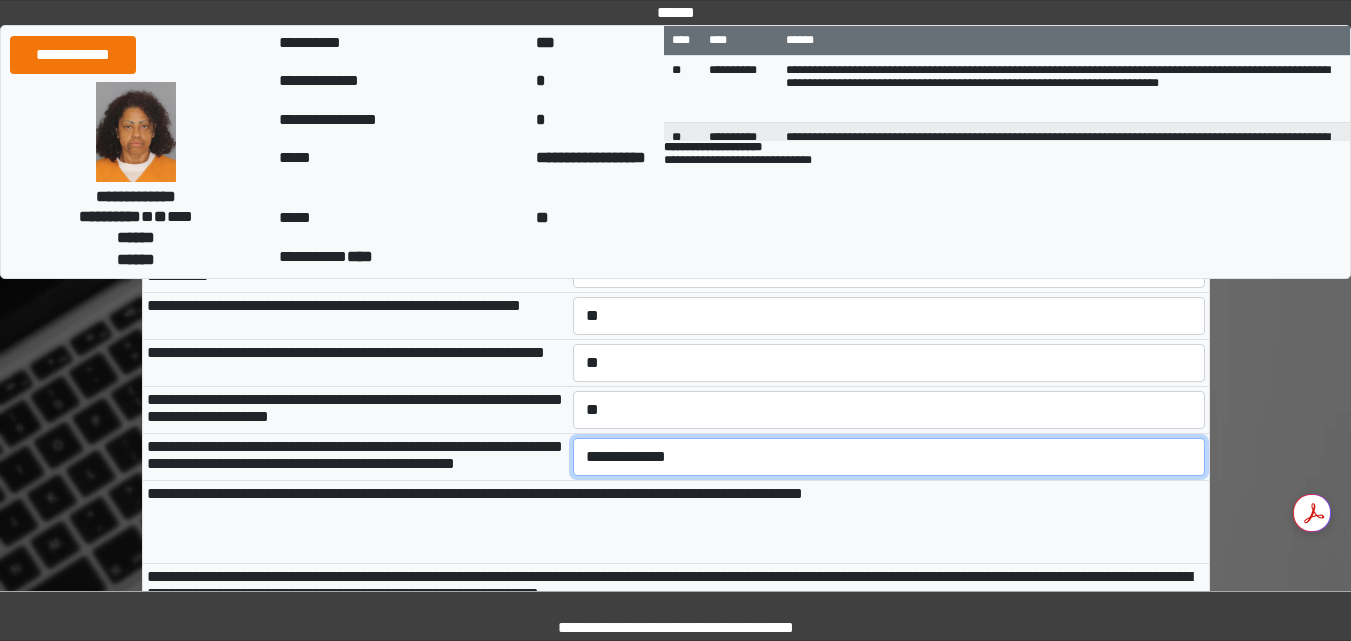 select on "***" 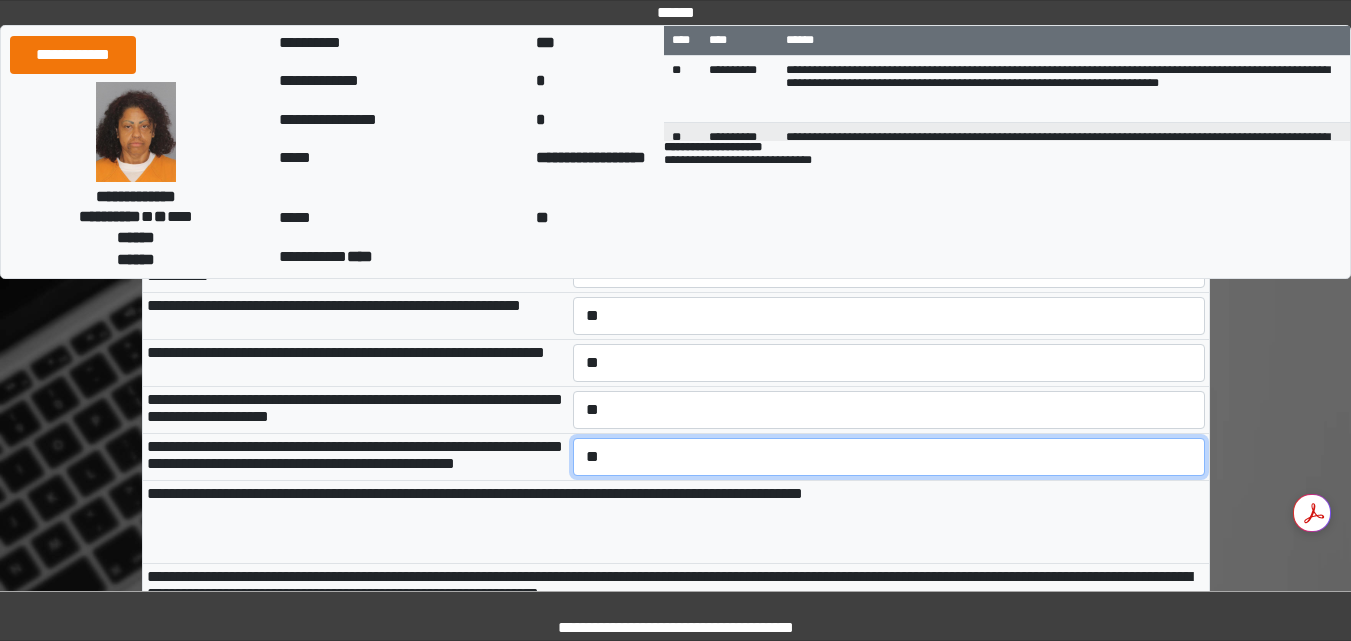 click on "**********" at bounding box center (889, 457) 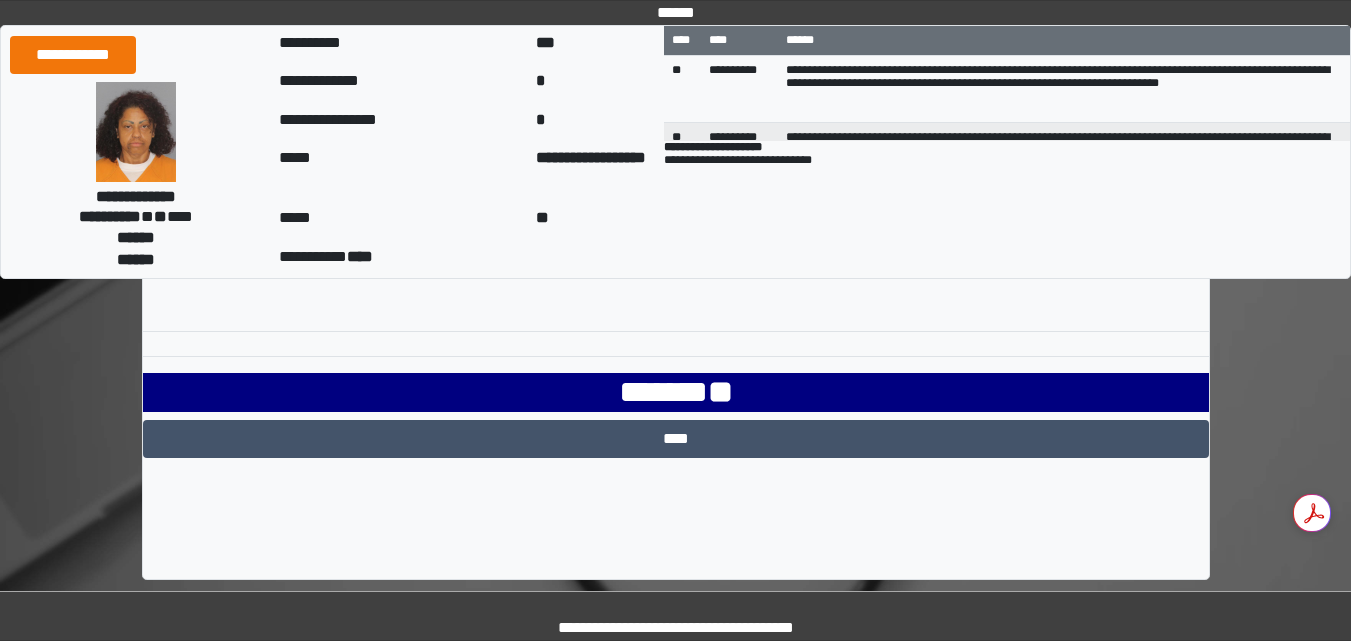 scroll, scrollTop: 939, scrollLeft: 0, axis: vertical 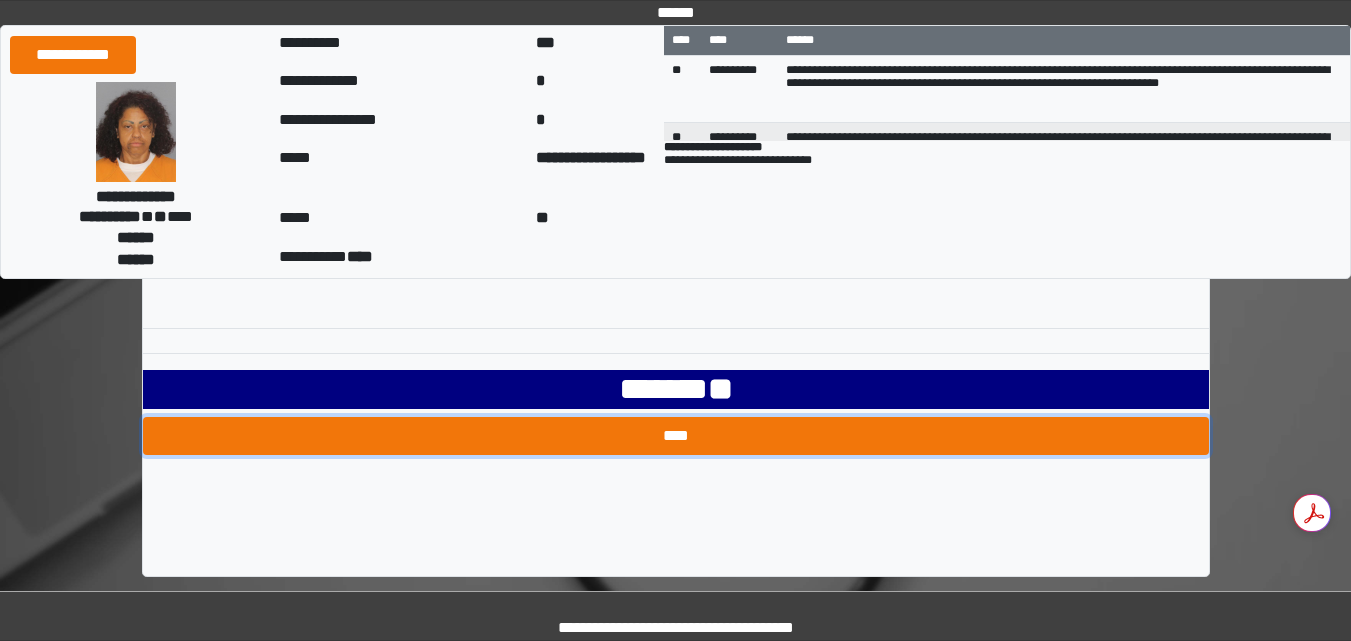 click on "****" at bounding box center (676, 436) 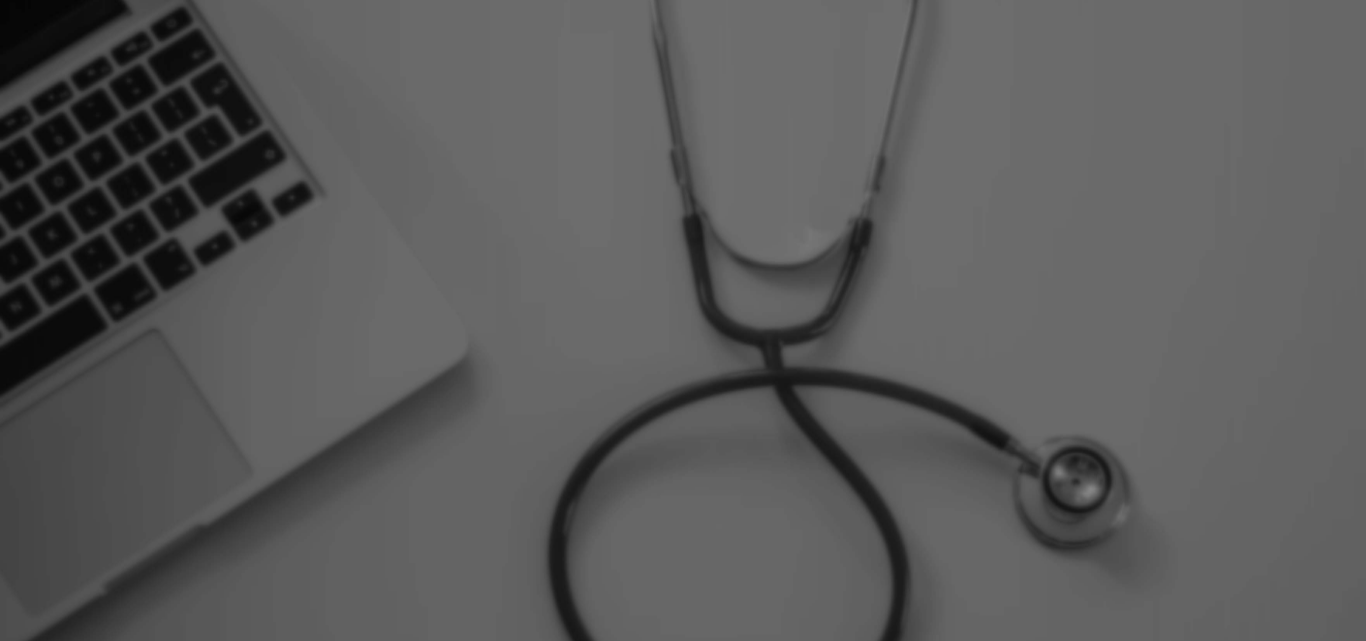scroll, scrollTop: 0, scrollLeft: 0, axis: both 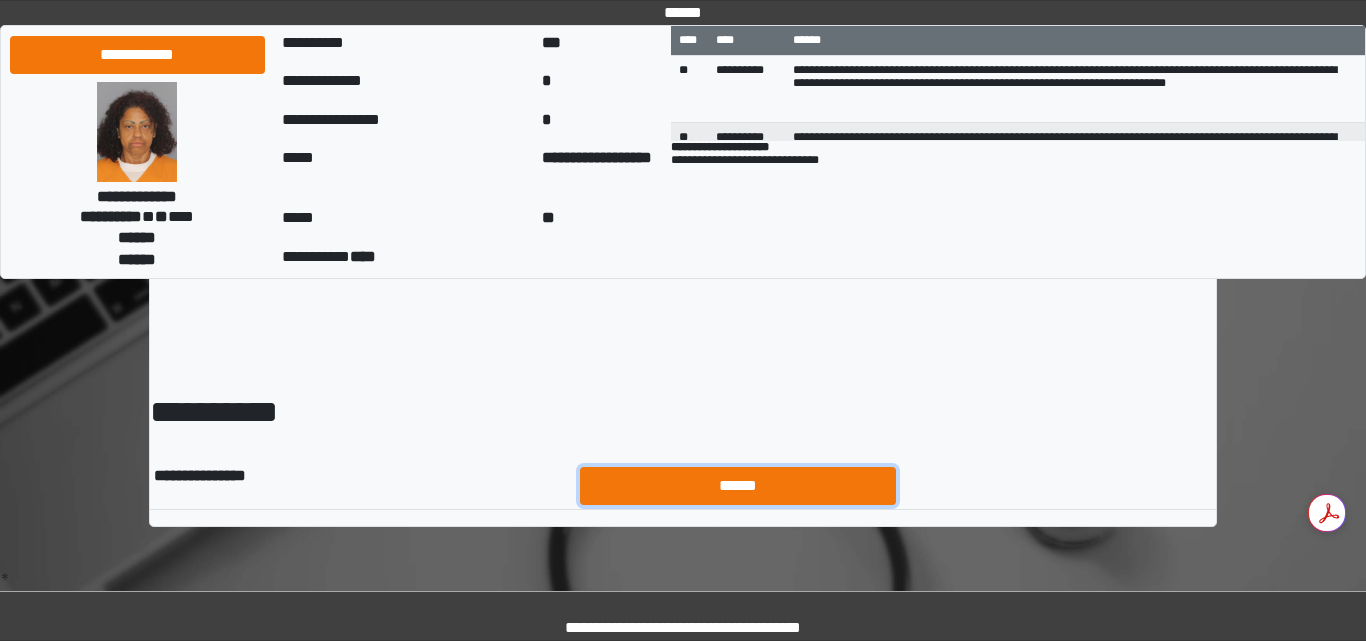 click on "******" at bounding box center [738, 486] 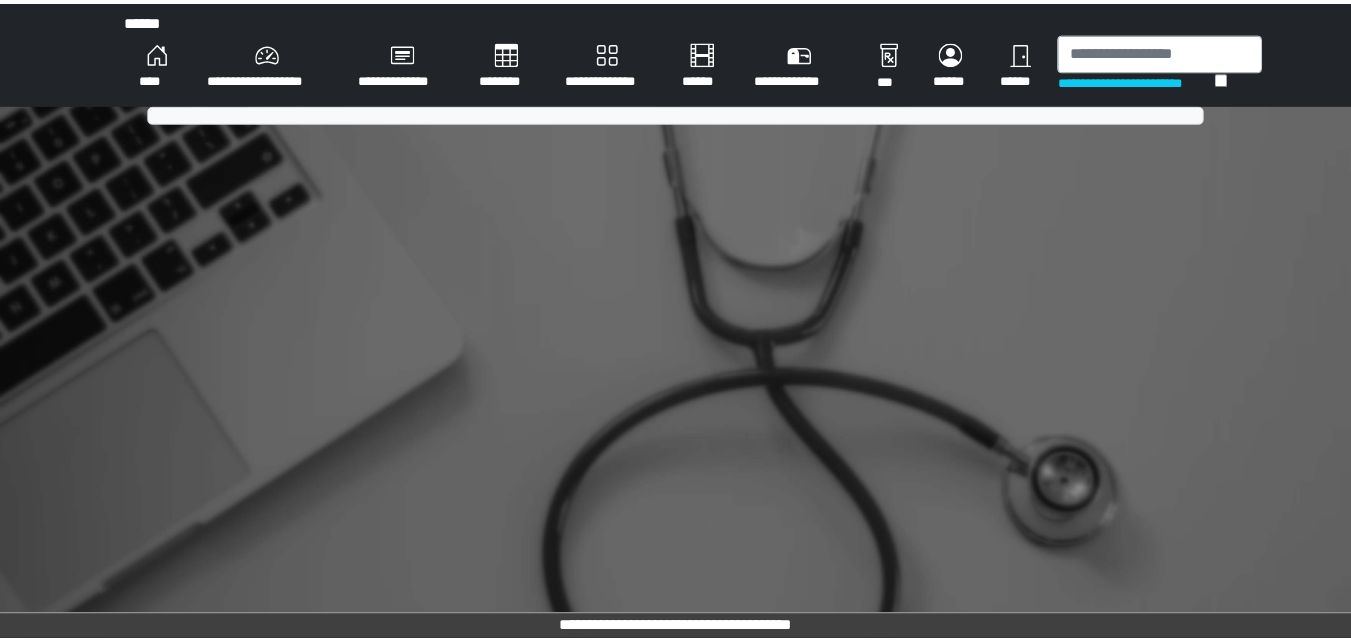 scroll, scrollTop: 0, scrollLeft: 0, axis: both 